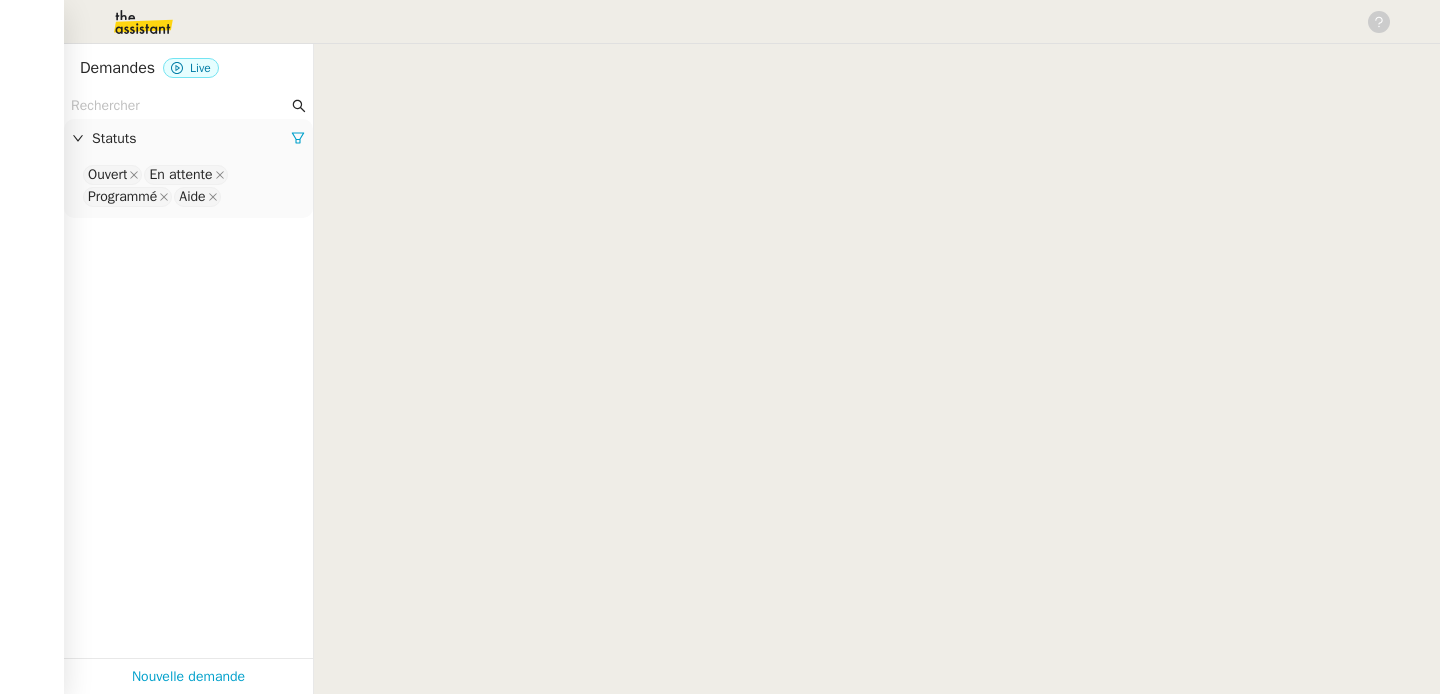 scroll, scrollTop: 0, scrollLeft: 0, axis: both 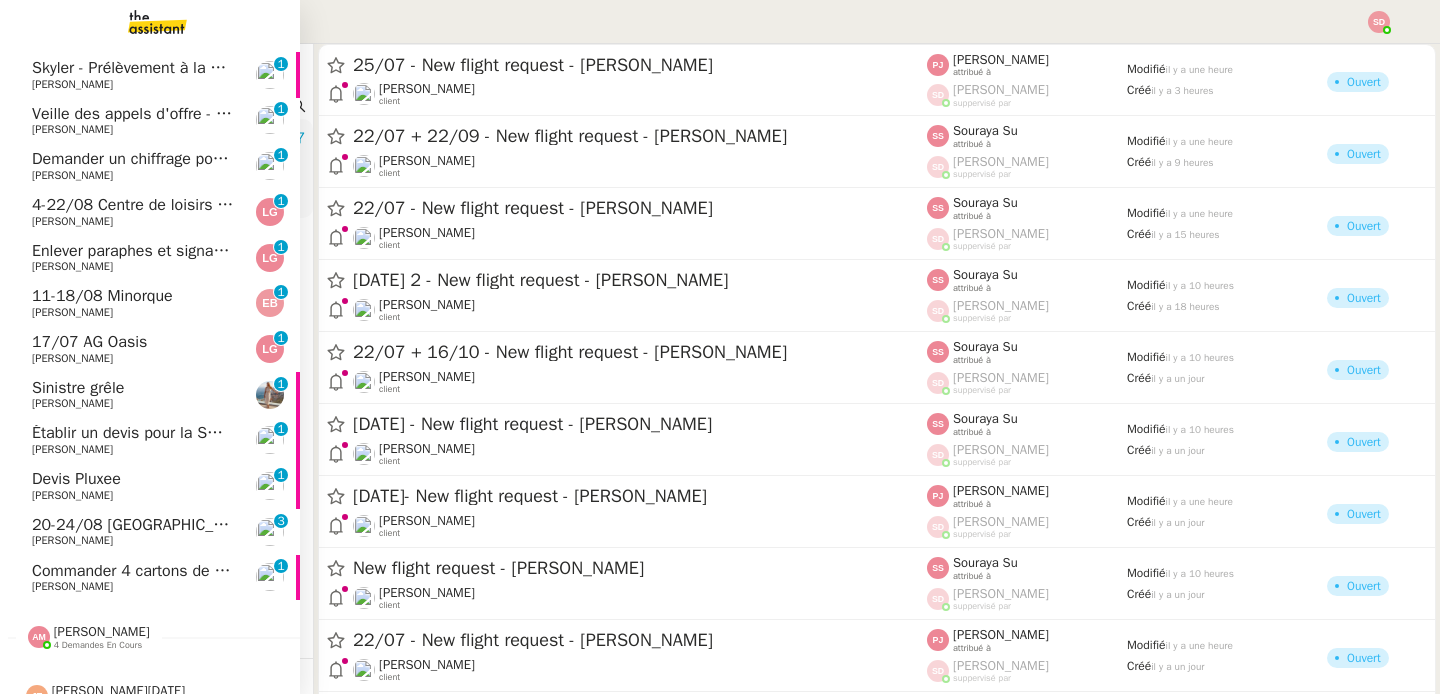 click on "Commander 4 cartons de [PERSON_NAME]     0   1   2   3   4   5   6   7   8   9" 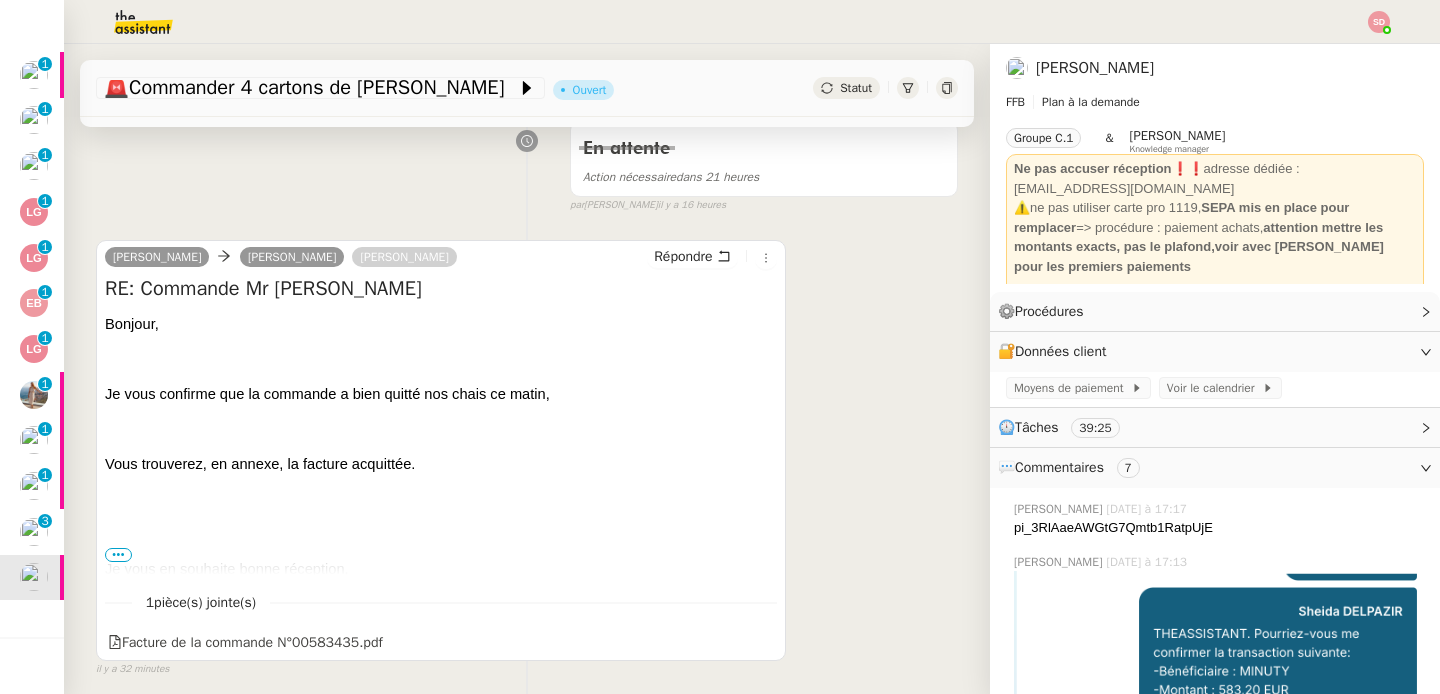 scroll, scrollTop: 0, scrollLeft: 0, axis: both 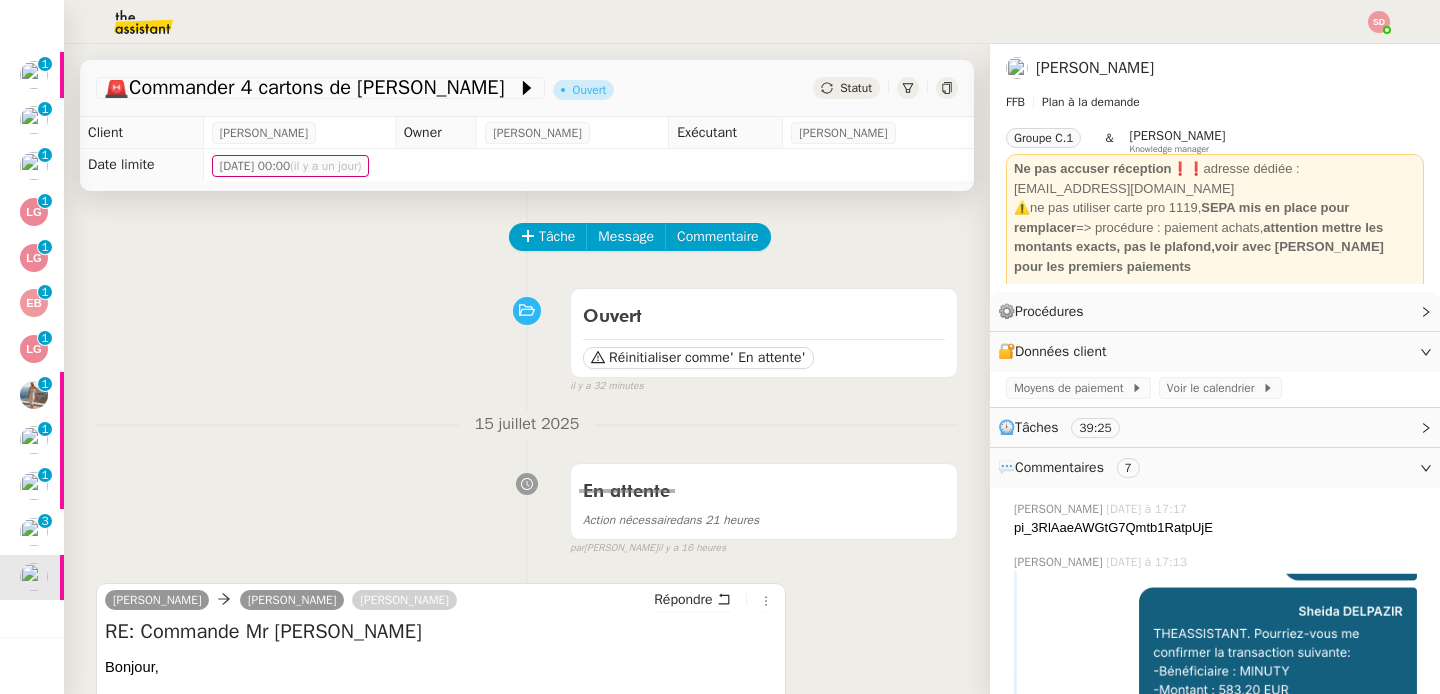 click on "Tâche Message Commentaire Veuillez patienter une erreur s'est produite 👌👌👌 message envoyé ✌️✌️✌️ Veuillez d'abord attribuer un client Une erreur s'est produite, veuillez réessayer Ouvert Réinitialiser comme  ' En attente'  false il y a 32 minutes 👌👌👌 message envoyé ✌️✌️✌️ une erreur s'est produite 👌👌👌 message envoyé ✌️✌️✌️ Votre message va être revu ✌️✌️✌️ une erreur s'est produite La taille des fichiers doit être de 10Mb au maximum. 15 juillet 2025 En attente Action nécessaire  dans 21 heures  false par   Sheida D.   il y a 16 heures 👌👌👌 message envoyé ✌️✌️✌️ une erreur s'est produite 👌👌👌 message envoyé ✌️✌️✌️ Votre message va être revu ✌️✌️✌️ une erreur s'est produite La taille des fichiers doit être de 10Mb au maximum.  Cindy BAUER      camille   Charlotte LEMARCHAND  Répondre RE: Commande Mr Bornancin
Bonjour," 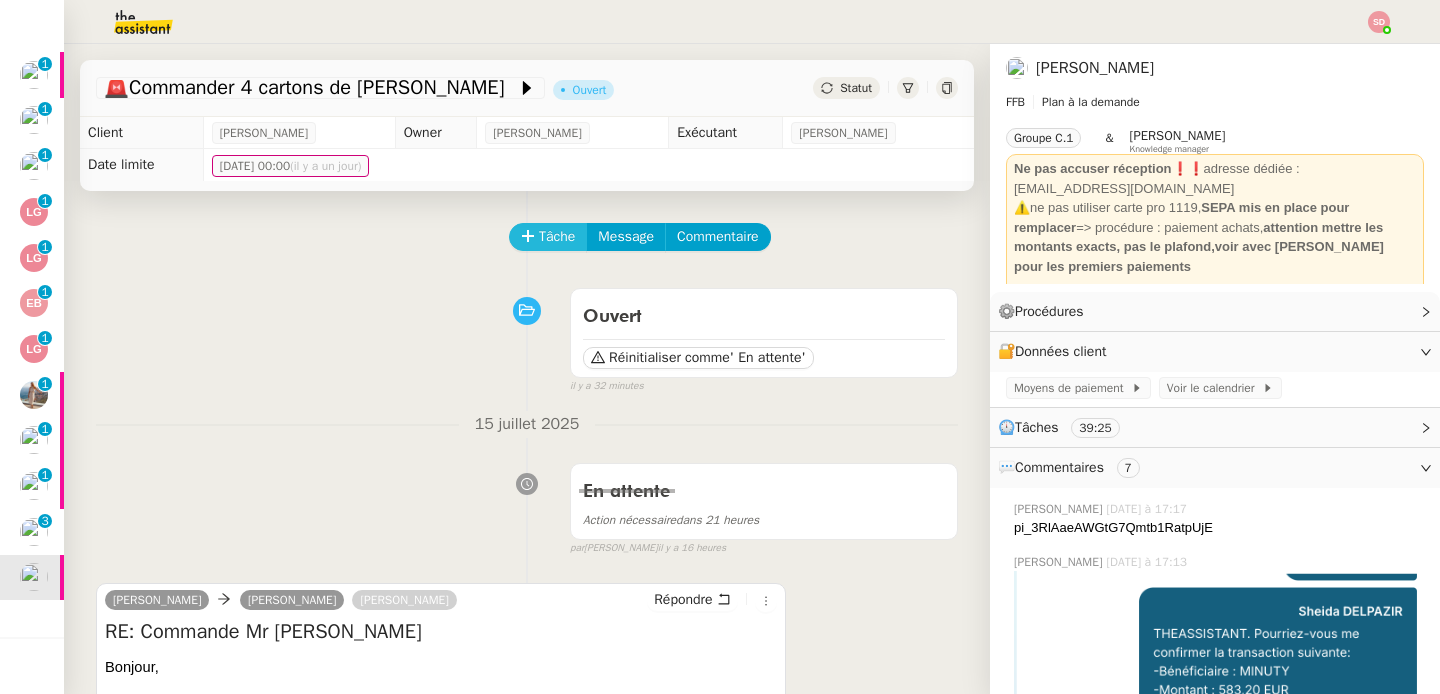 click on "Tâche" 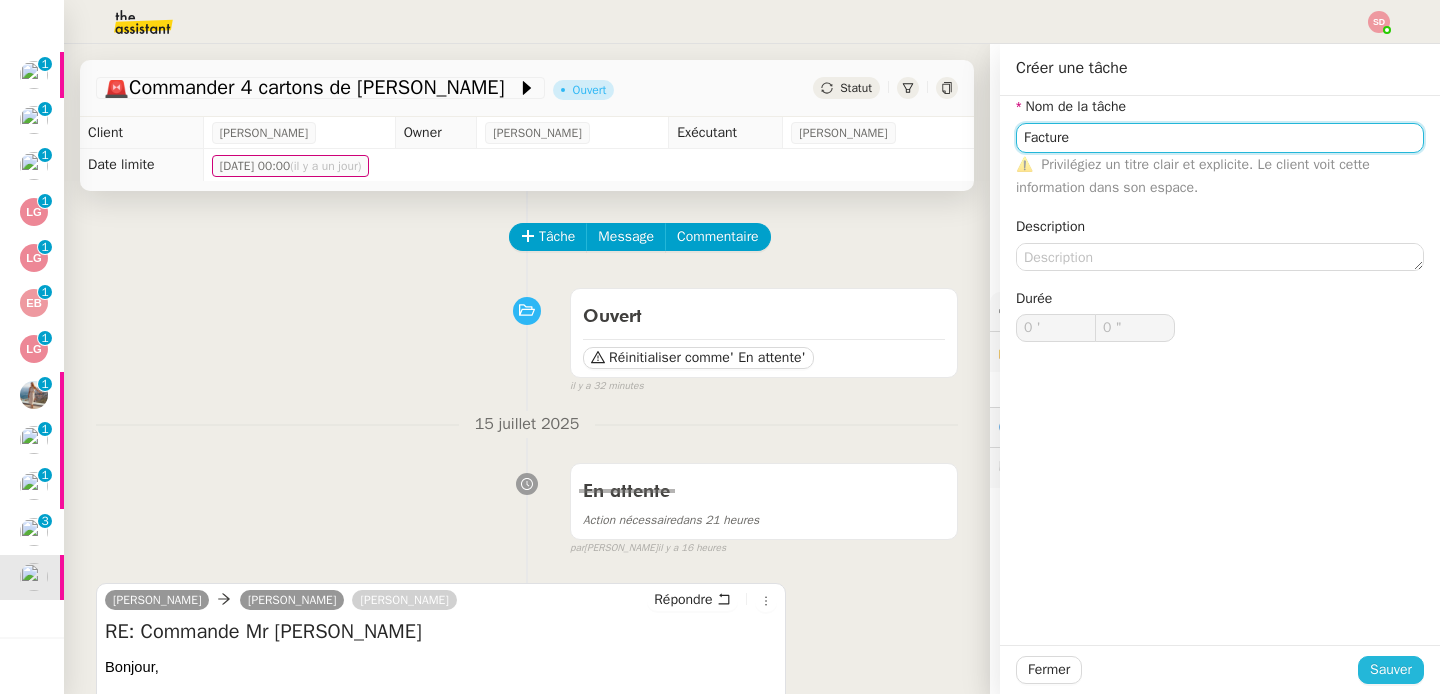 type on "Facture" 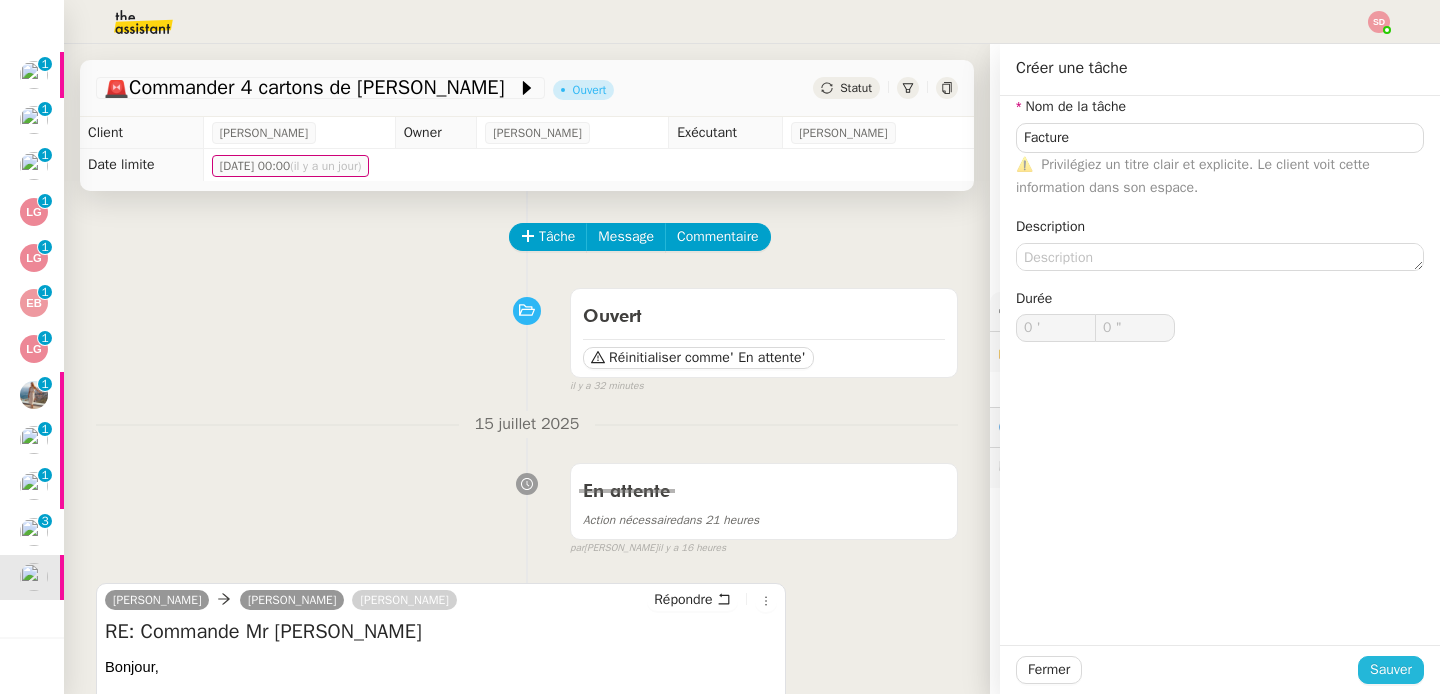 click on "Sauver" 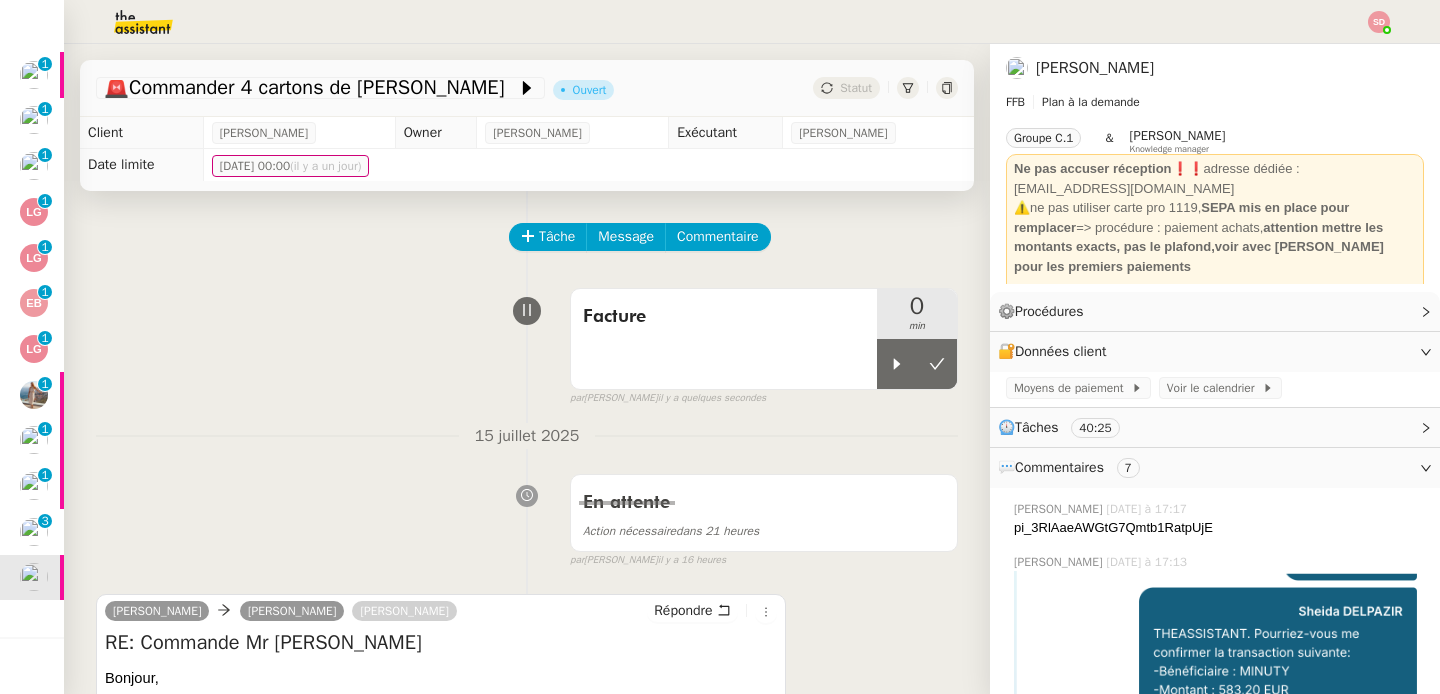 click at bounding box center (897, 364) 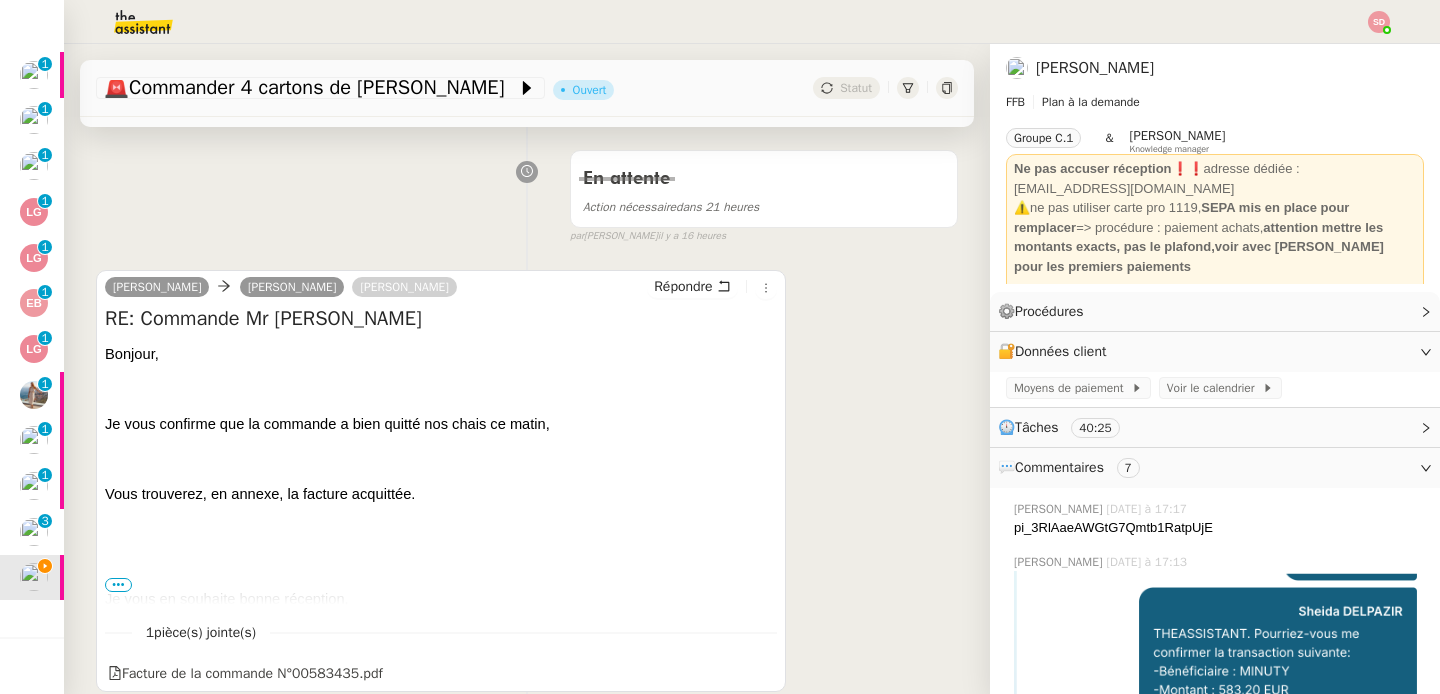 scroll, scrollTop: 325, scrollLeft: 0, axis: vertical 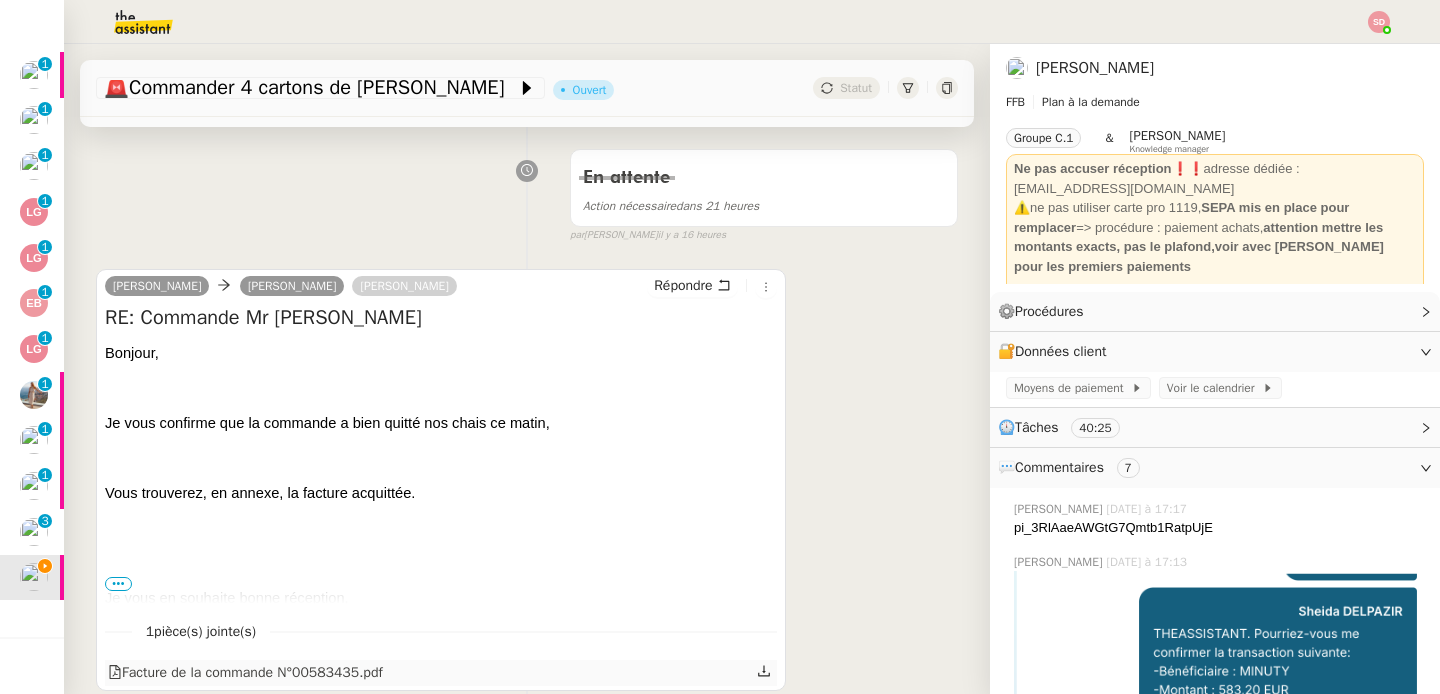 click on "Facture de la commande N°00583435.pdf" 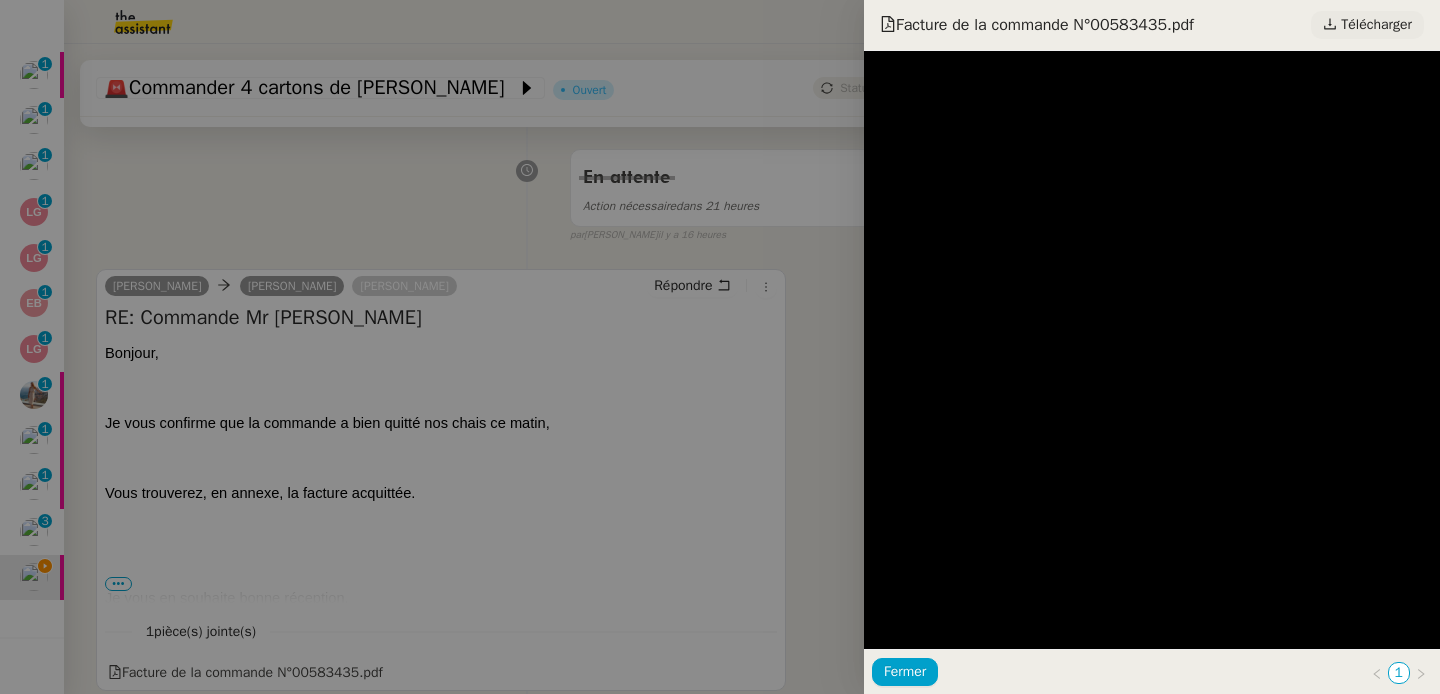 click on "Télécharger" at bounding box center (1376, 25) 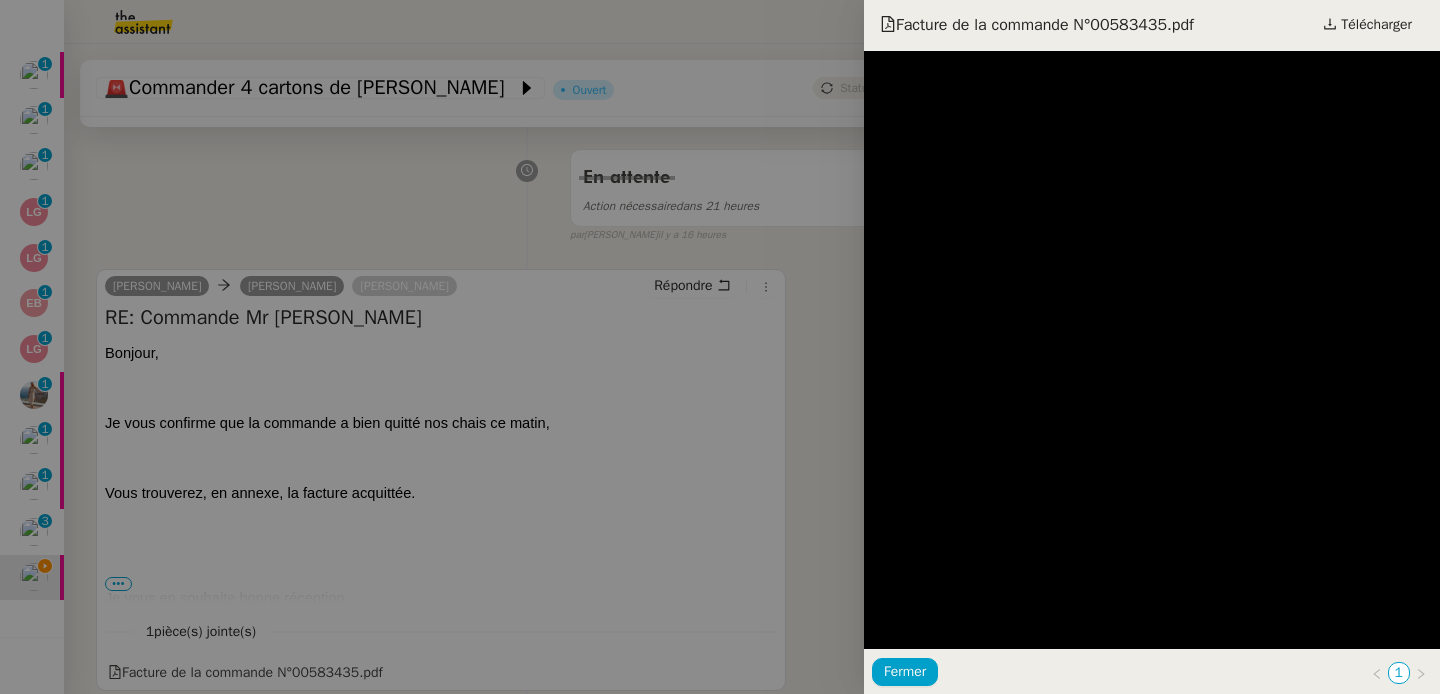 click at bounding box center [720, 347] 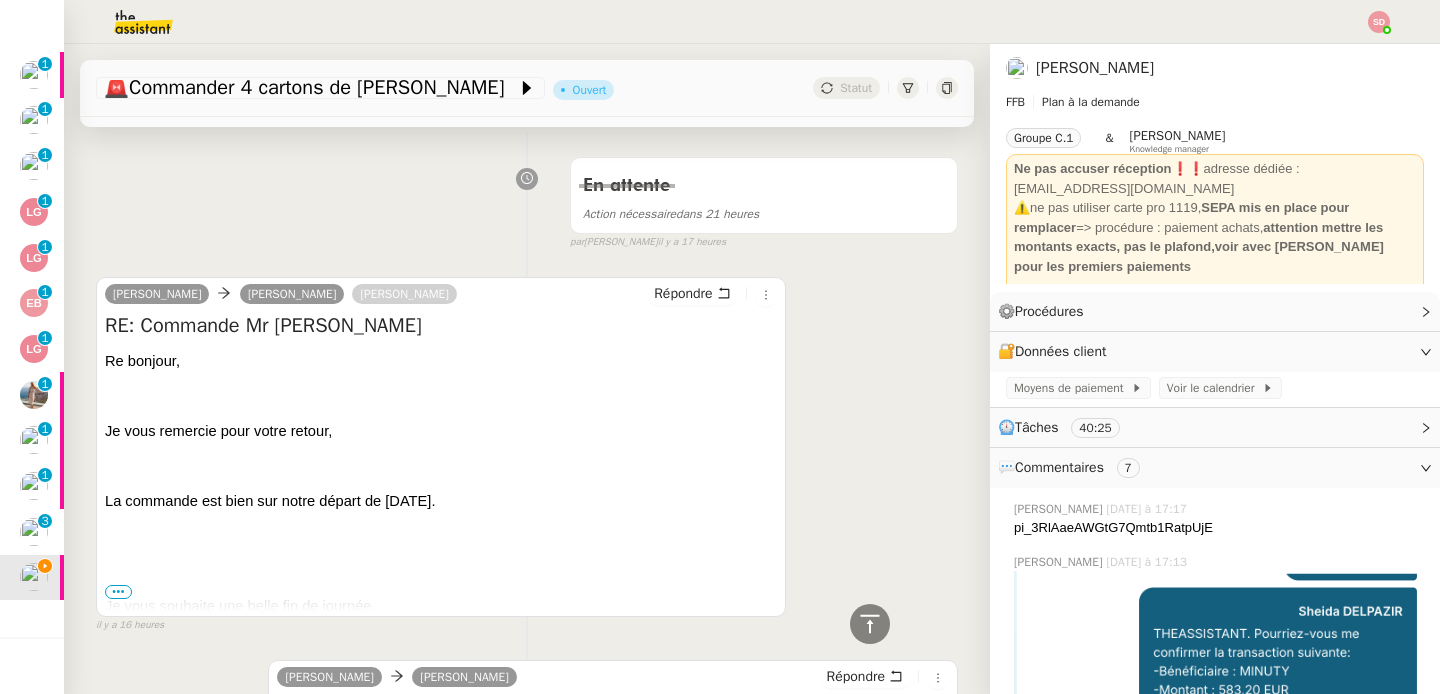 scroll, scrollTop: 1312, scrollLeft: 0, axis: vertical 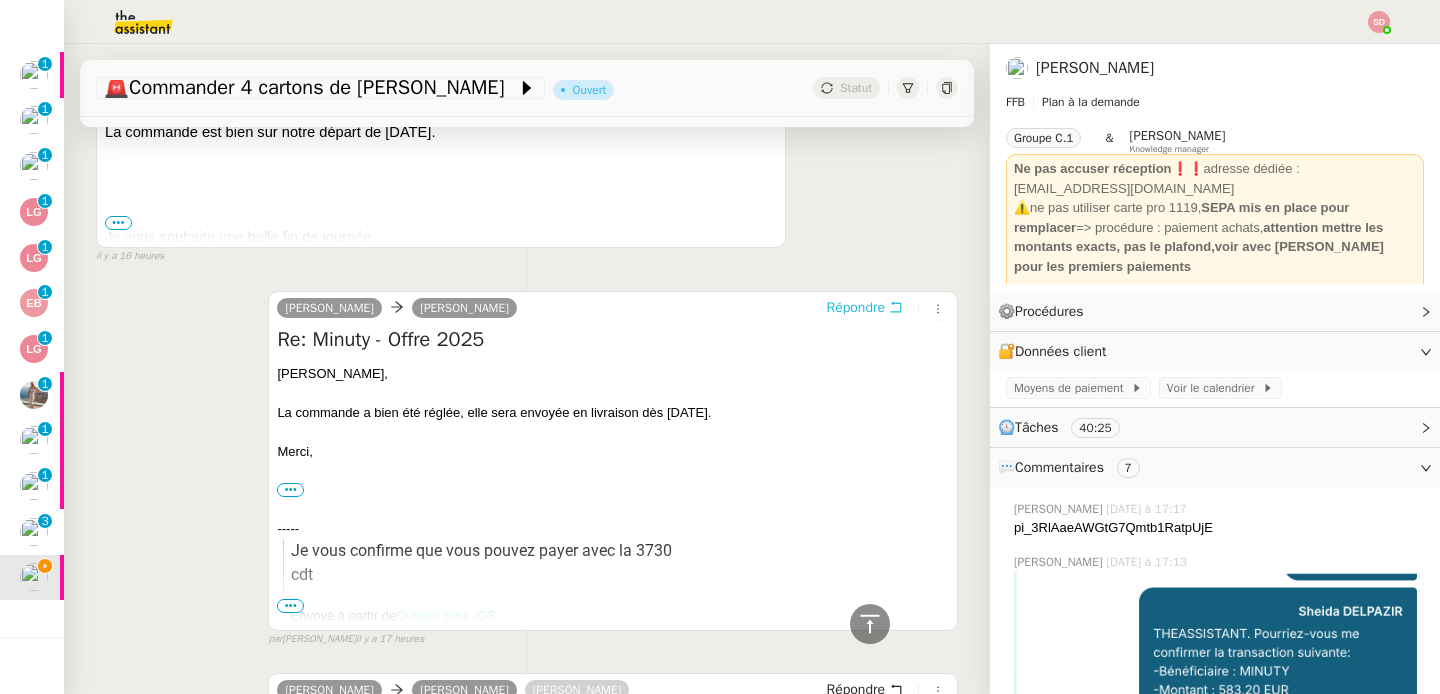 click on "Répondre" at bounding box center (856, 308) 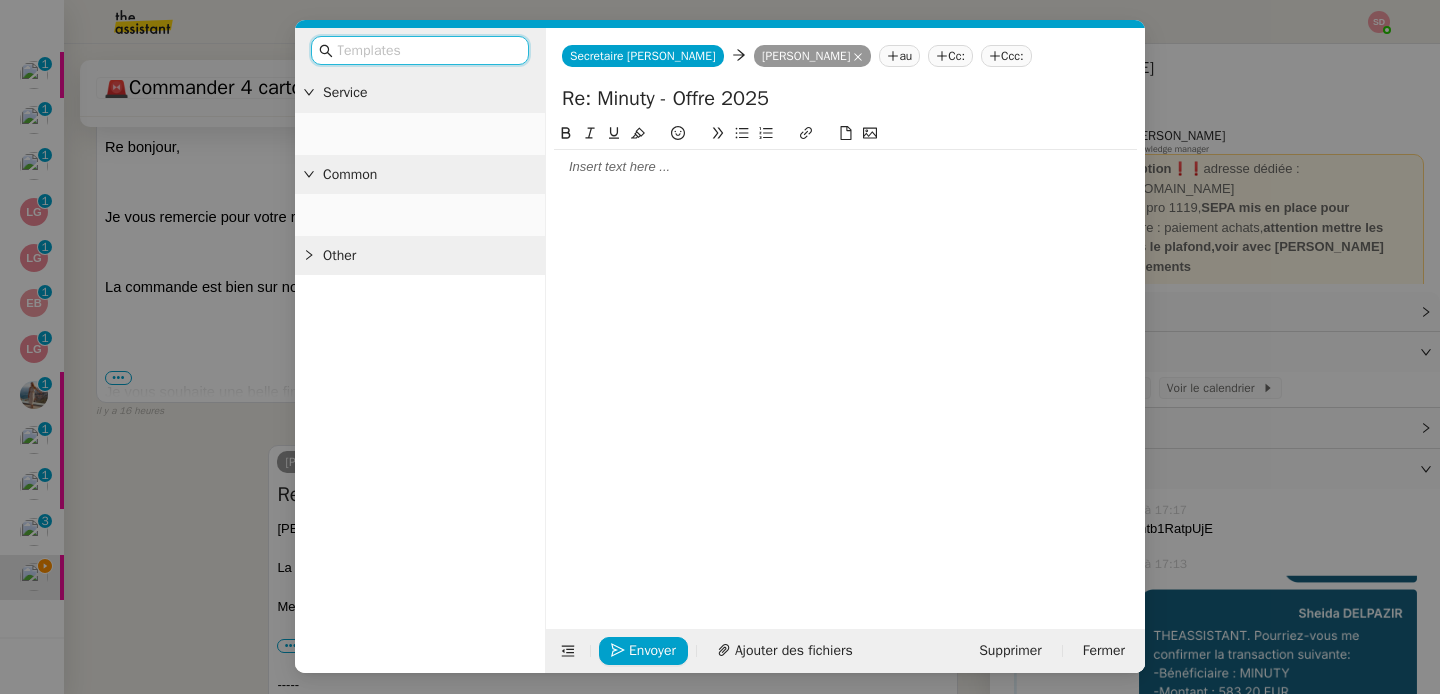 scroll, scrollTop: 1467, scrollLeft: 0, axis: vertical 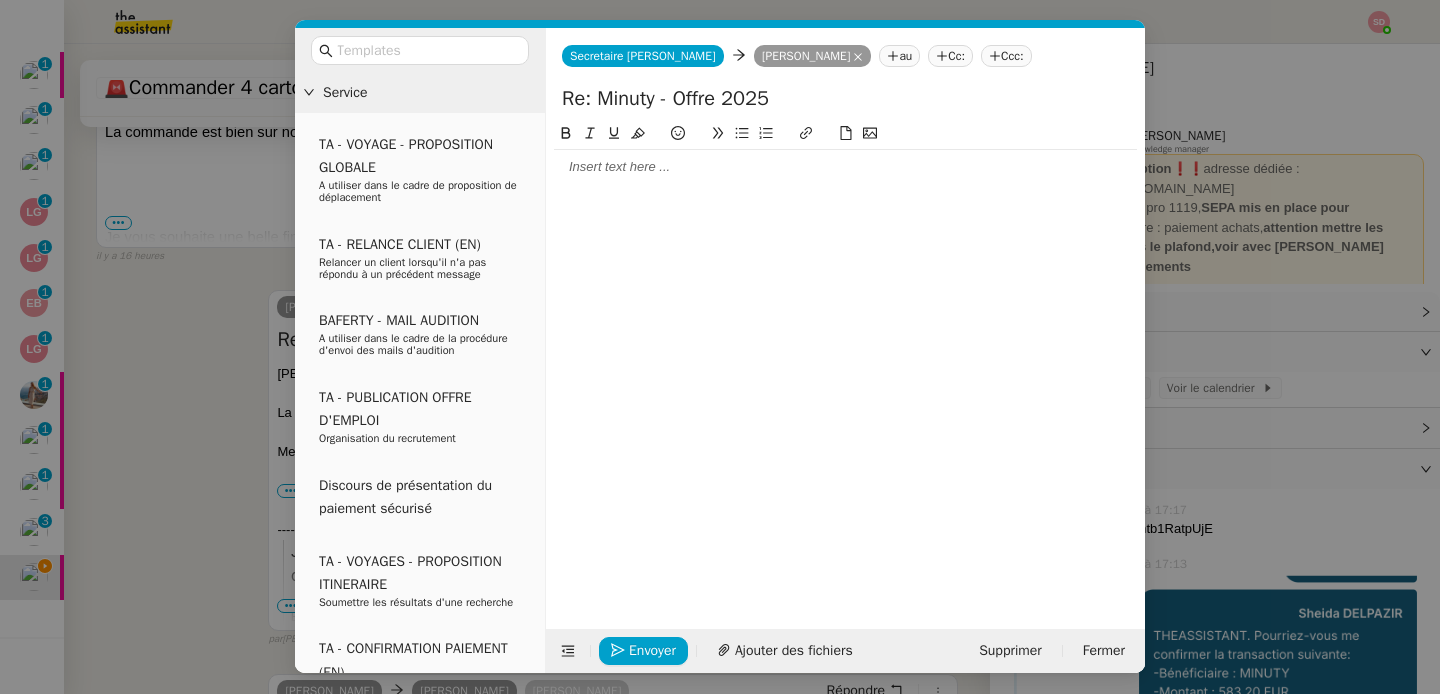 click 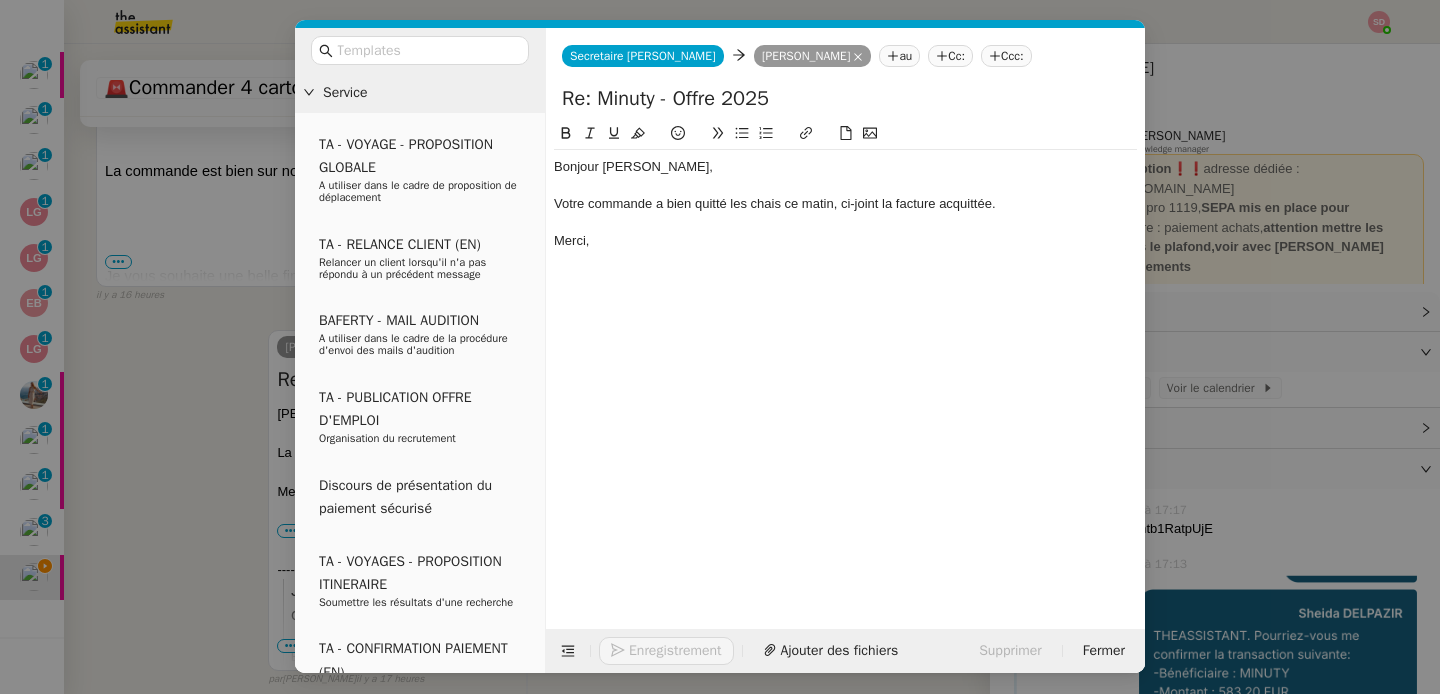 scroll, scrollTop: 1564, scrollLeft: 0, axis: vertical 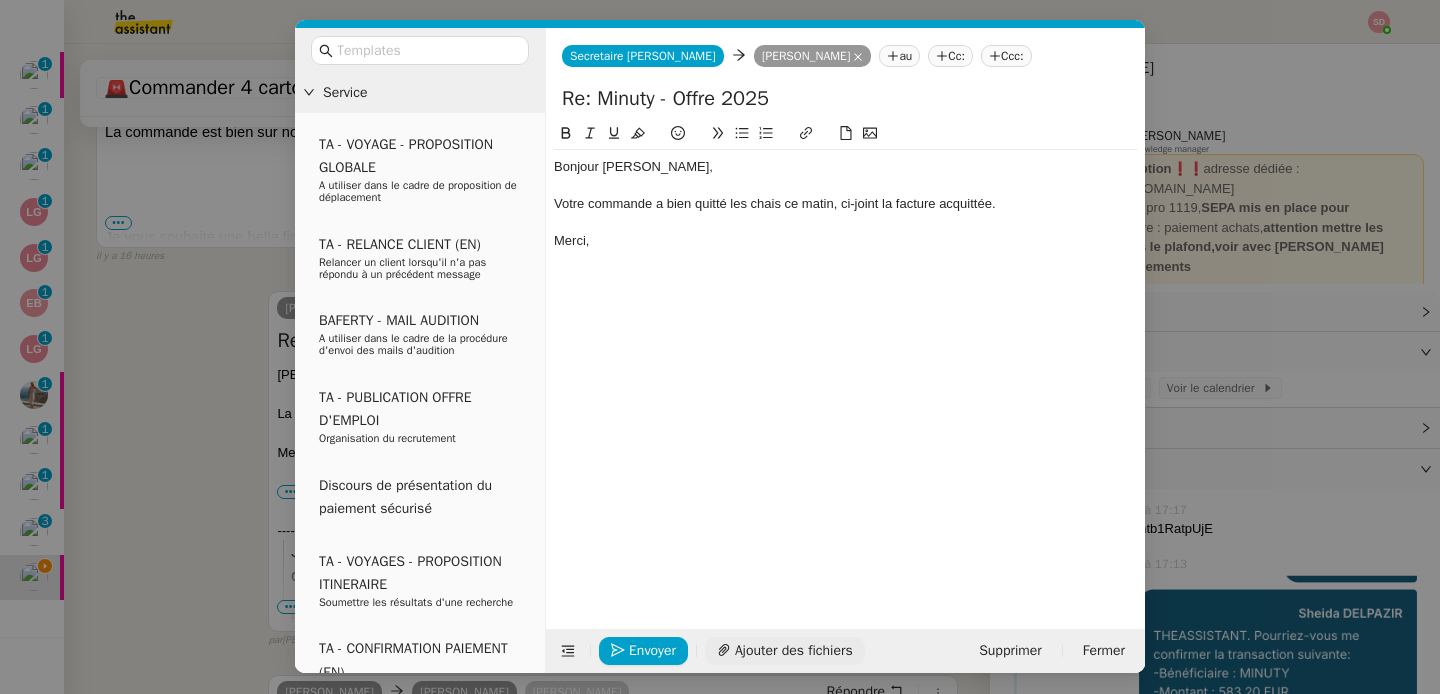 click on "Ajouter des fichiers" 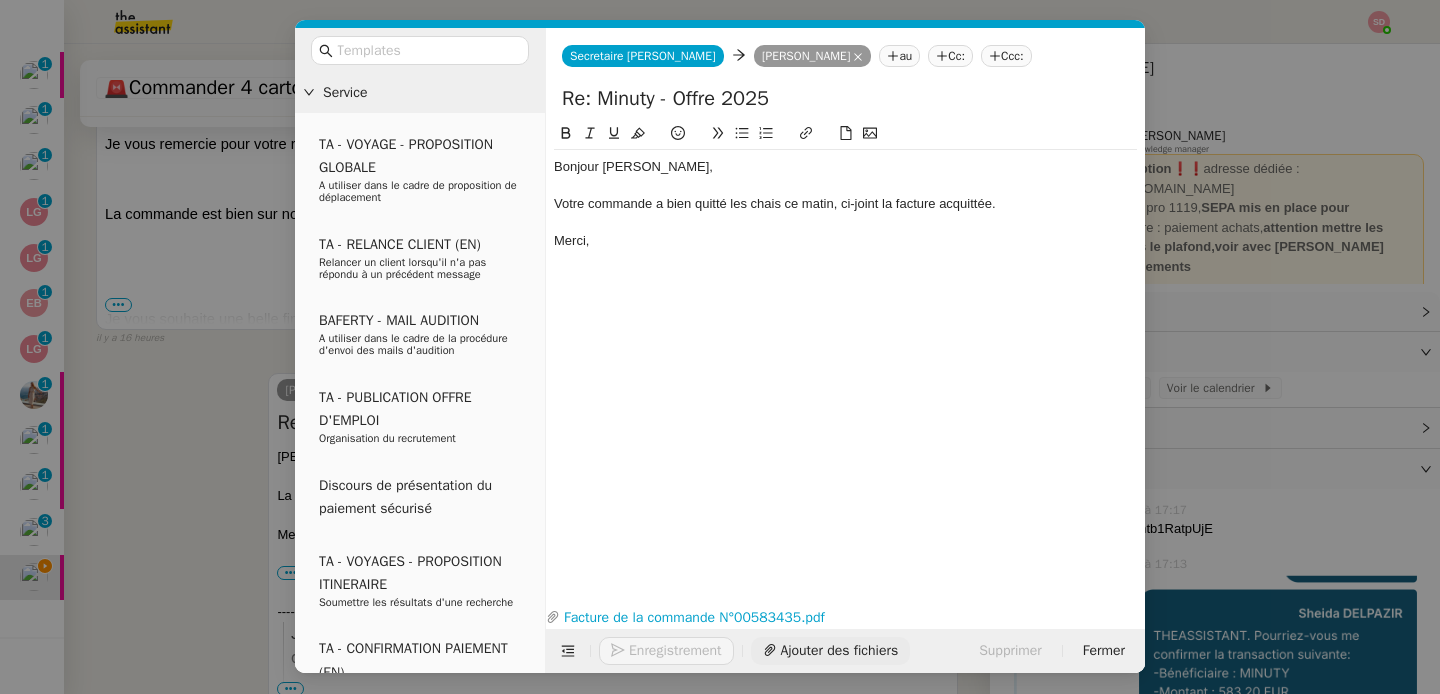 scroll, scrollTop: 1646, scrollLeft: 0, axis: vertical 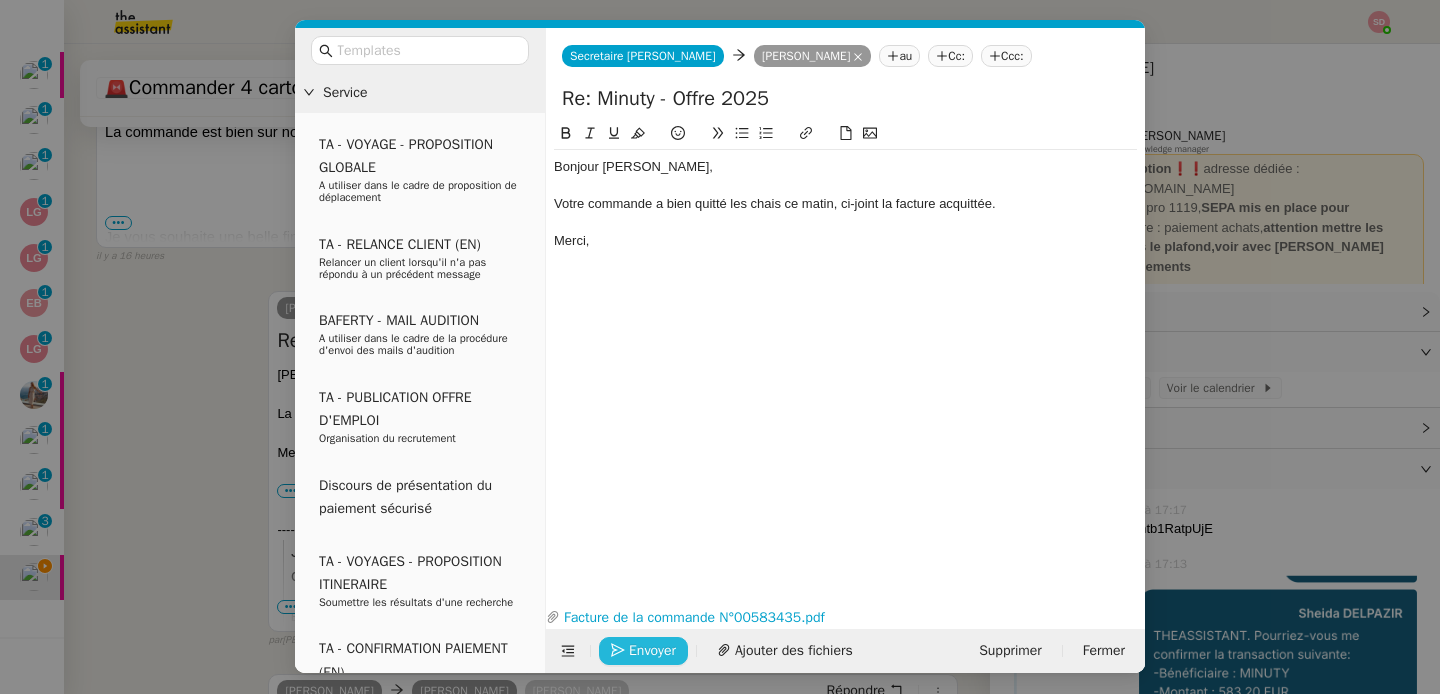click on "Envoyer" 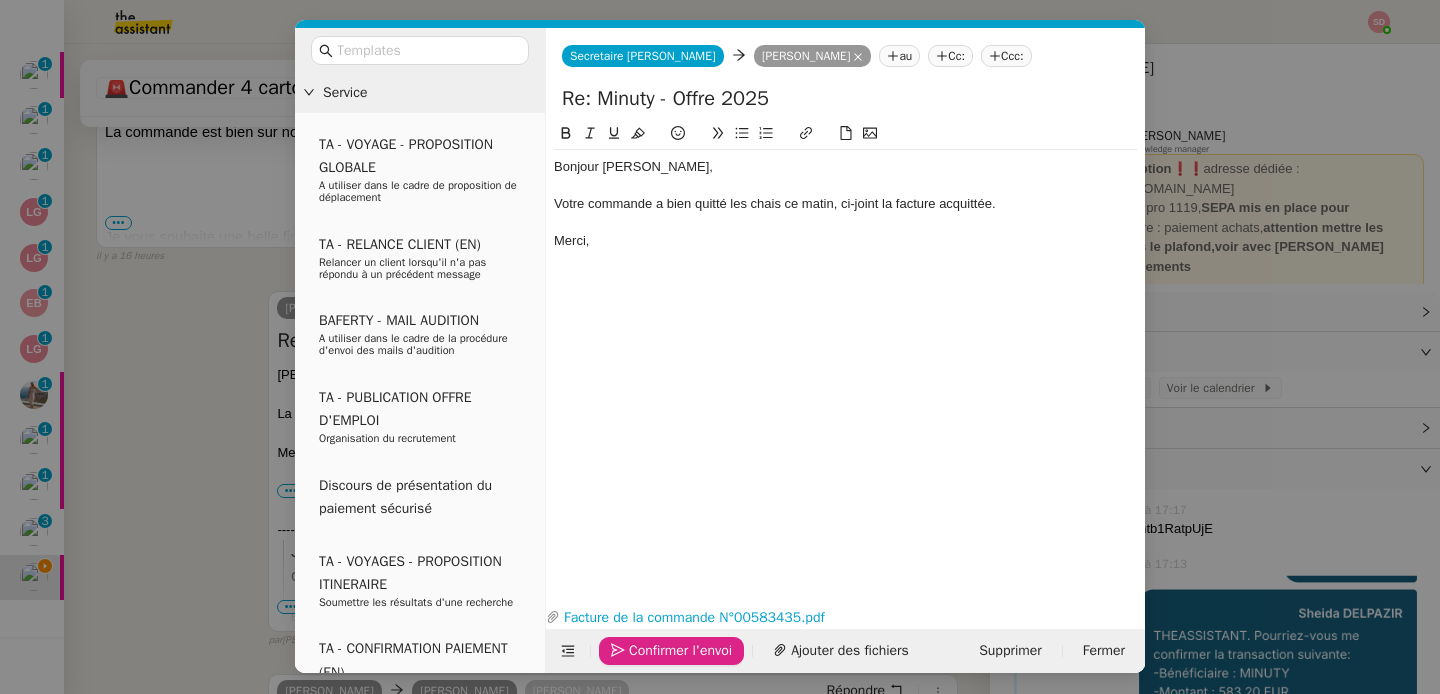 click on "Confirmer l'envoi" 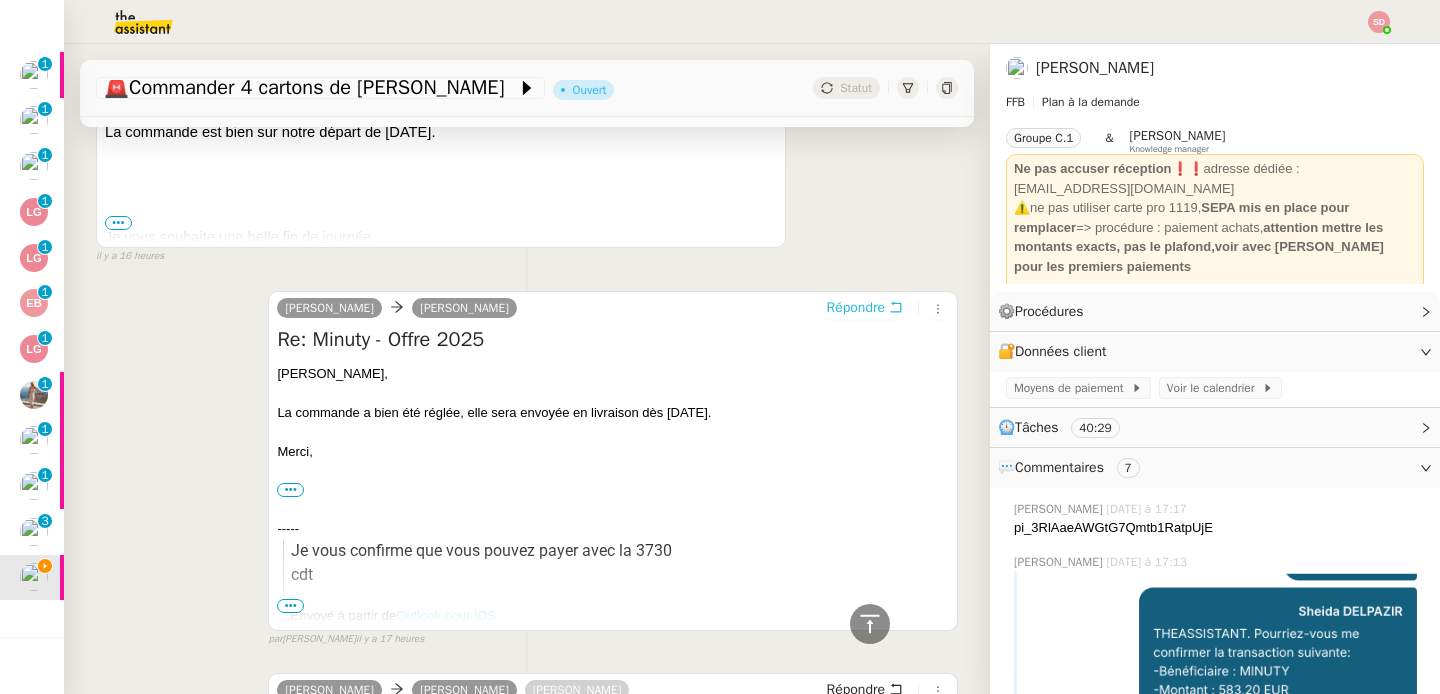 scroll, scrollTop: 0, scrollLeft: 0, axis: both 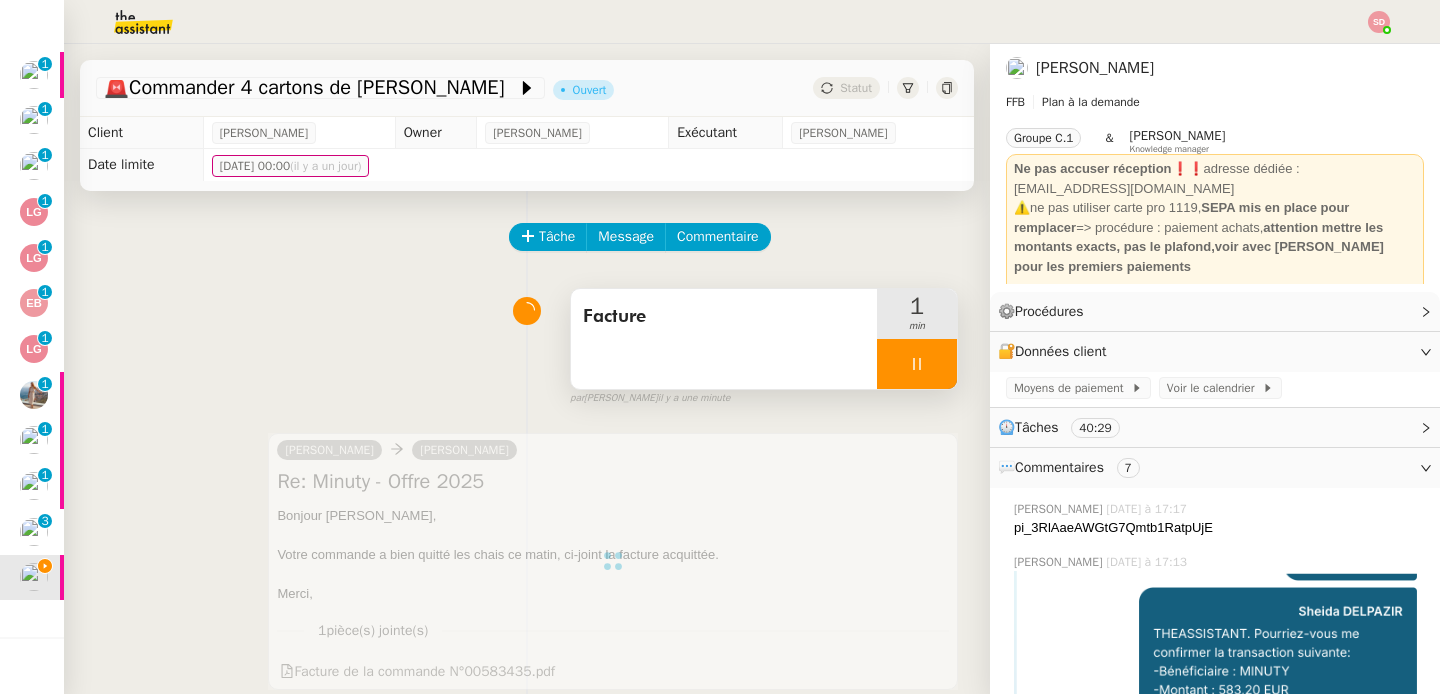 click at bounding box center [917, 364] 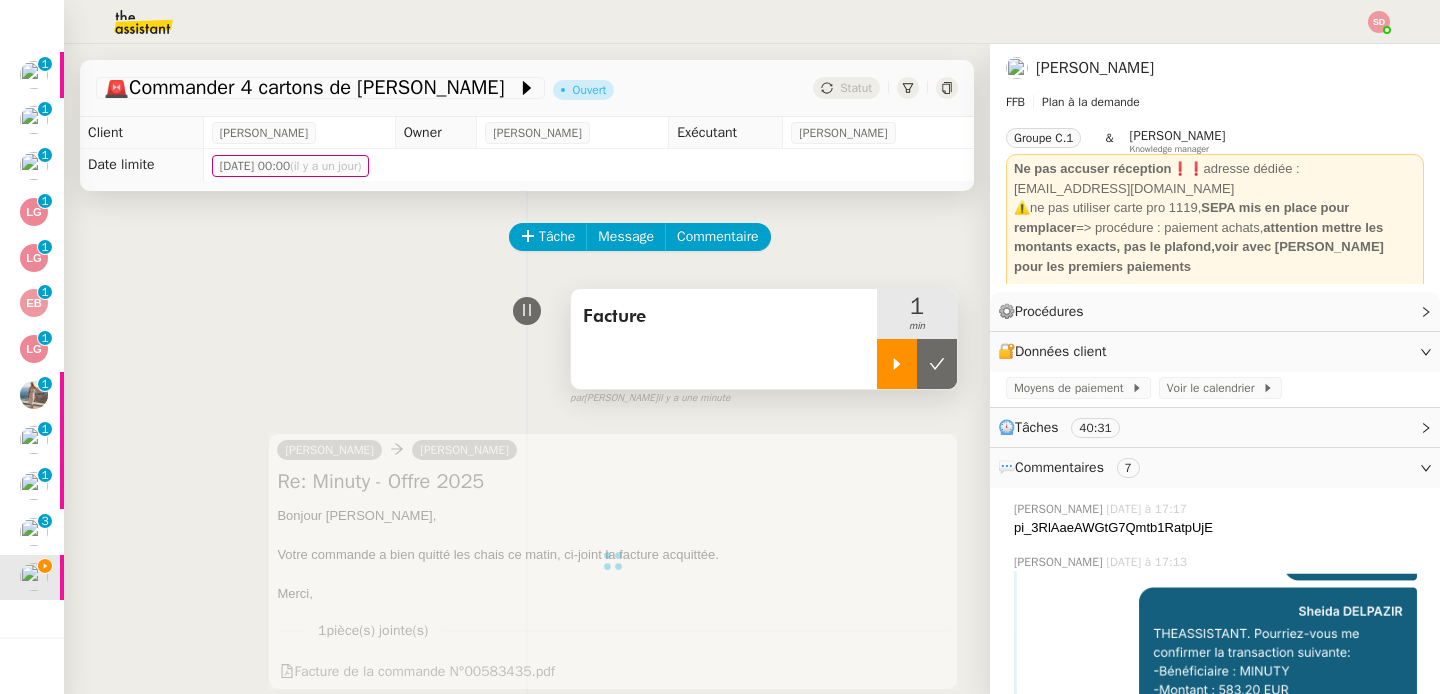 click at bounding box center [937, 364] 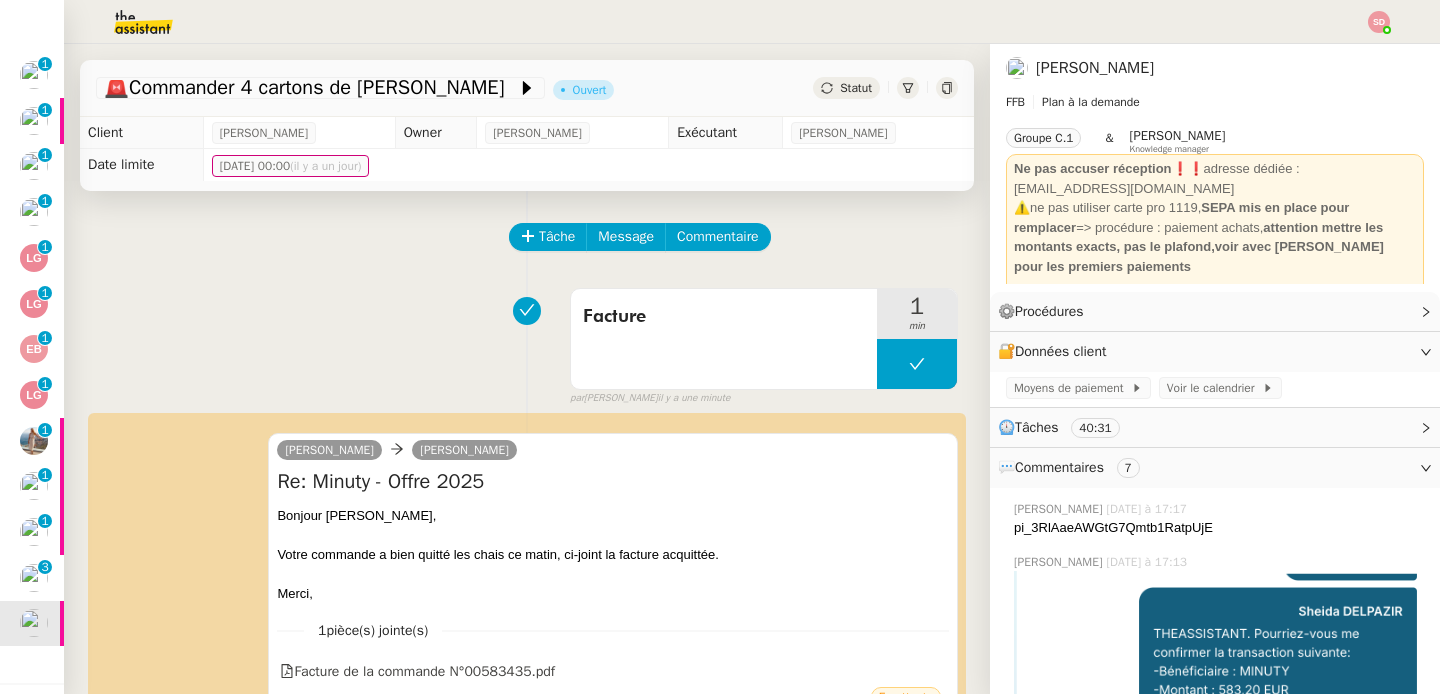 scroll, scrollTop: 720, scrollLeft: 0, axis: vertical 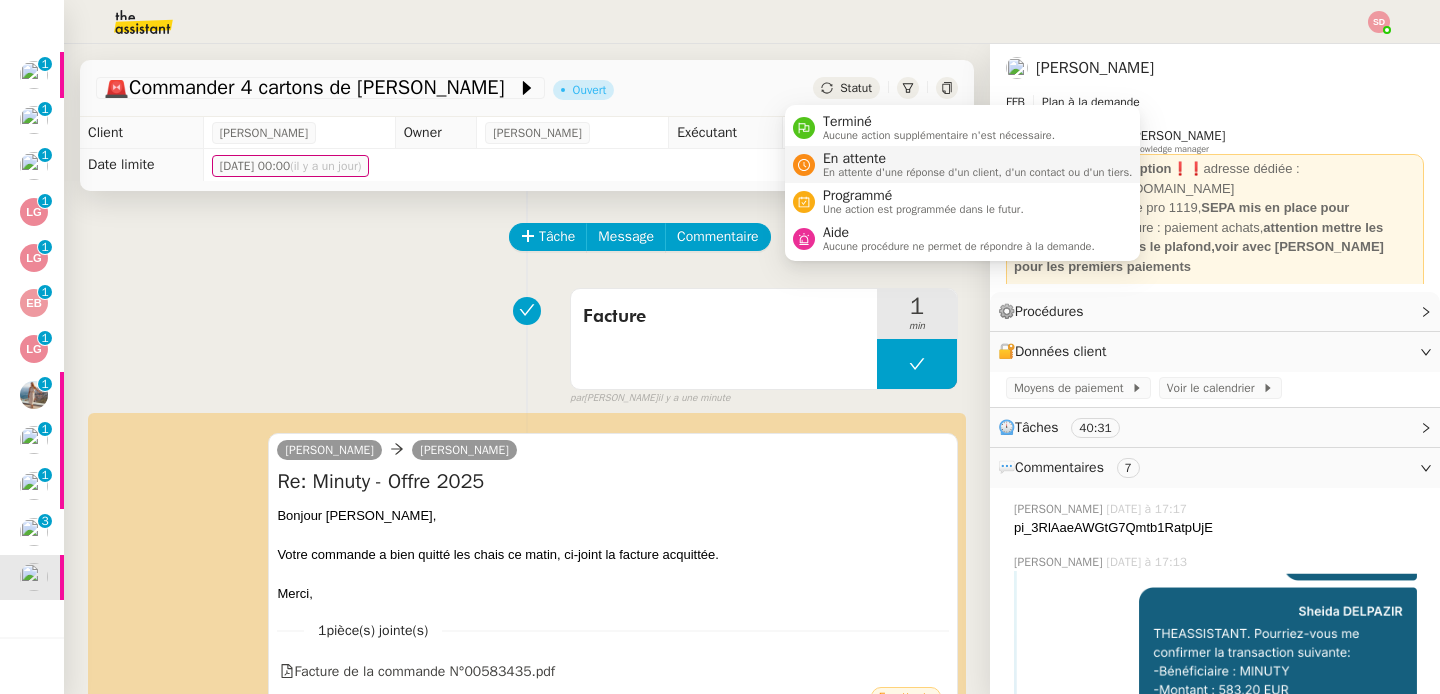 click on "En attente" at bounding box center [978, 159] 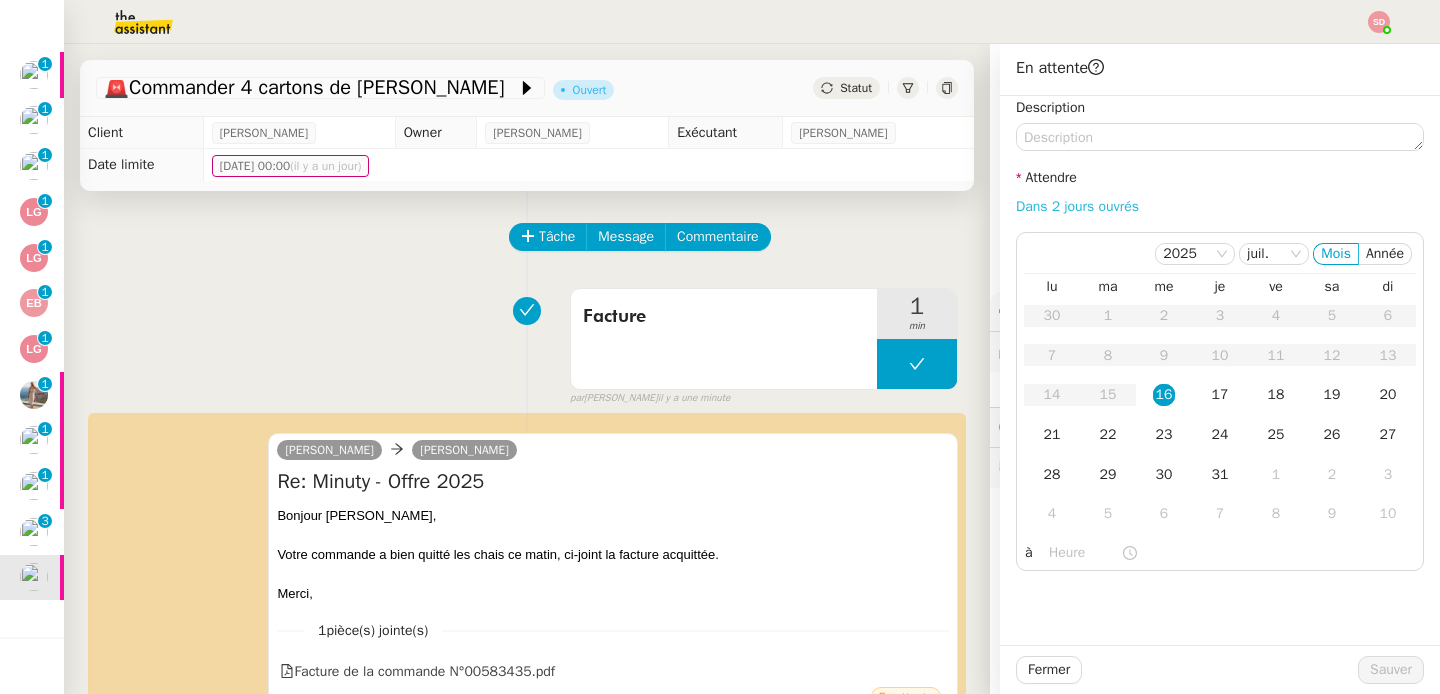 click on "Dans 2 jours ouvrés" 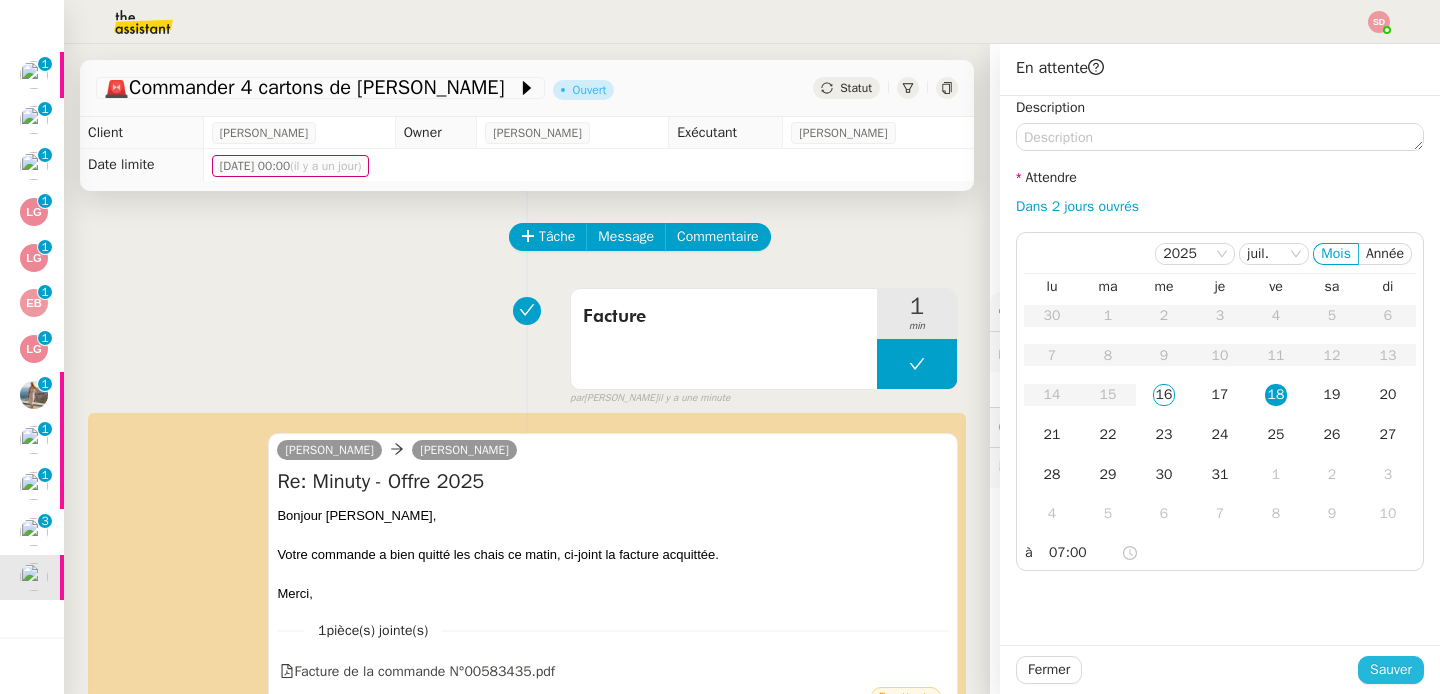 click on "Sauver" 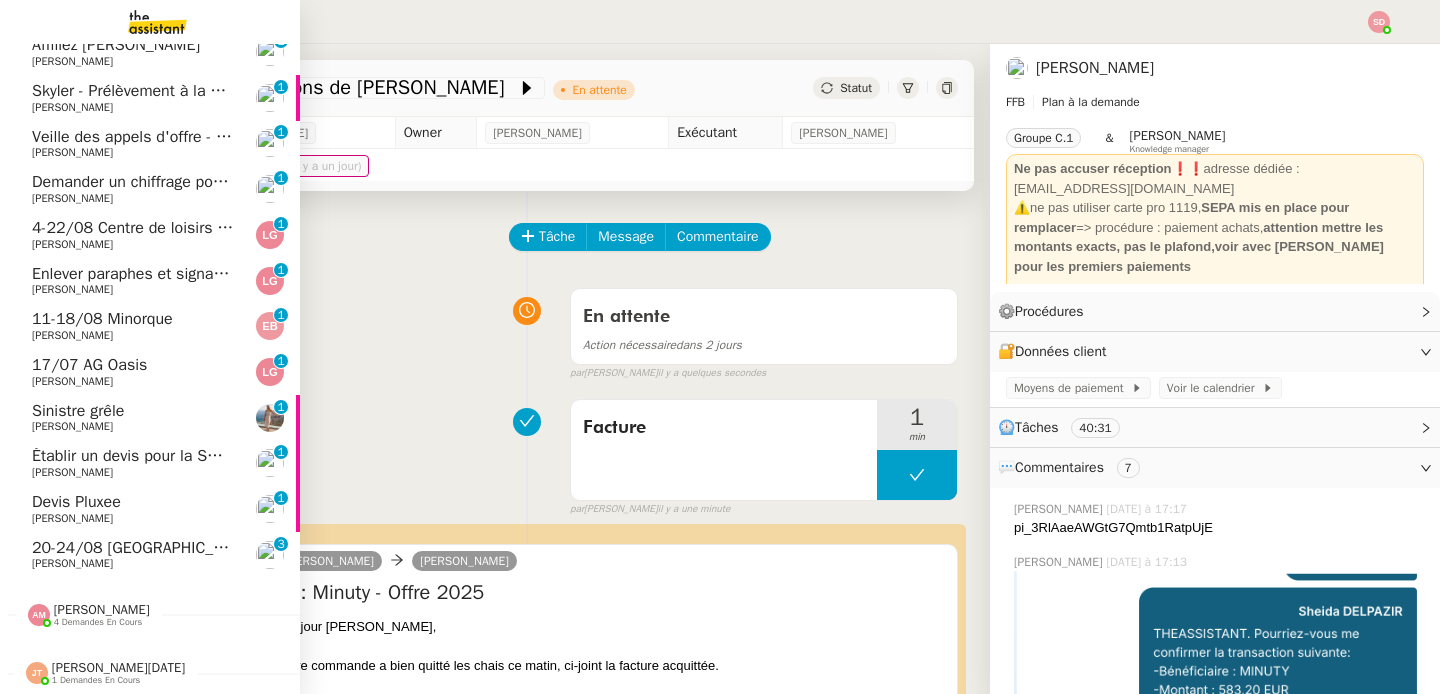 scroll, scrollTop: 708, scrollLeft: 0, axis: vertical 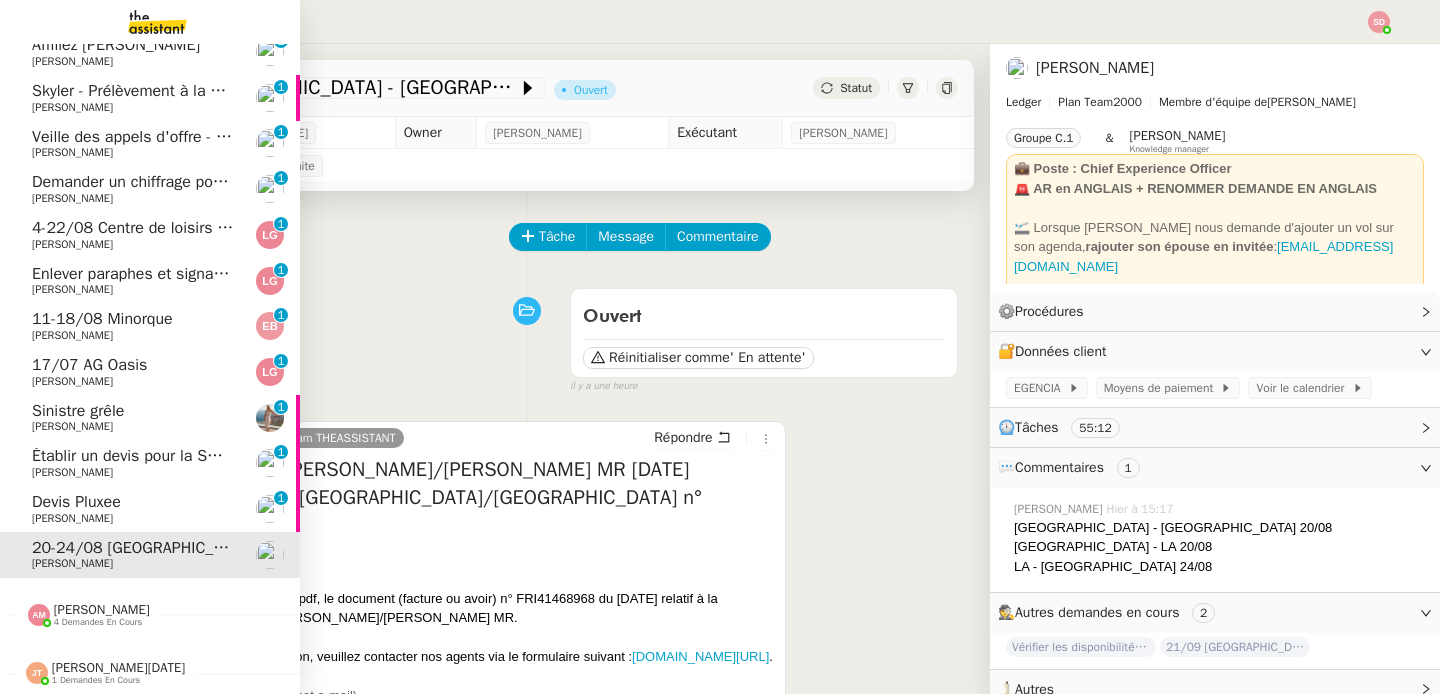 click on "Devis Pluxee" 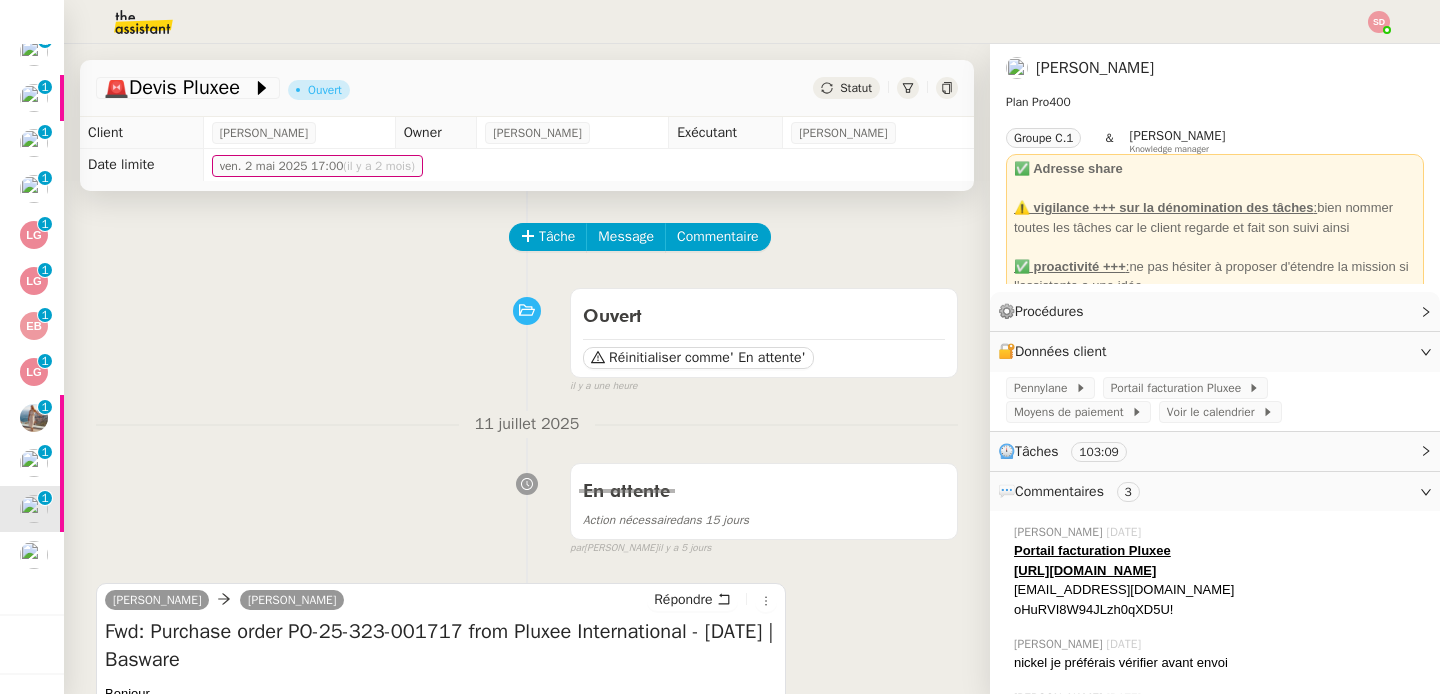 scroll, scrollTop: 0, scrollLeft: 0, axis: both 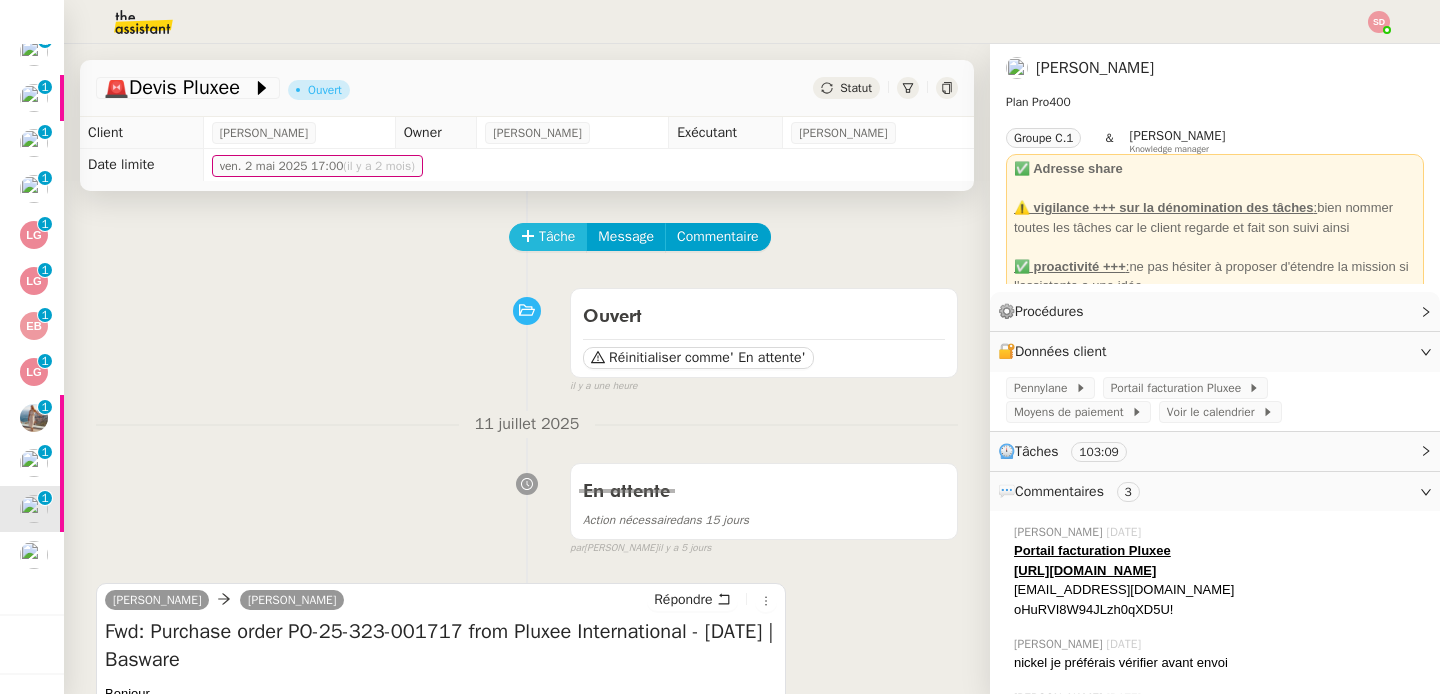 click on "Tâche" 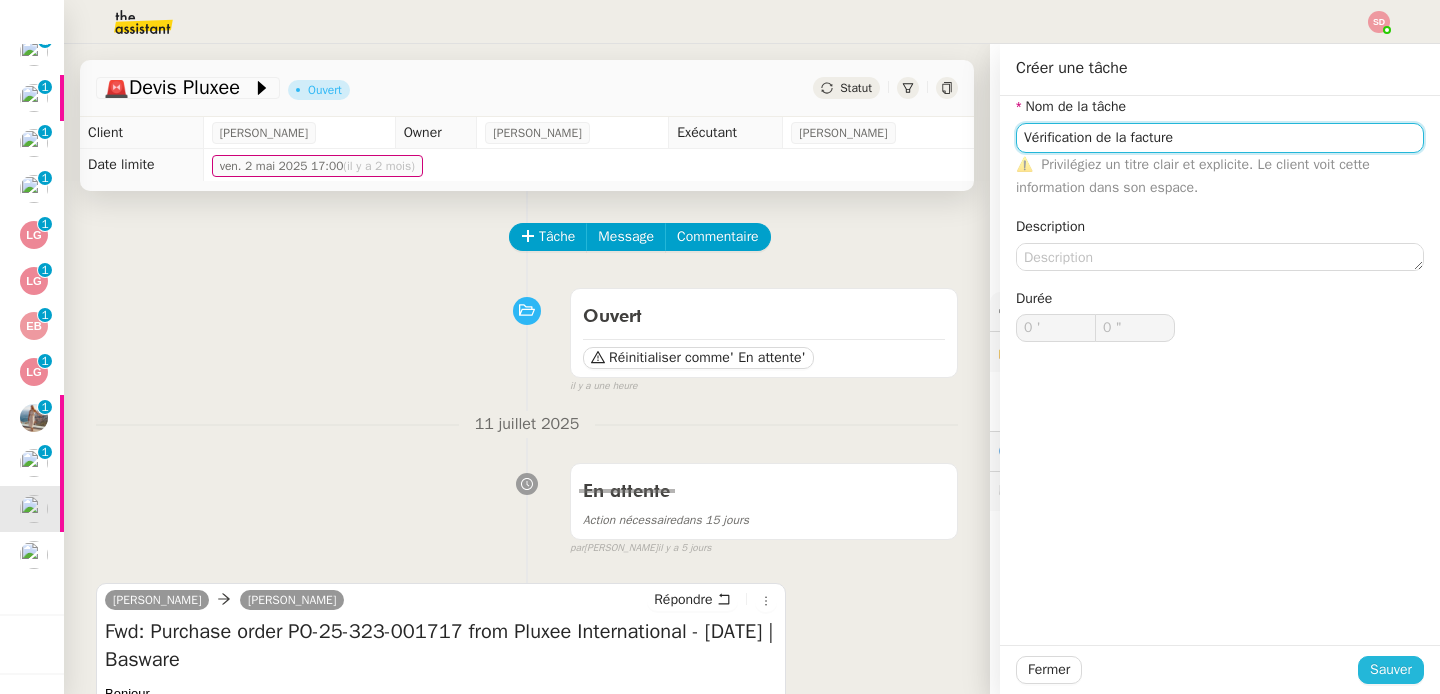 type on "Vérification de la facture" 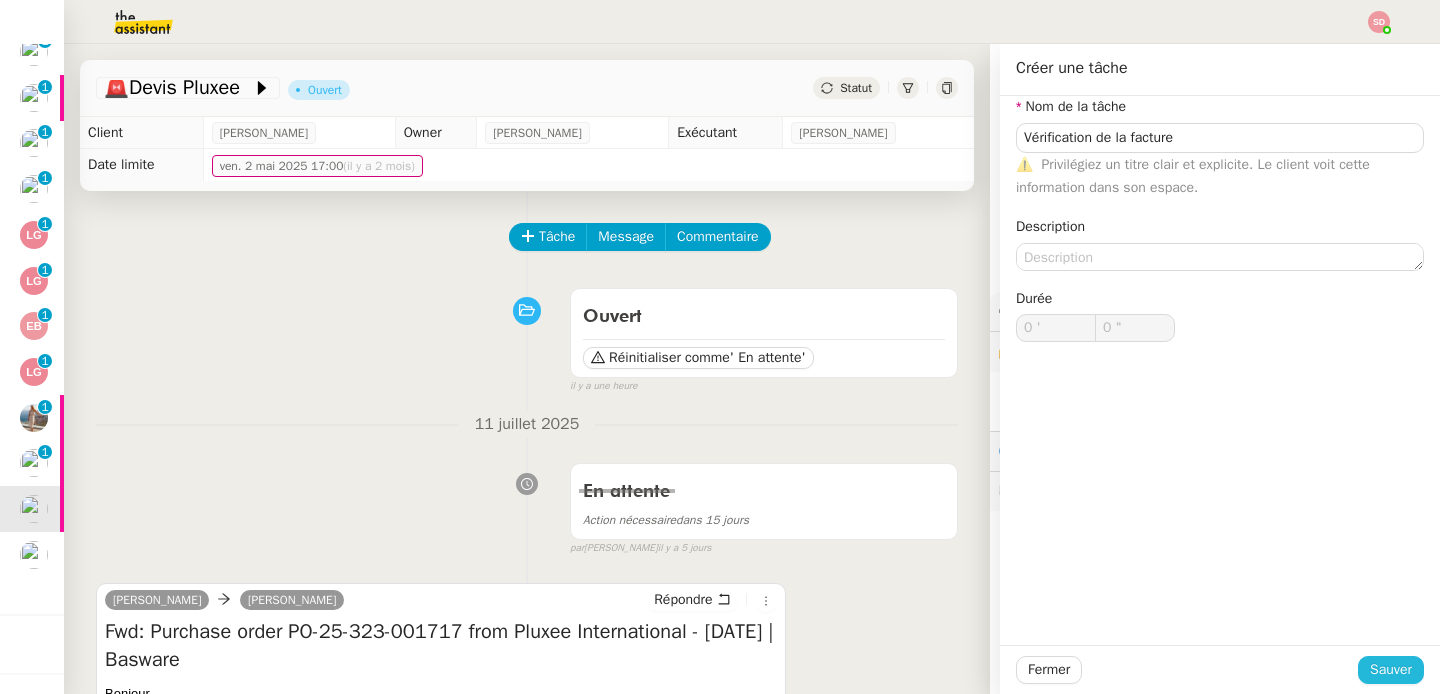 click on "Sauver" 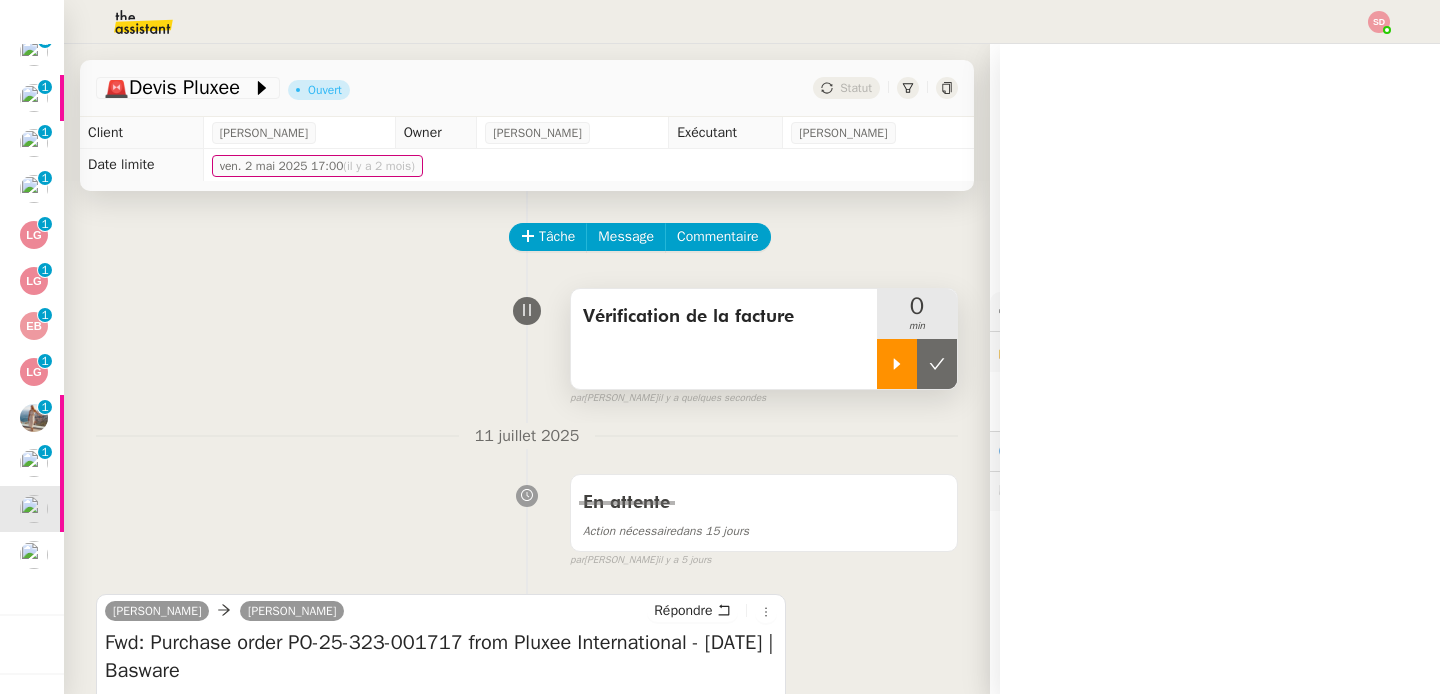 click at bounding box center (897, 364) 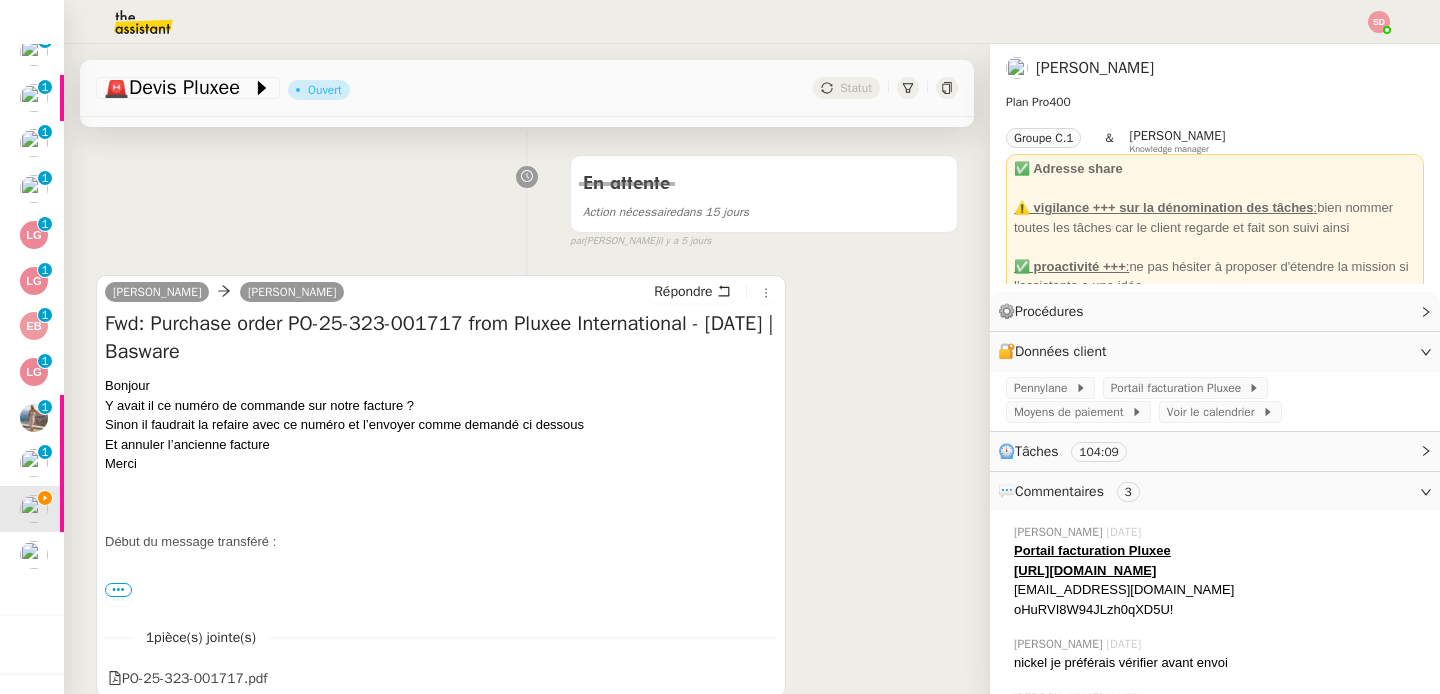scroll, scrollTop: 426, scrollLeft: 0, axis: vertical 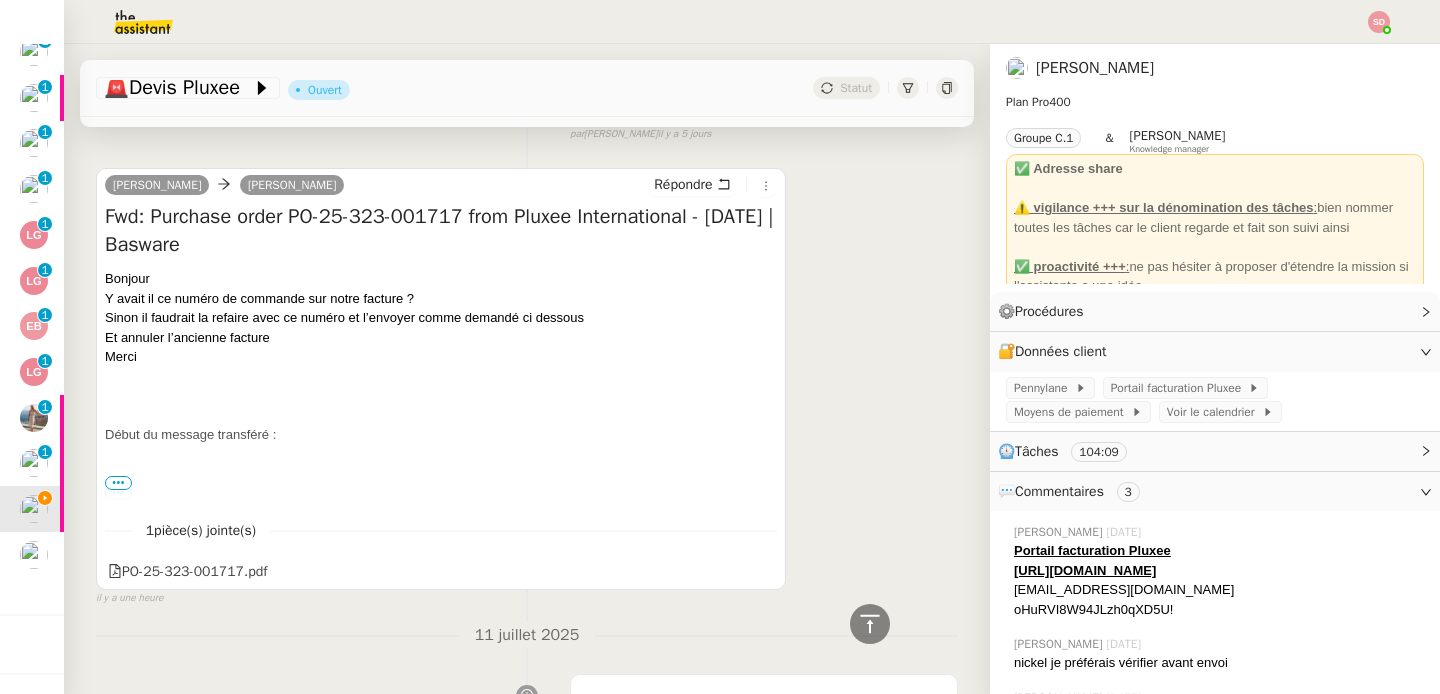 click on "•••" at bounding box center [118, 483] 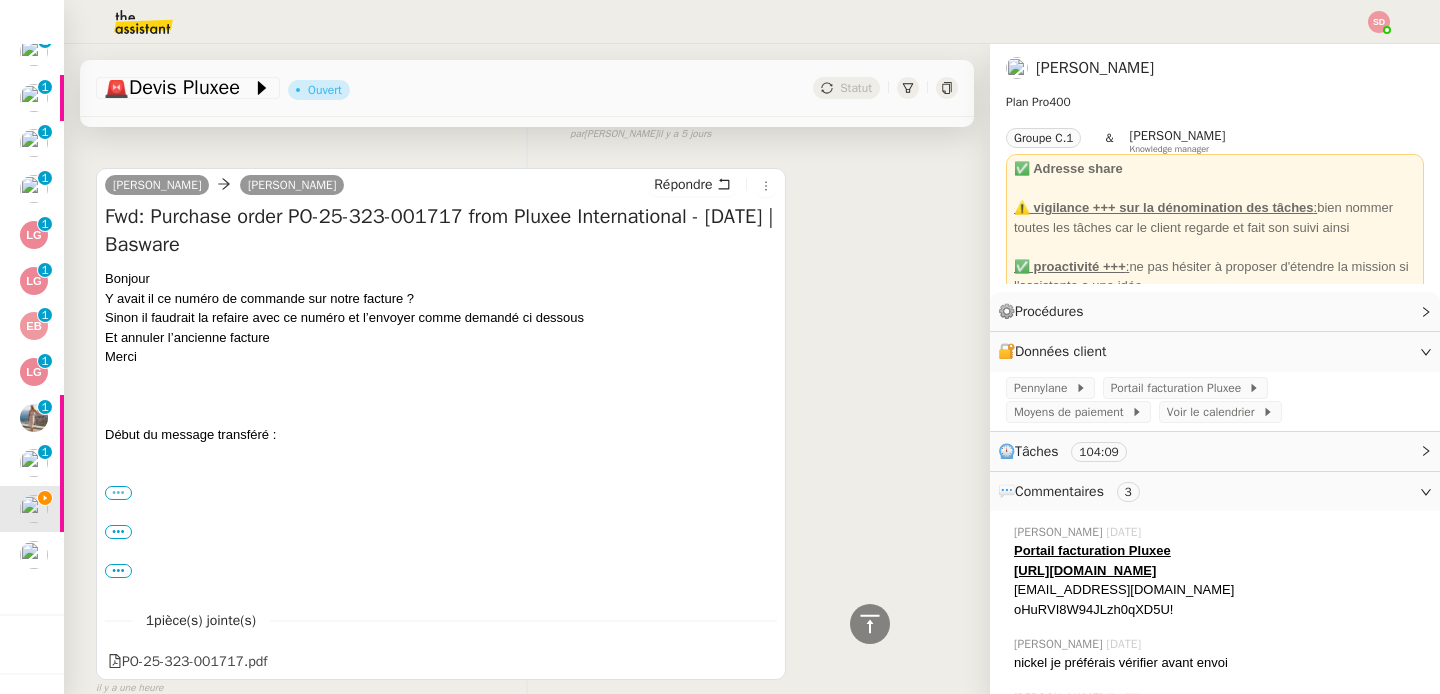 click on "•••" at bounding box center (118, 493) 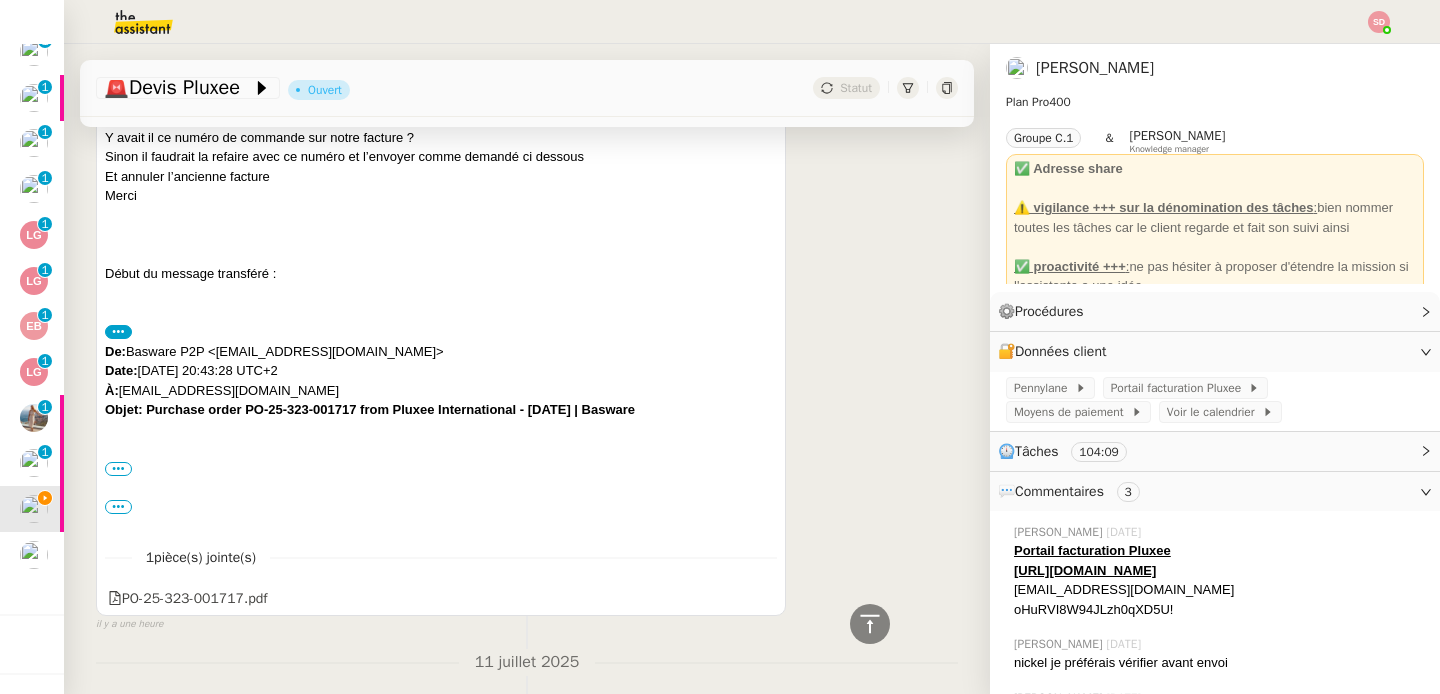scroll, scrollTop: 649, scrollLeft: 0, axis: vertical 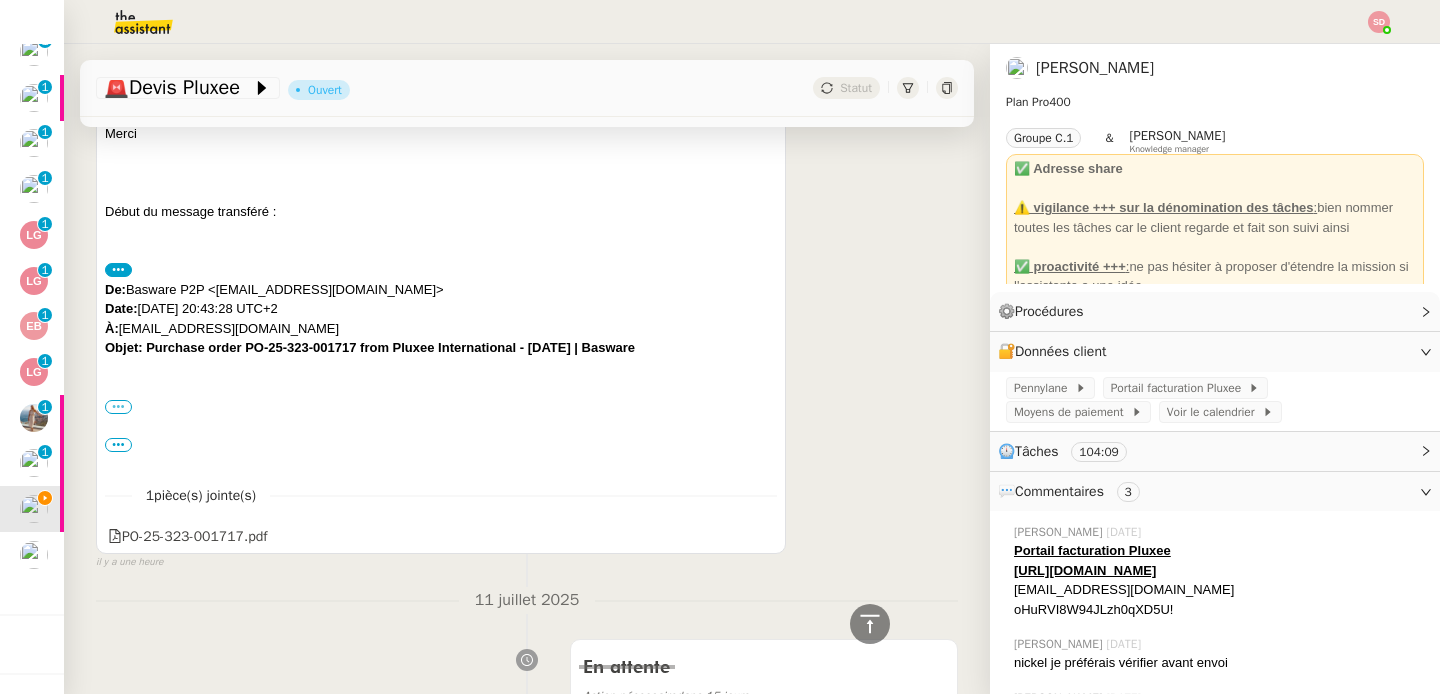 click on "•••" at bounding box center (118, 407) 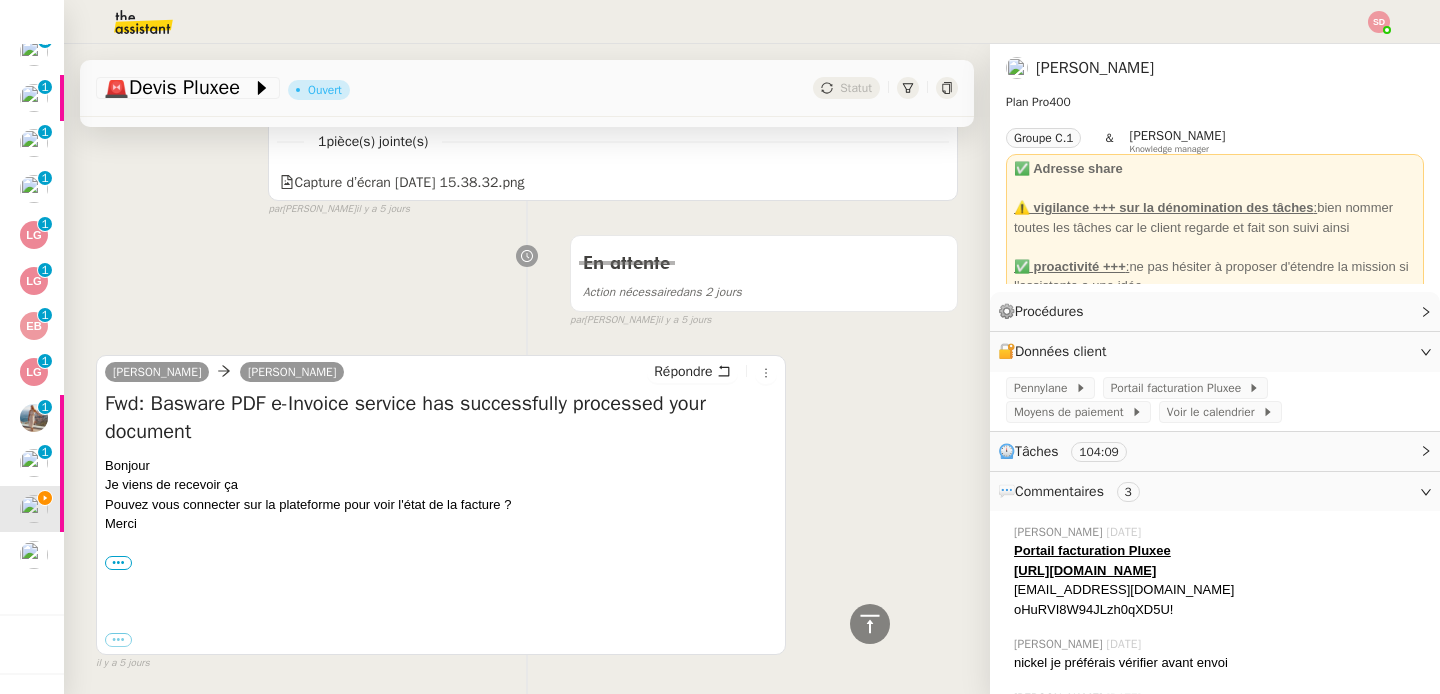 scroll, scrollTop: 2807, scrollLeft: 0, axis: vertical 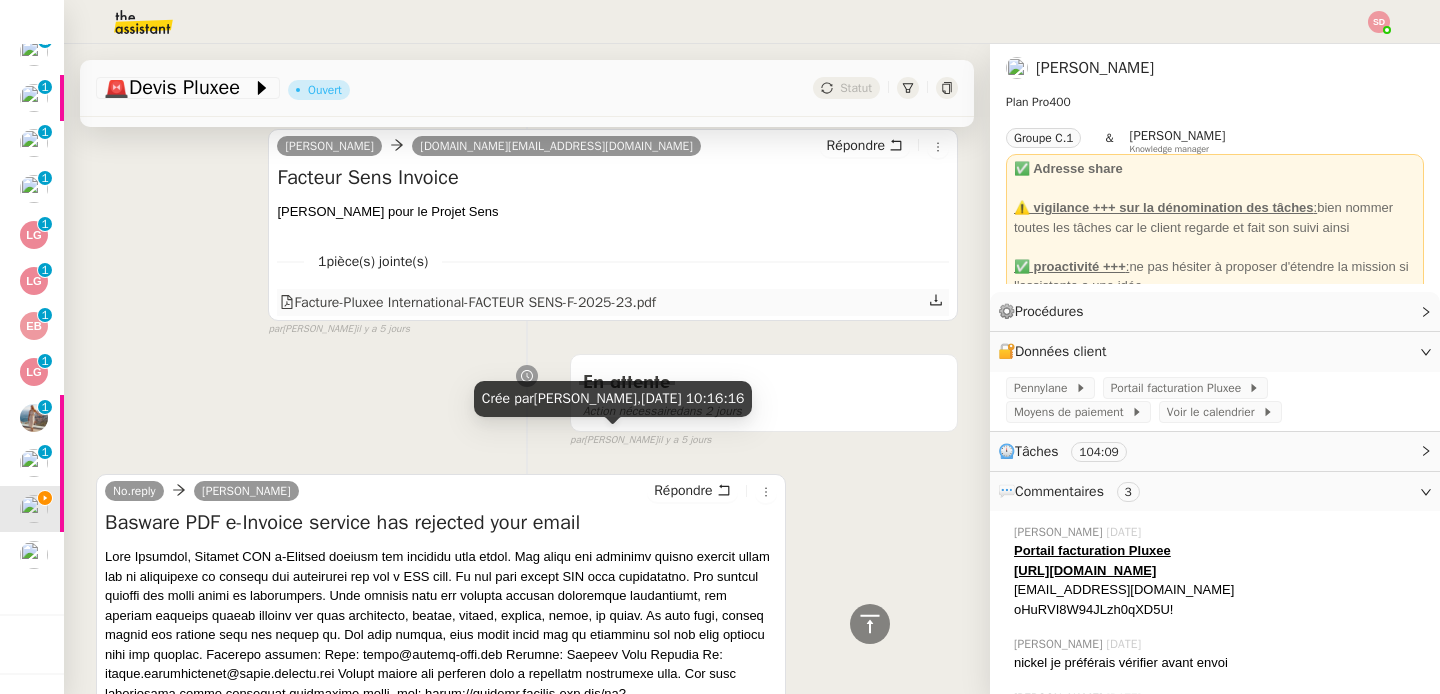 click on "Facture-Pluxee International-FACTEUR SENS-F-2025-23.pdf" 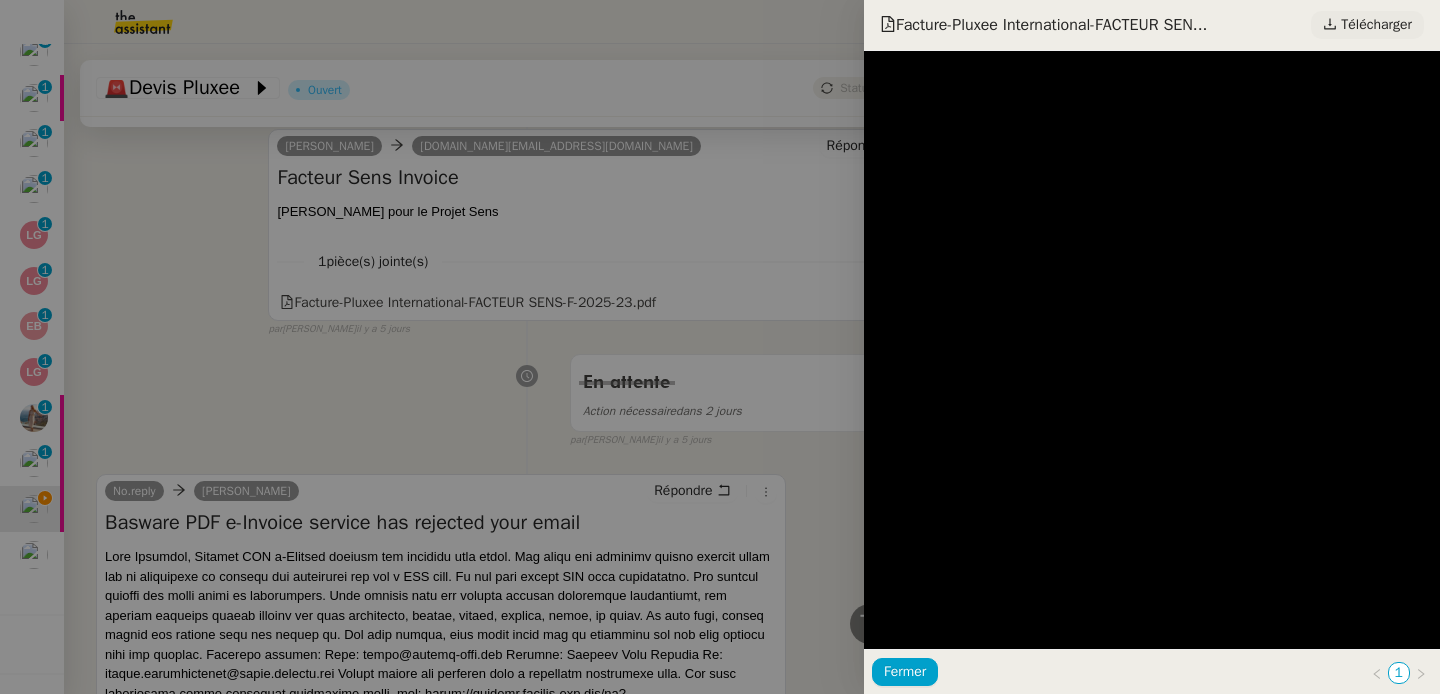 click on "Télécharger" at bounding box center (1376, 25) 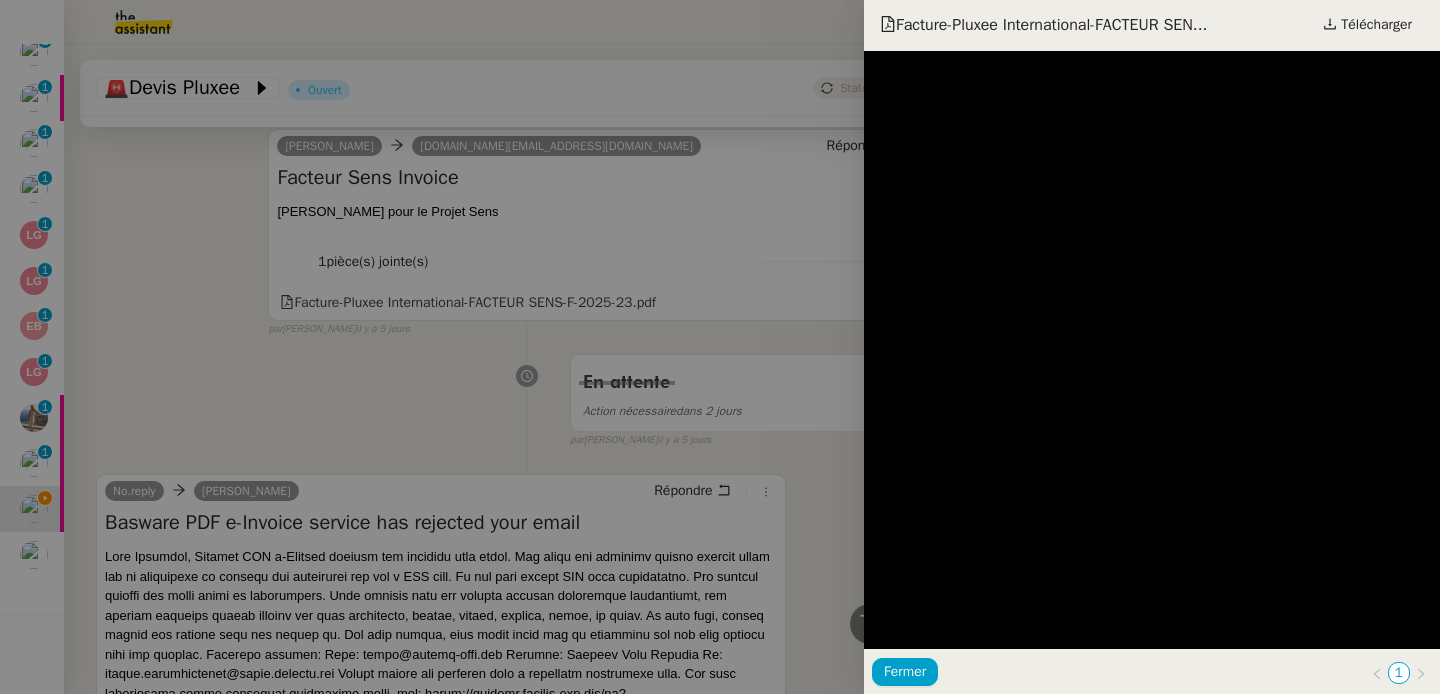 click at bounding box center (720, 347) 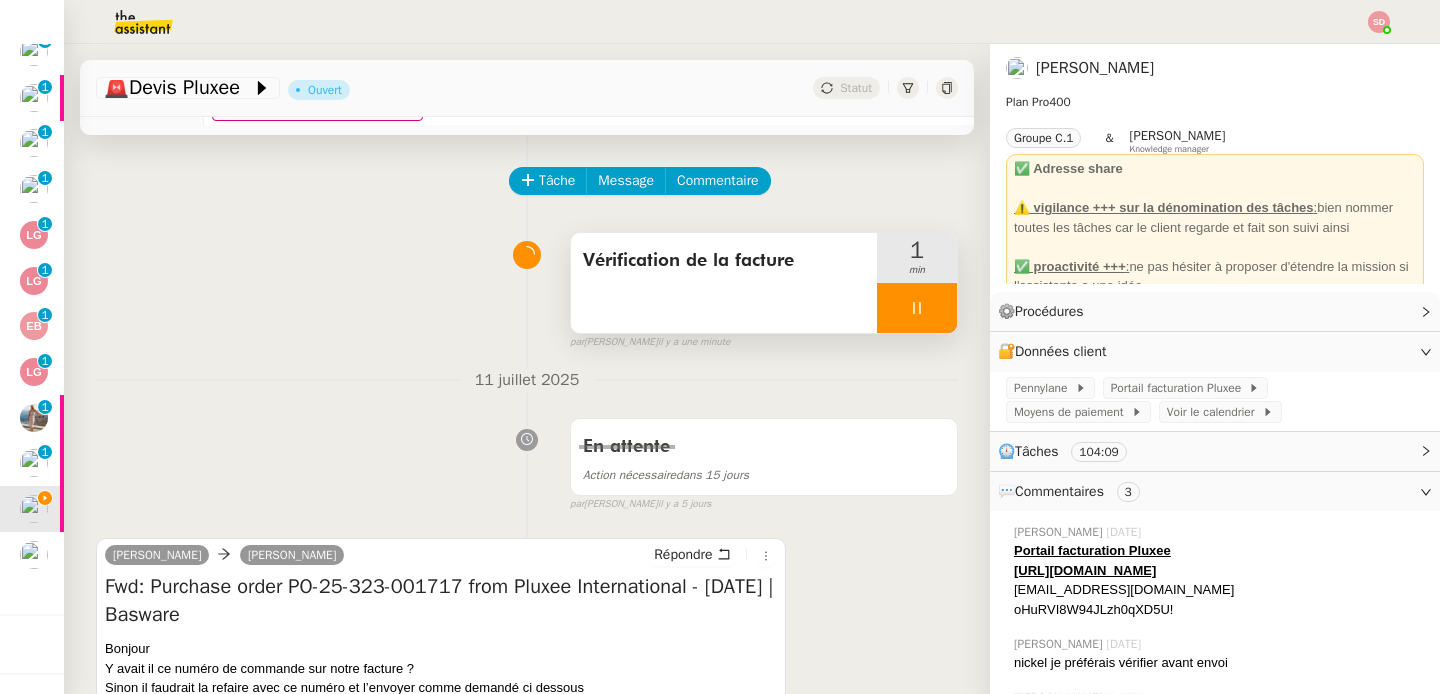scroll, scrollTop: 0, scrollLeft: 0, axis: both 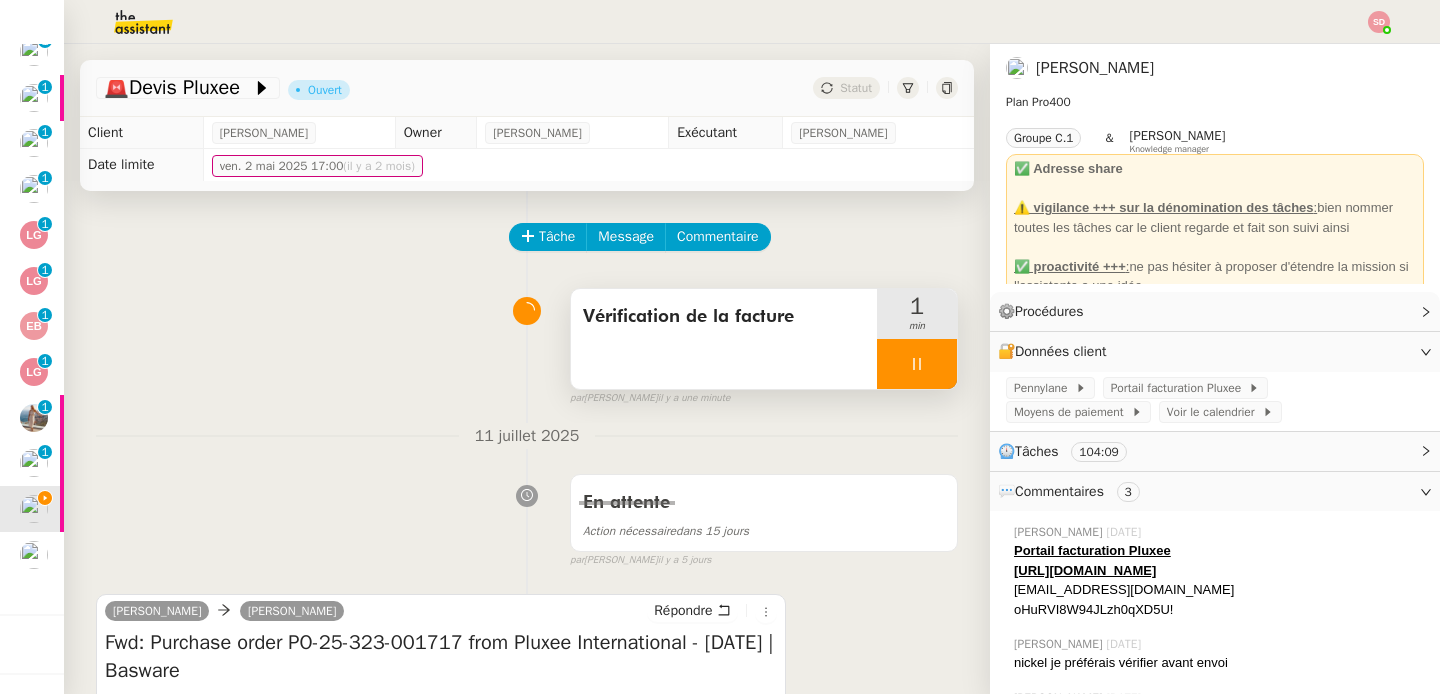 click at bounding box center (917, 364) 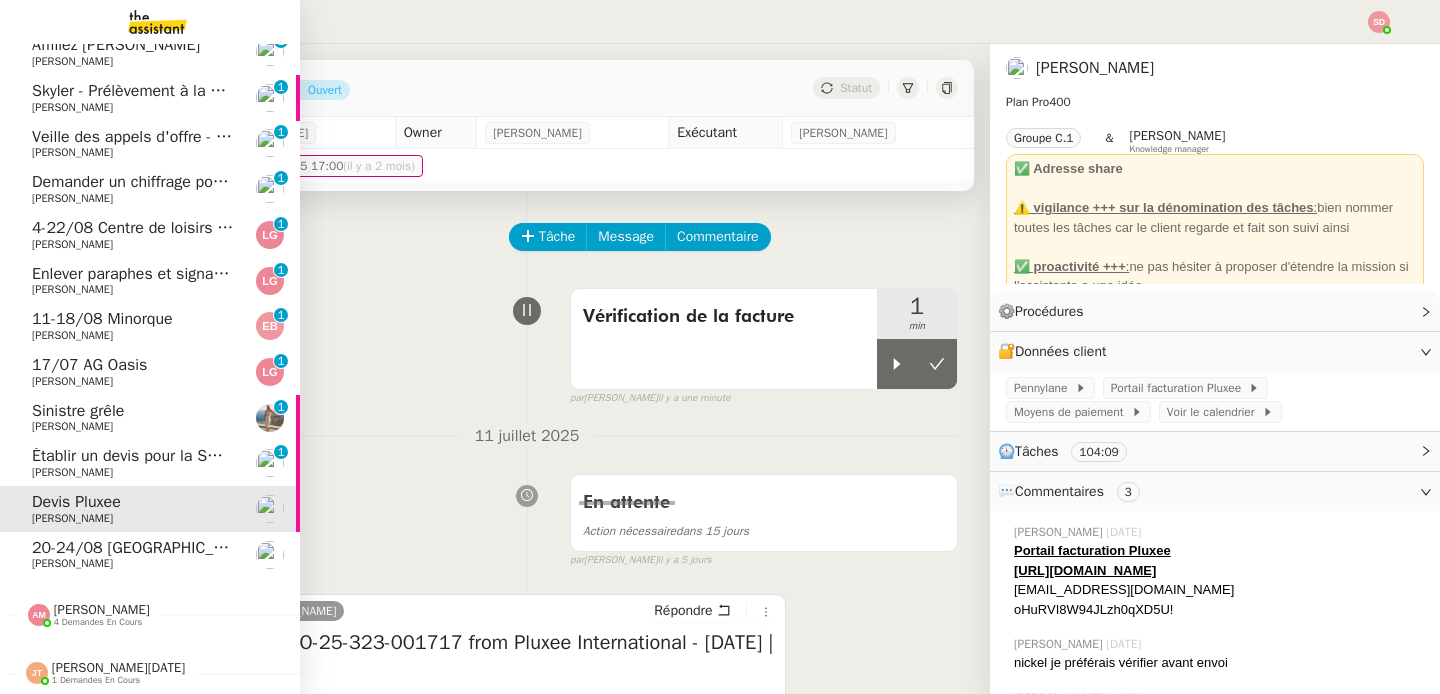 click on "Établir un devis pour la SNCF" 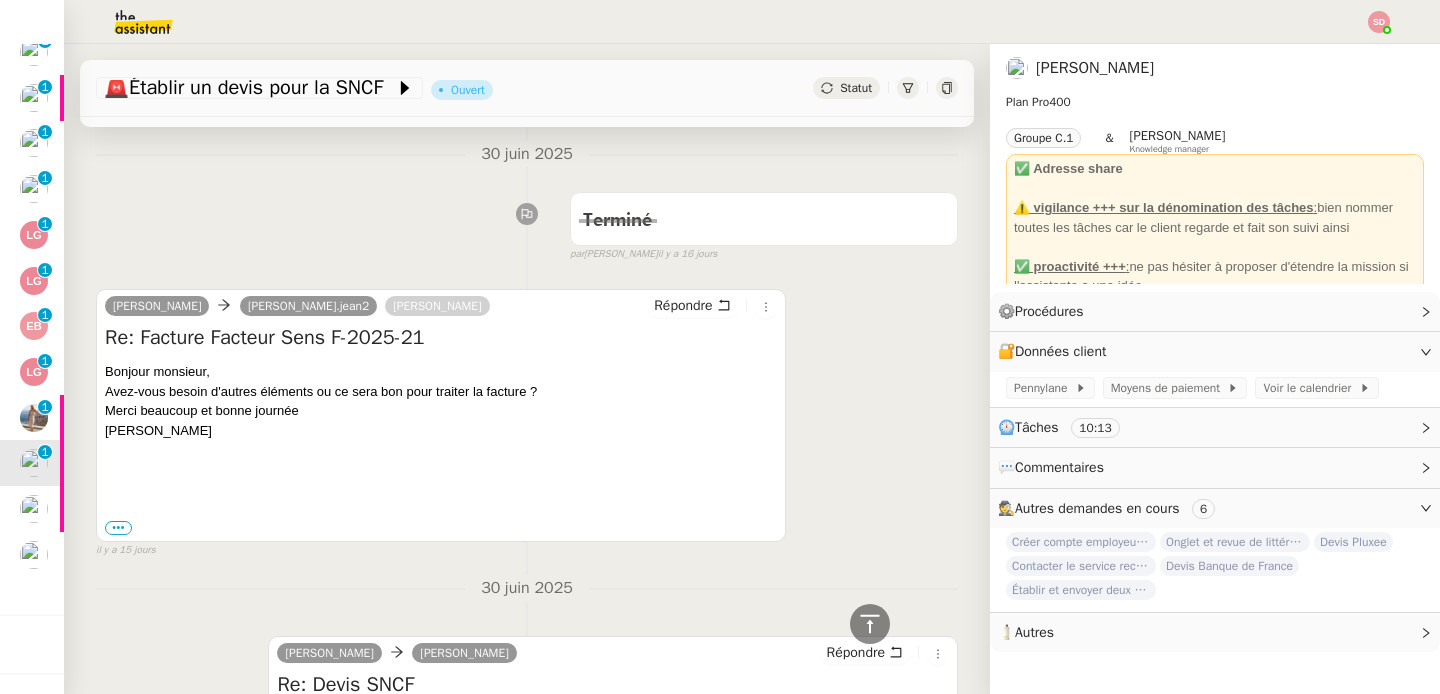 scroll, scrollTop: 0, scrollLeft: 0, axis: both 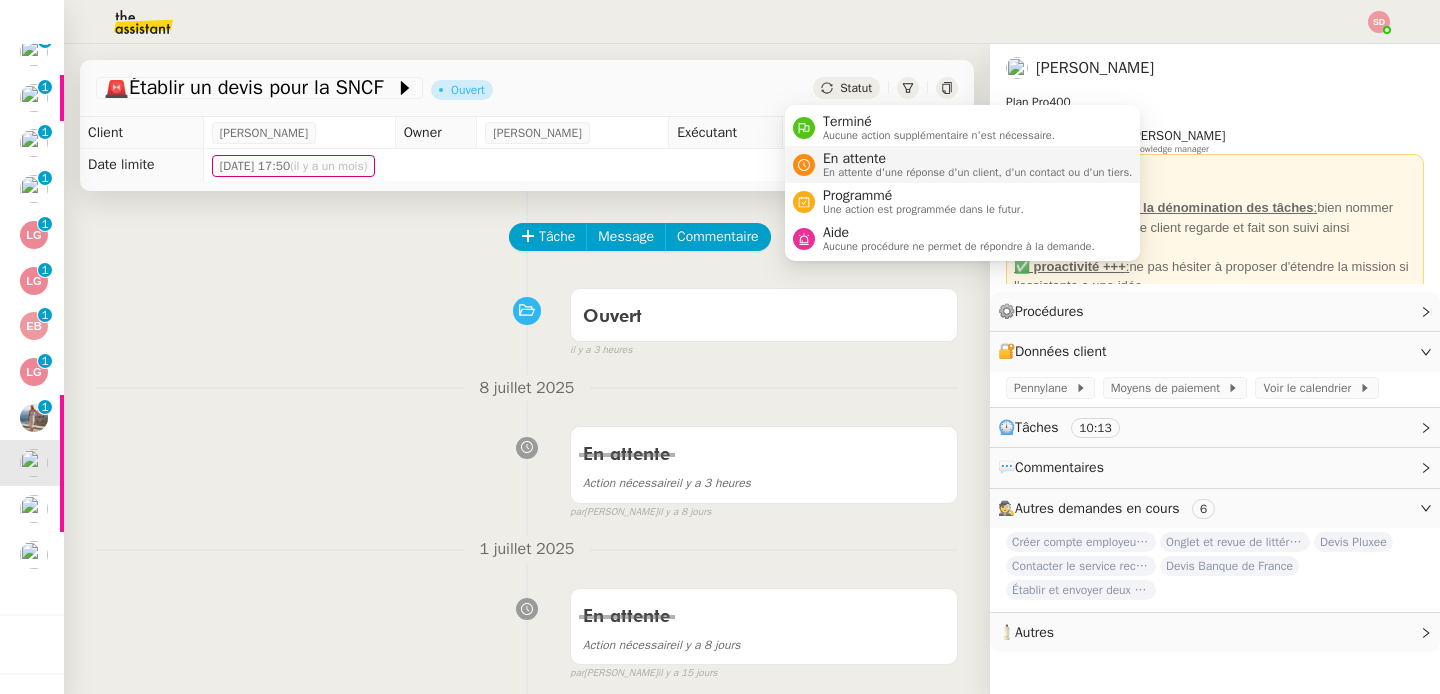 click on "En attente" at bounding box center [978, 159] 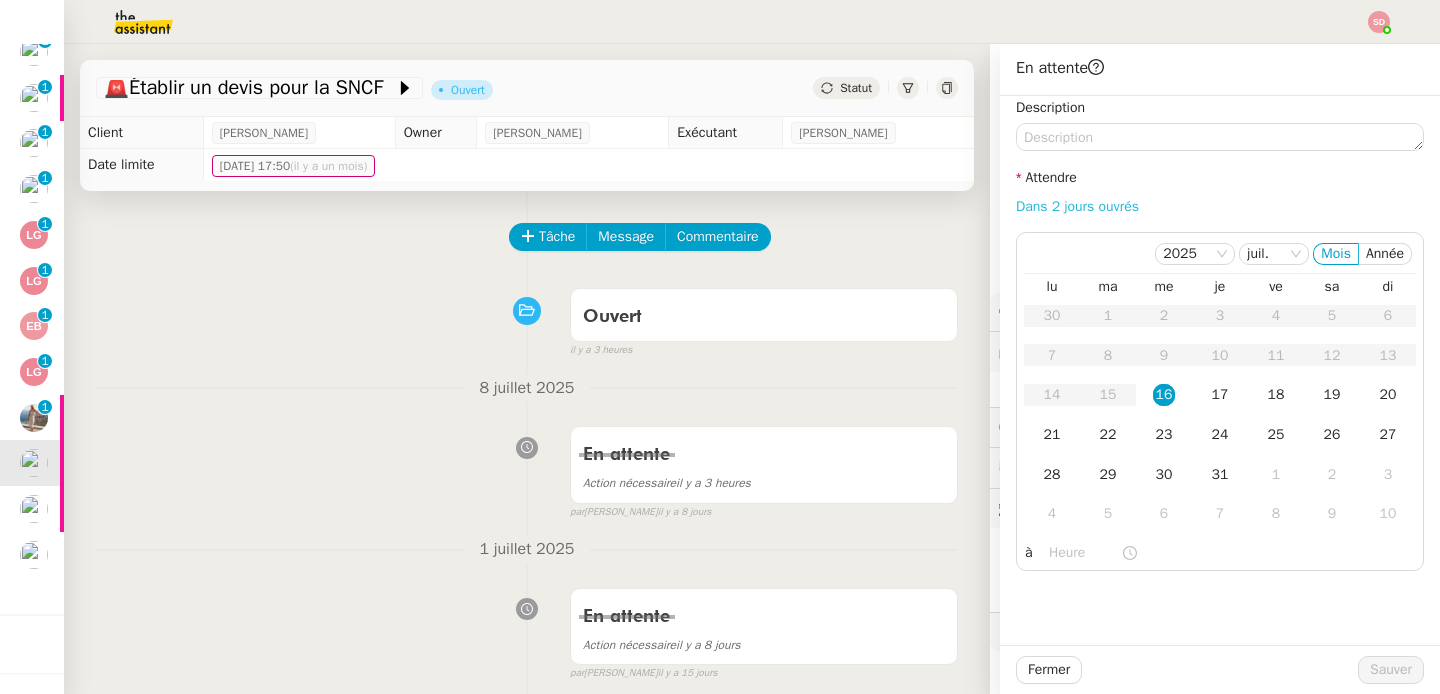 click on "Dans 2 jours ouvrés" 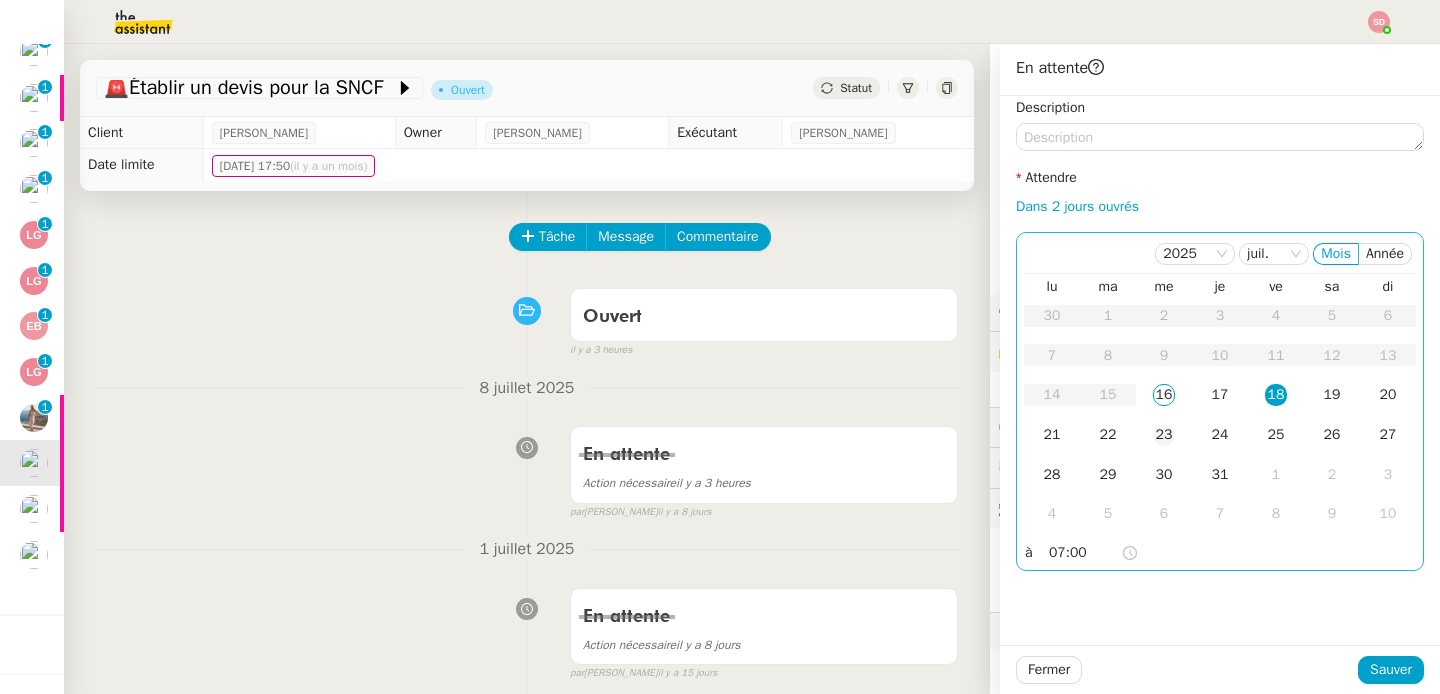 click on "23" 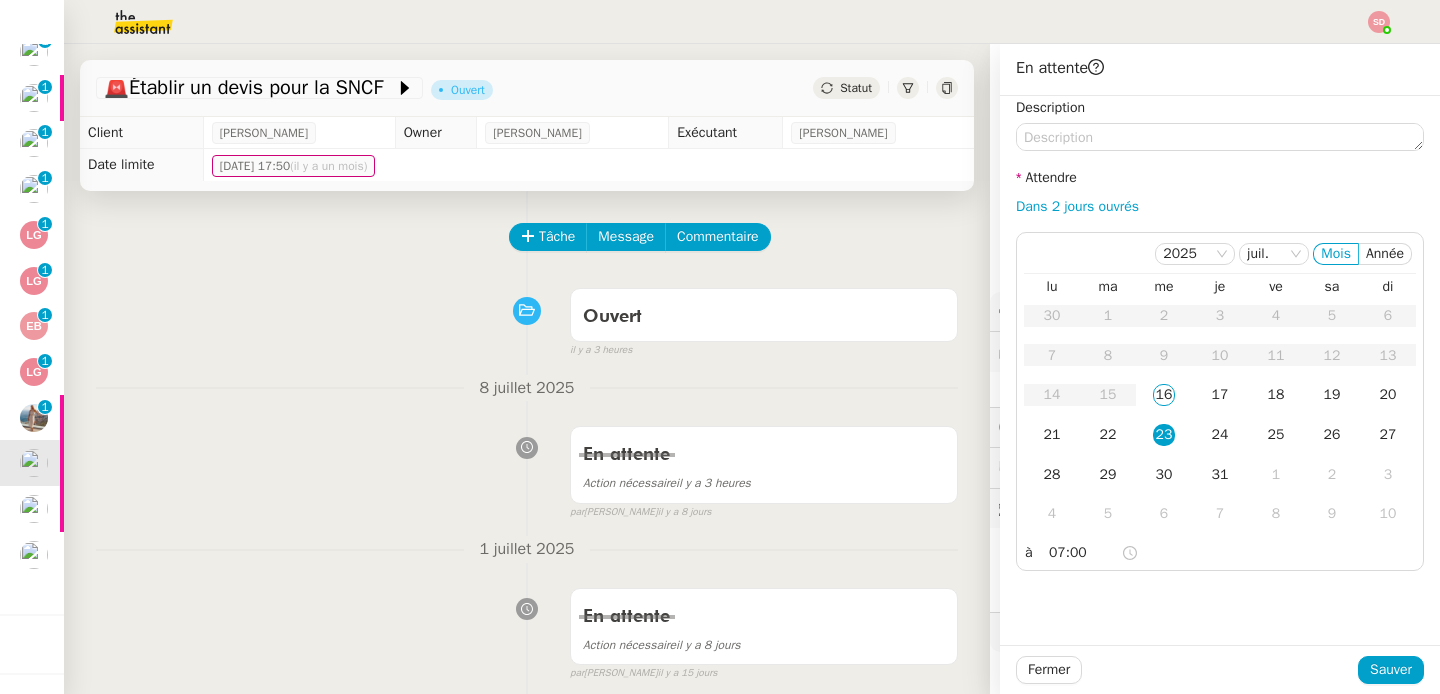 click on "Fermer Sauver" 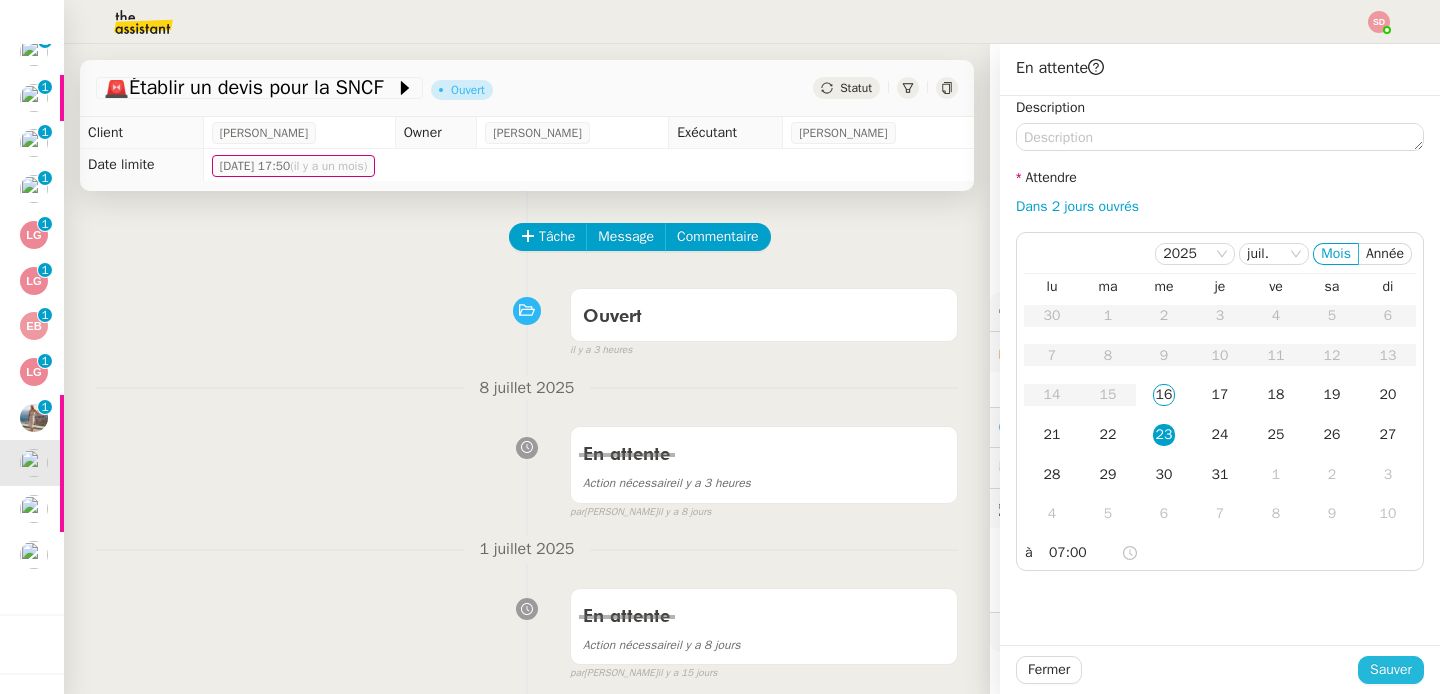 click on "Sauver" 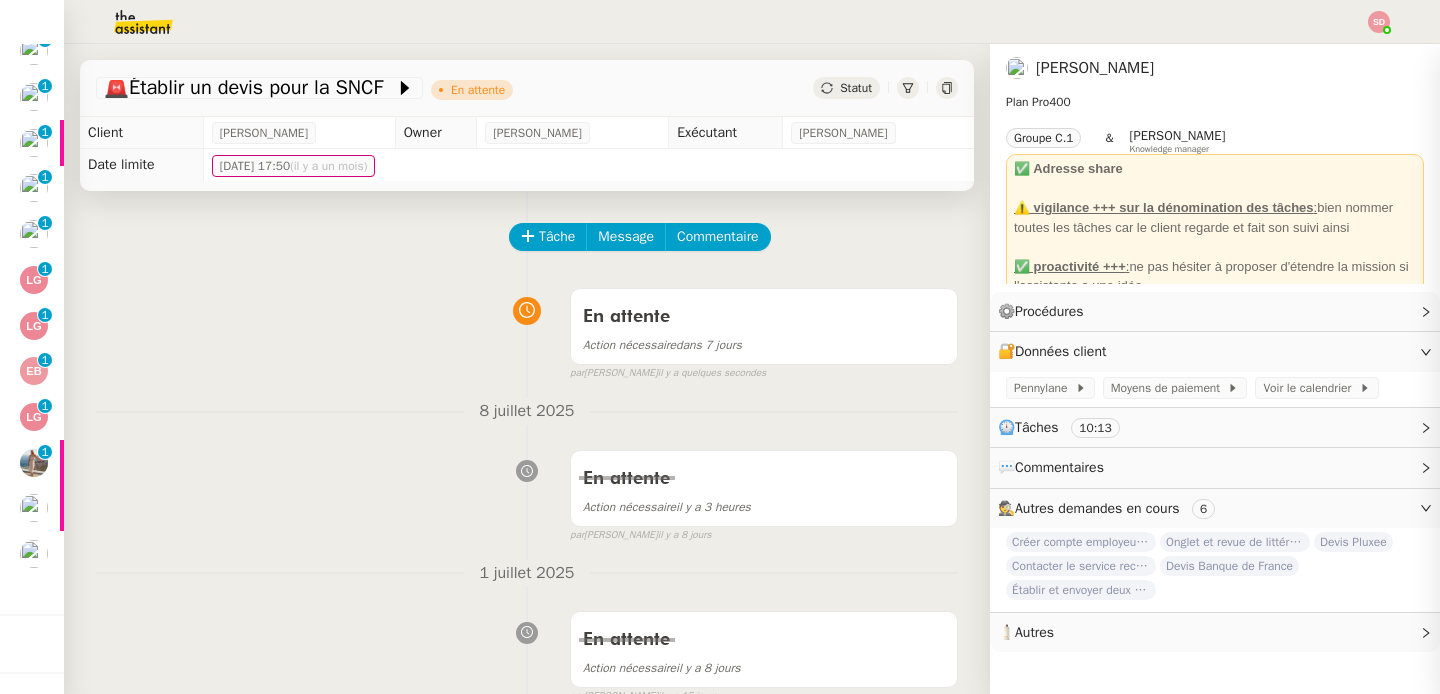 scroll, scrollTop: 663, scrollLeft: 0, axis: vertical 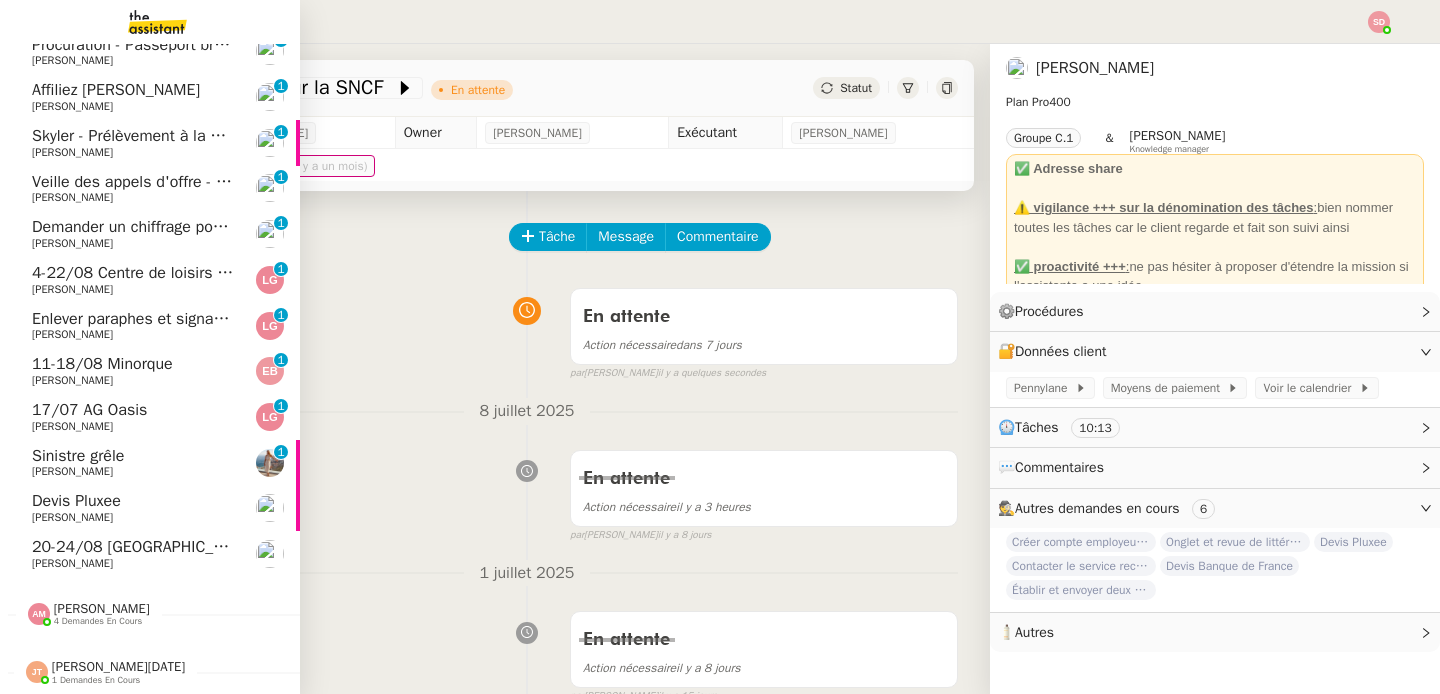 click on "17/07 AG Oasis" 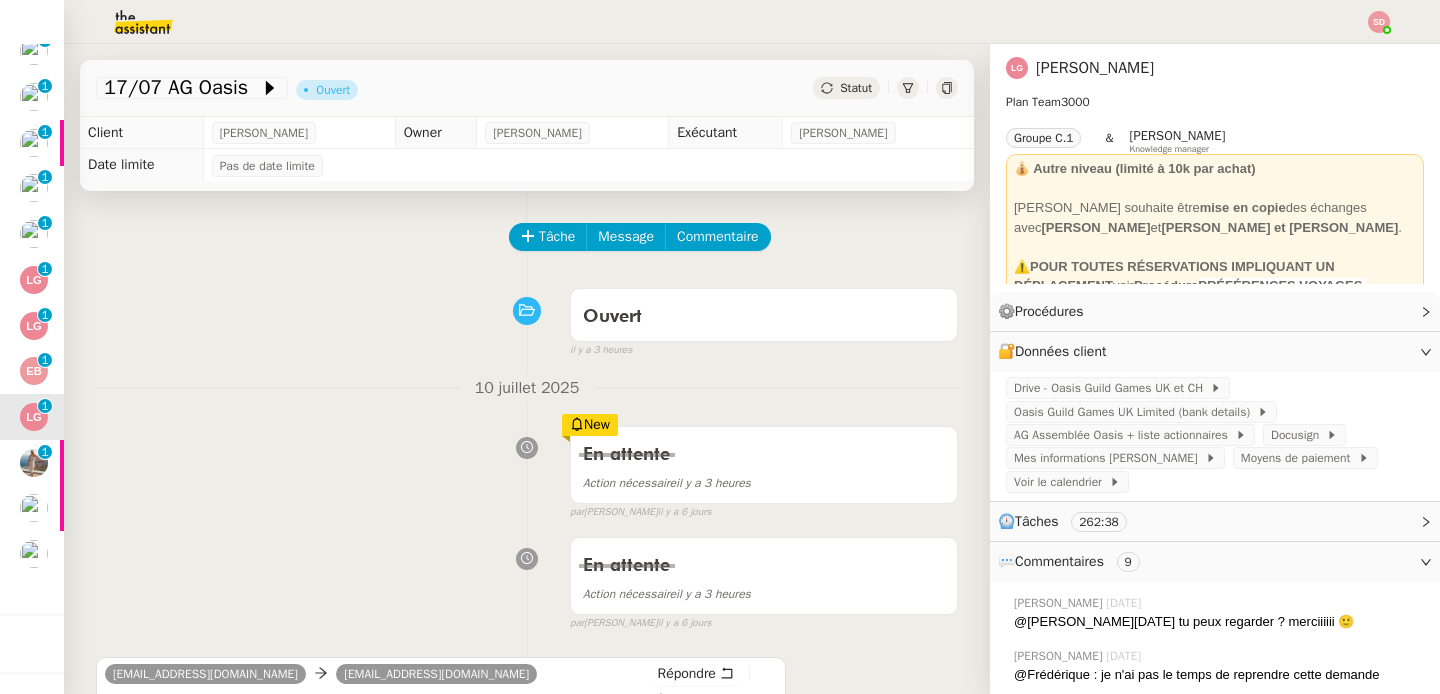 scroll, scrollTop: 0, scrollLeft: 0, axis: both 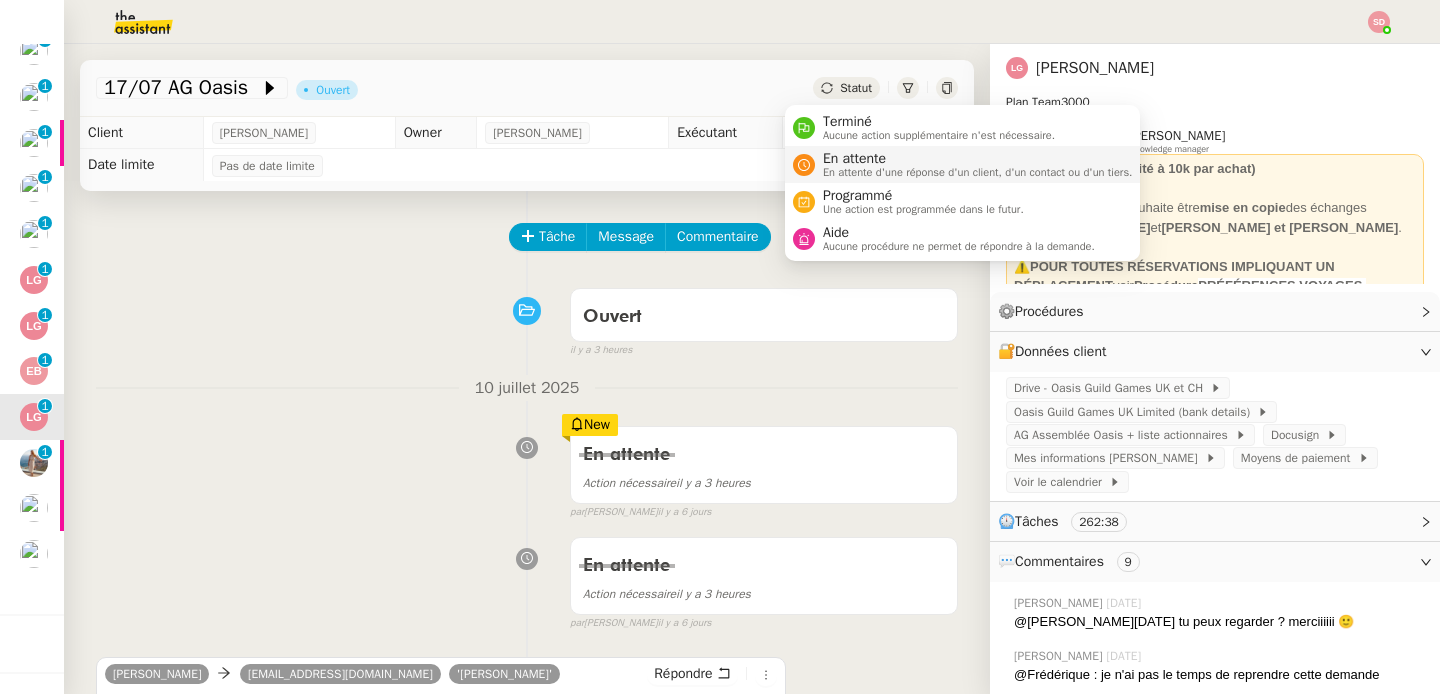 click on "En attente" at bounding box center [978, 159] 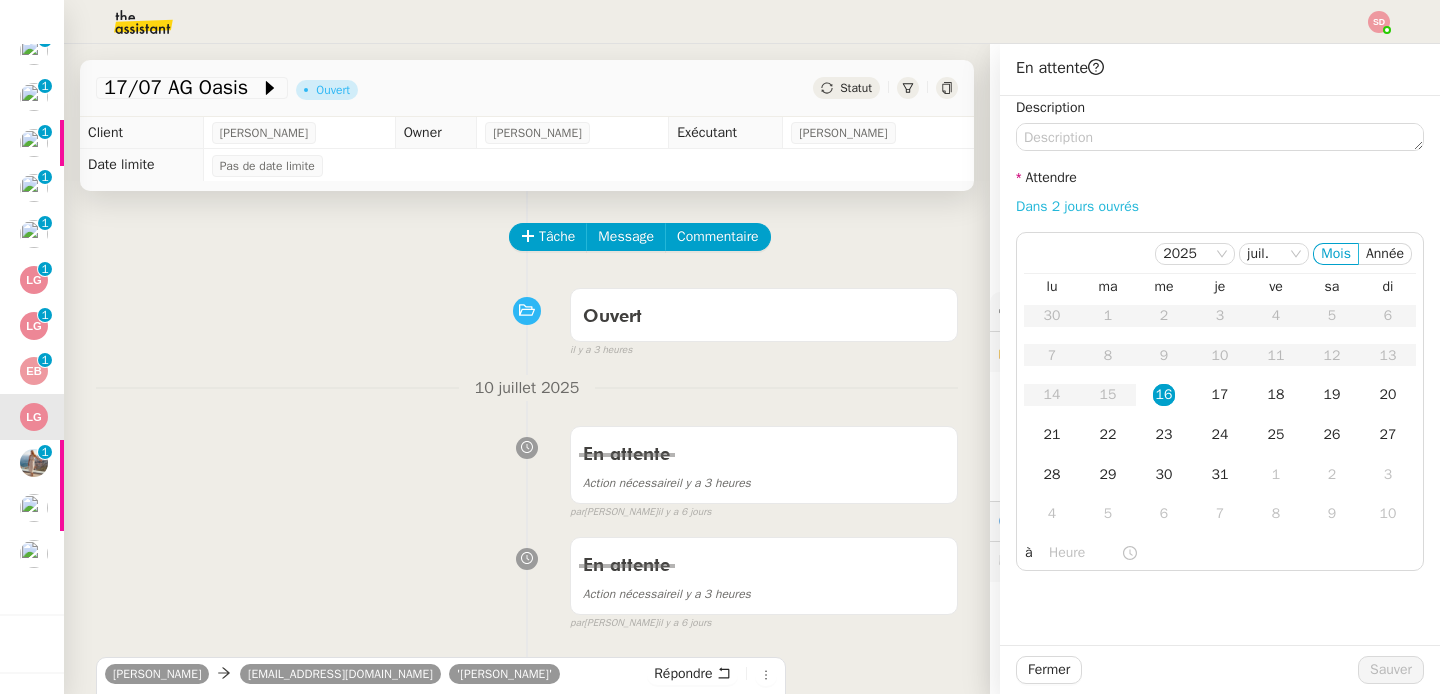 click on "Dans 2 jours ouvrés" 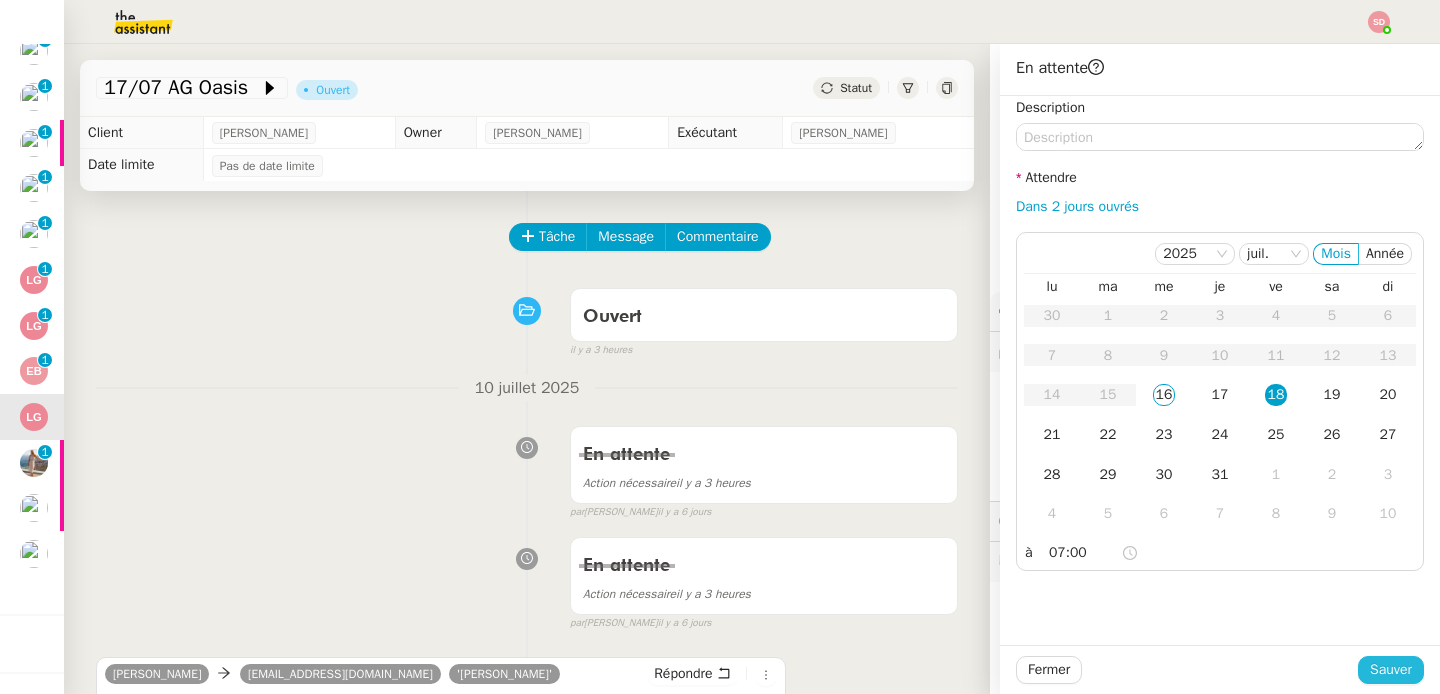 click on "Sauver" 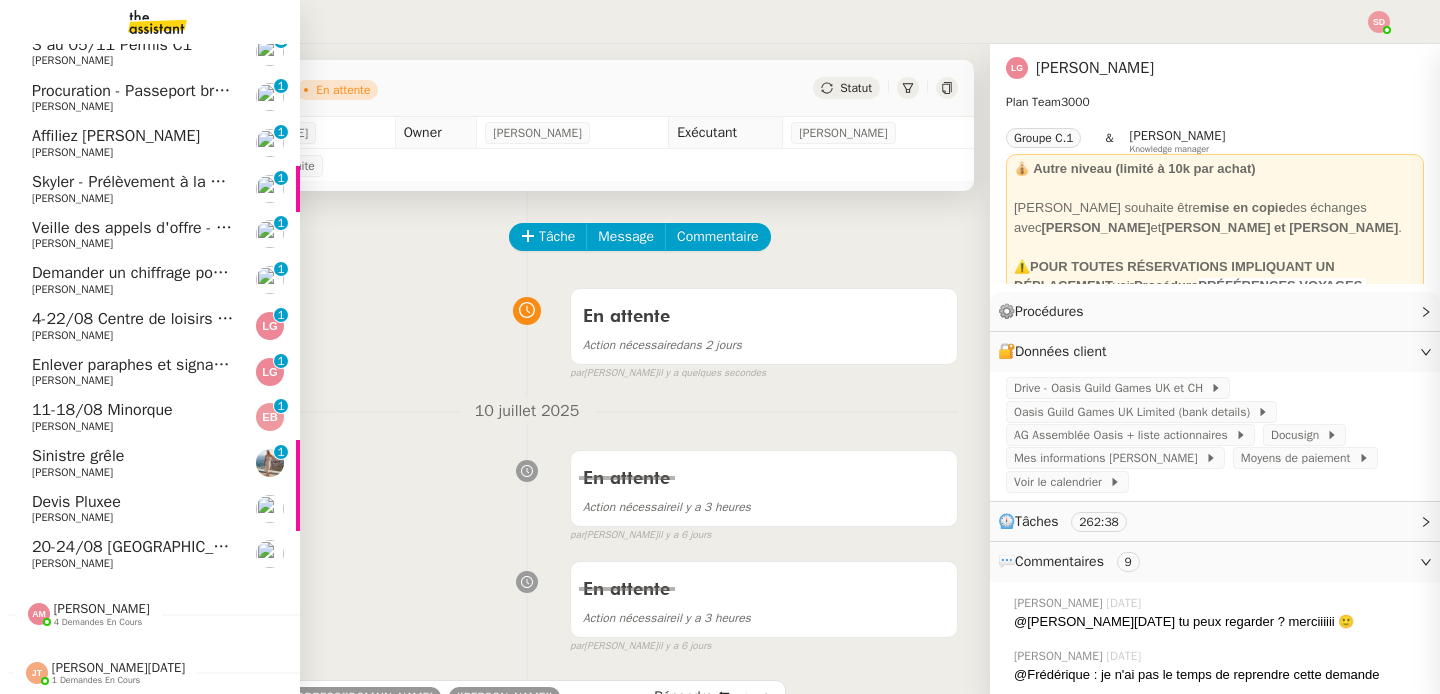scroll, scrollTop: 617, scrollLeft: 0, axis: vertical 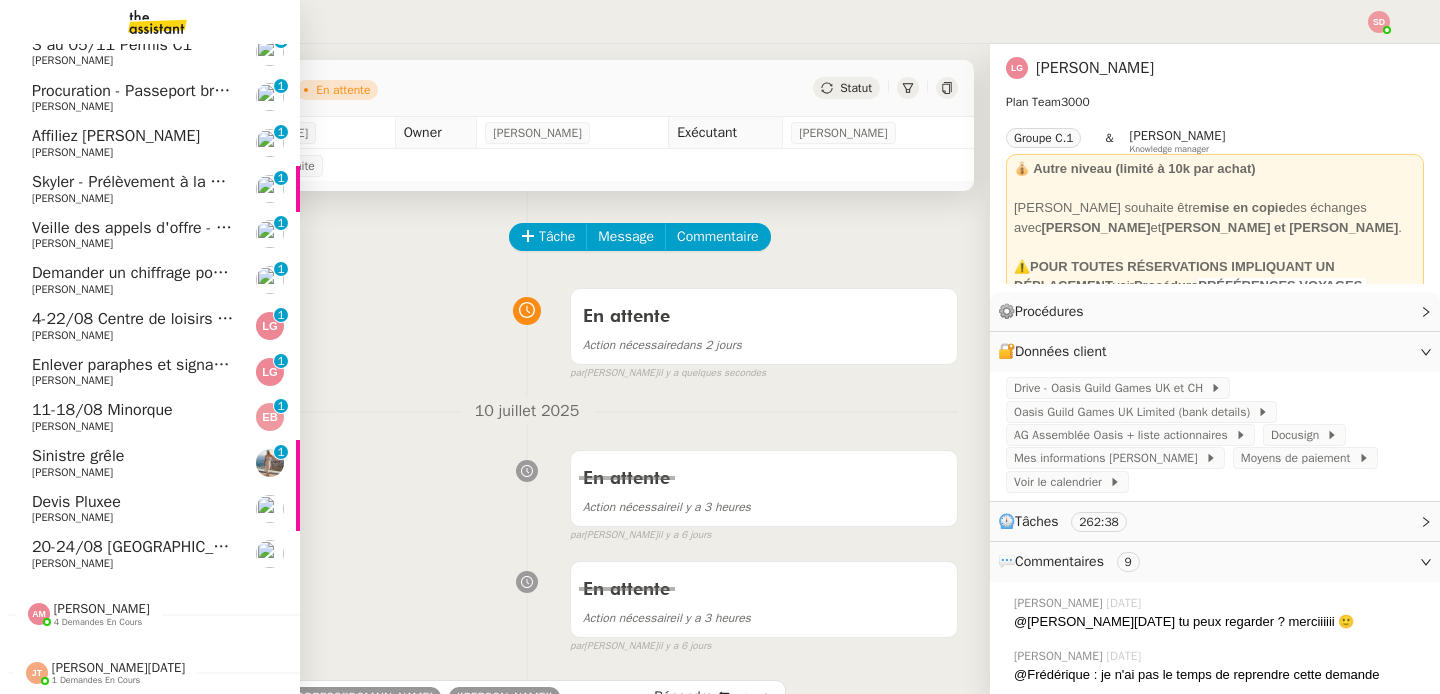 click on "Enlever paraphes et signatures du document" 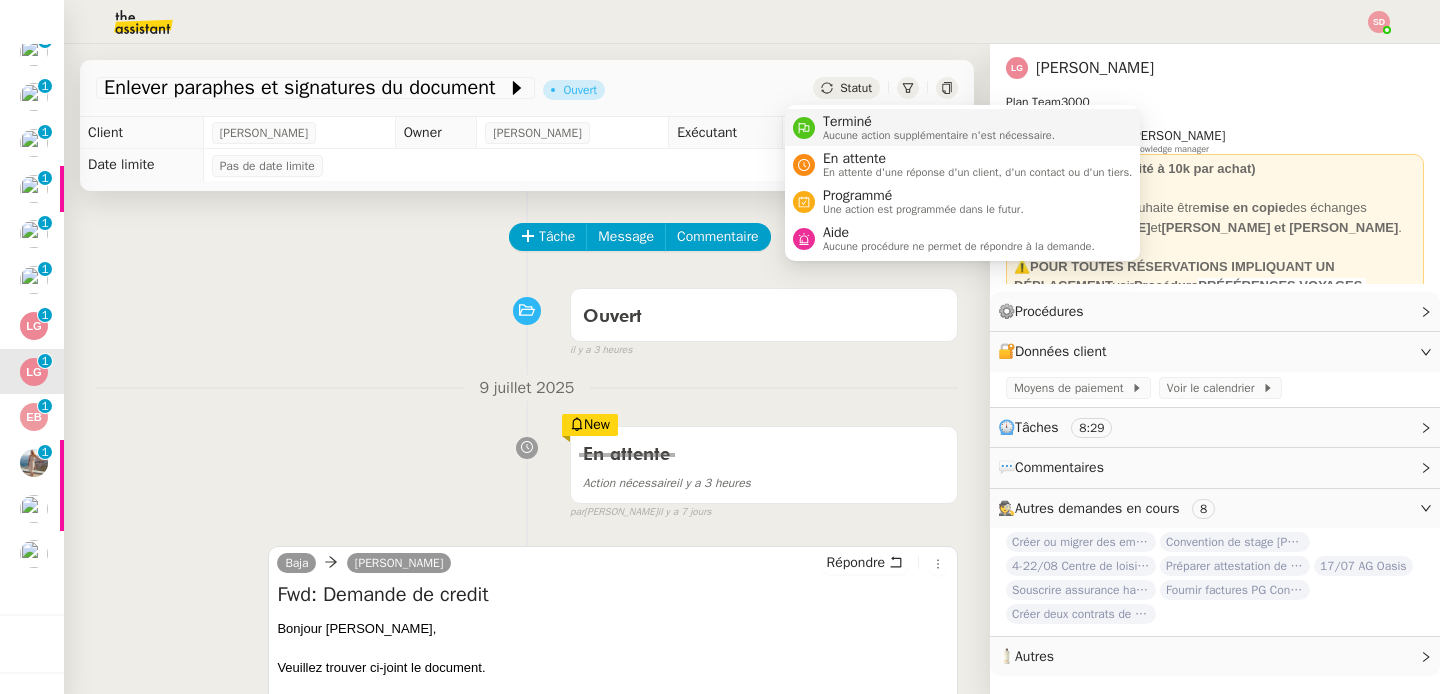 click on "Terminé" at bounding box center (939, 122) 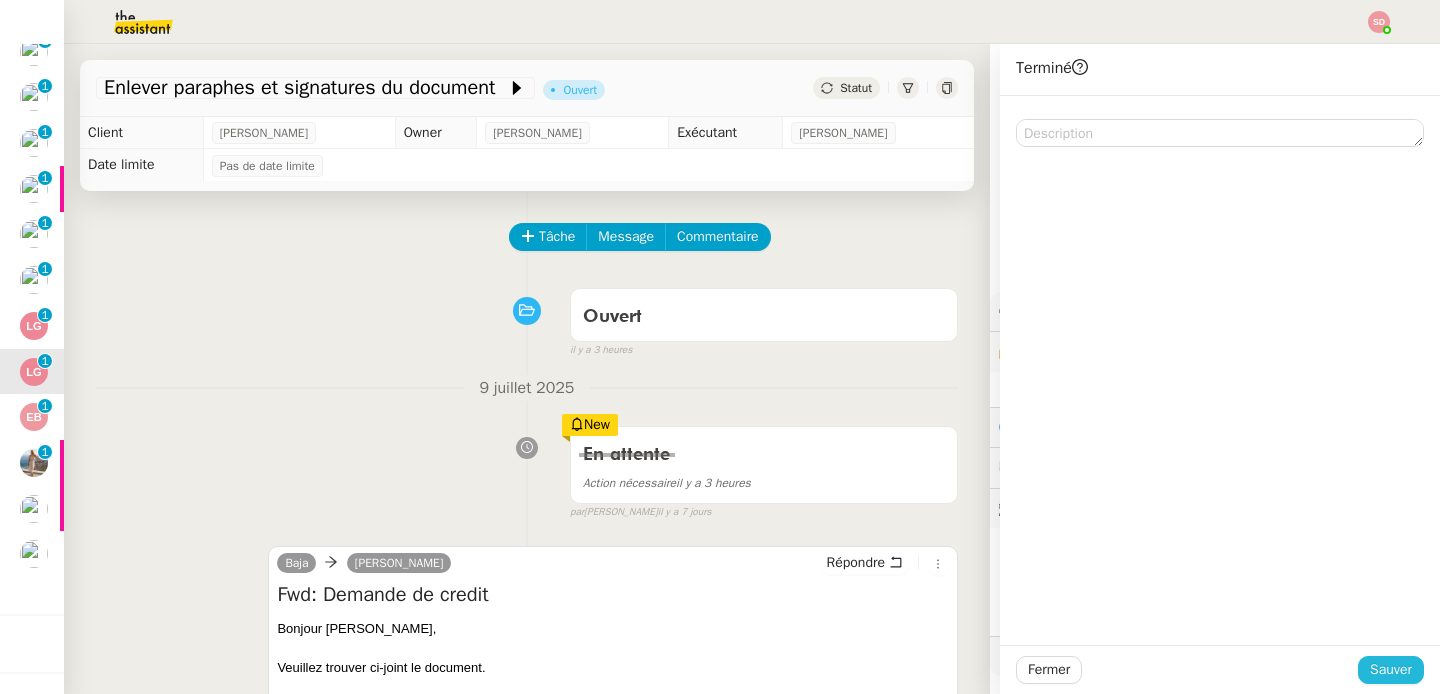 click on "Sauver" 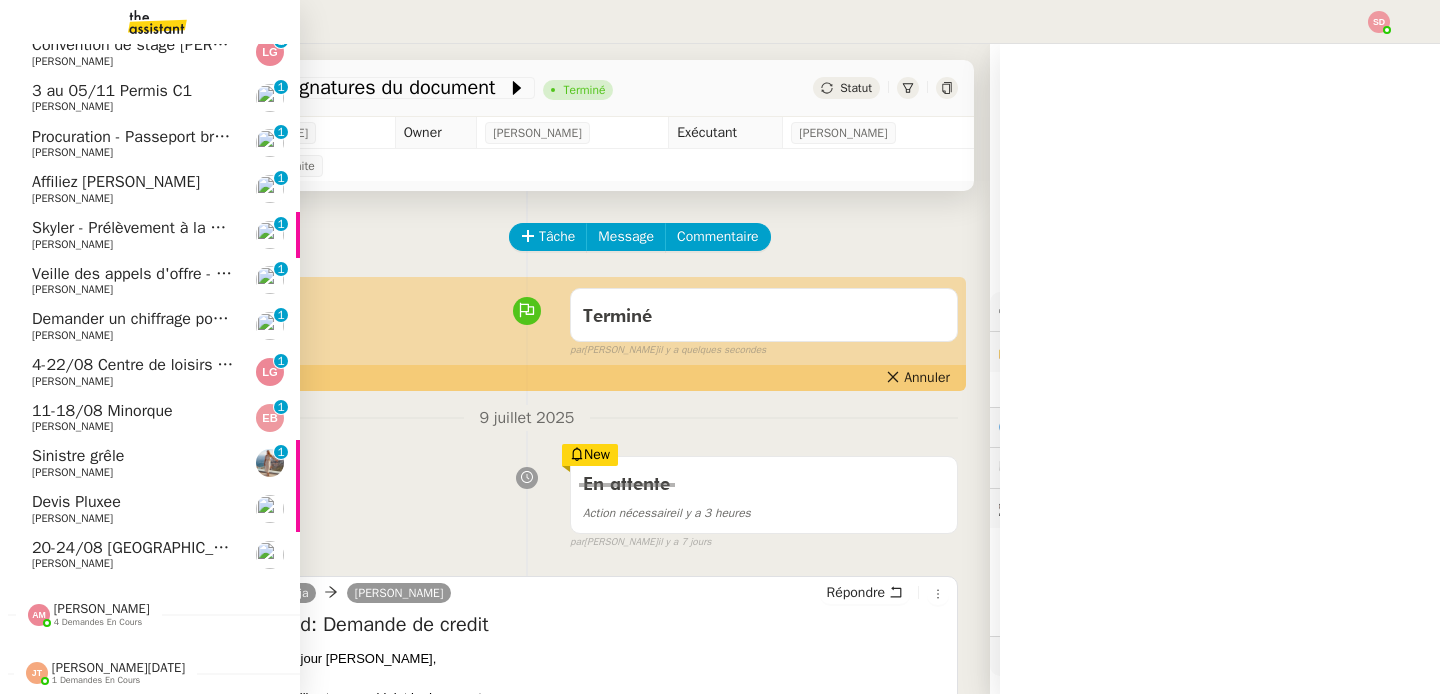 scroll, scrollTop: 571, scrollLeft: 0, axis: vertical 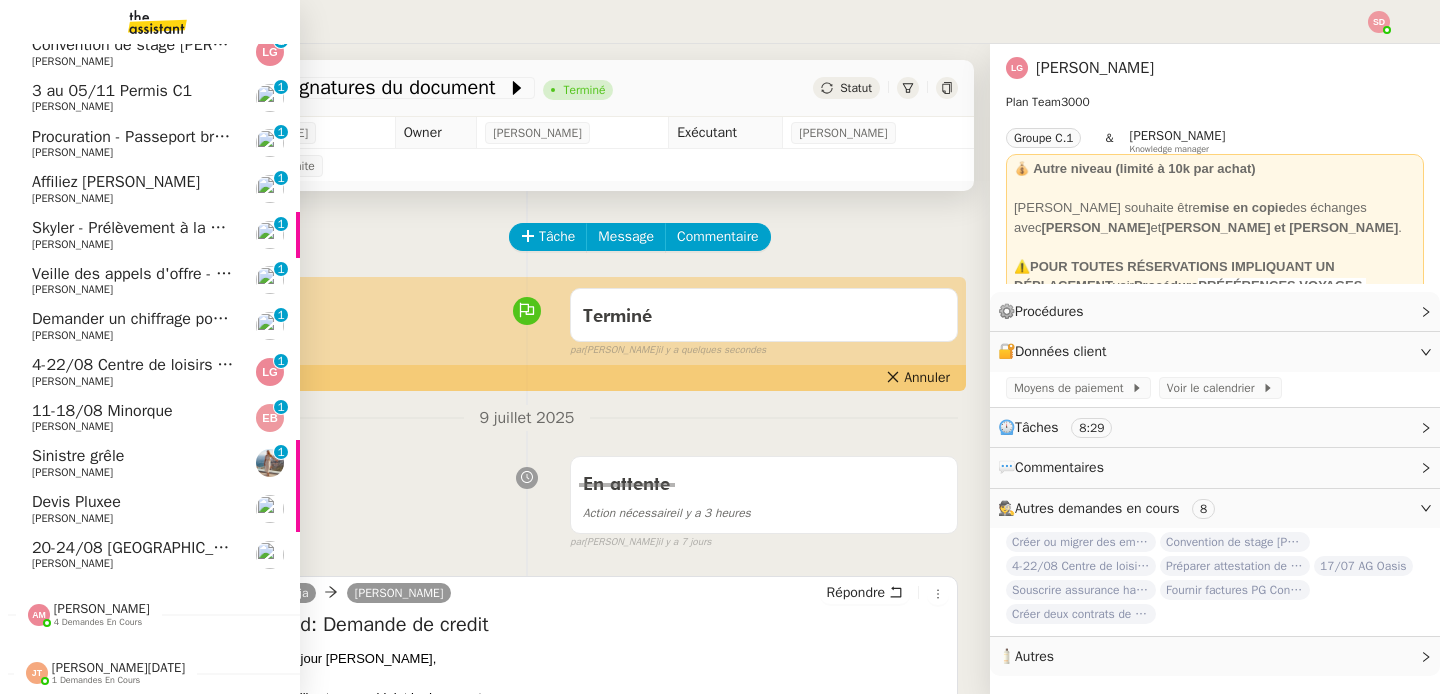 click on "[PERSON_NAME]" 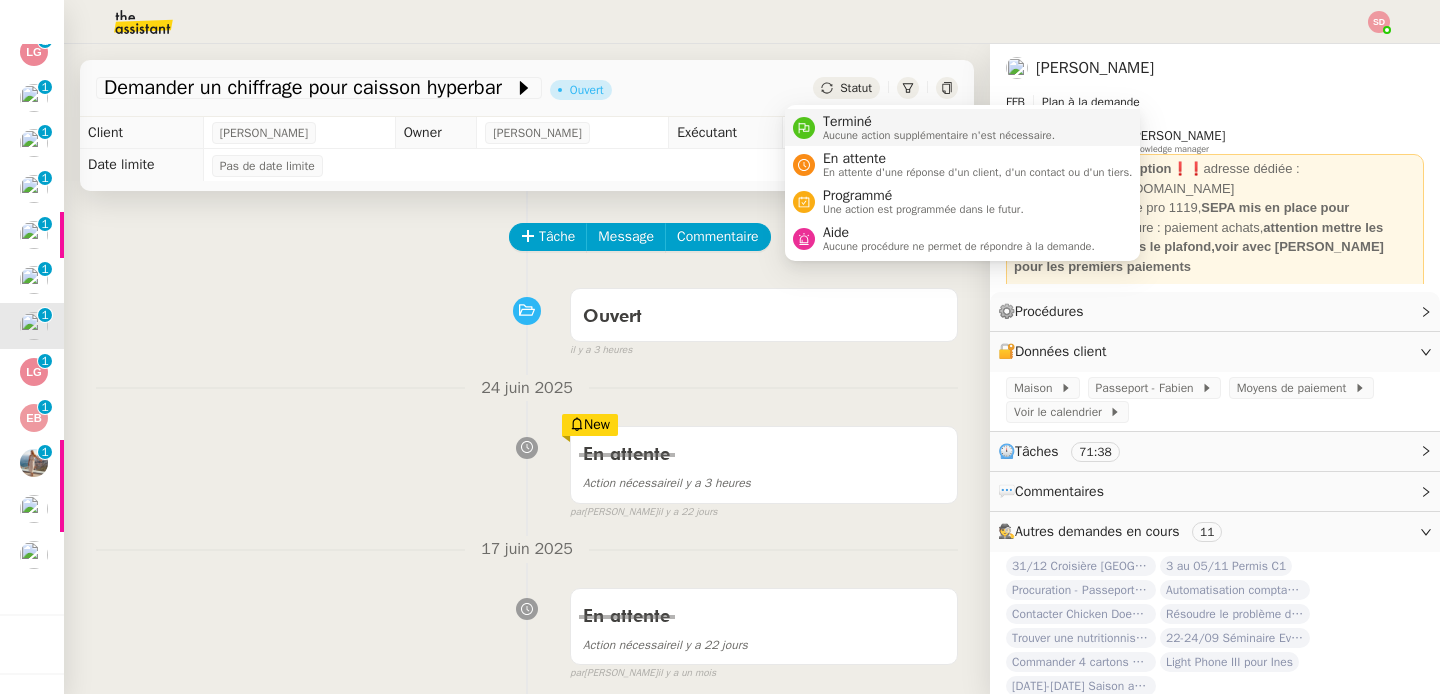 click on "Aucune action supplémentaire n'est nécessaire." at bounding box center [939, 135] 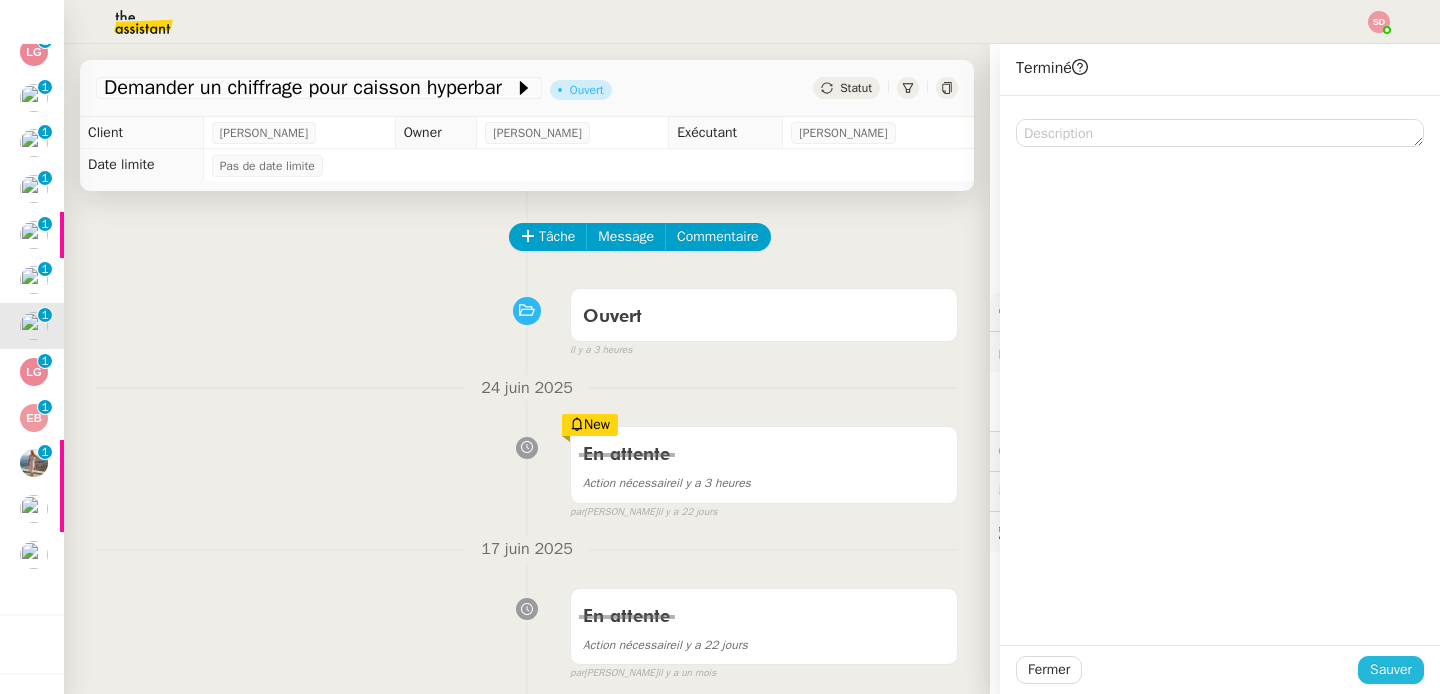click on "Sauver" 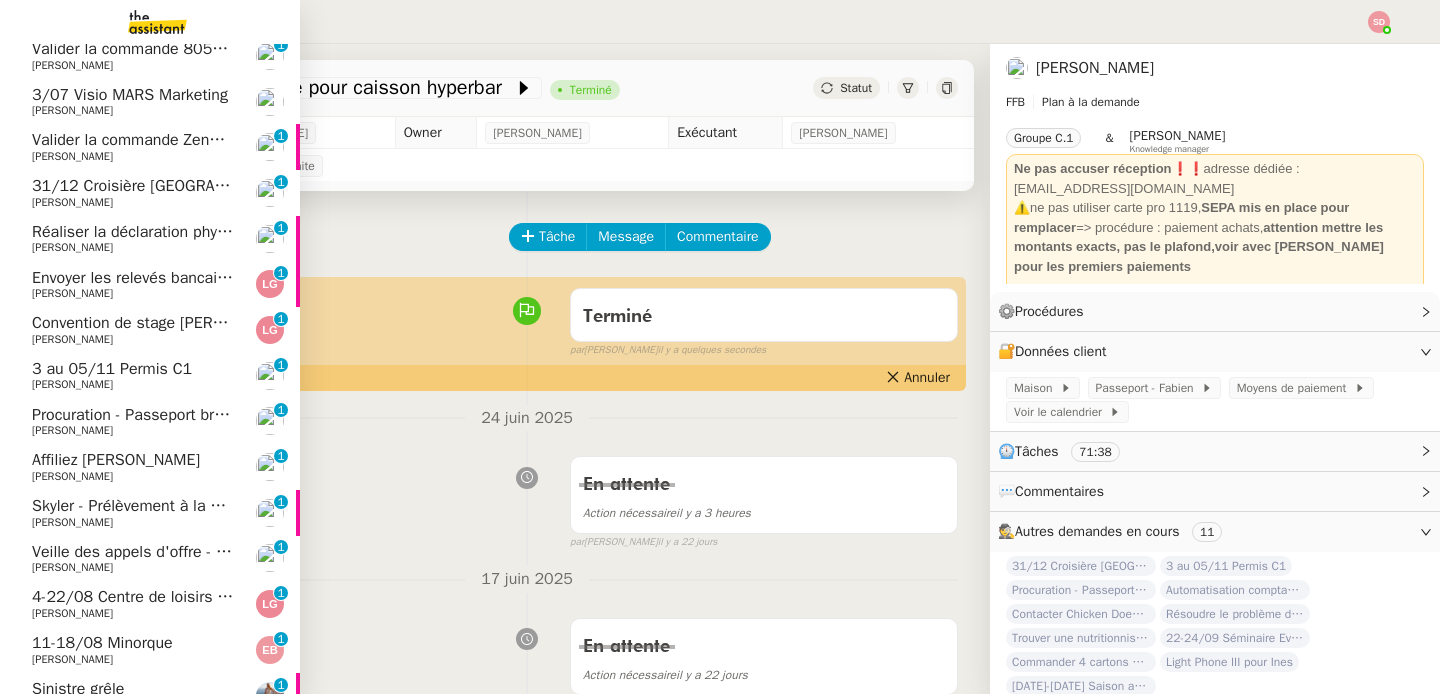scroll, scrollTop: 257, scrollLeft: 0, axis: vertical 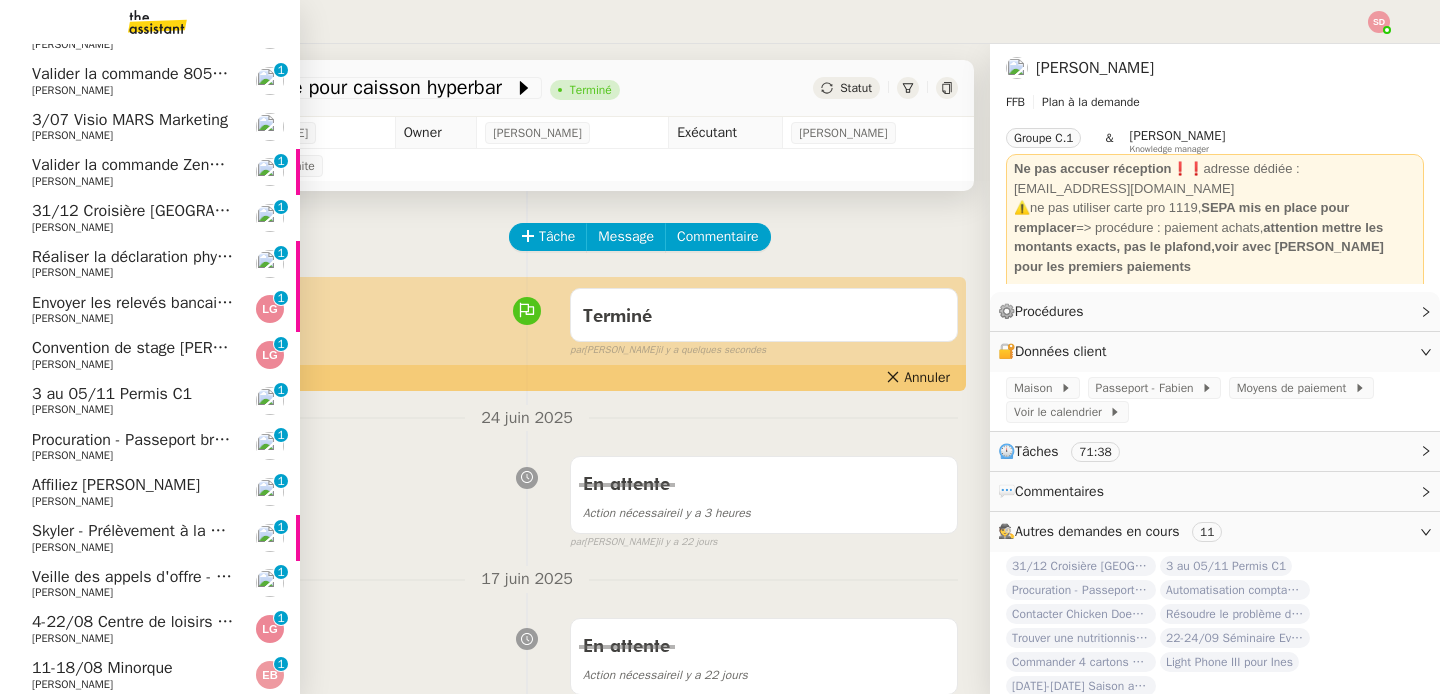 click on "Convention de stage [PERSON_NAME]" 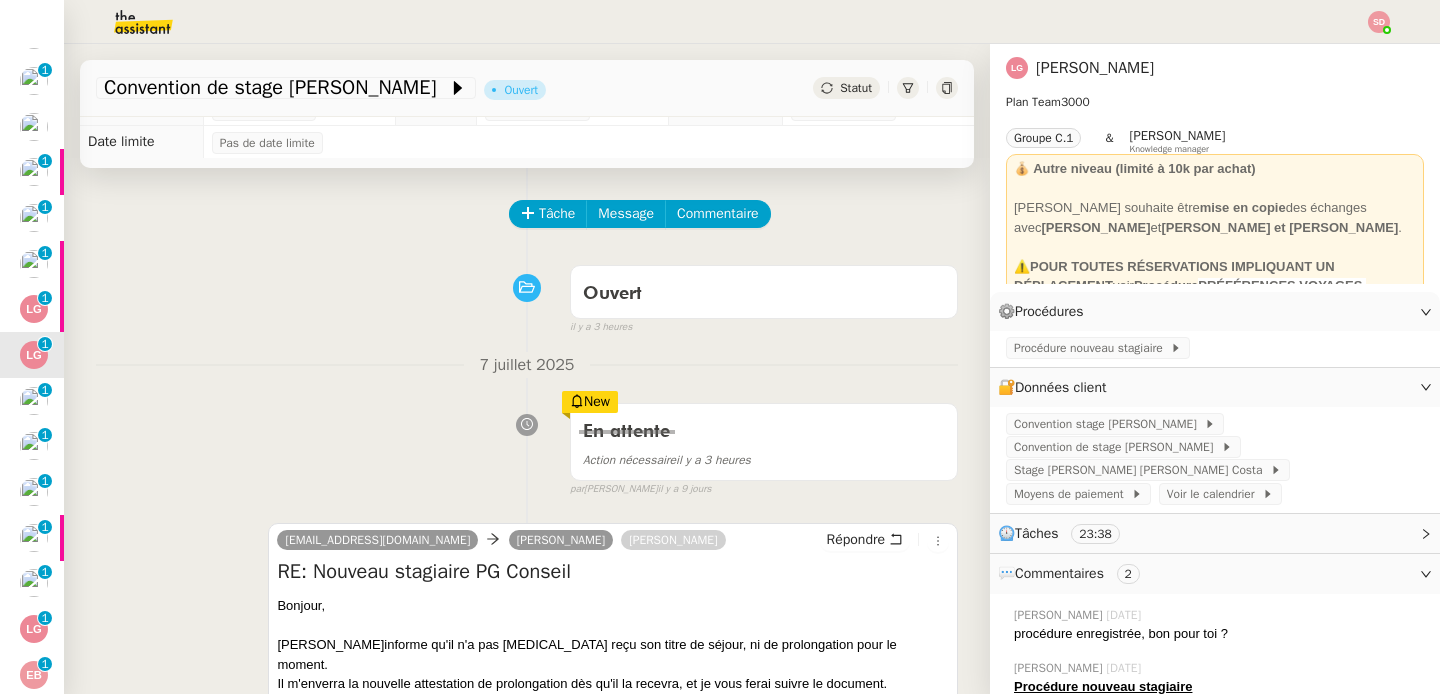 scroll, scrollTop: 0, scrollLeft: 0, axis: both 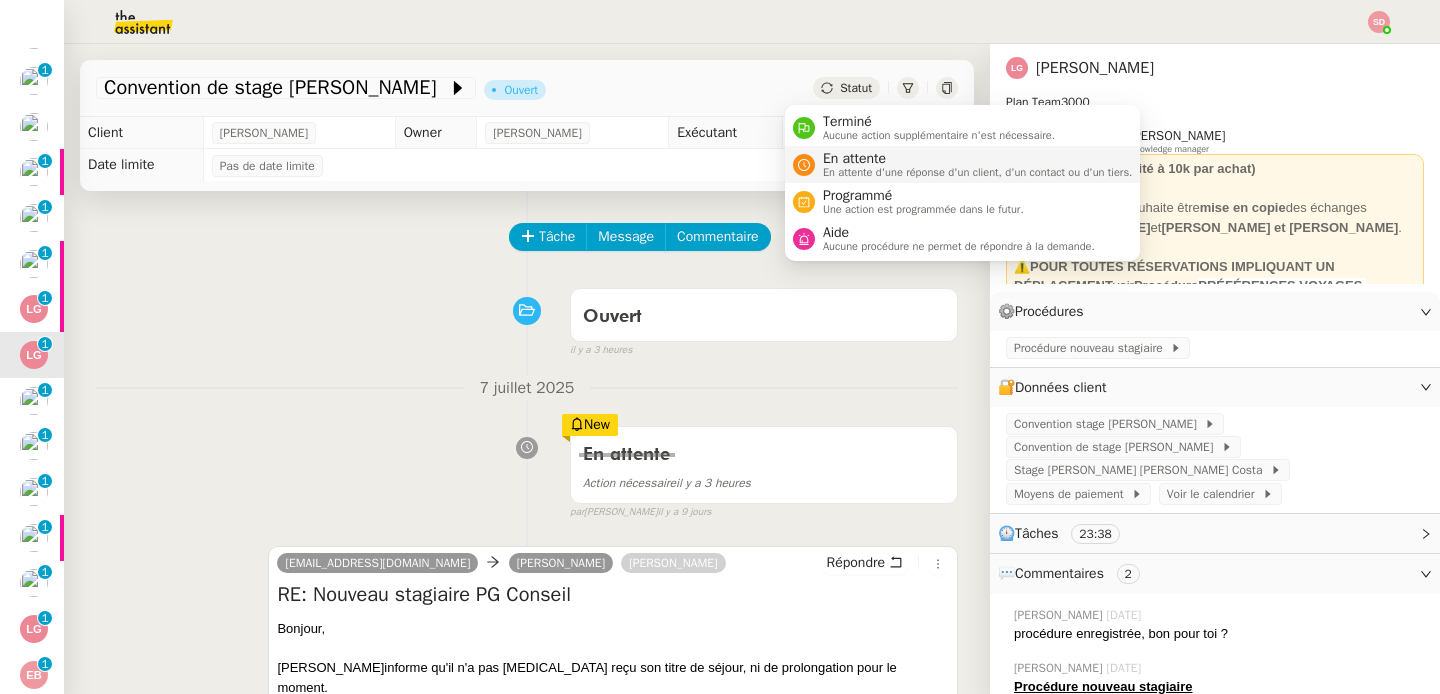 click on "En attente d'une réponse d'un client, d'un contact ou d'un tiers." at bounding box center [978, 172] 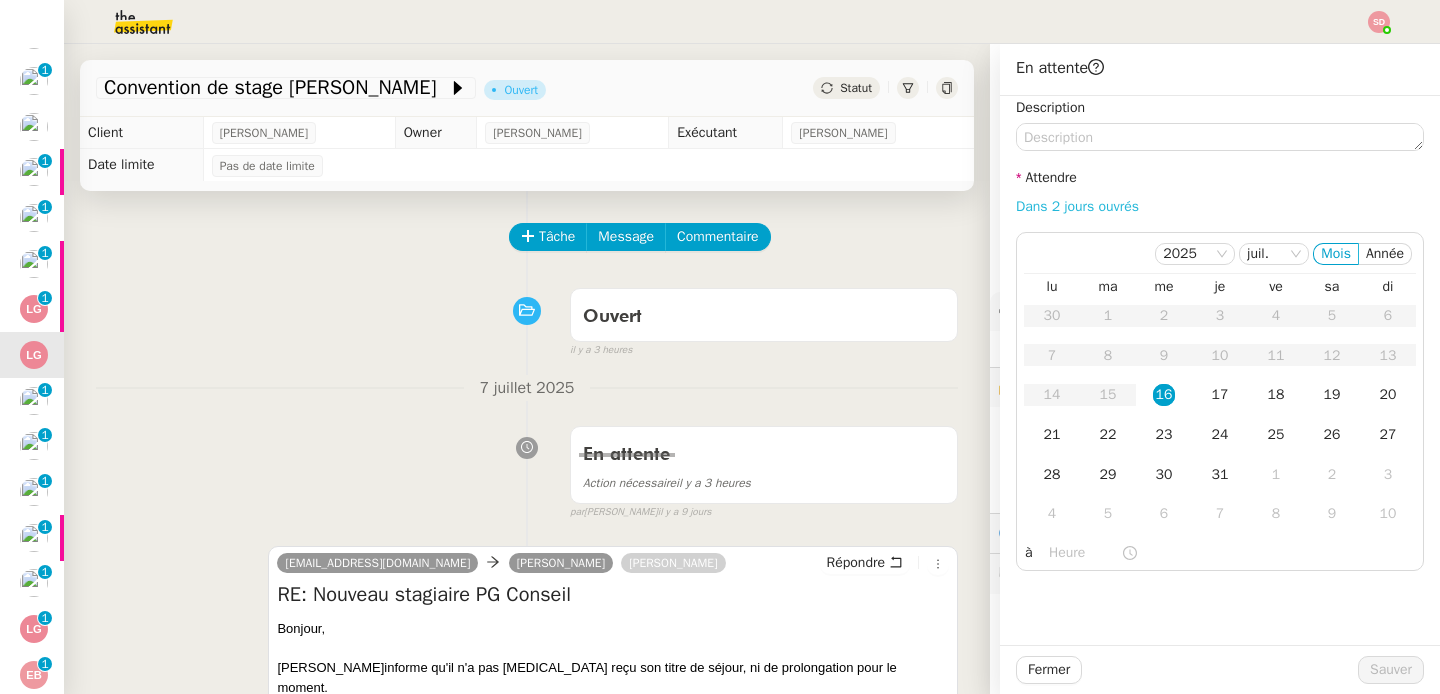 click on "Dans 2 jours ouvrés" 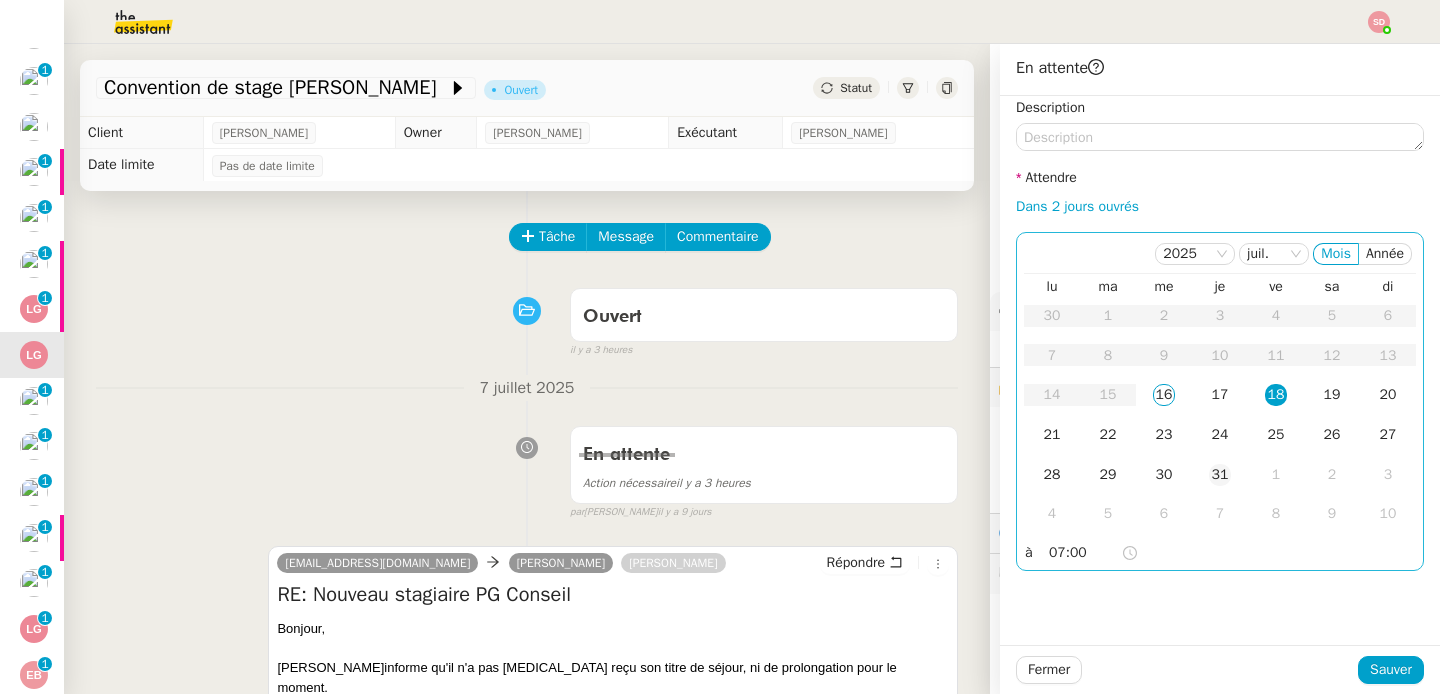 click on "31" 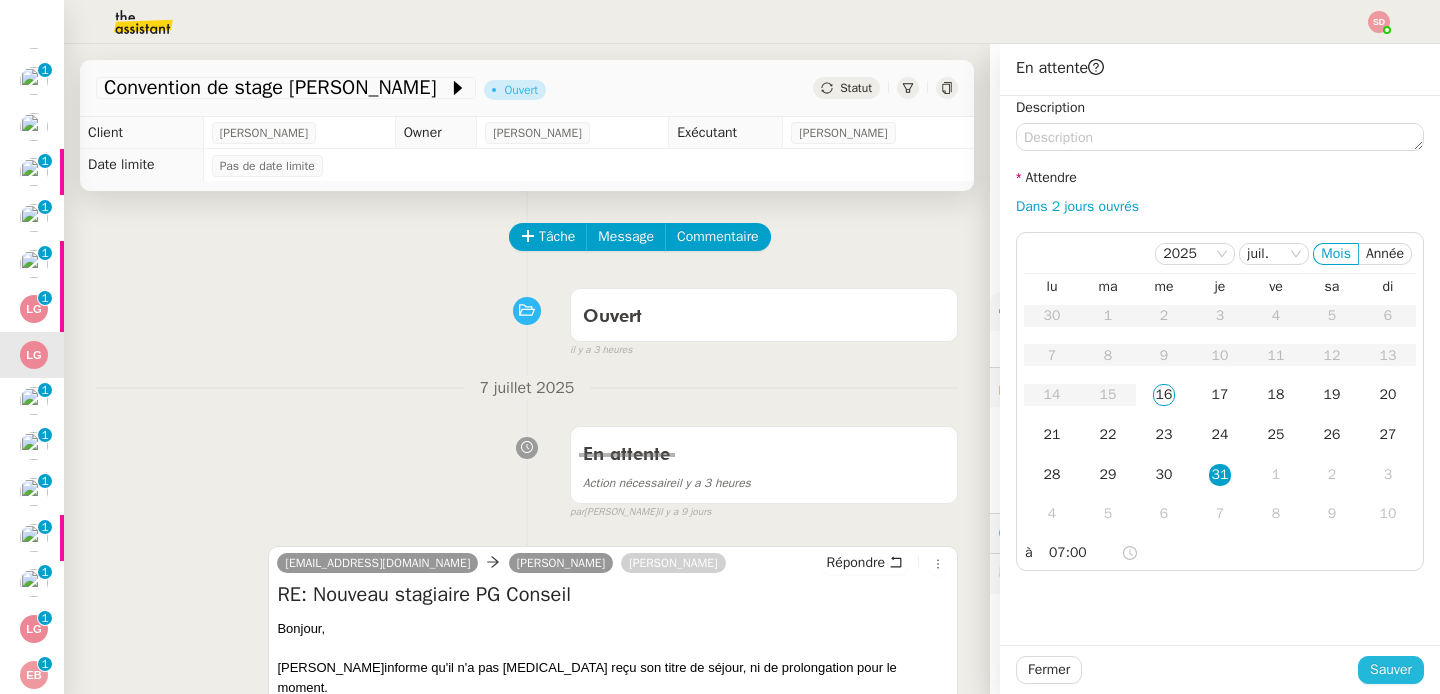 click on "Sauver" 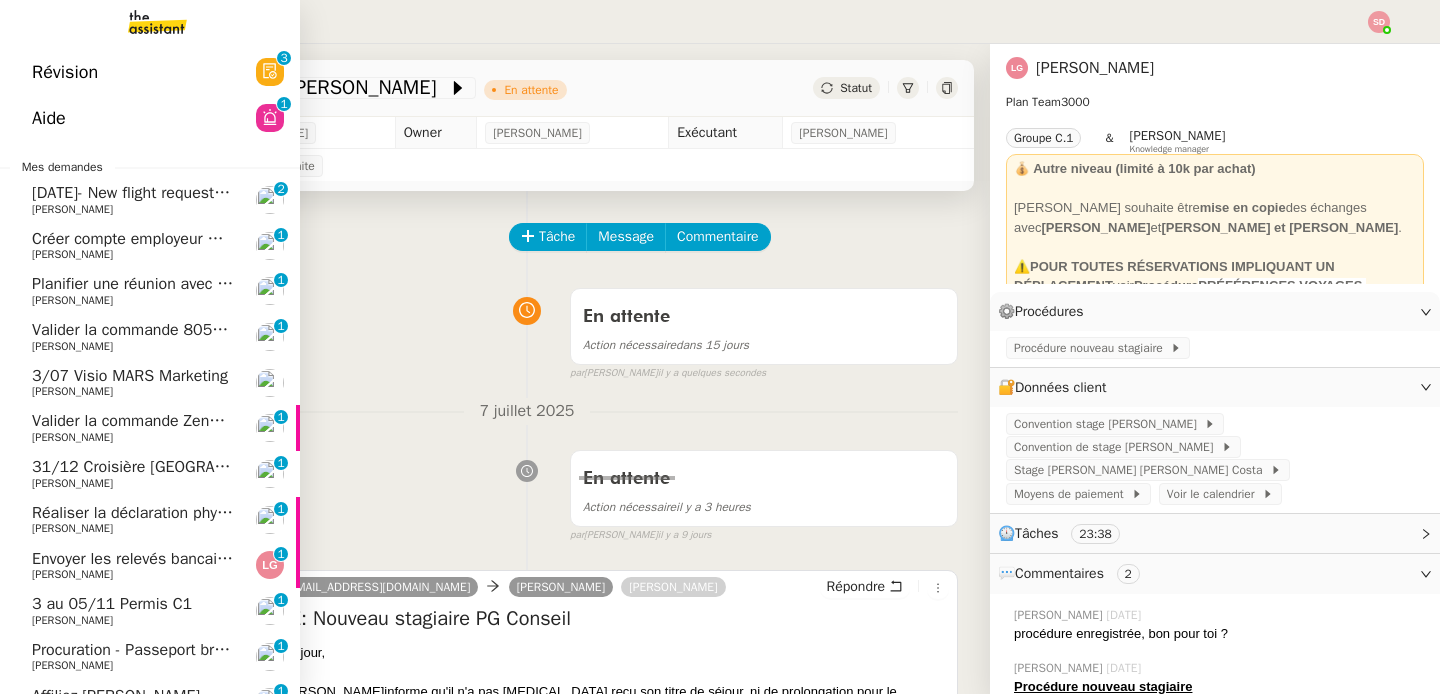 scroll, scrollTop: 0, scrollLeft: 0, axis: both 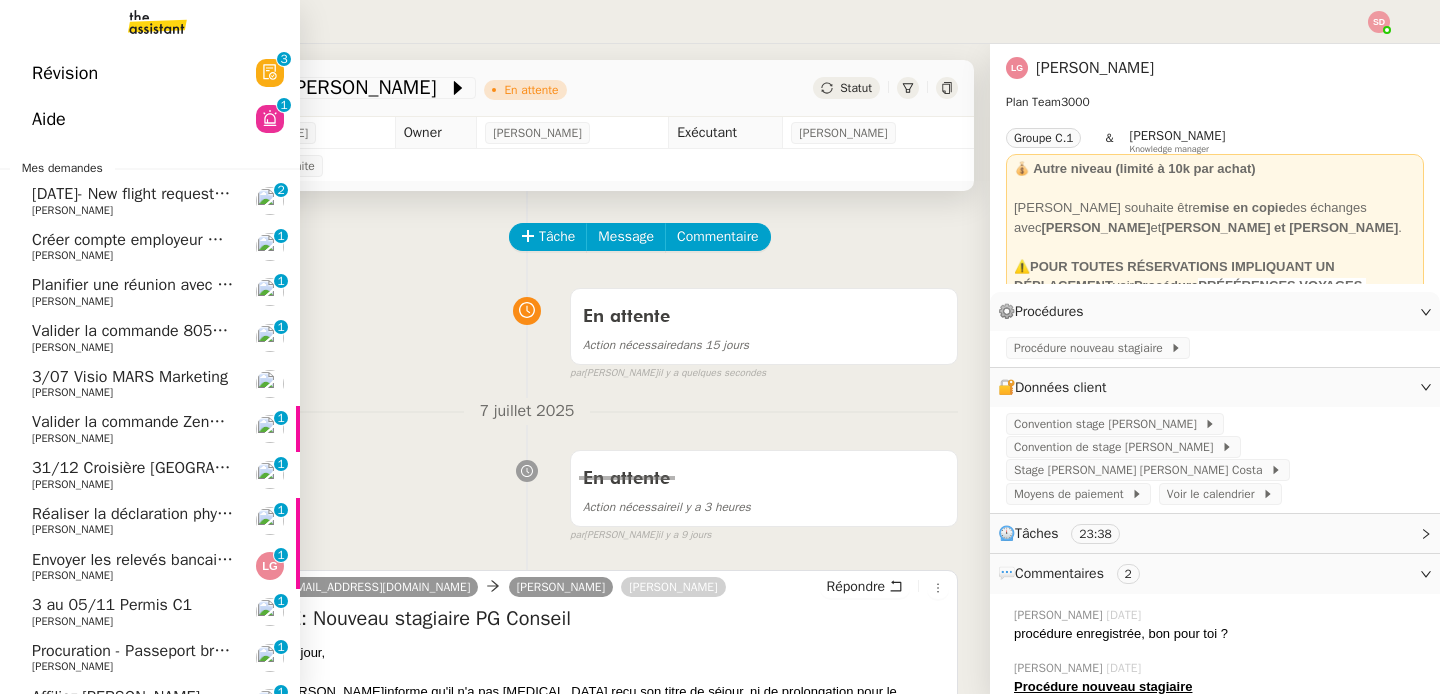 click on "[DATE]- New flight request - [PERSON_NAME]" 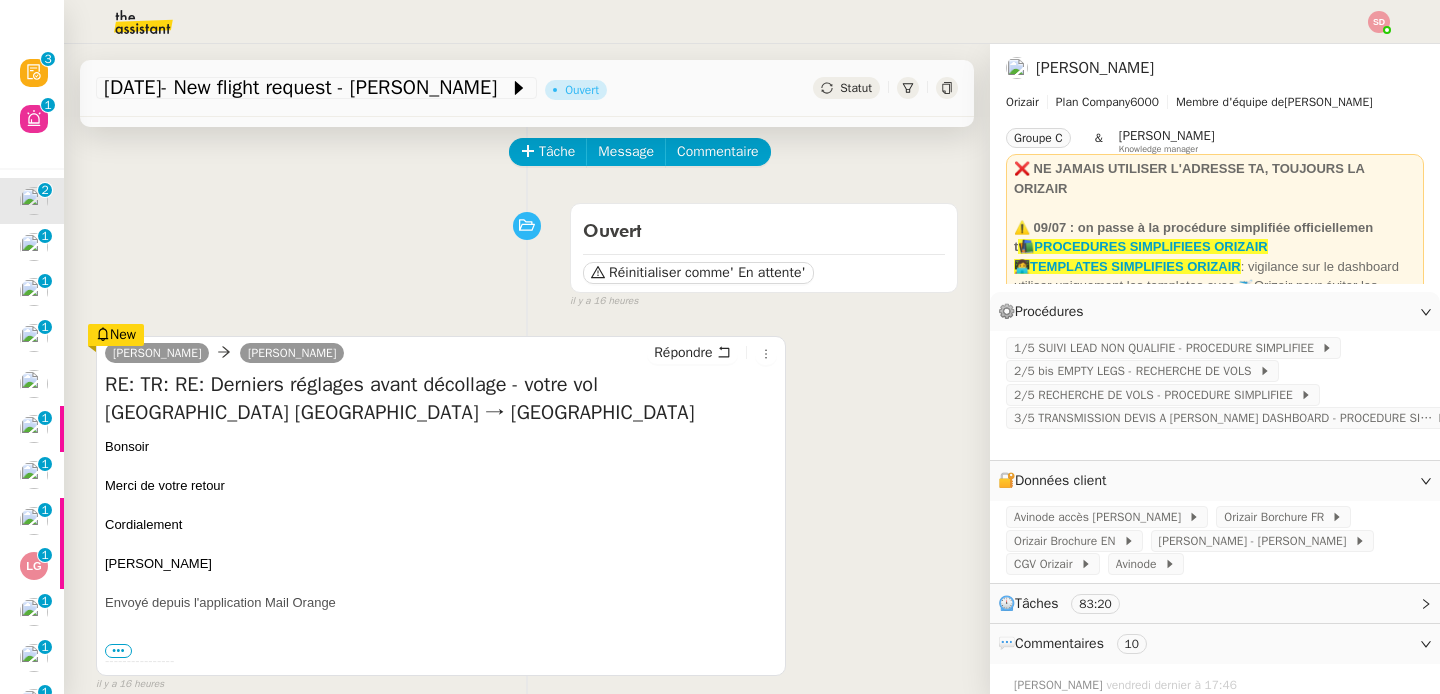 scroll, scrollTop: 0, scrollLeft: 0, axis: both 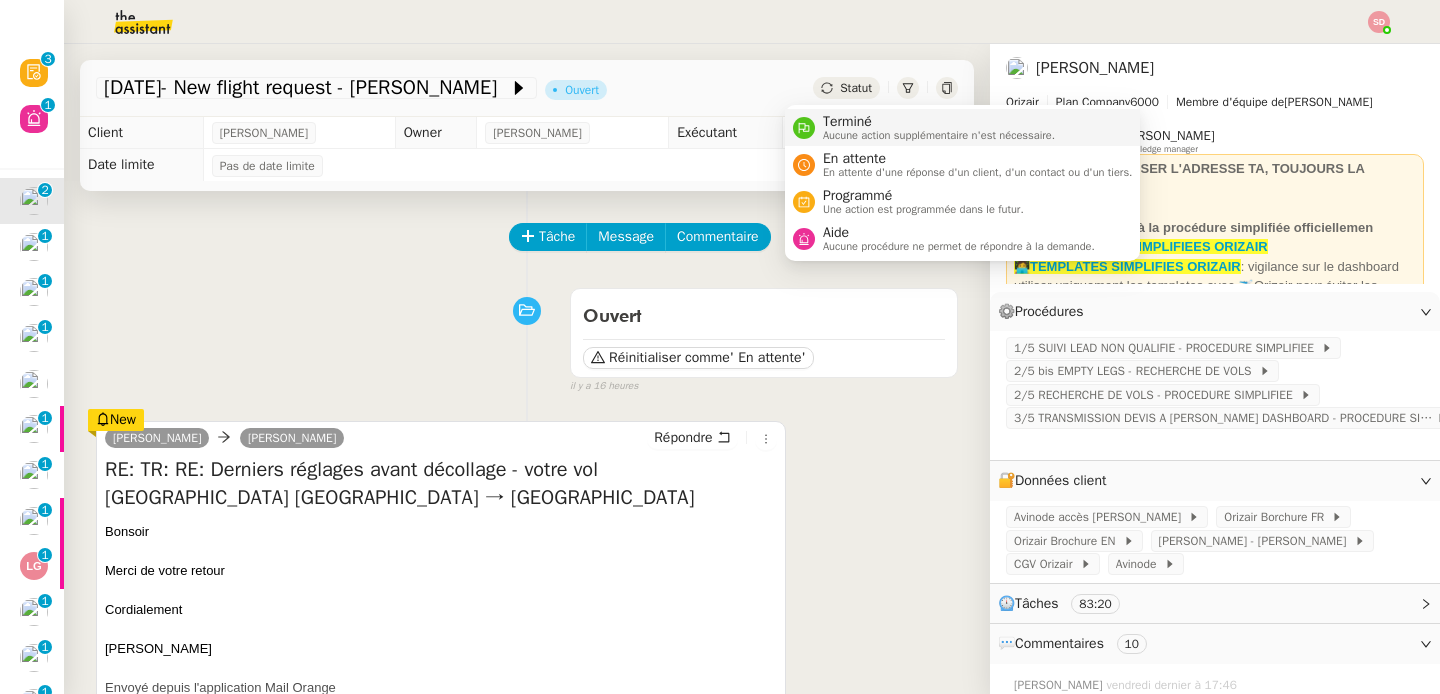 click on "Terminé" at bounding box center (939, 122) 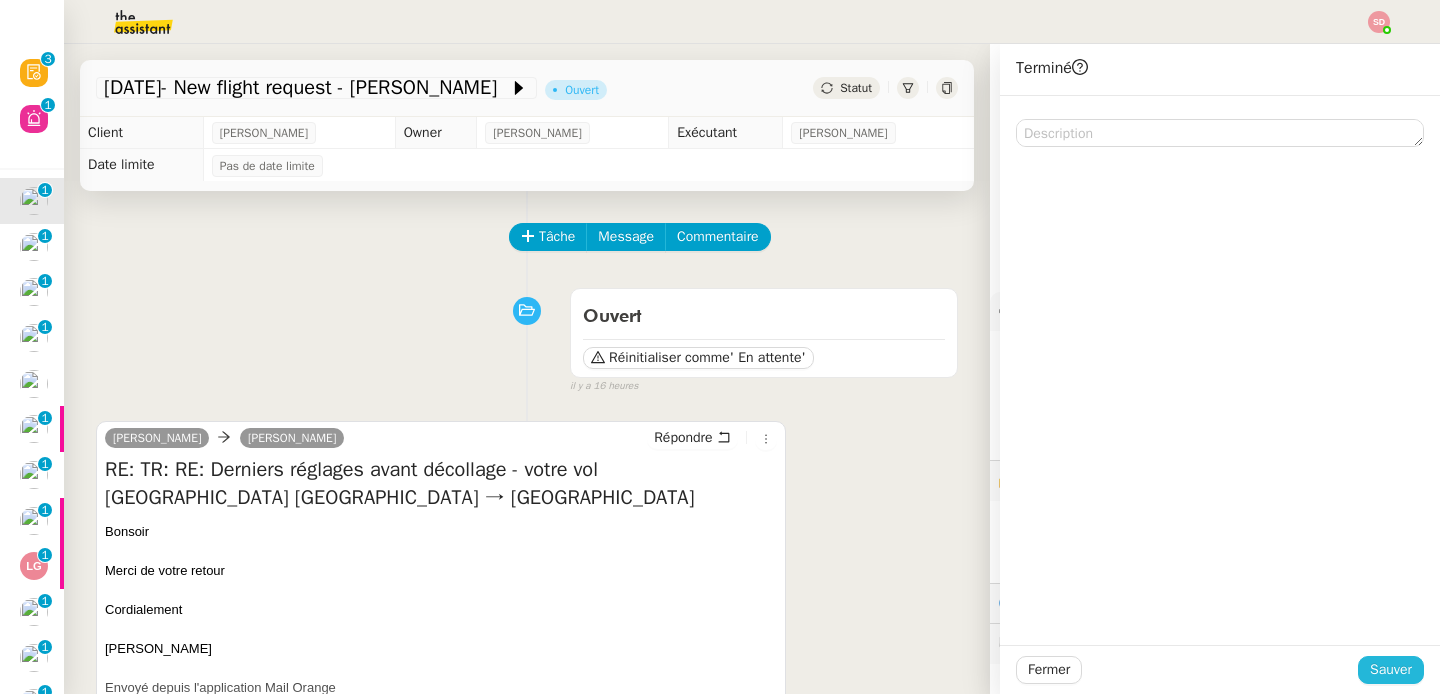 click on "Sauver" 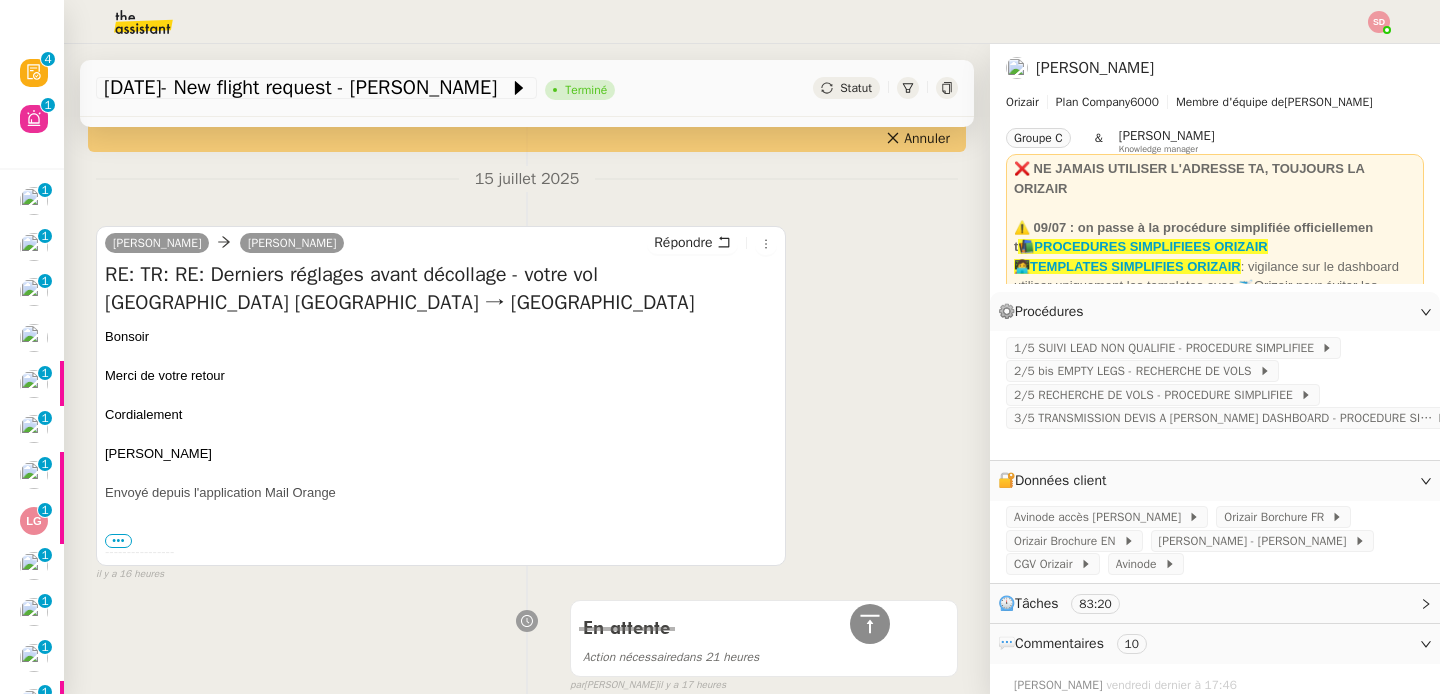 scroll, scrollTop: 0, scrollLeft: 0, axis: both 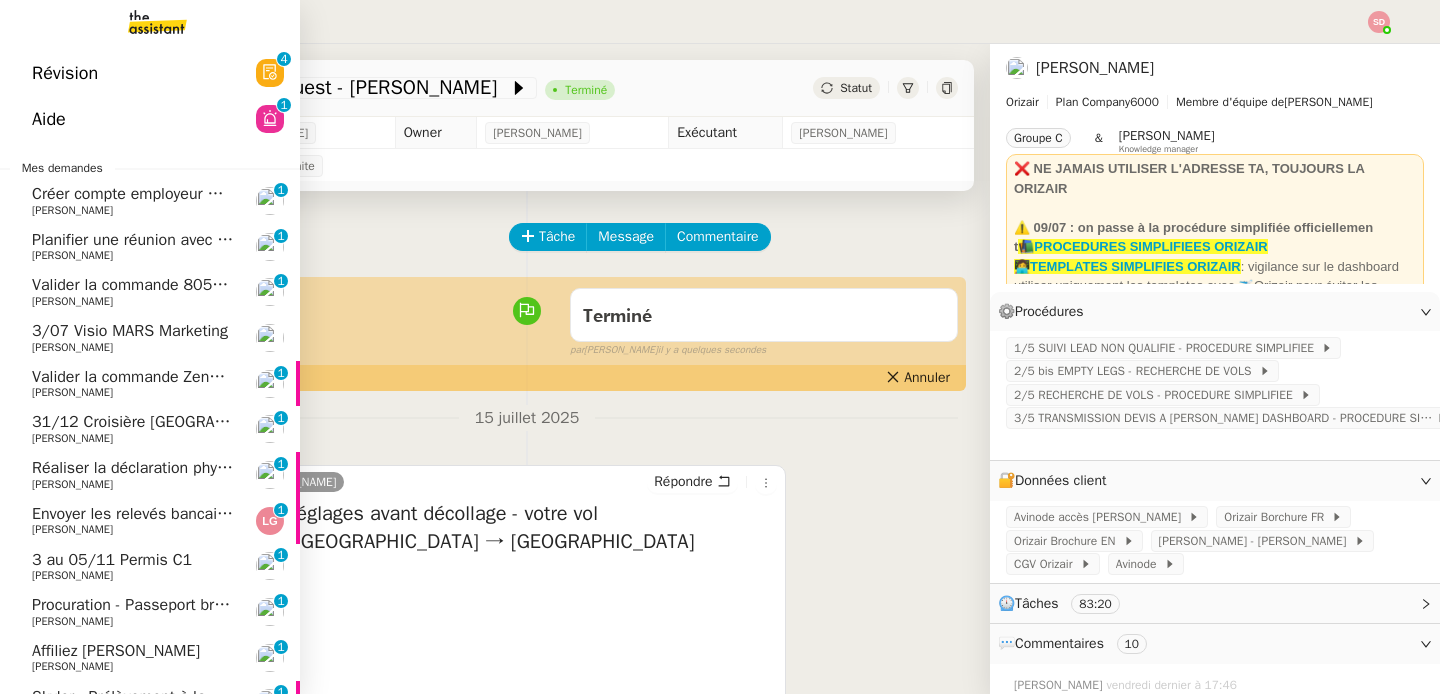 click on "Créer compte employeur URSSAF" 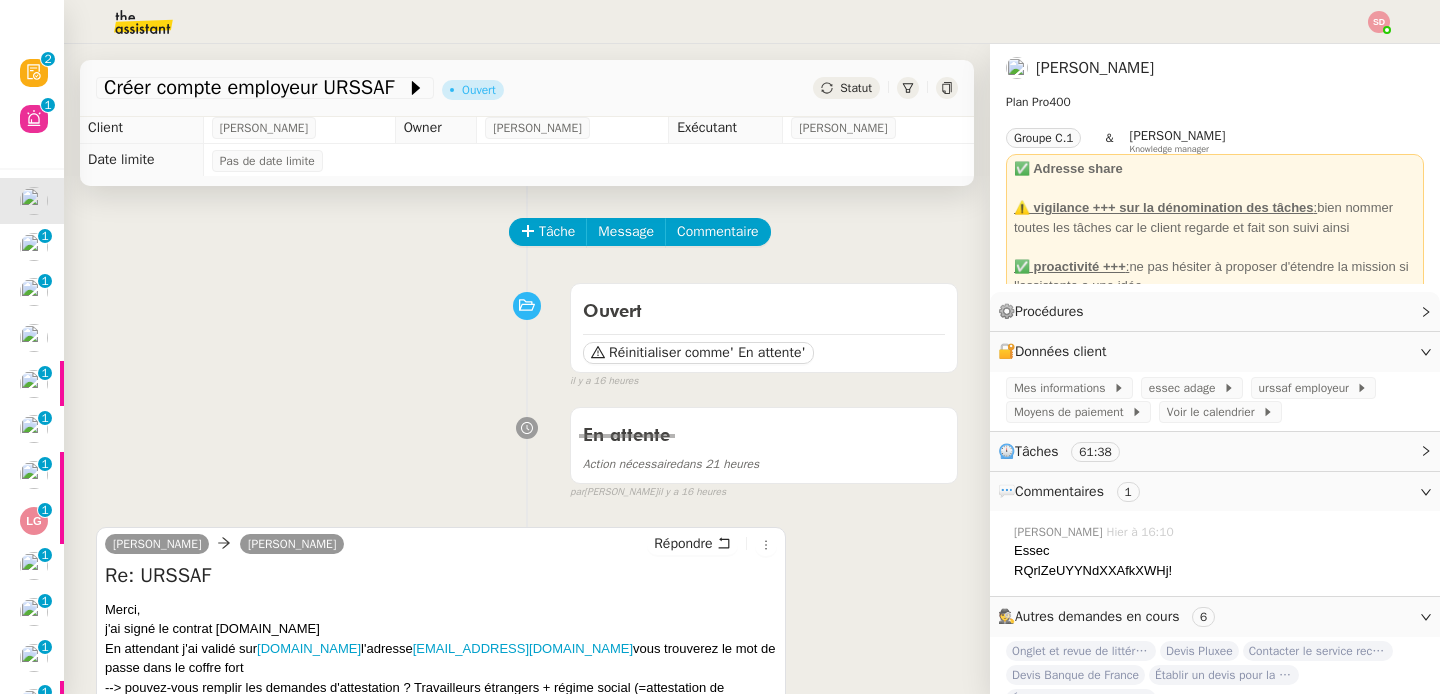 scroll, scrollTop: 0, scrollLeft: 0, axis: both 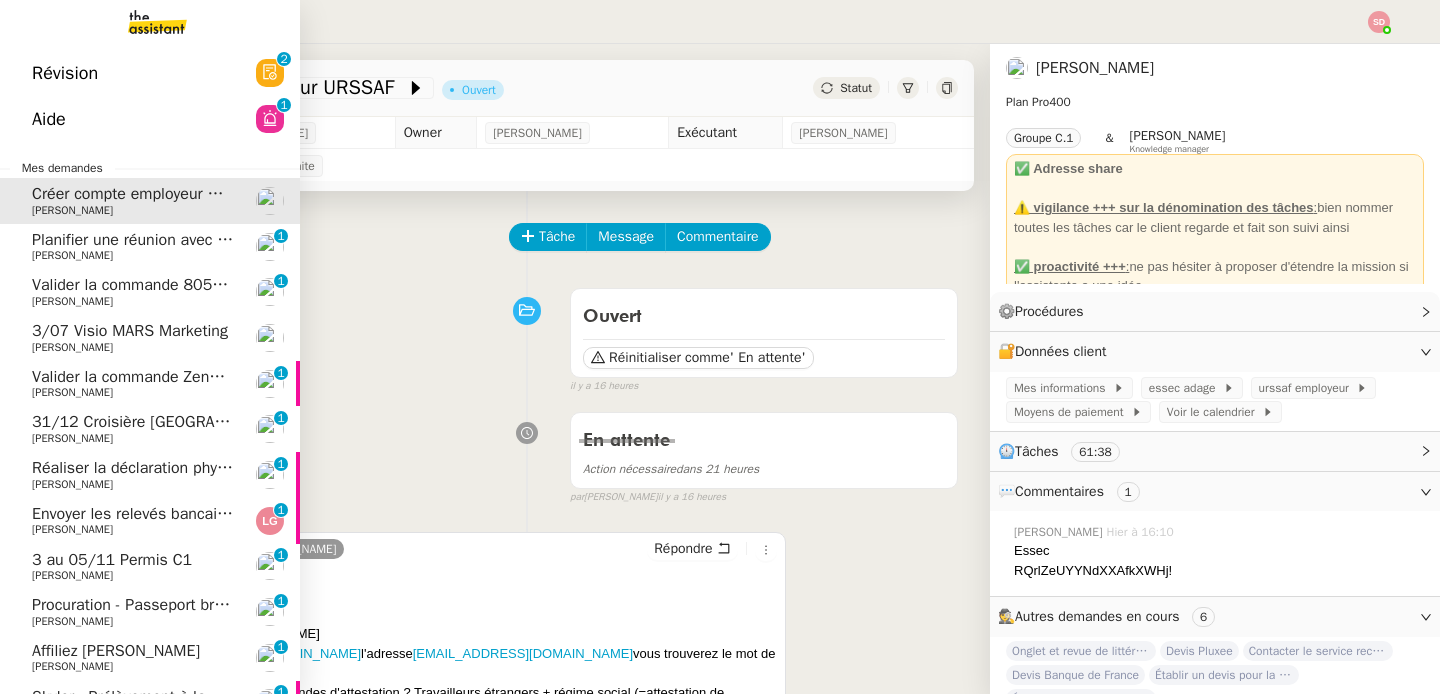 click on "Planifier une réunion avec Peter" 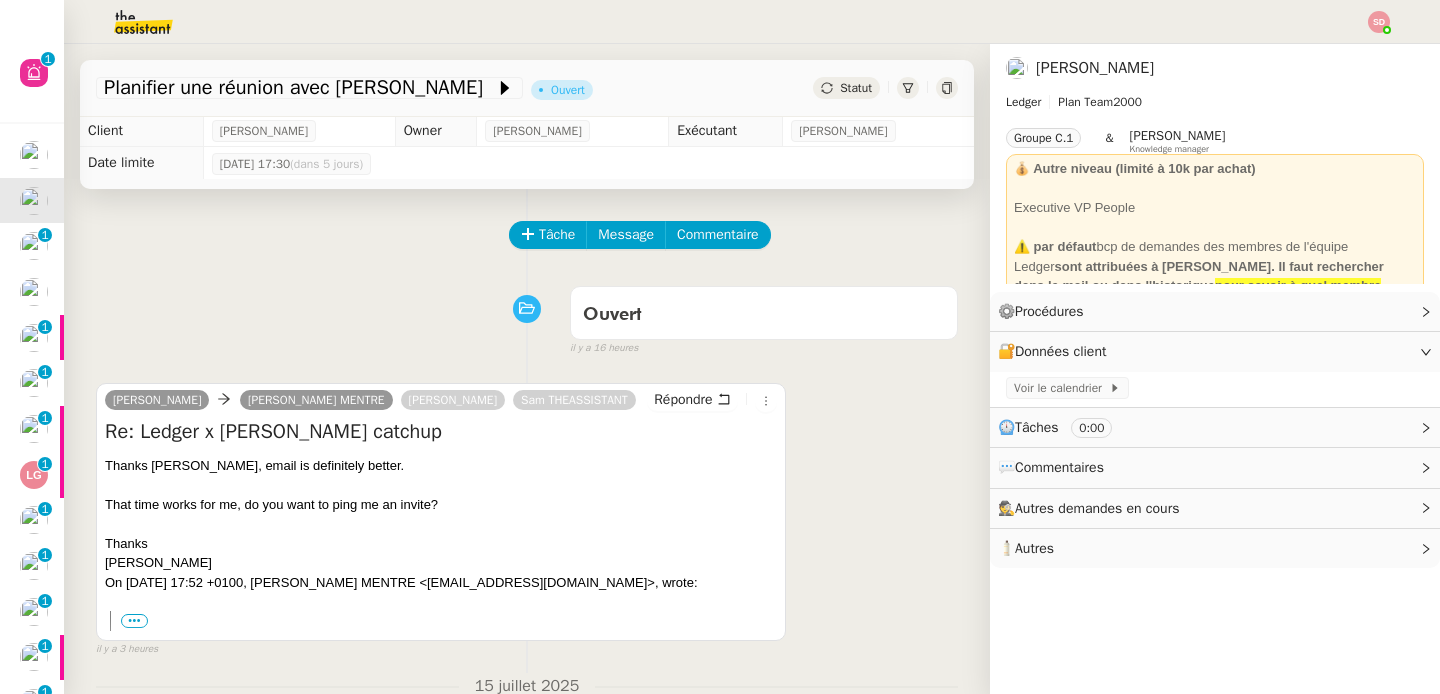 scroll, scrollTop: 0, scrollLeft: 0, axis: both 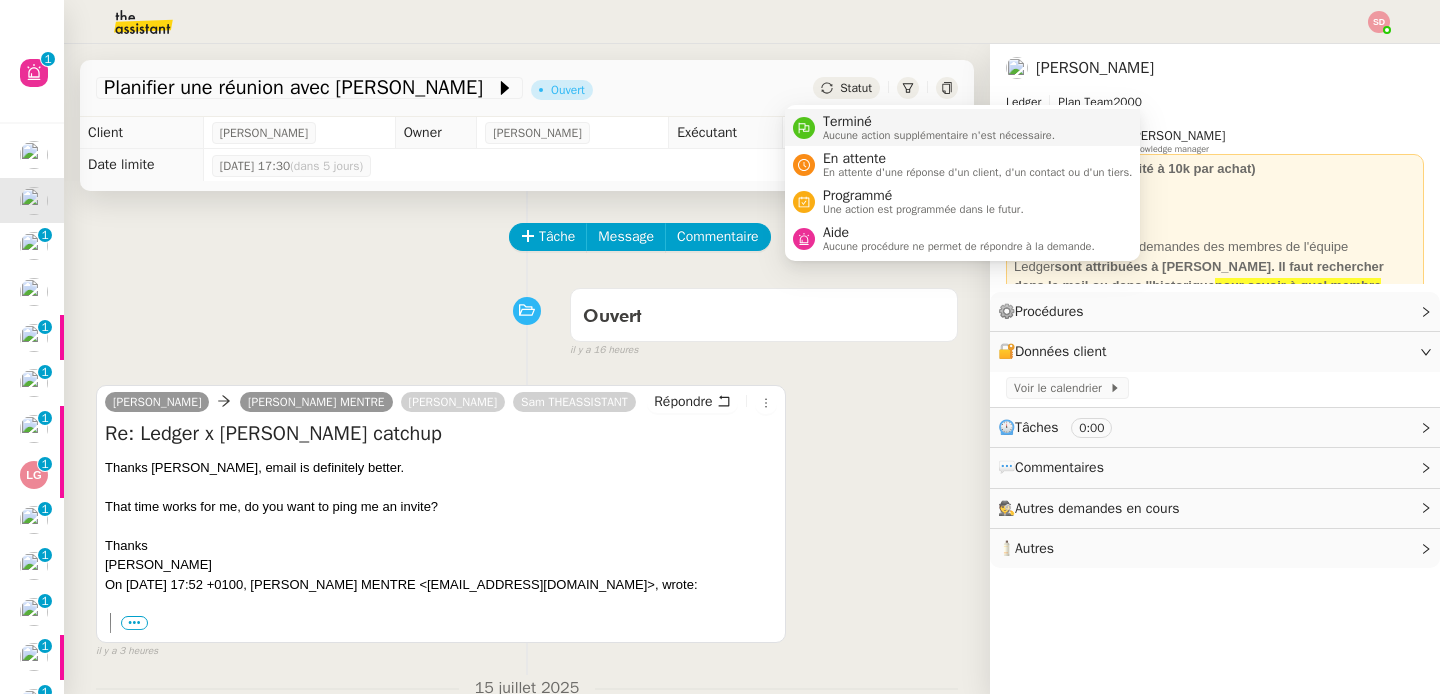 click on "Terminé" at bounding box center [939, 122] 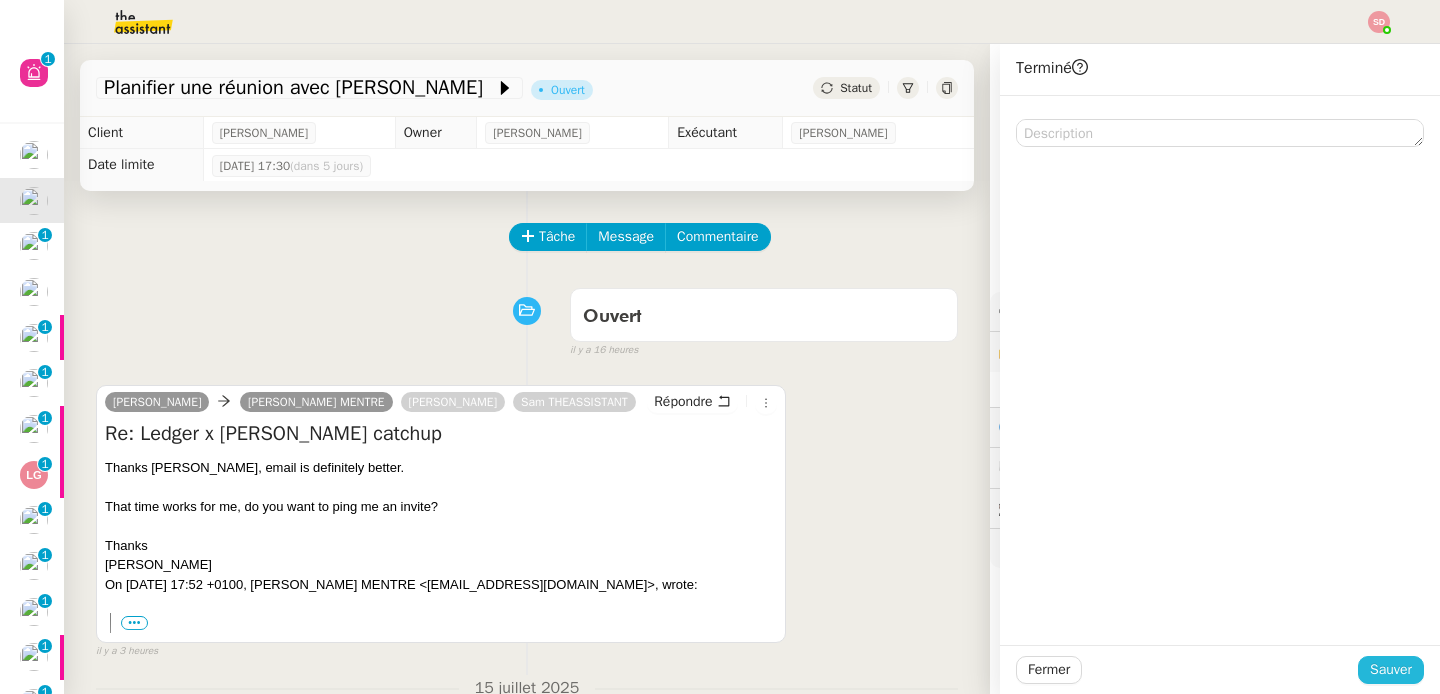 click on "Sauver" 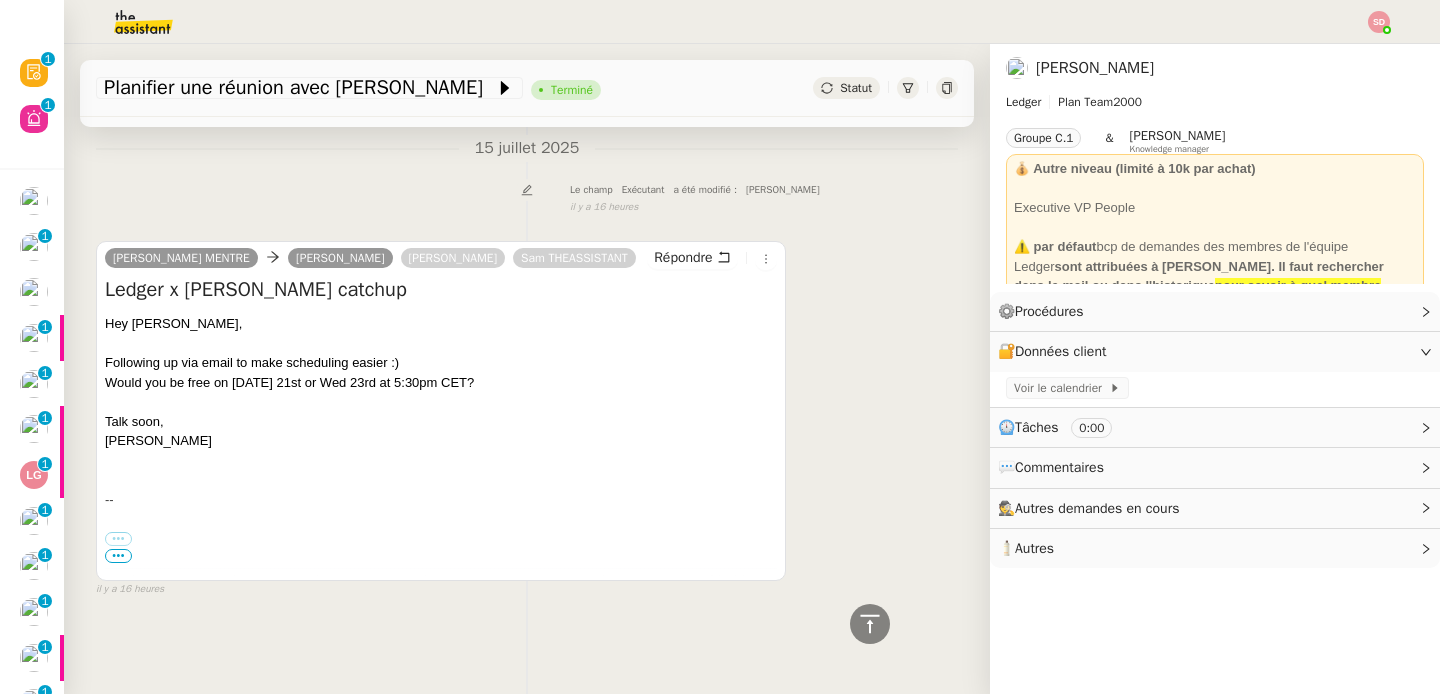 scroll, scrollTop: 0, scrollLeft: 0, axis: both 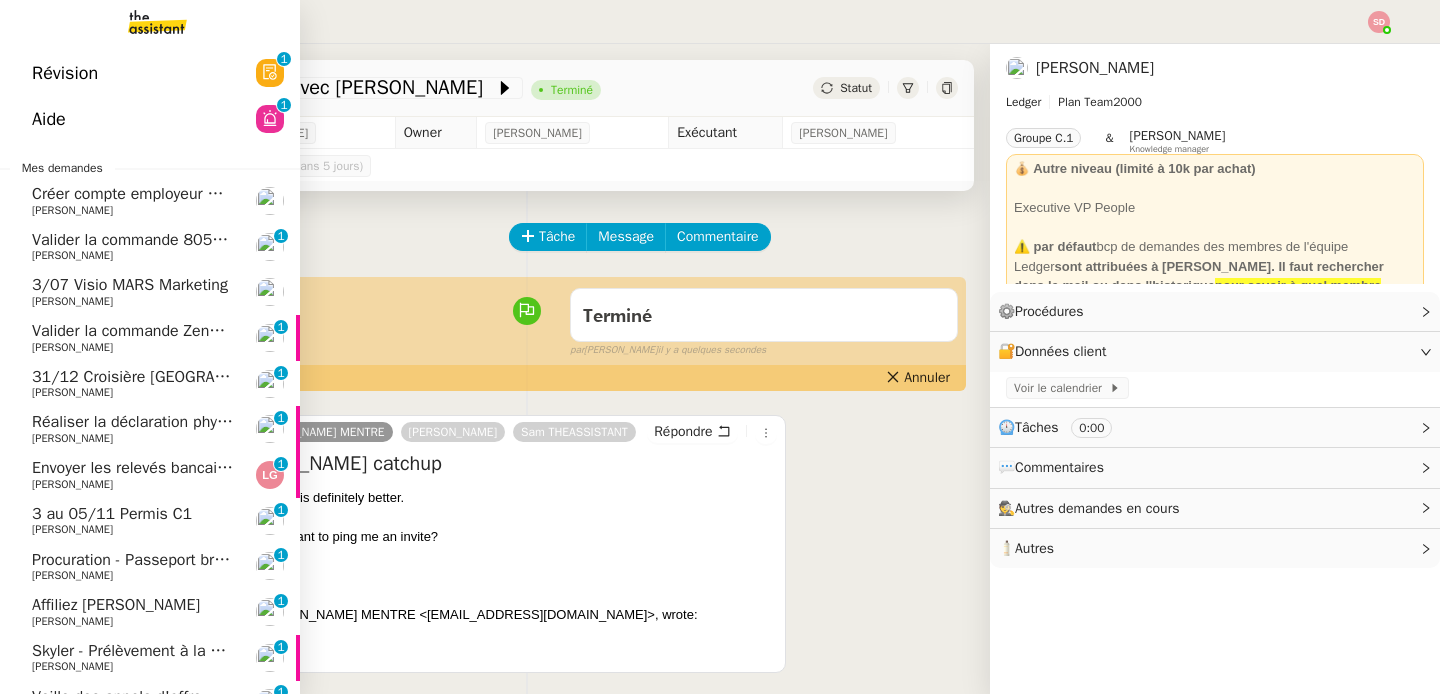 click on "Valider la commande 8051991" 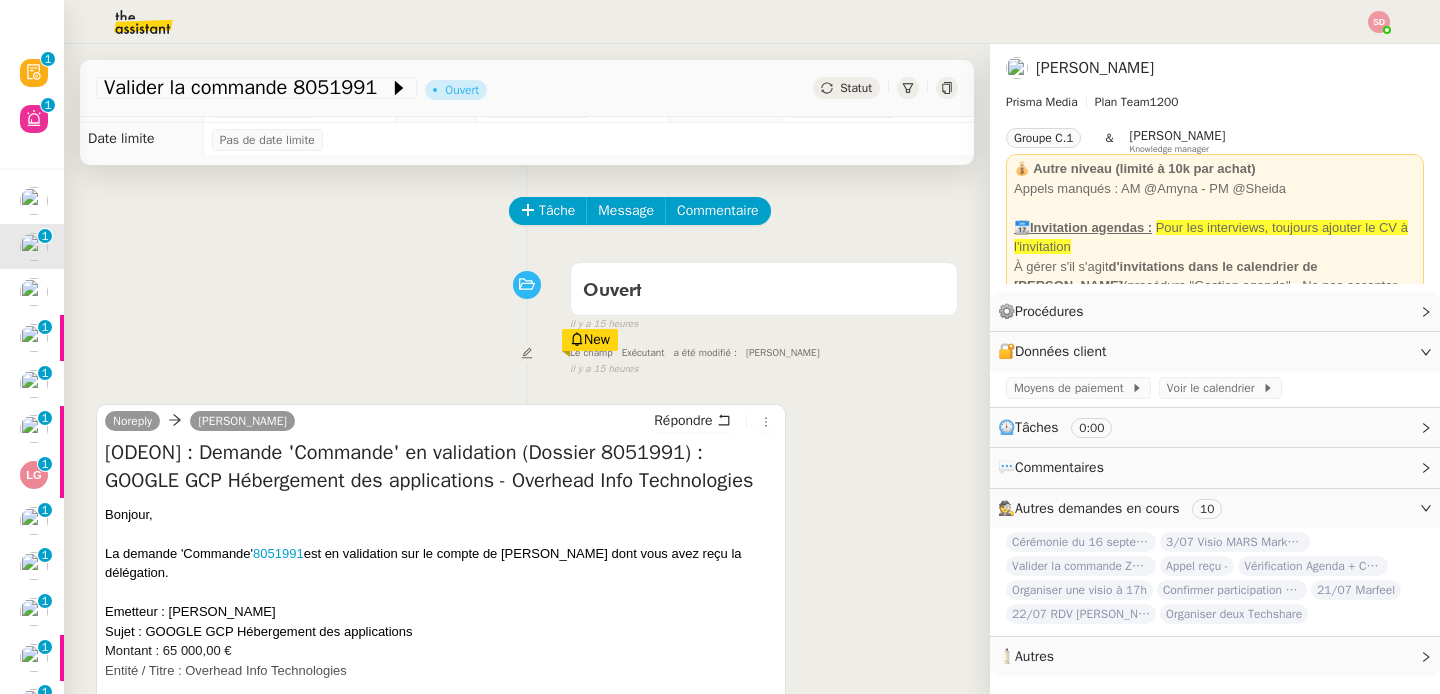 scroll, scrollTop: 265, scrollLeft: 0, axis: vertical 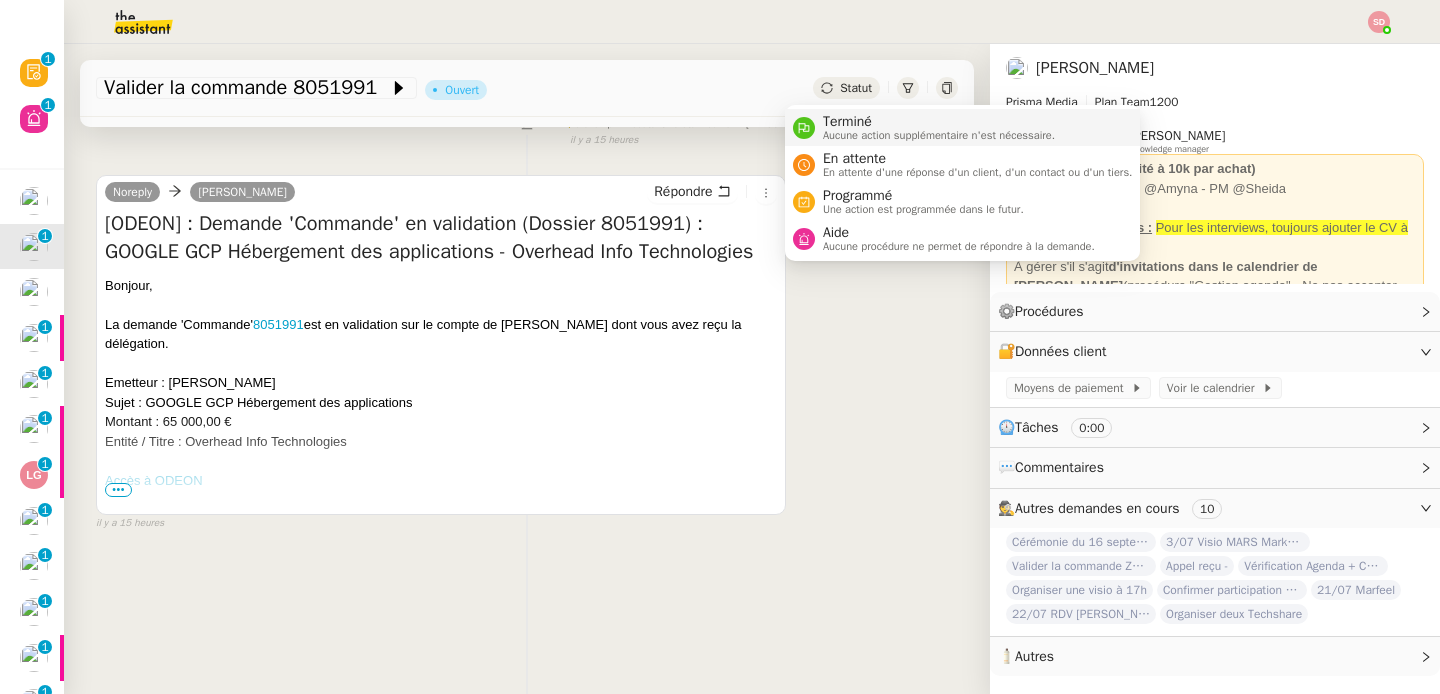 click at bounding box center (804, 128) 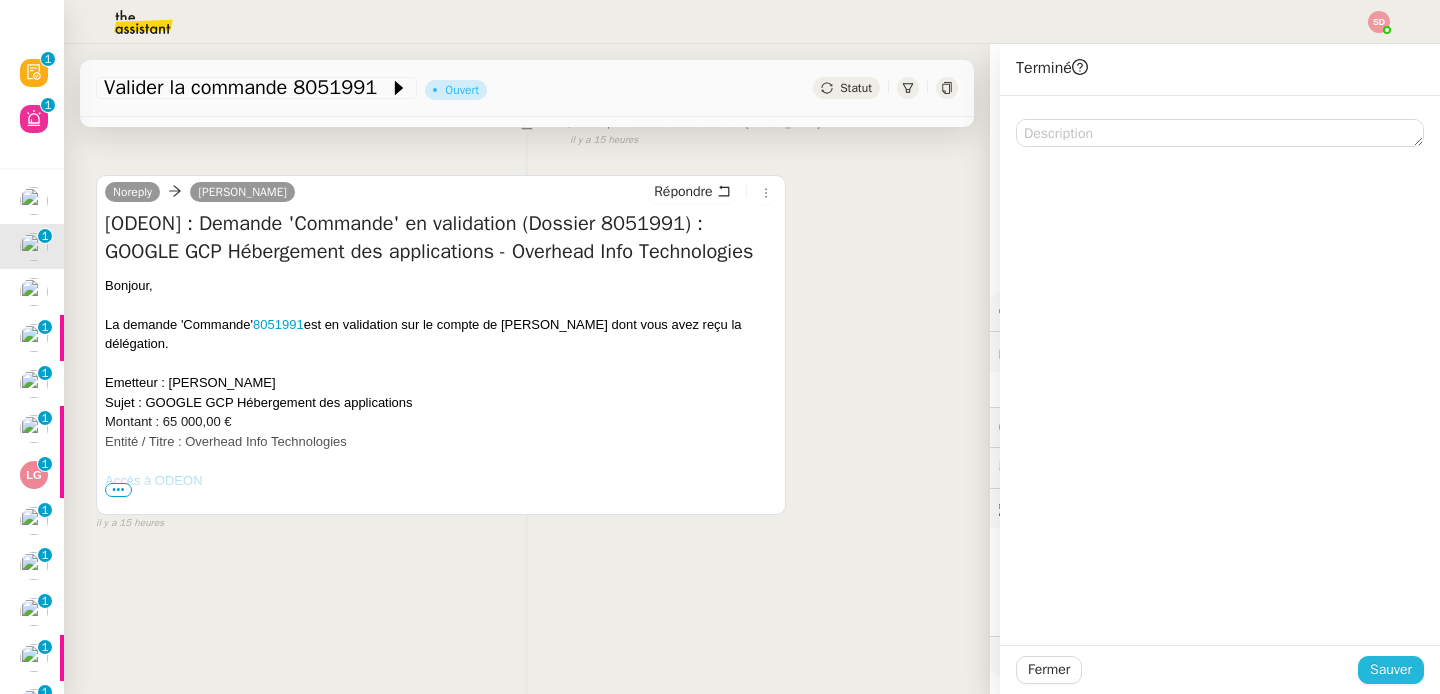 click on "Sauver" 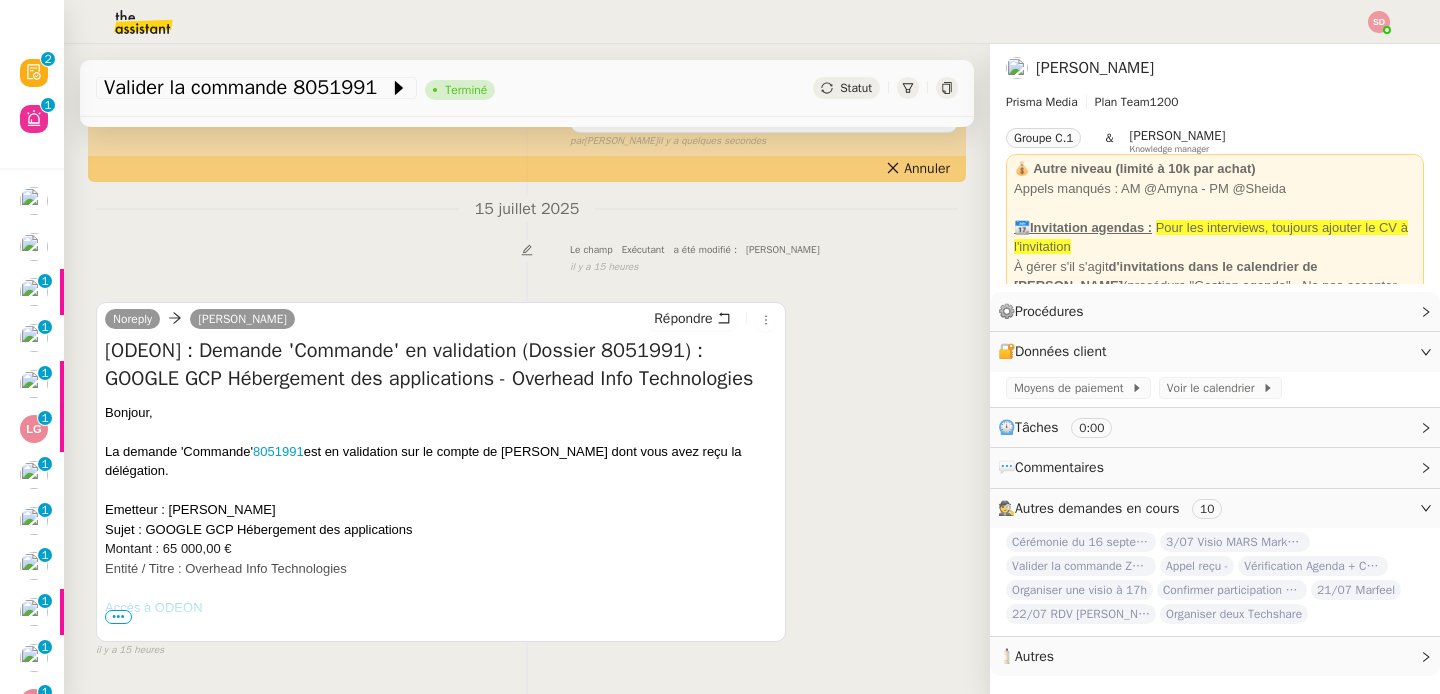 scroll, scrollTop: 0, scrollLeft: 0, axis: both 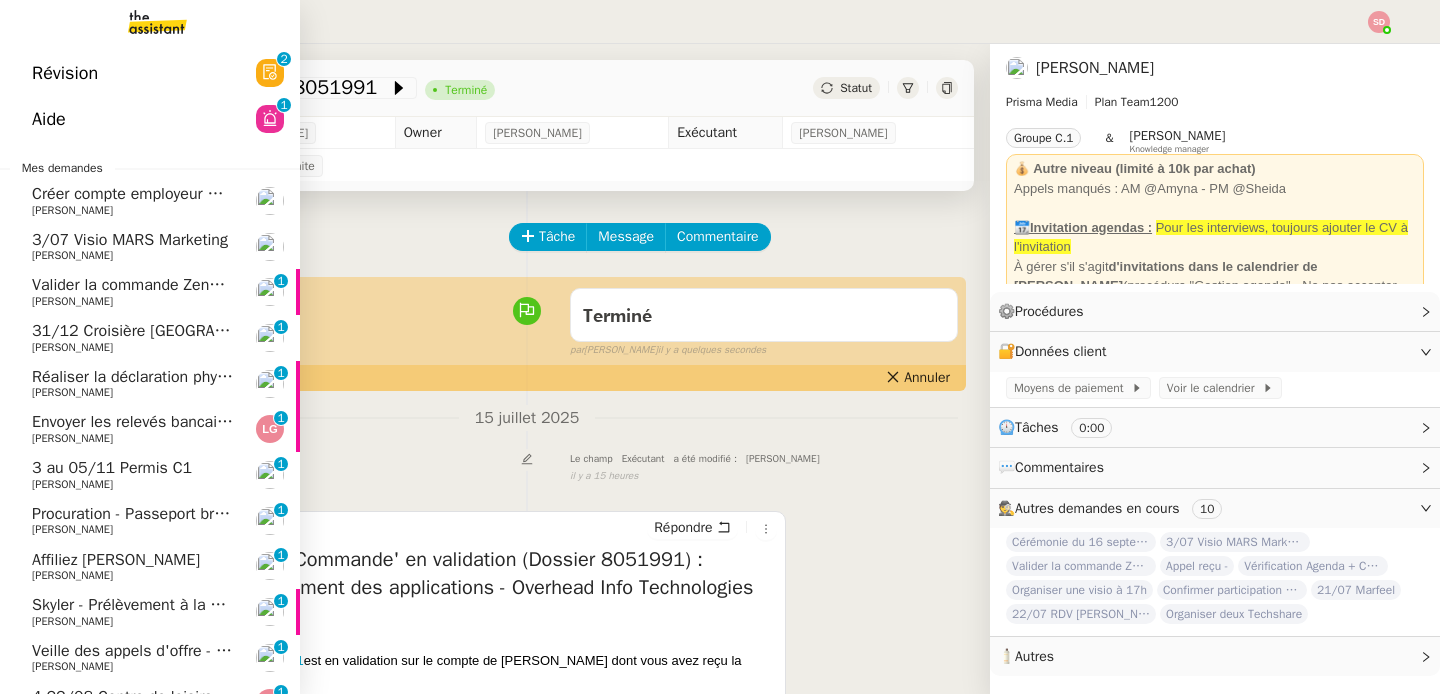 click on "[PERSON_NAME]" 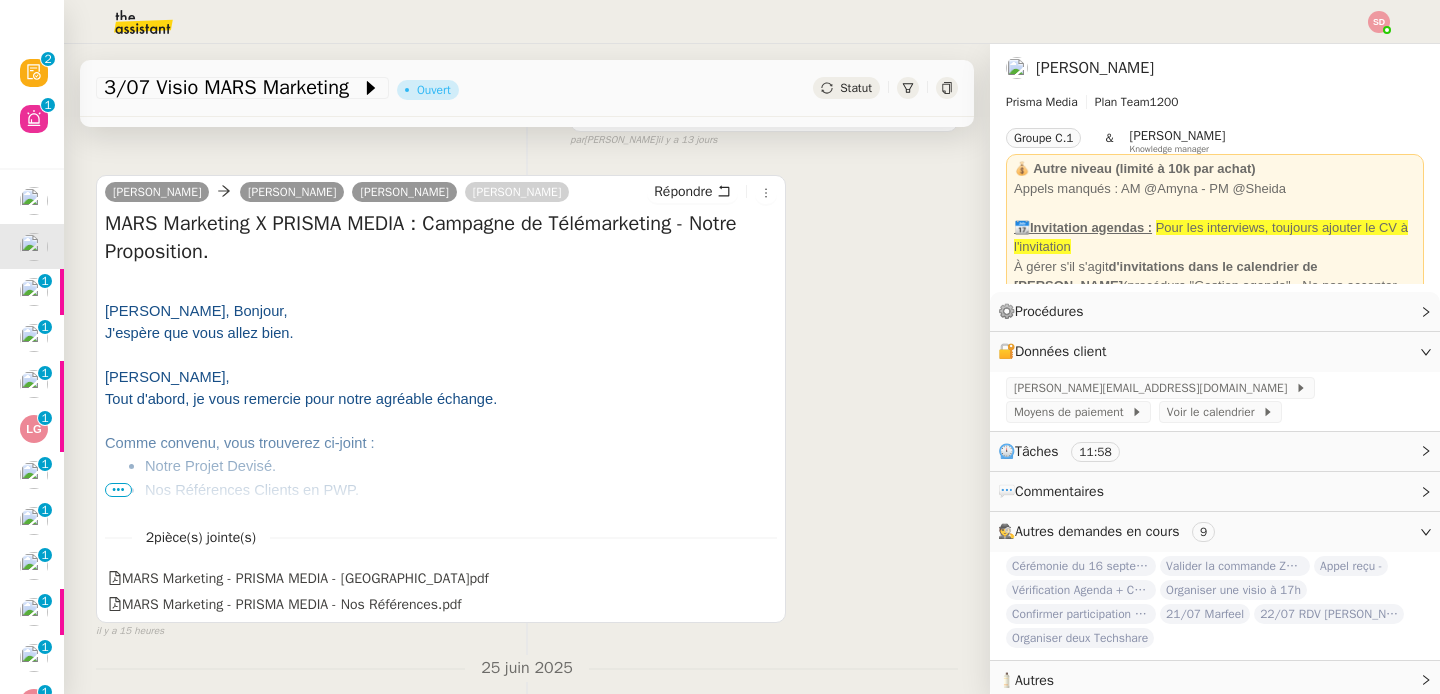 scroll, scrollTop: 349, scrollLeft: 0, axis: vertical 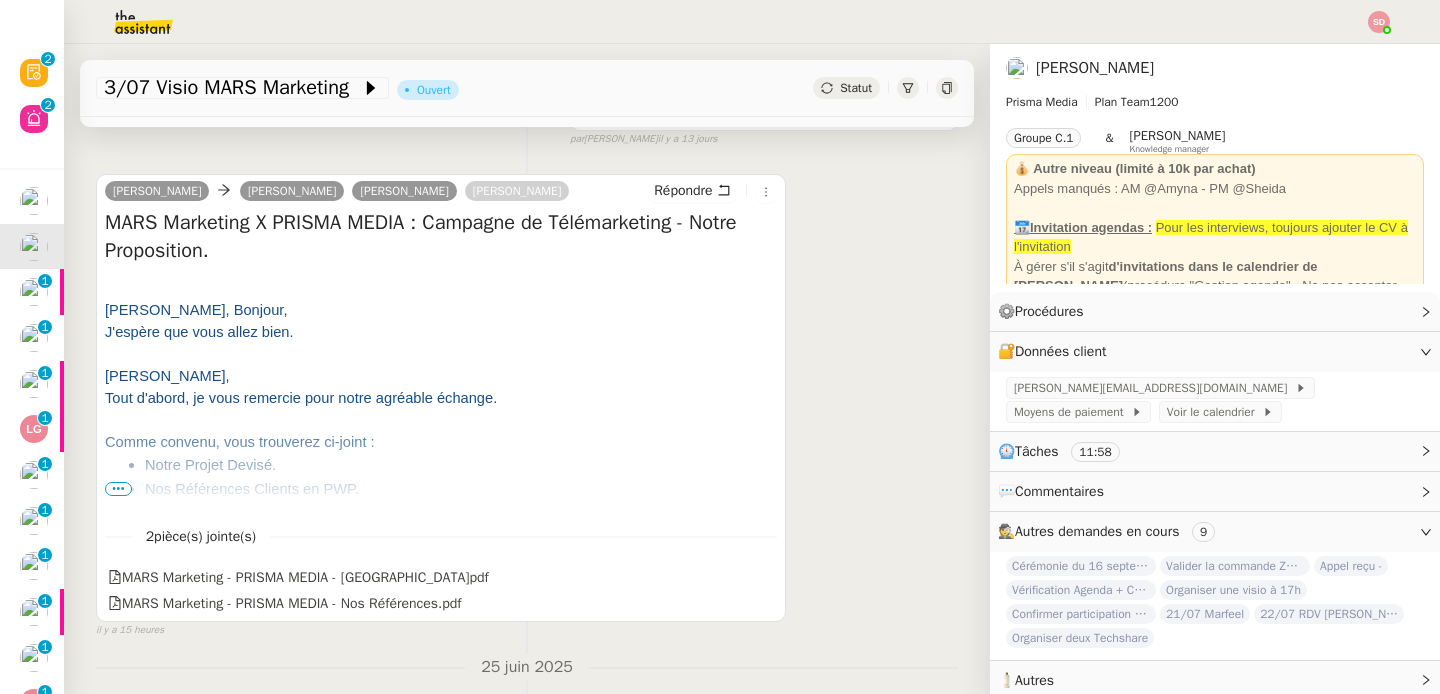 click on "•••" at bounding box center [118, 489] 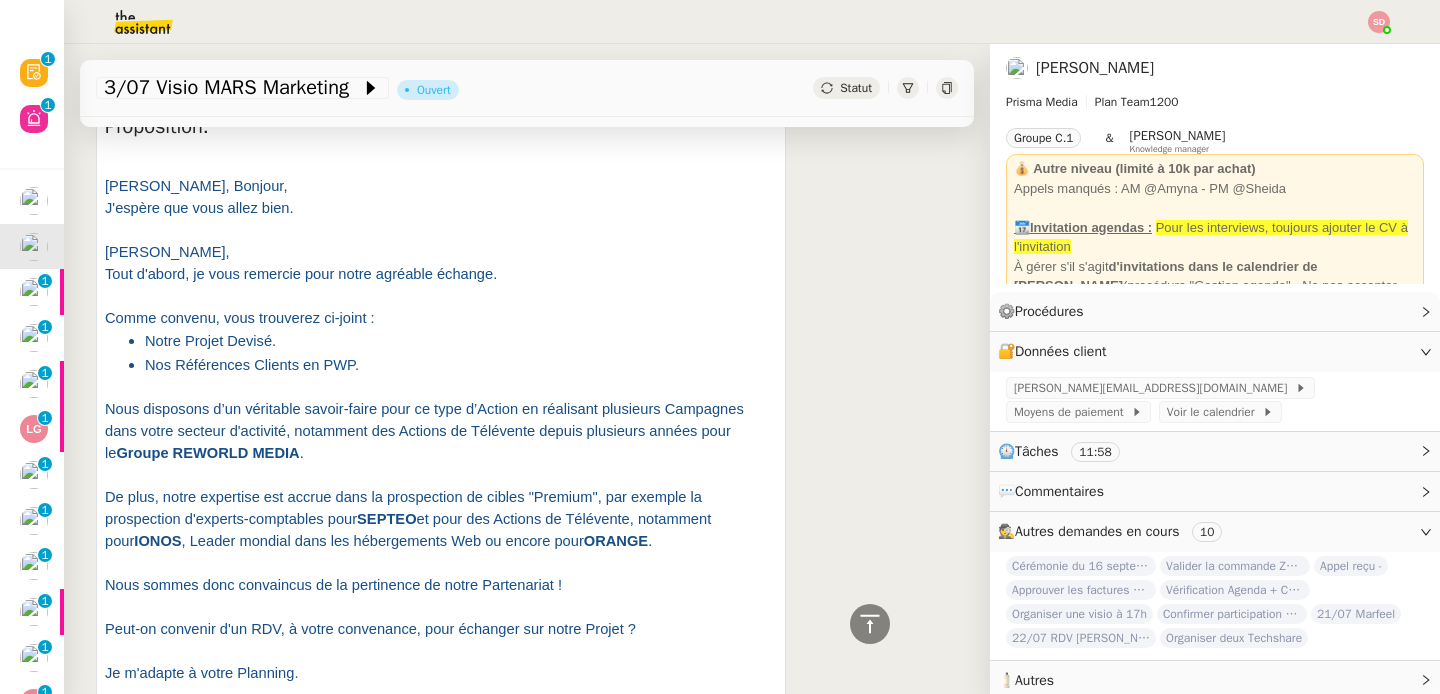 scroll, scrollTop: 0, scrollLeft: 0, axis: both 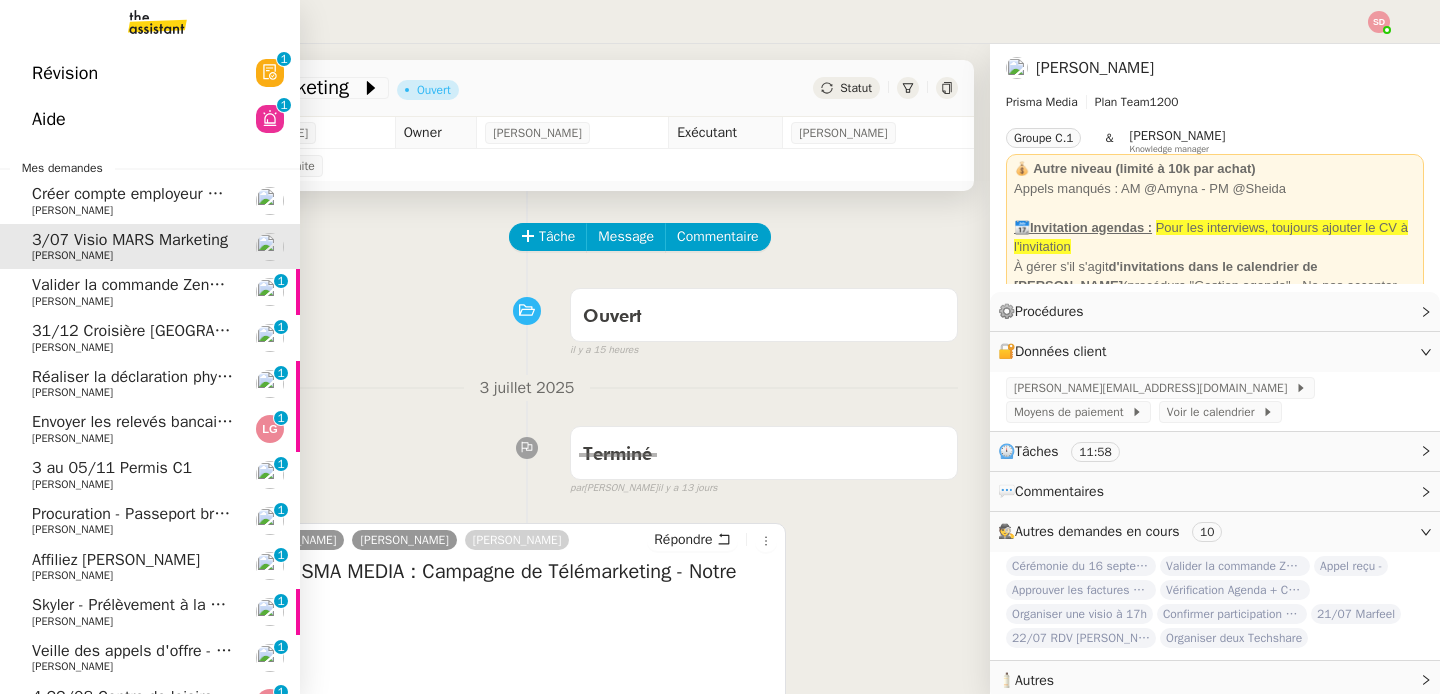 click on "Valider la commande Zendesk" 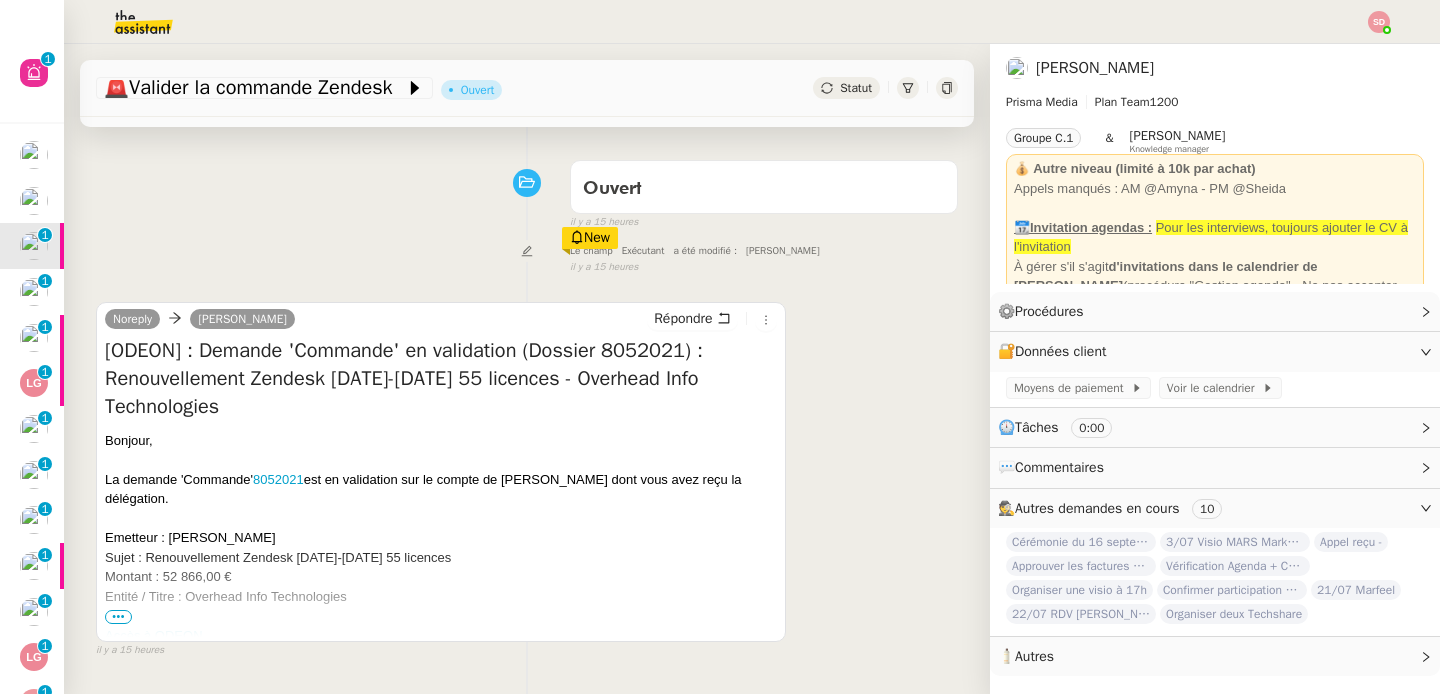 scroll, scrollTop: 129, scrollLeft: 0, axis: vertical 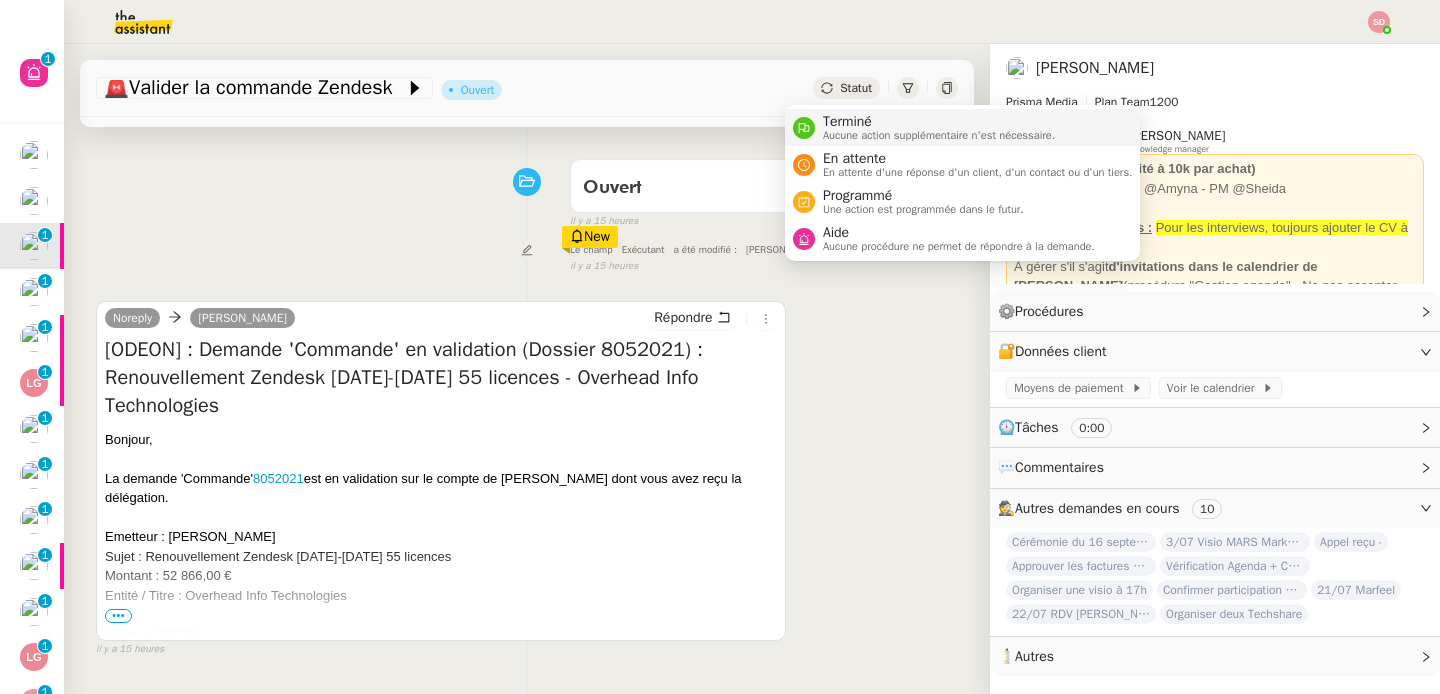 click on "Terminé" at bounding box center [939, 122] 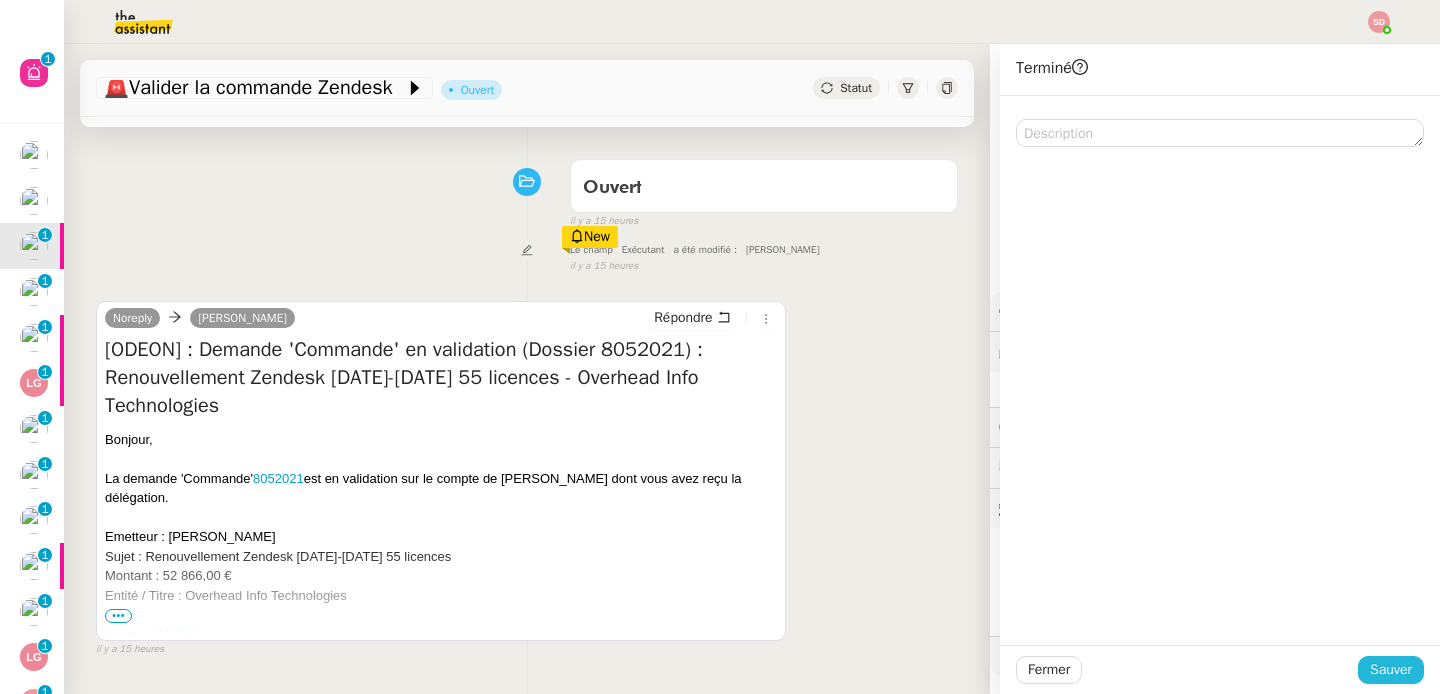 click on "Sauver" 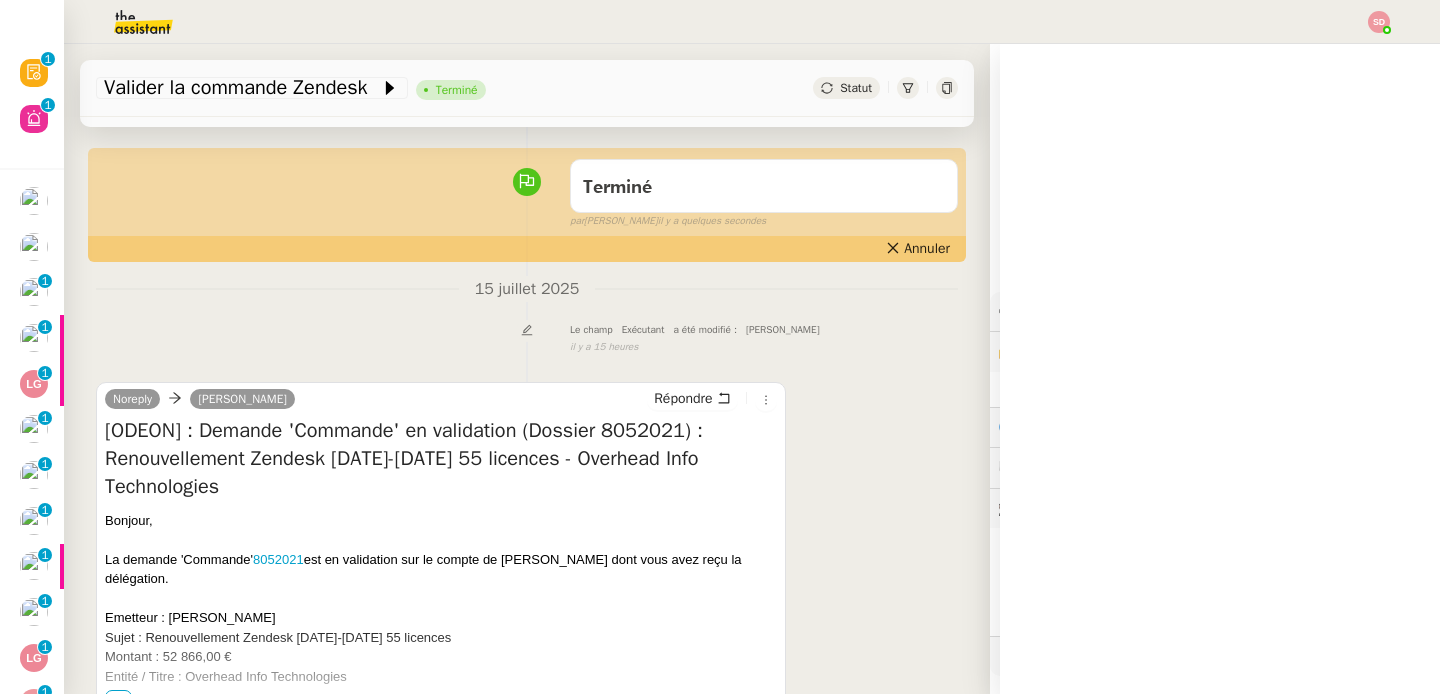 scroll, scrollTop: 0, scrollLeft: 0, axis: both 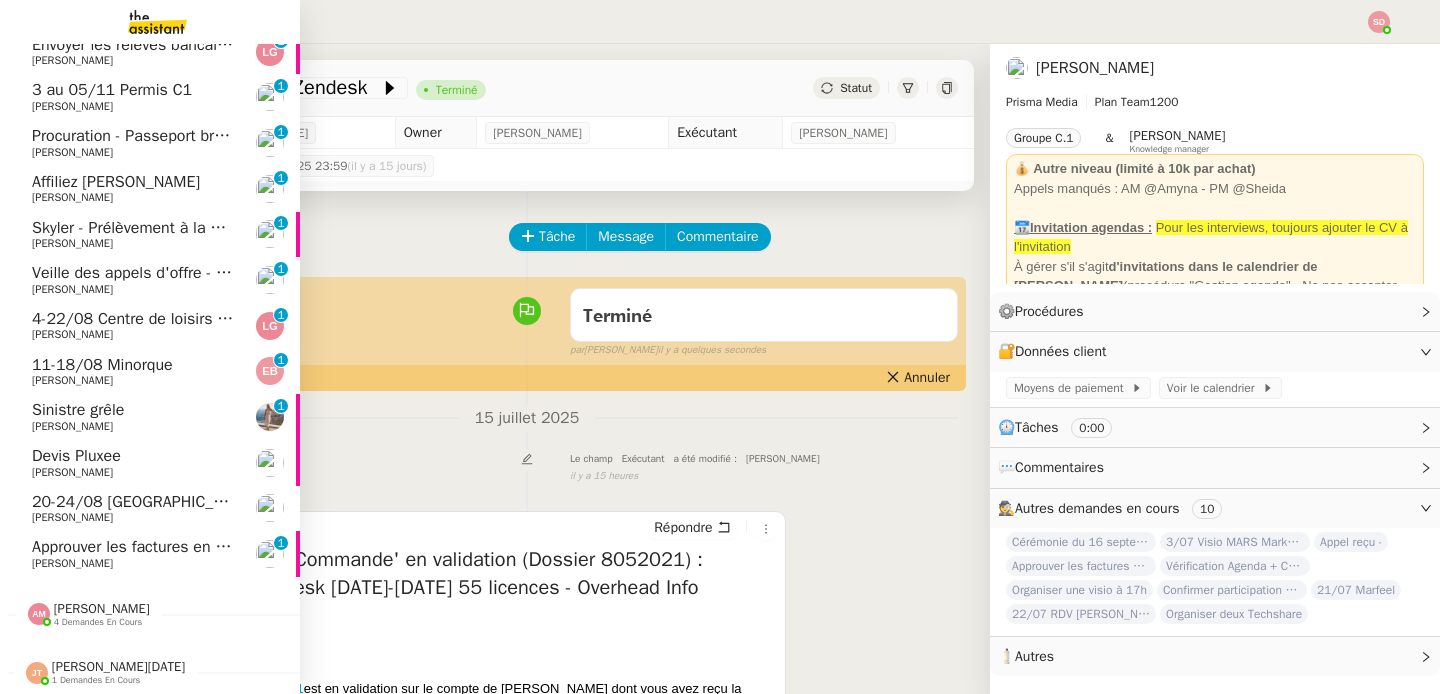 click on "Approuver les factures en attente dans FIORI" 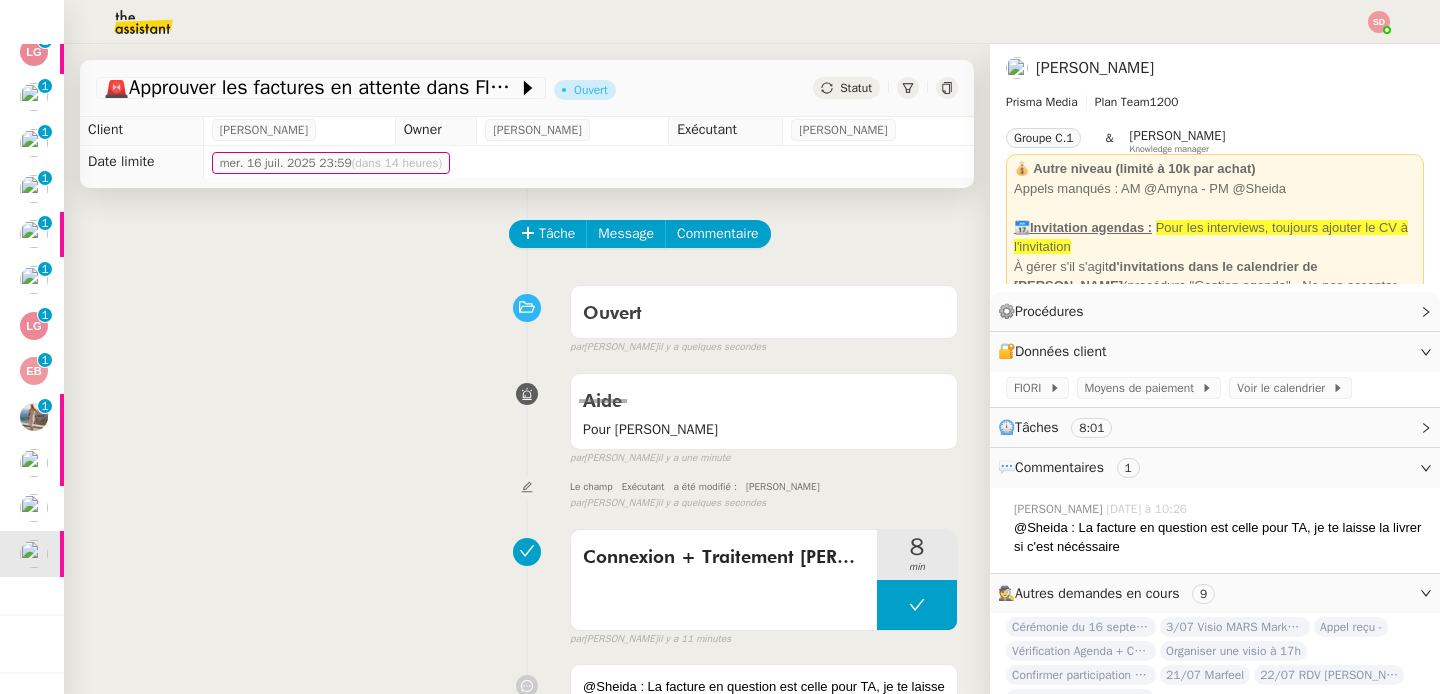 scroll, scrollTop: 0, scrollLeft: 0, axis: both 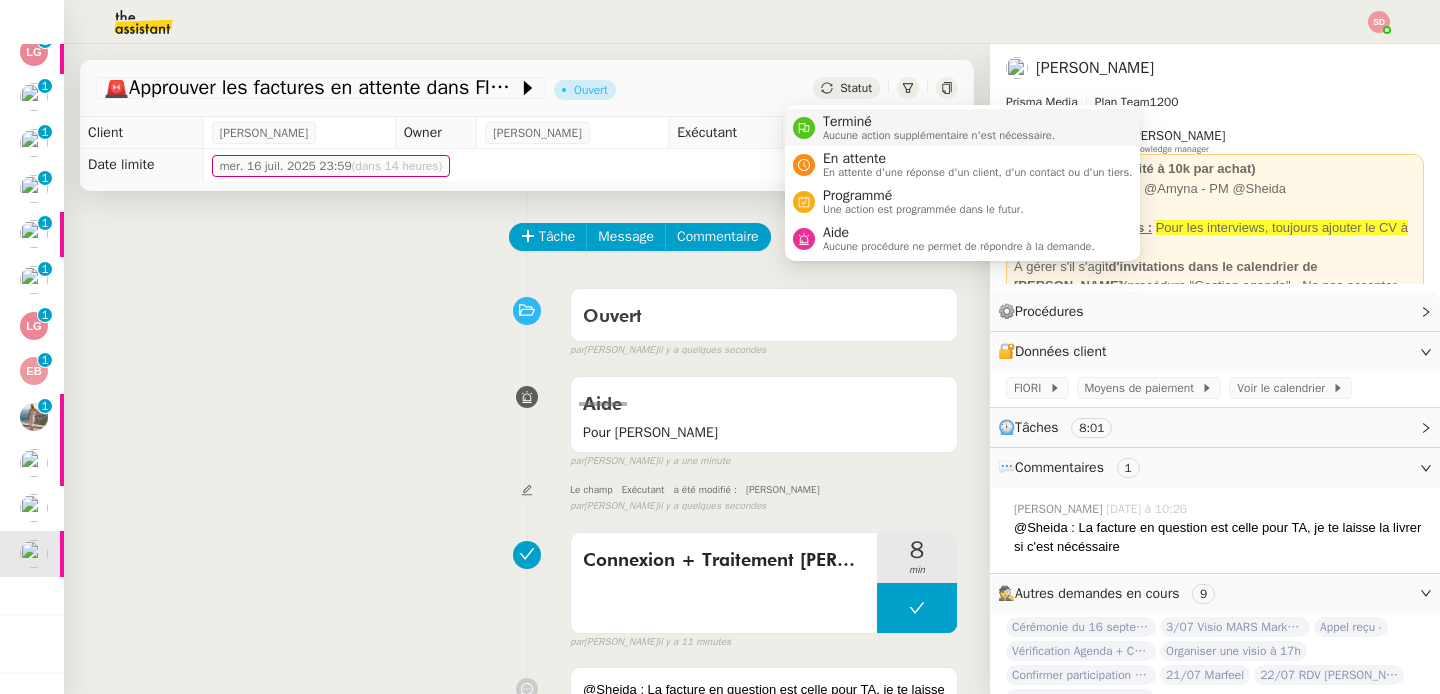 click on "Terminé" at bounding box center [939, 122] 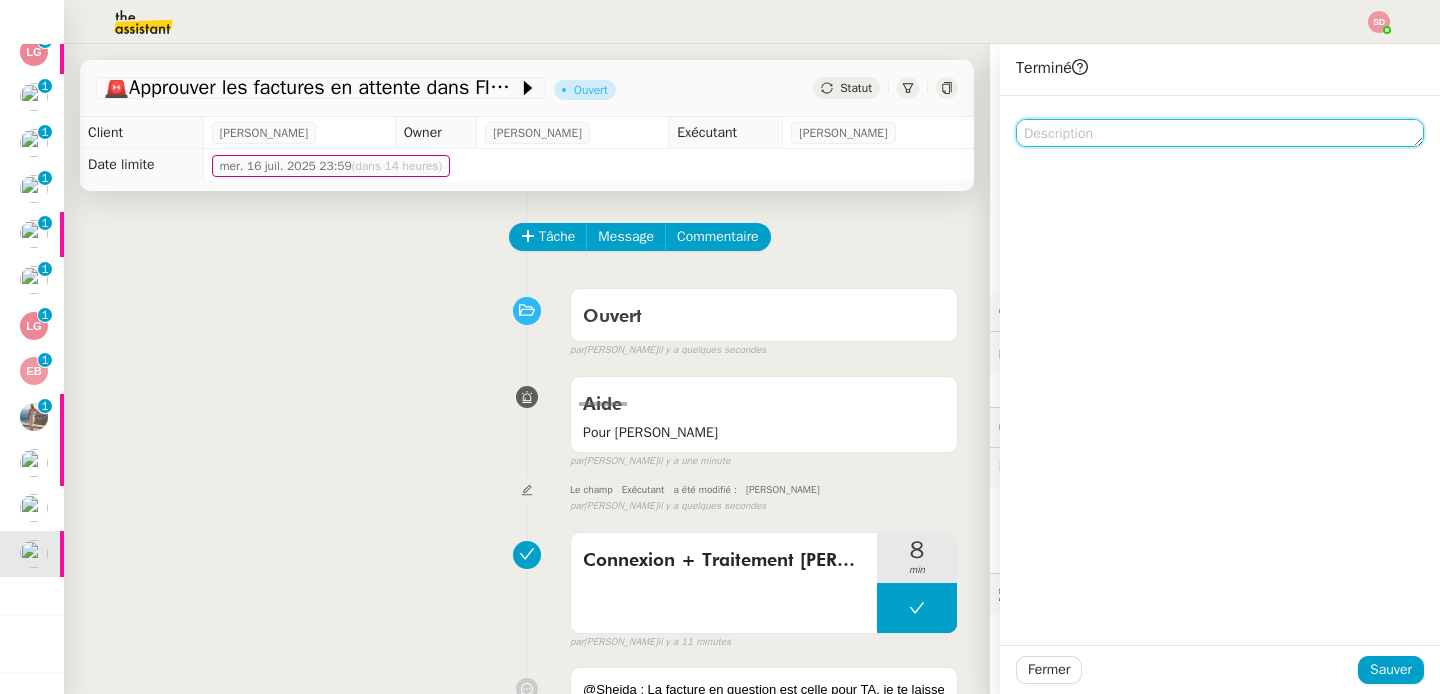 click 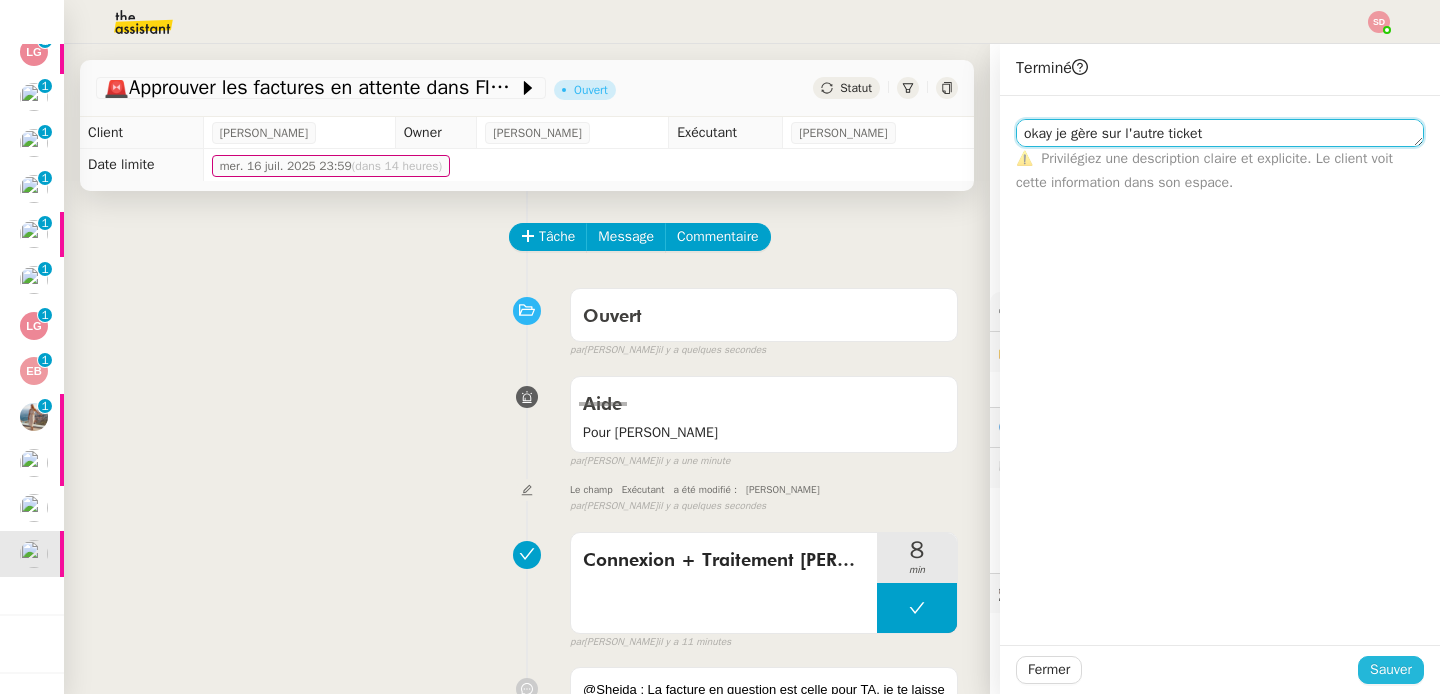 type on "okay je gère sur l'autre ticket" 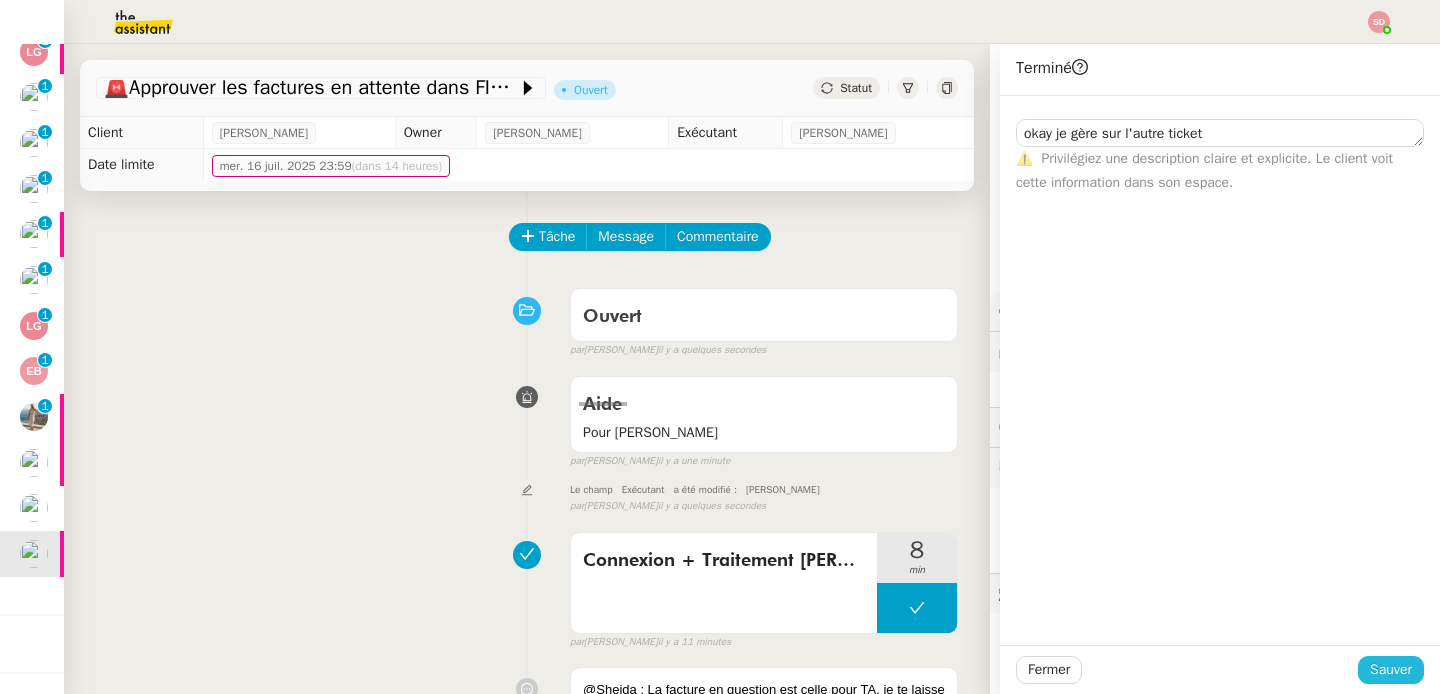 click on "Sauver" 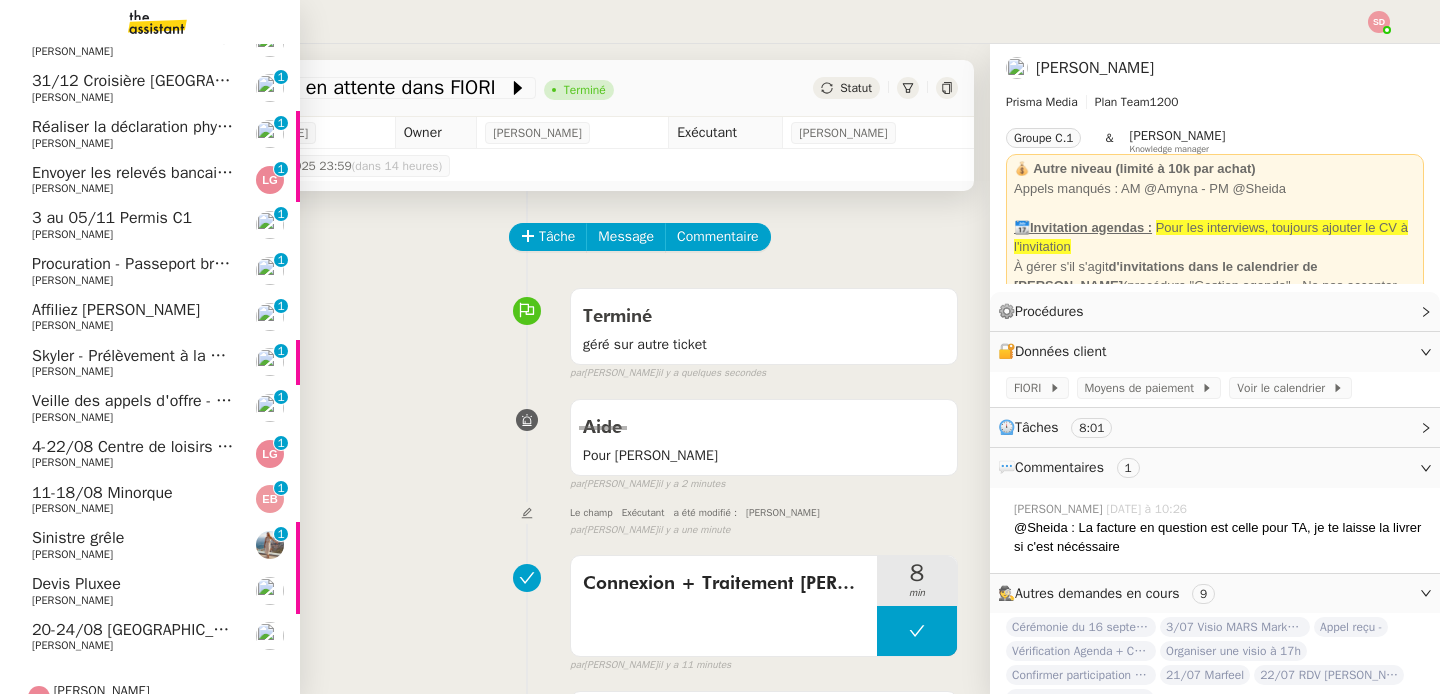 scroll, scrollTop: 251, scrollLeft: 0, axis: vertical 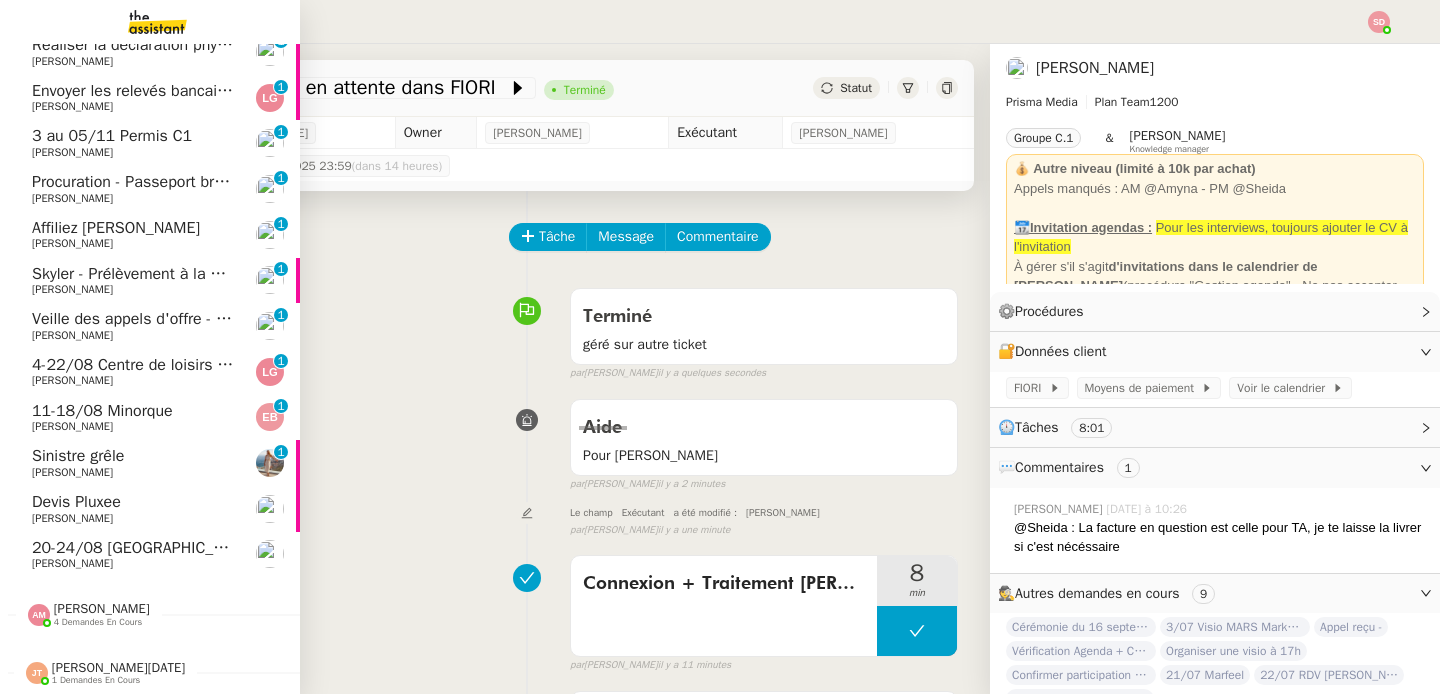 click on "20-24/08 [GEOGRAPHIC_DATA] - [GEOGRAPHIC_DATA] - [GEOGRAPHIC_DATA]" 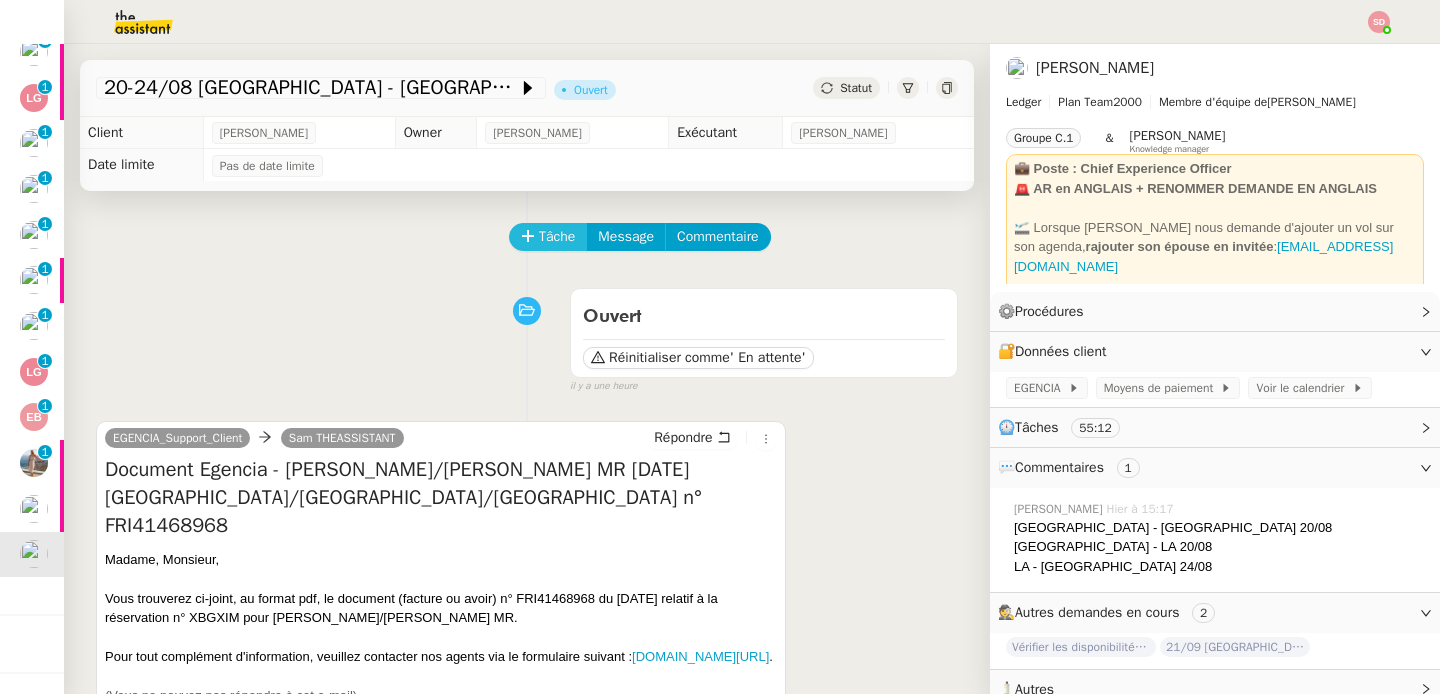click 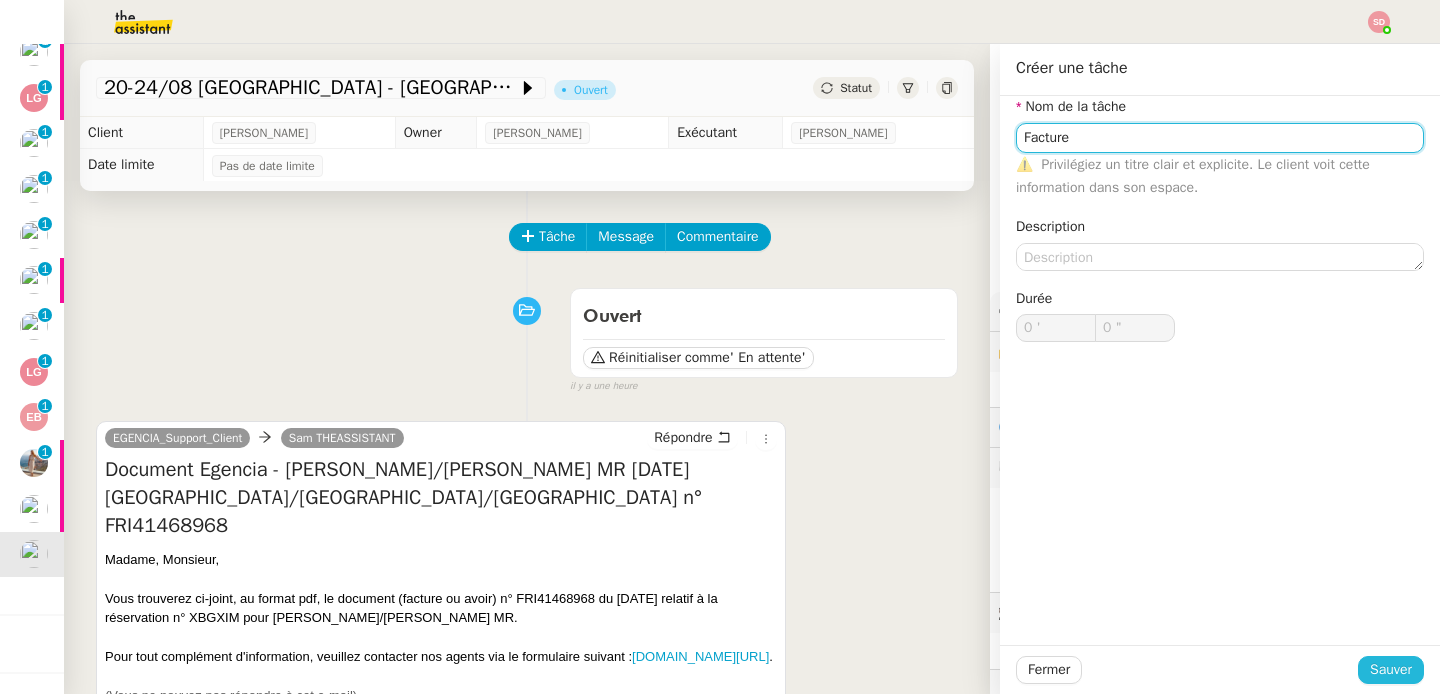 type on "Facture" 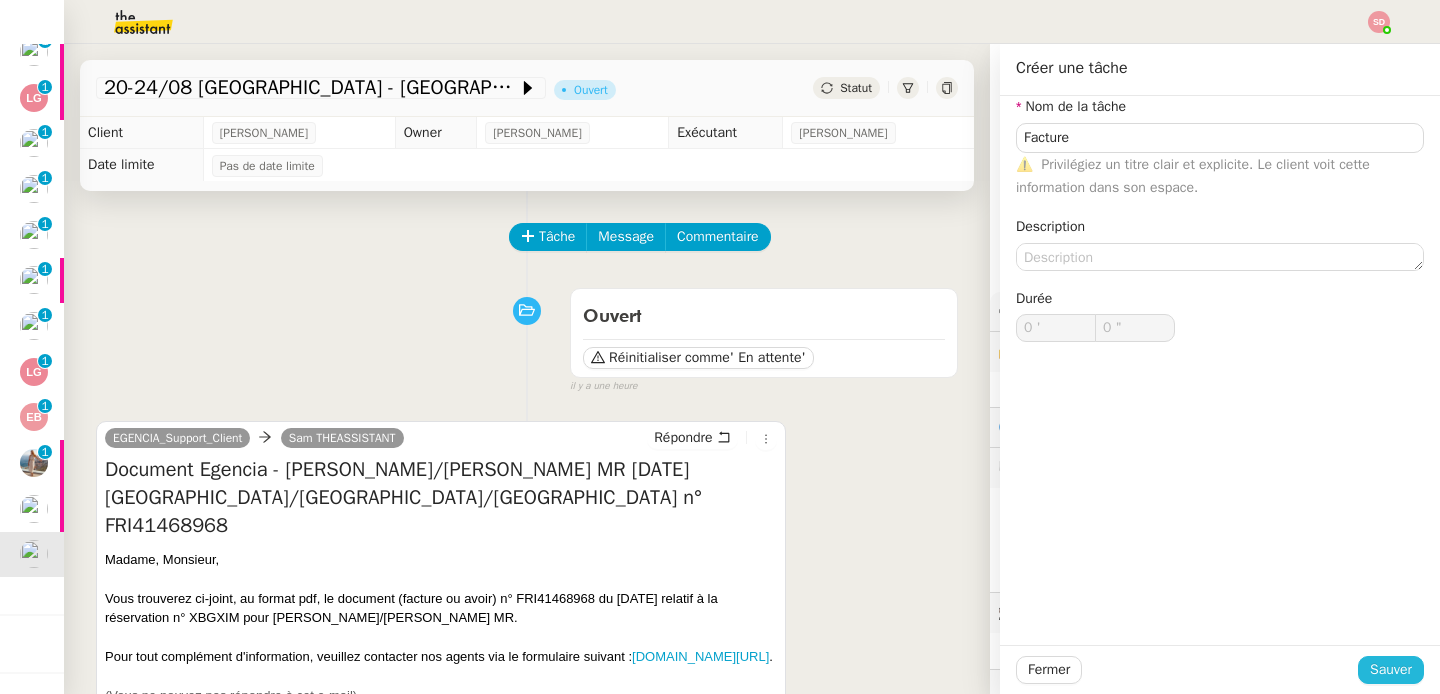 click on "Sauver" 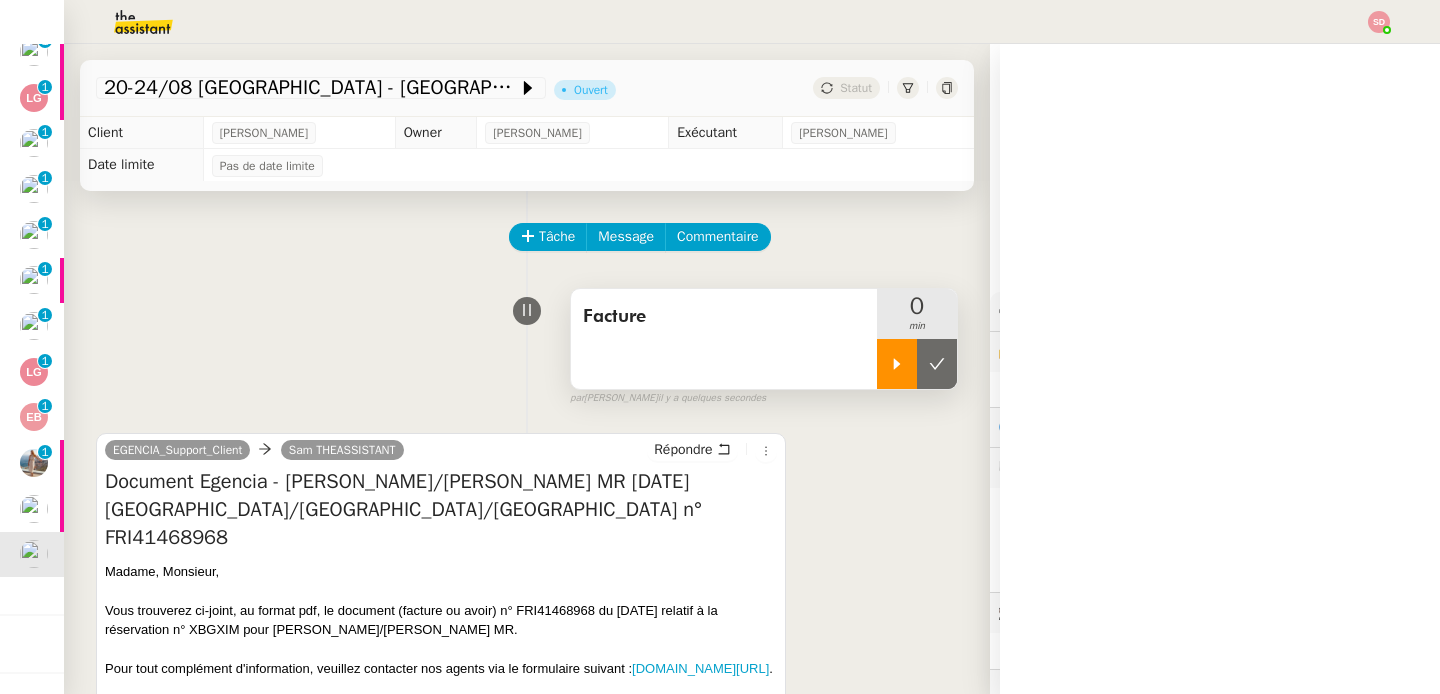 click 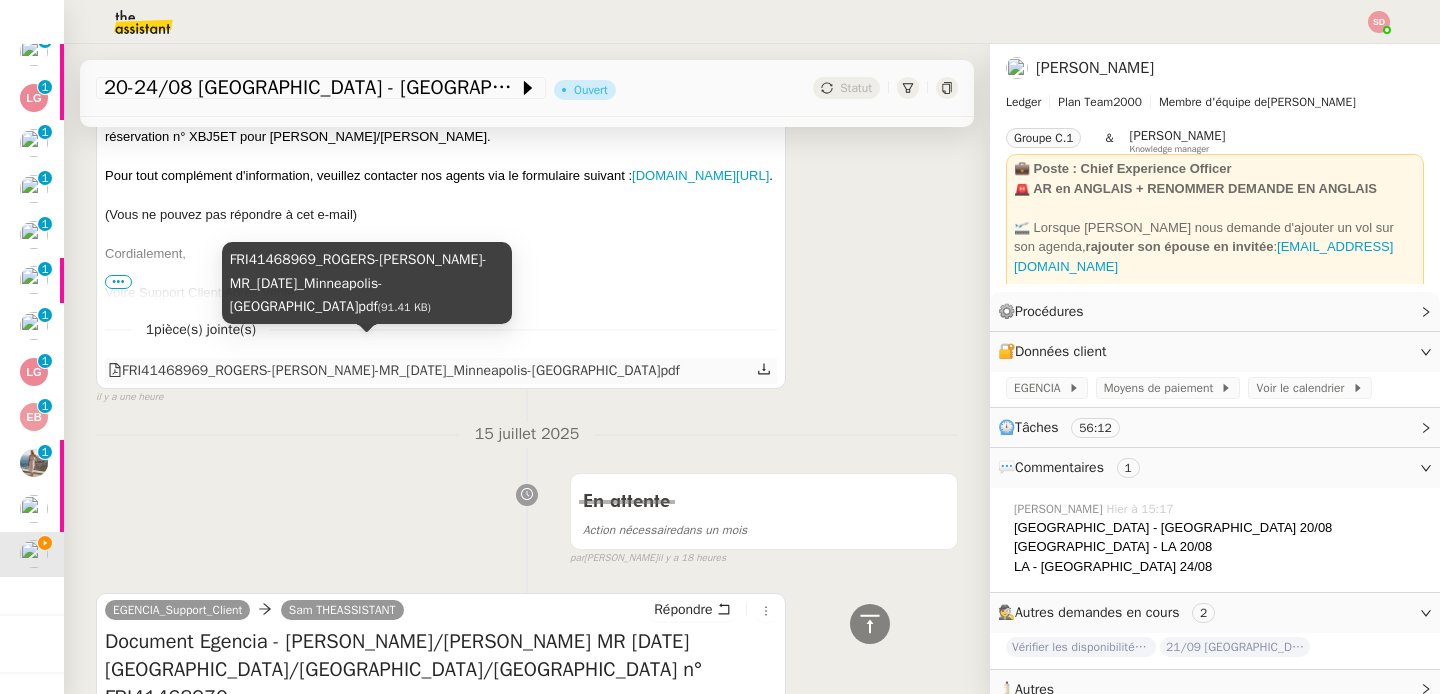 scroll, scrollTop: 1527, scrollLeft: 0, axis: vertical 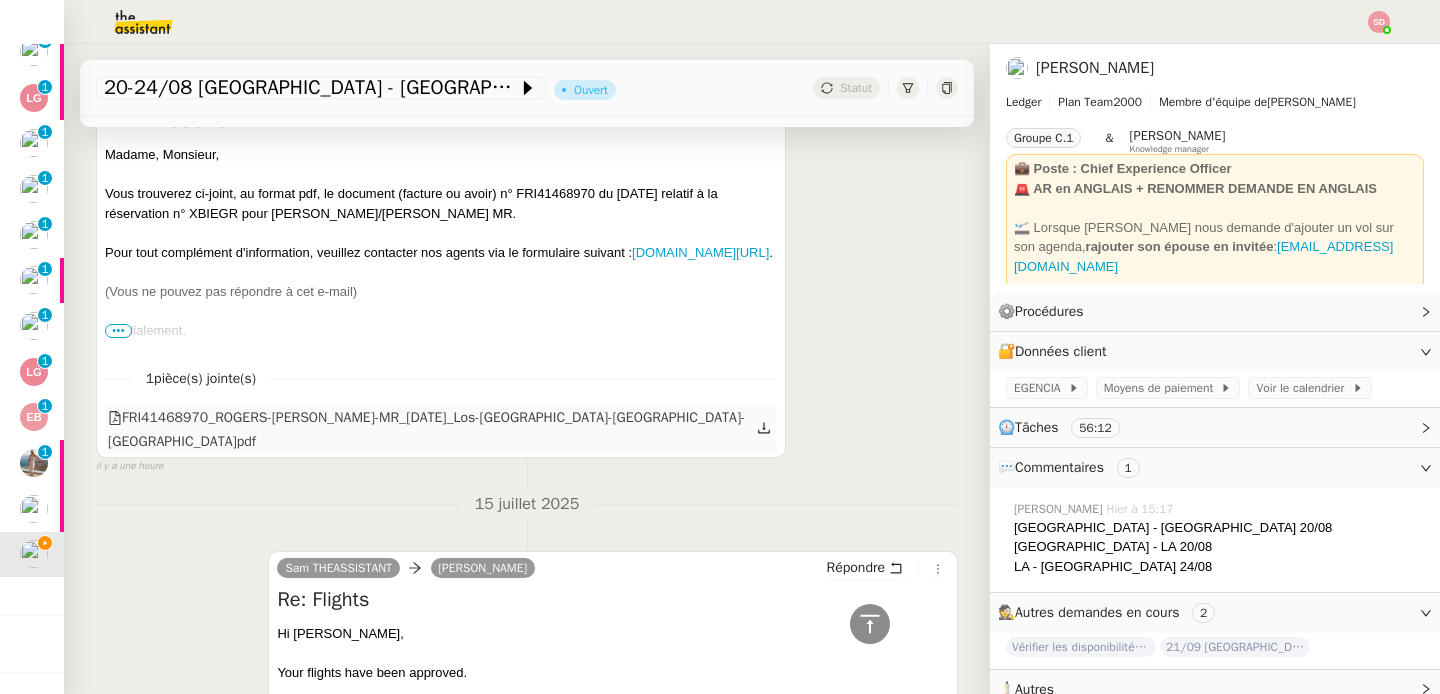 click on "FRI41468970_ROGERS-IAN-MR_24-08-2025_Los-Angeles-Frankfurt-Turin.pdf" 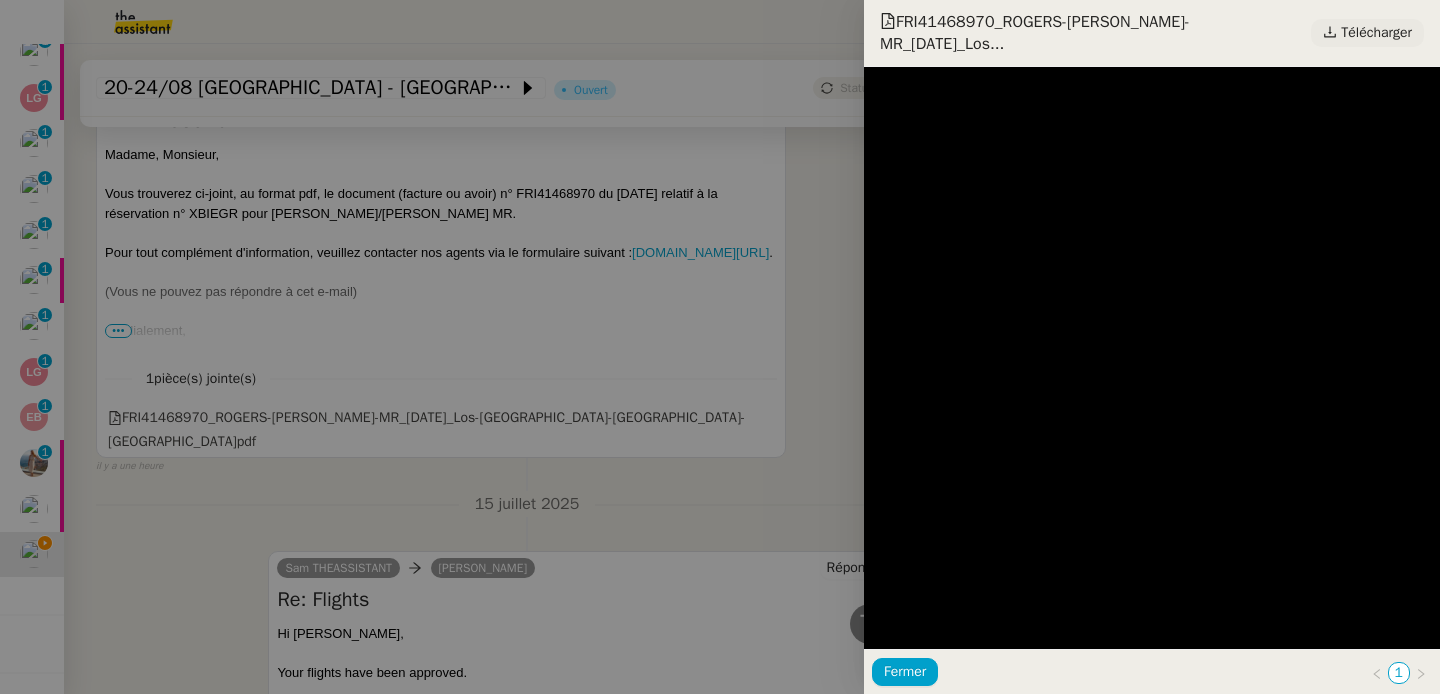 click on "Télécharger" at bounding box center (1376, 33) 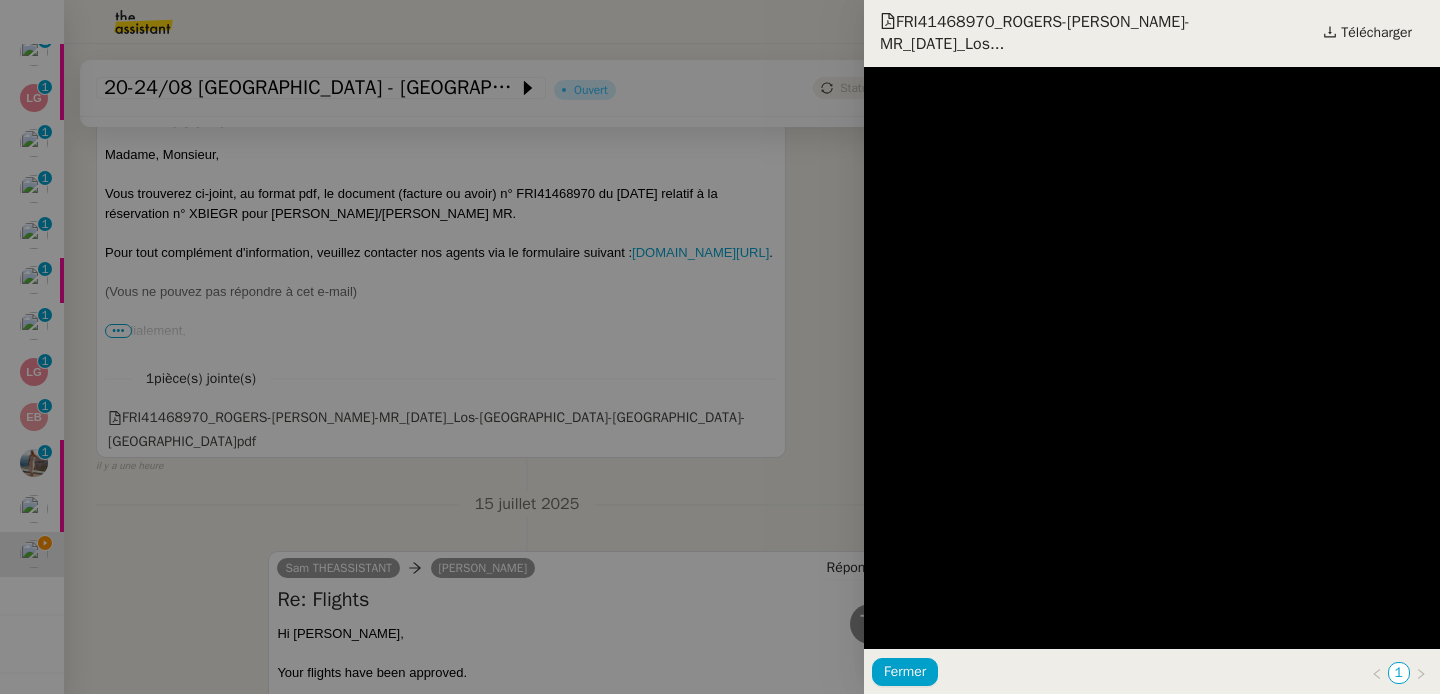 click at bounding box center (720, 347) 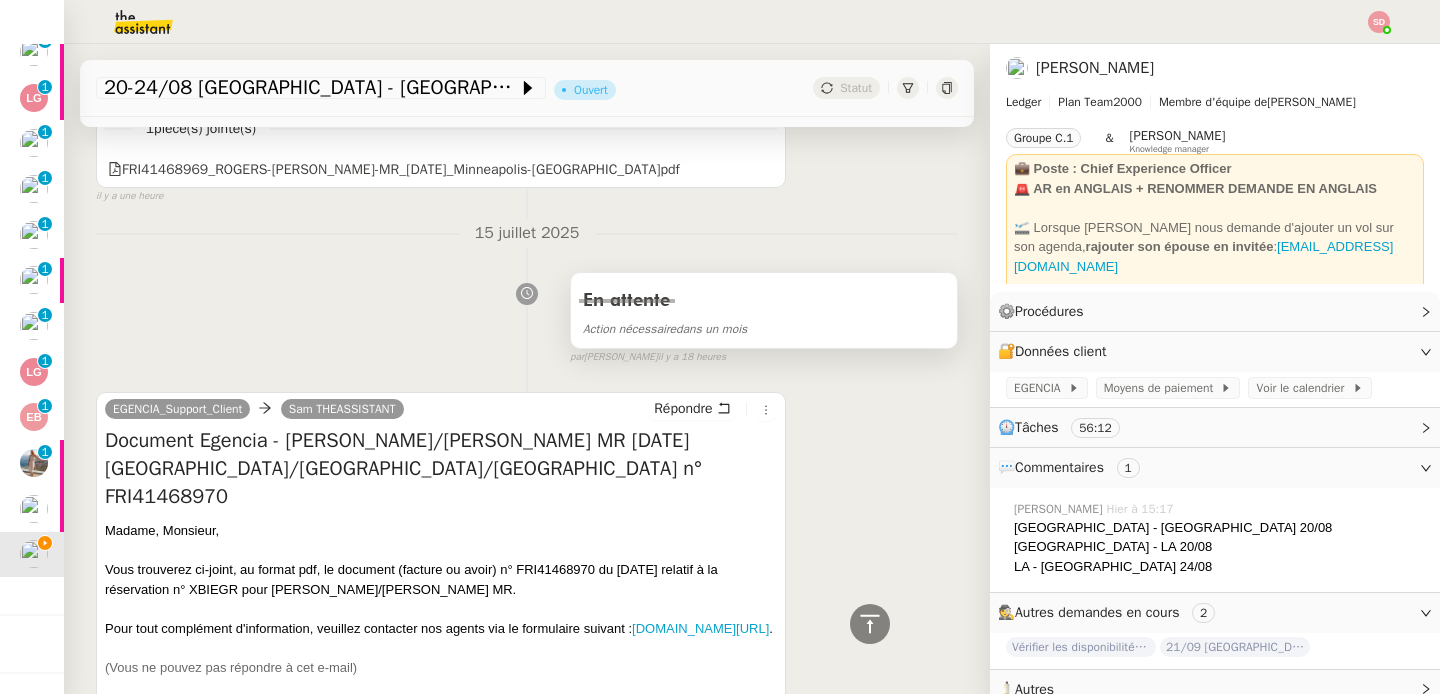 scroll, scrollTop: 1012, scrollLeft: 0, axis: vertical 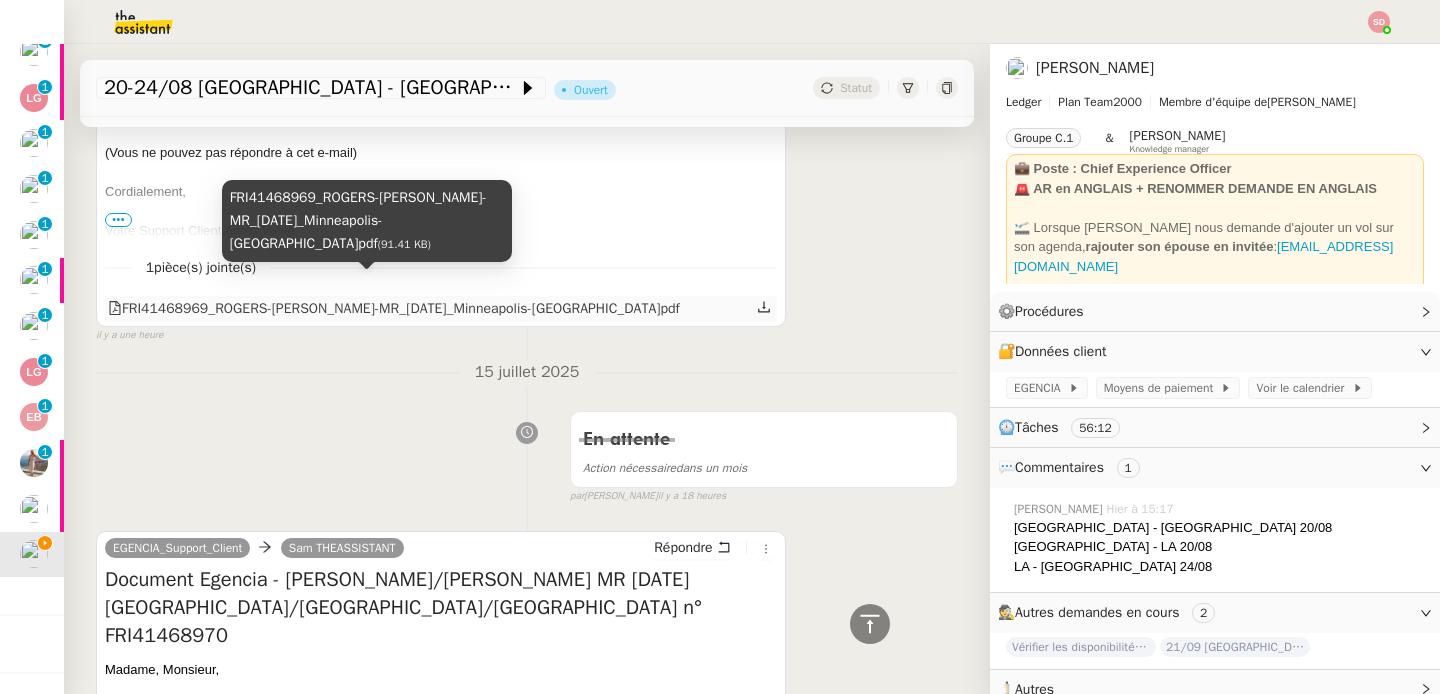 click on "FRI41468969_ROGERS-IAN-MR_20-08-2025_Minneapolis-Los-Angeles.pdf" 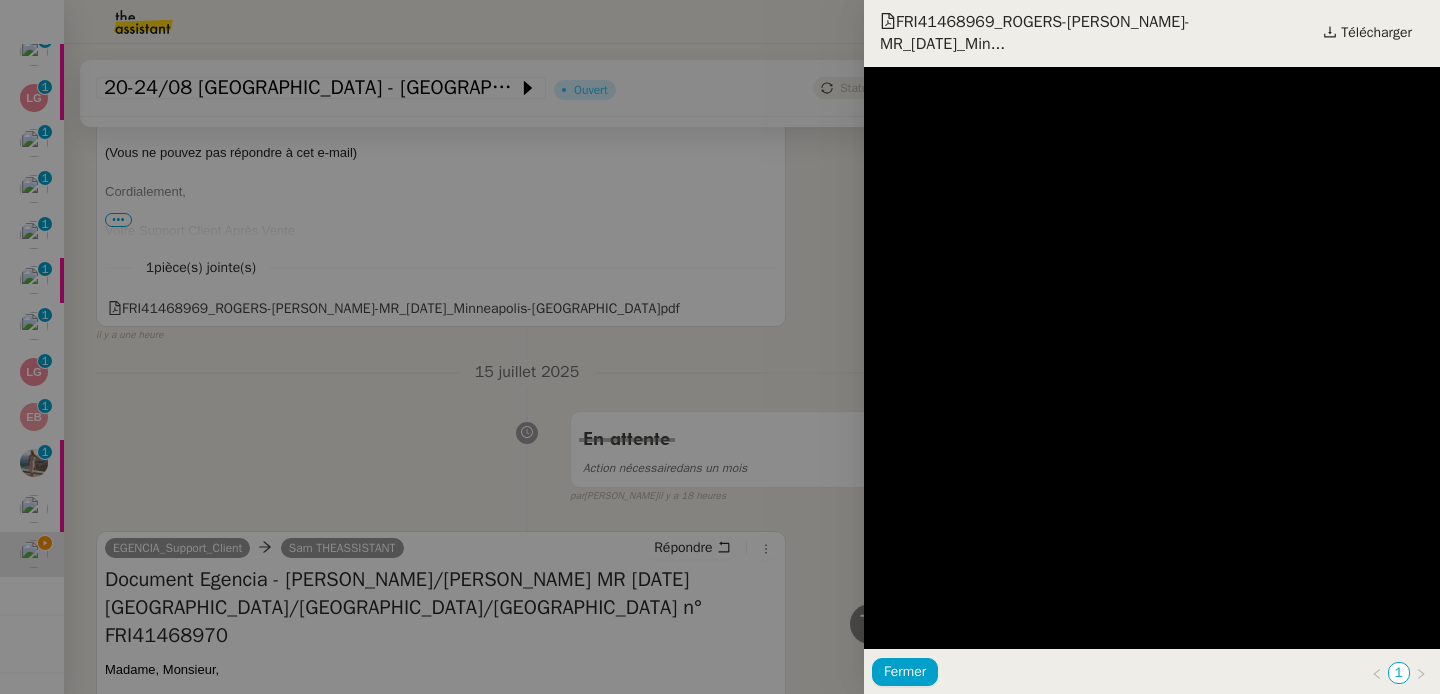 click at bounding box center [720, 347] 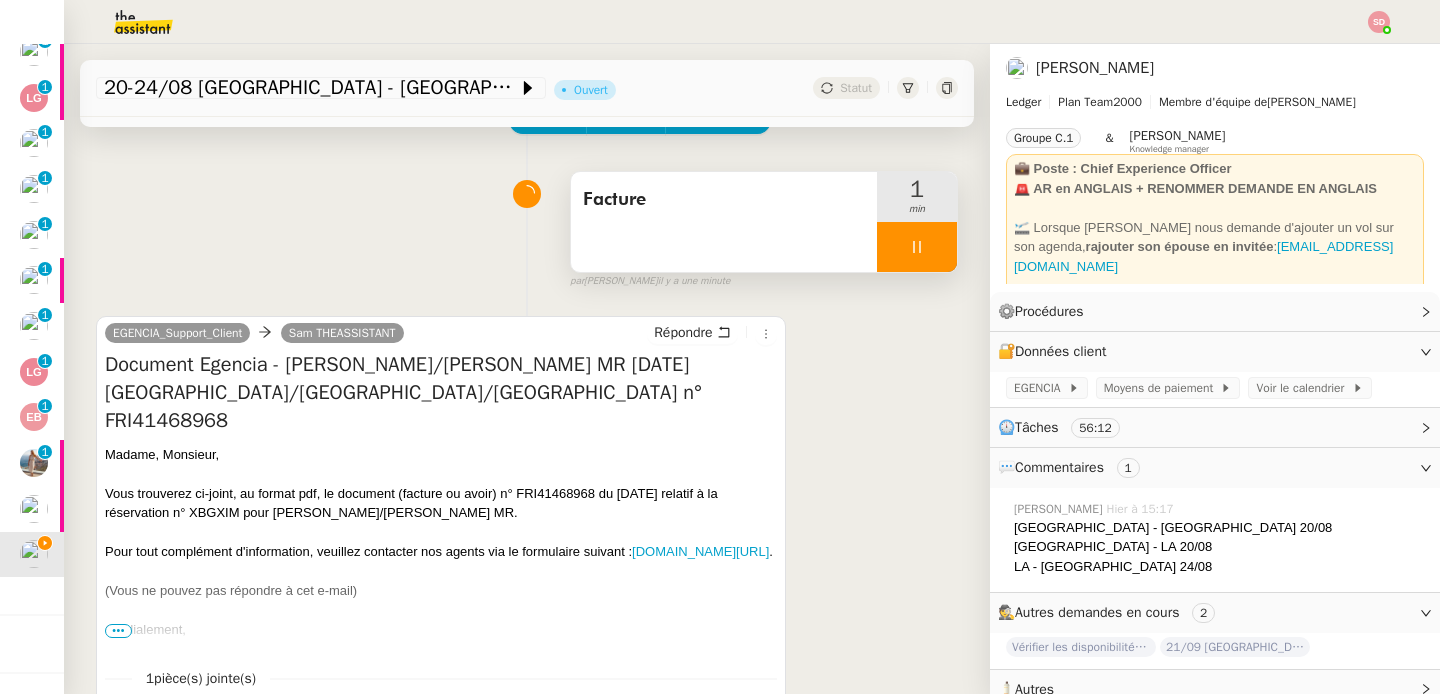 scroll, scrollTop: 261, scrollLeft: 0, axis: vertical 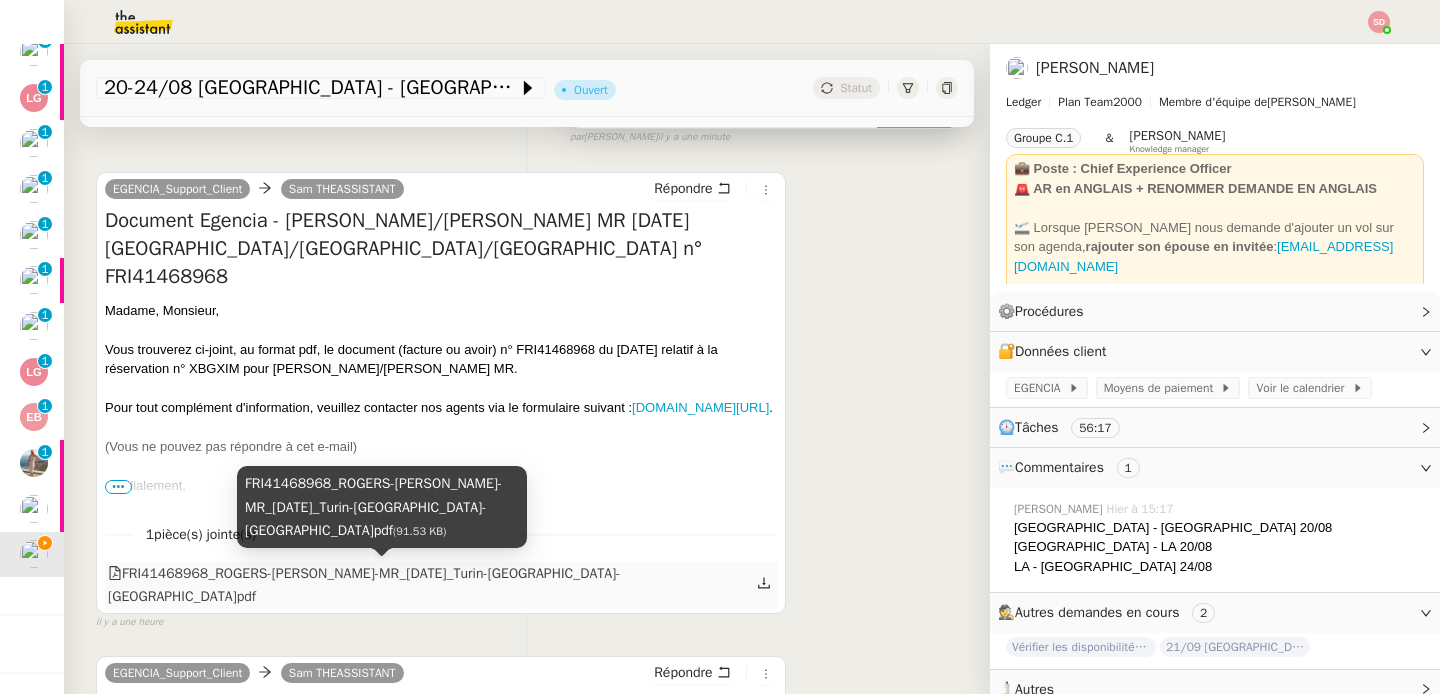 click on "FRI41468968_ROGERS-IAN-MR_20-08-2025_Turin-Amsterdam-Minneapolis.pdf" 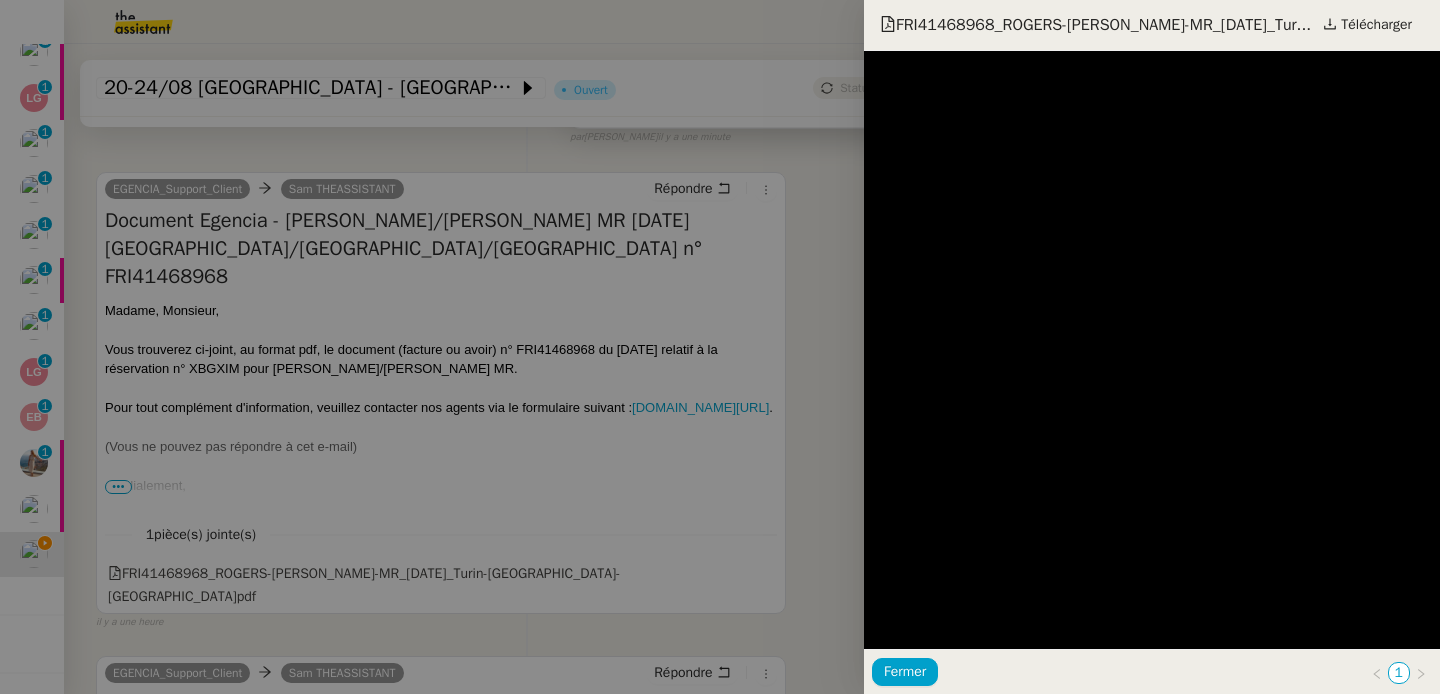 click at bounding box center [720, 347] 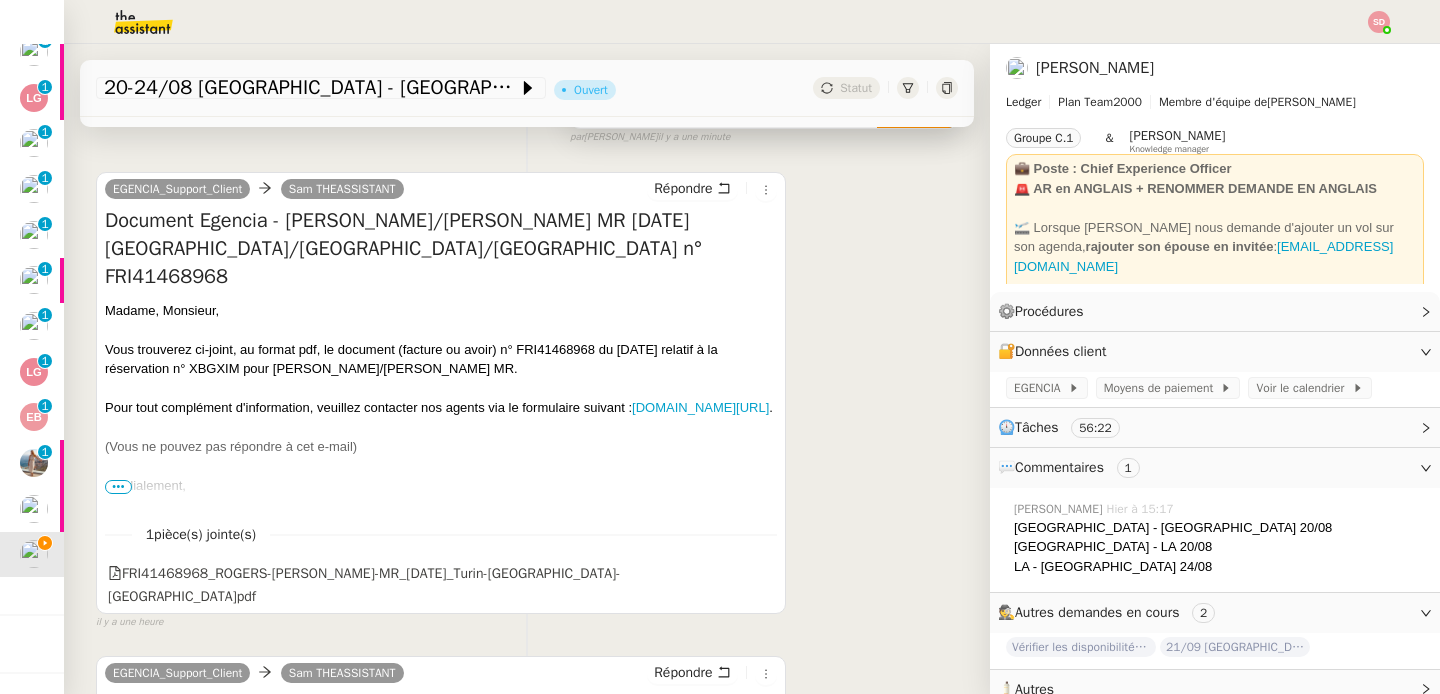scroll, scrollTop: 0, scrollLeft: 0, axis: both 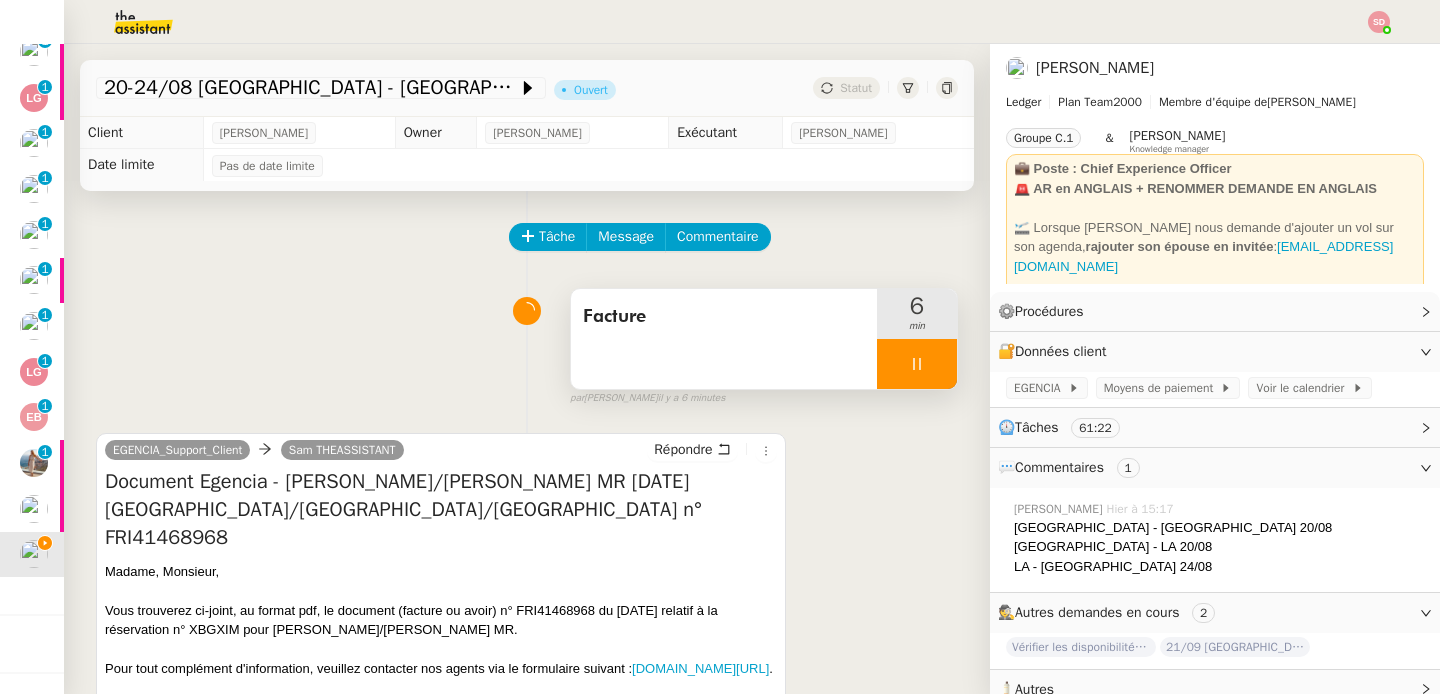 click at bounding box center (917, 364) 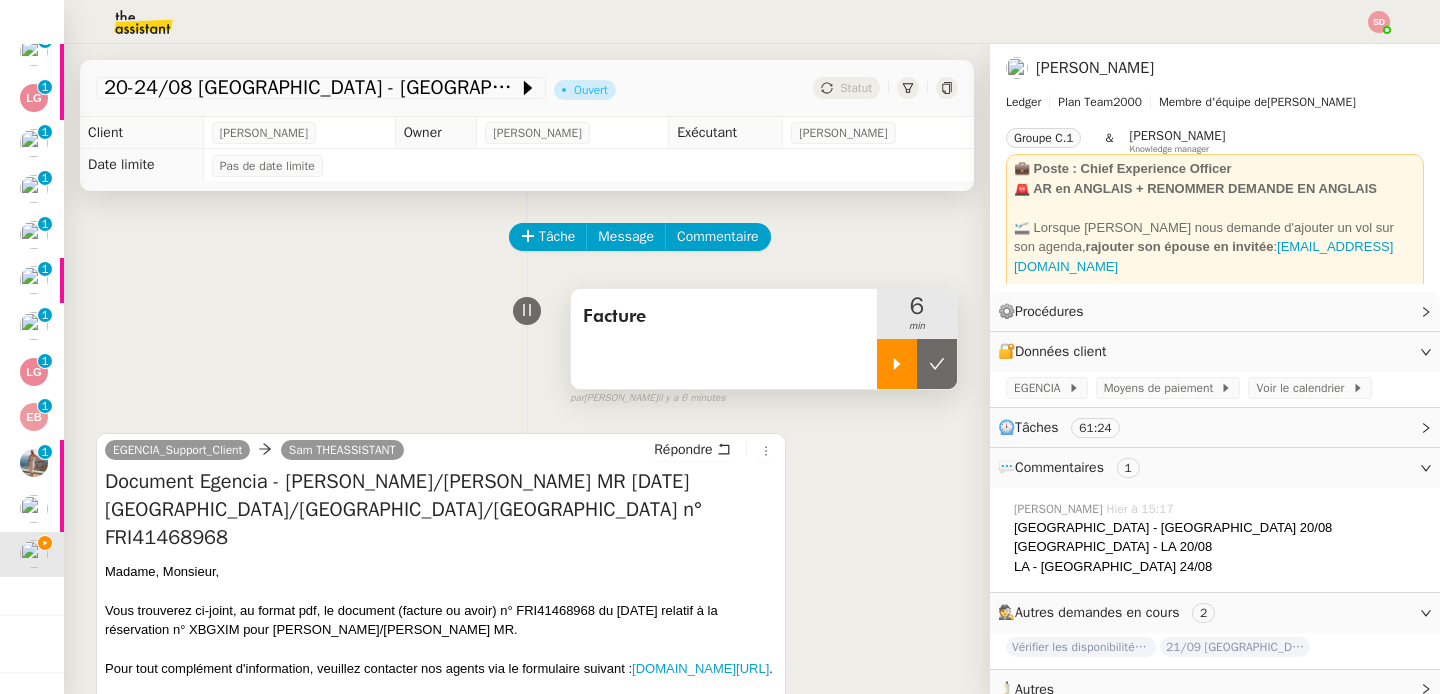 click at bounding box center (937, 364) 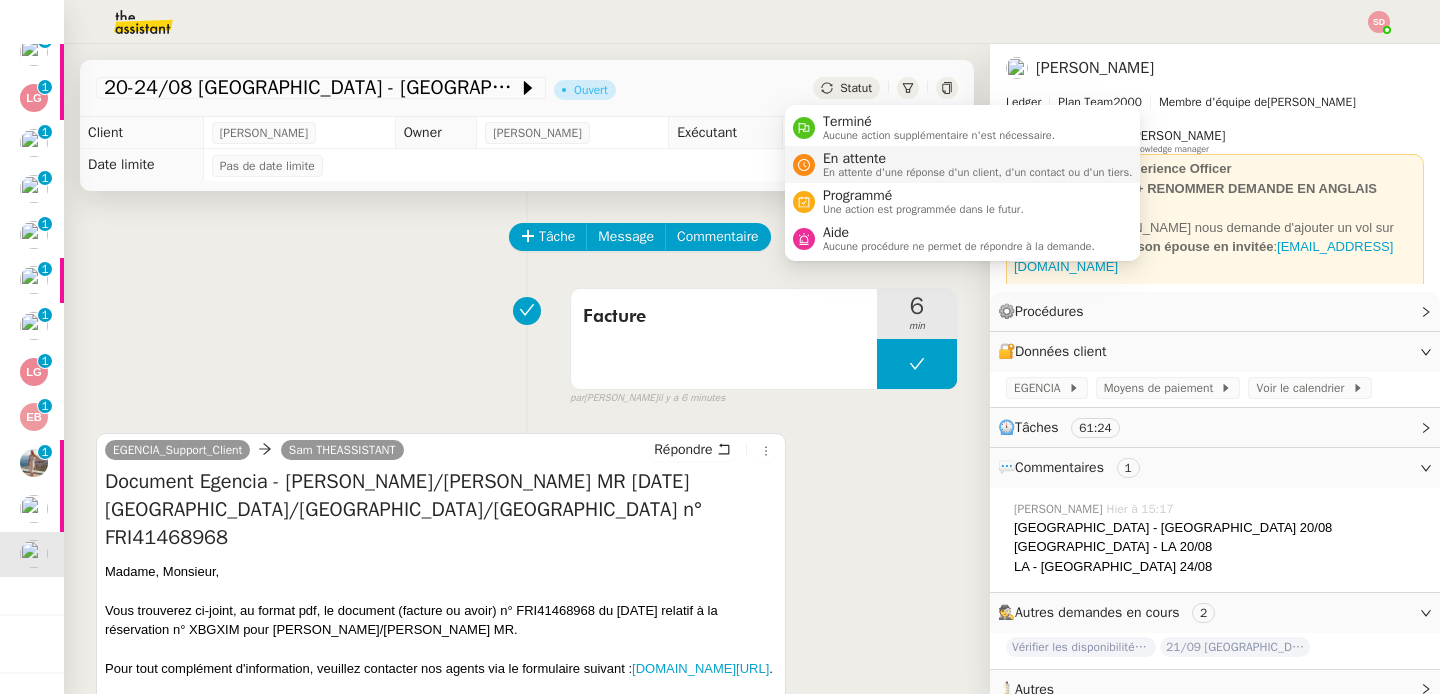 click on "En attente En attente d'une réponse d'un client, d'un contact ou d'un tiers." at bounding box center [974, 164] 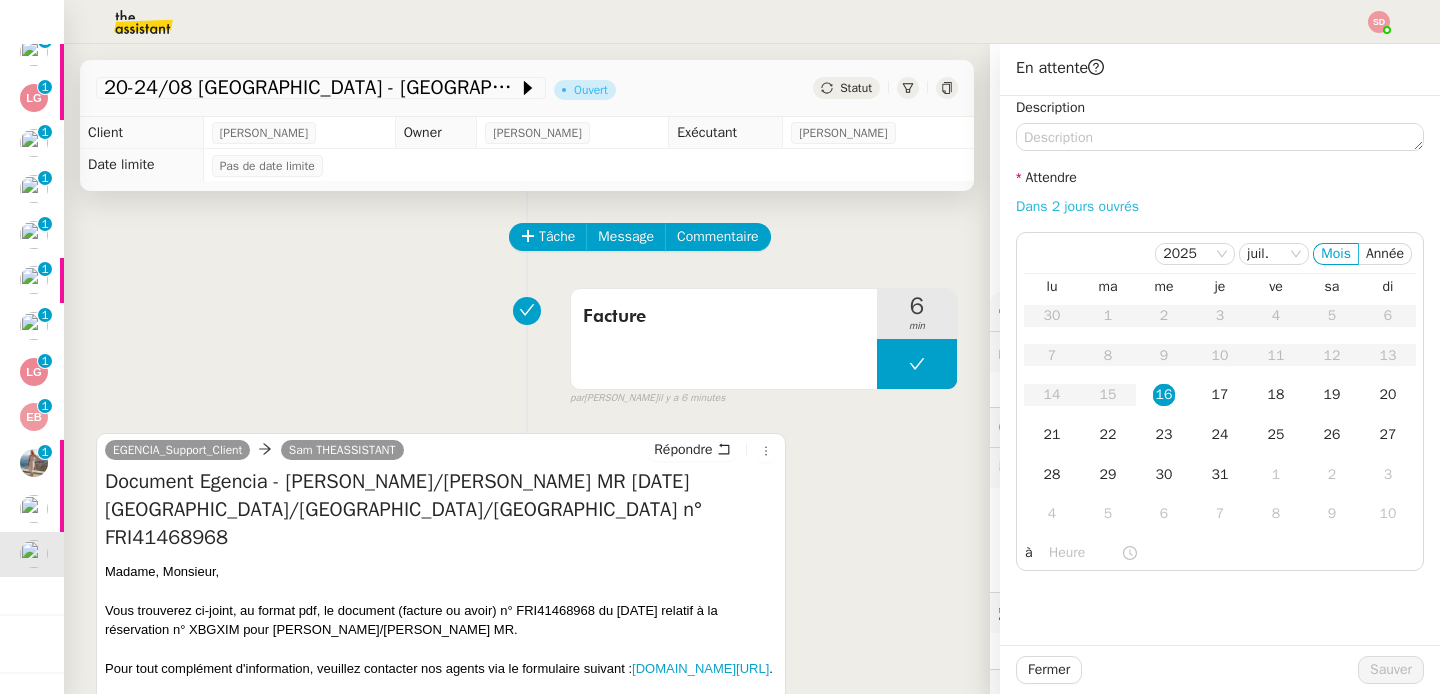 click on "Dans 2 jours ouvrés" 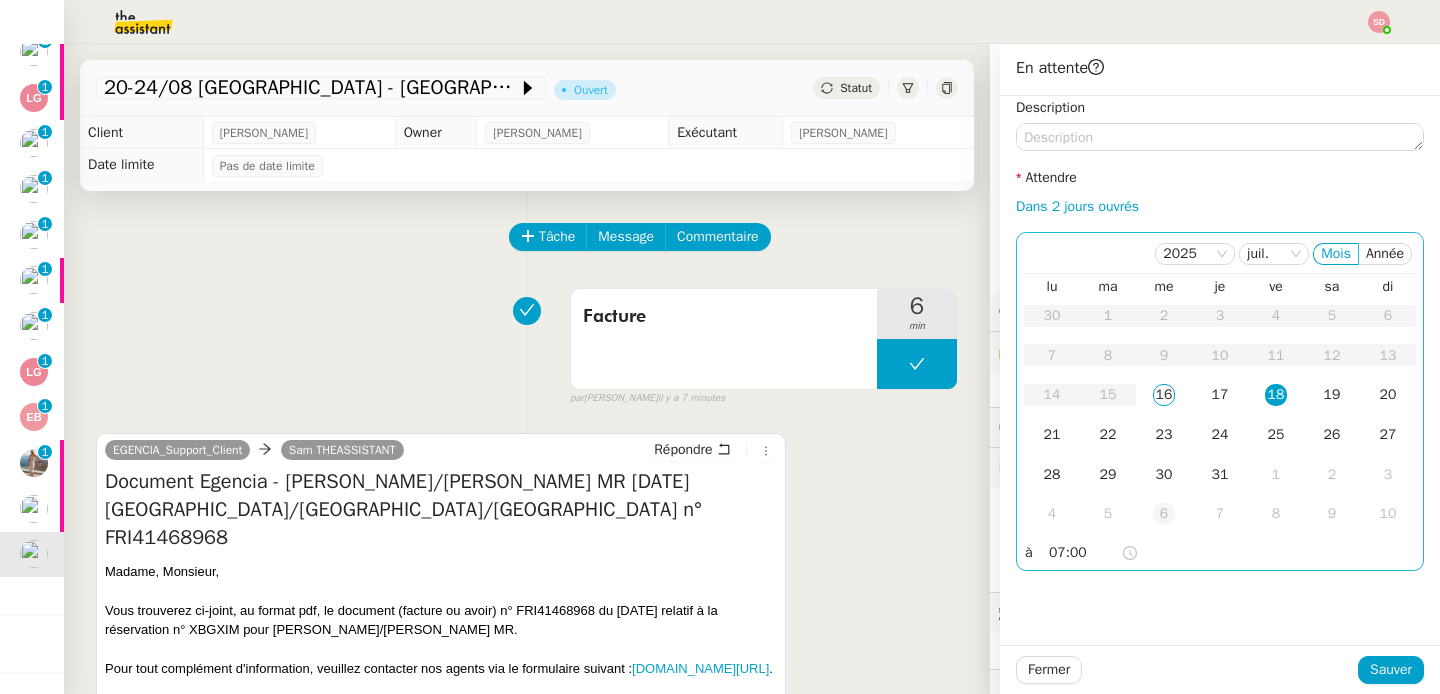 click on "6" 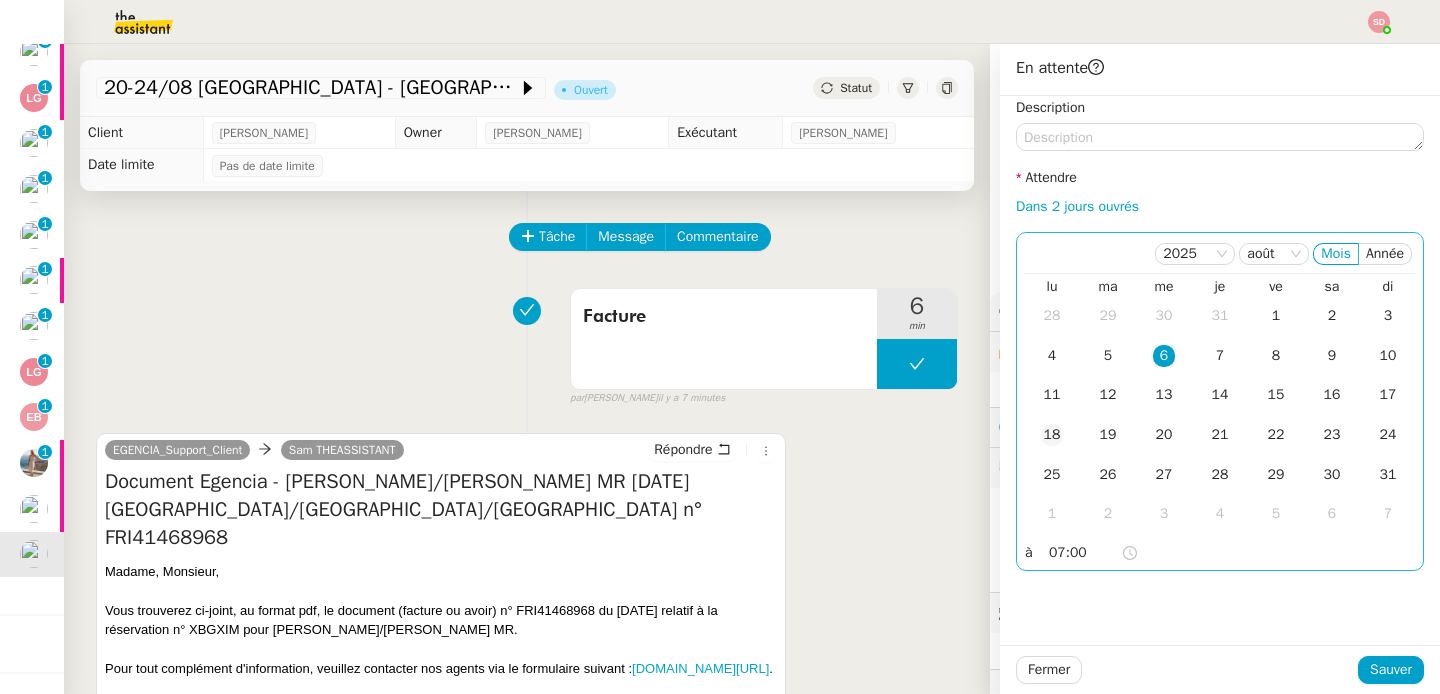 click on "18" 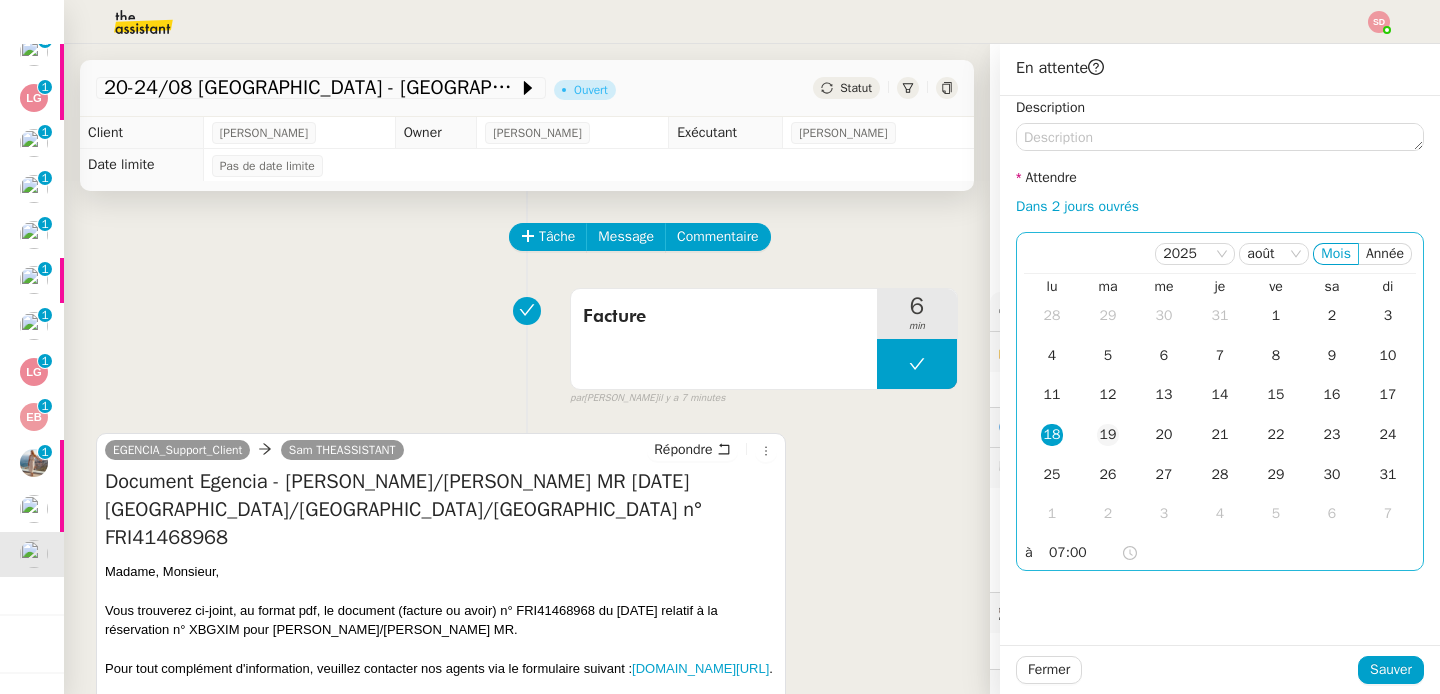 click on "19" 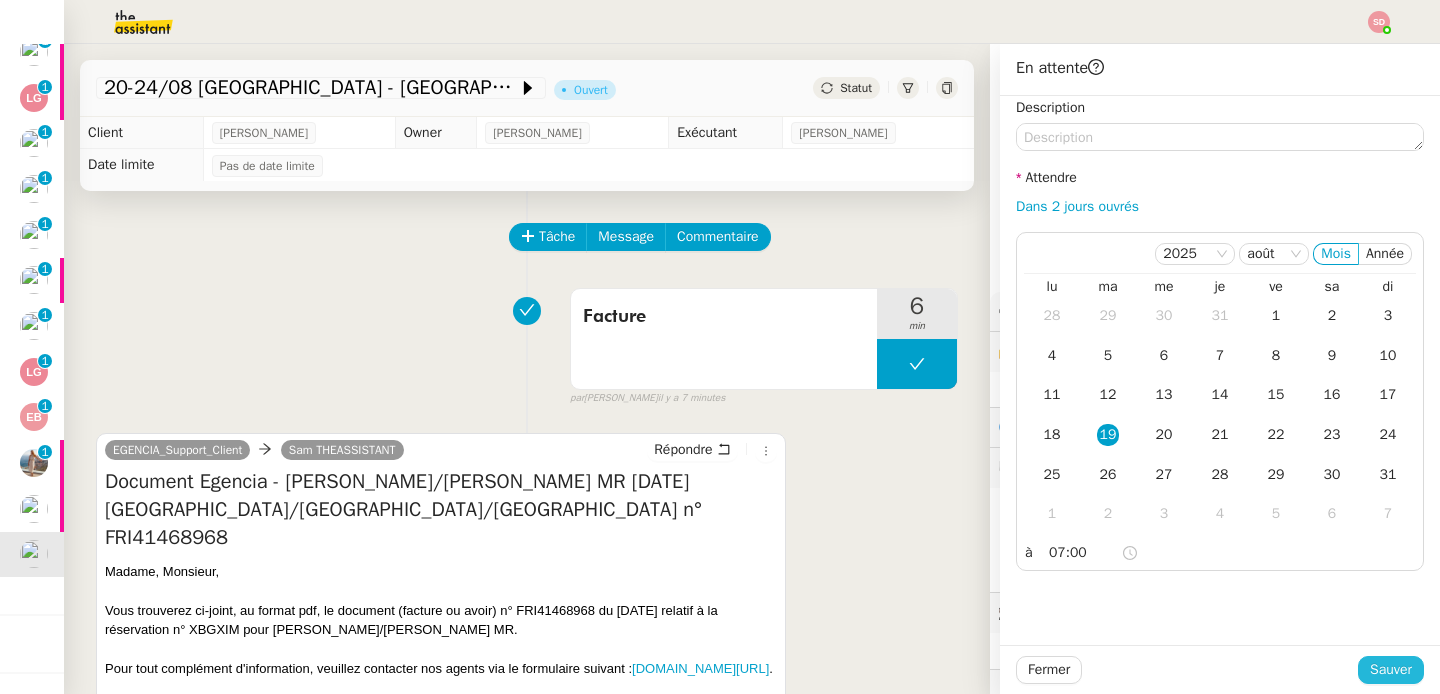 click on "Sauver" 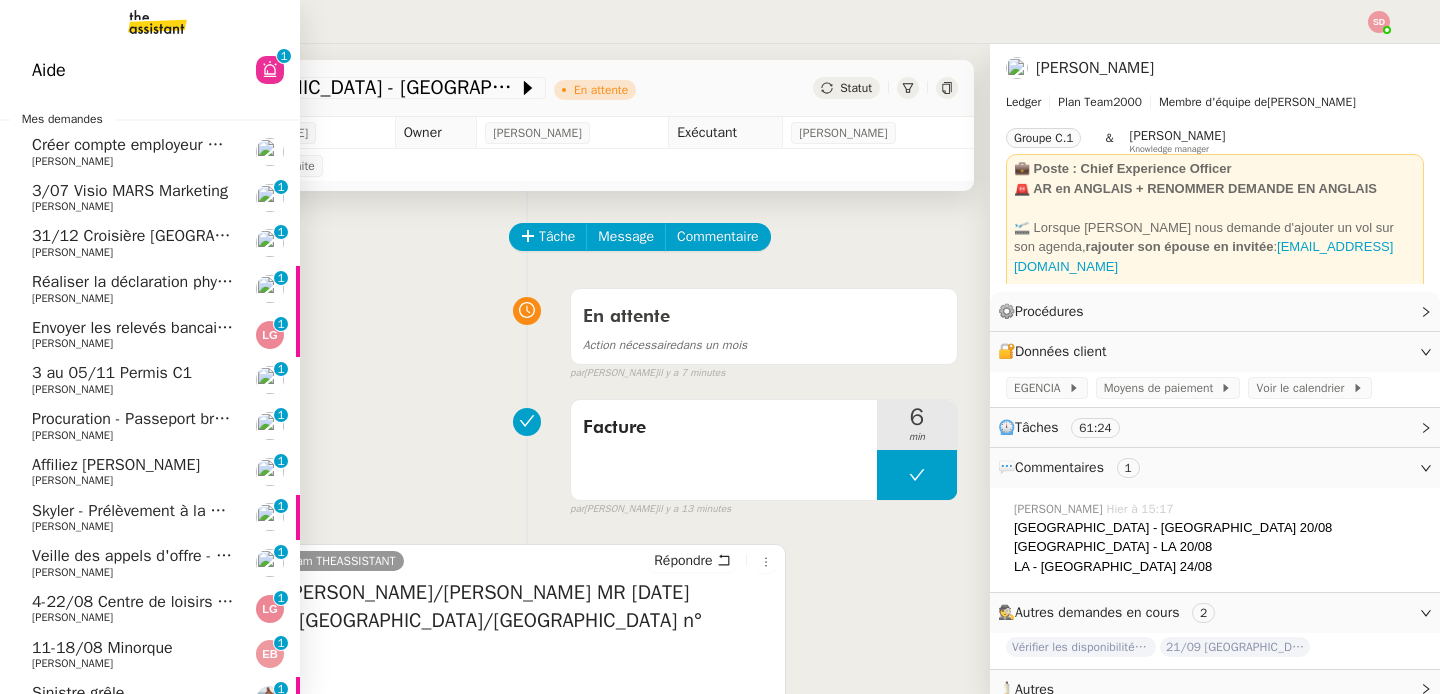scroll, scrollTop: 0, scrollLeft: 0, axis: both 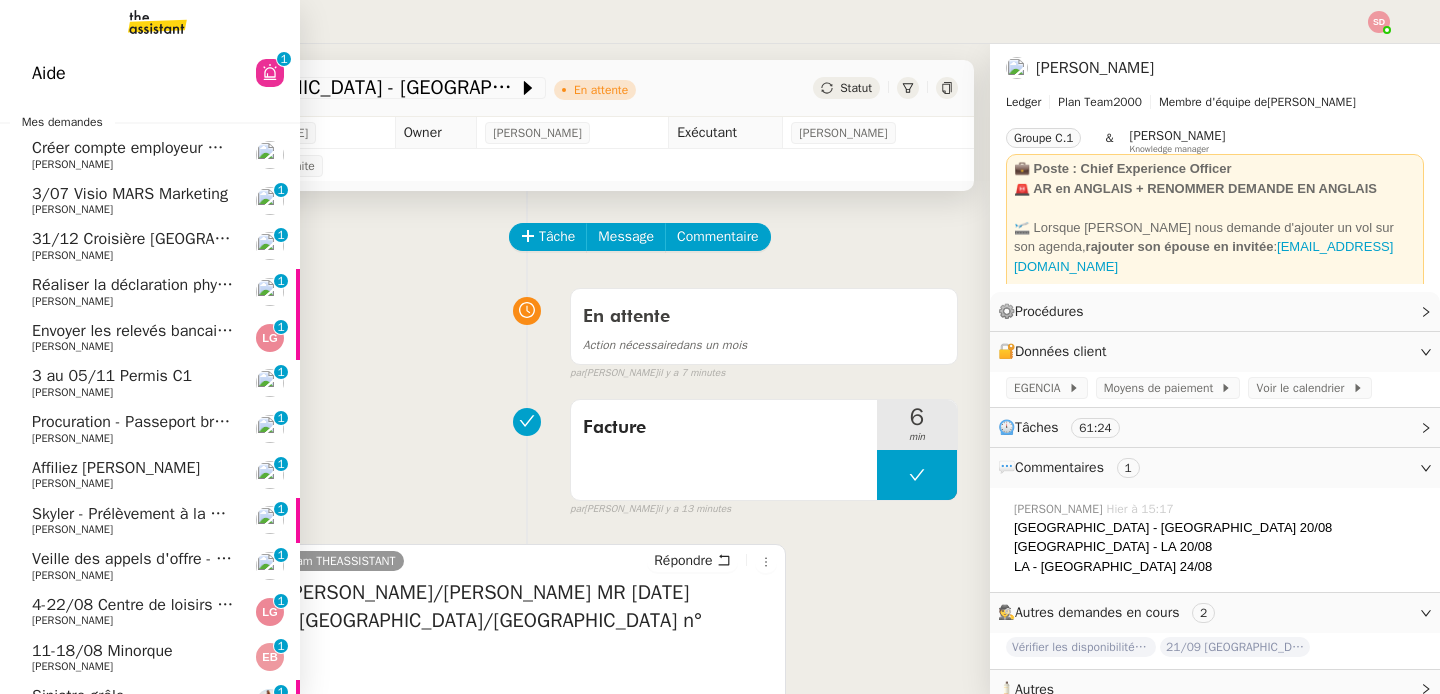 click on "3/07 Visio MARS Marketing" 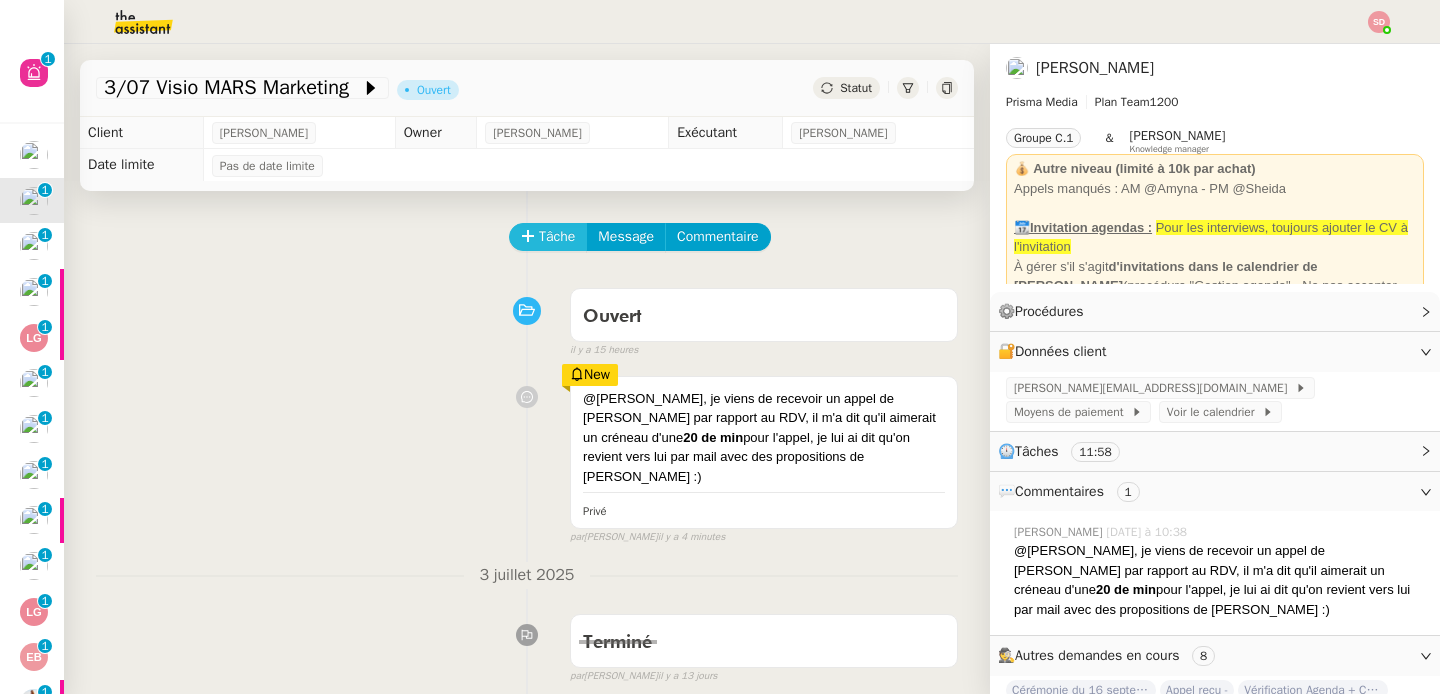 click on "Tâche" 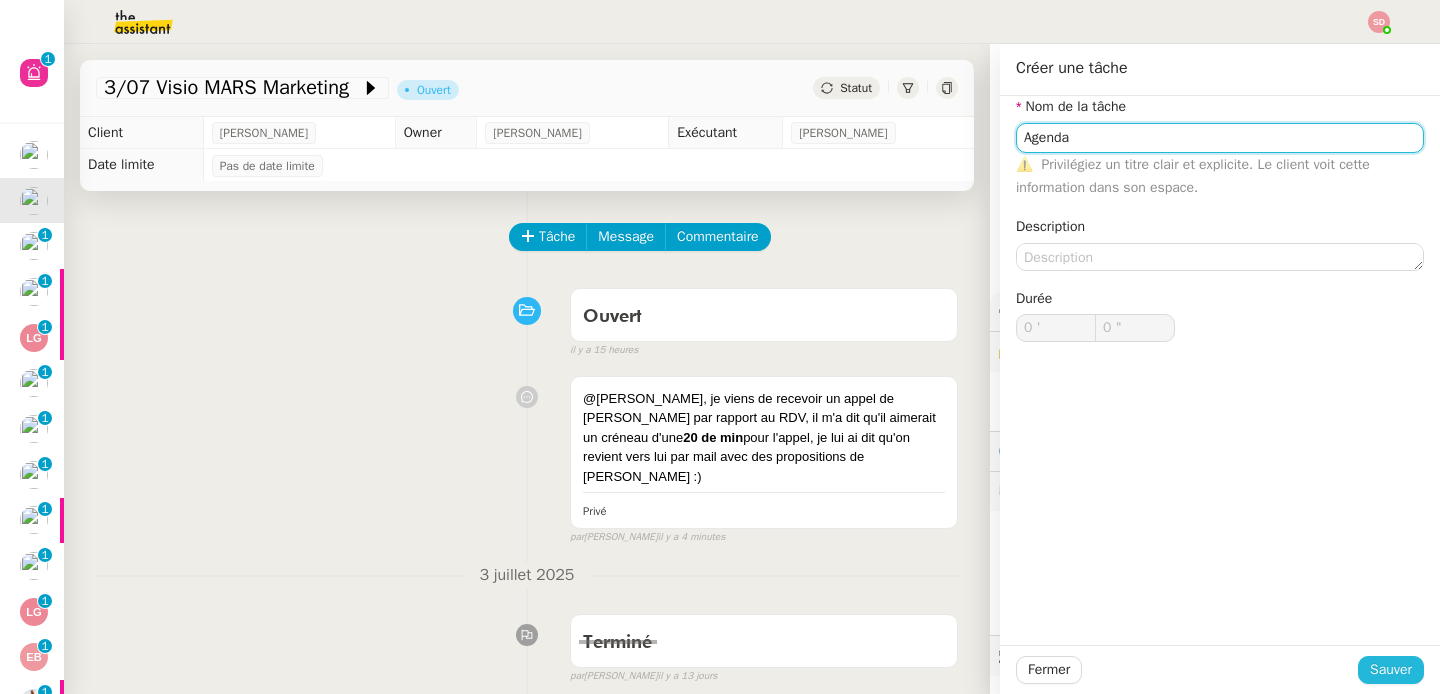 type on "Agenda" 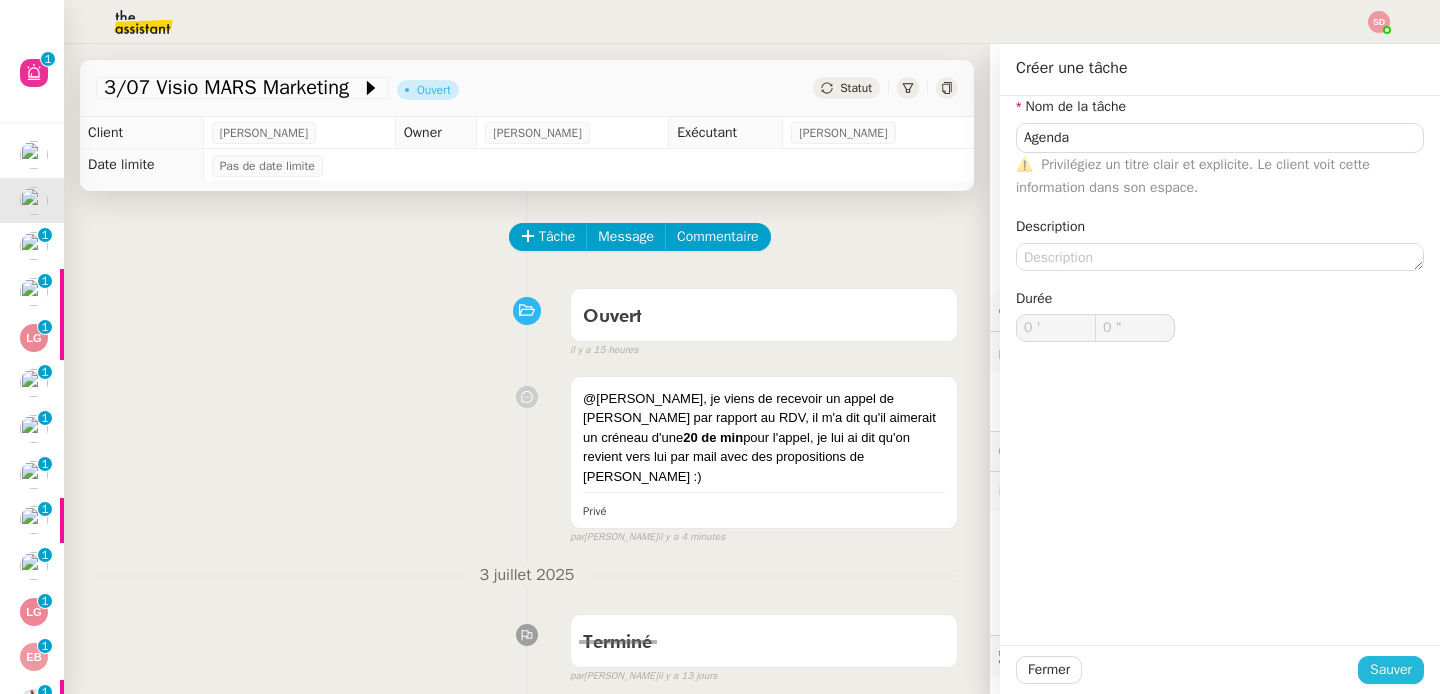 click on "Sauver" 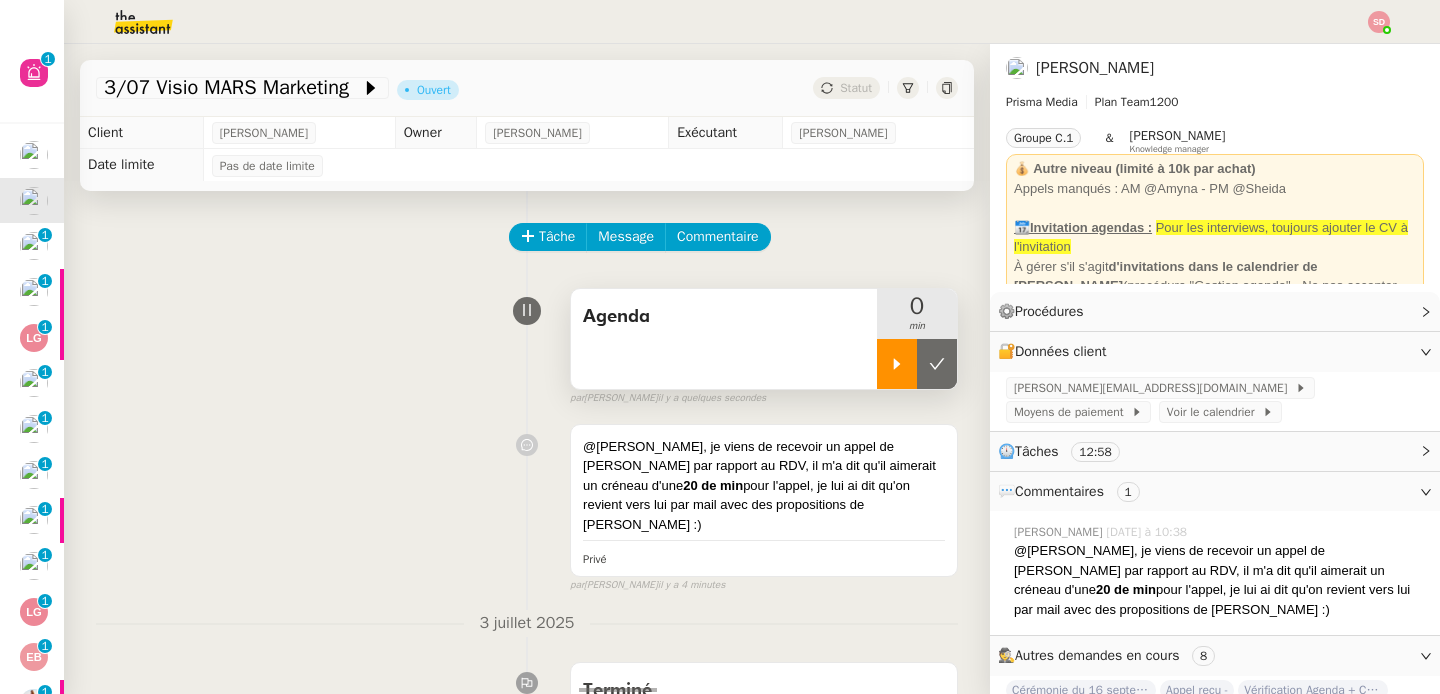 click at bounding box center (897, 364) 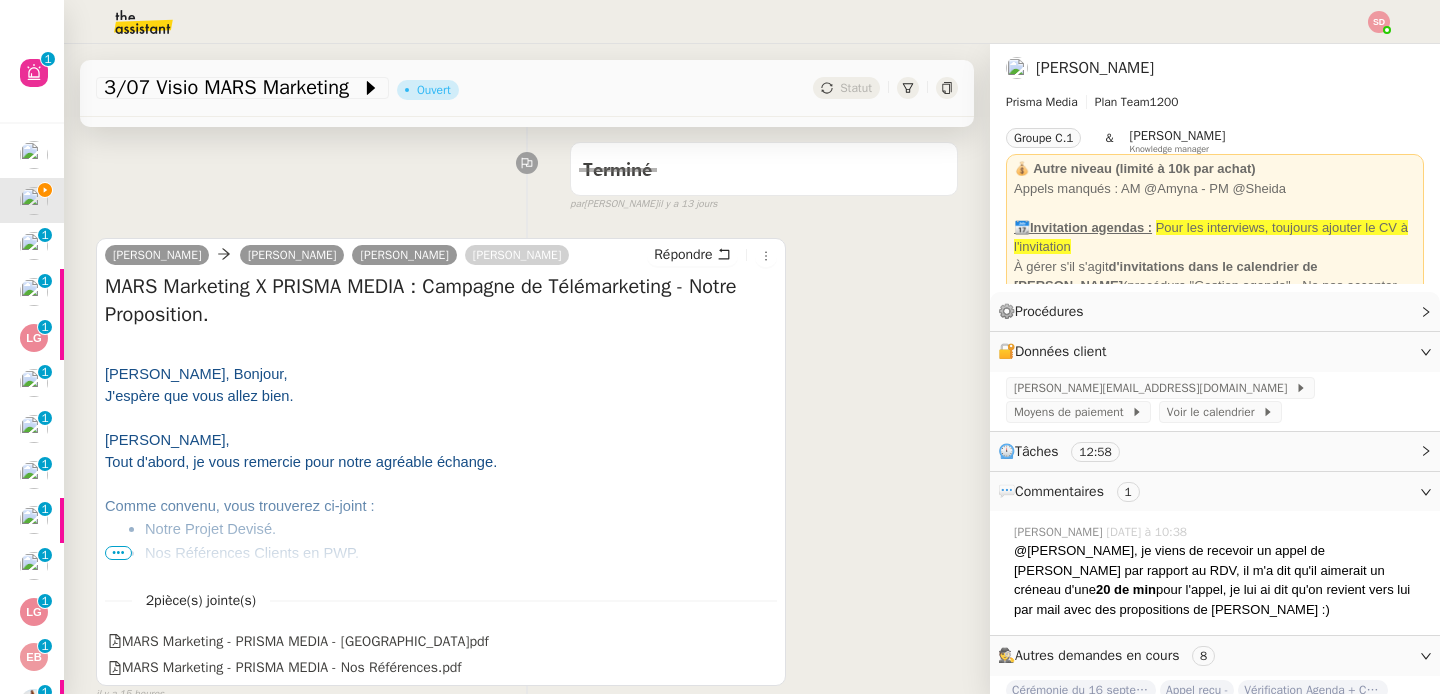 scroll, scrollTop: 548, scrollLeft: 0, axis: vertical 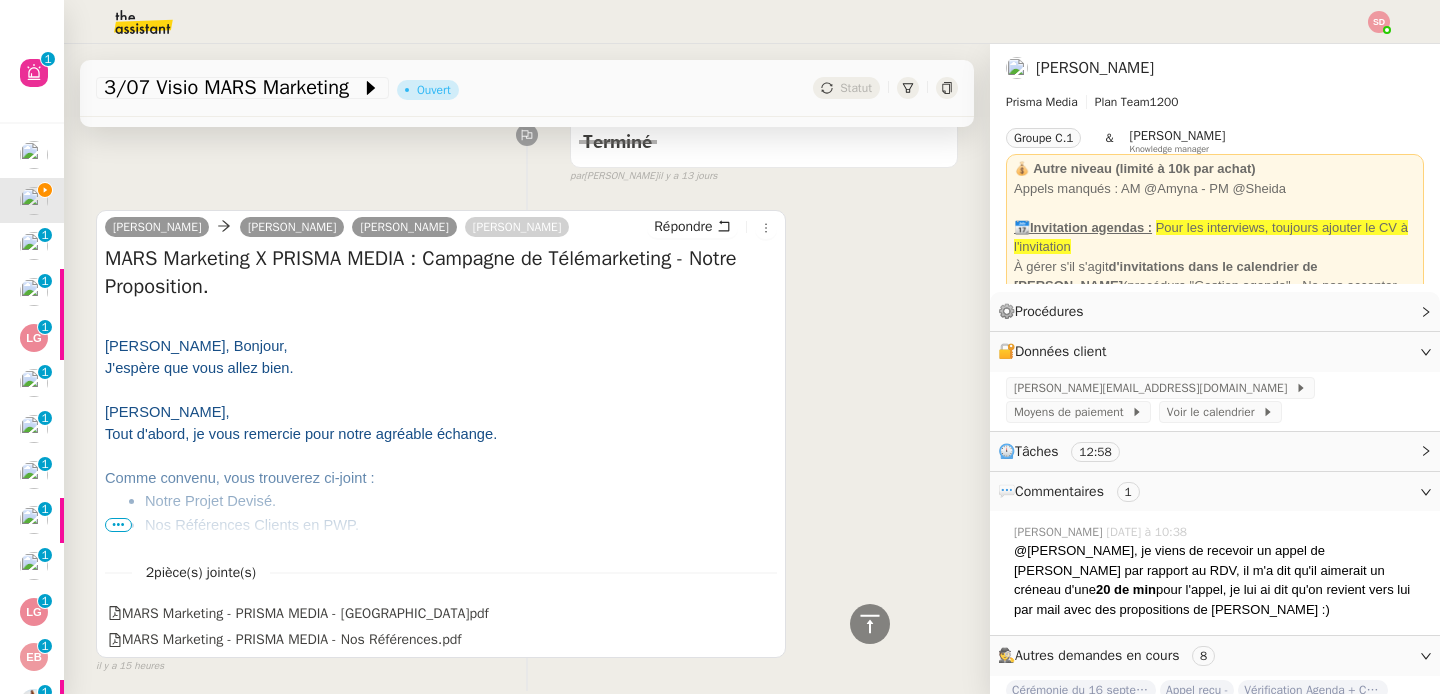 click on "•••" at bounding box center (118, 525) 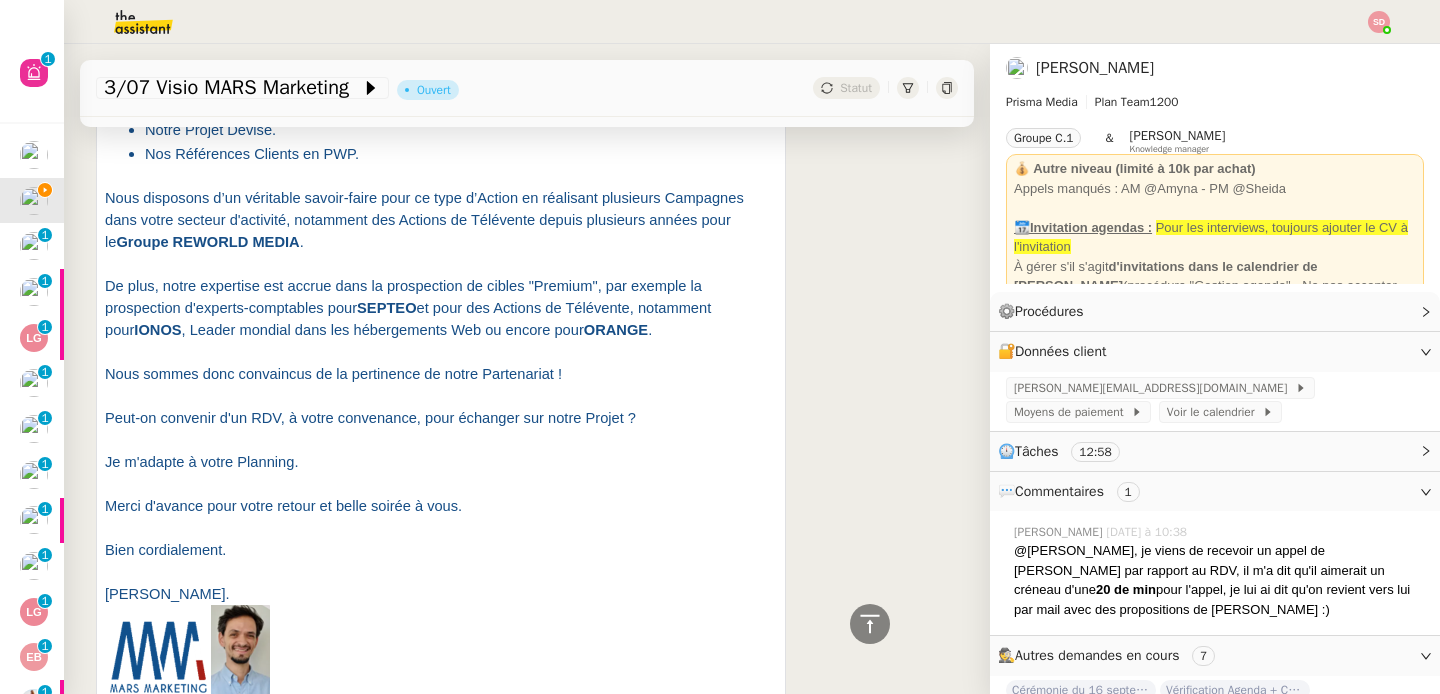 scroll, scrollTop: 1066, scrollLeft: 0, axis: vertical 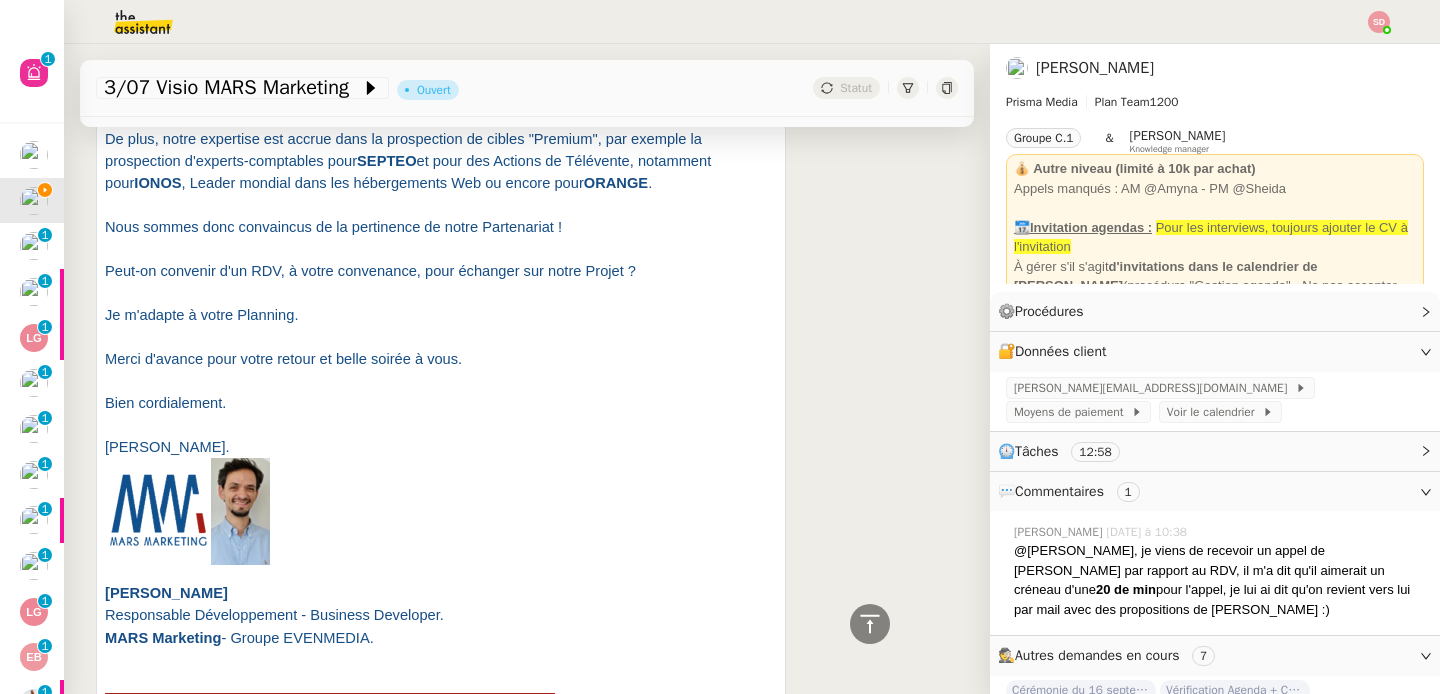 click on "Thomas LAFRANCA" at bounding box center [166, 593] 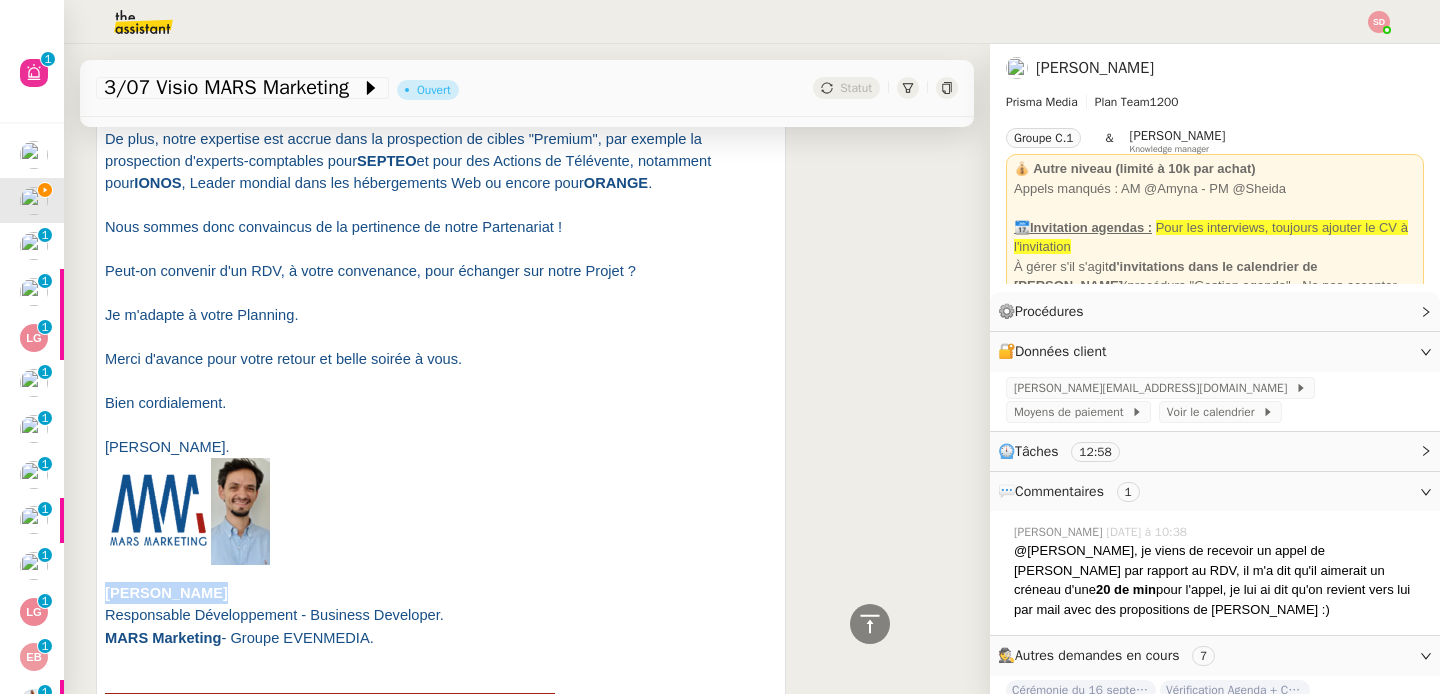click on "Thomas LAFRANCA" at bounding box center [166, 593] 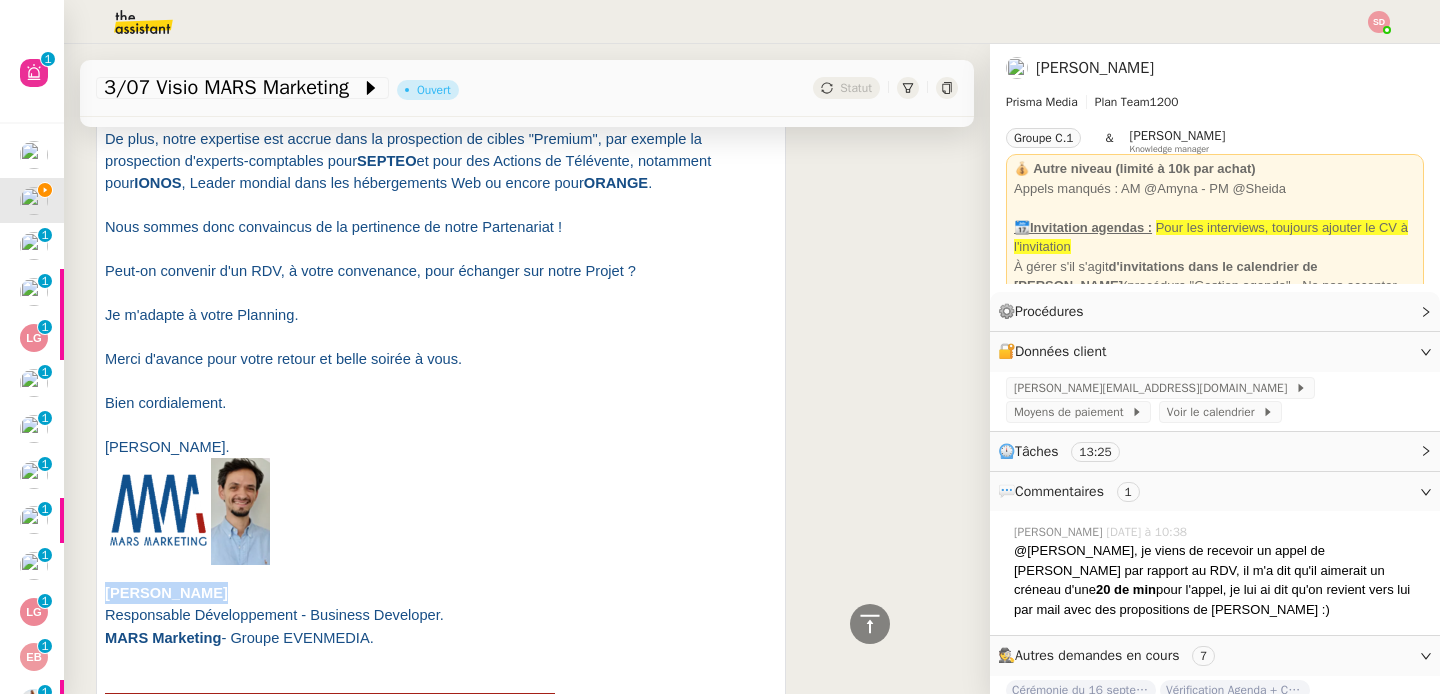 scroll, scrollTop: 0, scrollLeft: 0, axis: both 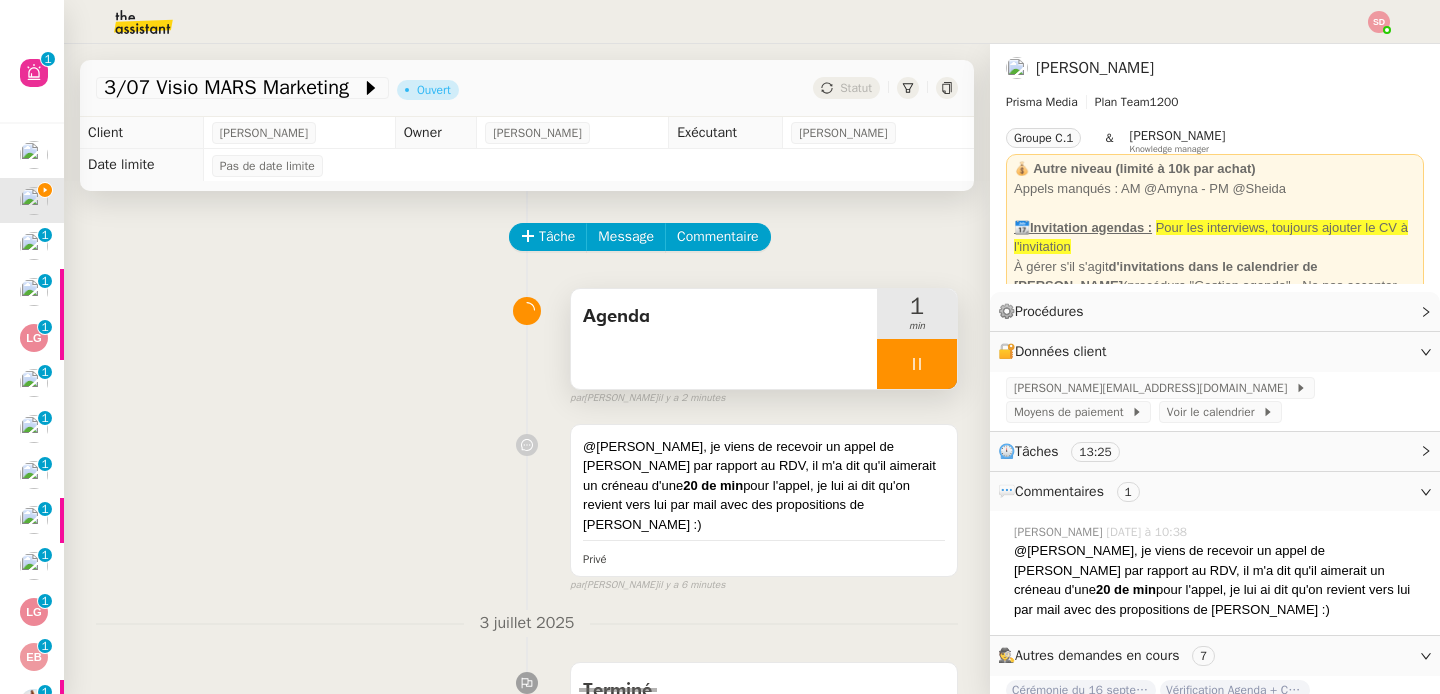 click at bounding box center (917, 364) 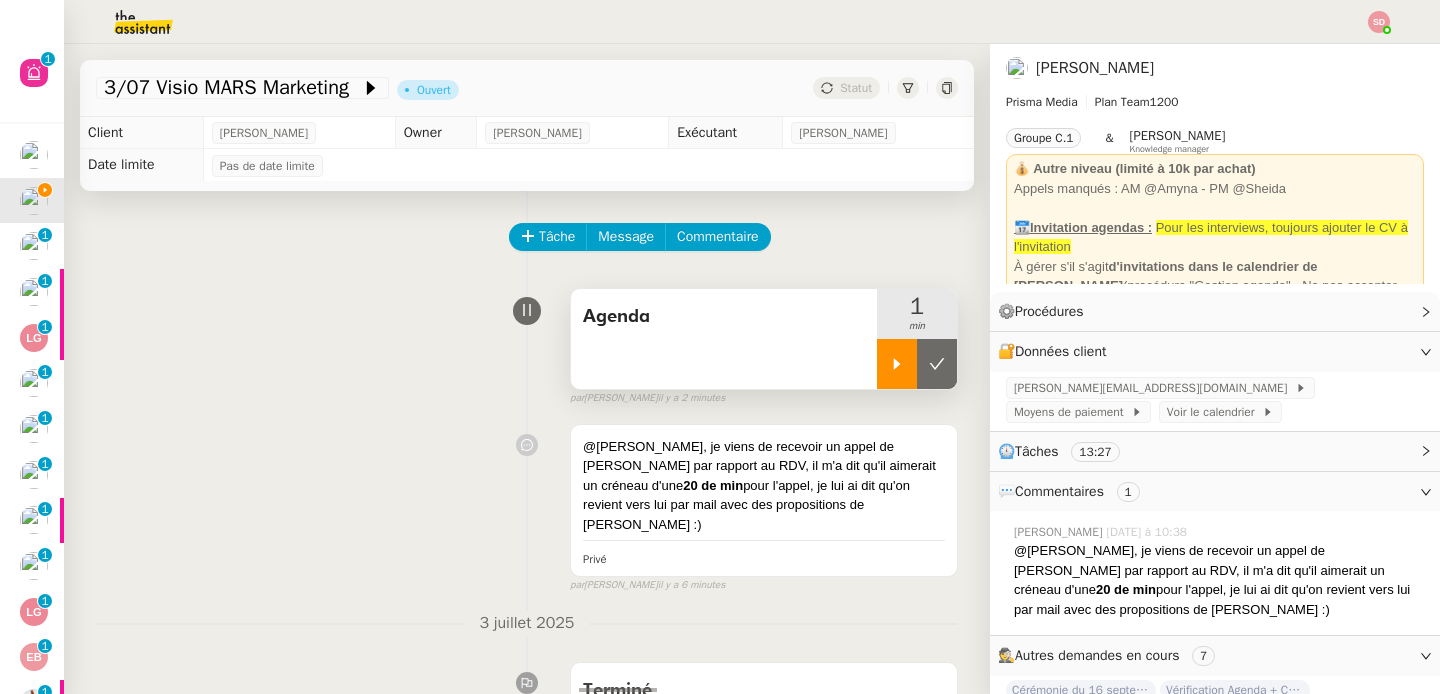 click 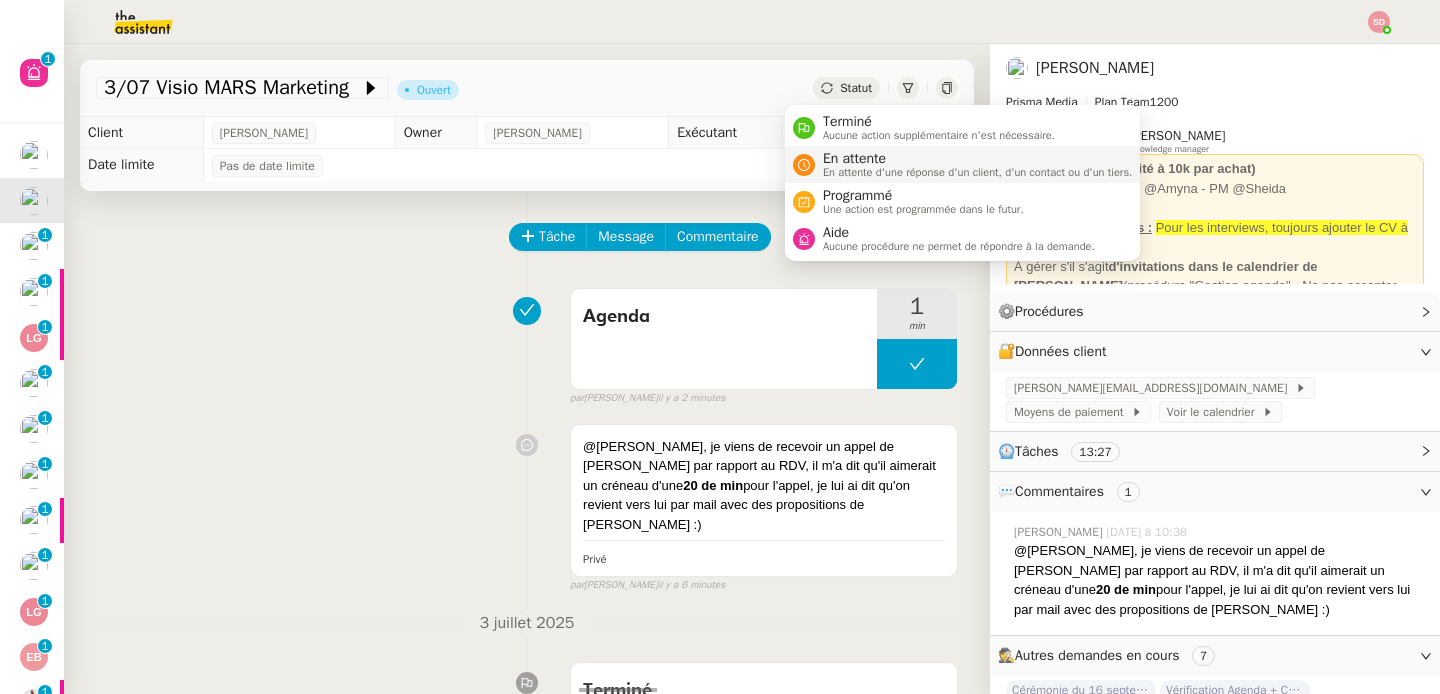 click on "En attente d'une réponse d'un client, d'un contact ou d'un tiers." at bounding box center (978, 172) 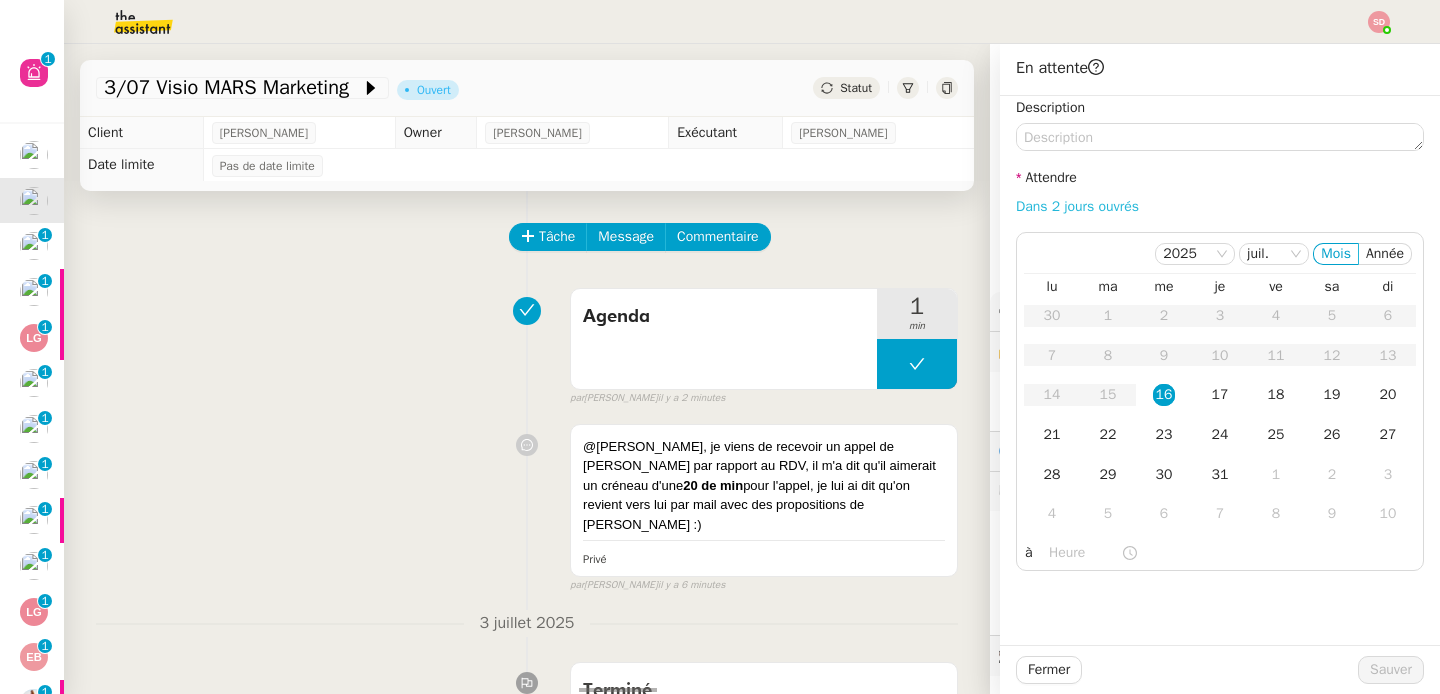 click on "Dans 2 jours ouvrés" 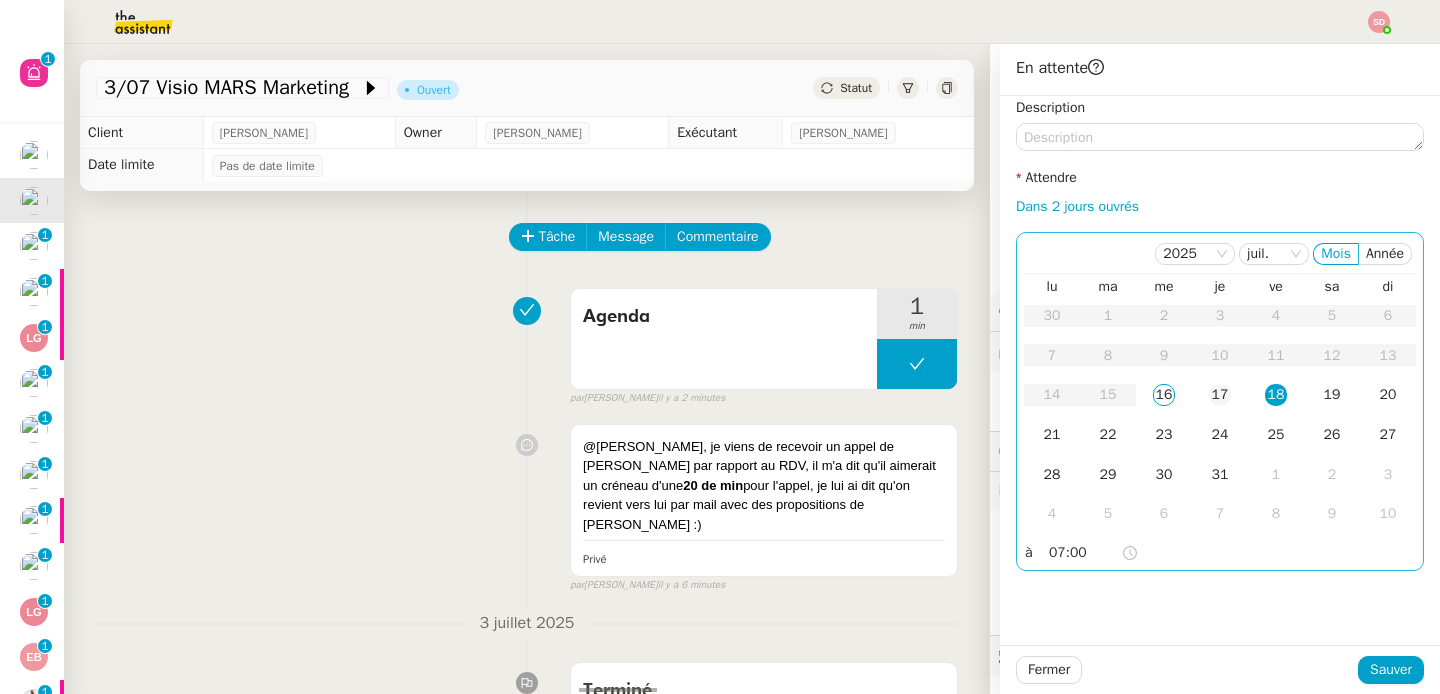 click on "17" 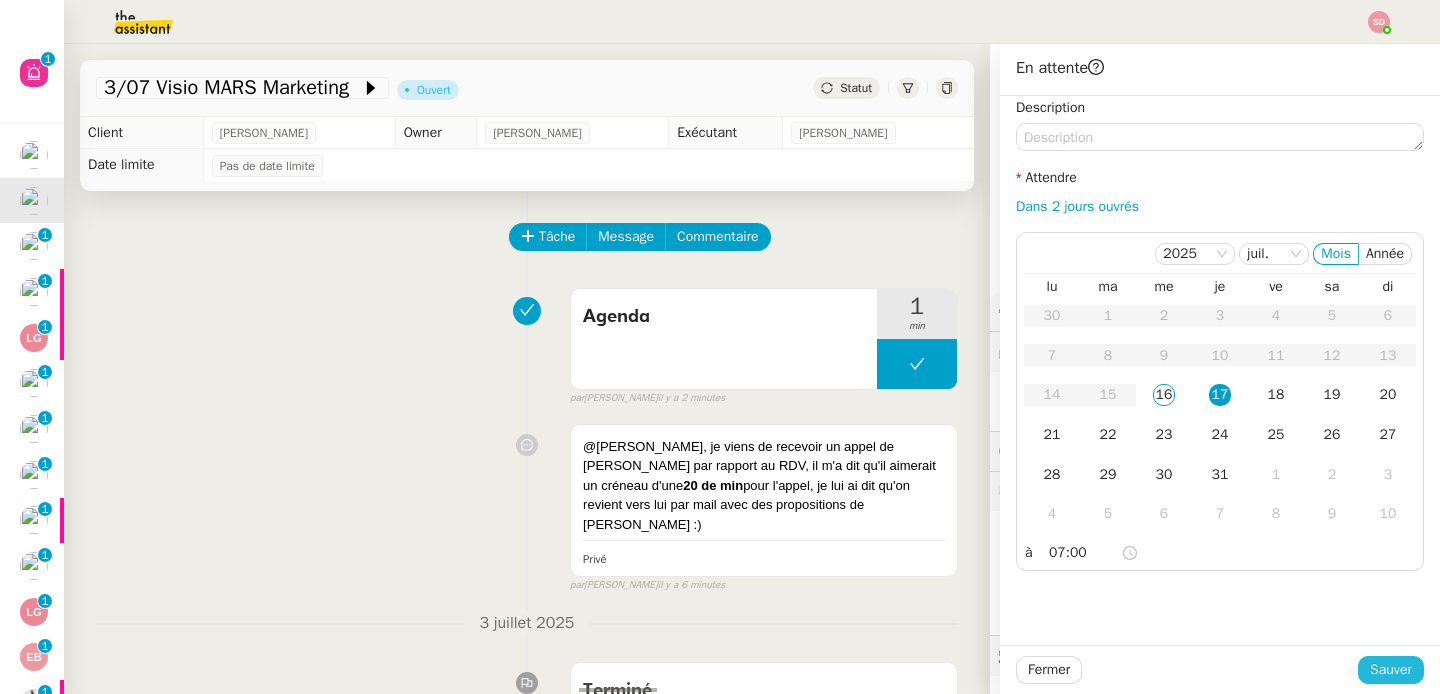 drag, startPoint x: 1371, startPoint y: 668, endPoint x: 1343, endPoint y: 668, distance: 28 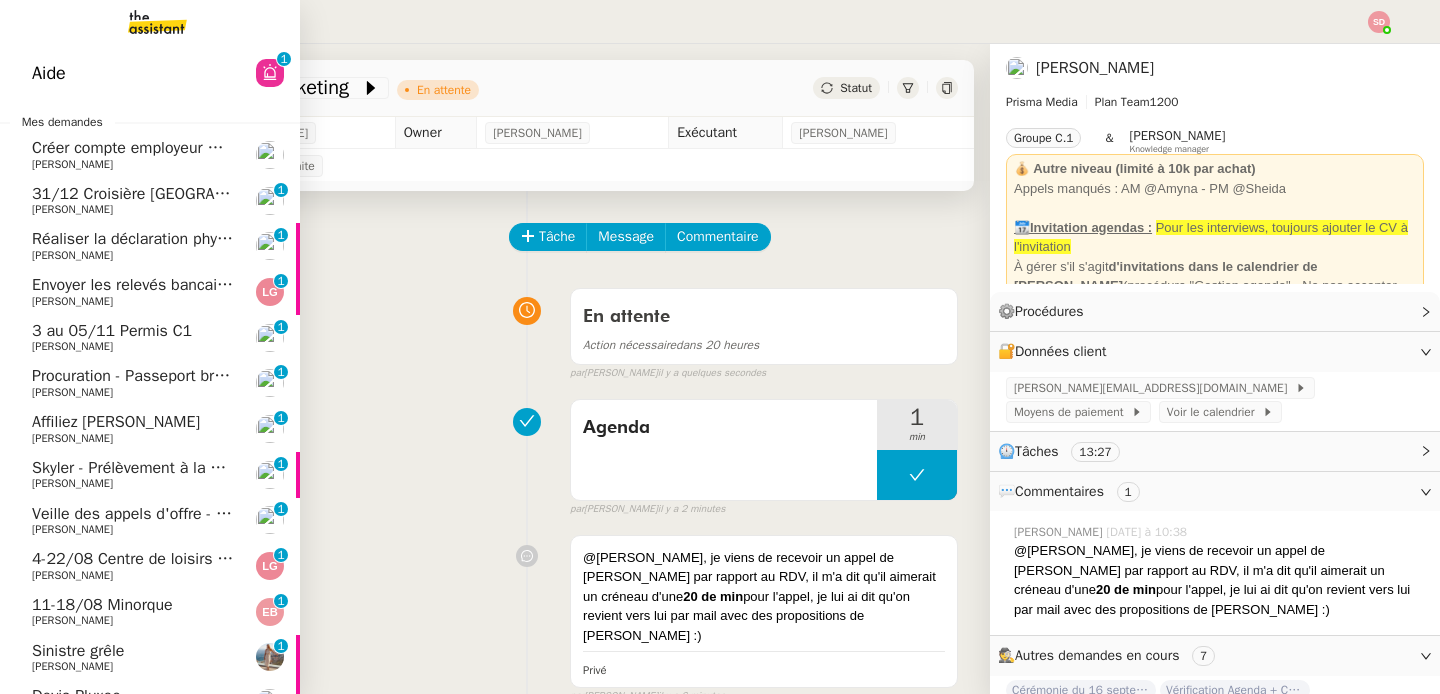click on "Réaliser la déclaration phytosanitaire 2024" 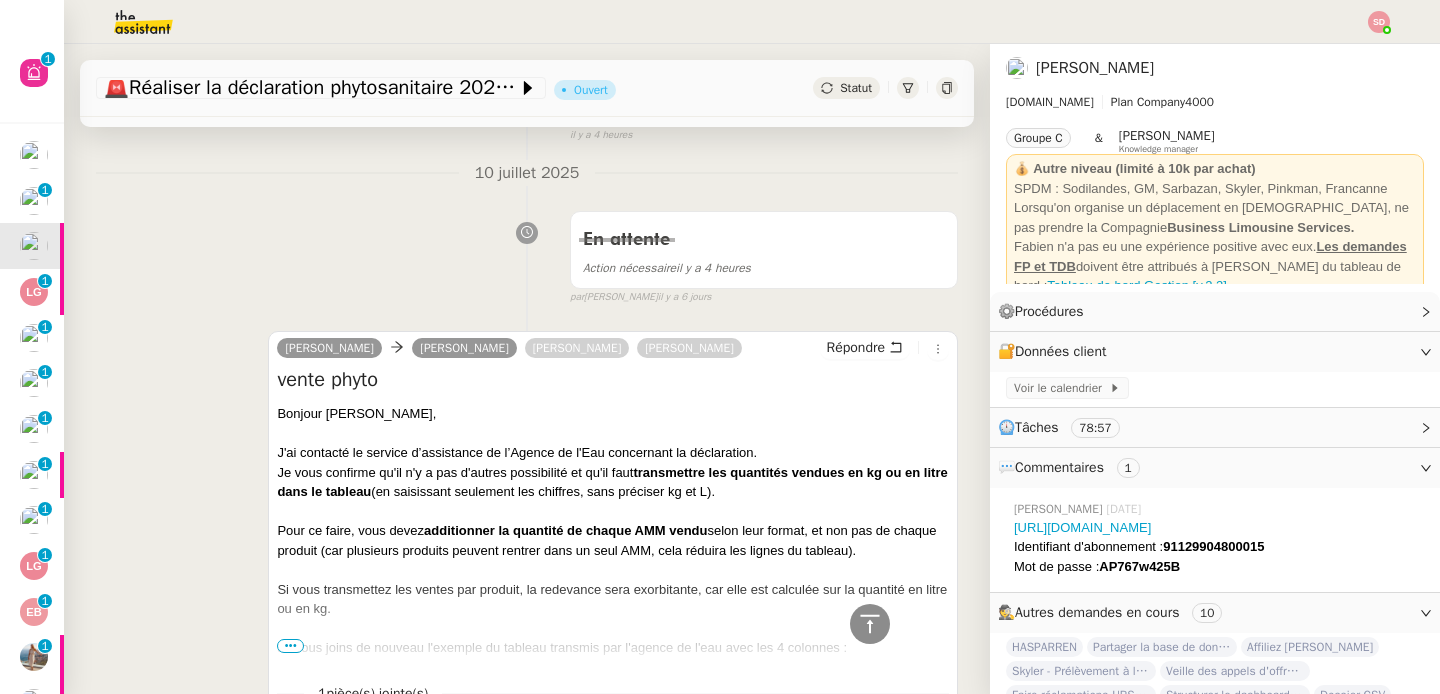 scroll, scrollTop: 0, scrollLeft: 0, axis: both 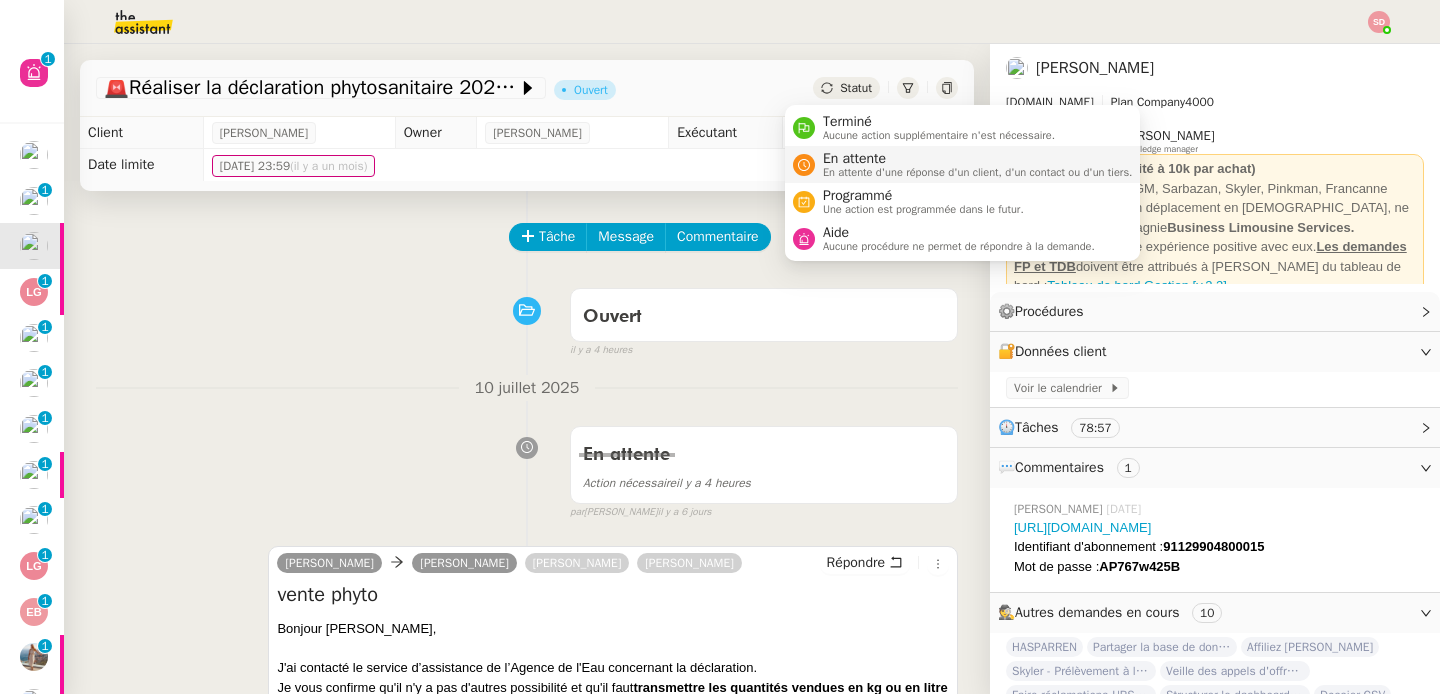 click at bounding box center [804, 165] 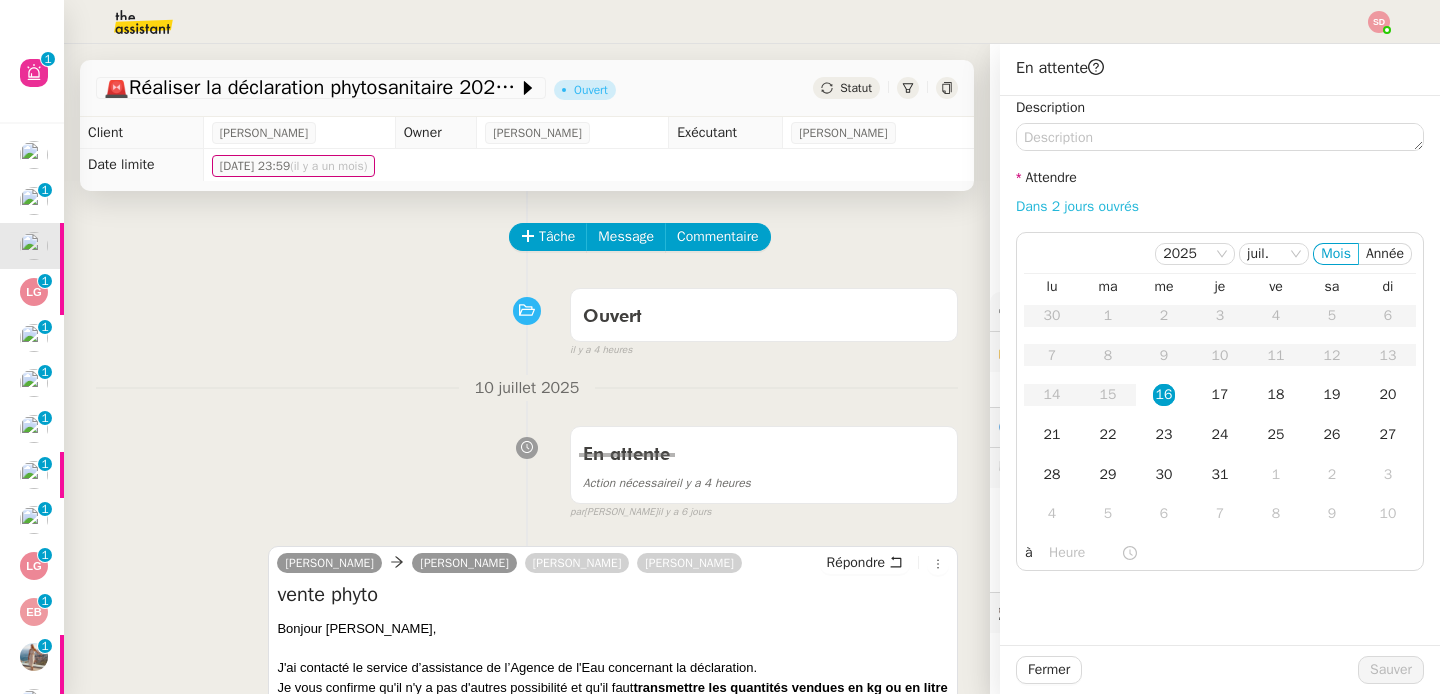 click on "Dans 2 jours ouvrés" 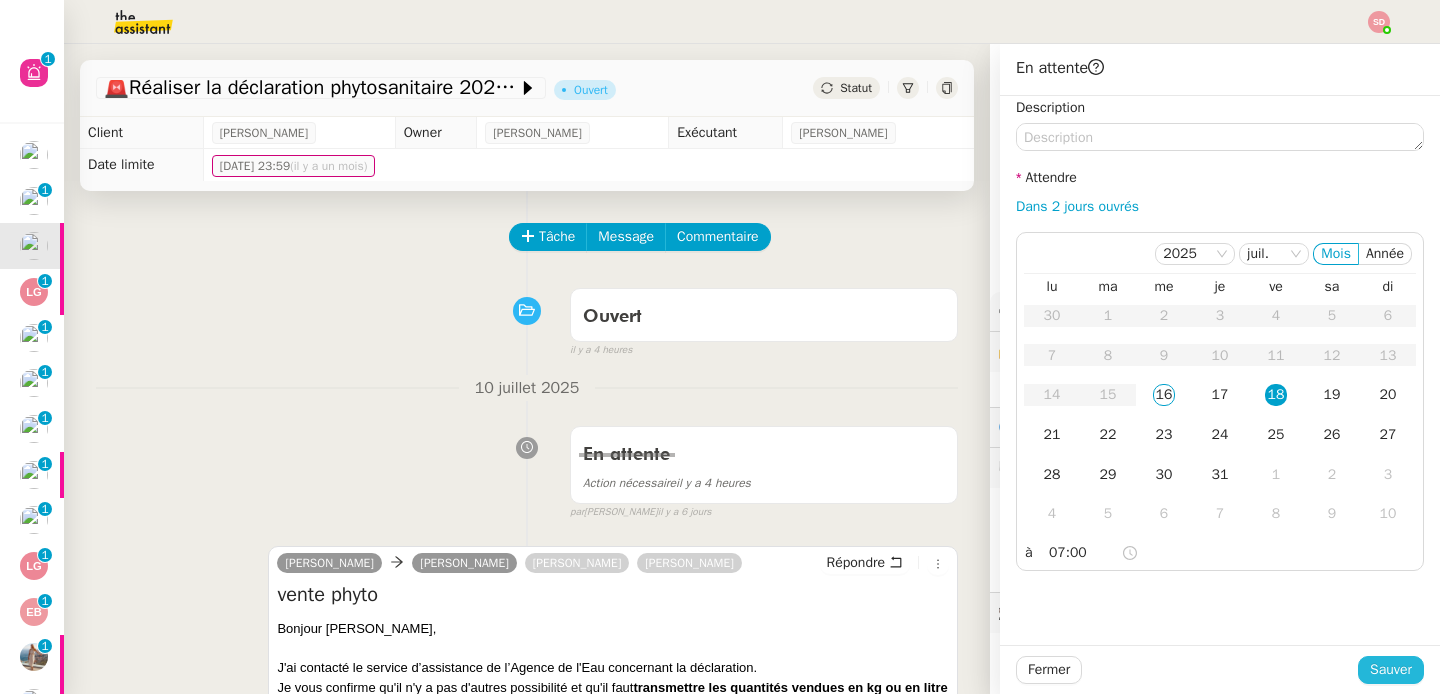 click on "Sauver" 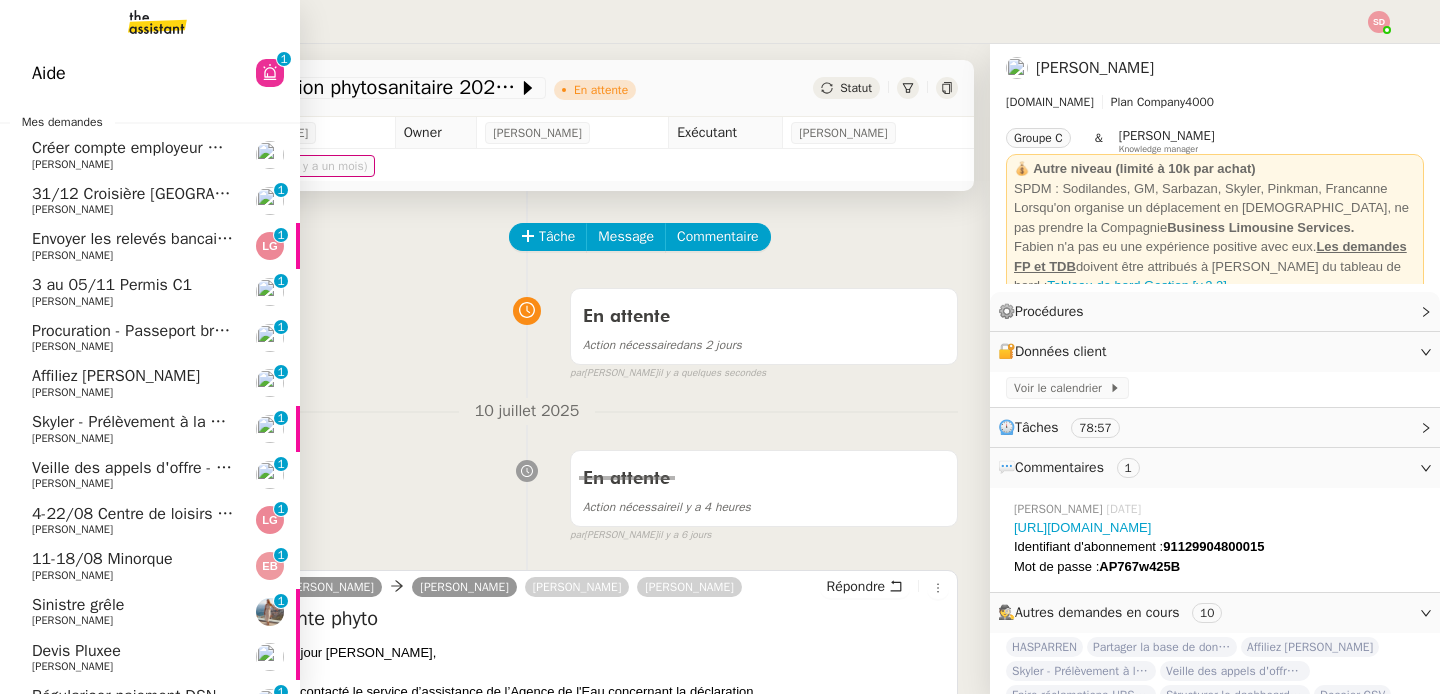 click on "Envoyer les relevés bancaires HSBC" 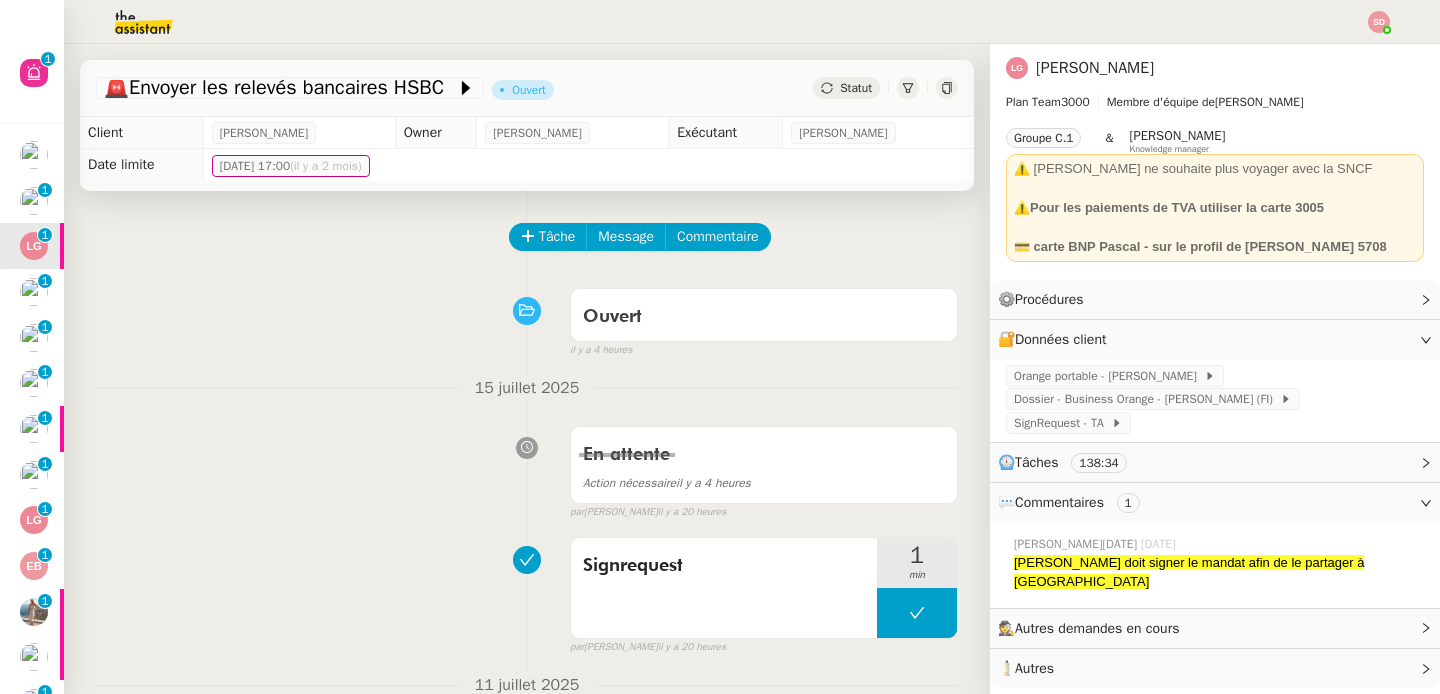 scroll, scrollTop: 0, scrollLeft: 0, axis: both 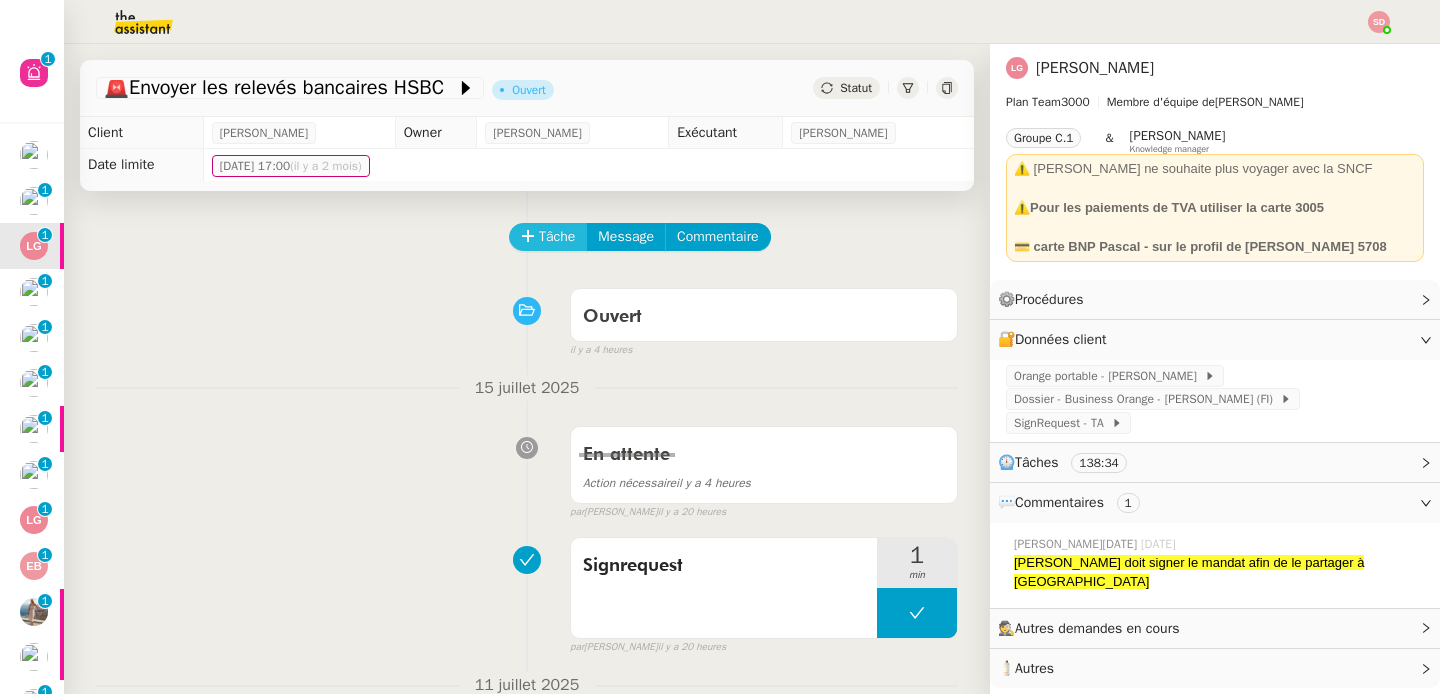 click on "Tâche" 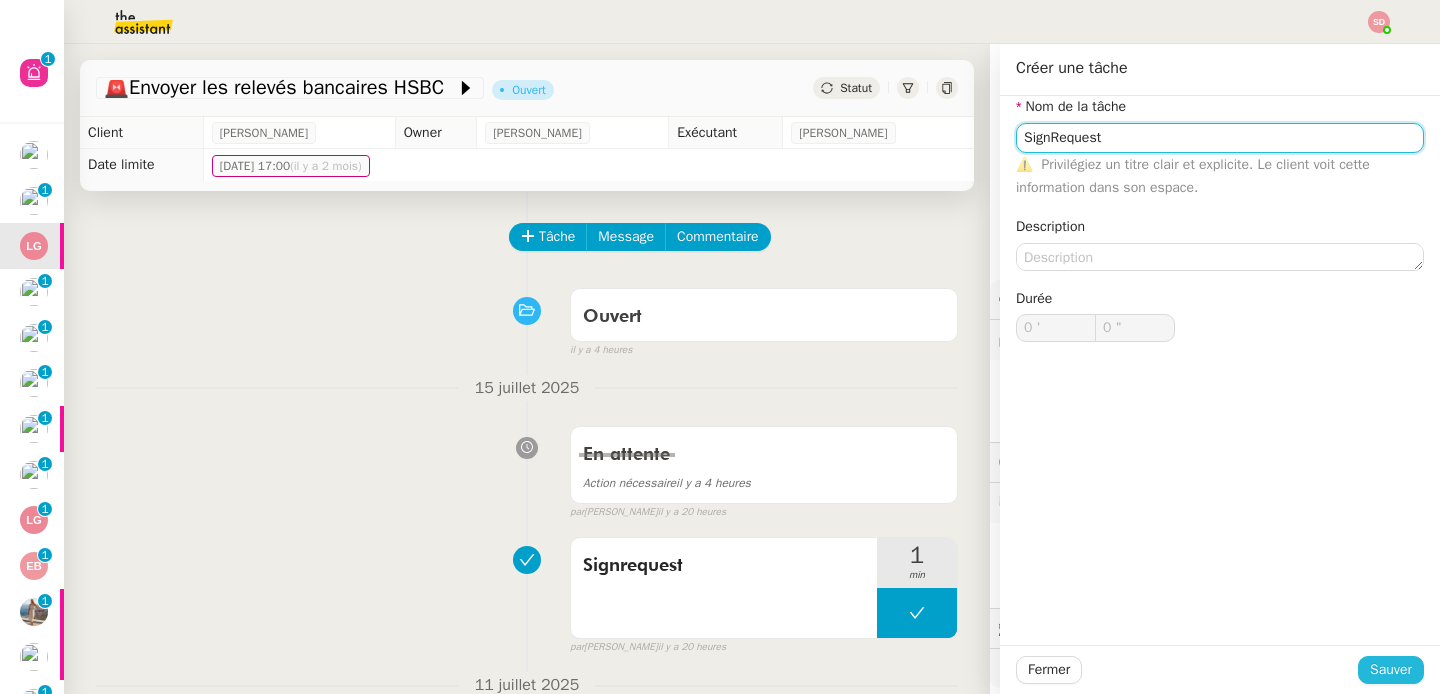 type on "SignRequest" 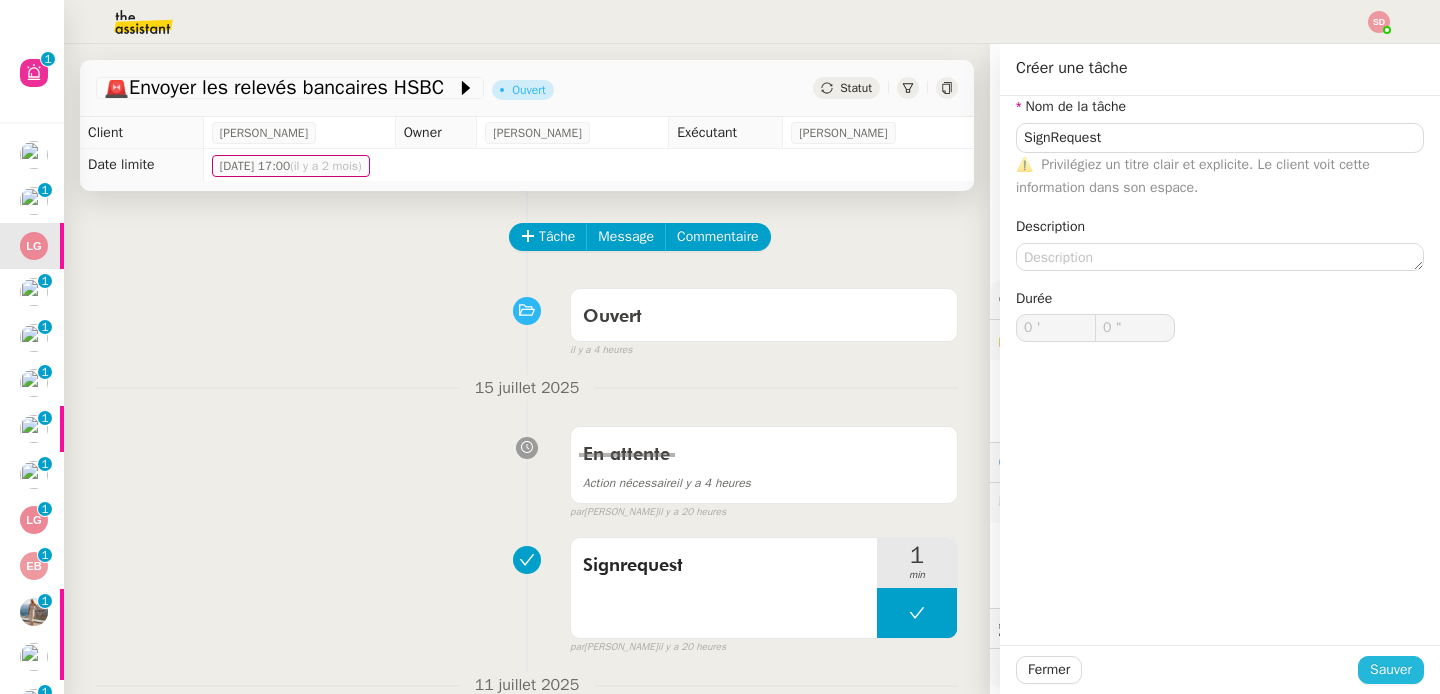 click on "Sauver" 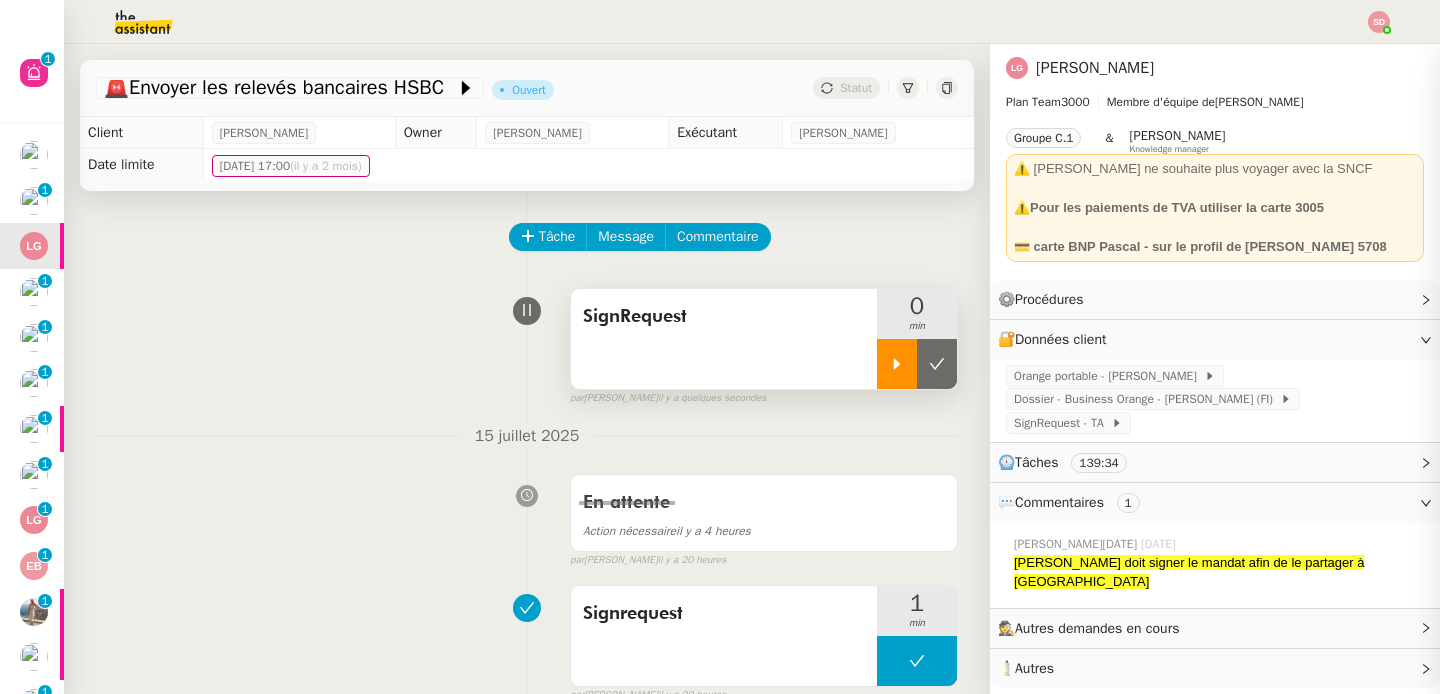 click at bounding box center (897, 364) 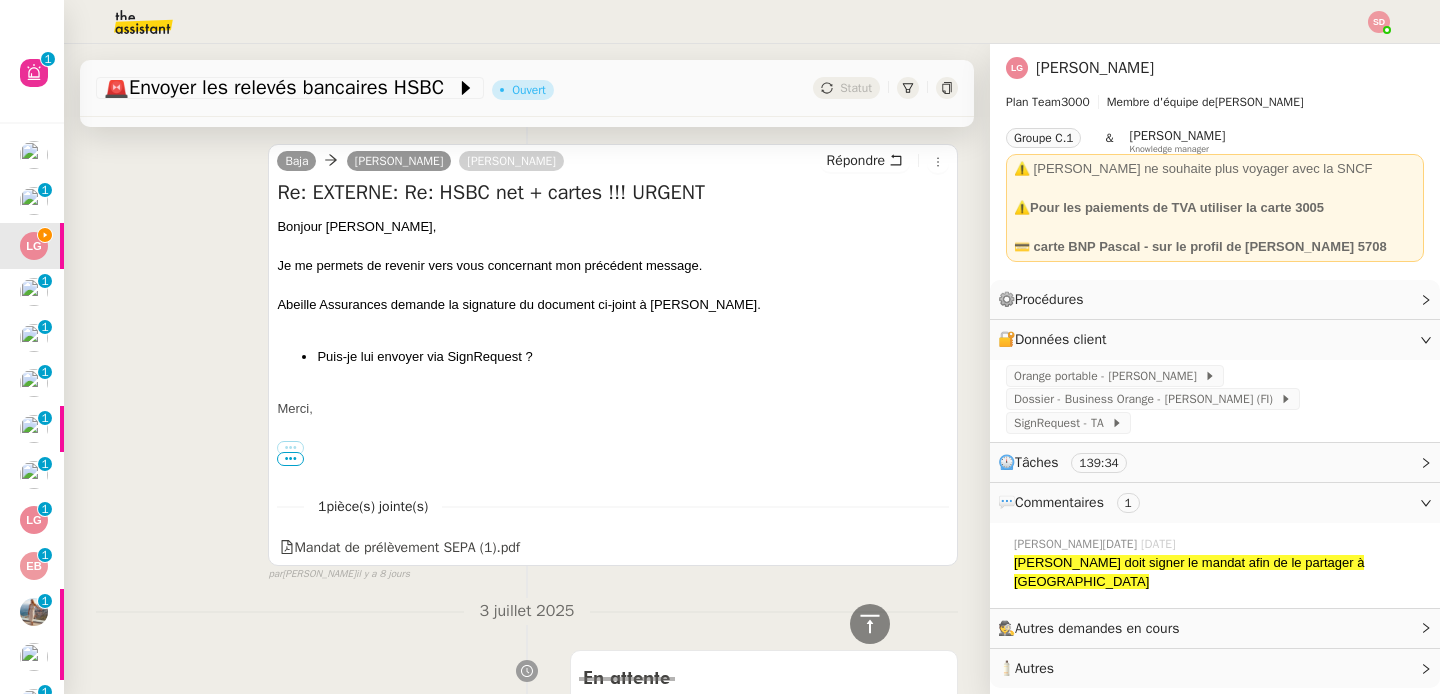 scroll, scrollTop: 2485, scrollLeft: 0, axis: vertical 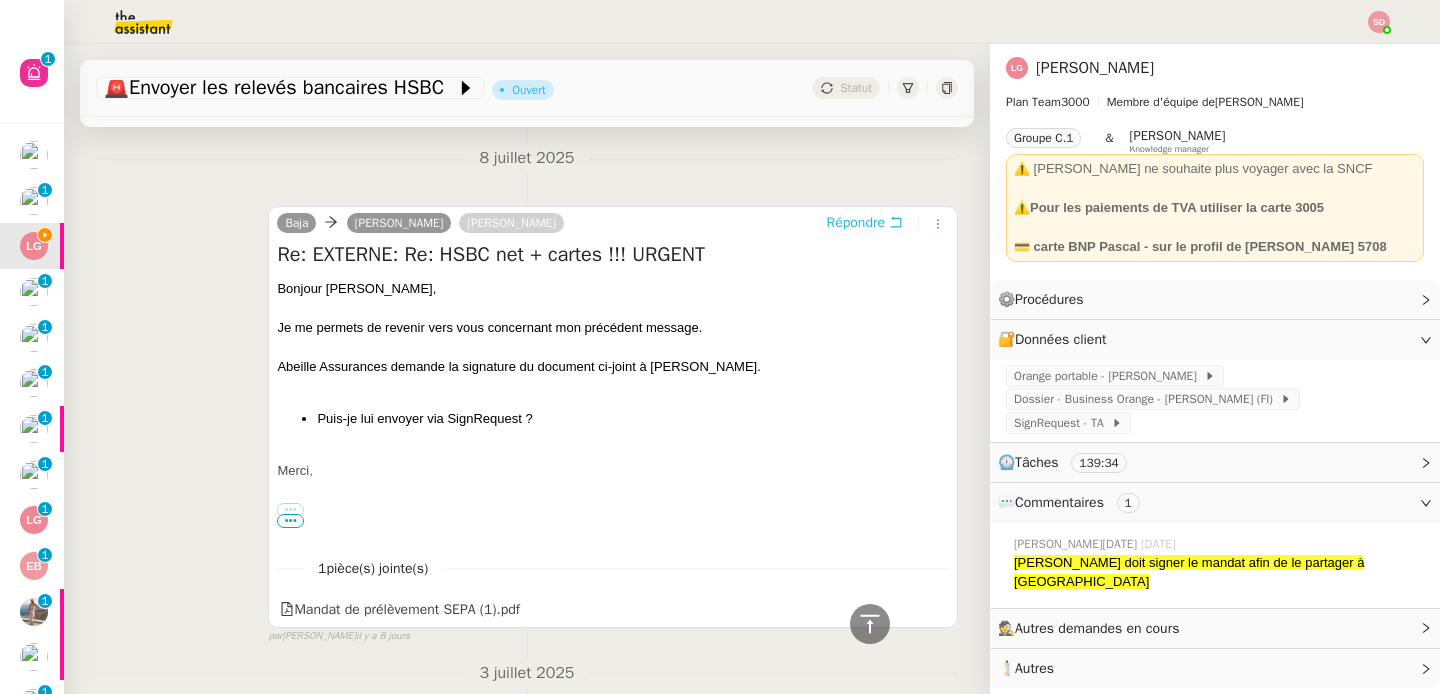 click on "Répondre" at bounding box center [856, 223] 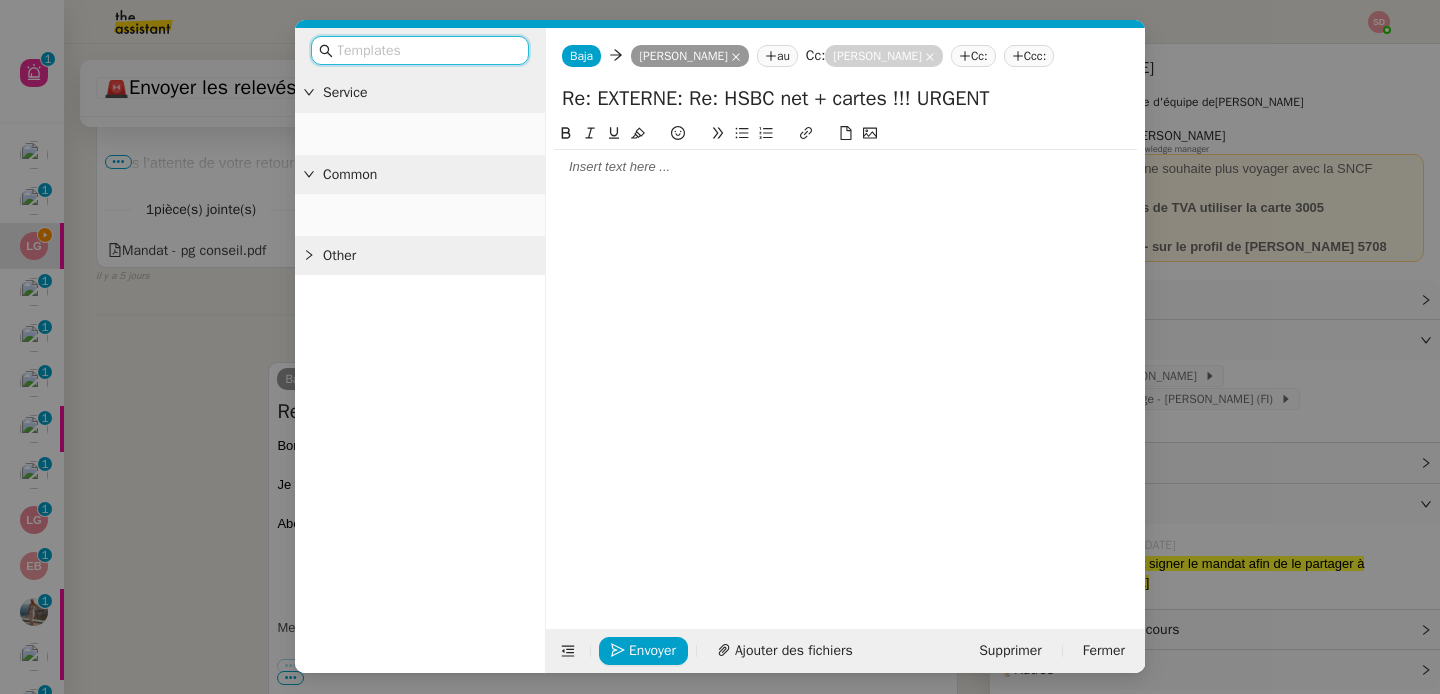 click 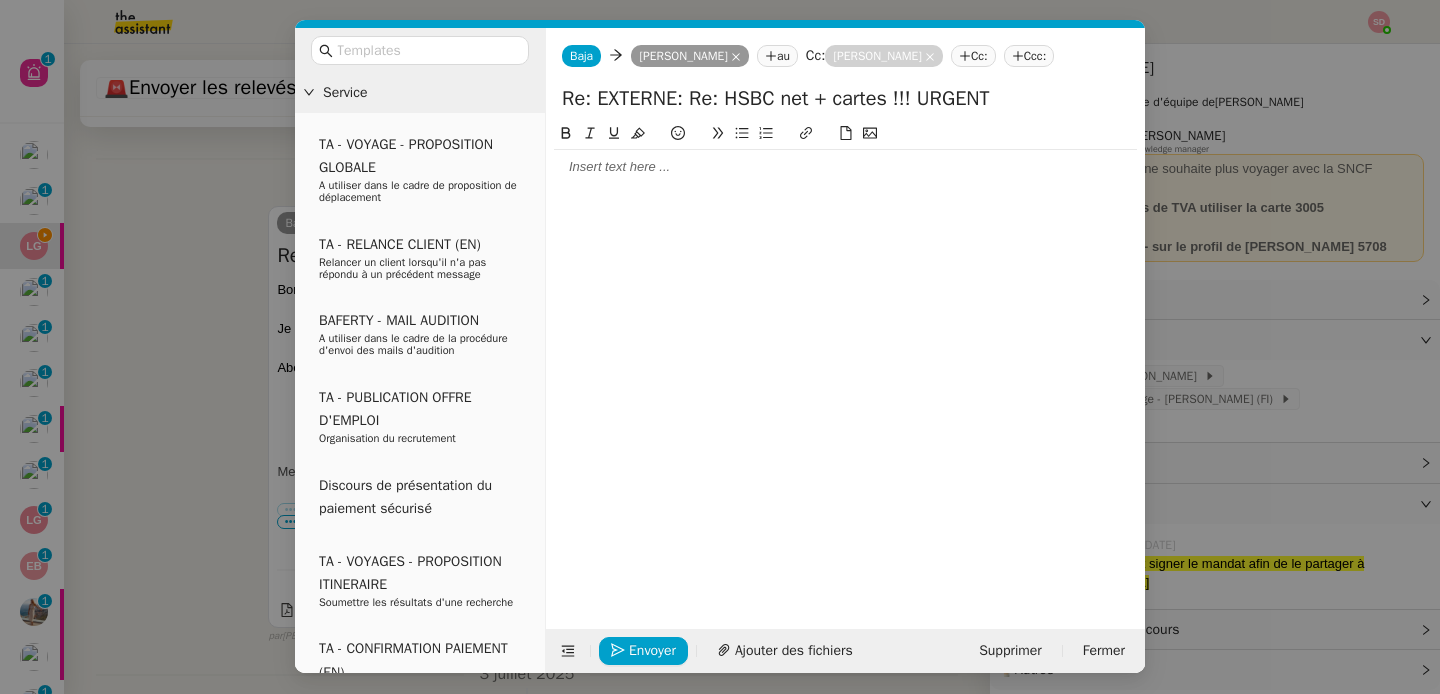 click 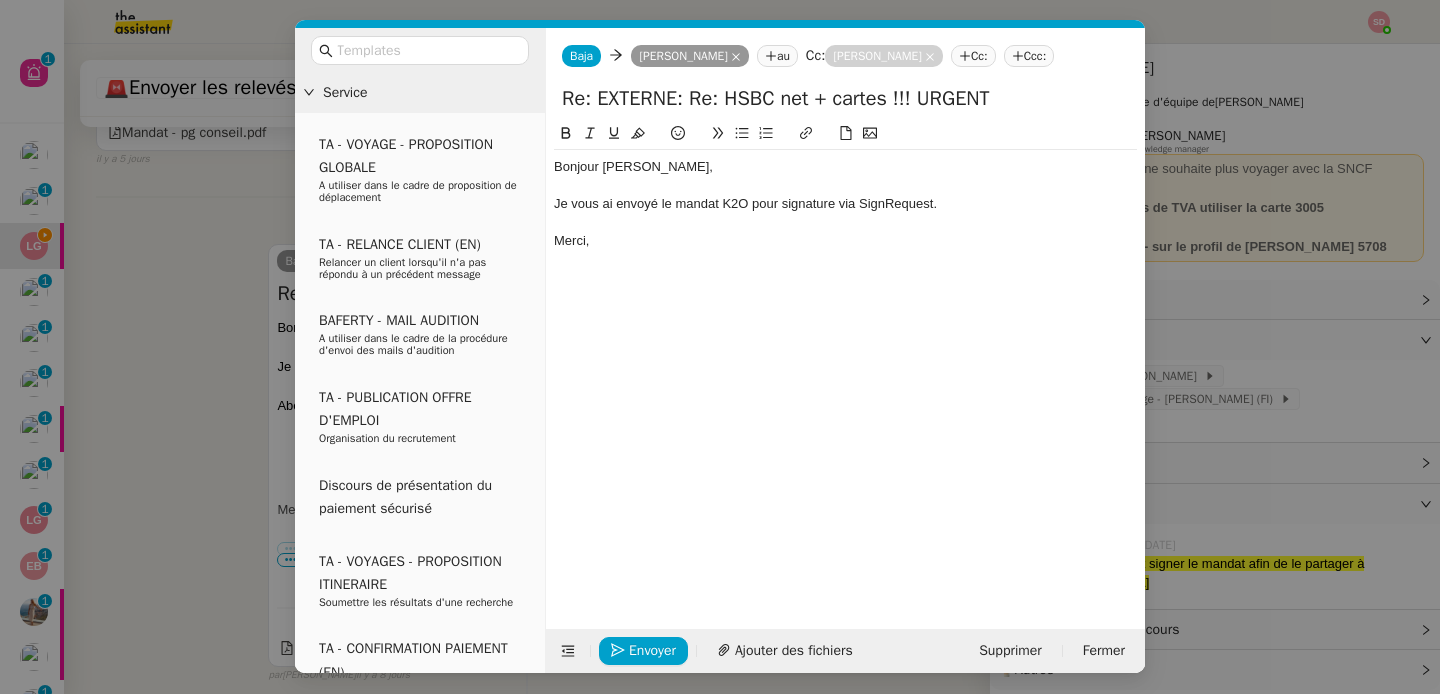 scroll, scrollTop: 2739, scrollLeft: 0, axis: vertical 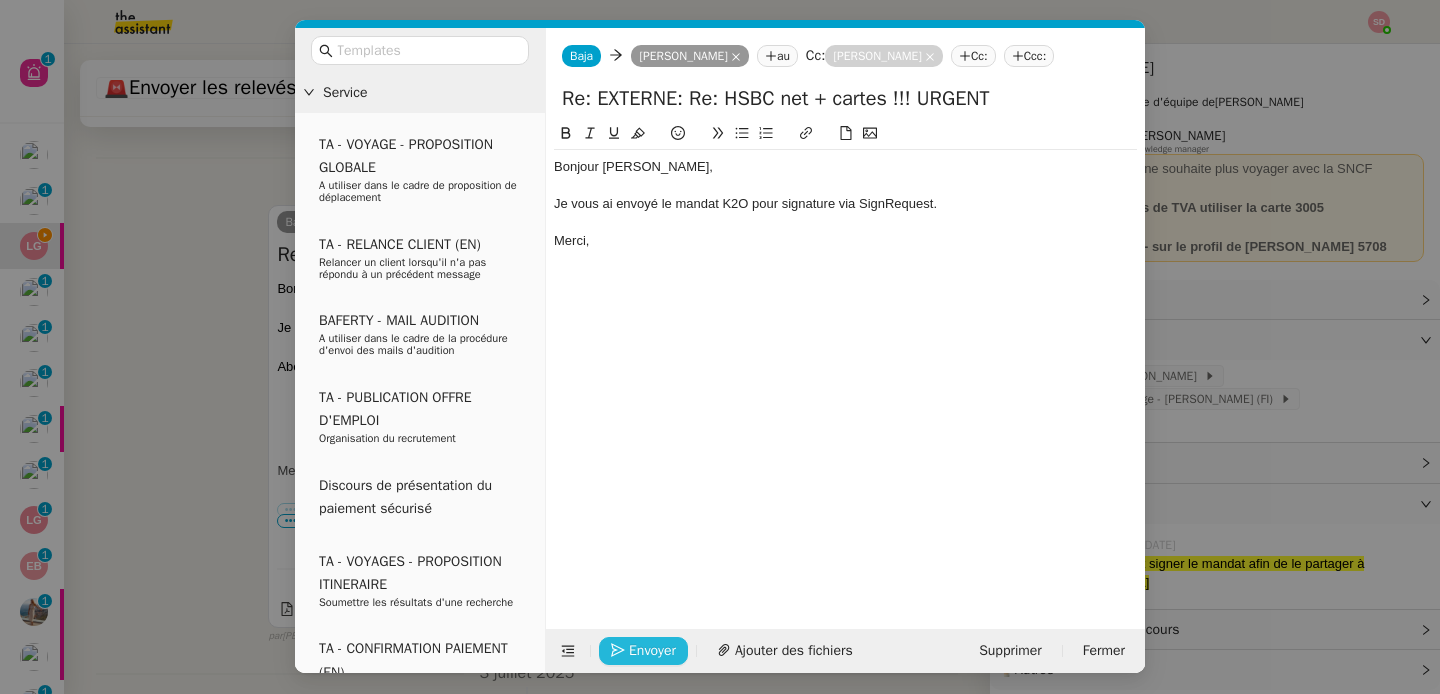 click on "Envoyer" 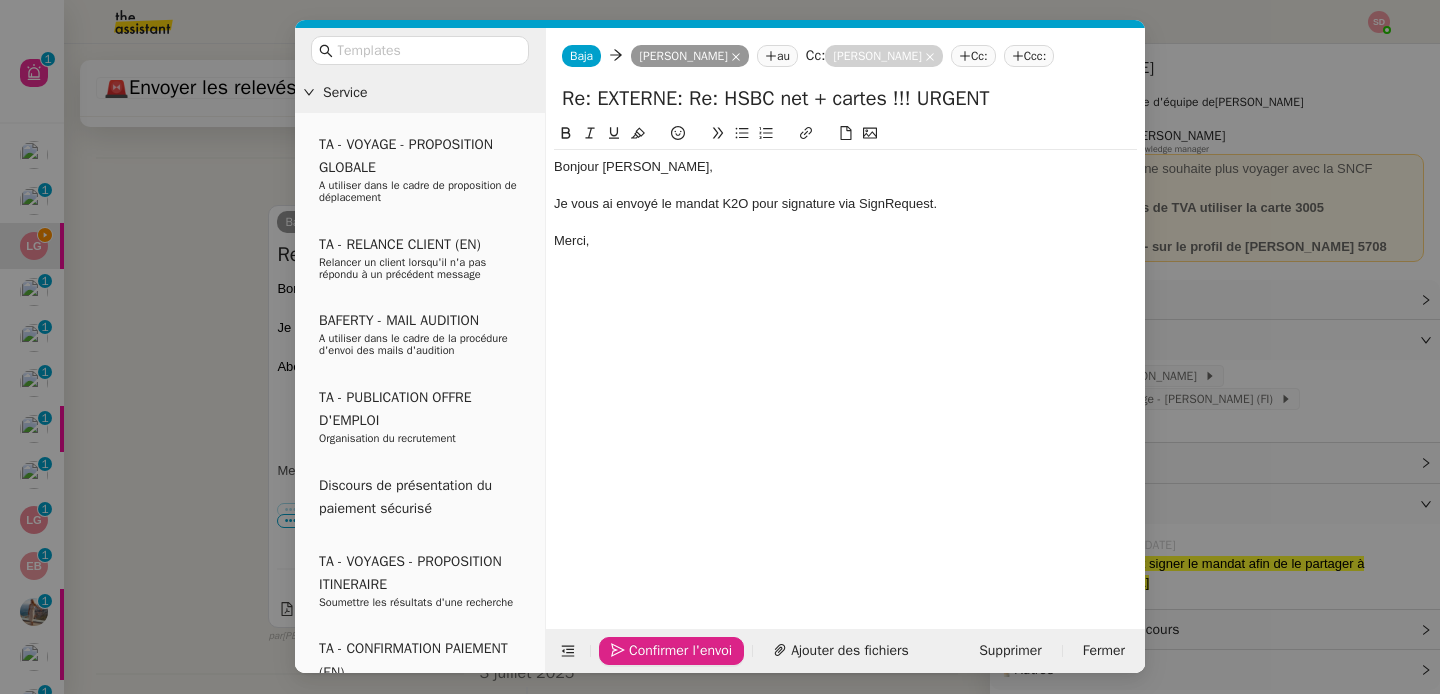 click on "Confirmer l'envoi" 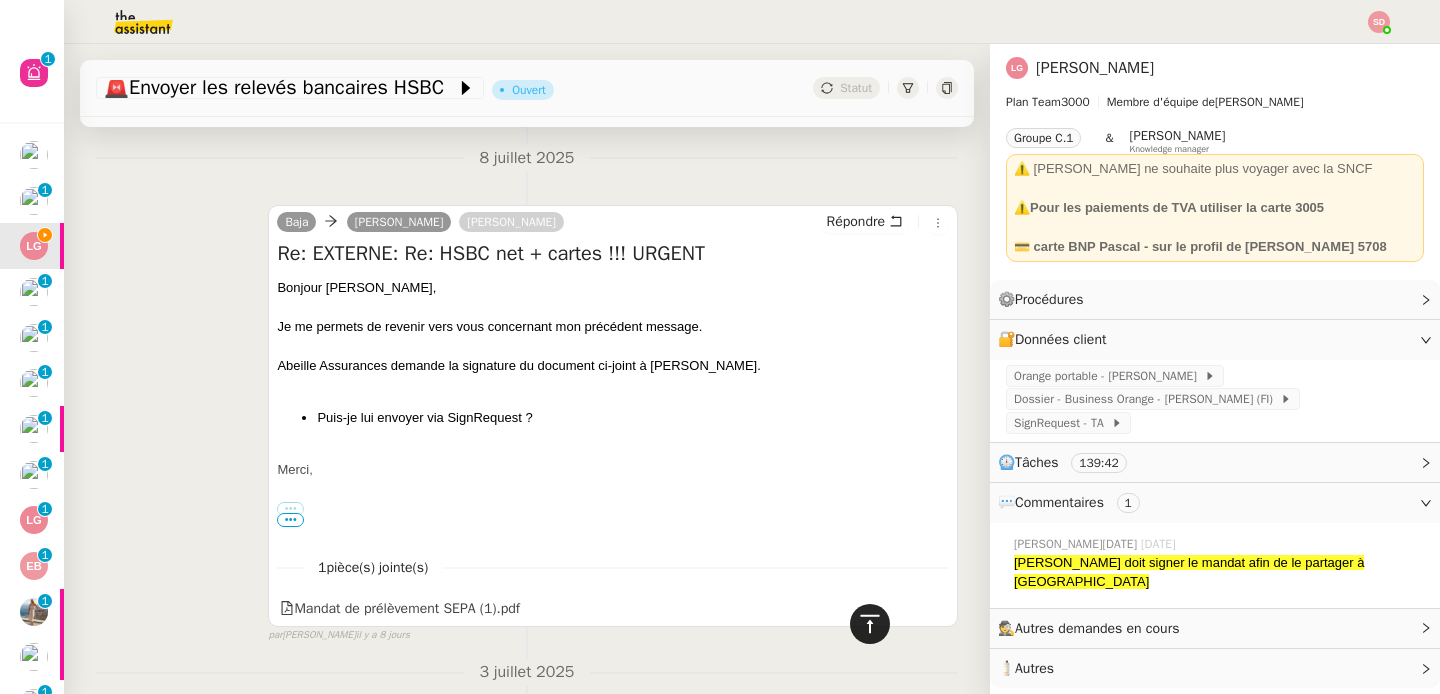 click 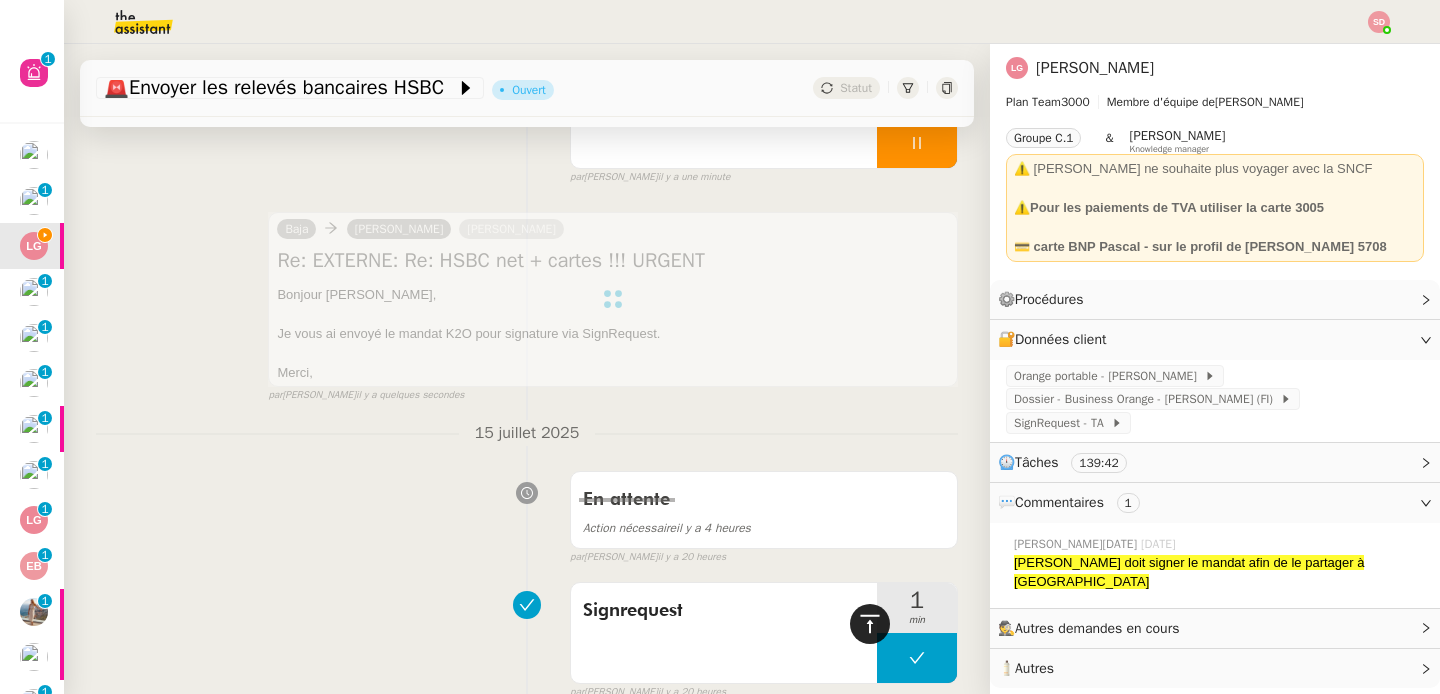 scroll, scrollTop: 0, scrollLeft: 0, axis: both 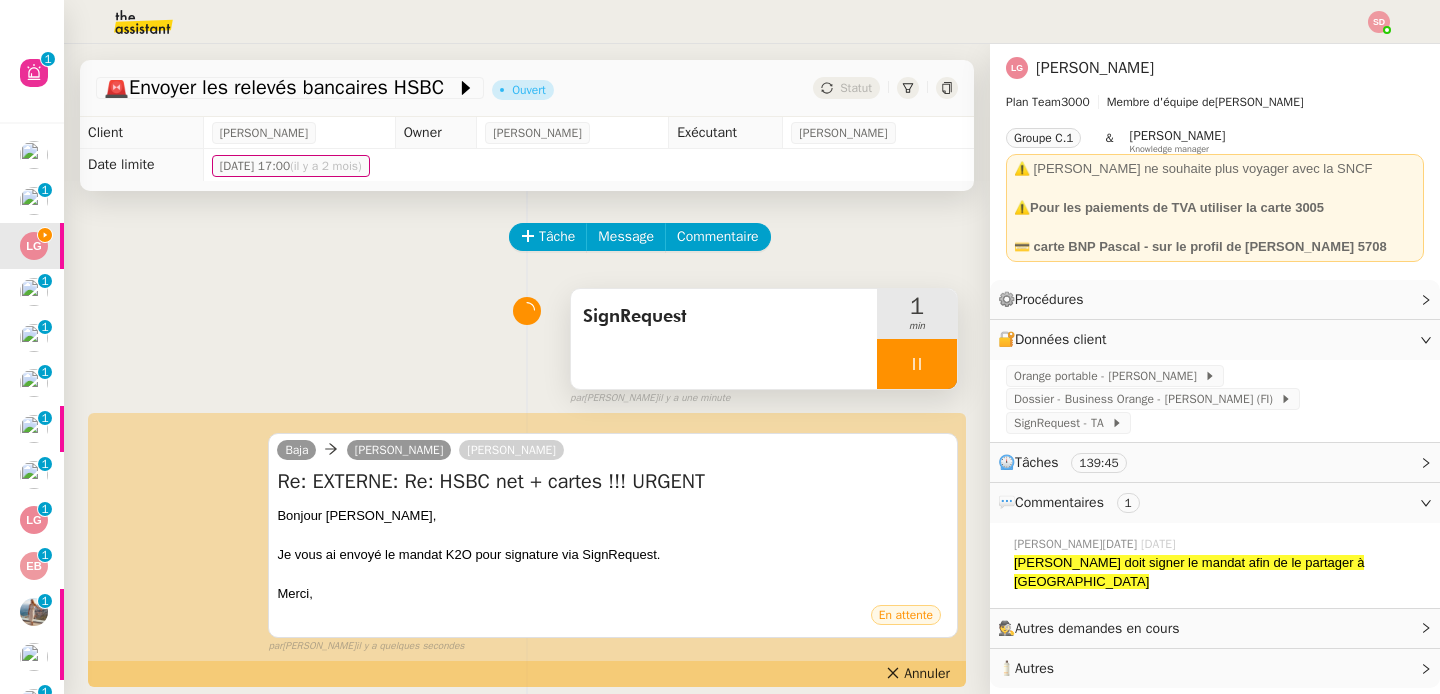 click 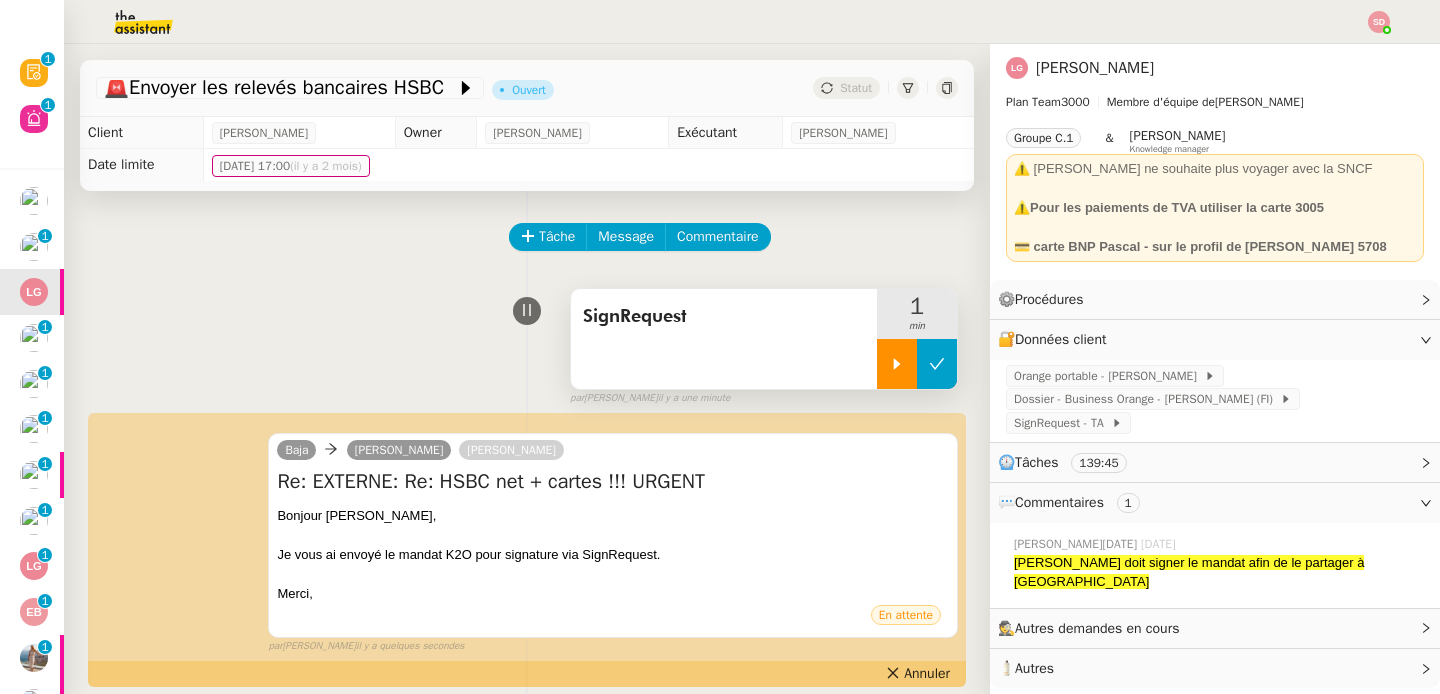 click 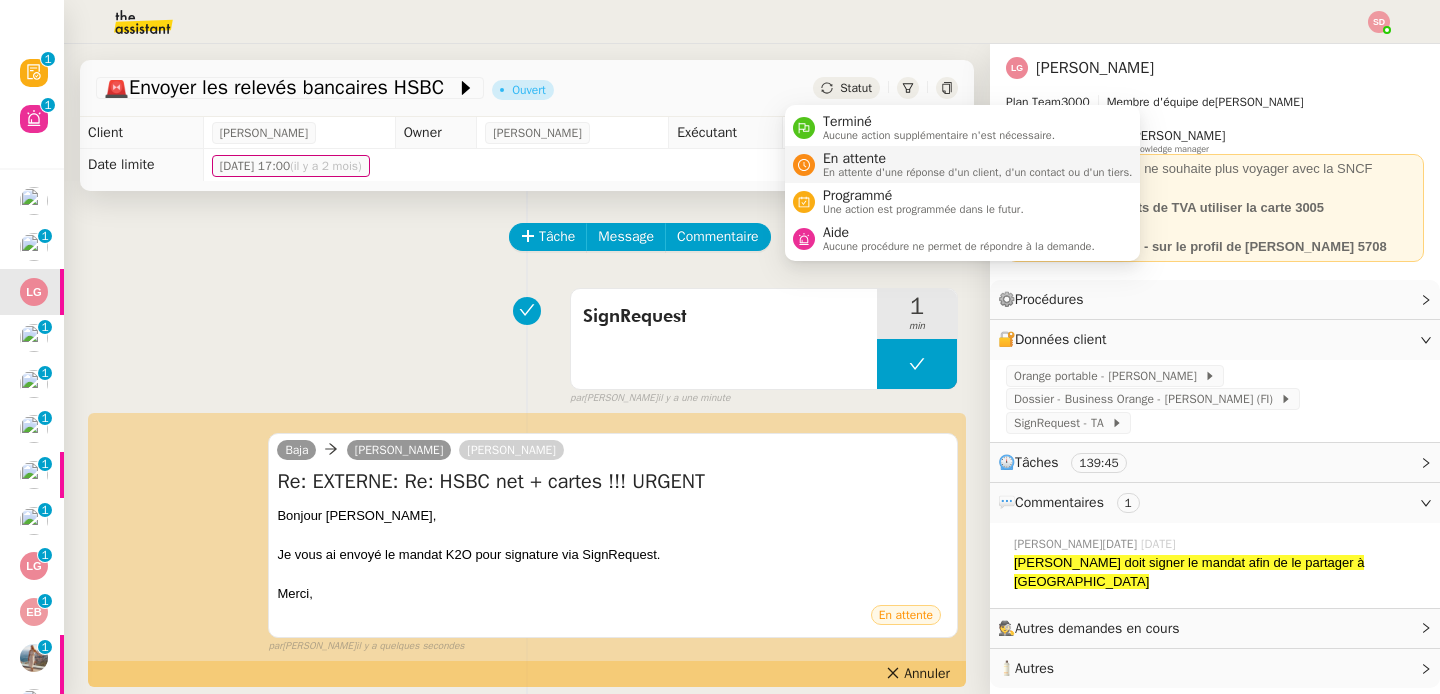 click on "En attente d'une réponse d'un client, d'un contact ou d'un tiers." at bounding box center [978, 172] 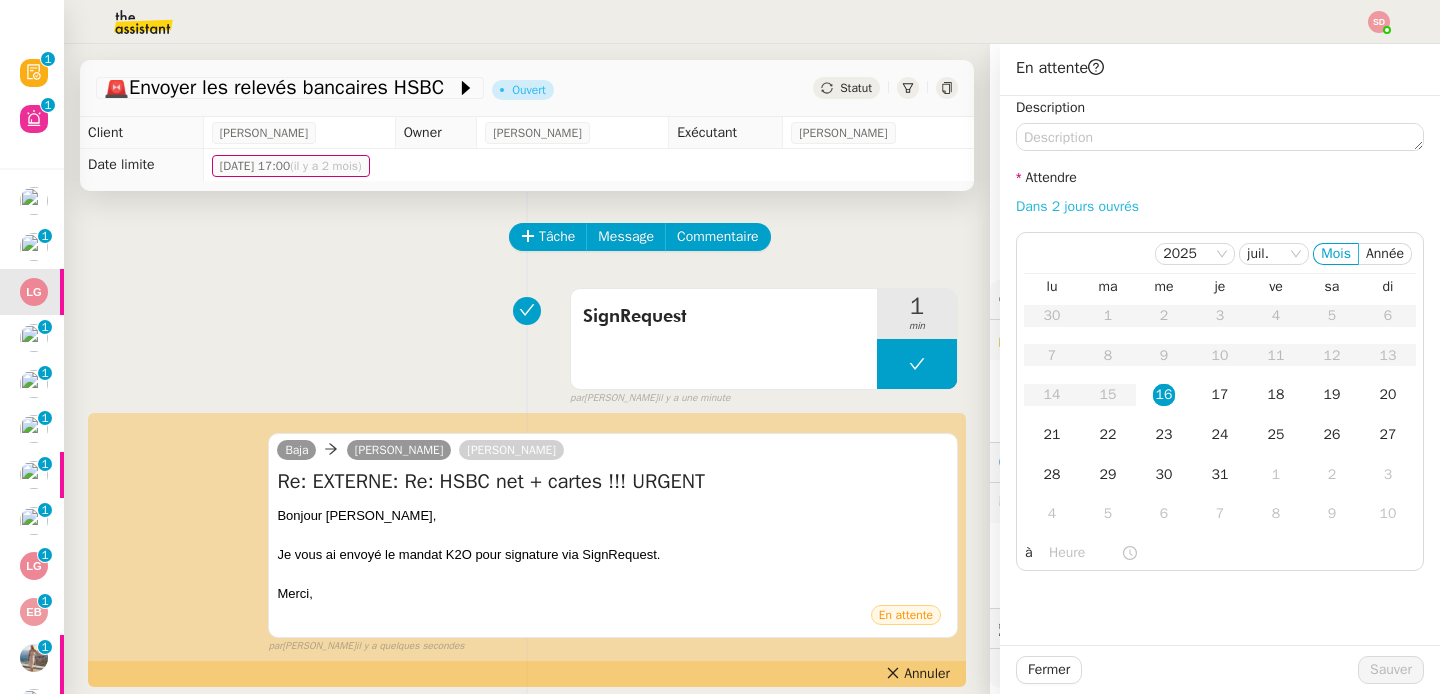 click on "Dans 2 jours ouvrés" 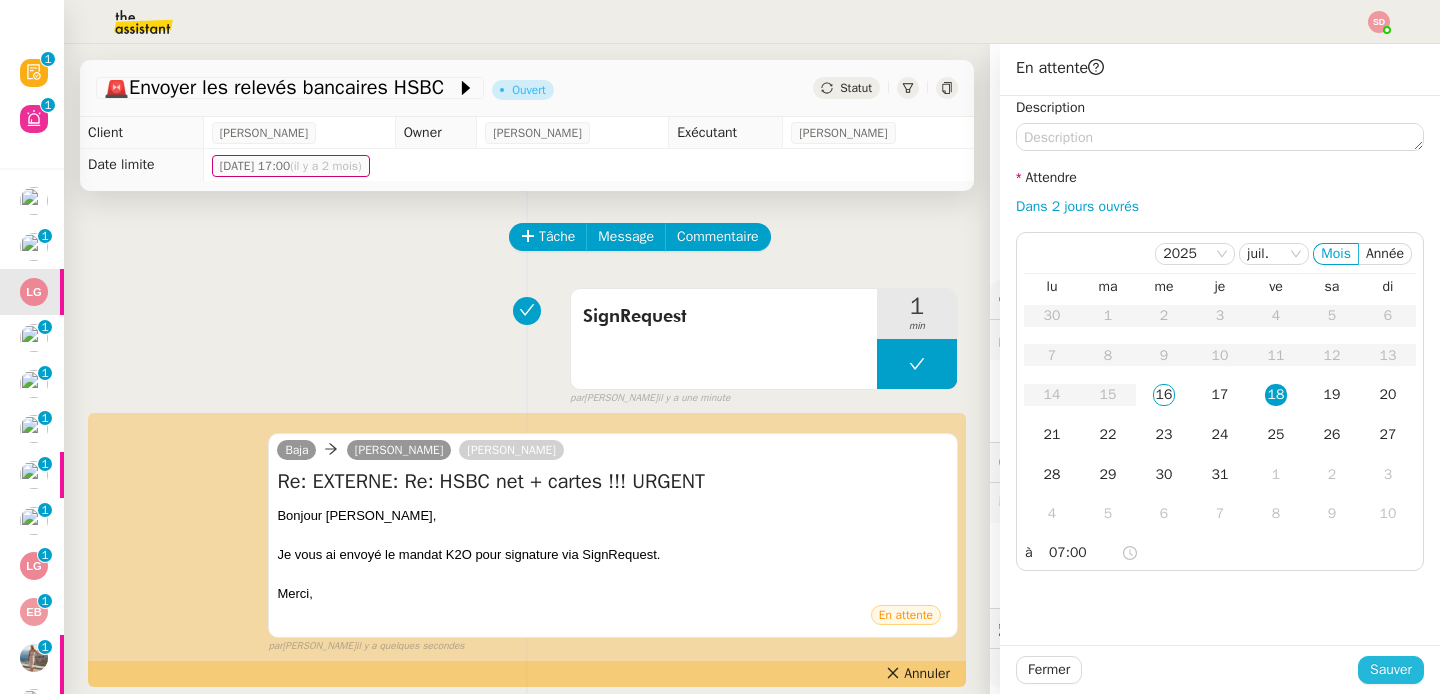 click on "Sauver" 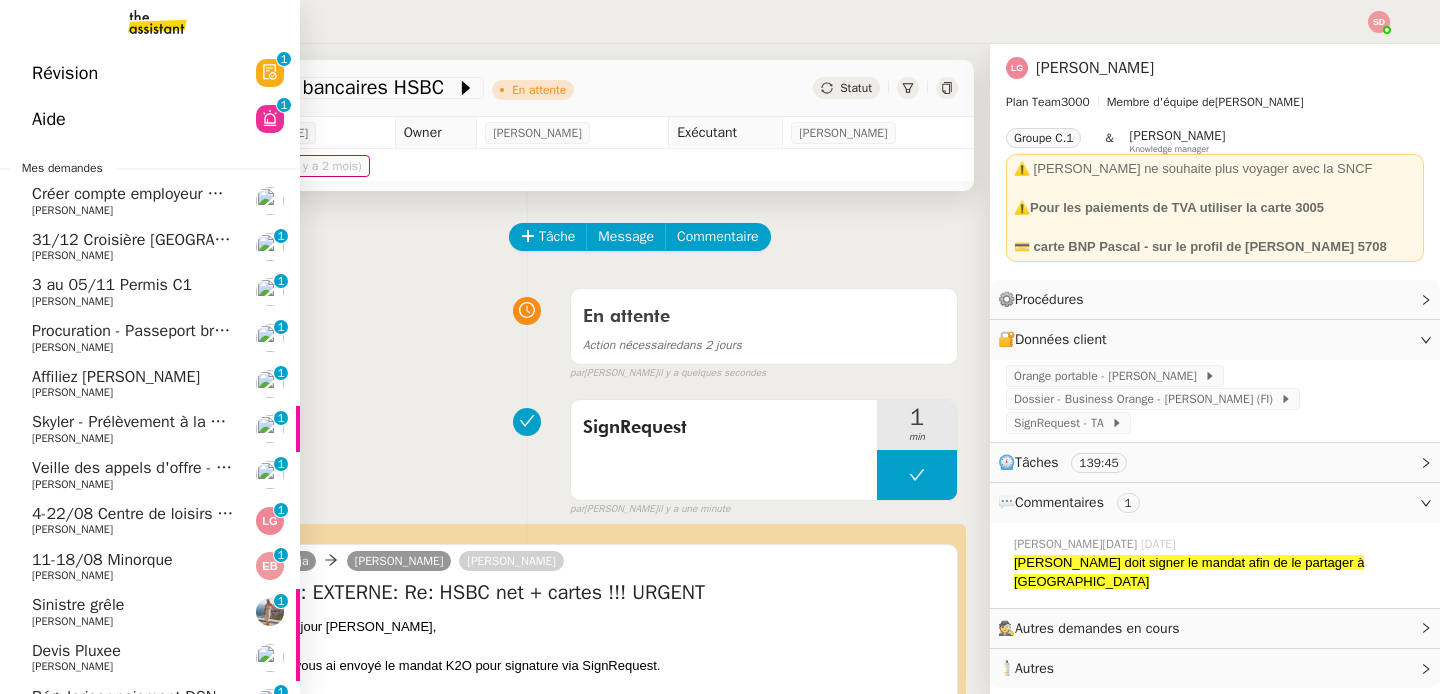 click on "3 au 05/11 Permis C1" 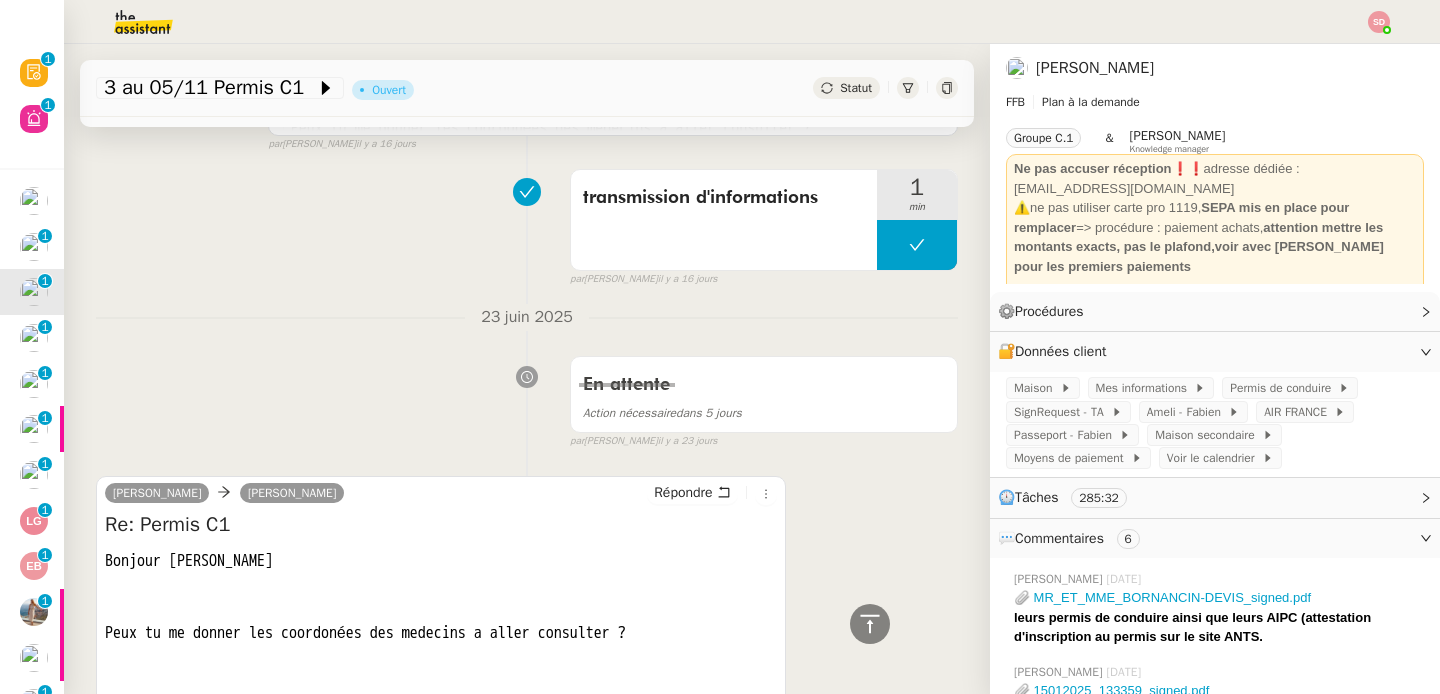 scroll, scrollTop: 0, scrollLeft: 0, axis: both 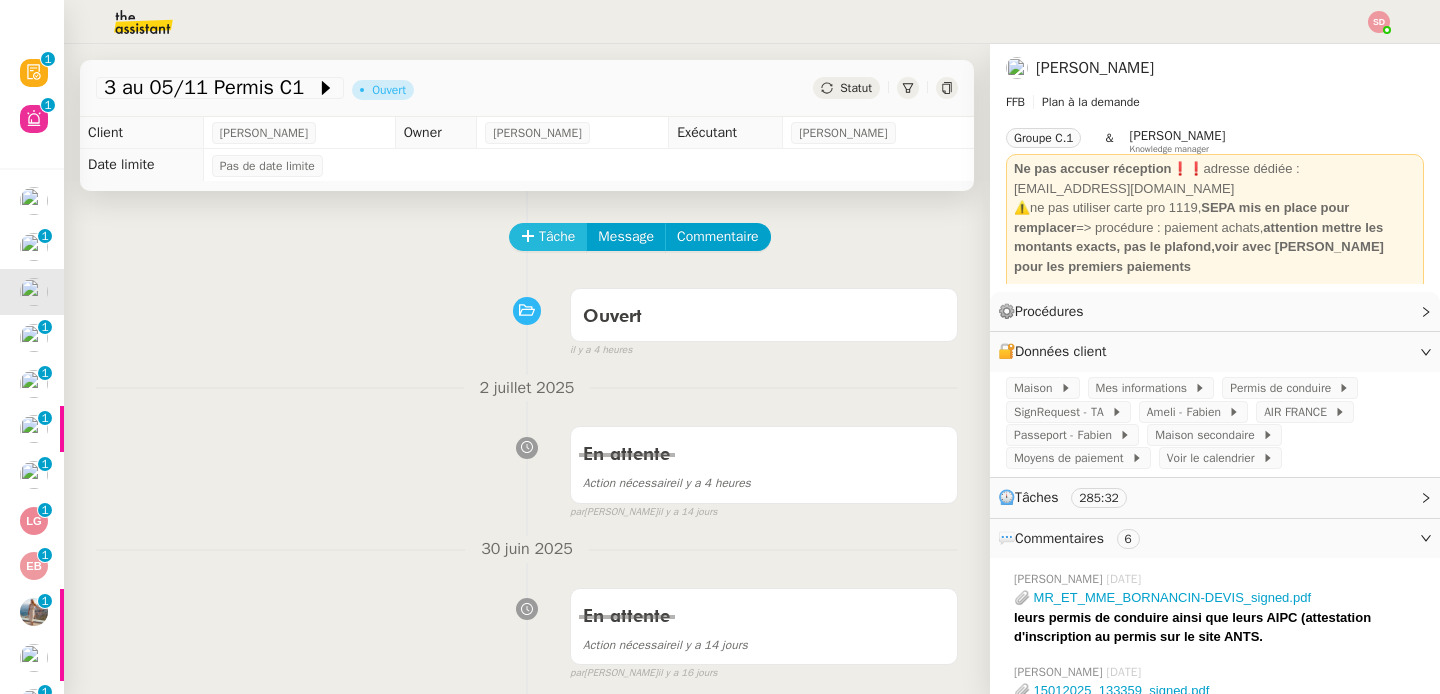 click on "Tâche" 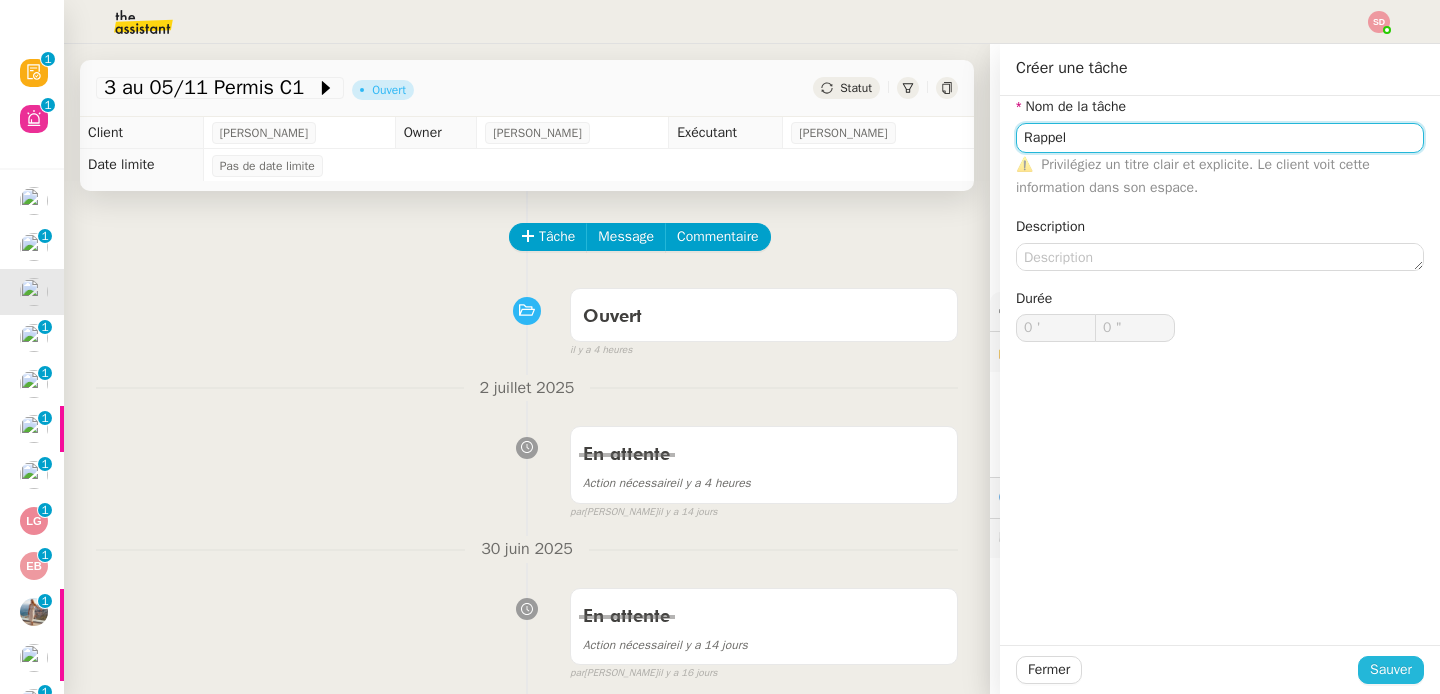type on "Rappel" 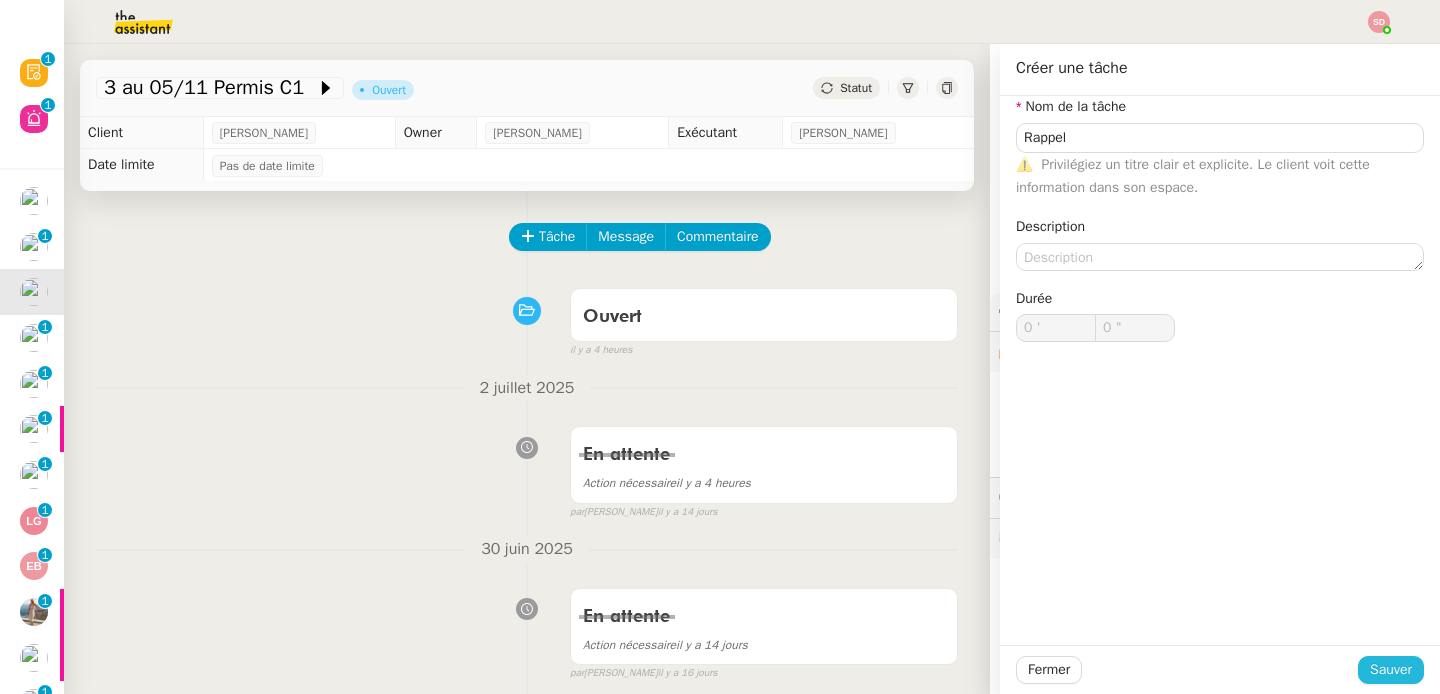 click on "Sauver" 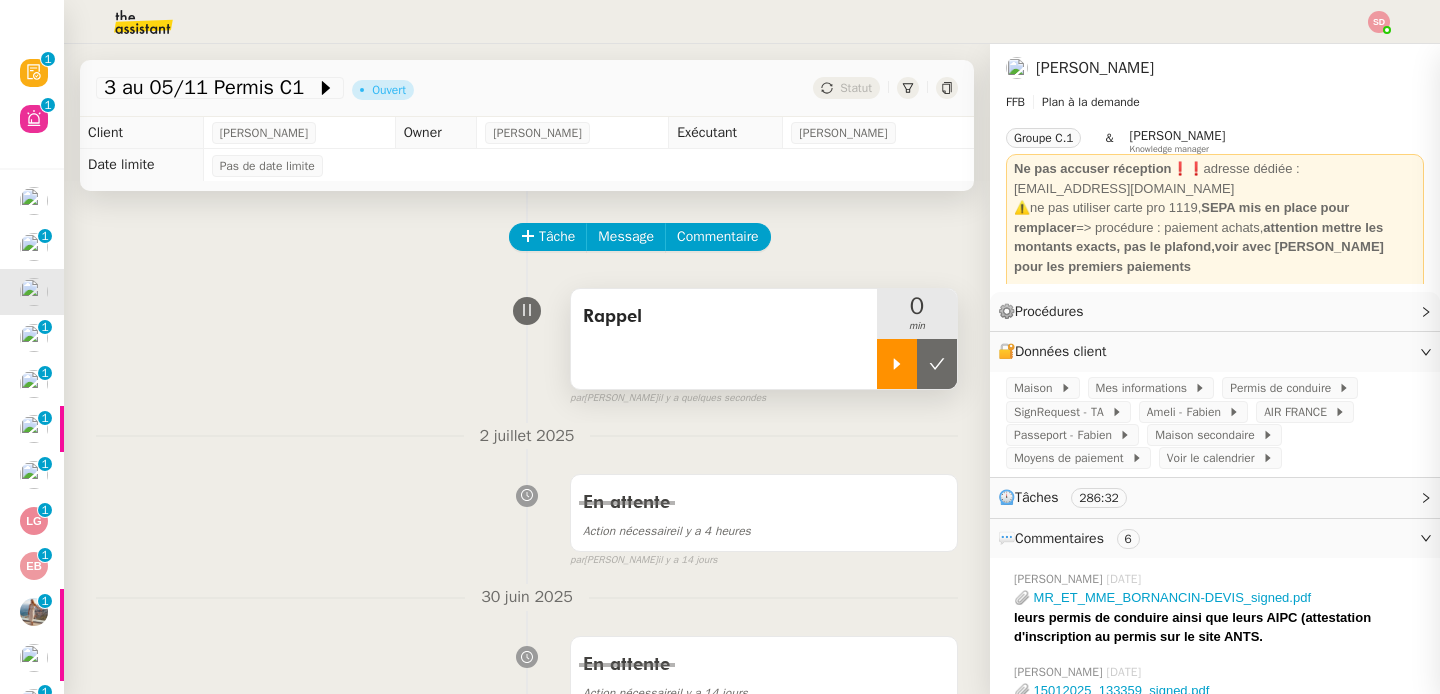click 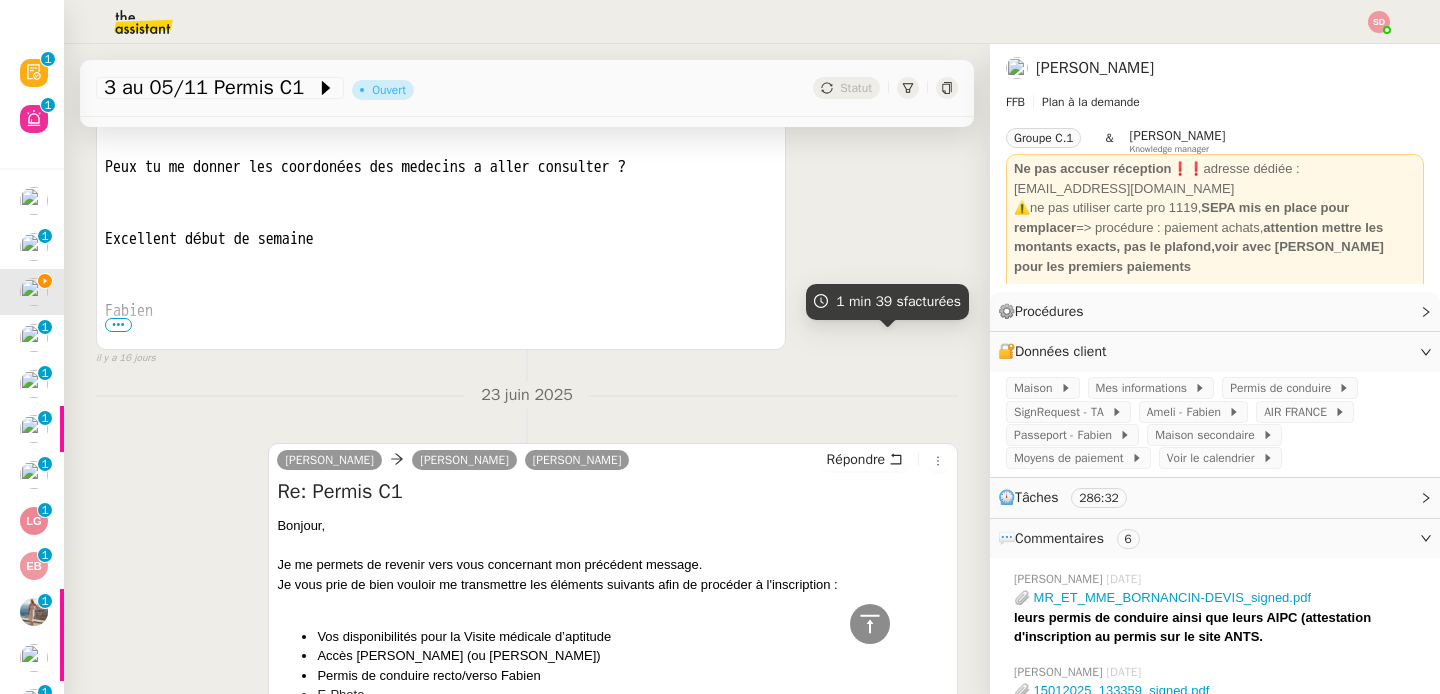 scroll, scrollTop: 1550, scrollLeft: 0, axis: vertical 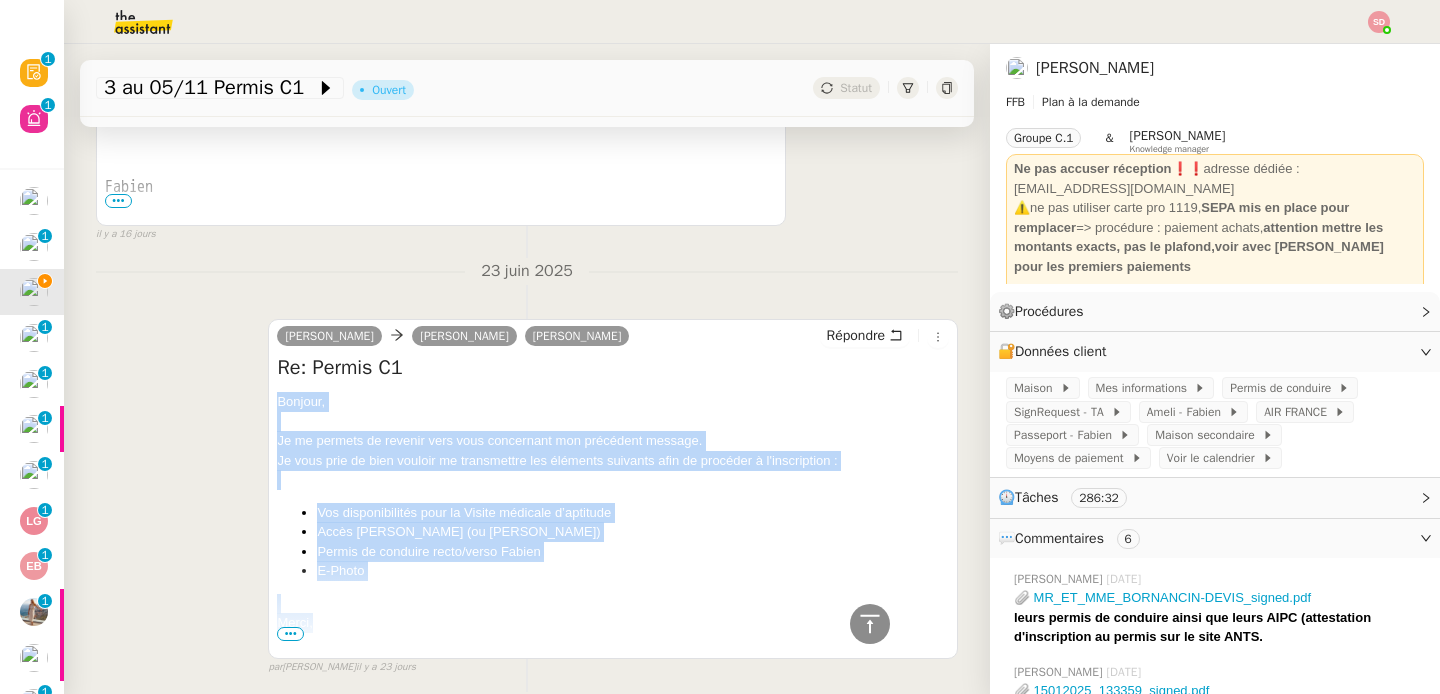 drag, startPoint x: 273, startPoint y: 401, endPoint x: 332, endPoint y: 623, distance: 229.70633 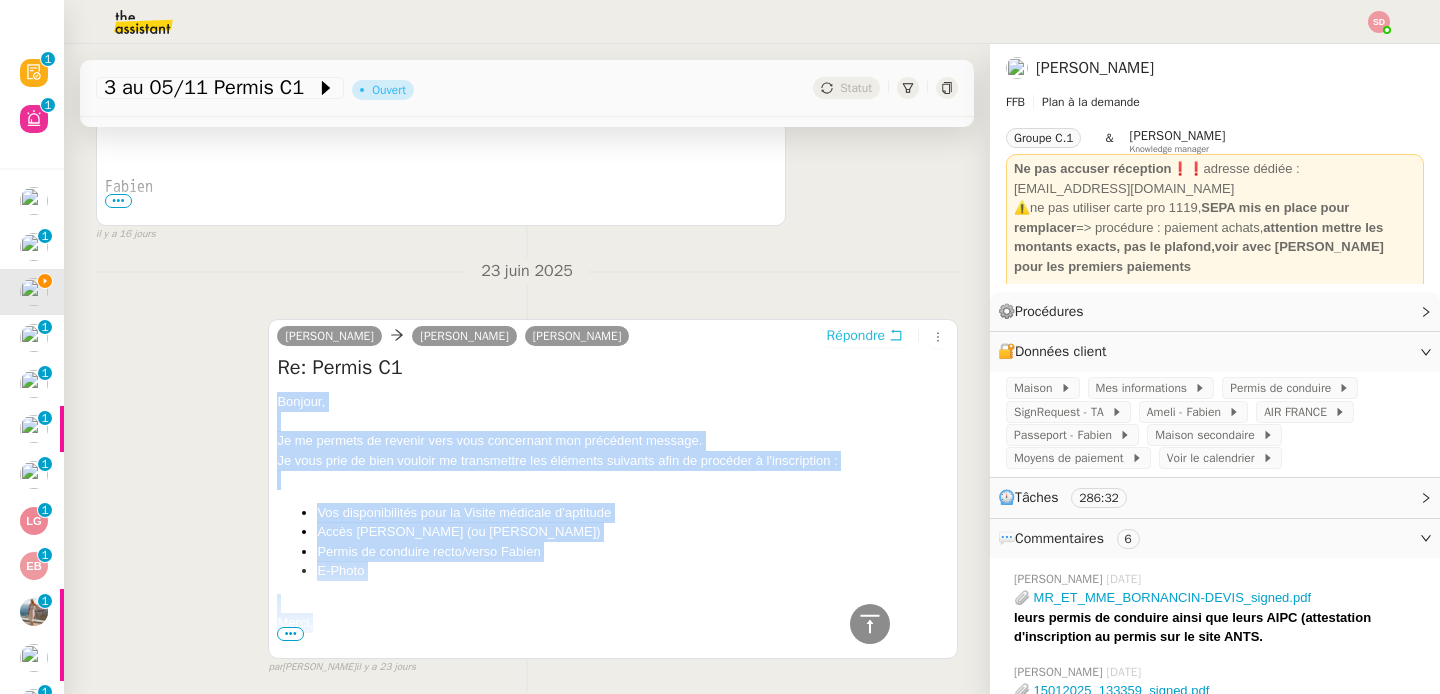 click on "Répondre" at bounding box center [856, 336] 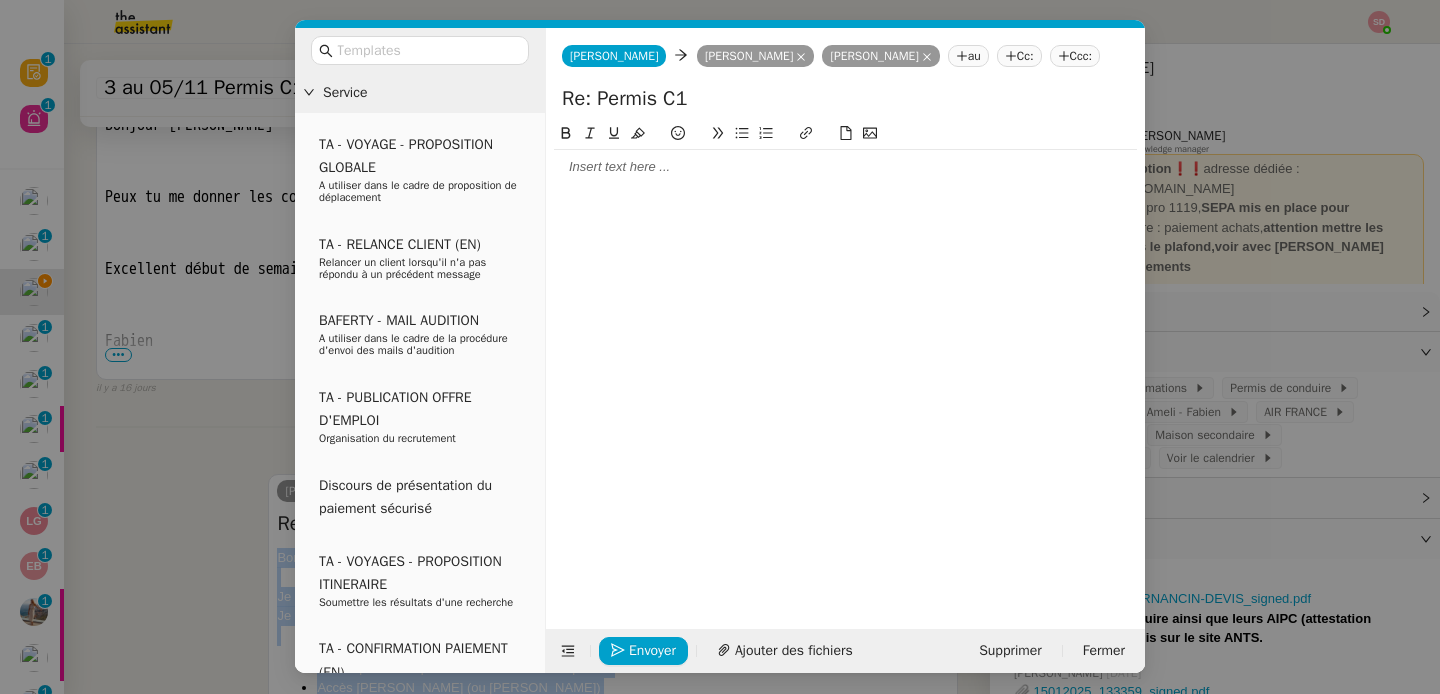 scroll, scrollTop: 1705, scrollLeft: 0, axis: vertical 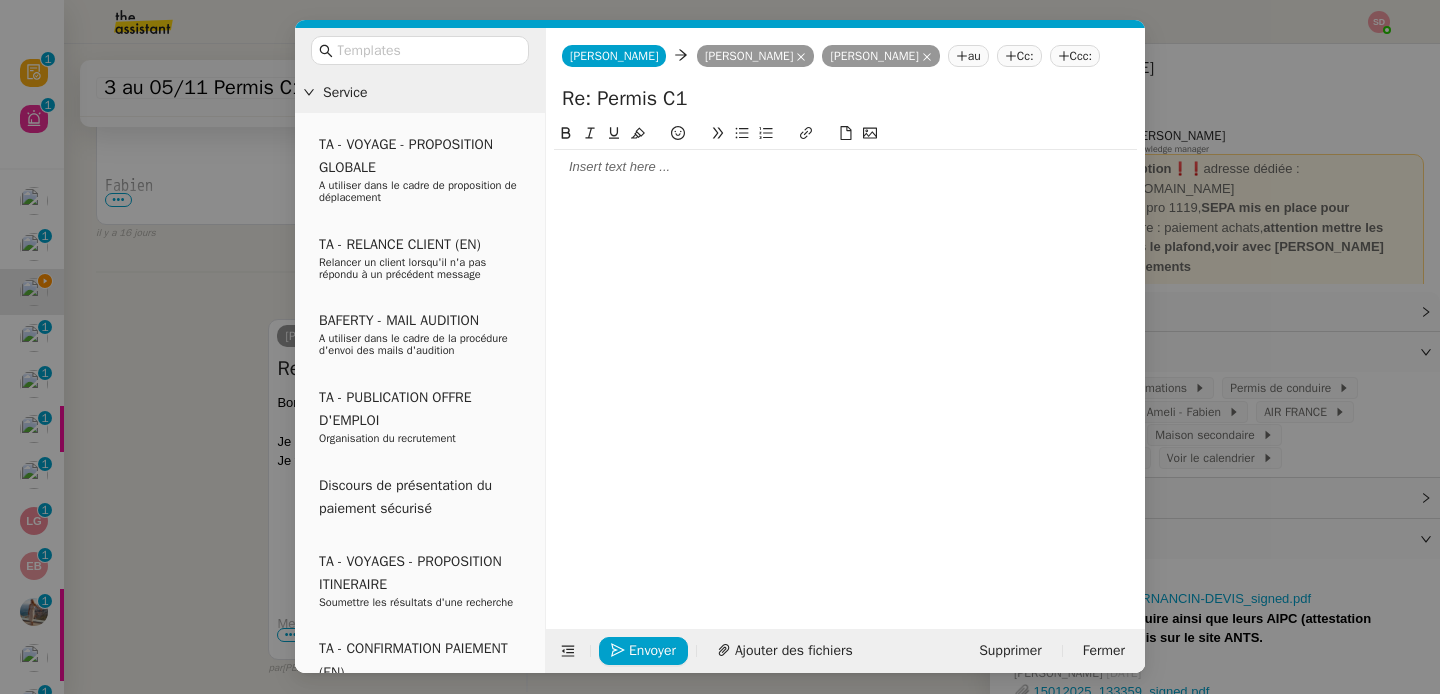 click 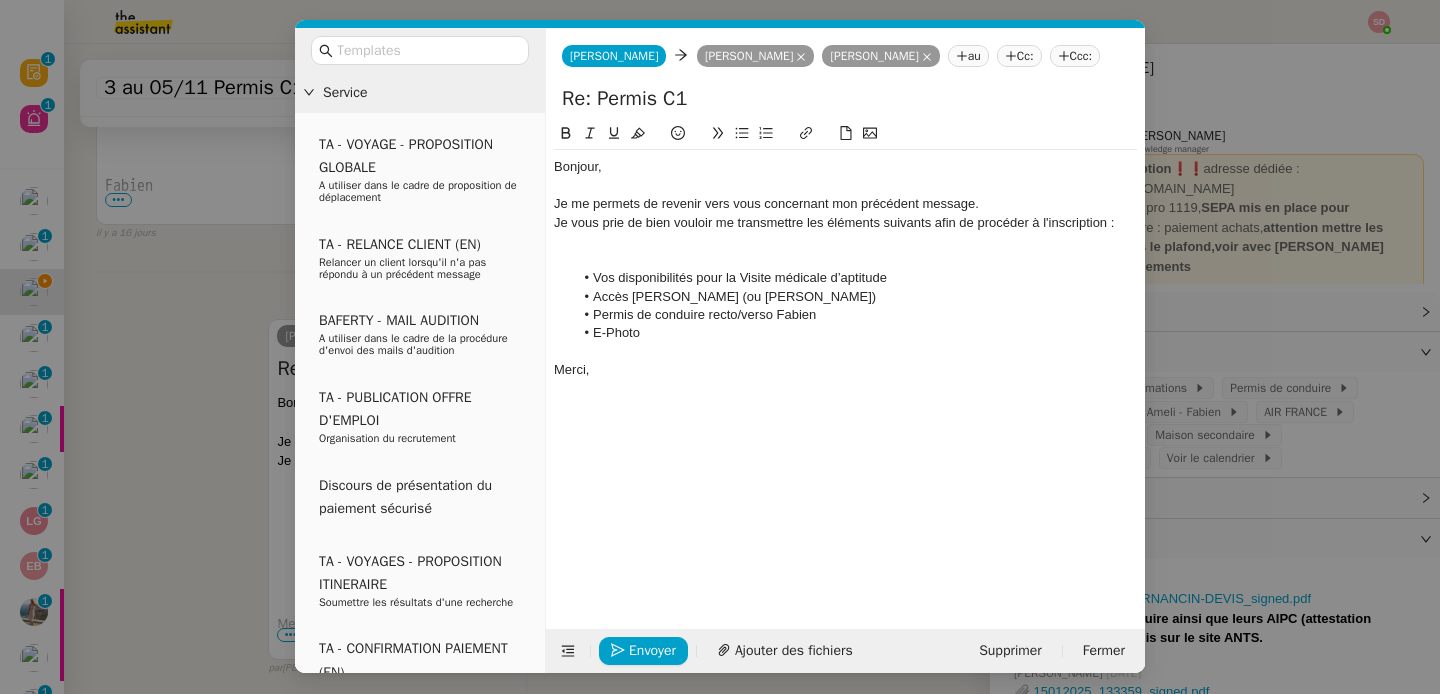 scroll, scrollTop: 0, scrollLeft: 0, axis: both 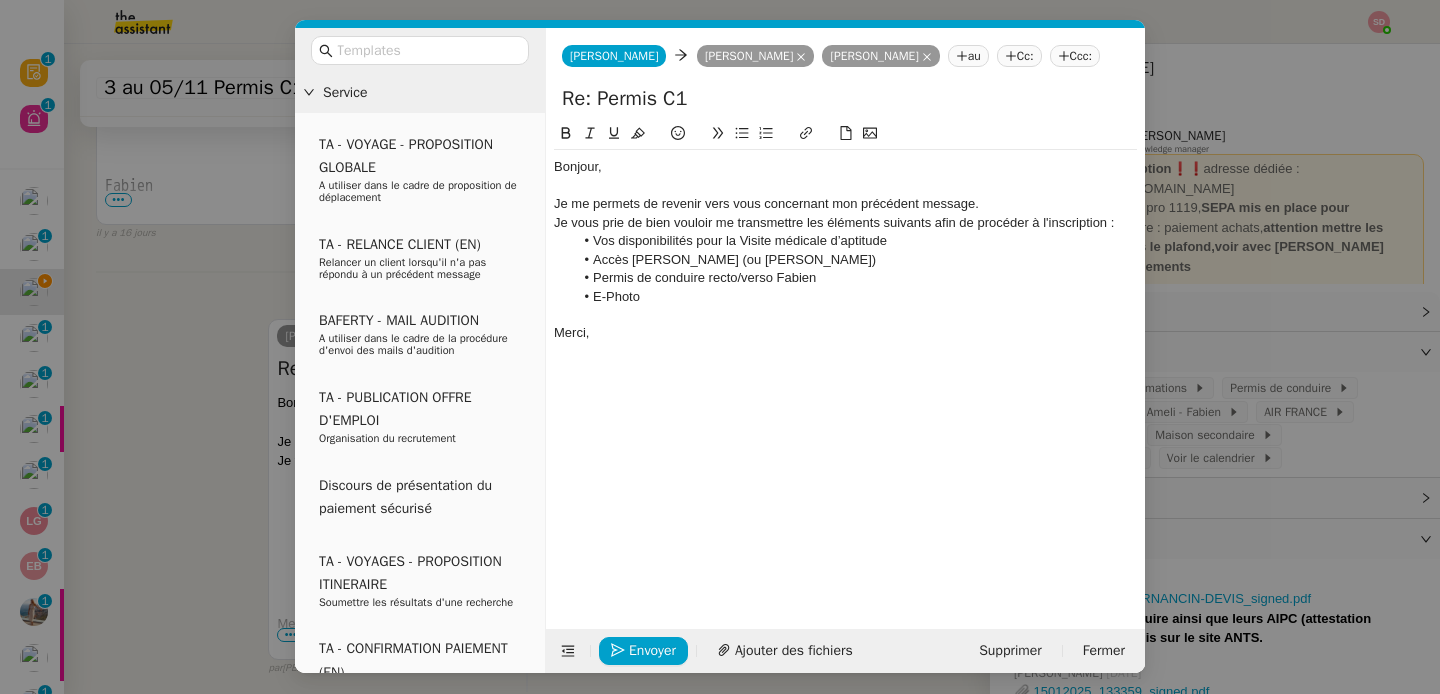 click on "Service TA - VOYAGE - PROPOSITION GLOBALE    A utiliser dans le cadre de proposition de déplacement TA - RELANCE CLIENT (EN)    Relancer un client lorsqu'il n'a pas répondu à un précédent message BAFERTY - MAIL AUDITION    A utiliser dans le cadre de la procédure d'envoi des mails d'audition TA - PUBLICATION OFFRE D'EMPLOI     Organisation du recrutement Discours de présentation du paiement sécurisé    TA - VOYAGES - PROPOSITION ITINERAIRE    Soumettre les résultats d'une recherche TA - CONFIRMATION PAIEMENT (EN)    Confirmer avec le client de modèle de transaction - Attention Plan Pro nécessaire. TA - COURRIER EXPEDIE (recommandé)    A utiliser dans le cadre de l'envoi d'un courrier recommandé TA - PARTAGE DE CALENDRIER (EN)    A utiliser pour demander au client de partager son calendrier afin de faciliter l'accès et la gestion PSPI - Appel de fonds MJL    A utiliser dans le cadre de la procédure d'appel de fonds MJL TA - RELANCE CLIENT    TA - AR PROCEDURES        21 YIELD" at bounding box center [720, 347] 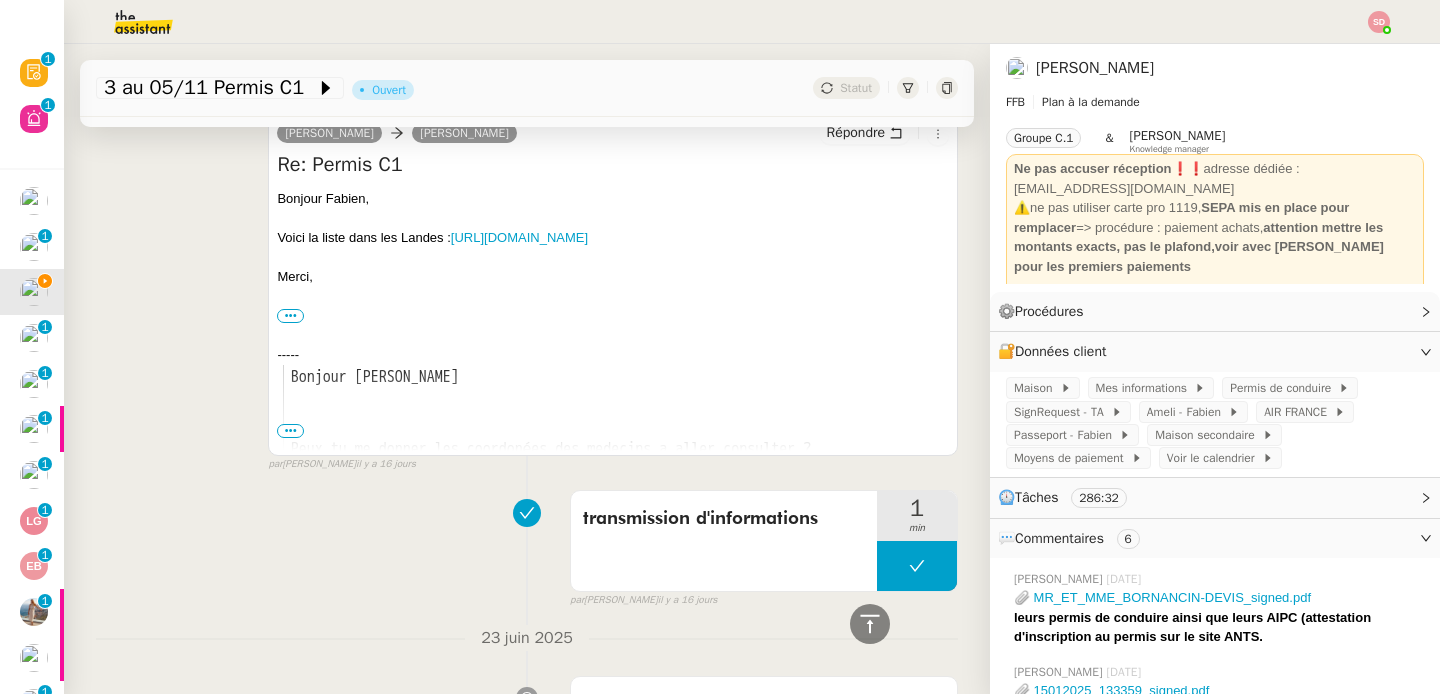 scroll, scrollTop: 1007, scrollLeft: 0, axis: vertical 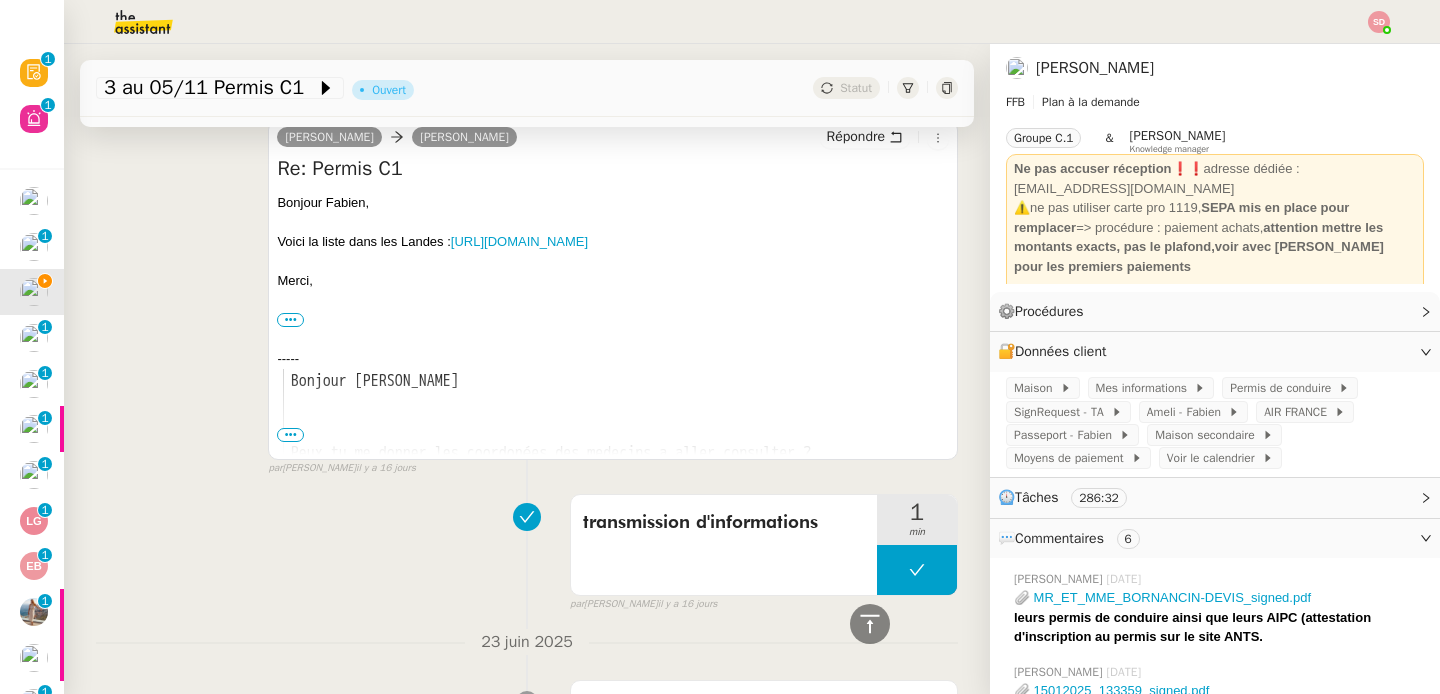 click on "Voici la liste dans les Landes :  https://www.acca-evaluation.com/les-etapes/visite-medicale/visite-medicale-departement-landes/" at bounding box center (613, 242) 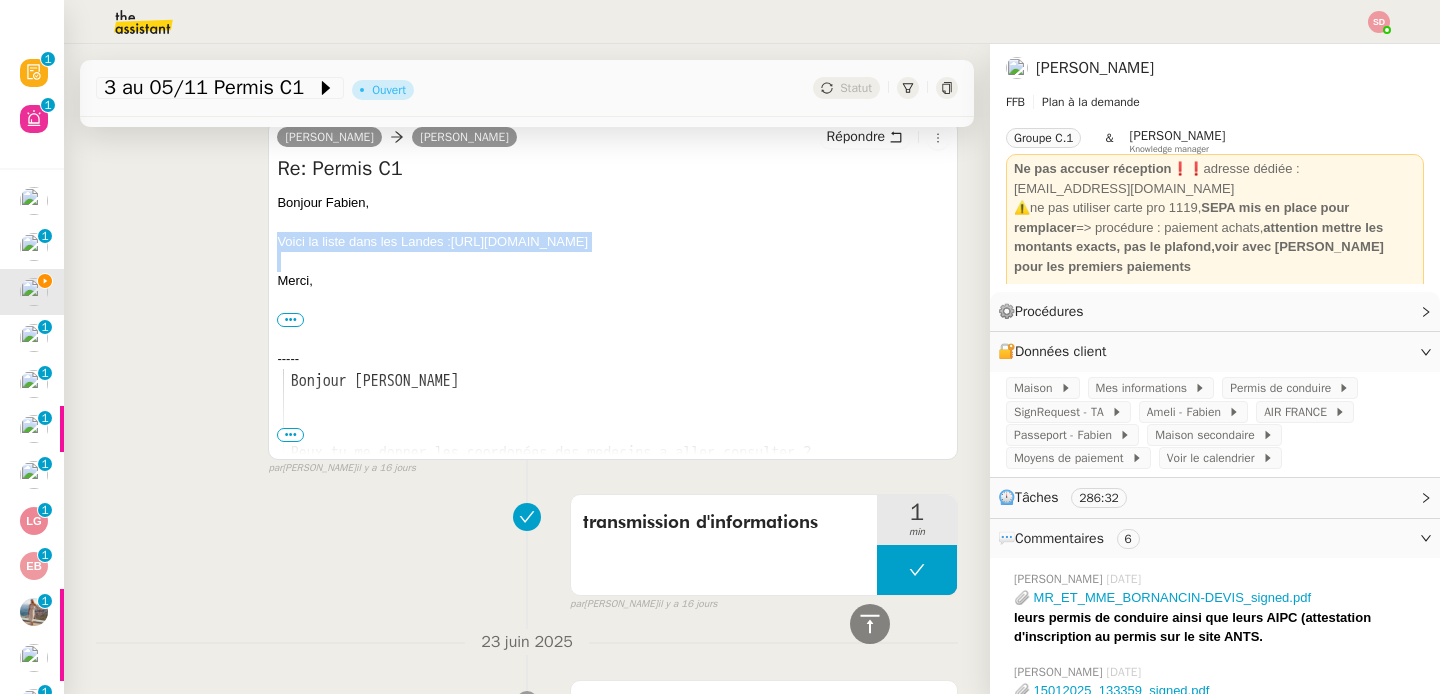 click on "Voici la liste dans les Landes :  https://www.acca-evaluation.com/les-etapes/visite-medicale/visite-medicale-departement-landes/" at bounding box center [613, 242] 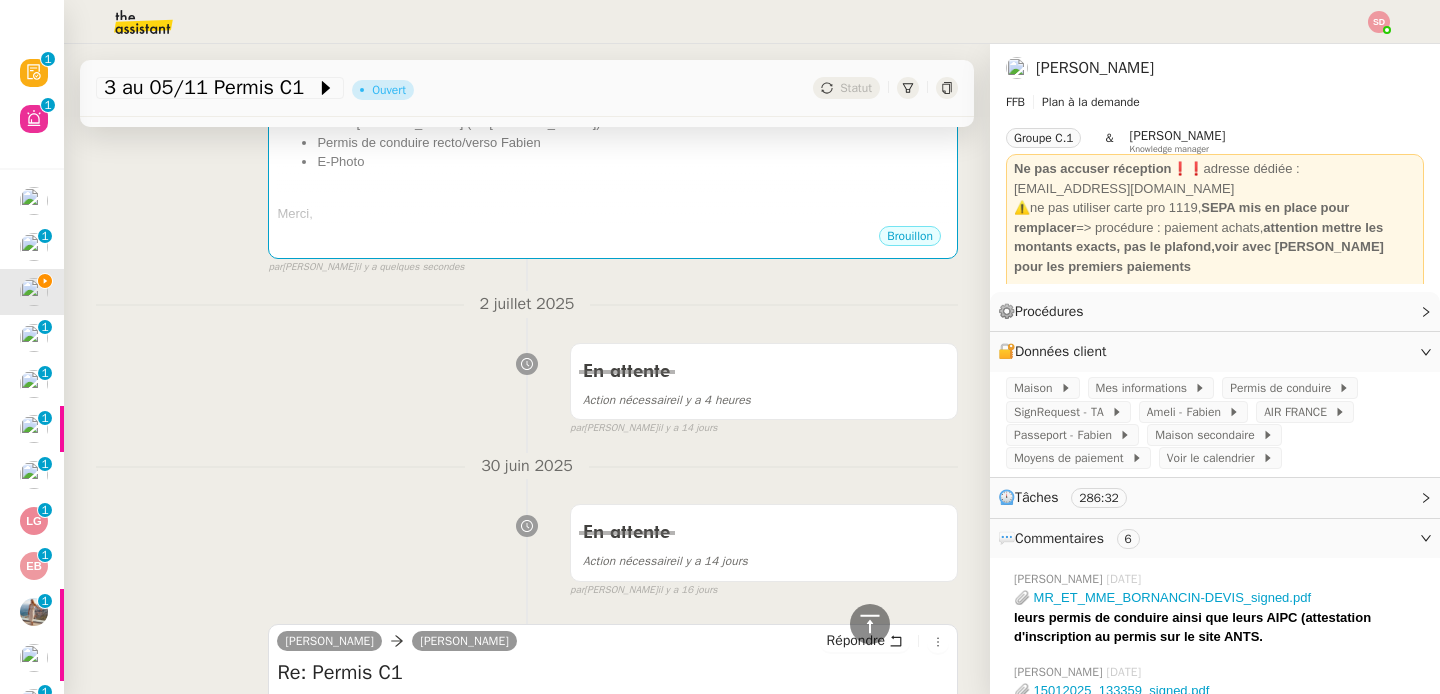 scroll, scrollTop: 335, scrollLeft: 0, axis: vertical 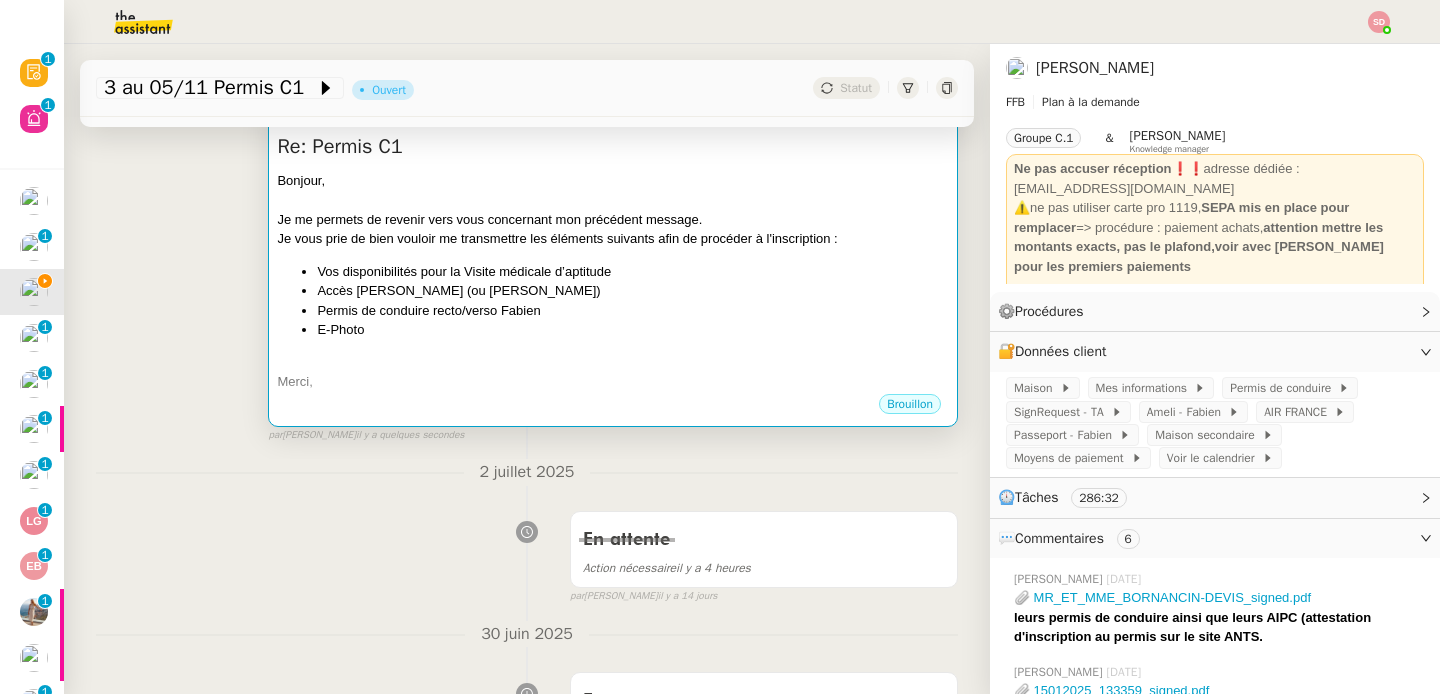click on "Bonjour, Je me permets de revenir vers vous concernant mon précédent message. Je vous prie de bien vouloir me transmettre les éléments suivants afin de procéder à l'inscription : Vos disponibilités pour la Visite médicale d’aptitude Accès ANTS d'Emilie (ou Ameli) Permis de conduire recto/verso Fabien E-Photo Merci," at bounding box center [613, 281] 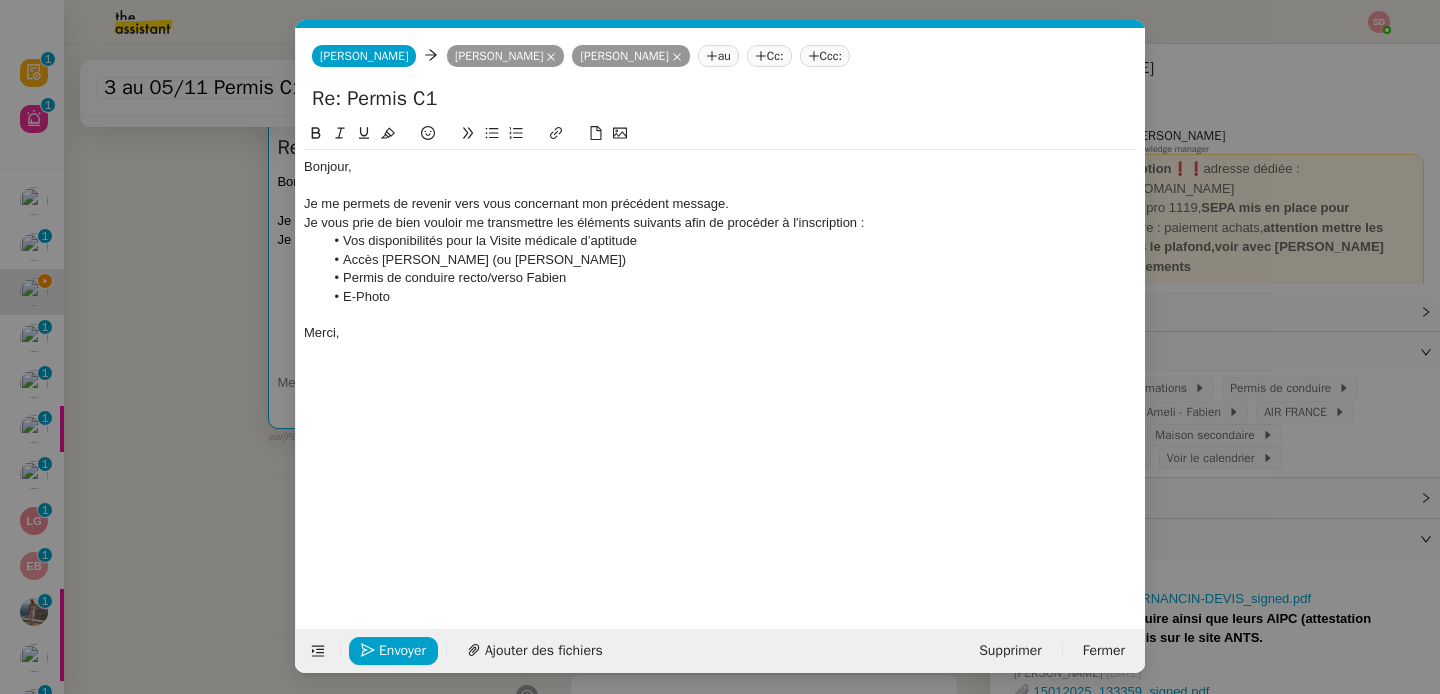 scroll, scrollTop: 0, scrollLeft: 42, axis: horizontal 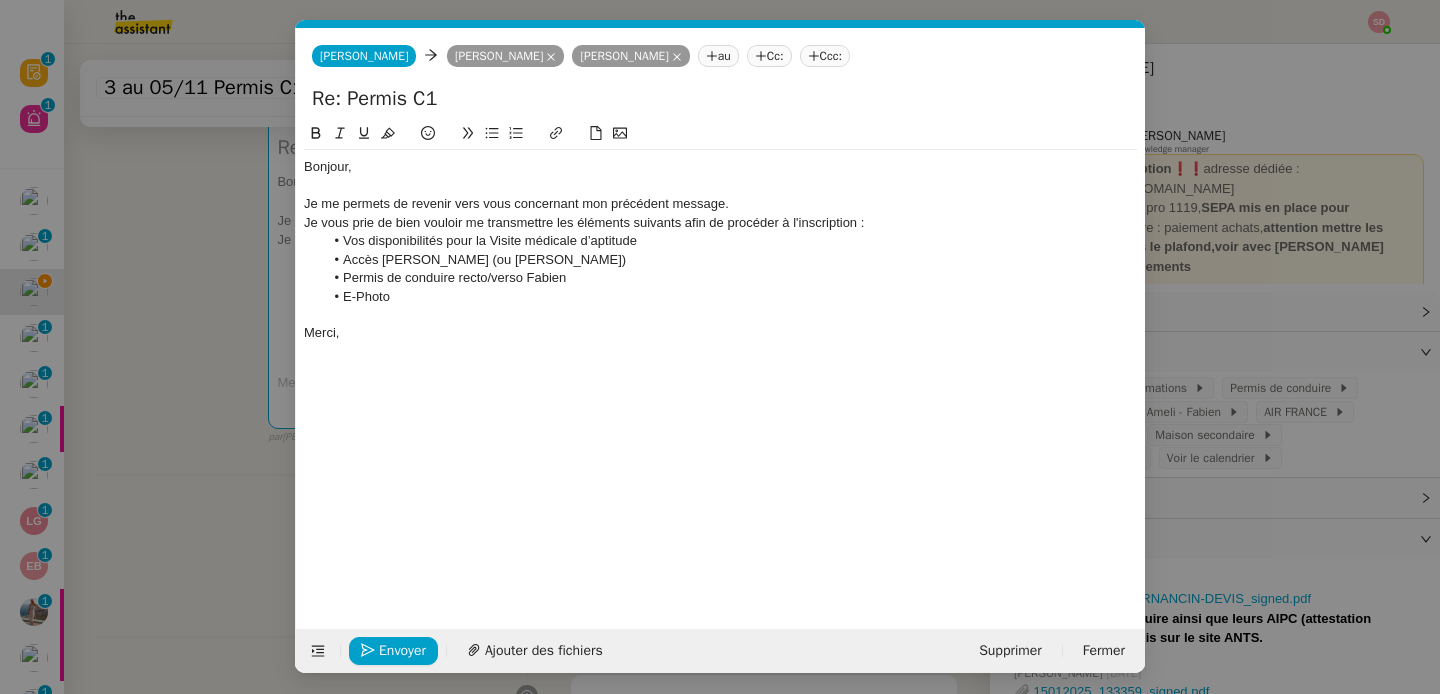 click on "Vos disponibilités pour la Visite médicale d’aptitude" 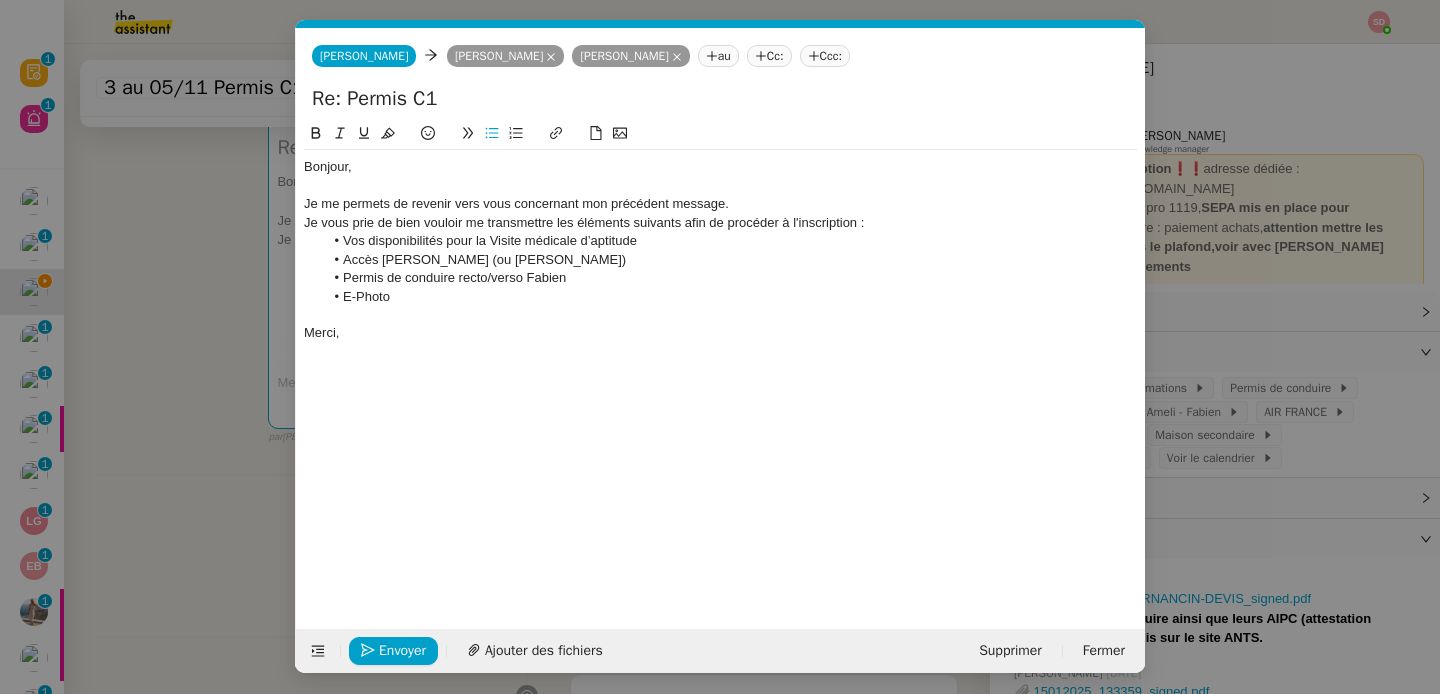 type 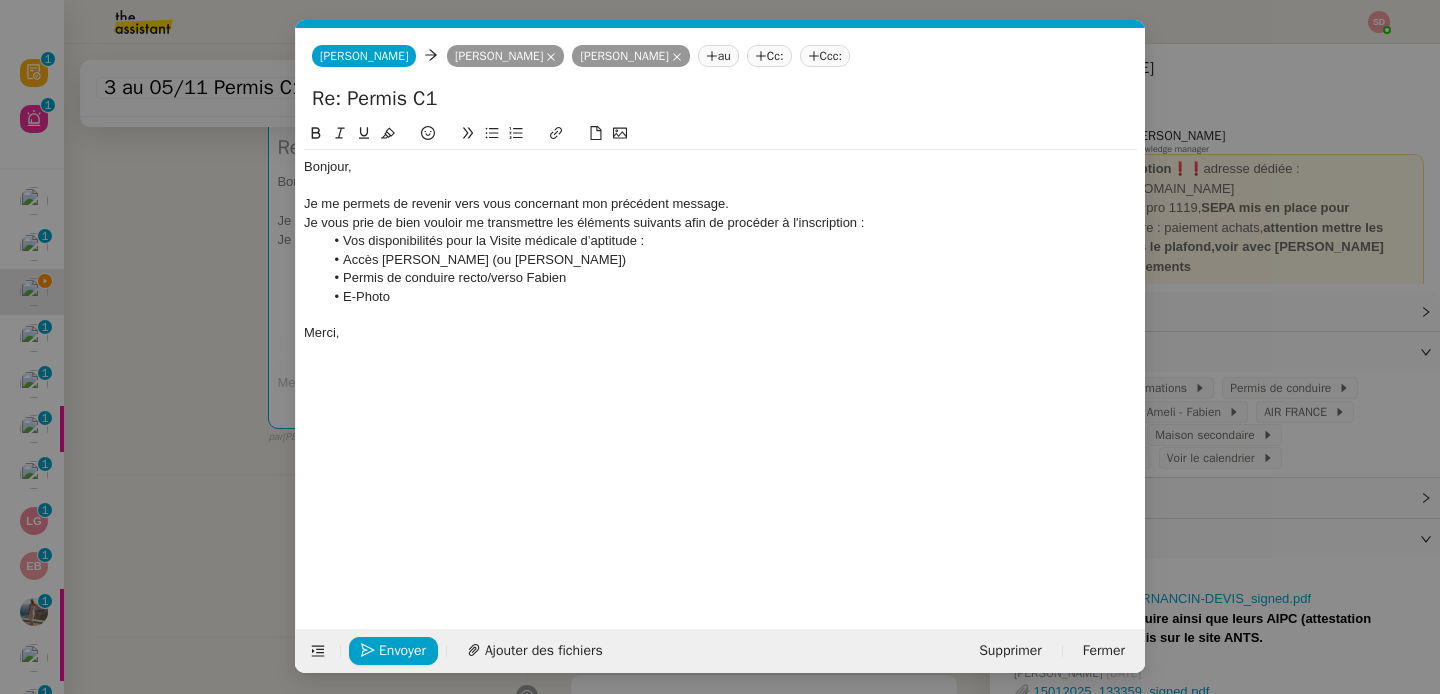 scroll, scrollTop: 0, scrollLeft: 0, axis: both 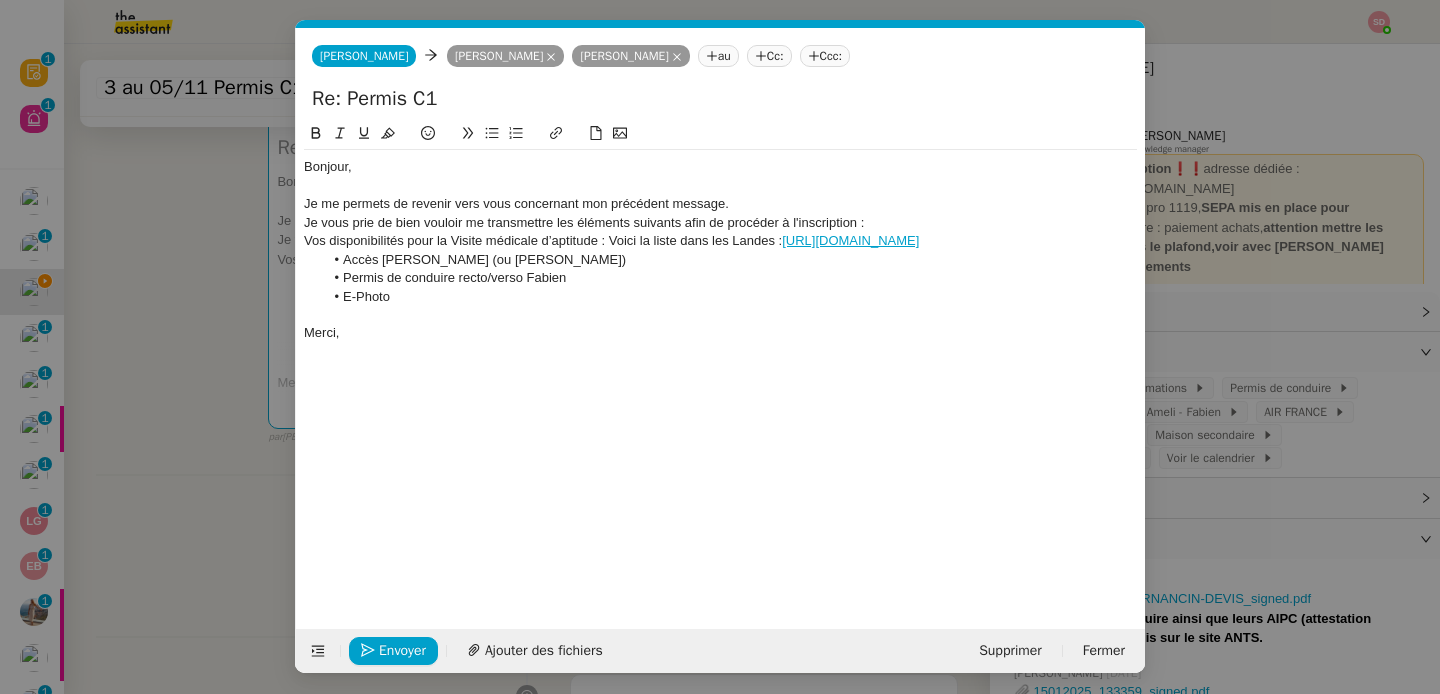 click 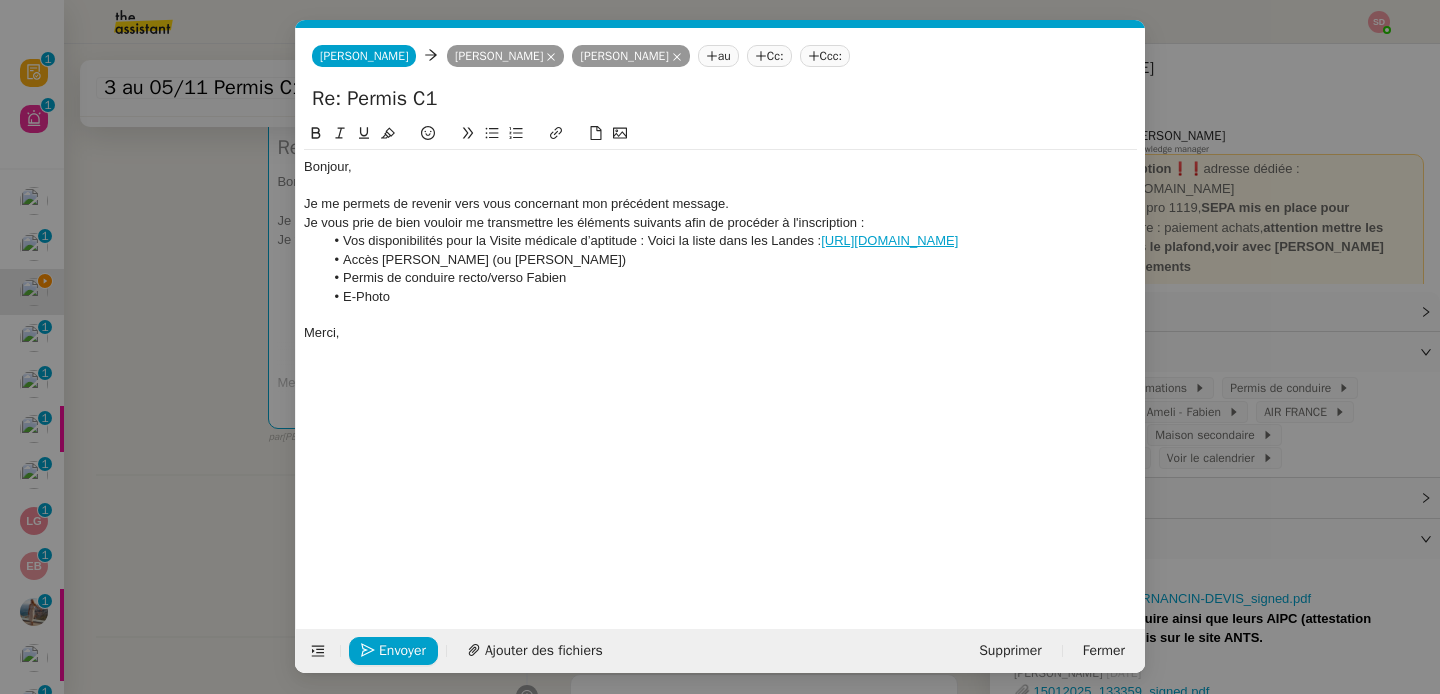 click on "Permis de conduire recto/verso Fabien" 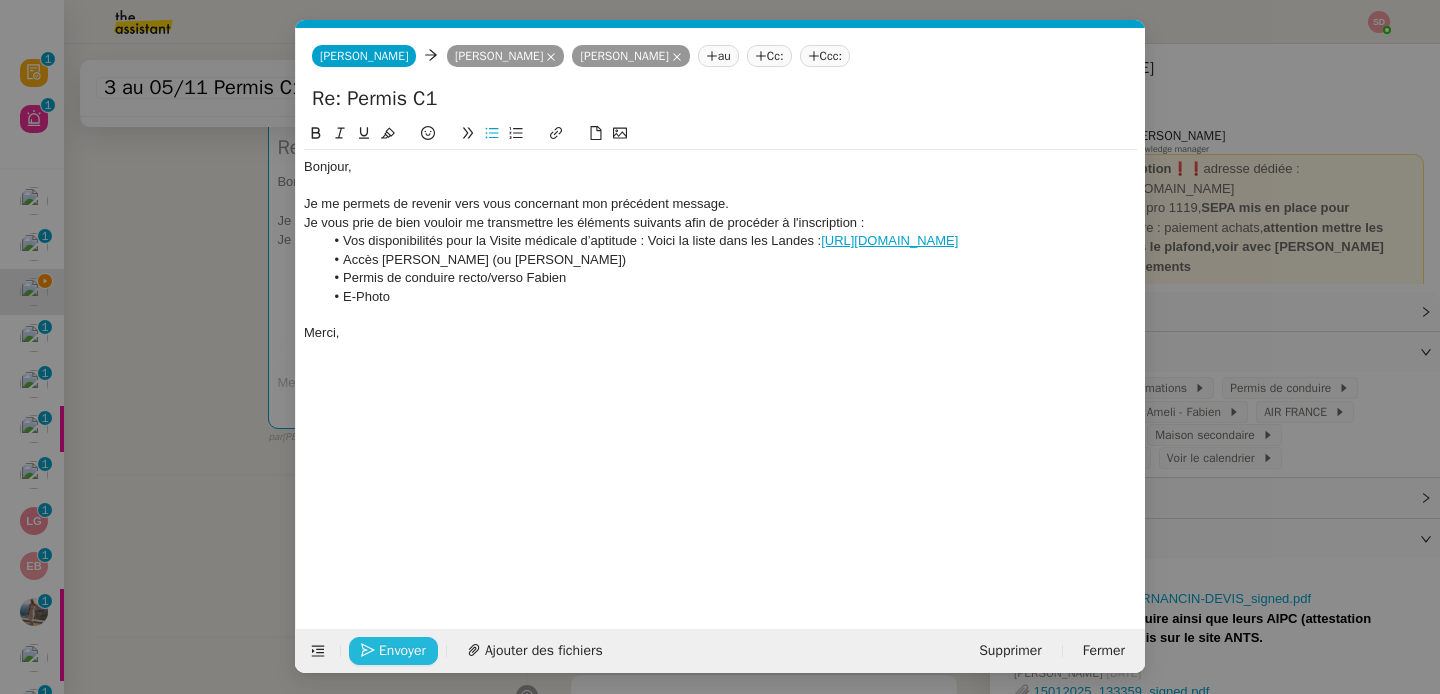 click on "Envoyer" 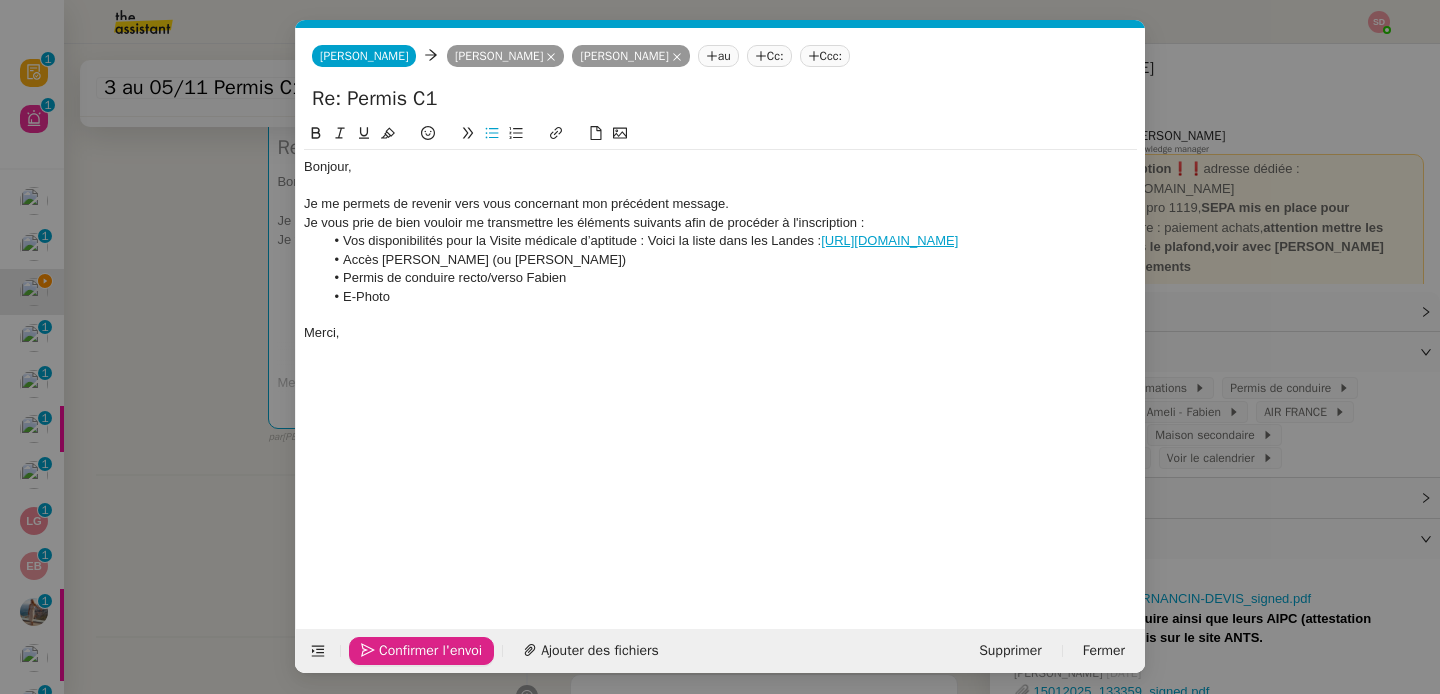 click on "Confirmer l'envoi" 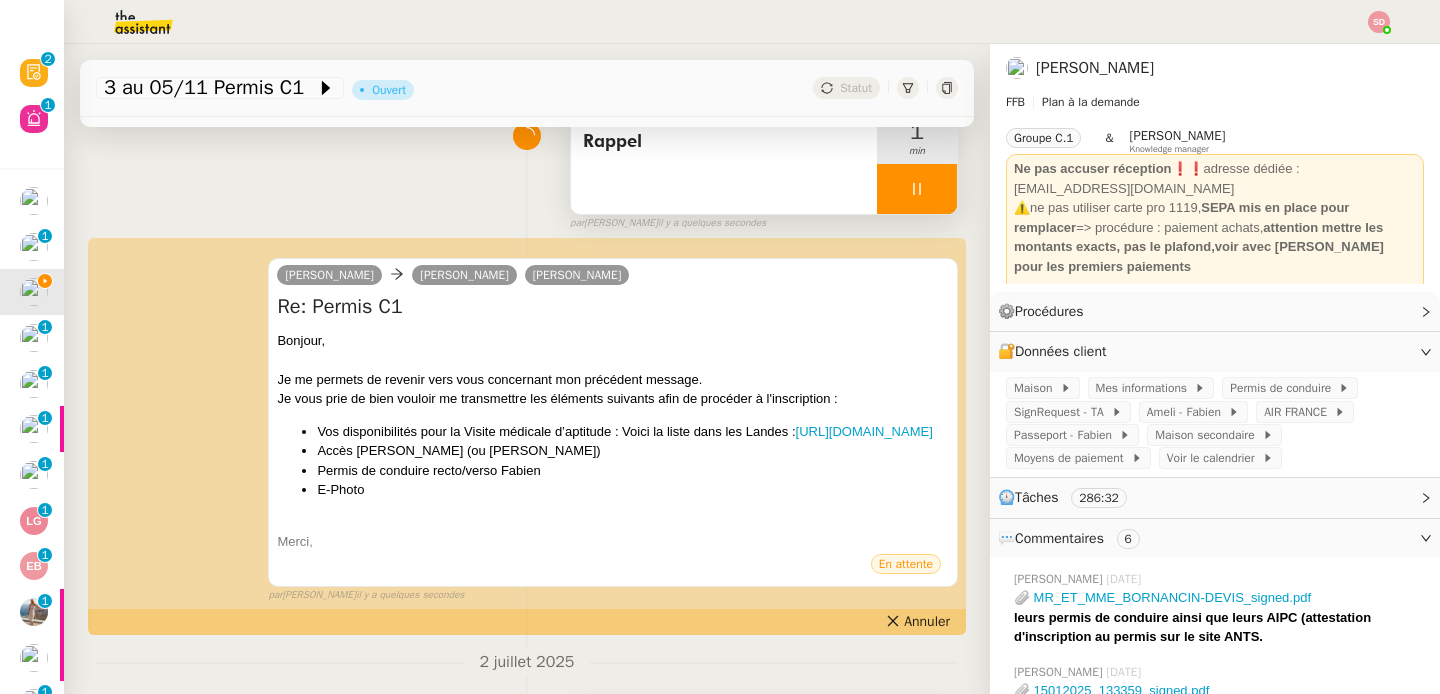 scroll, scrollTop: 0, scrollLeft: 0, axis: both 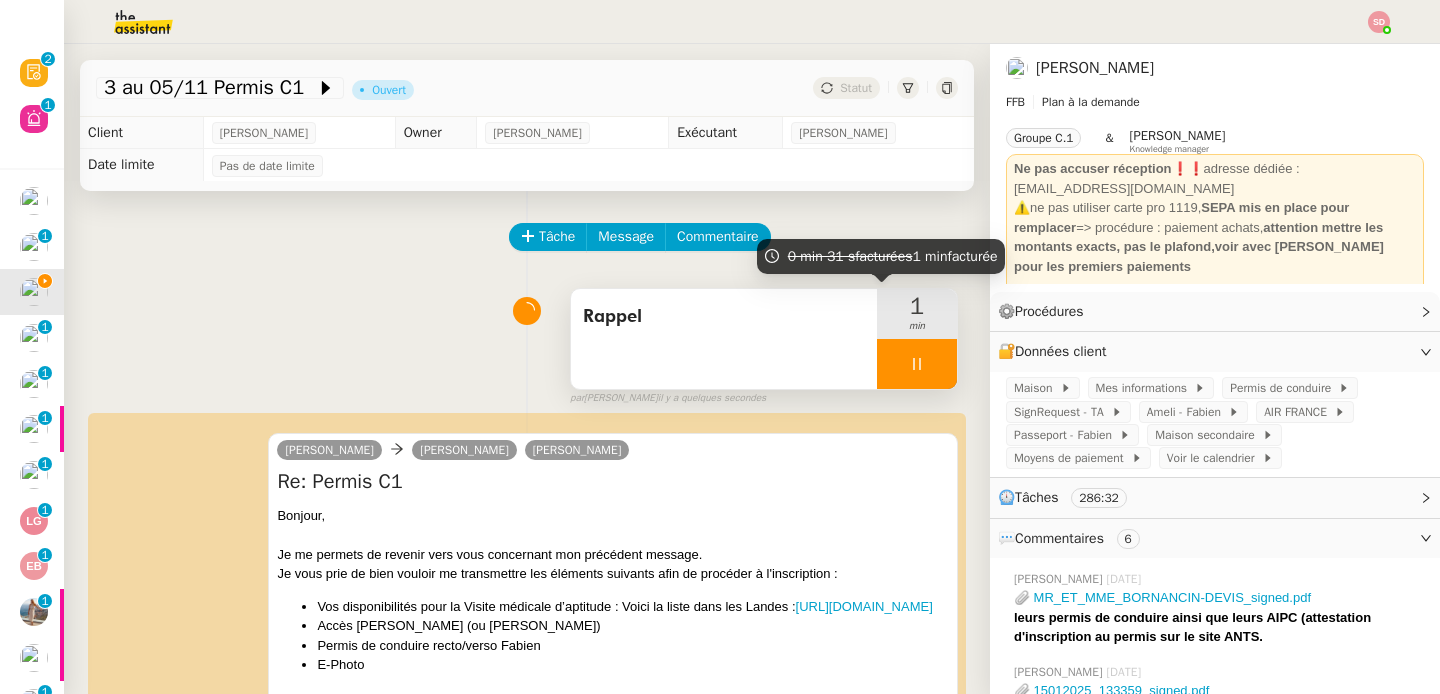click at bounding box center [917, 364] 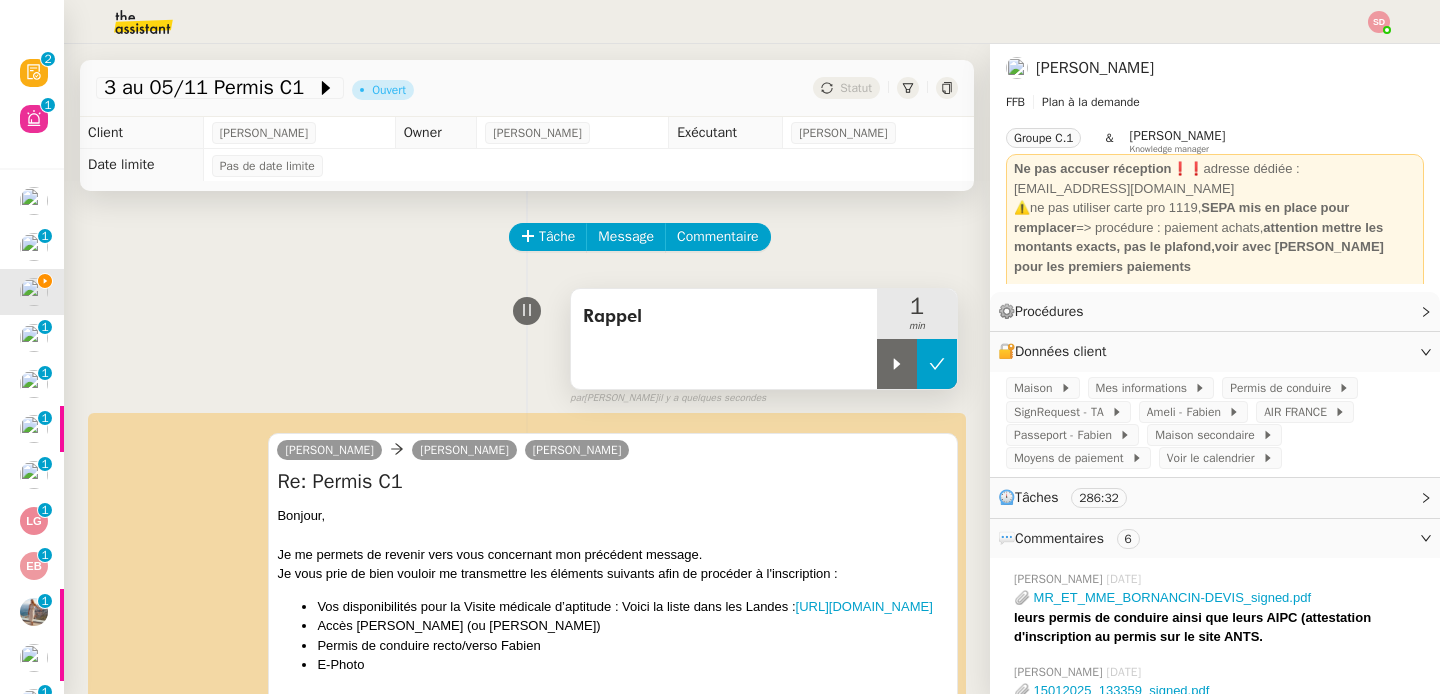 click at bounding box center (937, 364) 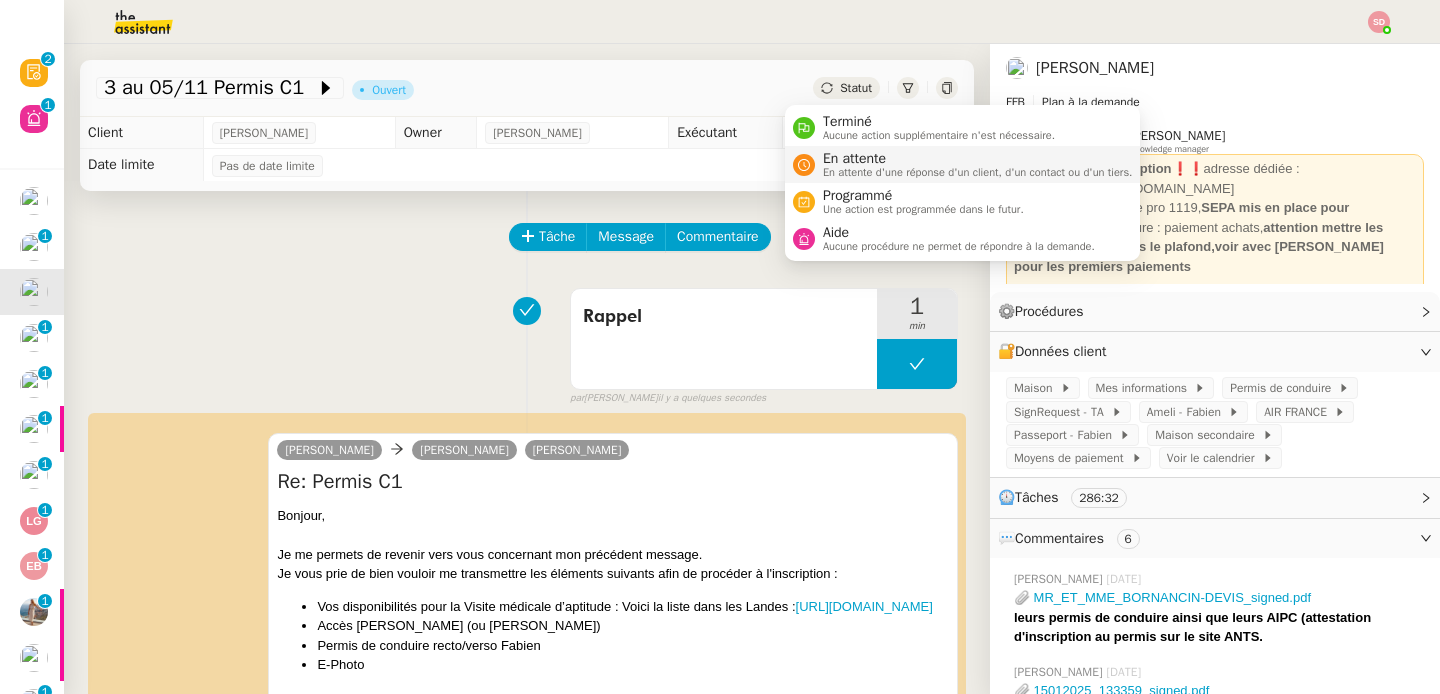 click on "En attente" at bounding box center (978, 159) 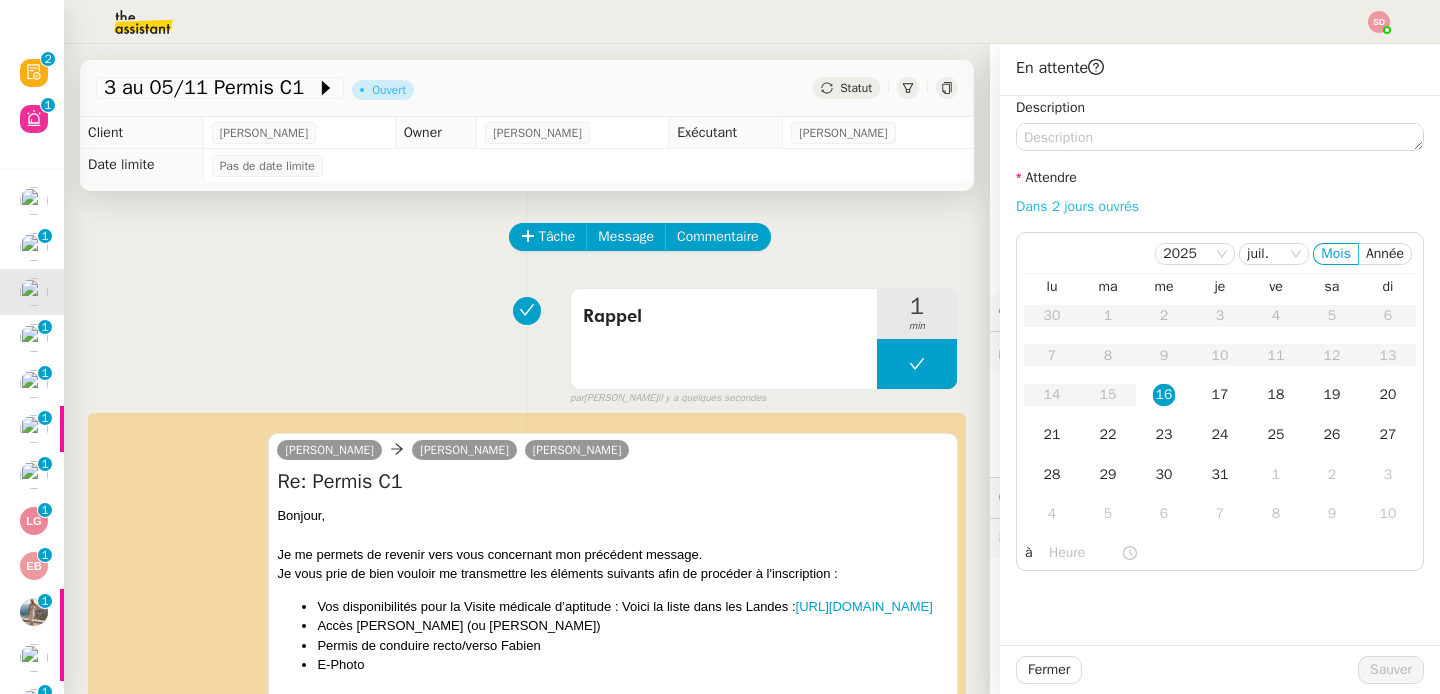 click on "Dans 2 jours ouvrés" 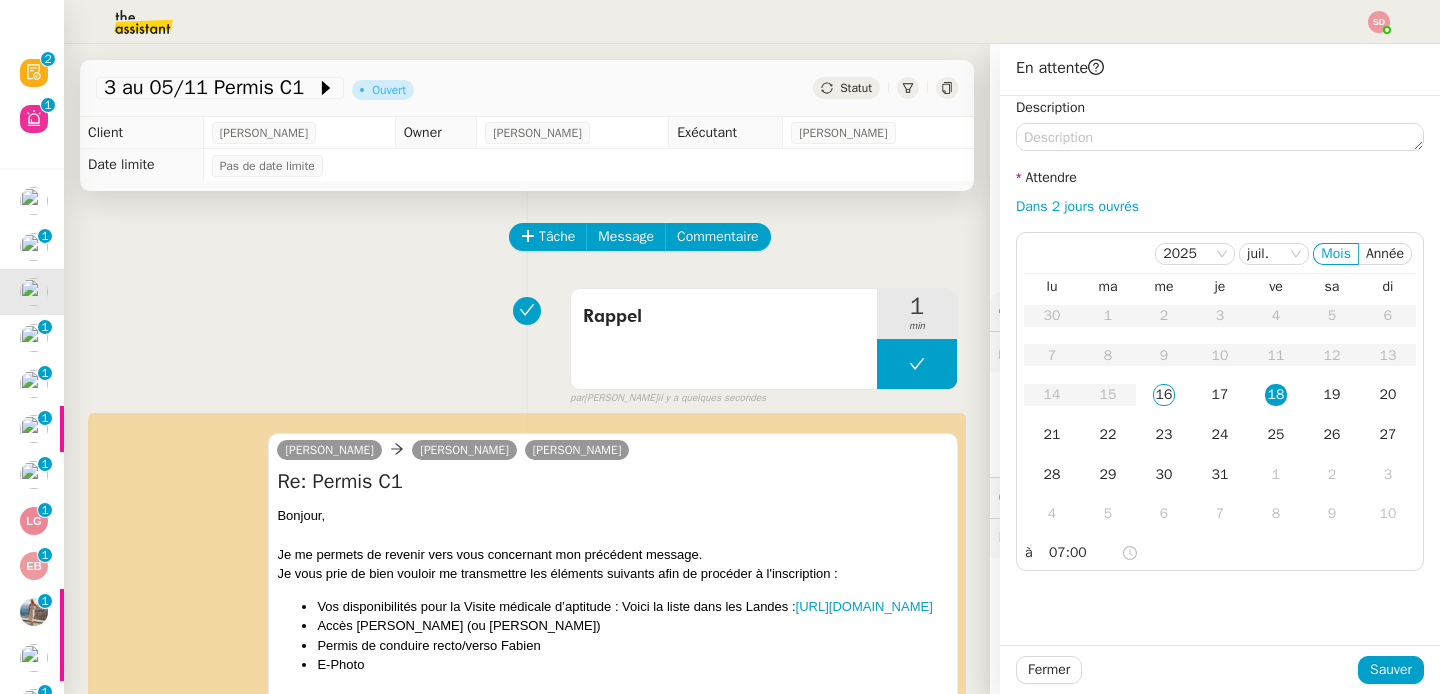 scroll, scrollTop: 0, scrollLeft: 0, axis: both 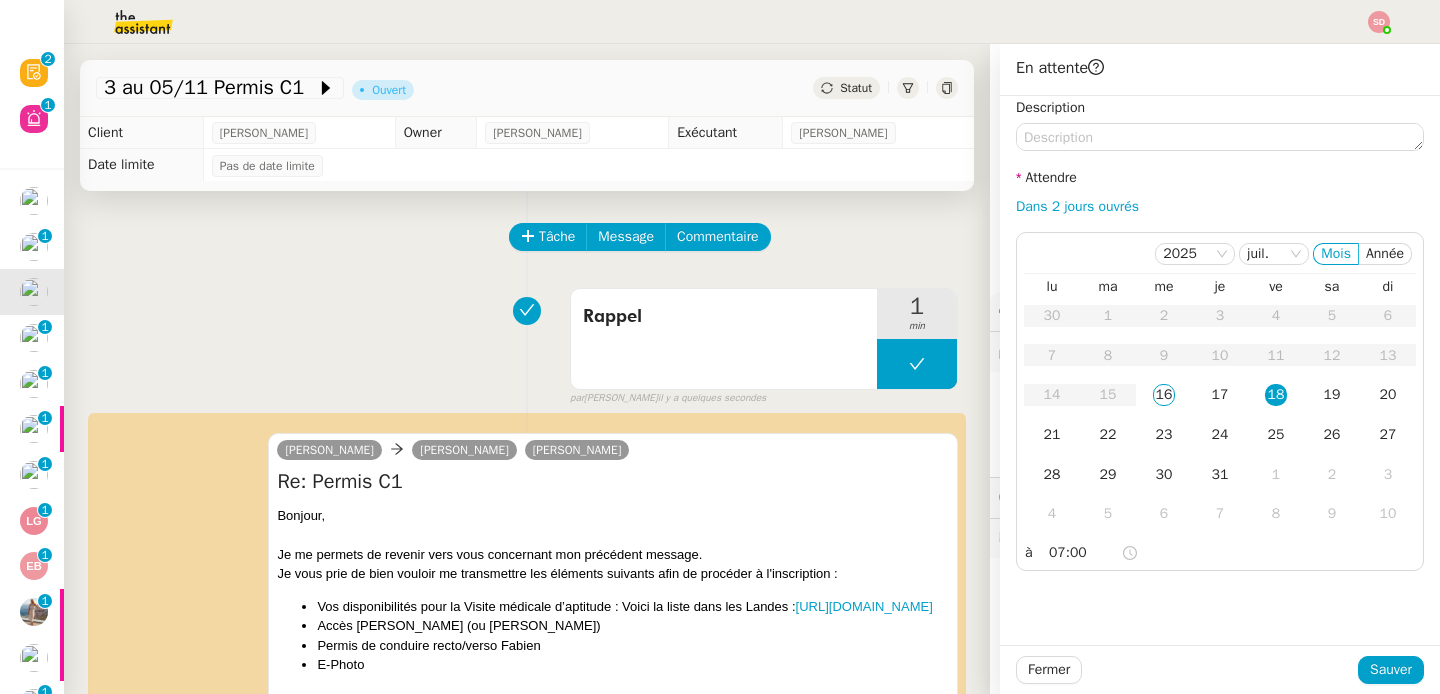 click on "30" 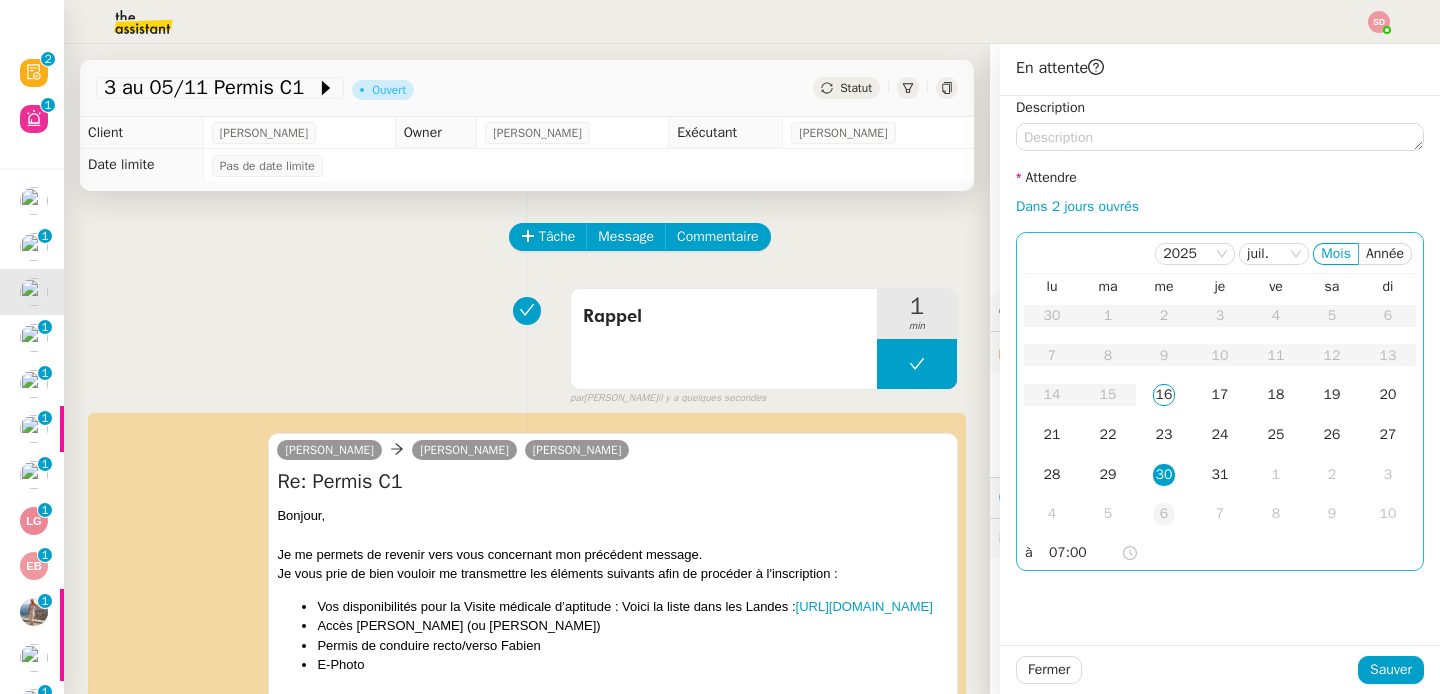 click on "6" 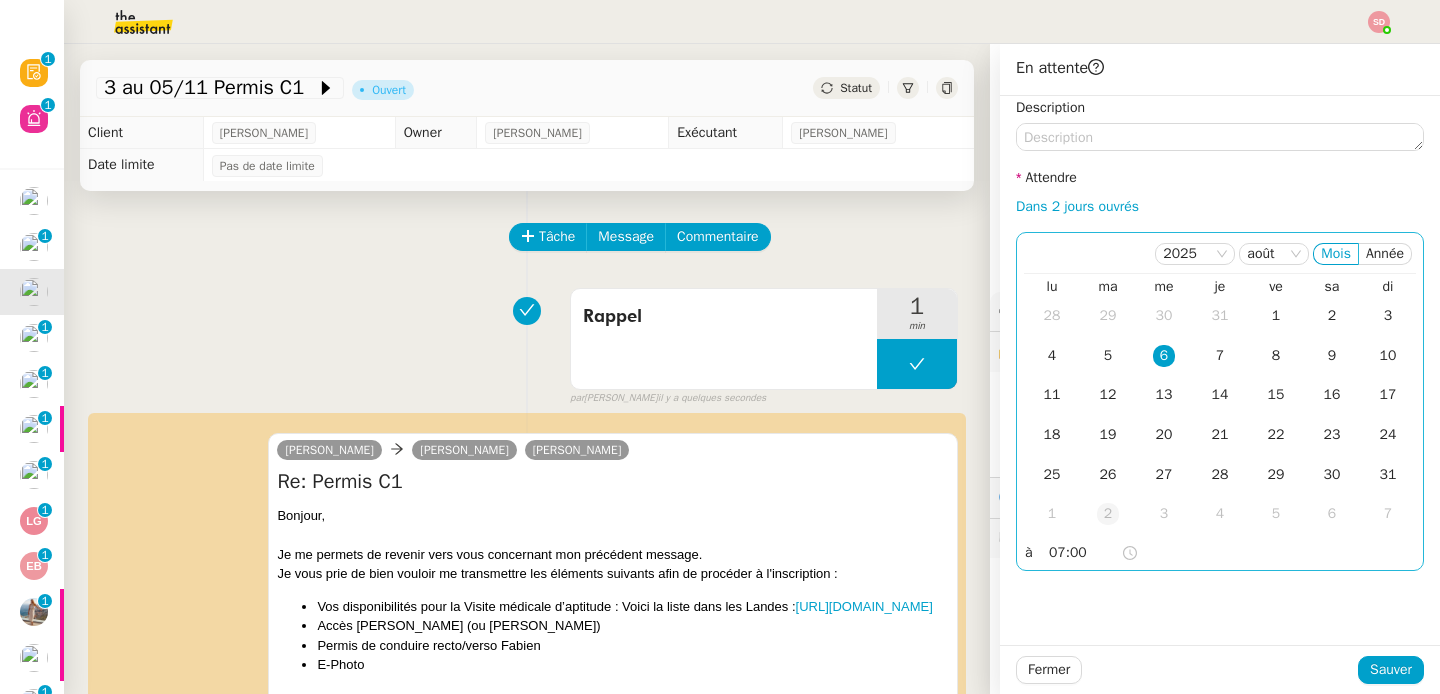 click on "2" 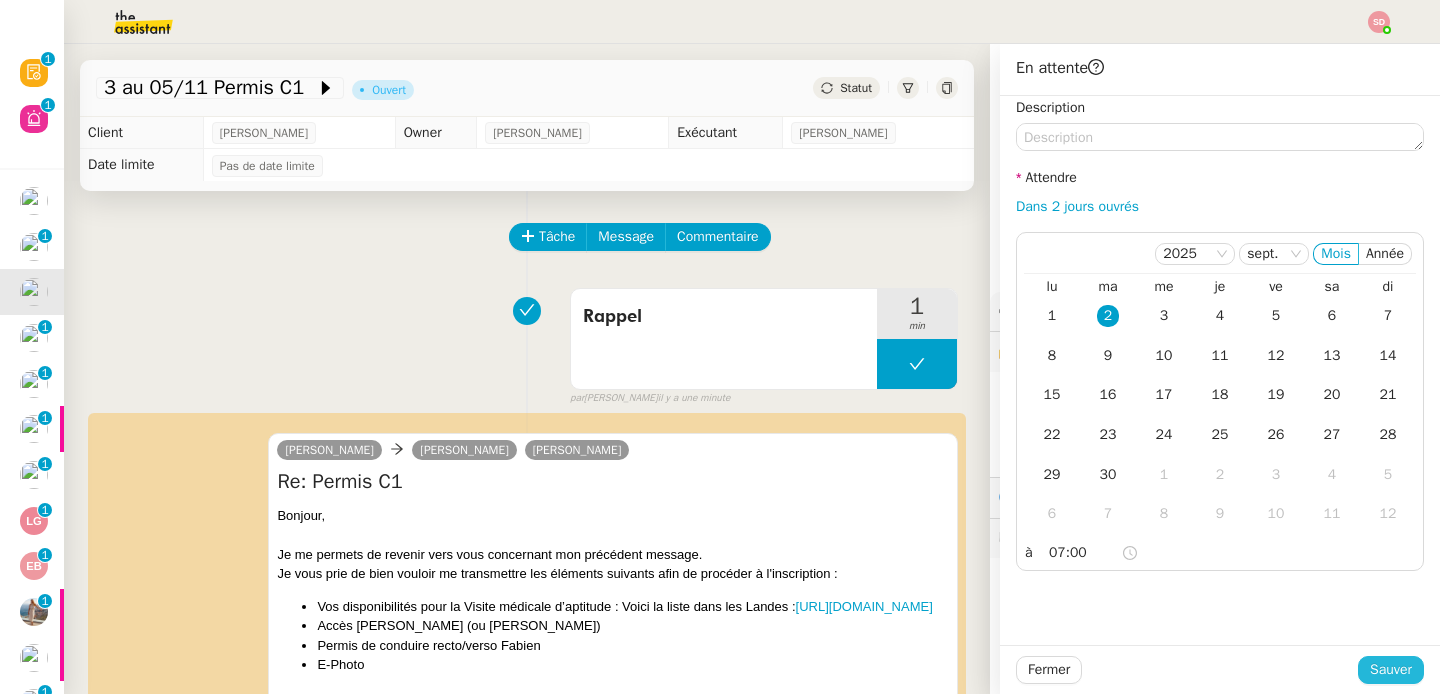 click on "Sauver" 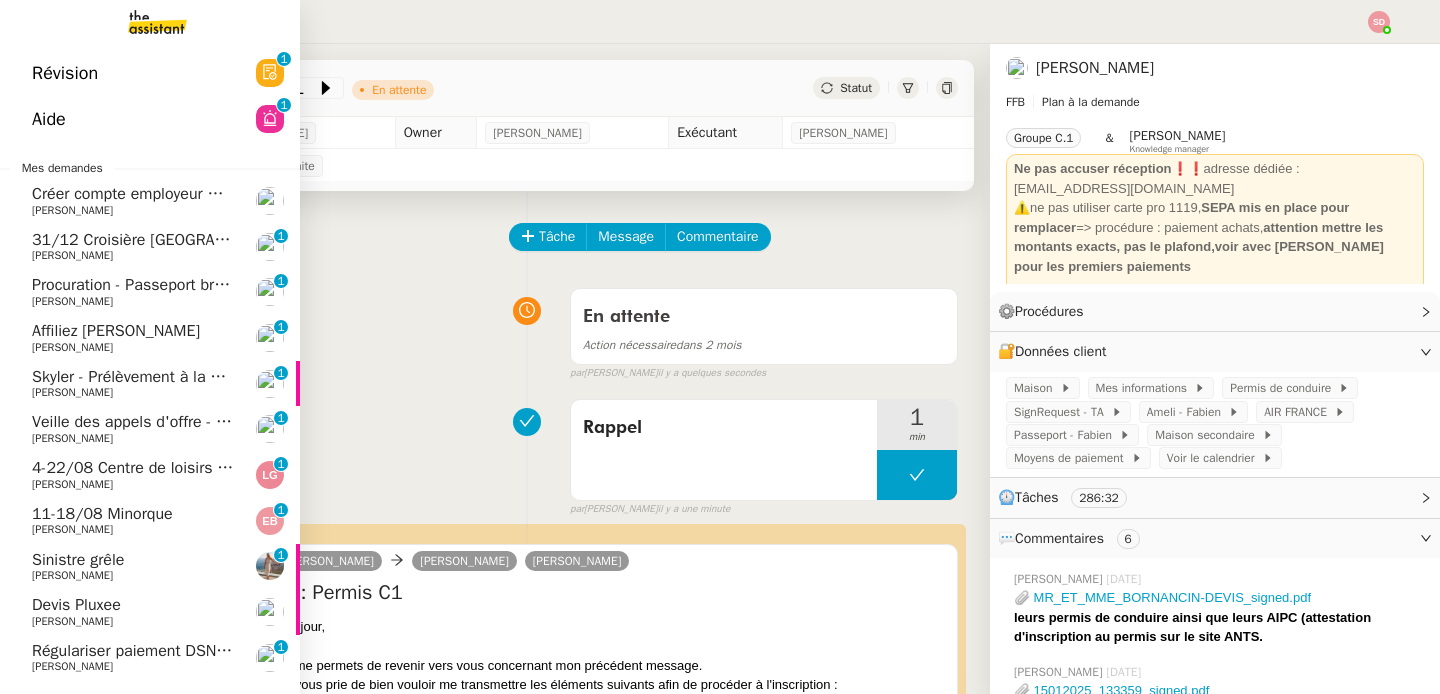 click on "Procuration - Passeport brésilien" 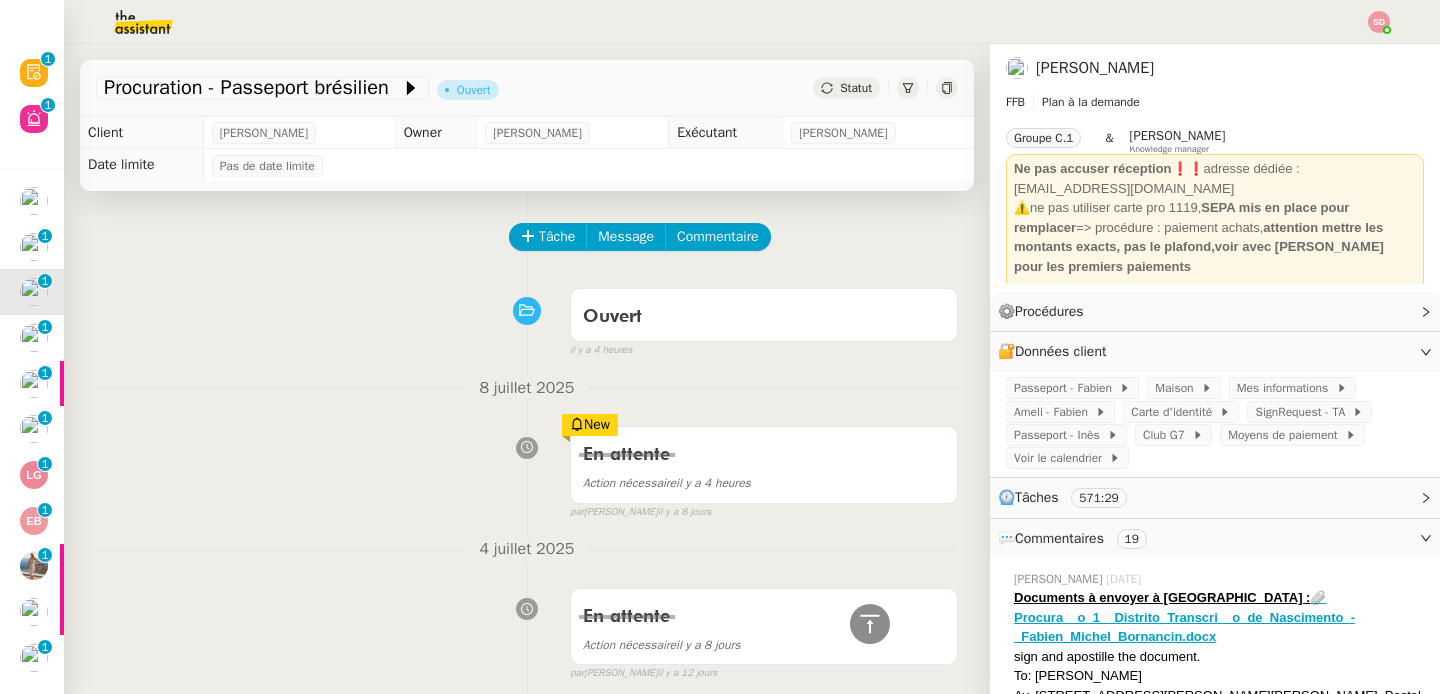 scroll, scrollTop: 514, scrollLeft: 0, axis: vertical 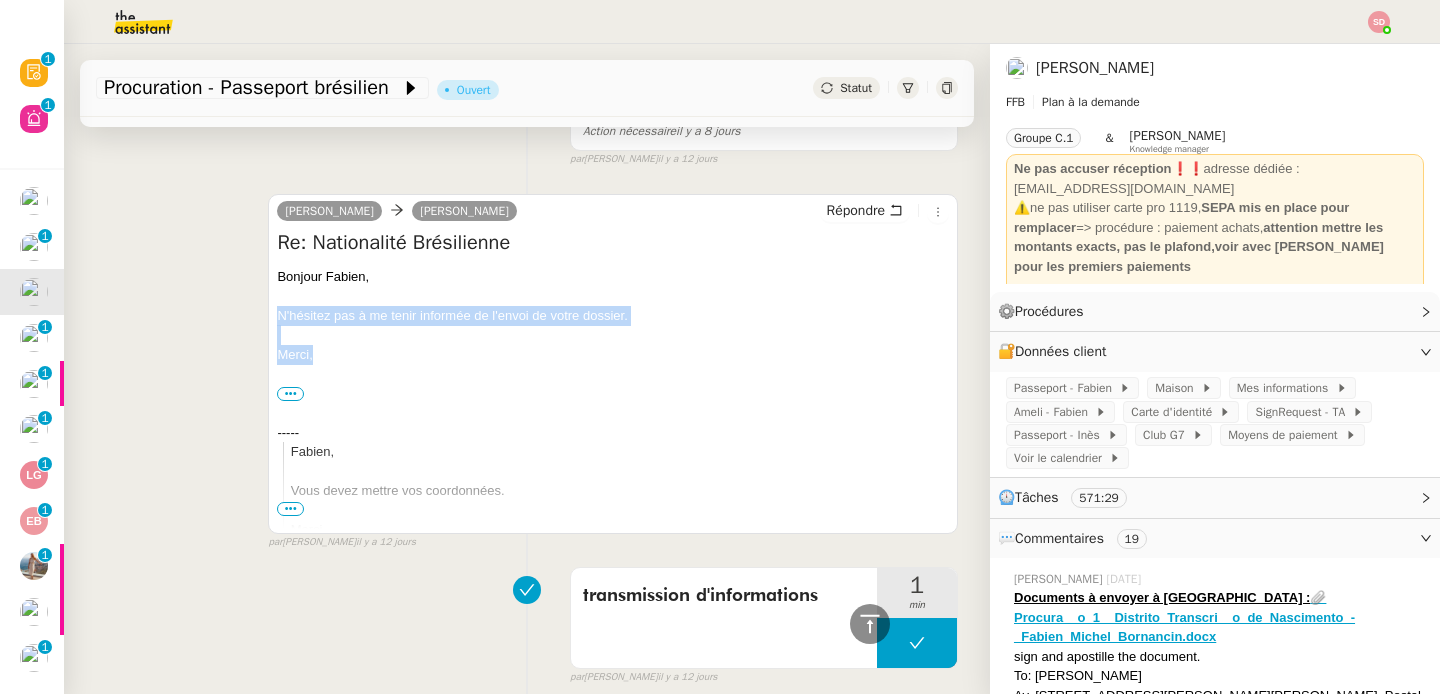 drag, startPoint x: 274, startPoint y: 313, endPoint x: 313, endPoint y: 354, distance: 56.586216 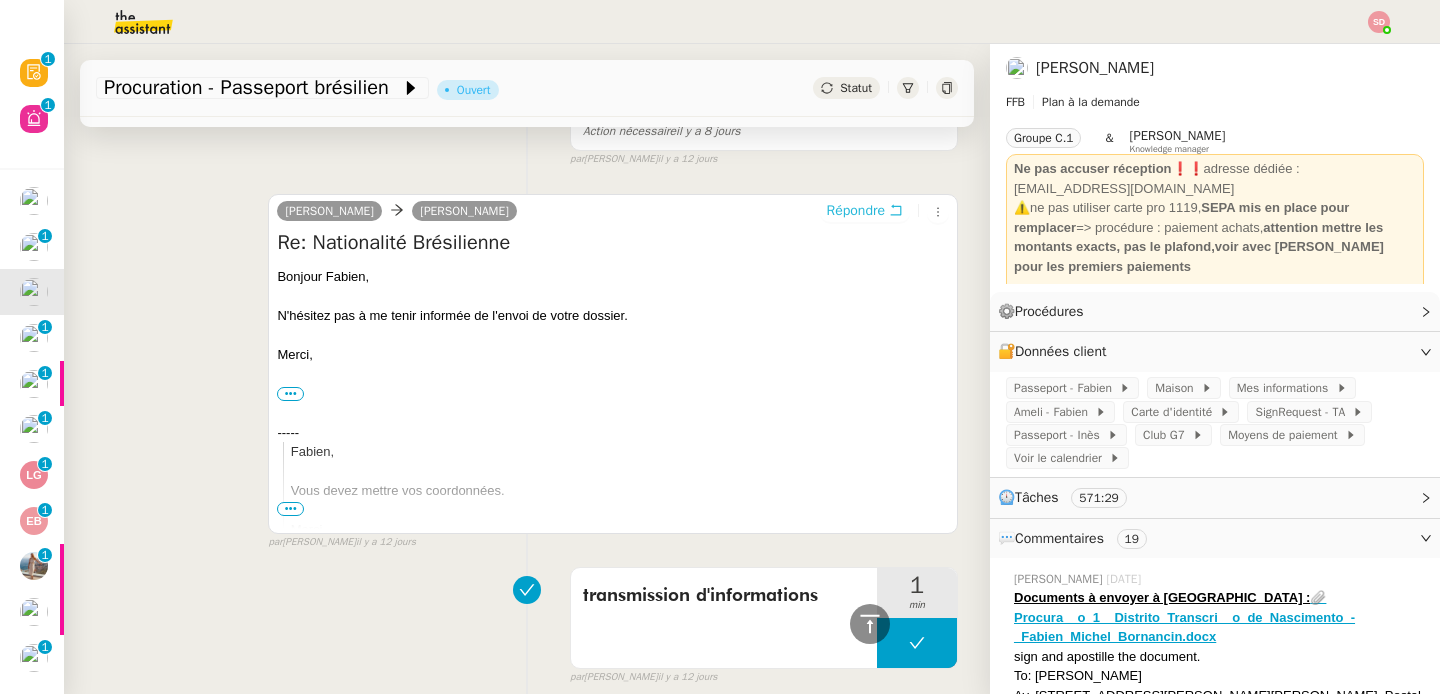 click on "Répondre" at bounding box center (856, 211) 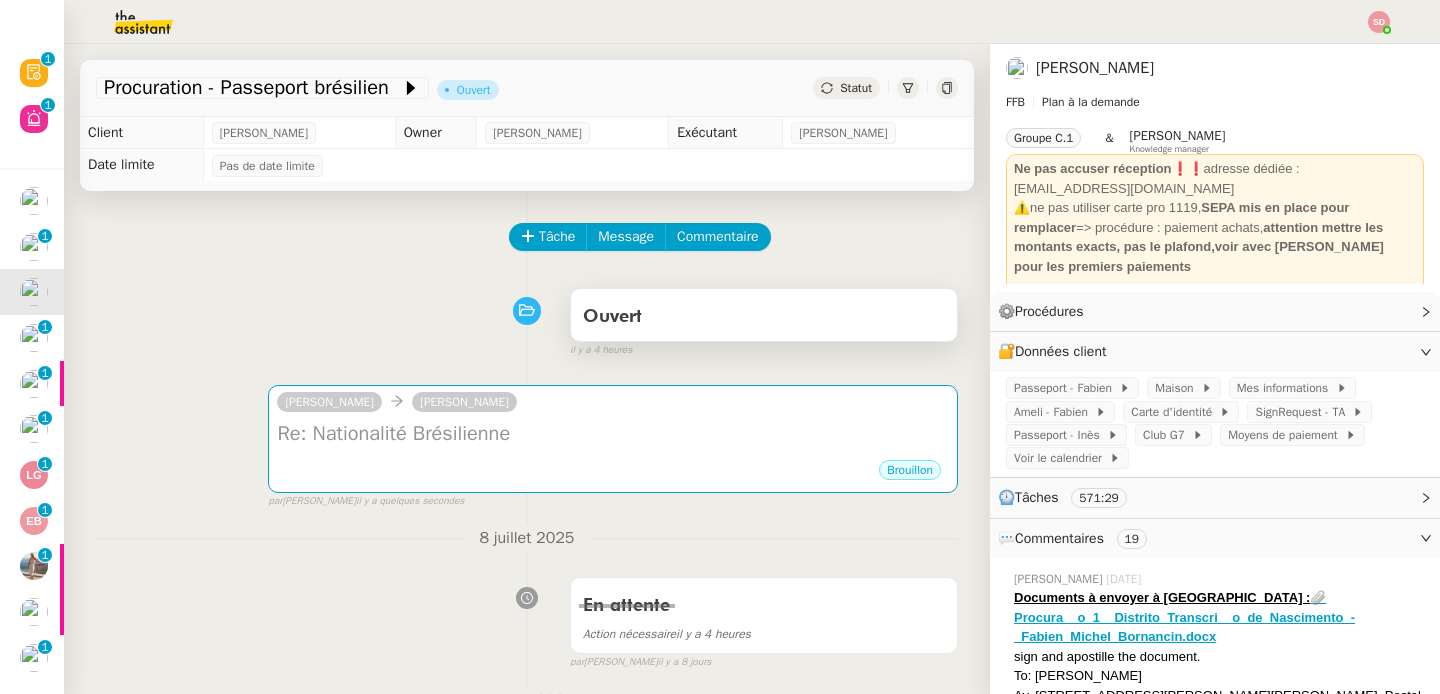 scroll, scrollTop: 0, scrollLeft: 0, axis: both 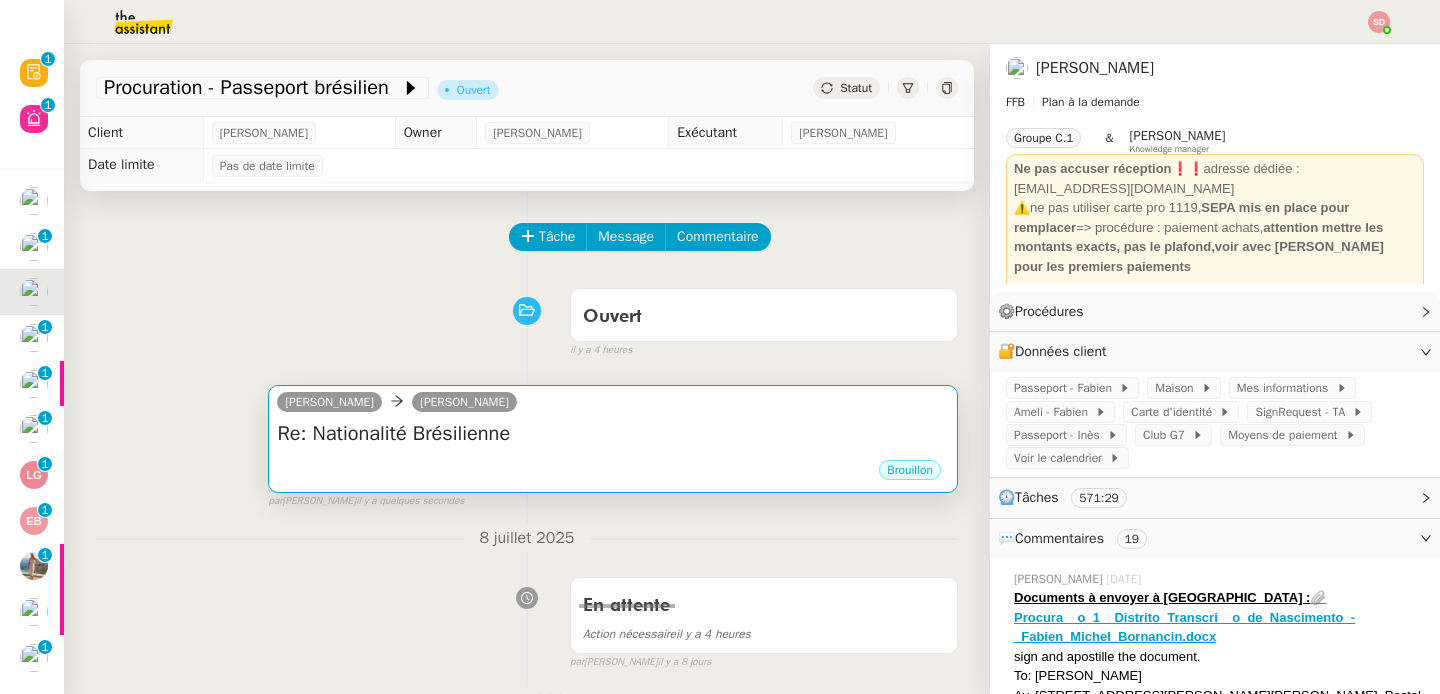 click on "camille      Fabien Bornancin" at bounding box center (613, 405) 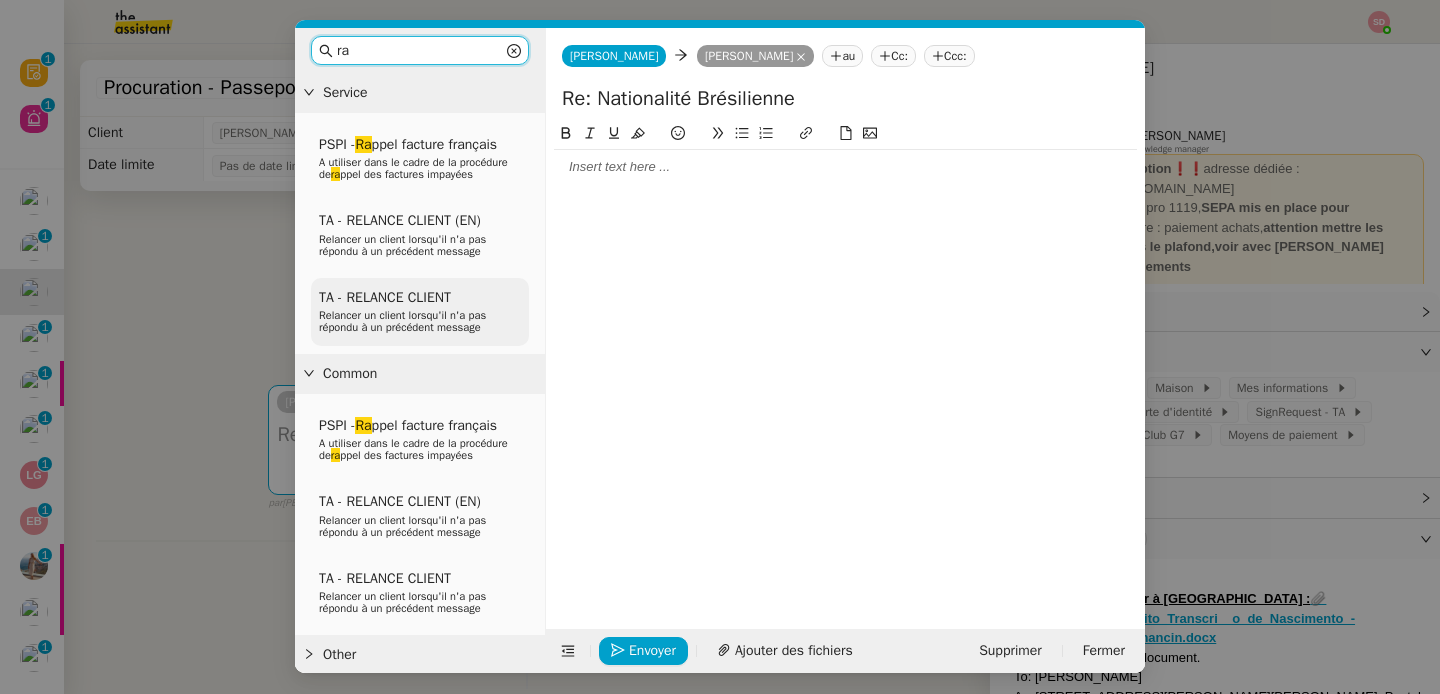type on "ra" 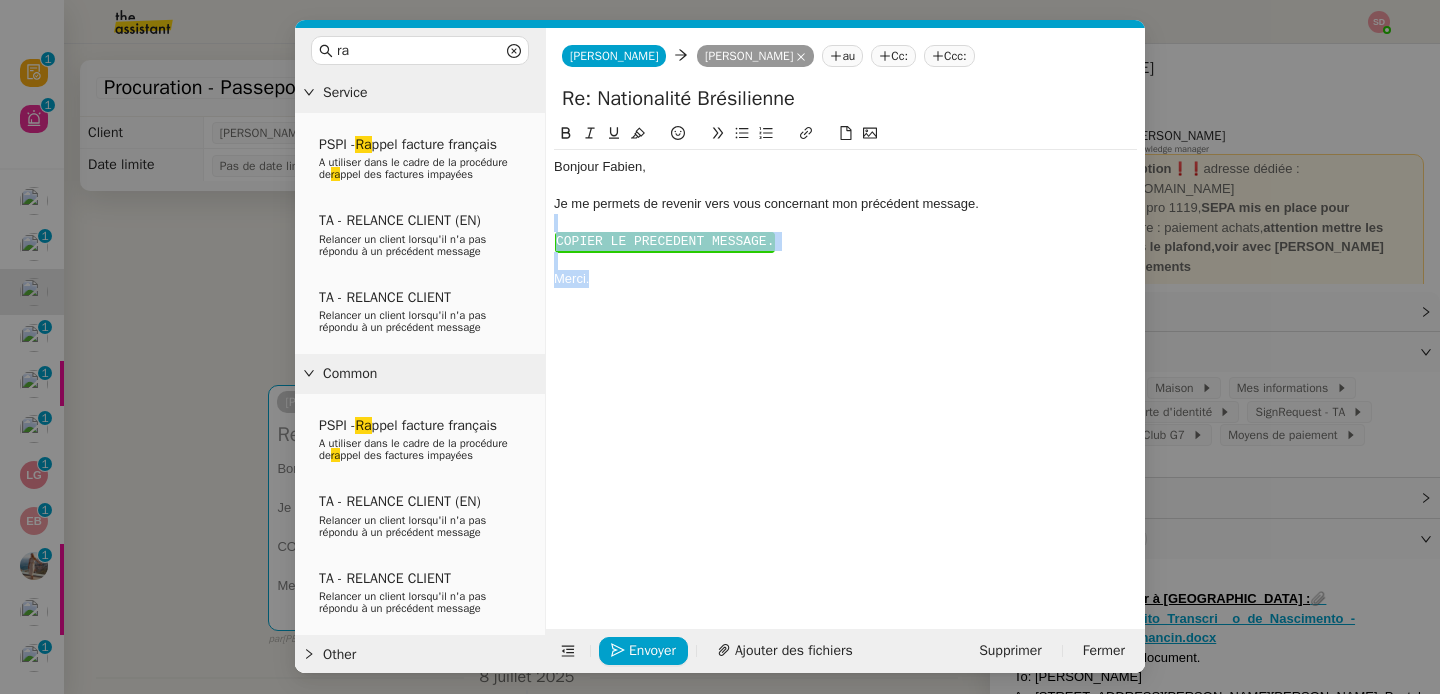 drag, startPoint x: 607, startPoint y: 291, endPoint x: 555, endPoint y: 229, distance: 80.919716 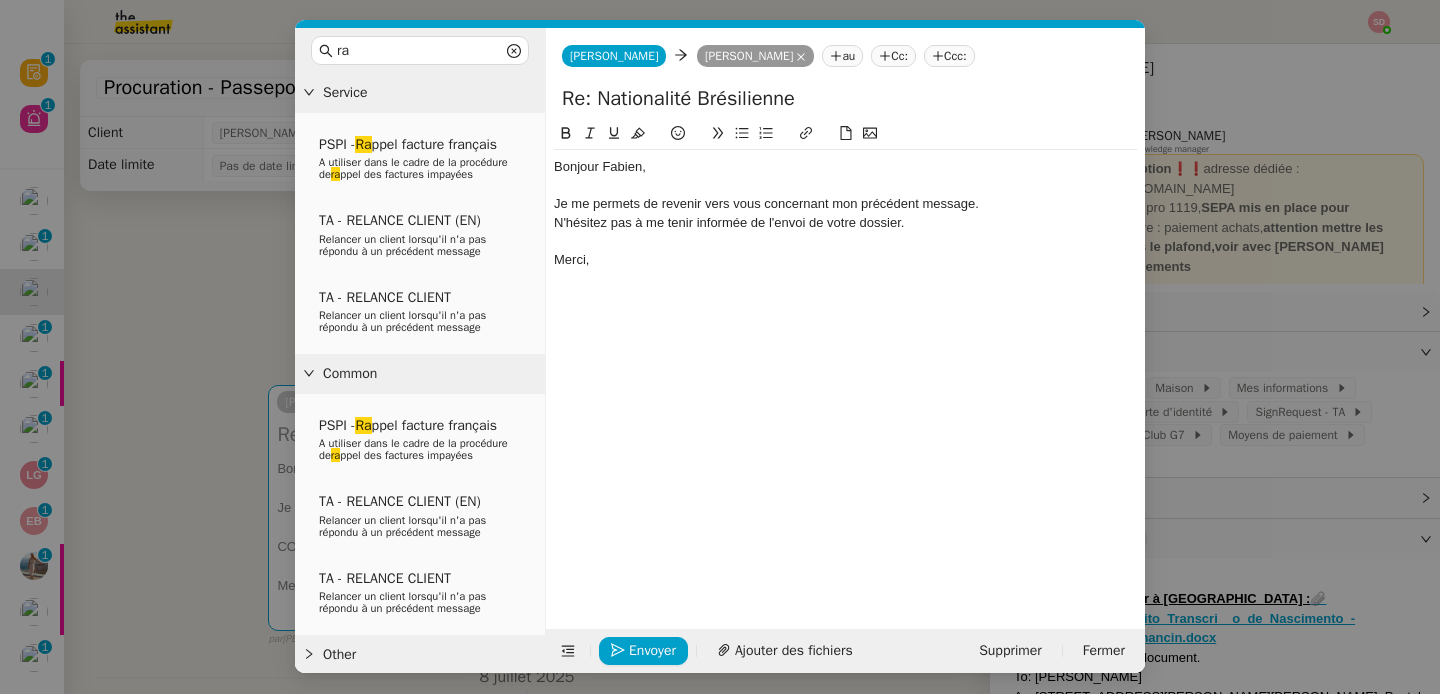 scroll, scrollTop: 0, scrollLeft: 0, axis: both 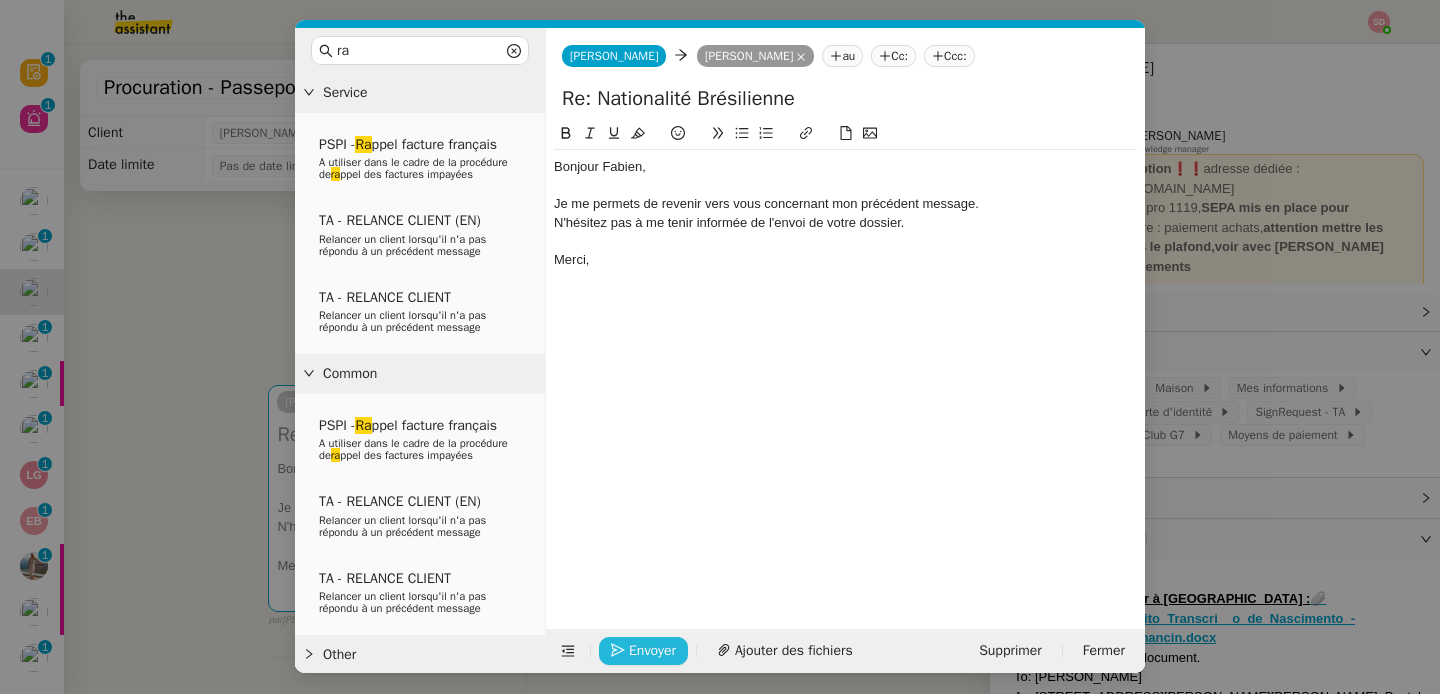 click on "Envoyer" 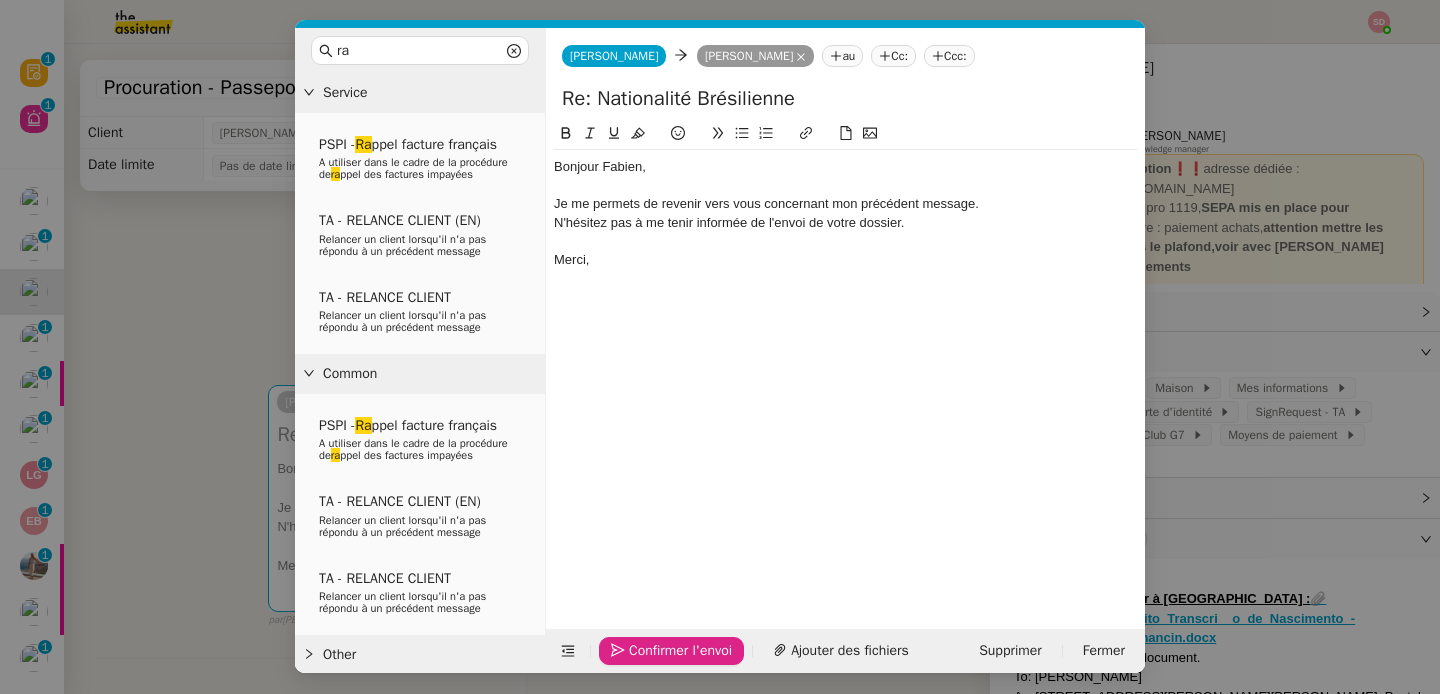 click on "Confirmer l'envoi" 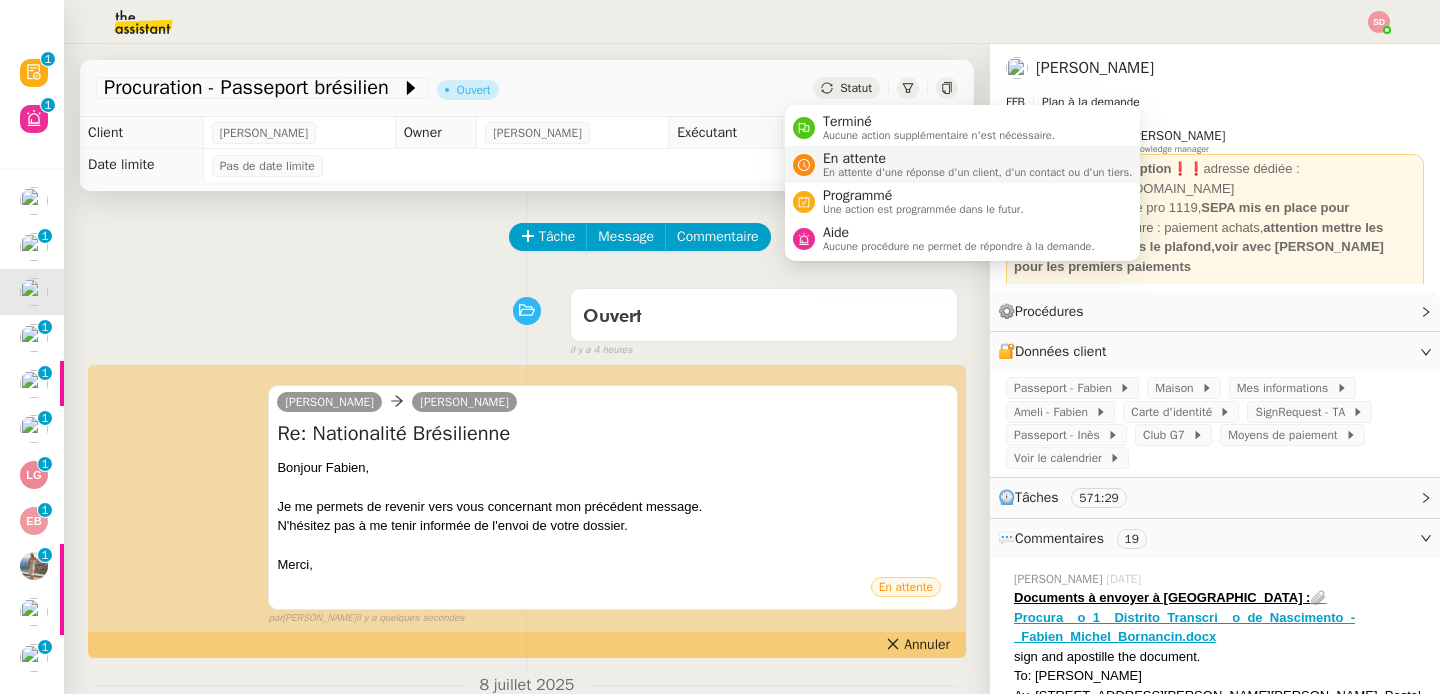 click on "En attente d'une réponse d'un client, d'un contact ou d'un tiers." at bounding box center [978, 172] 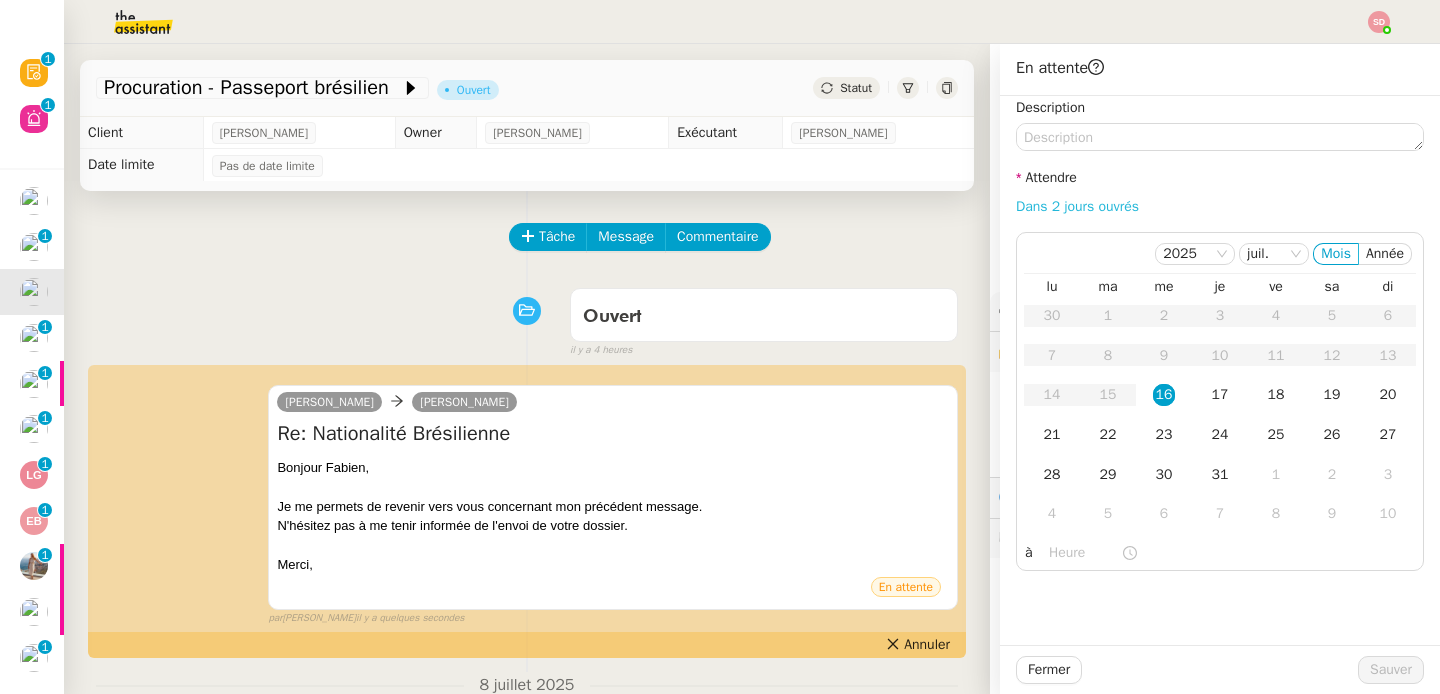 click on "Dans 2 jours ouvrés" 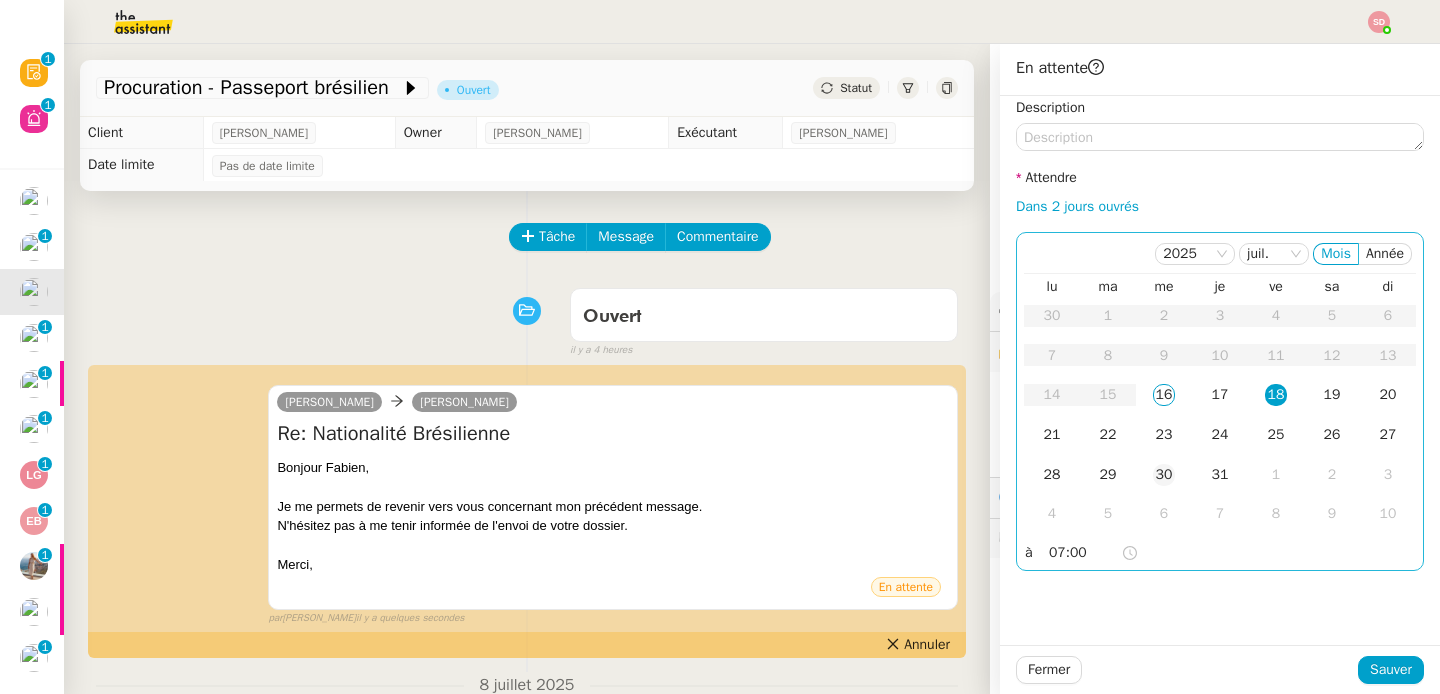 click on "30" 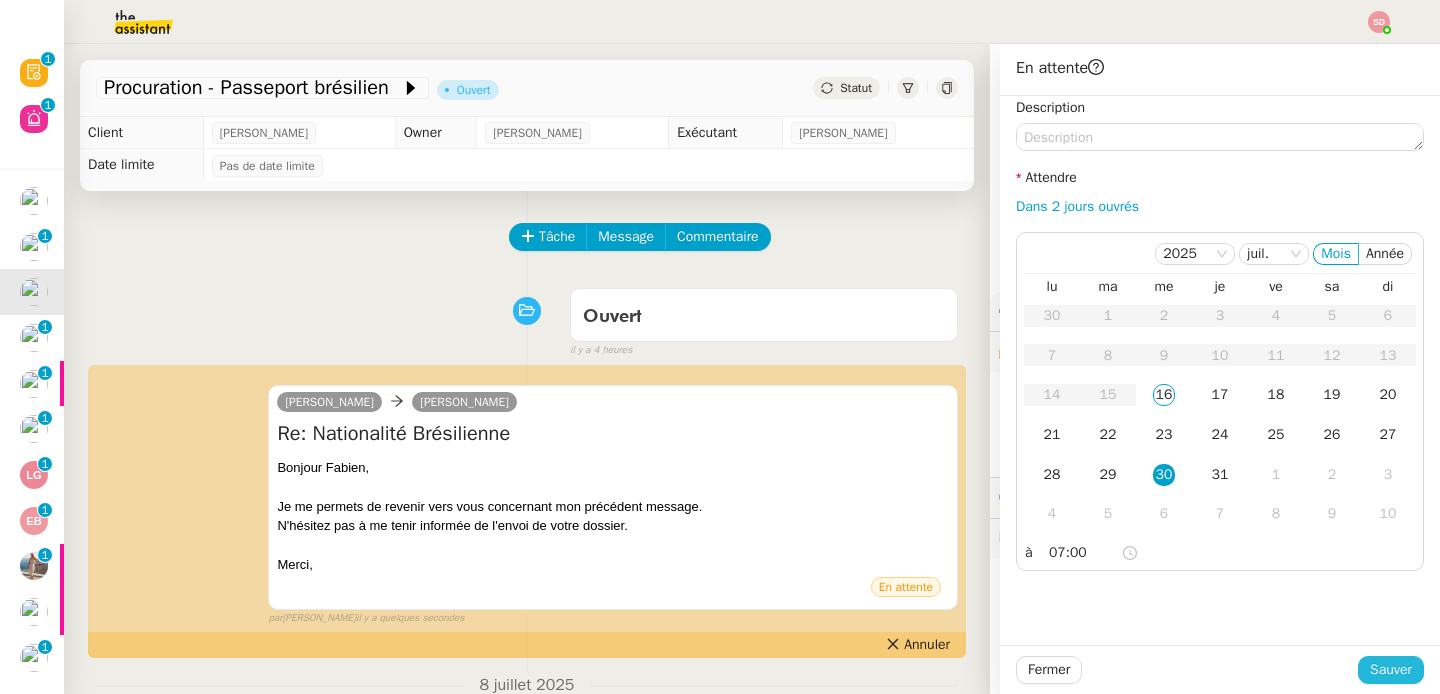 click on "Sauver" 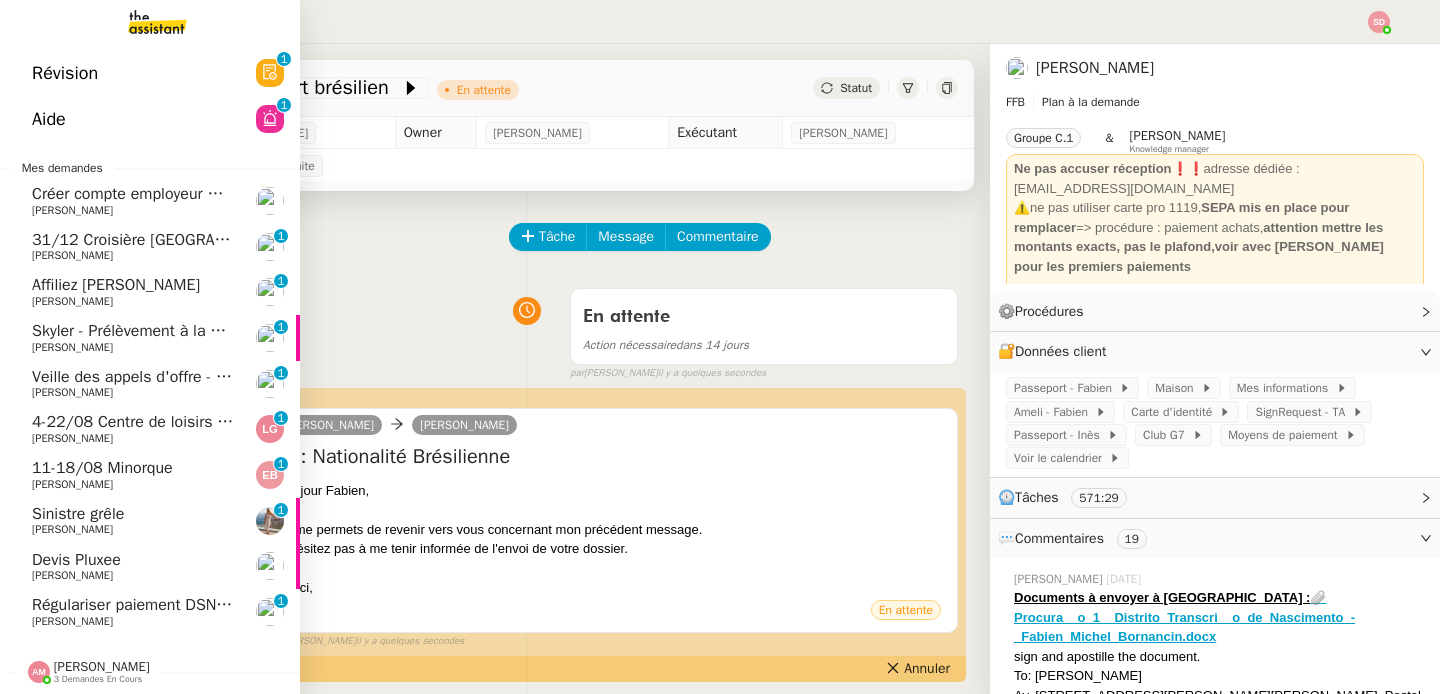 click on "Affiliez Juncadis Gersdis" 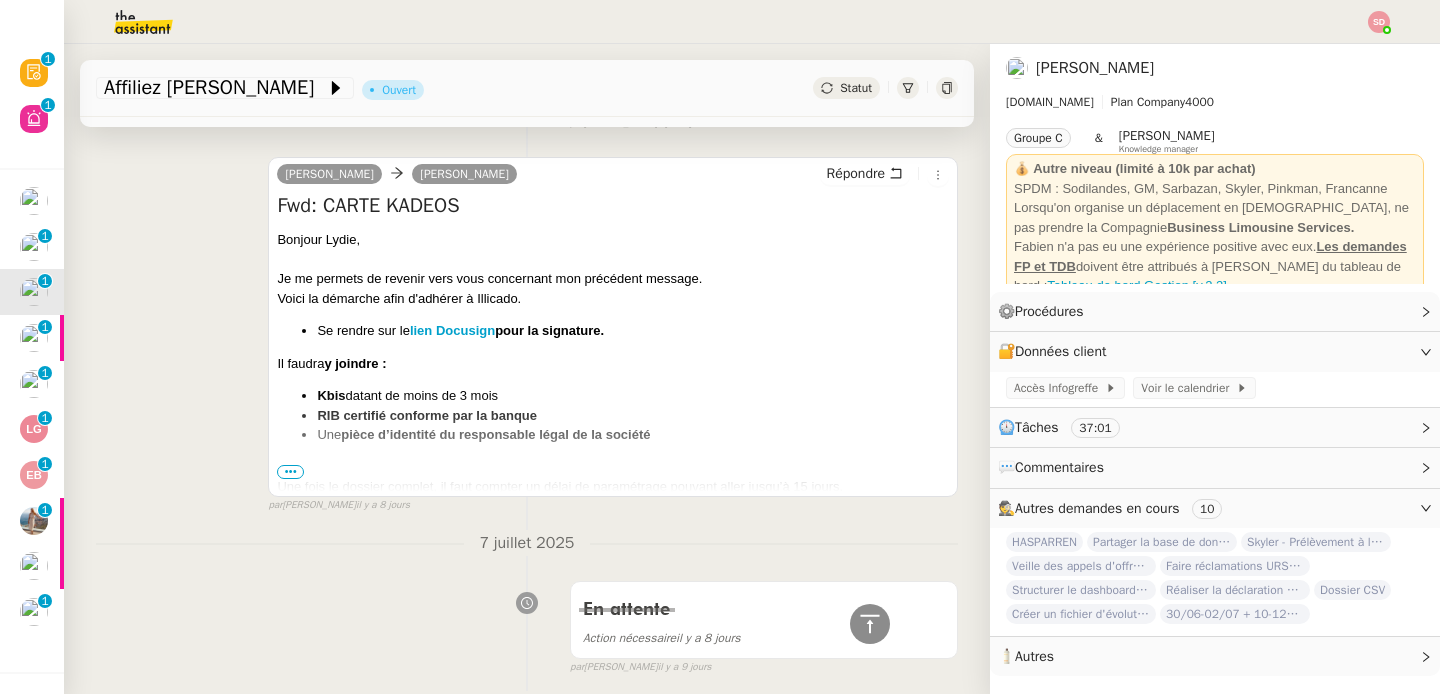 scroll, scrollTop: 352, scrollLeft: 0, axis: vertical 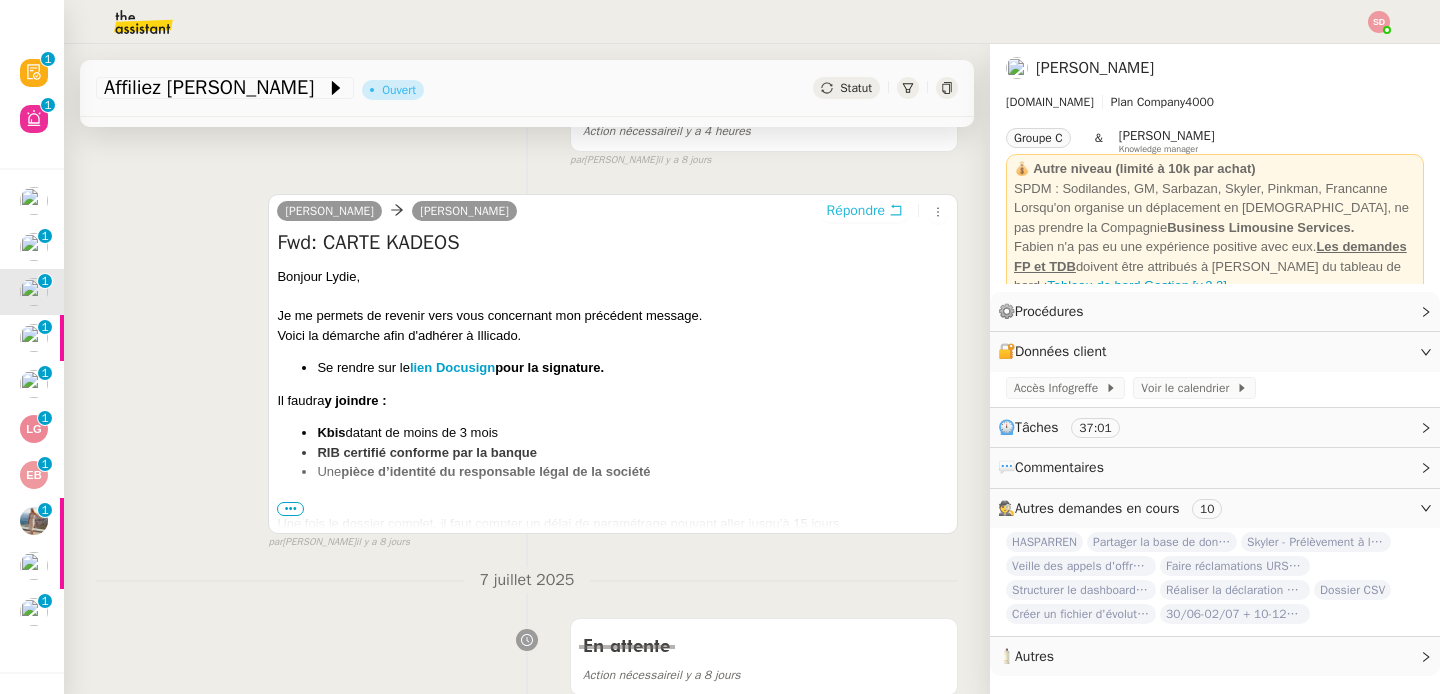 click on "Répondre" at bounding box center [856, 211] 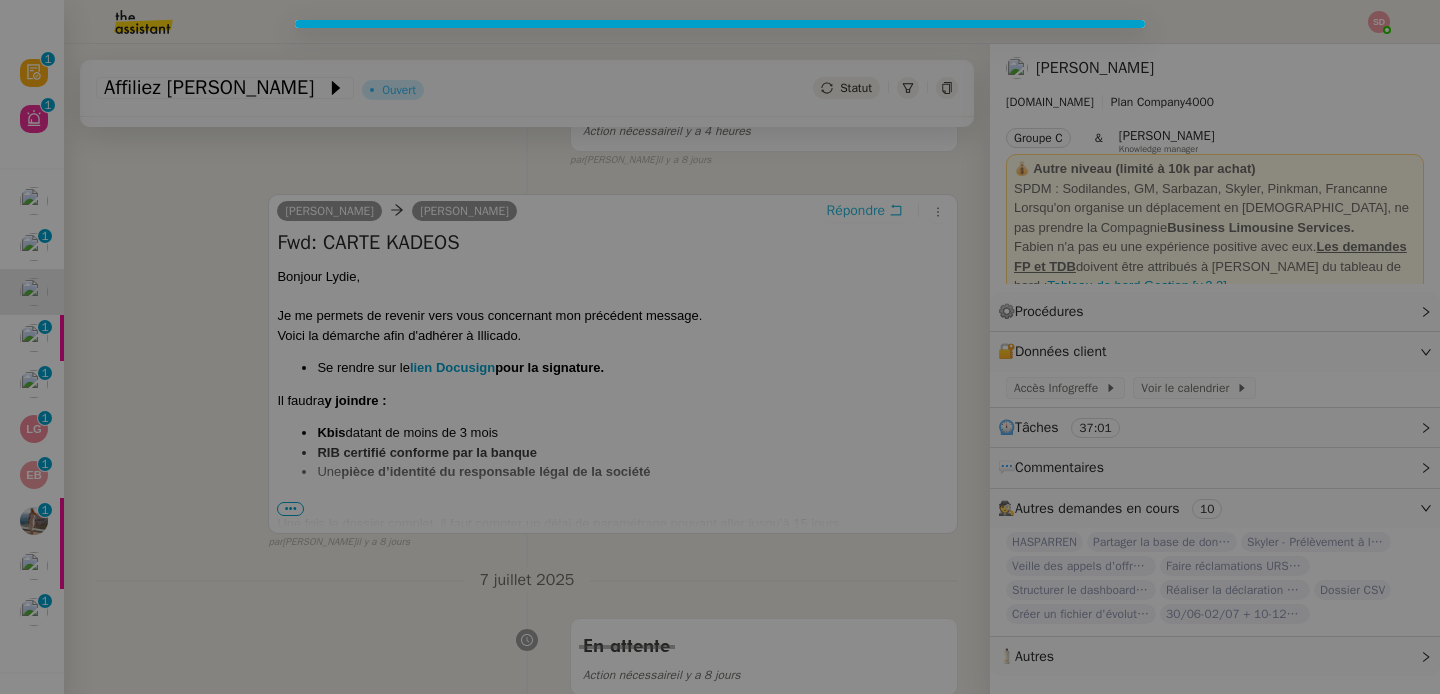 scroll, scrollTop: 504, scrollLeft: 0, axis: vertical 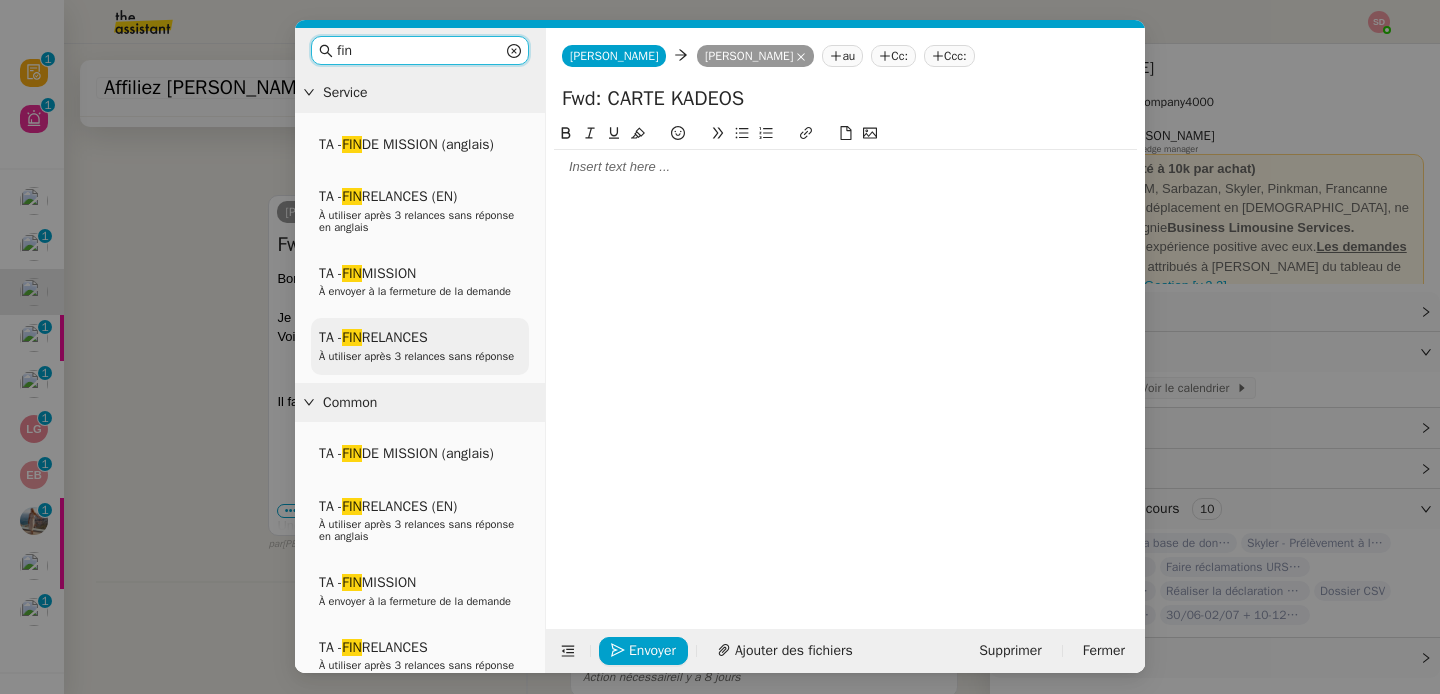 type on "fin" 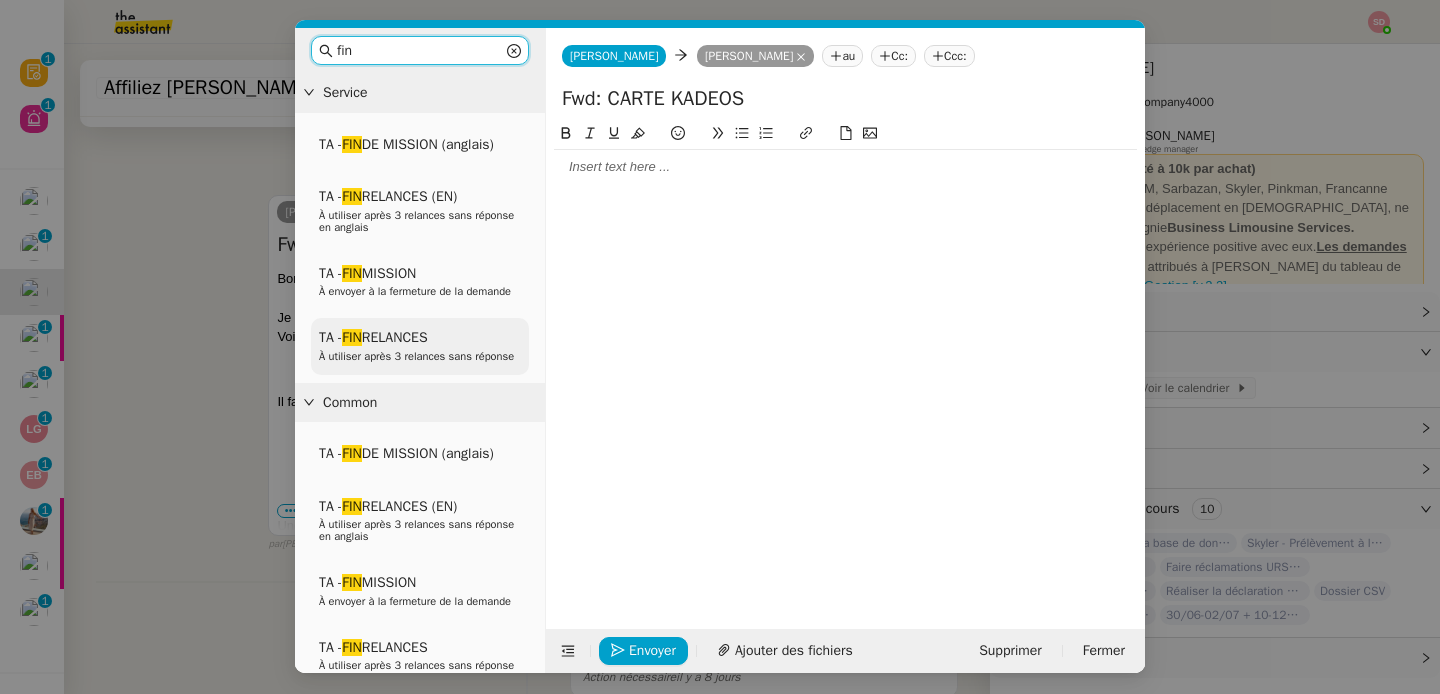 click on "TA -  FIN  RELANCES" at bounding box center (373, 337) 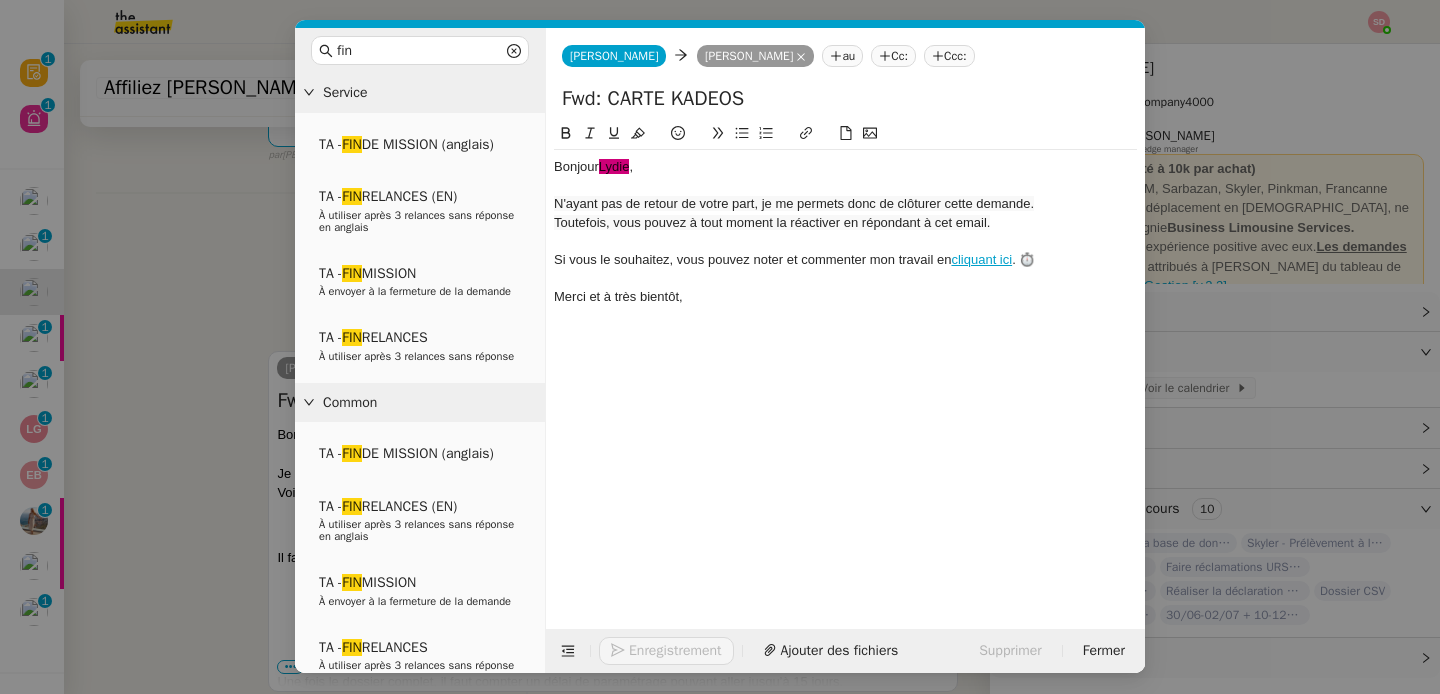scroll, scrollTop: 660, scrollLeft: 0, axis: vertical 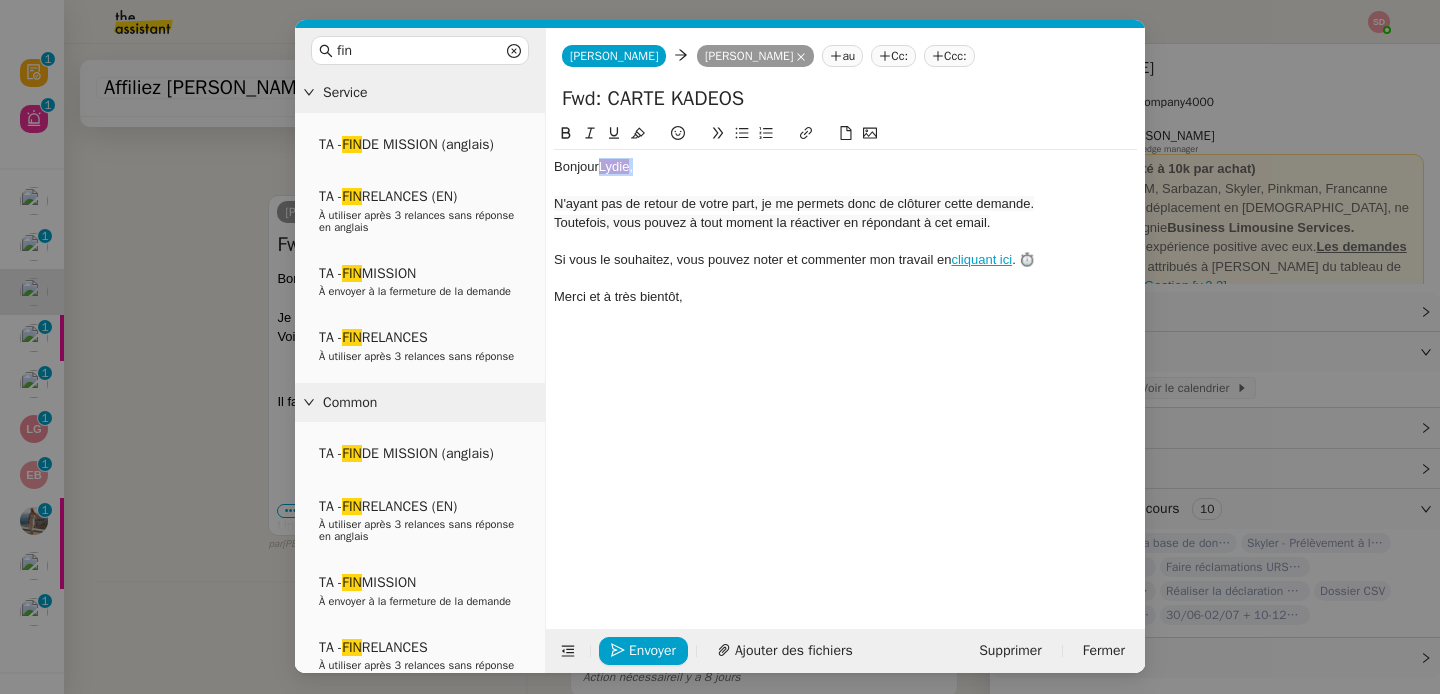 drag, startPoint x: 601, startPoint y: 171, endPoint x: 664, endPoint y: 166, distance: 63.1981 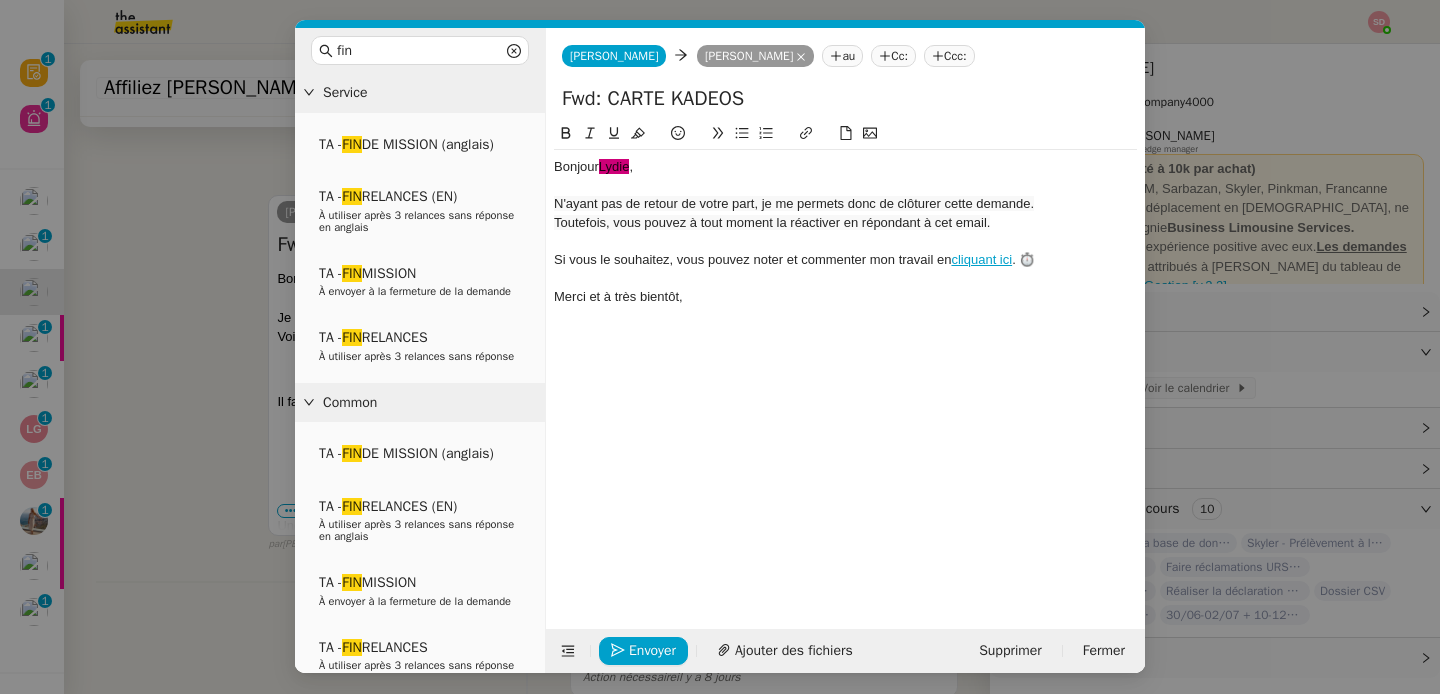 type 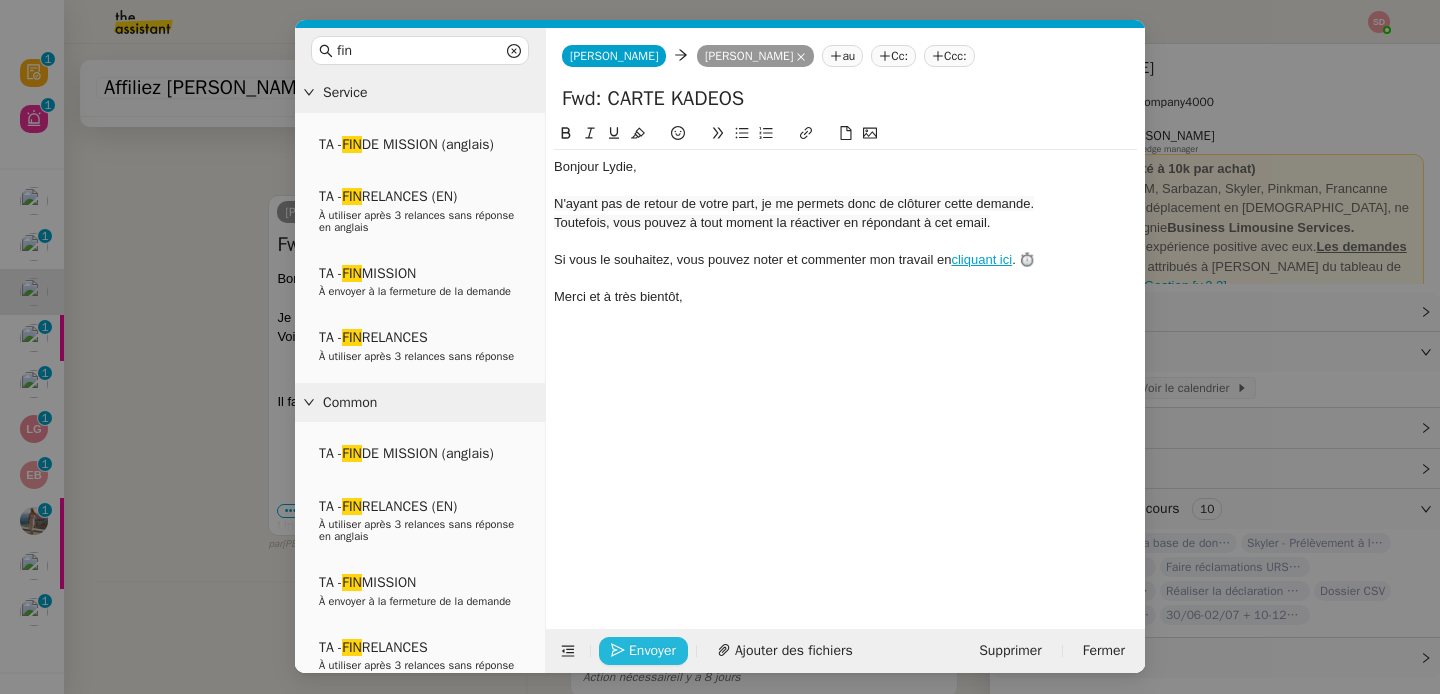 click on "Envoyer" 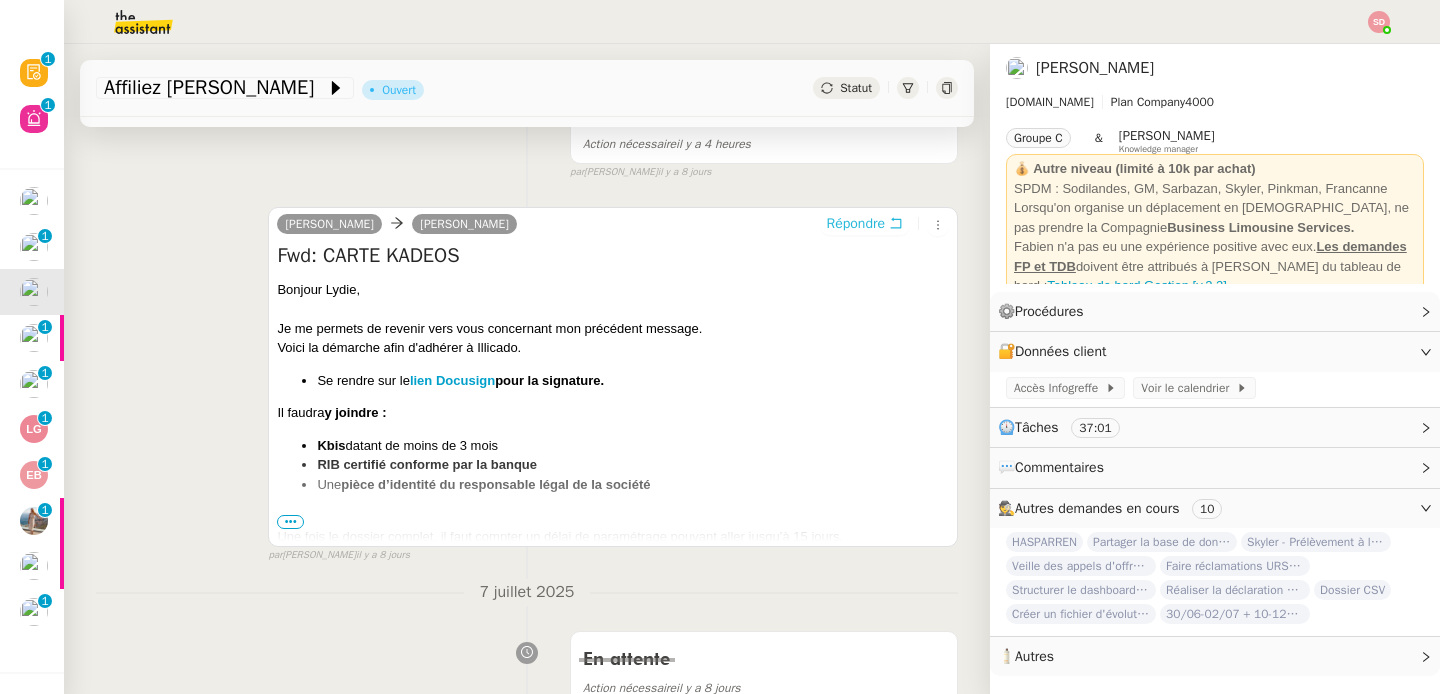 scroll, scrollTop: 0, scrollLeft: 0, axis: both 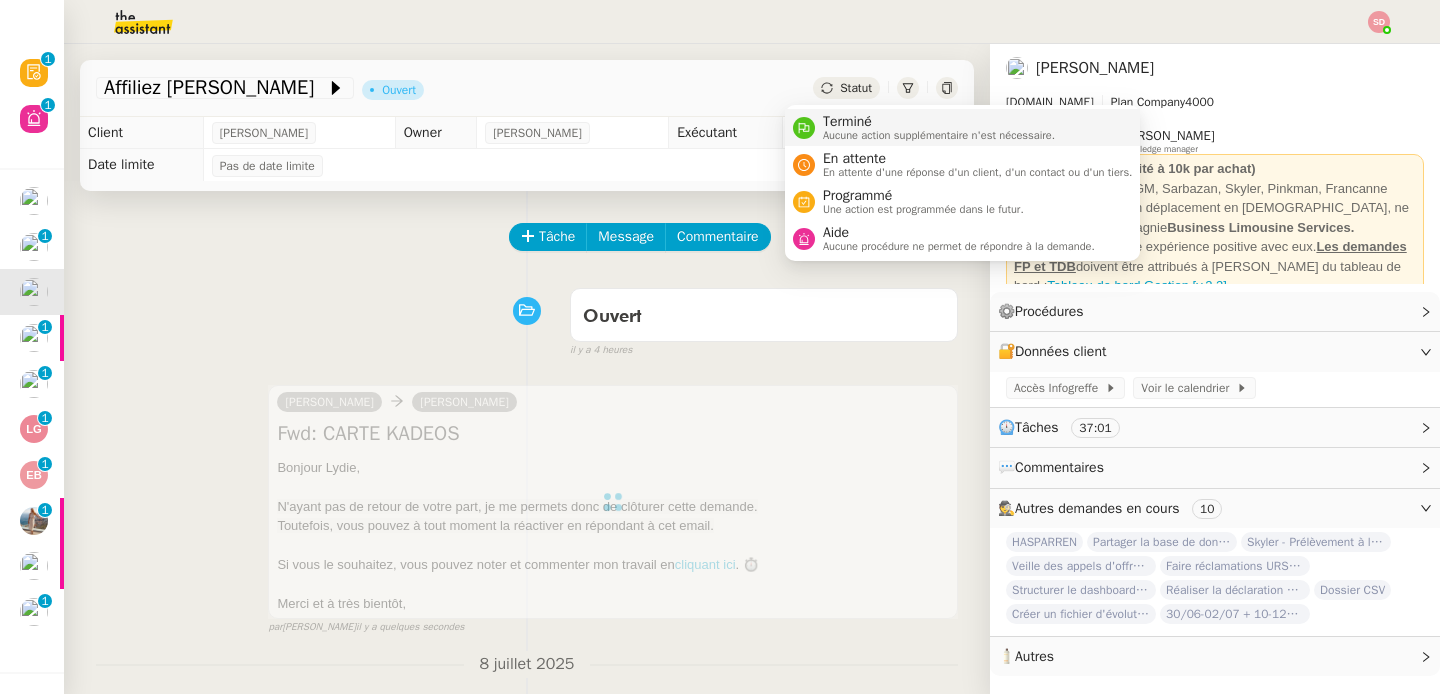 click on "Terminé Aucune action supplémentaire n'est nécessaire." at bounding box center [924, 127] 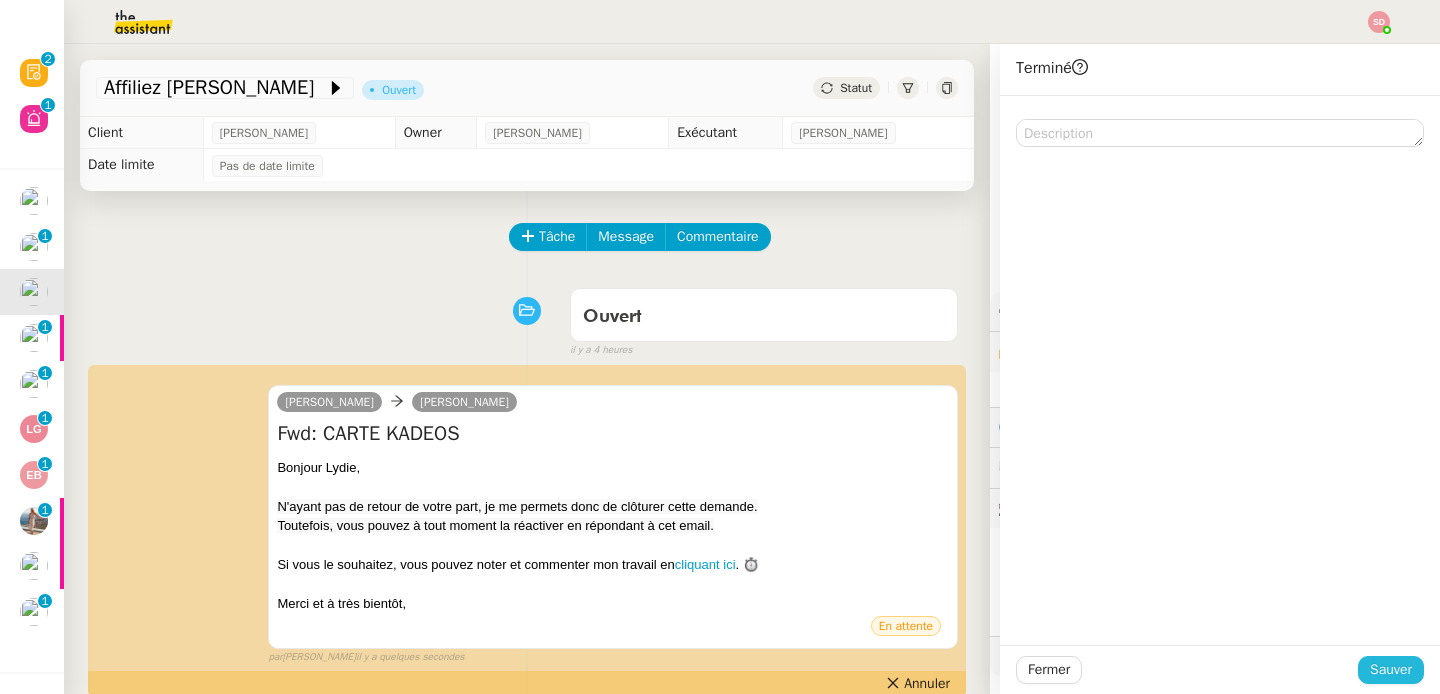 click on "Sauver" 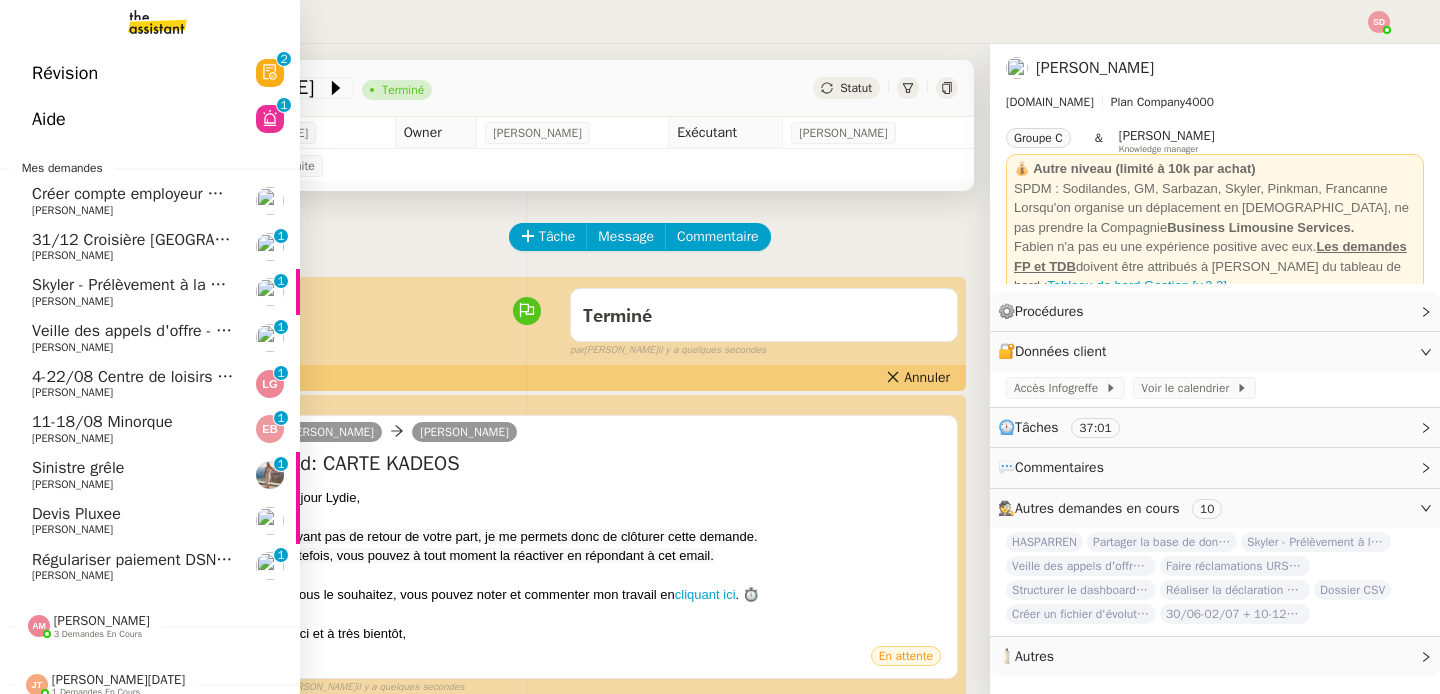 click on "Skyler - Prélèvement à la source" 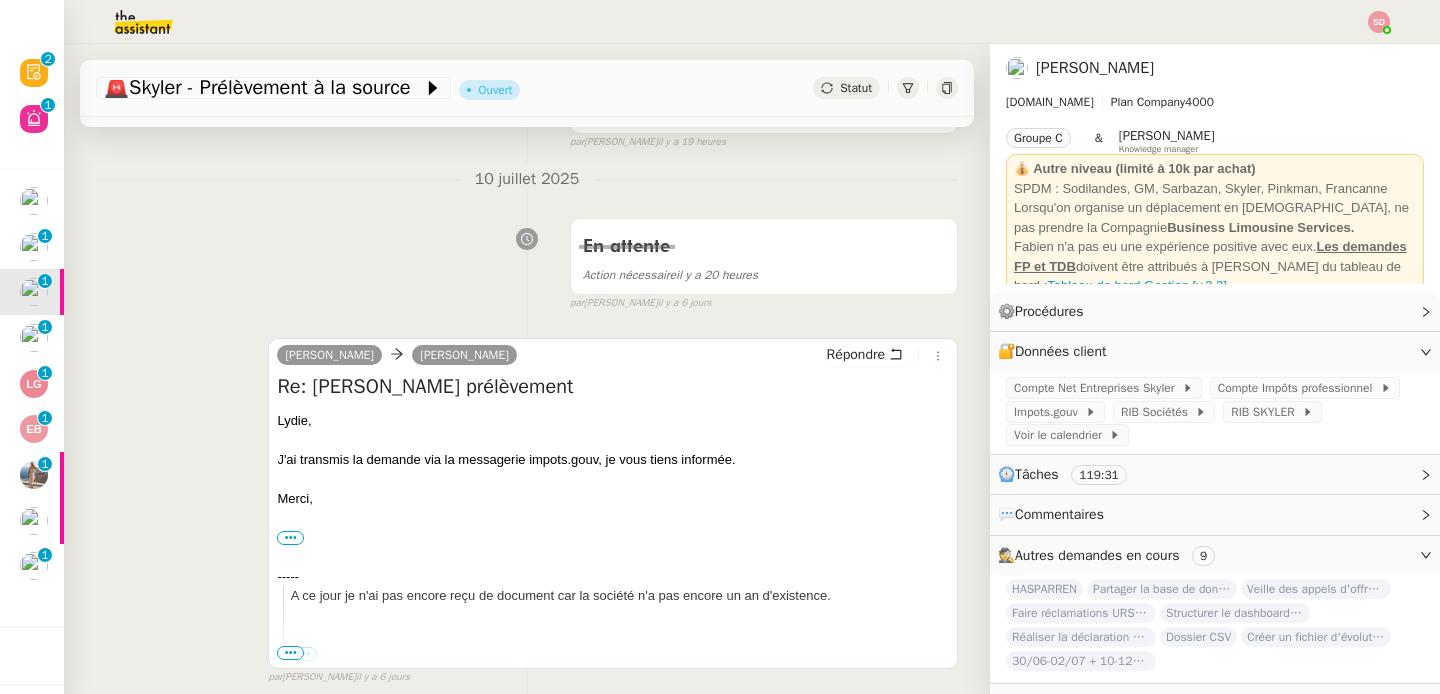 scroll, scrollTop: 0, scrollLeft: 0, axis: both 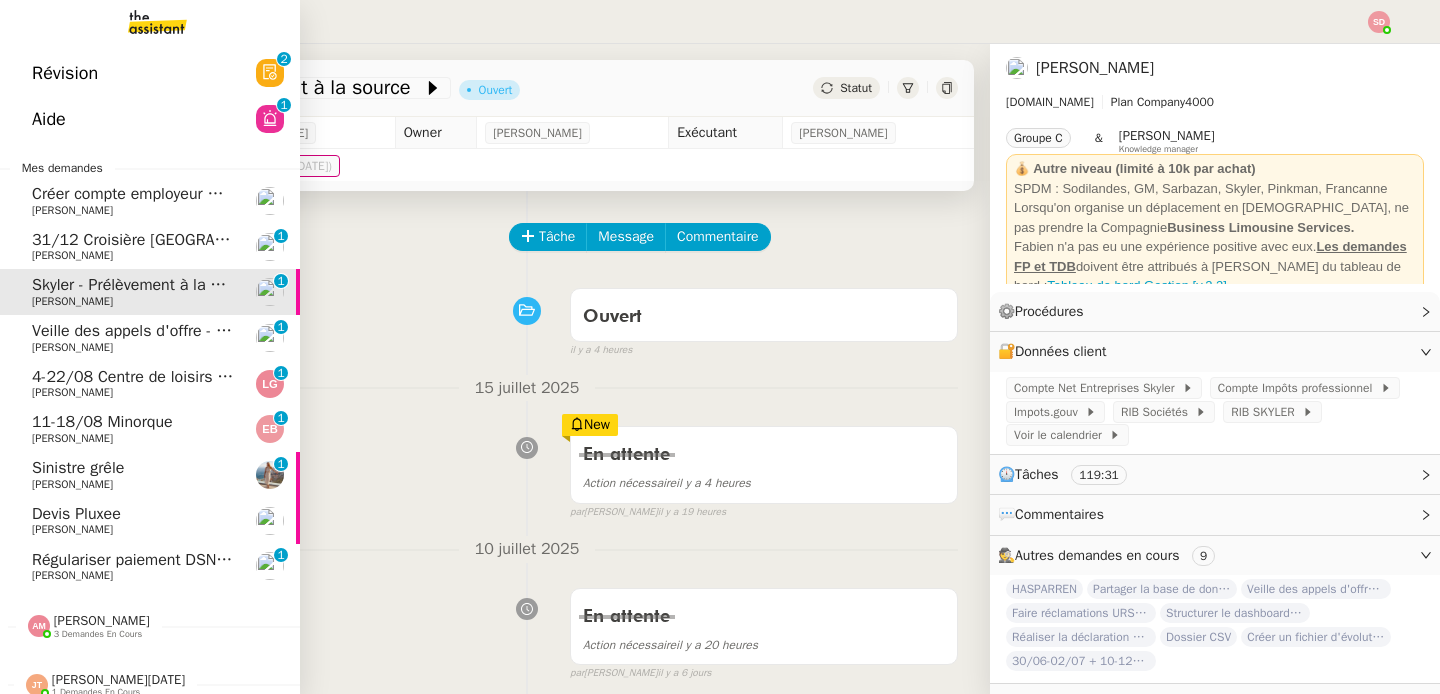 click on "[PERSON_NAME]" 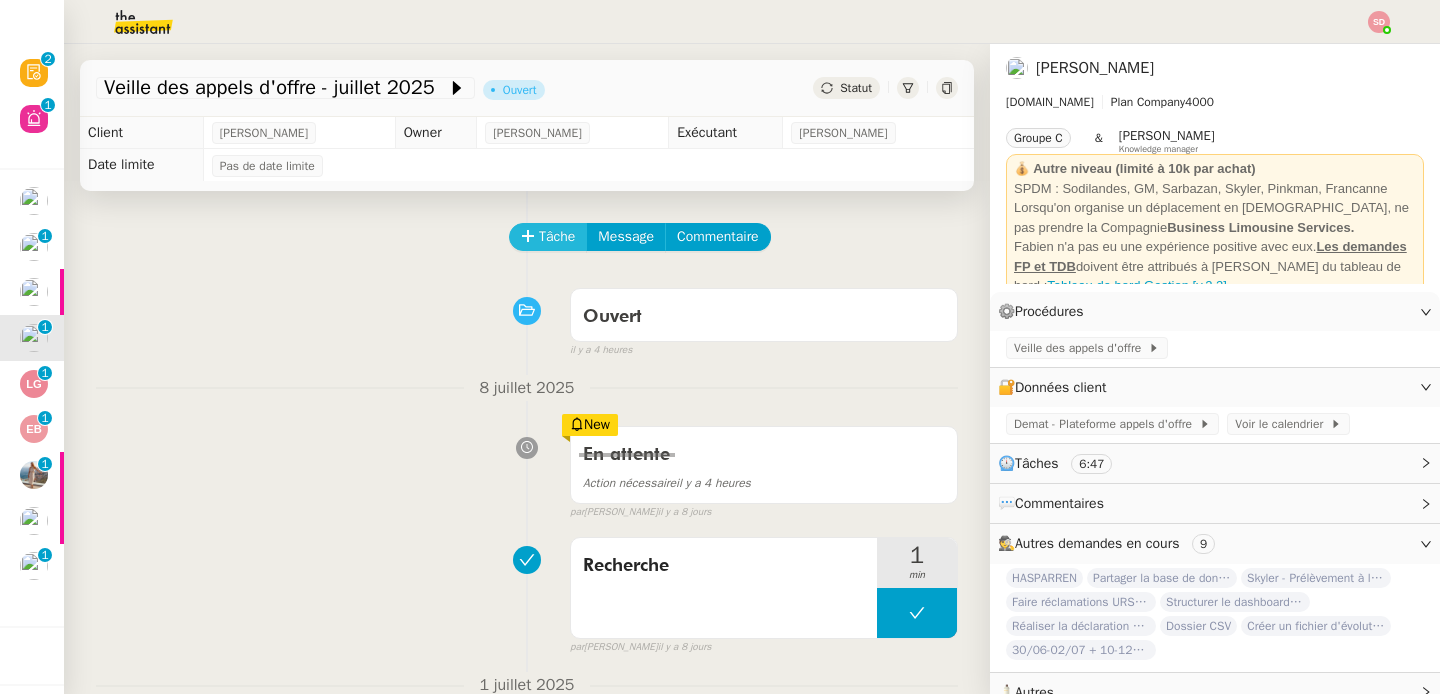 click on "Tâche" 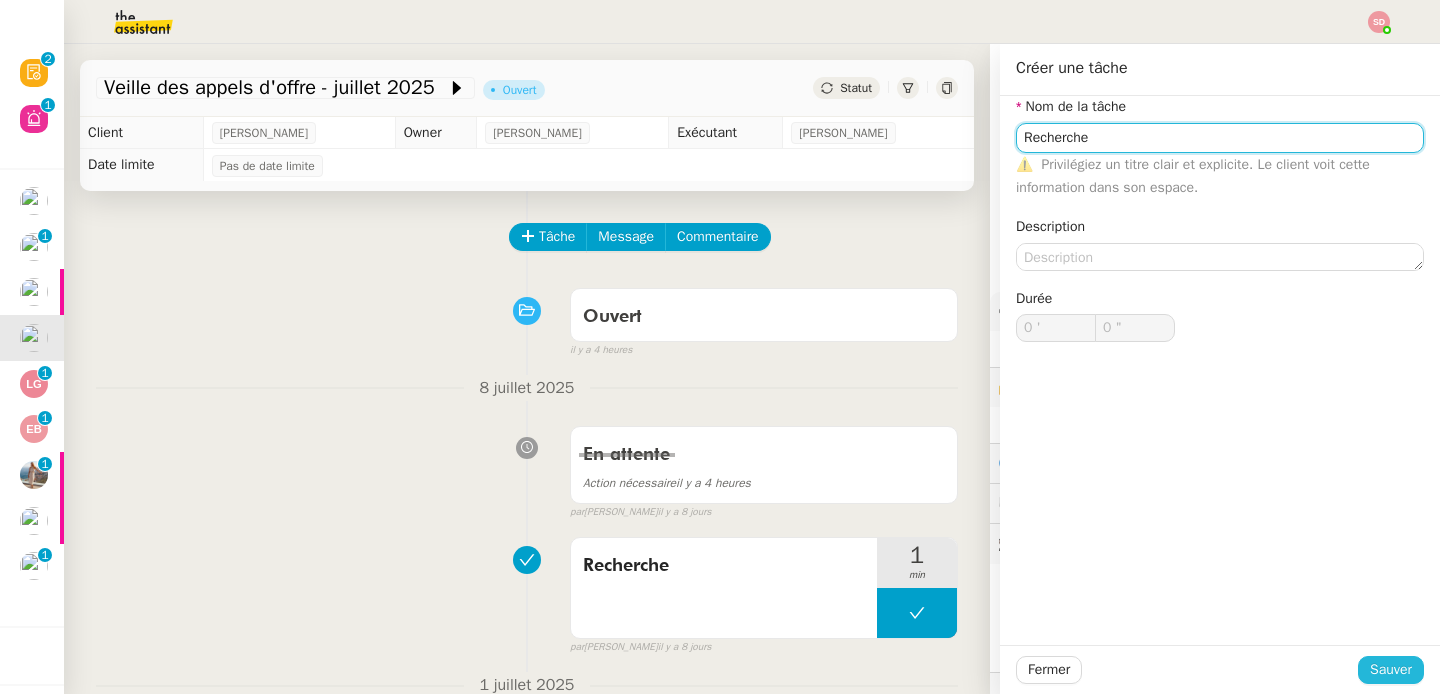 type on "Recherche" 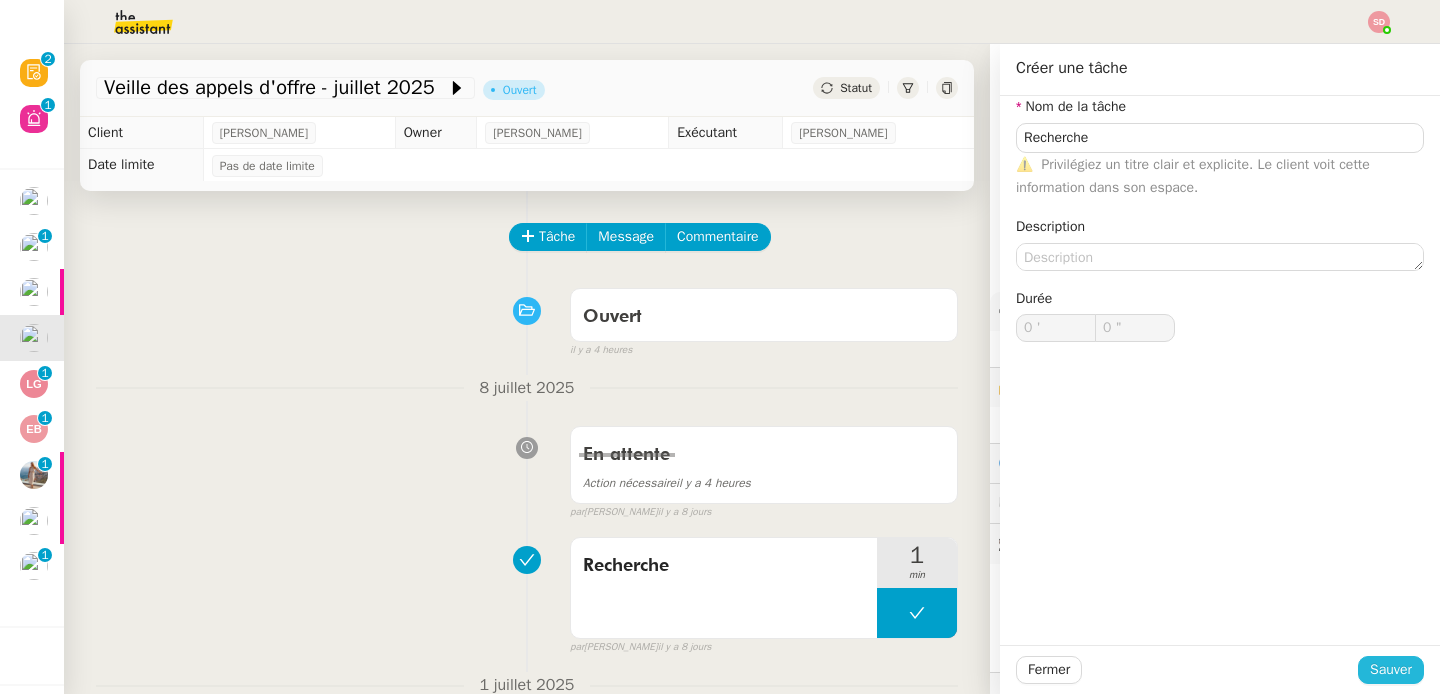 click on "Sauver" 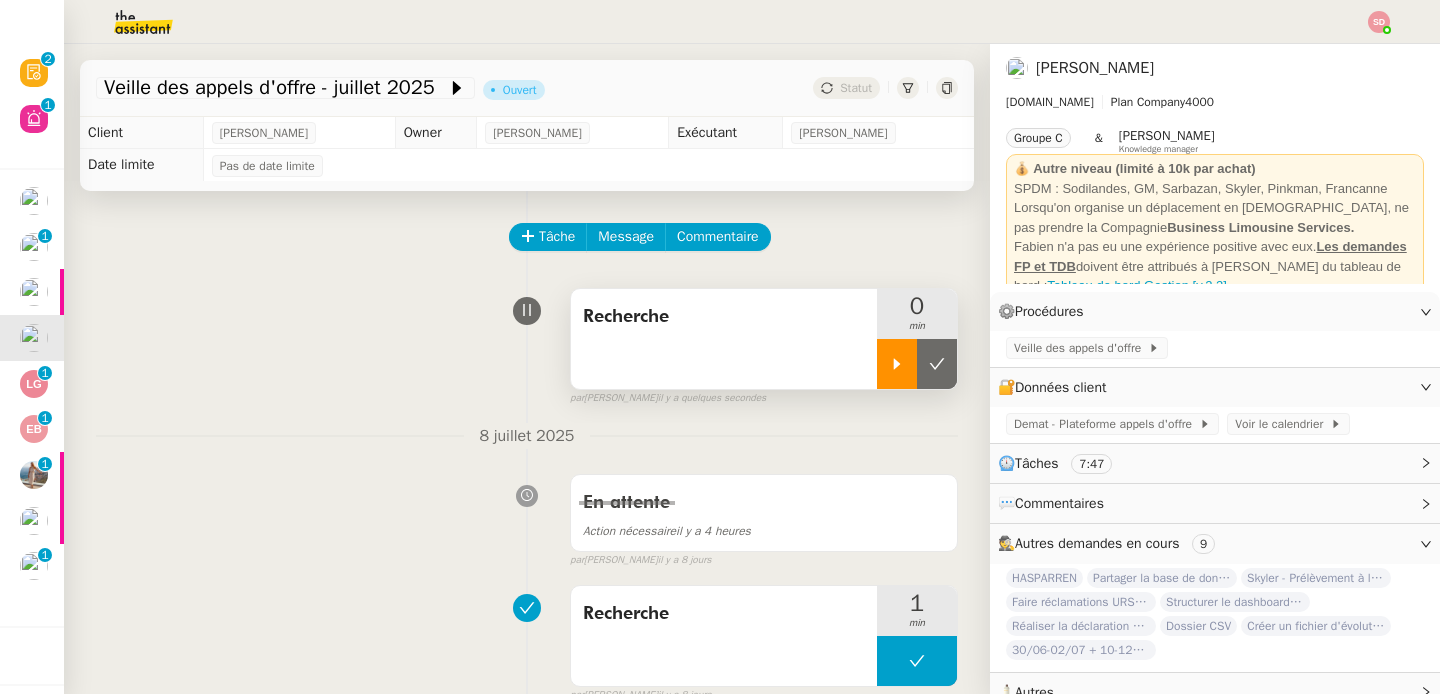 click 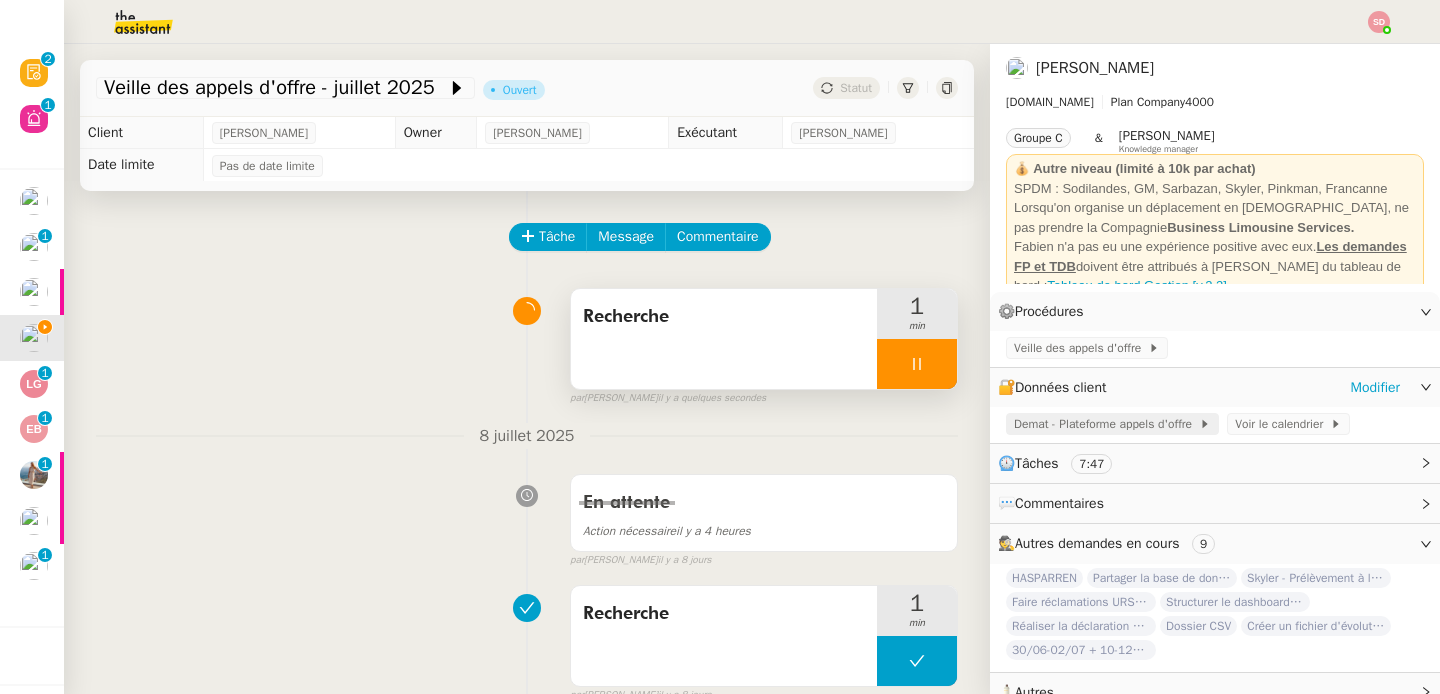 click on "Demat - Plateforme appels d'offre" 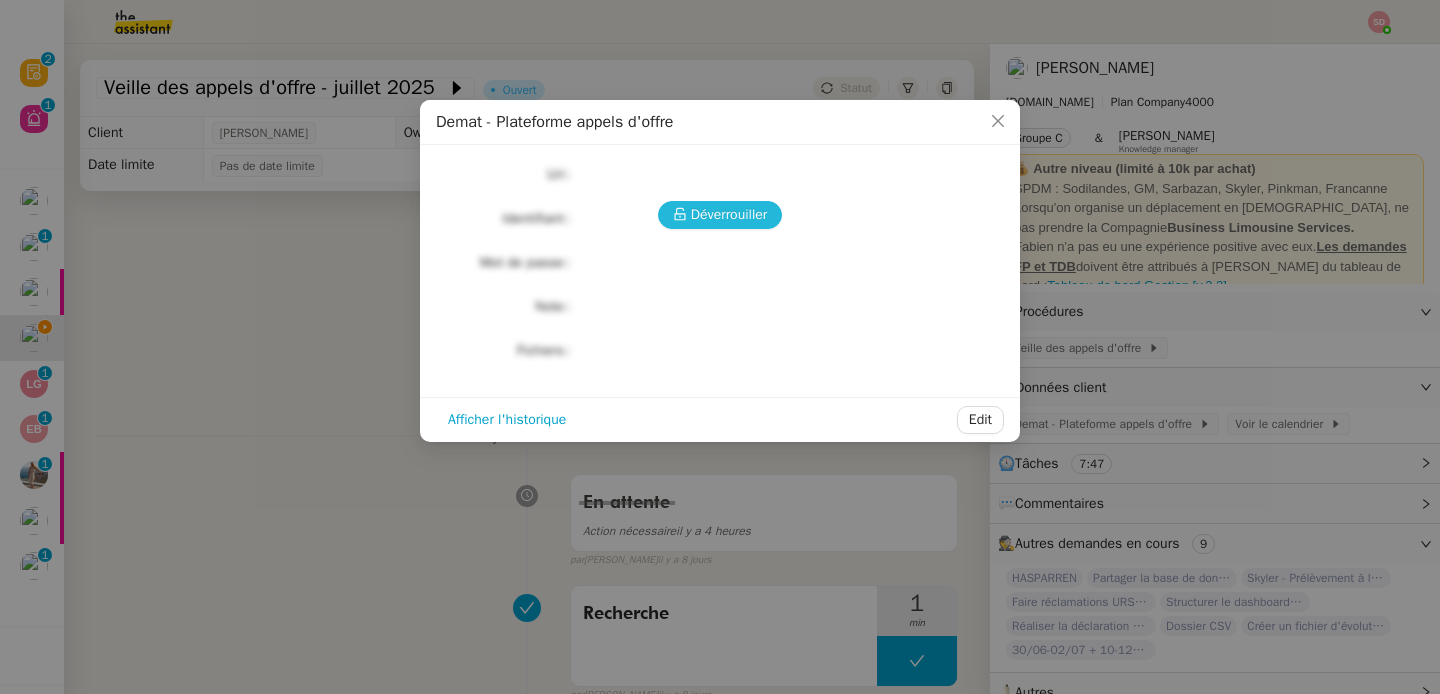 click on "Déverrouiller" at bounding box center (729, 214) 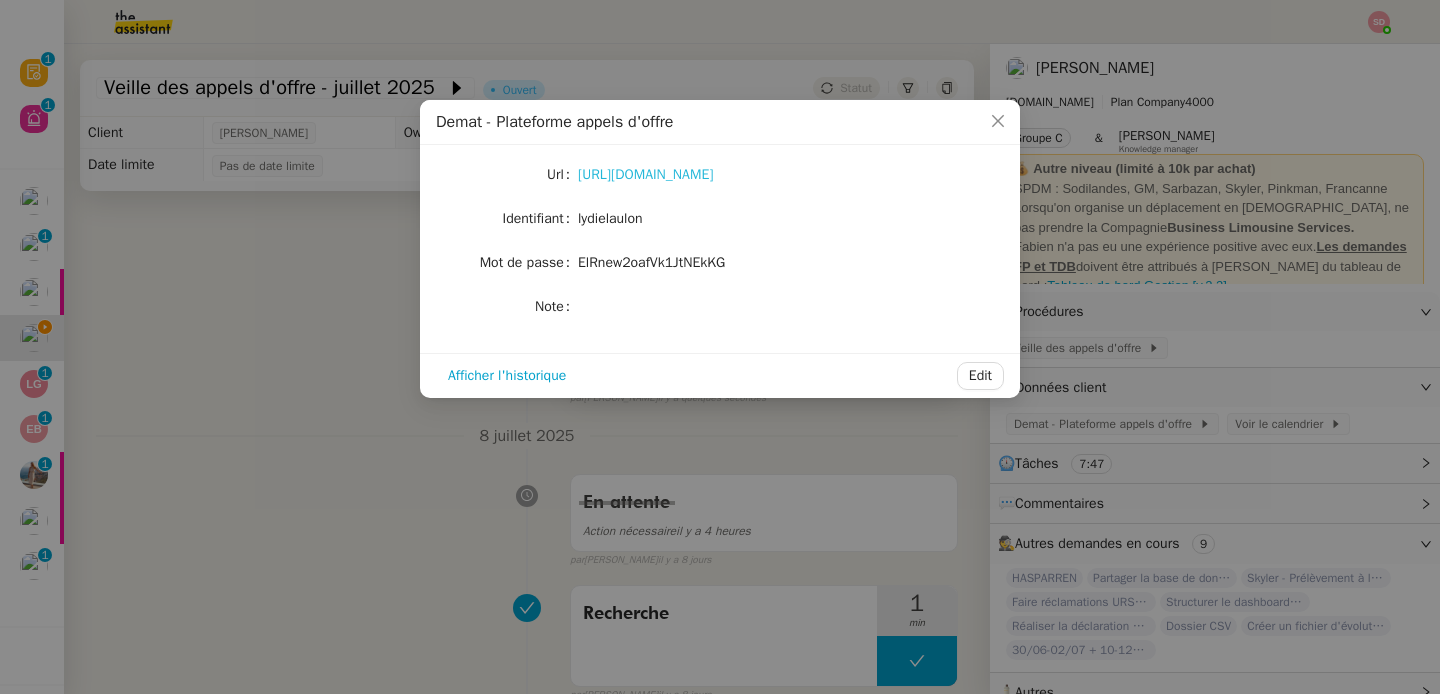 click on "https://demat-ampa.fr/?page=Entreprise.EntrepriseAdvancedSearch&searchAnnCons" 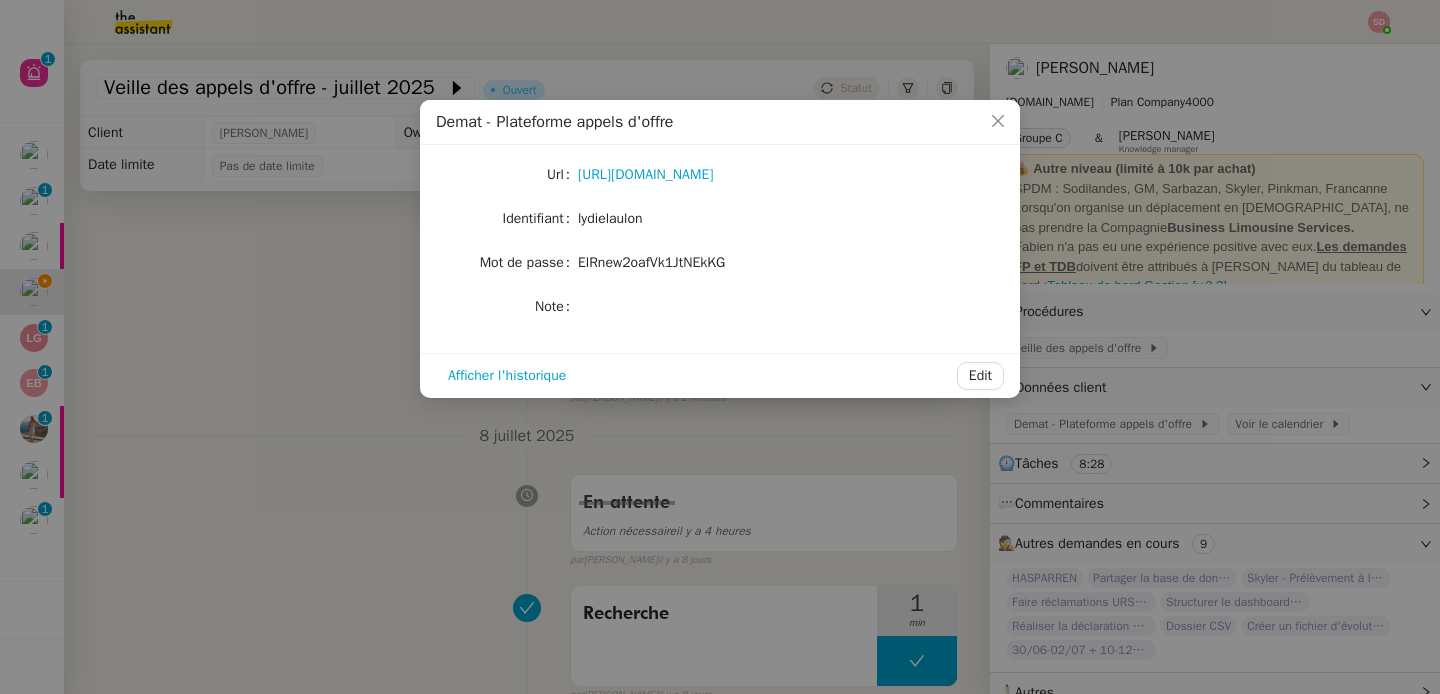 click on "Demat - Plateforme appels d'offre Url https://demat-ampa.fr/?page=Entreprise.EntrepriseAdvancedSearch&searchAnnCons    Identifiant lydielaulon Mot de passe ElRnew2oafVk1JtNEkKG Note
Afficher l'historique Edit" at bounding box center (720, 347) 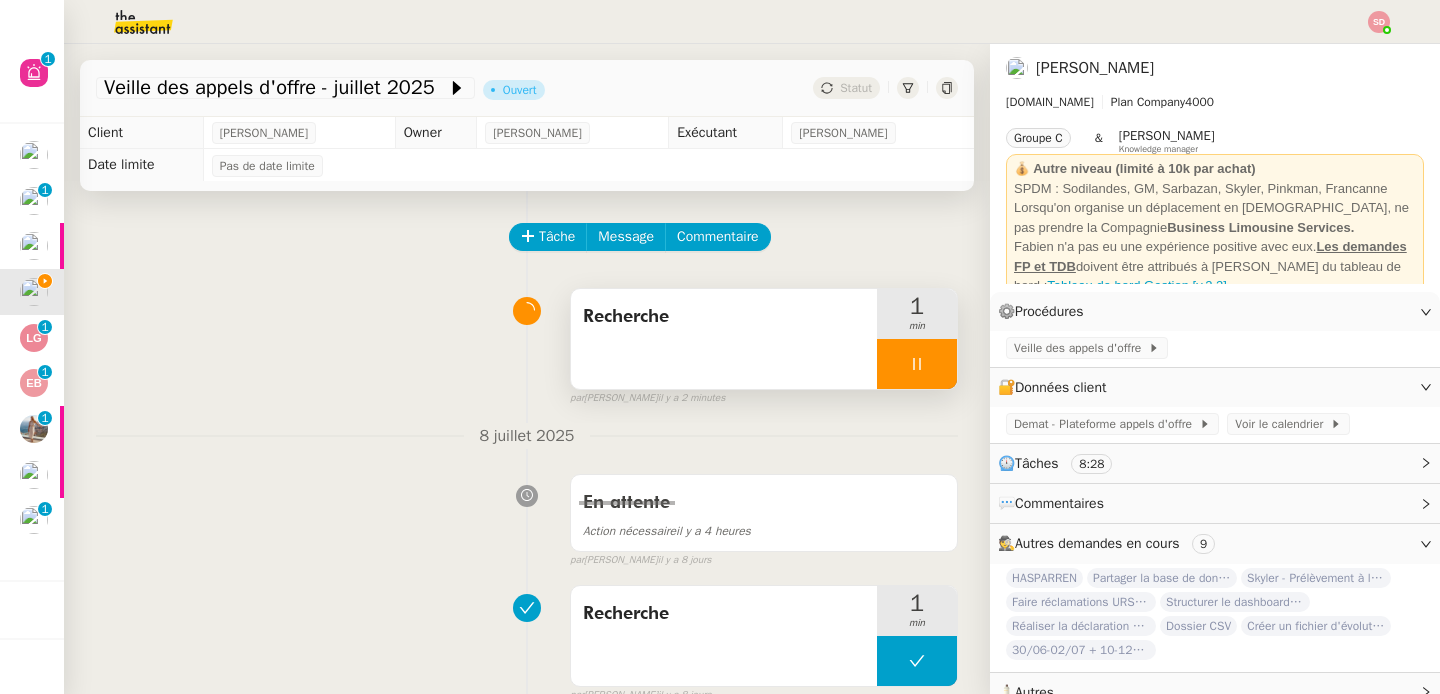 click at bounding box center [917, 364] 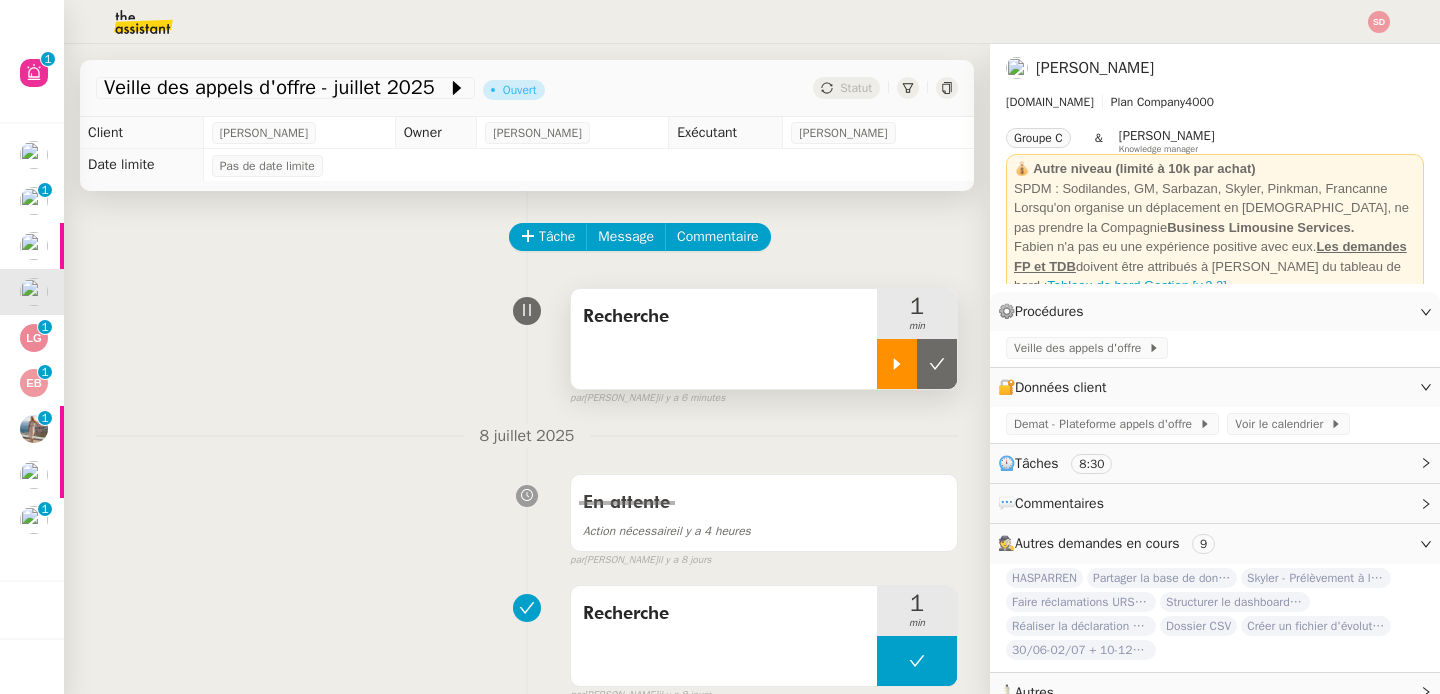 click at bounding box center [897, 364] 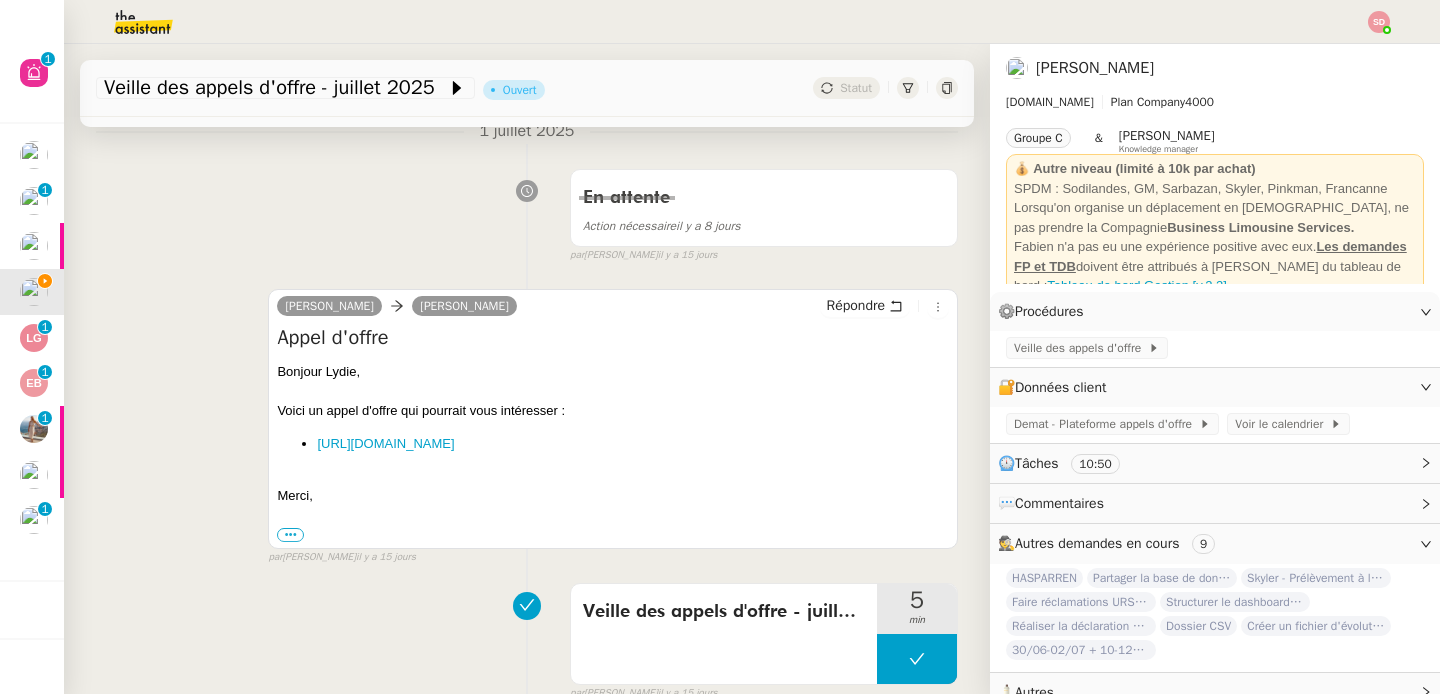 scroll, scrollTop: 602, scrollLeft: 0, axis: vertical 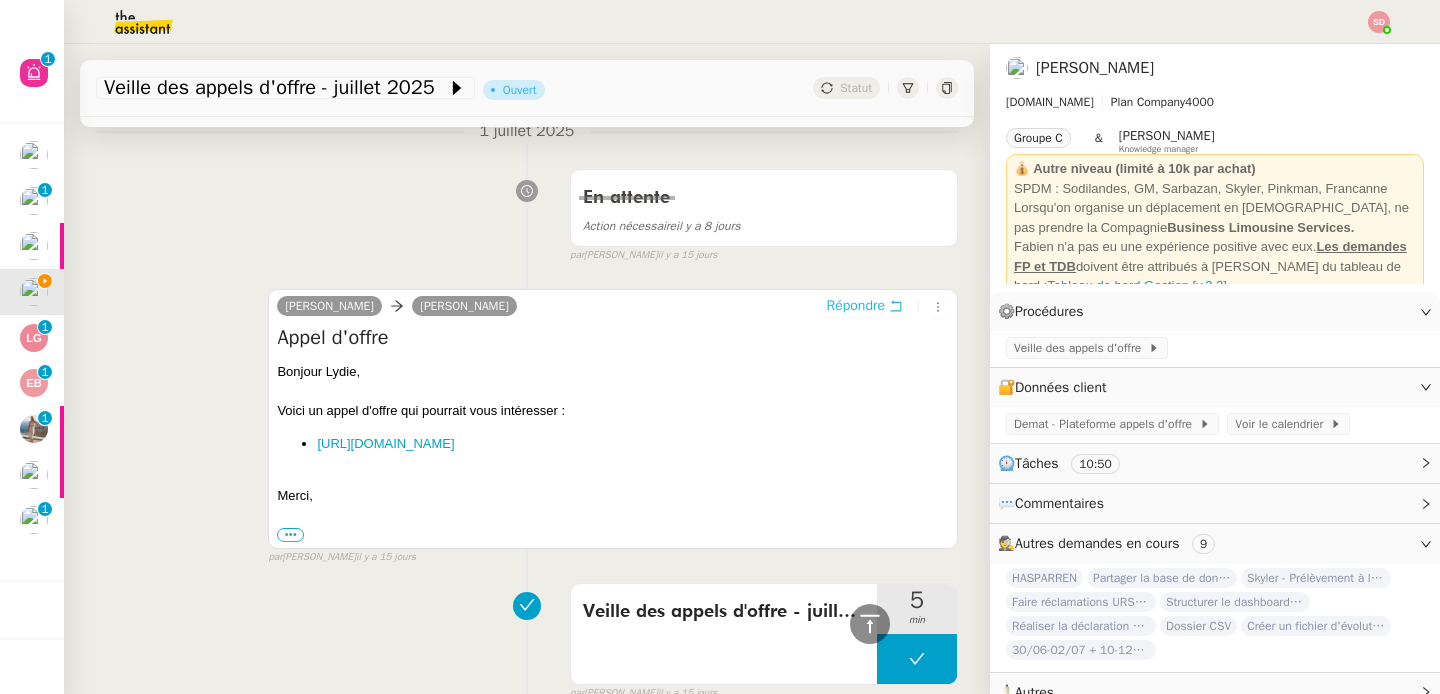 click on "Répondre" at bounding box center (856, 306) 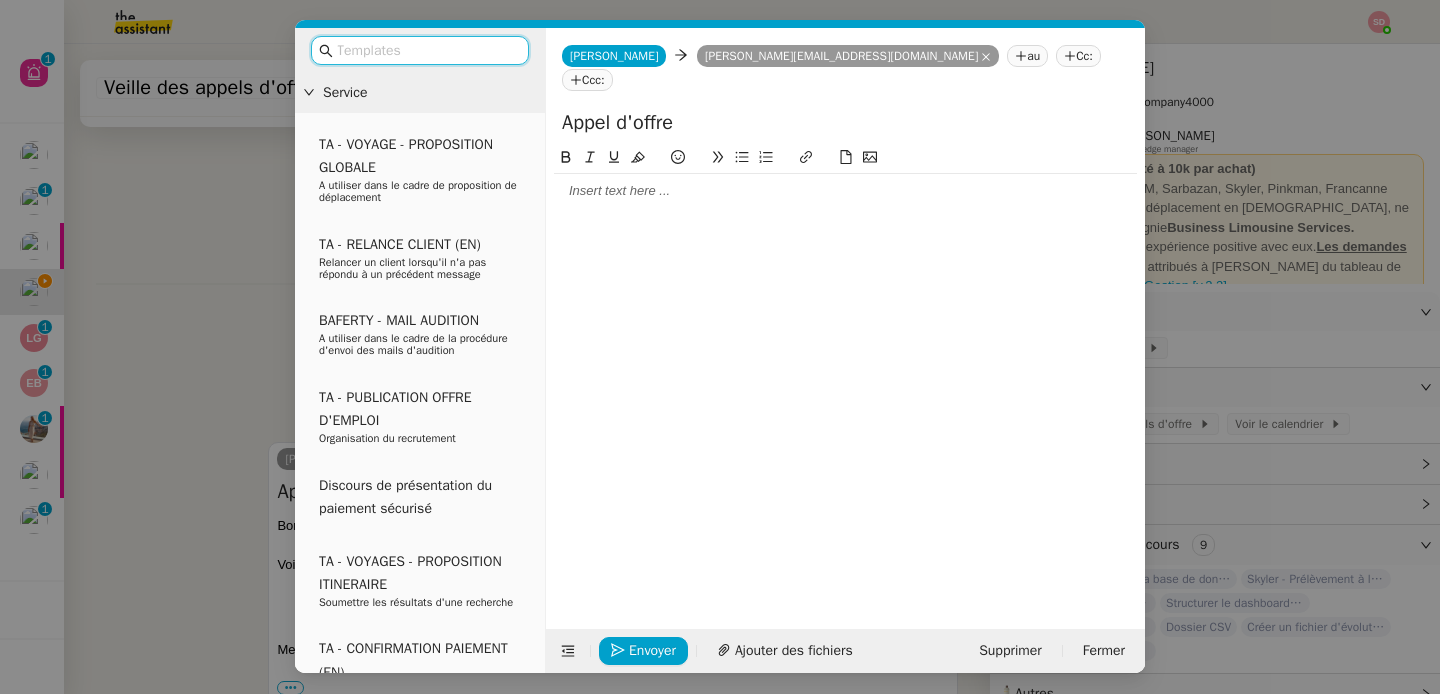 scroll, scrollTop: 755, scrollLeft: 0, axis: vertical 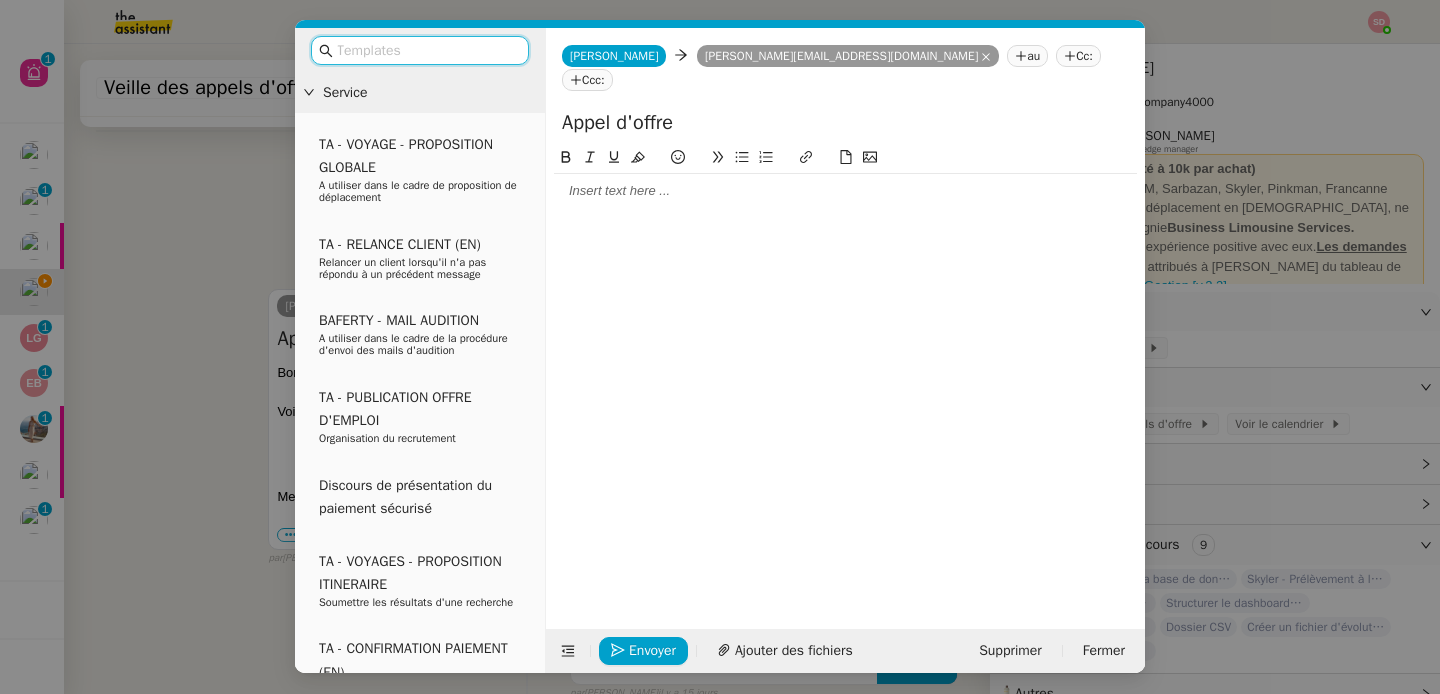 click on "Service TA - VOYAGE - PROPOSITION GLOBALE    A utiliser dans le cadre de proposition de déplacement TA - RELANCE CLIENT (EN)    Relancer un client lorsqu'il n'a pas répondu à un précédent message BAFERTY - MAIL AUDITION    A utiliser dans le cadre de la procédure d'envoi des mails d'audition TA - PUBLICATION OFFRE D'EMPLOI     Organisation du recrutement Discours de présentation du paiement sécurisé    TA - VOYAGES - PROPOSITION ITINERAIRE    Soumettre les résultats d'une recherche TA - CONFIRMATION PAIEMENT (EN)    Confirmer avec le client de modèle de transaction - Attention Plan Pro nécessaire. TA - COURRIER EXPEDIE (recommandé)    A utiliser dans le cadre de l'envoi d'un courrier recommandé TA - PARTAGE DE CALENDRIER (EN)    A utiliser pour demander au client de partager son calendrier afin de faciliter l'accès et la gestion PSPI - Appel de fonds MJL    A utiliser dans le cadre de la procédure d'appel de fonds MJL TA - RELANCE CLIENT    TA - AR PROCEDURES        21 YIELD" at bounding box center [720, 347] 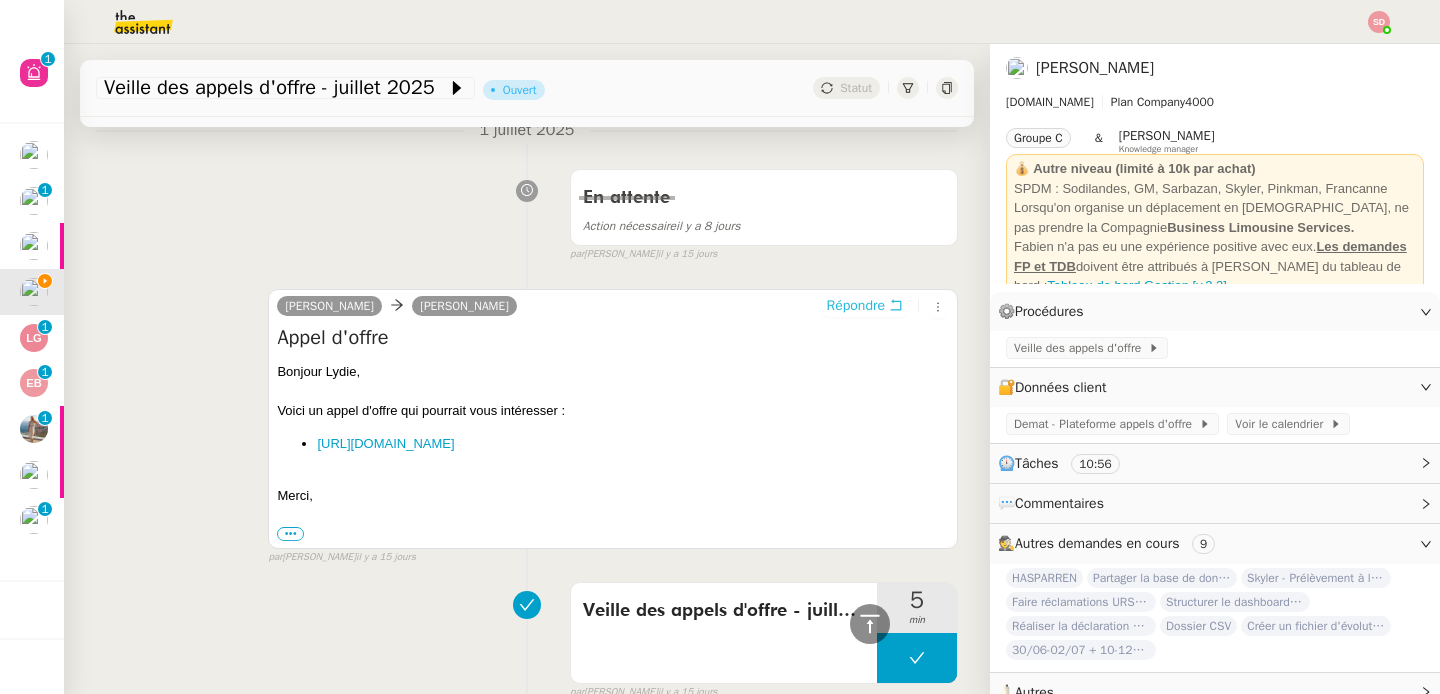 scroll, scrollTop: 753, scrollLeft: 0, axis: vertical 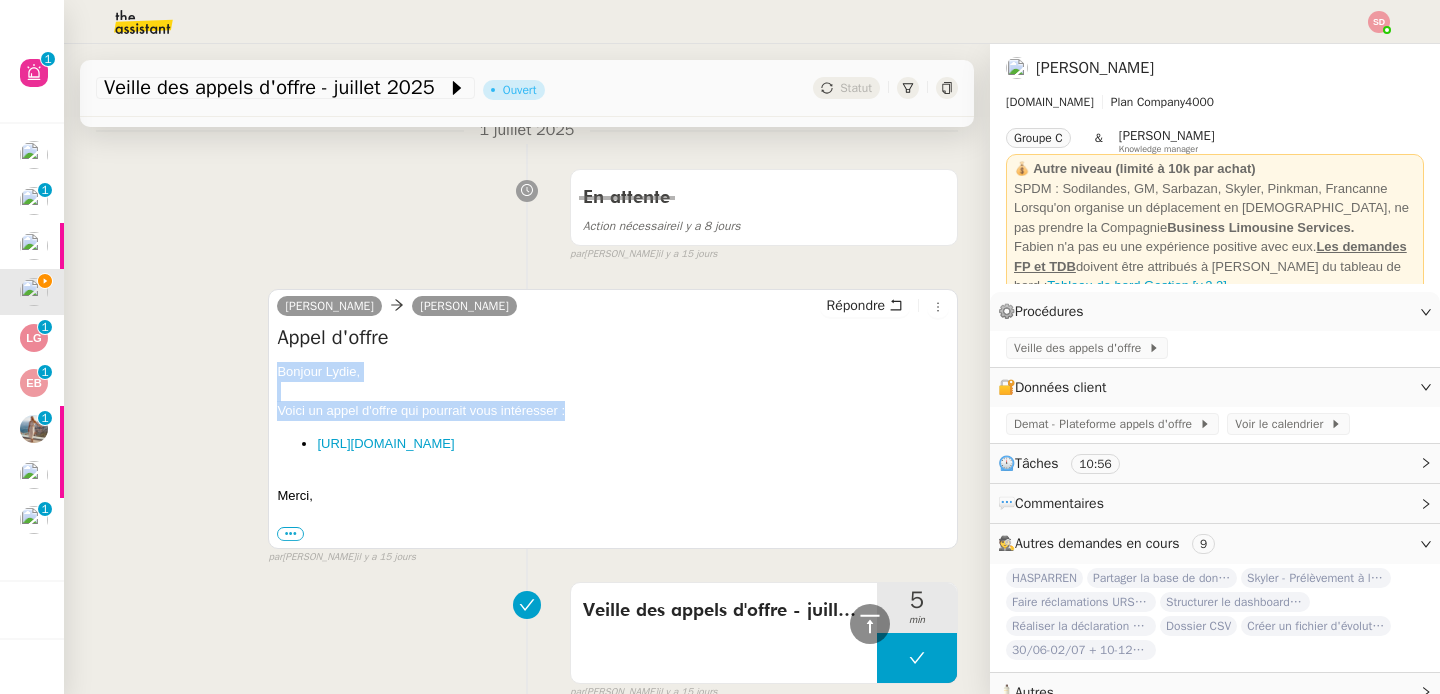 drag, startPoint x: 268, startPoint y: 370, endPoint x: 604, endPoint y: 407, distance: 338.03107 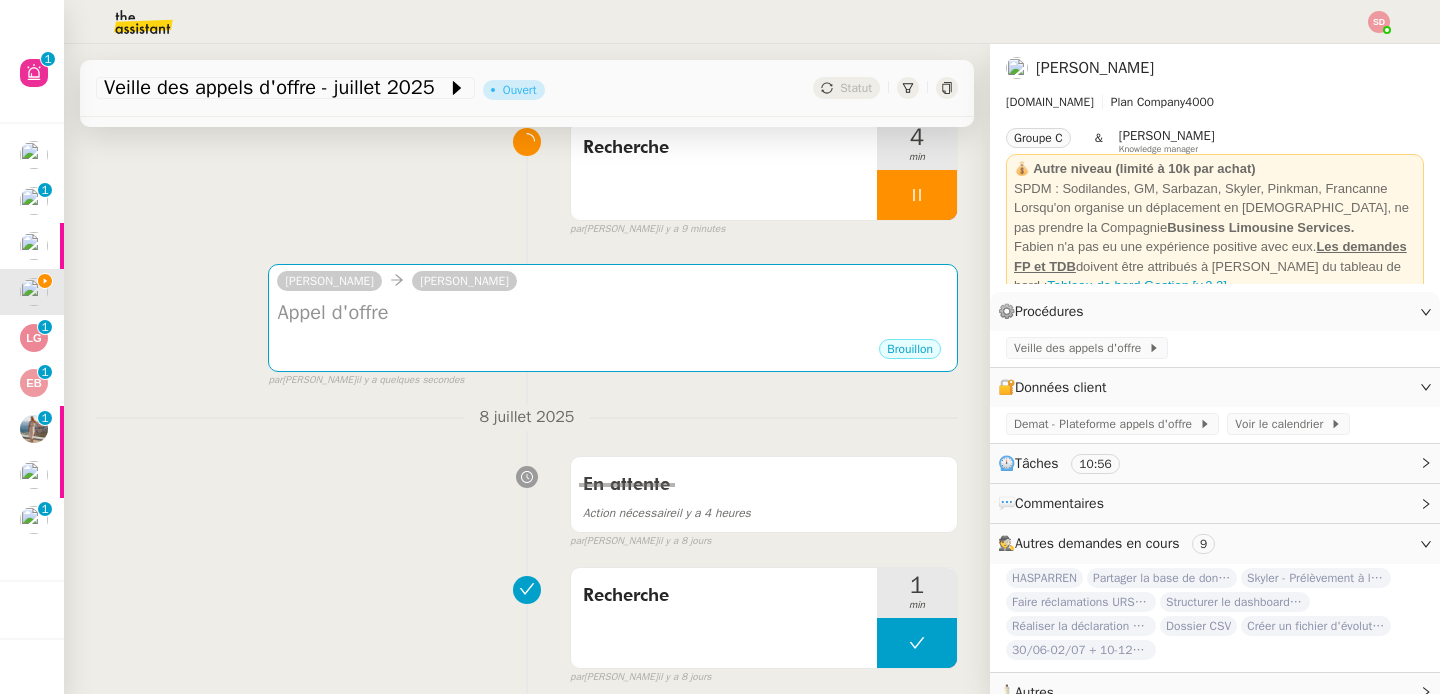 scroll, scrollTop: 0, scrollLeft: 0, axis: both 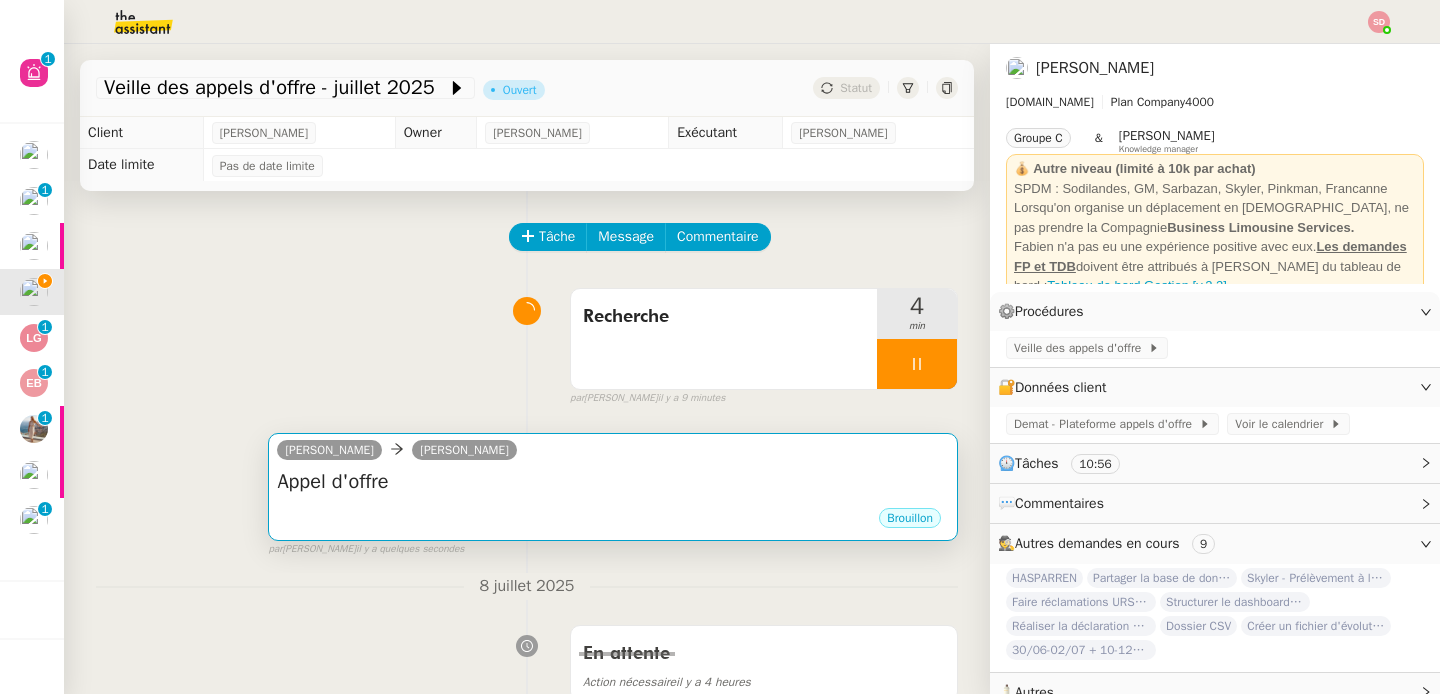 click on "Appel d'offre" at bounding box center (613, 482) 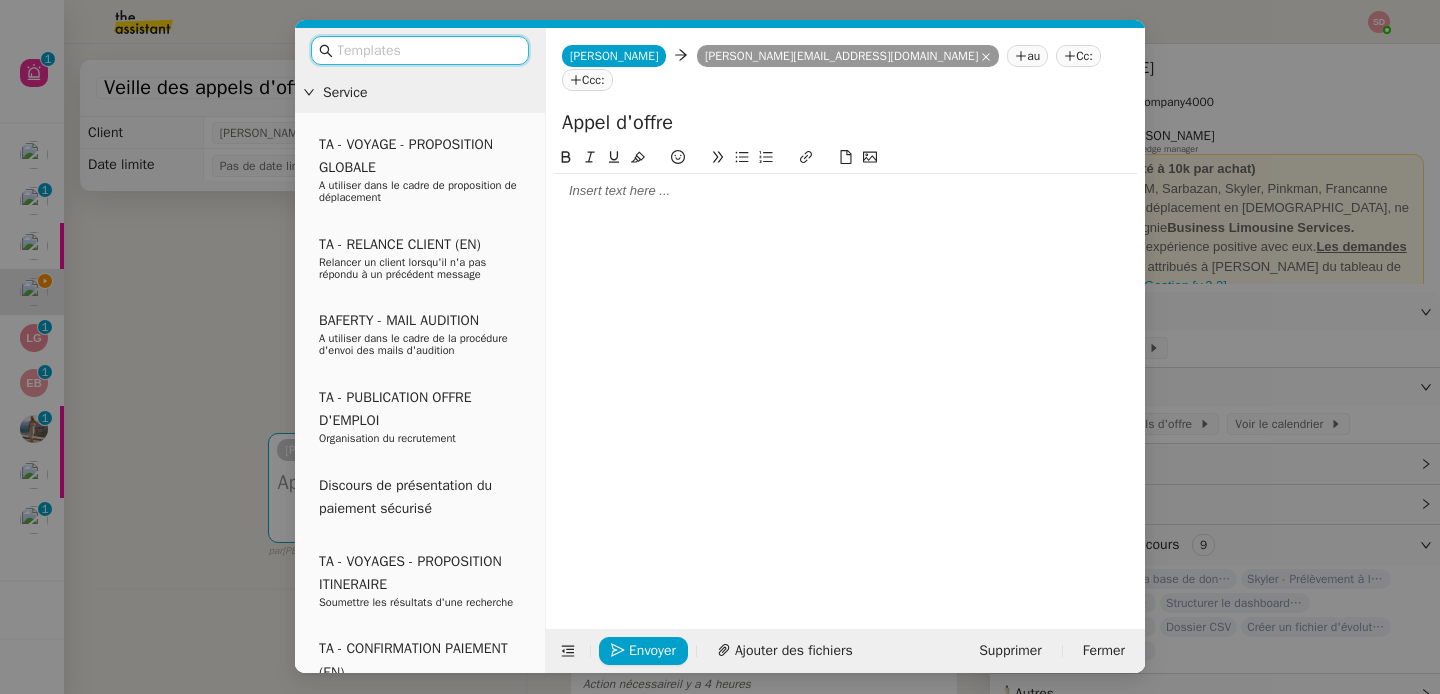 click 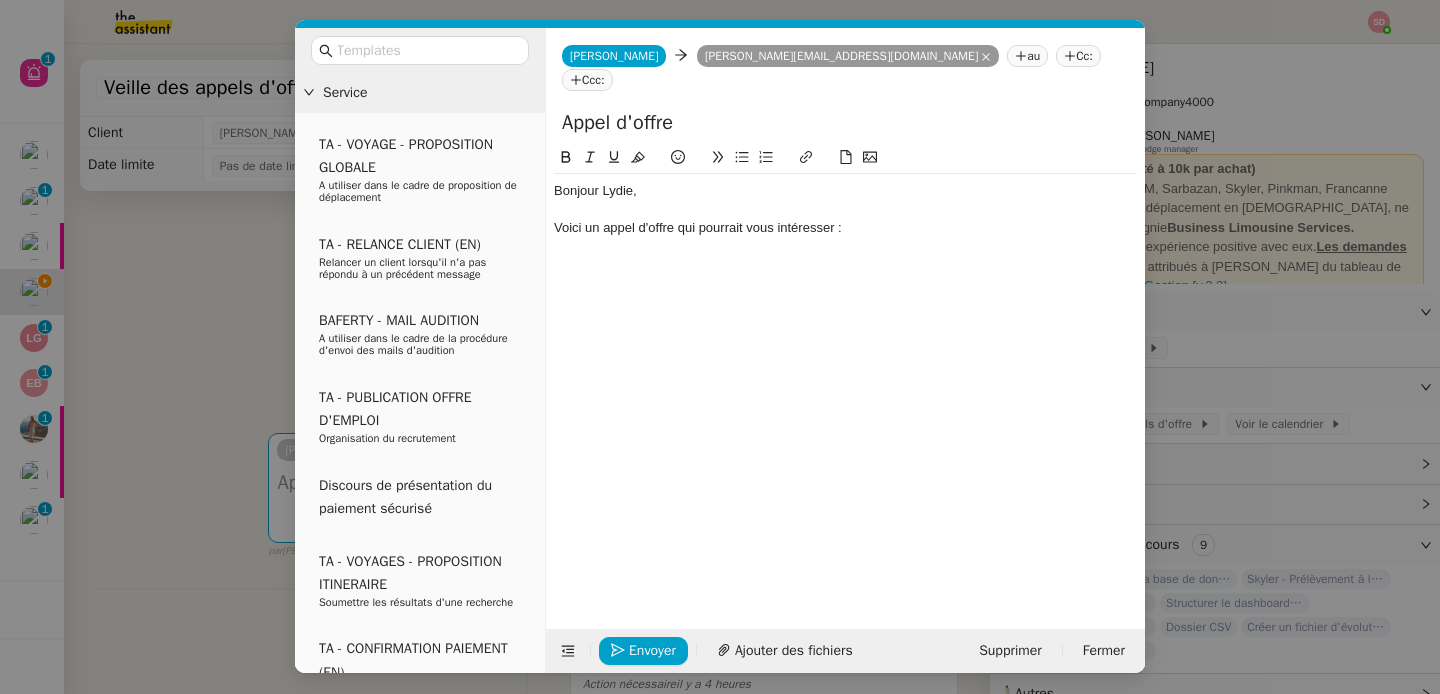 scroll, scrollTop: 0, scrollLeft: 0, axis: both 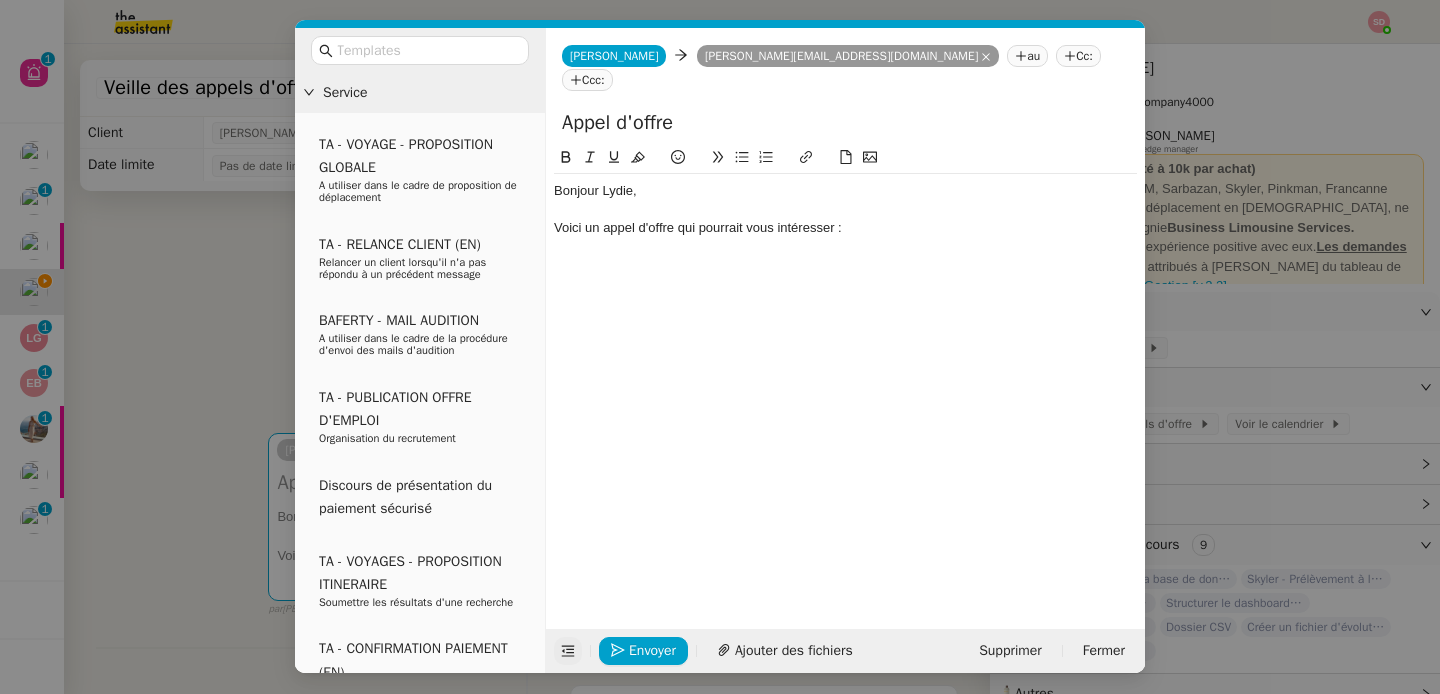 click 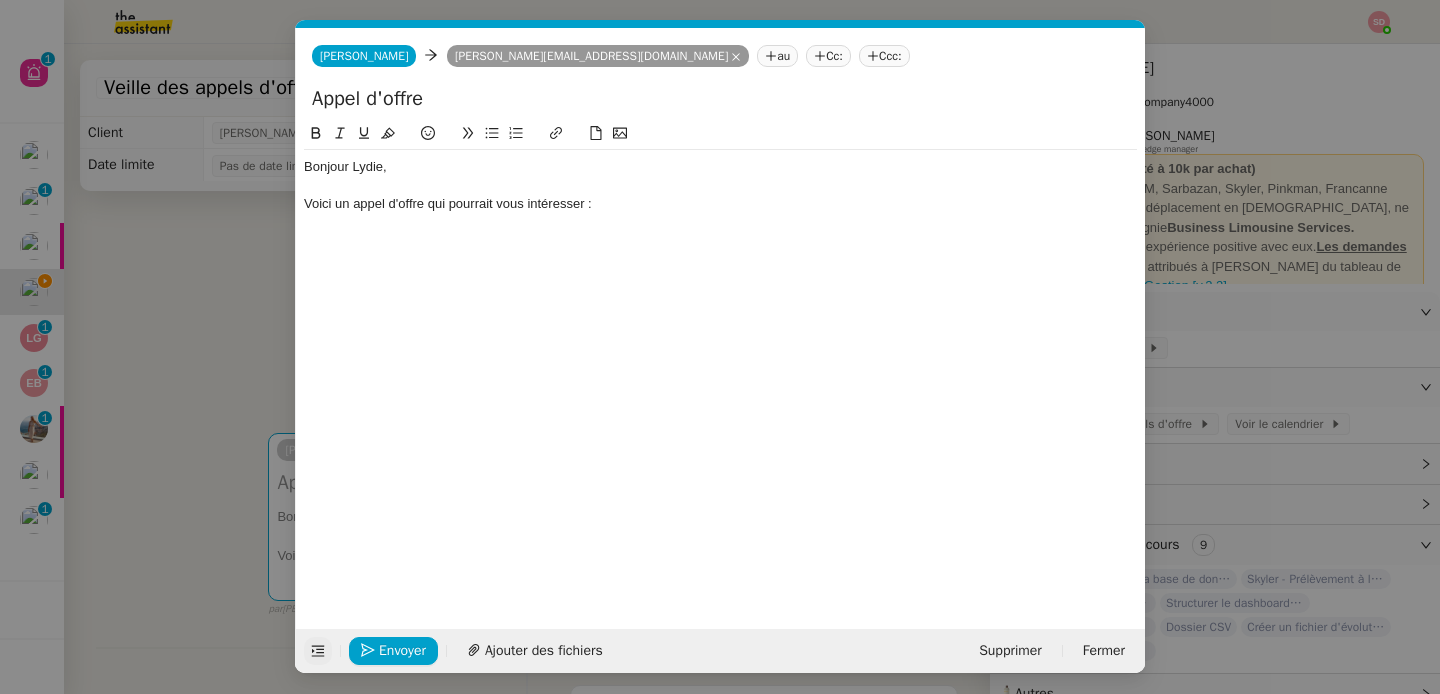 click on "Voici un appel d'offre qui pourrait vous intéresser :" 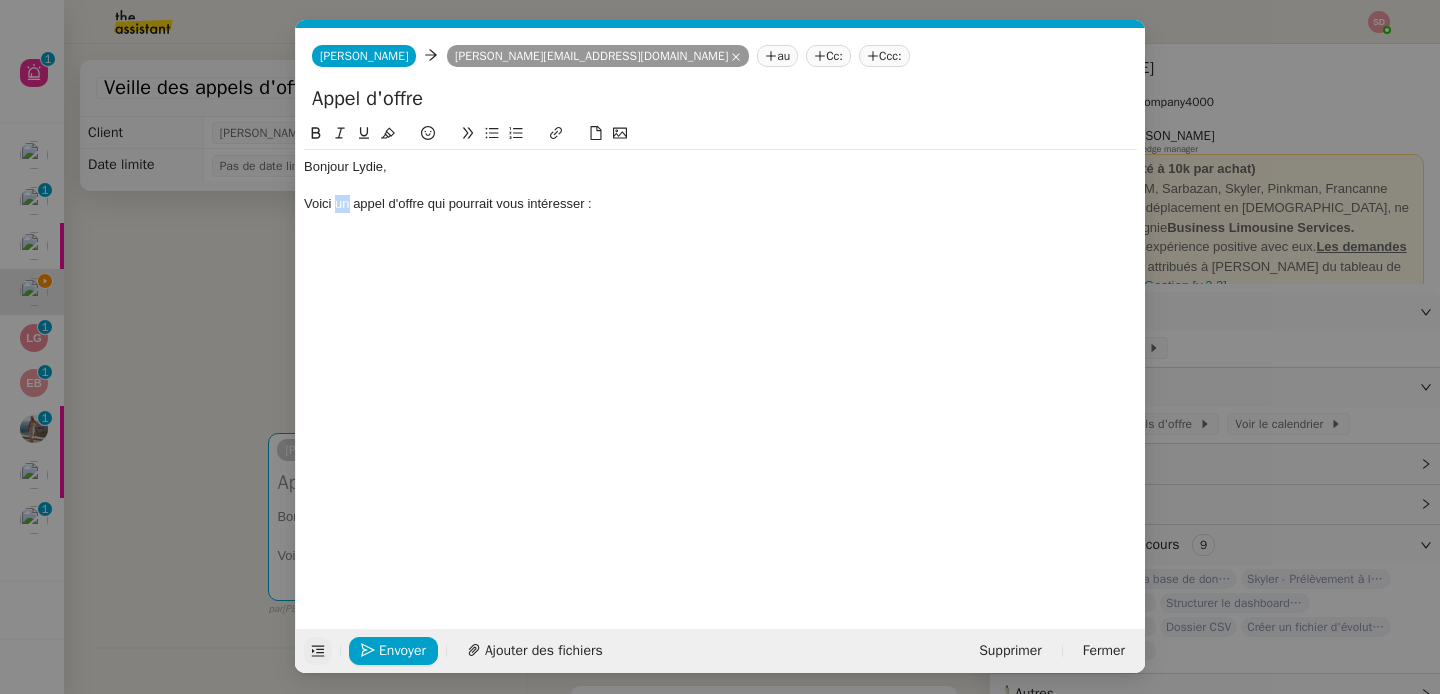 click on "Voici un appel d'offre qui pourrait vous intéresser :" 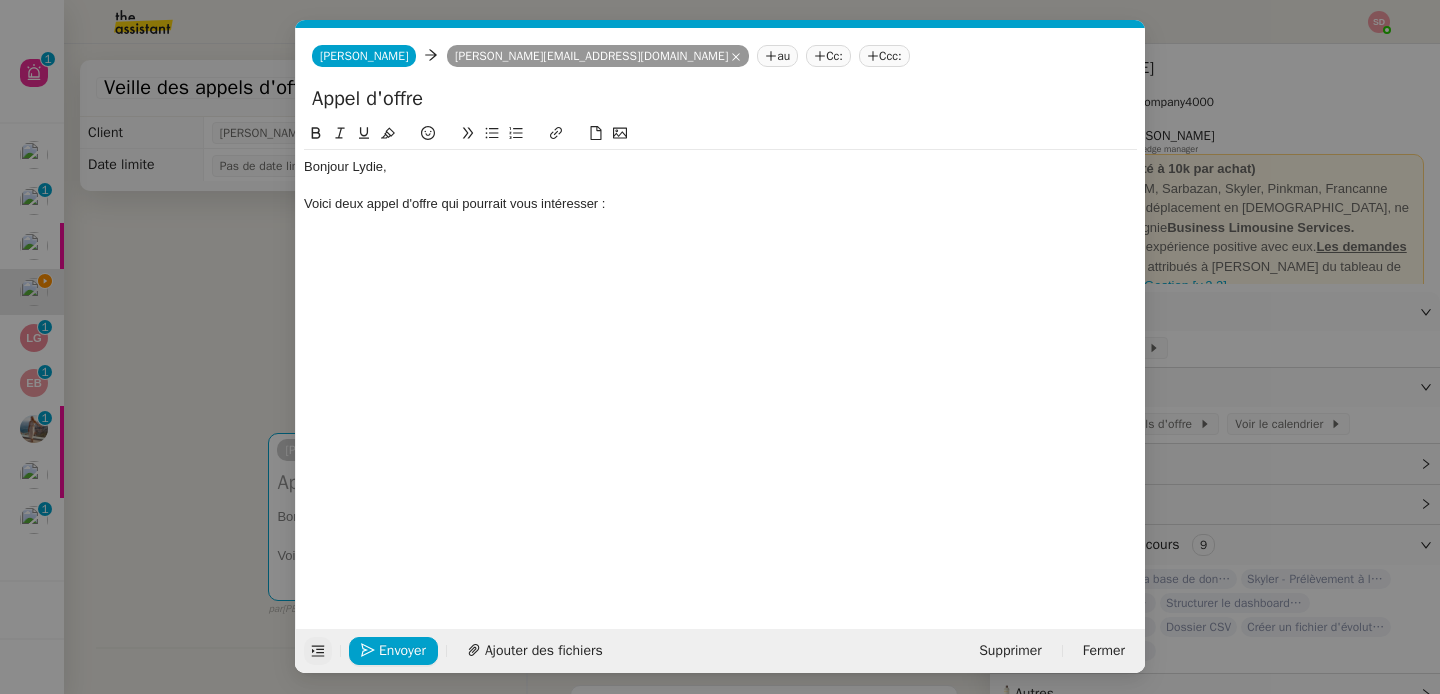 click on "Voici deux appel d'offre qui pourrait vous intéresser :" 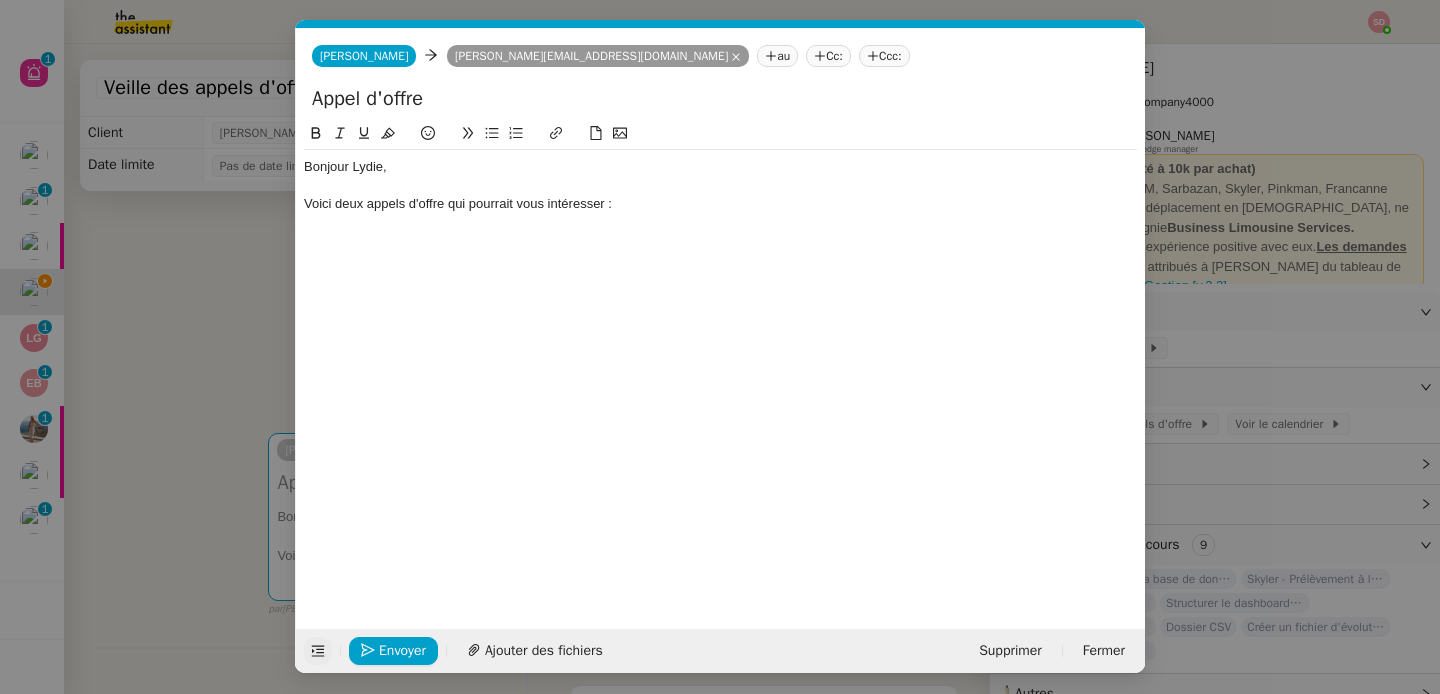click on "Voici deux appels d'offre qui pourrait vous intéresser :" 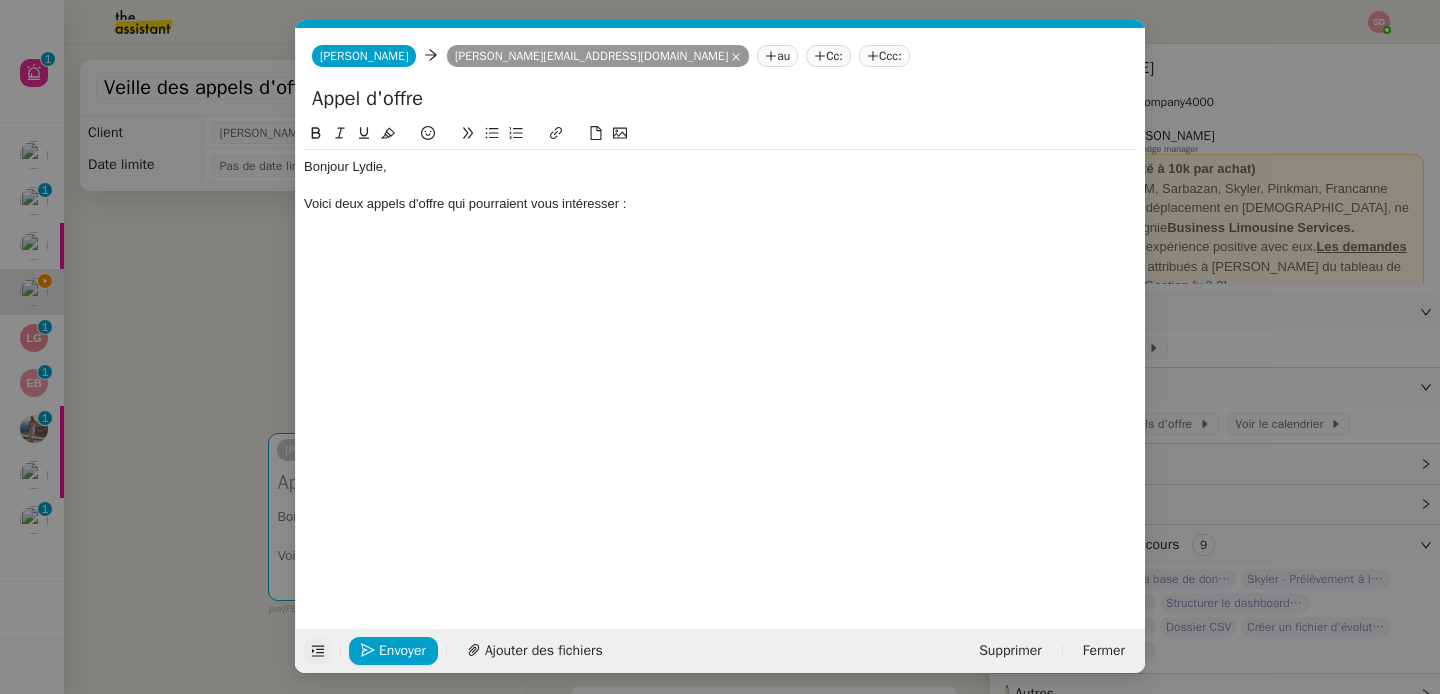 click on "Bonjour Lydie, Voici deux appels d'offre qui pourraient vous intéresser :" 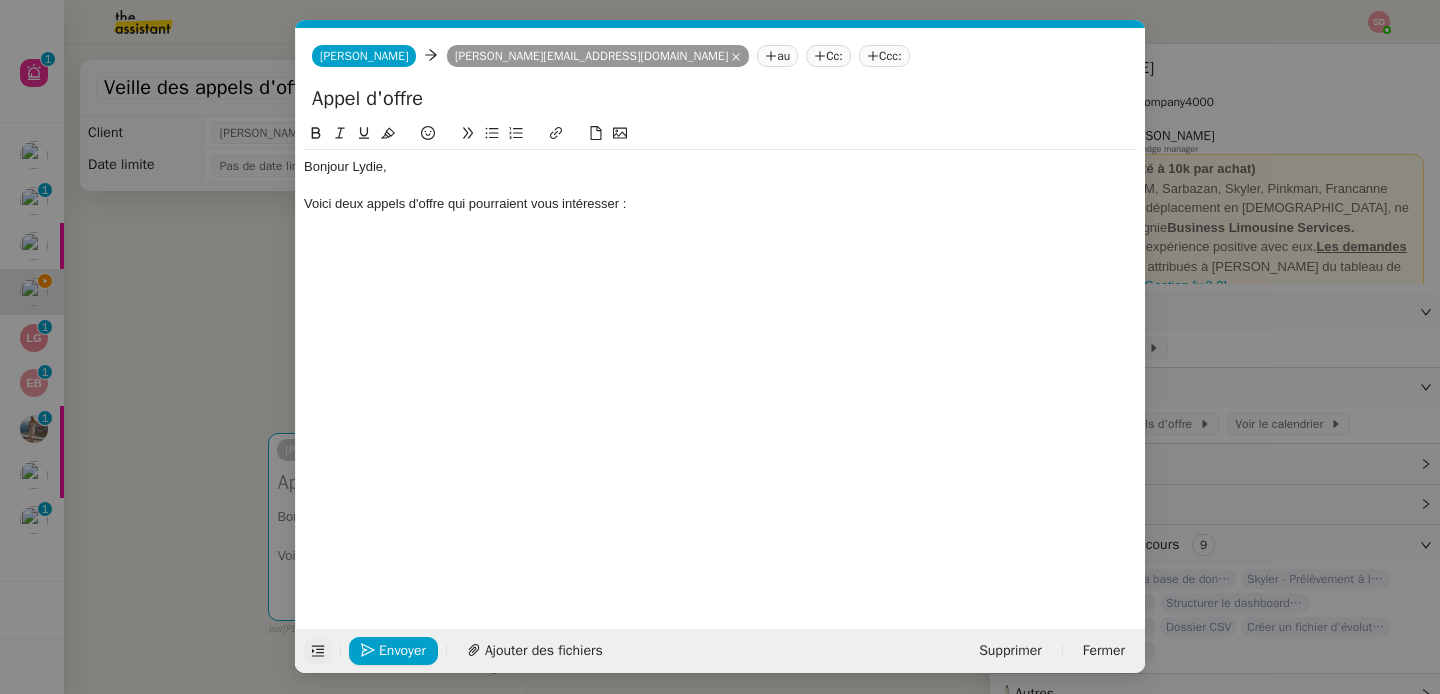 scroll, scrollTop: 0, scrollLeft: 0, axis: both 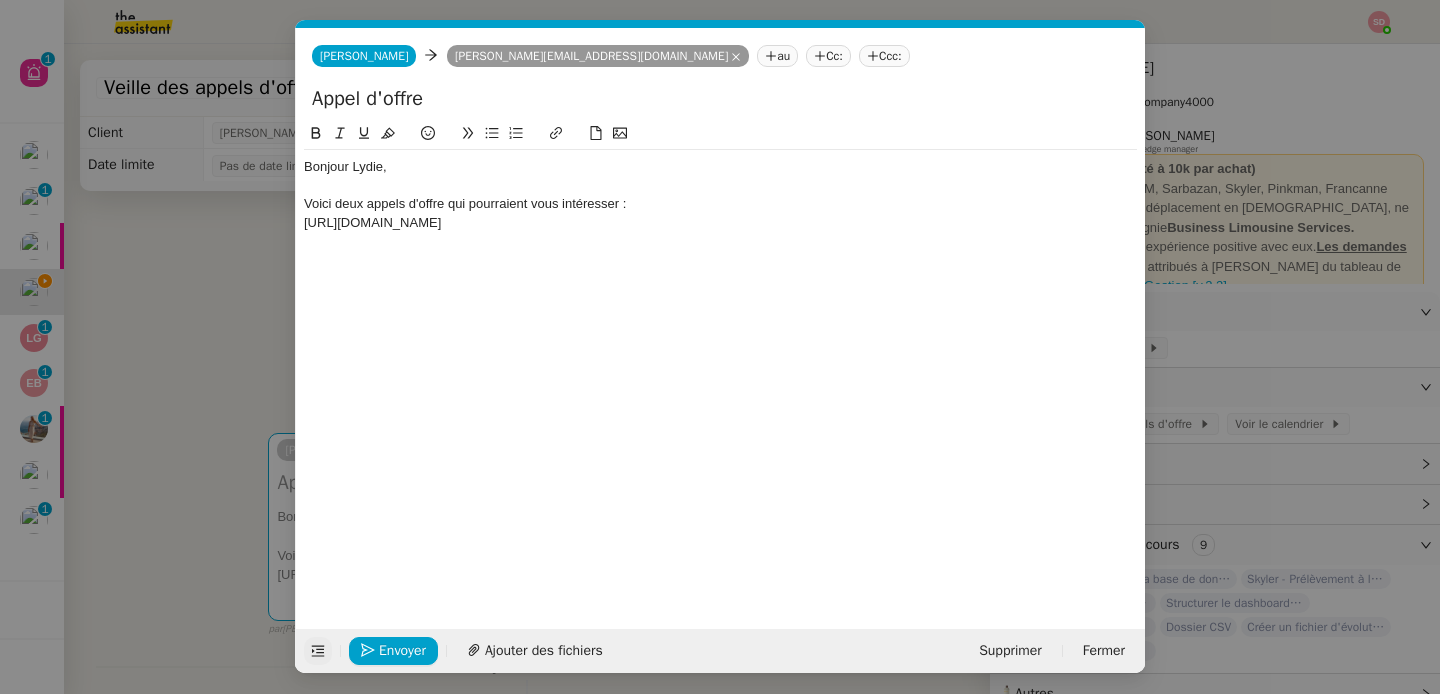 click on "https://demat-ampa.fr/entreprise/consultation/601698?orgAcronyme=a1a" 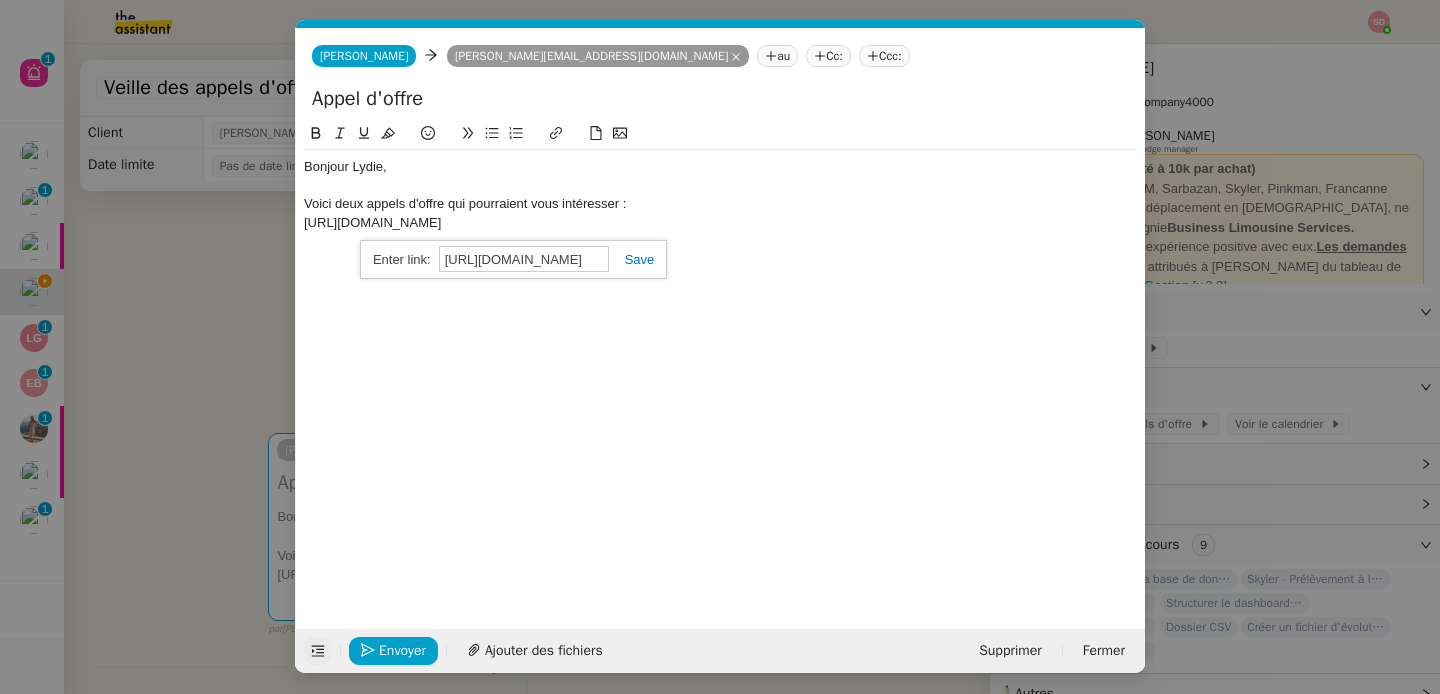 click 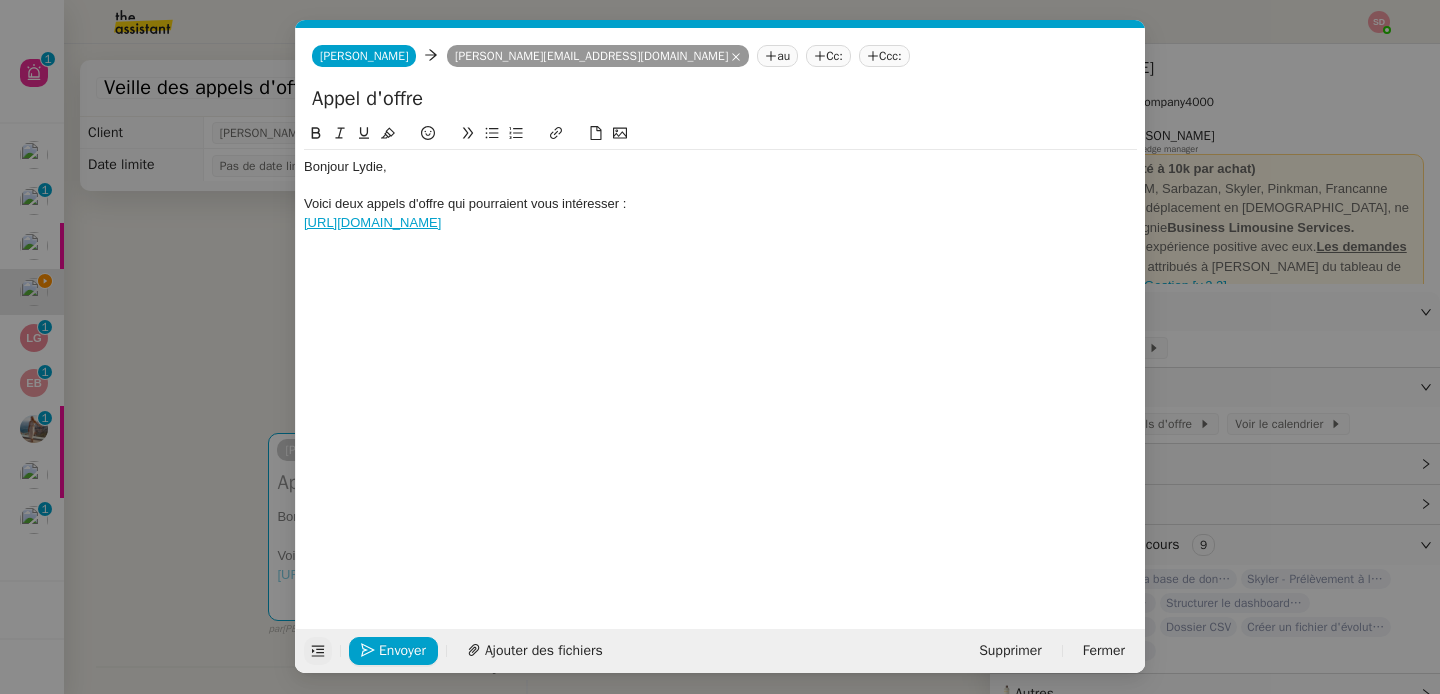 click on "https://demat-ampa.fr/entreprise/consultation/601698?orgAcronyme=a1a" 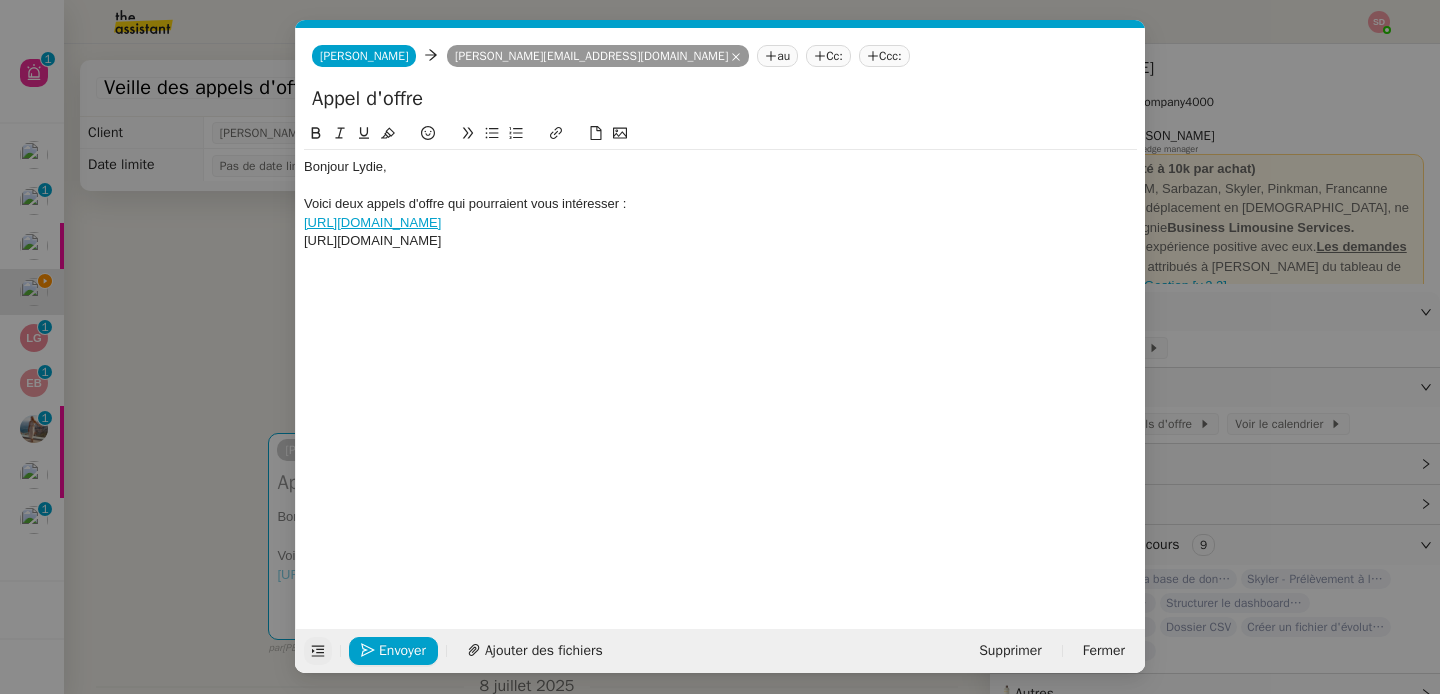 scroll, scrollTop: 0, scrollLeft: 0, axis: both 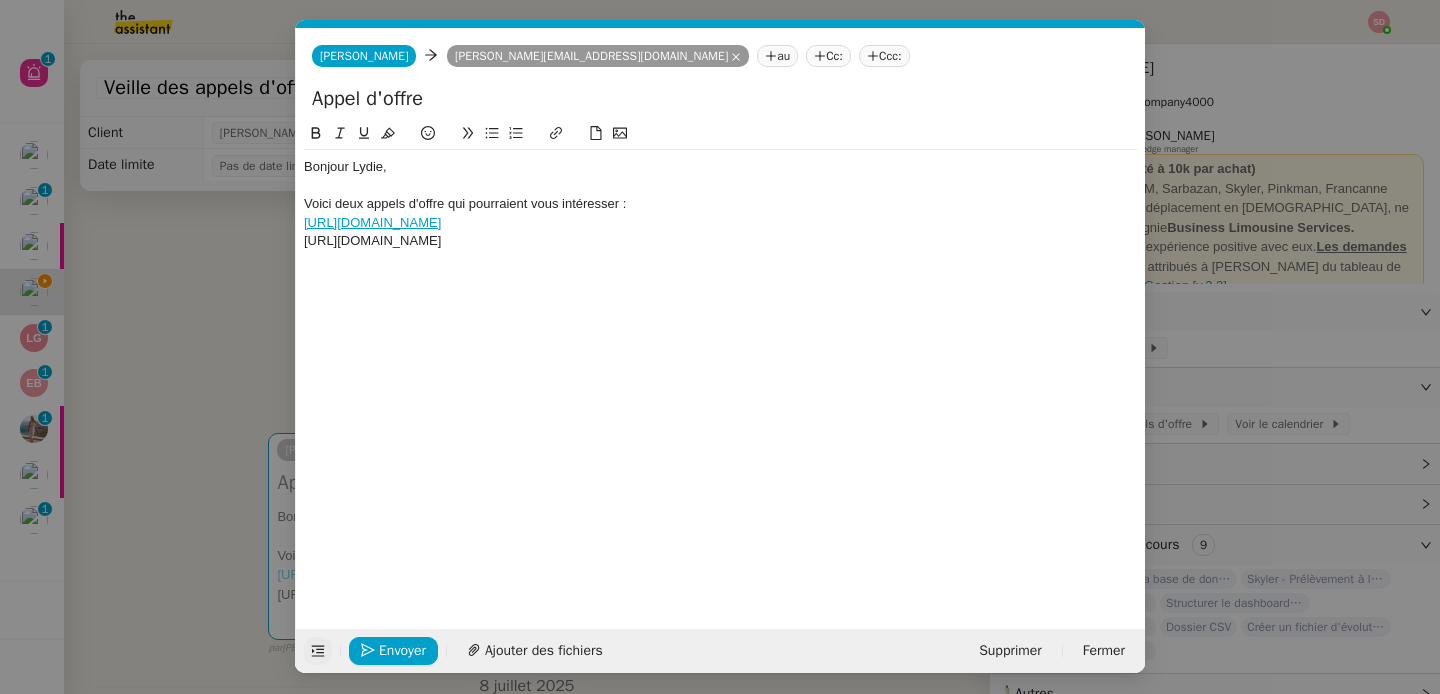 click on "https://demat-ampa.fr/entreprise/consultation/601547?orgAcronyme=EPLE_40_2" 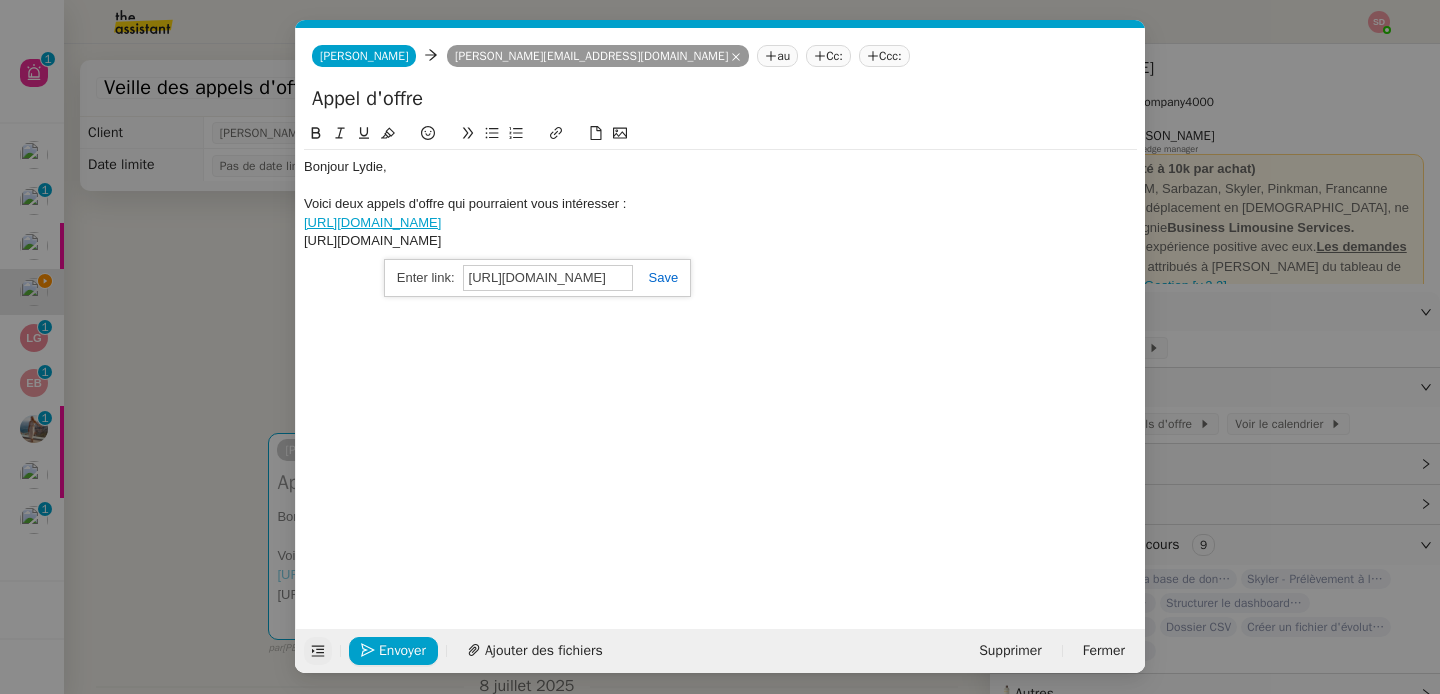 click 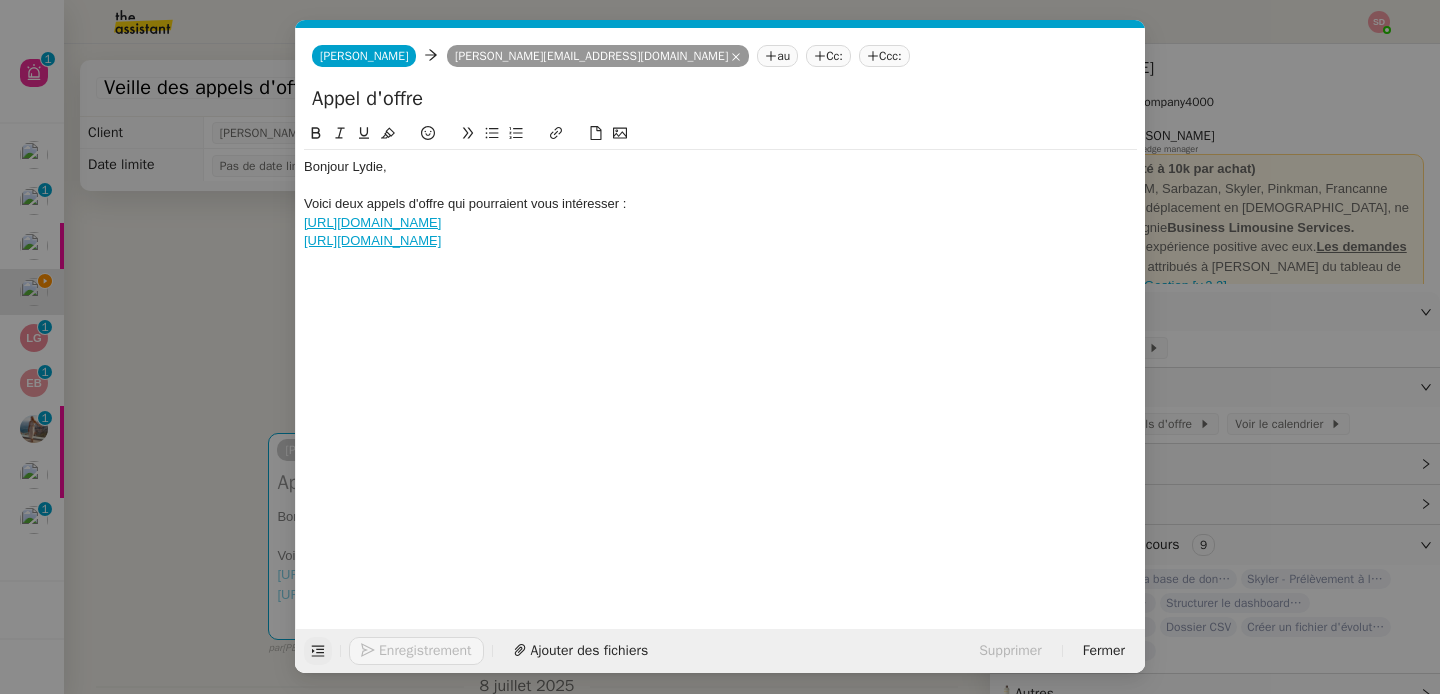 click on "https://demat-ampa.fr/entreprise/consultation/601547?orgAcronyme=EPLE_40_2" 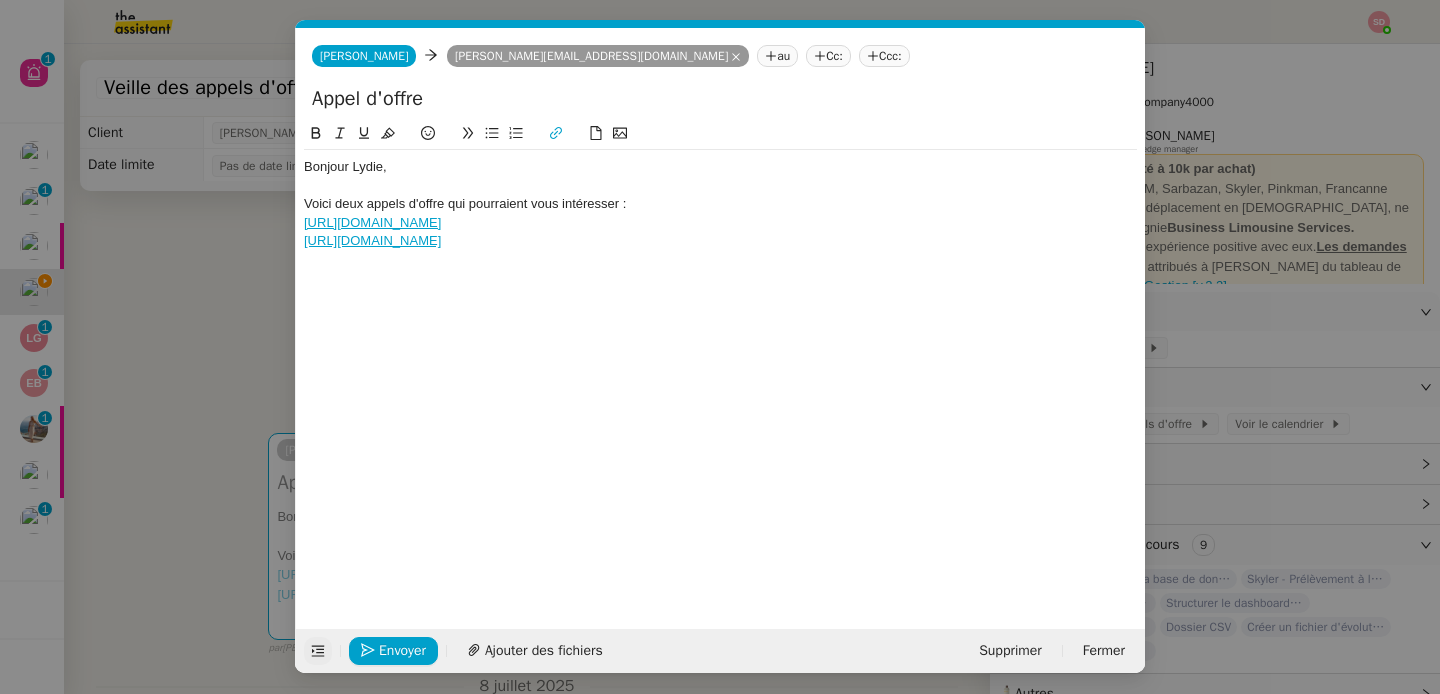 drag, startPoint x: 783, startPoint y: 241, endPoint x: 295, endPoint y: 218, distance: 488.54172 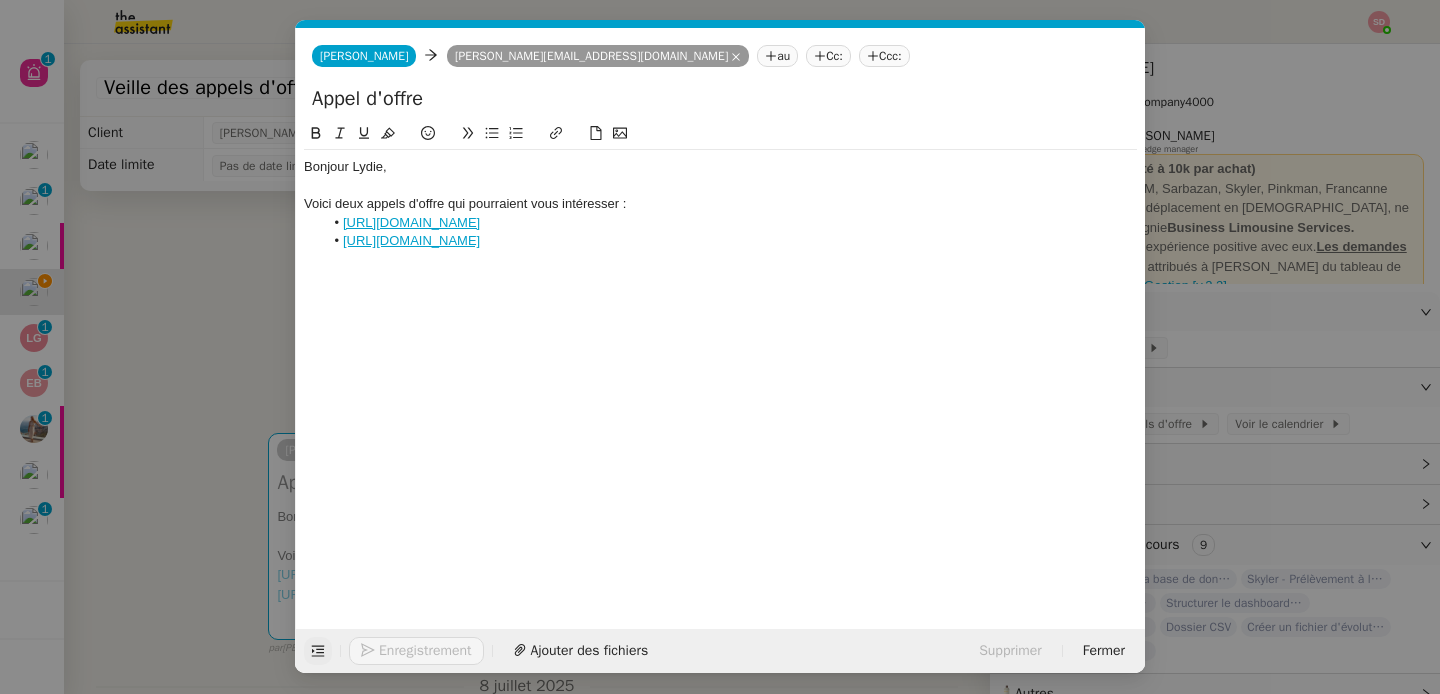 click on "https://demat-ampa.fr/entreprise/consultation/601547?orgAcronyme=EPLE_40_2" 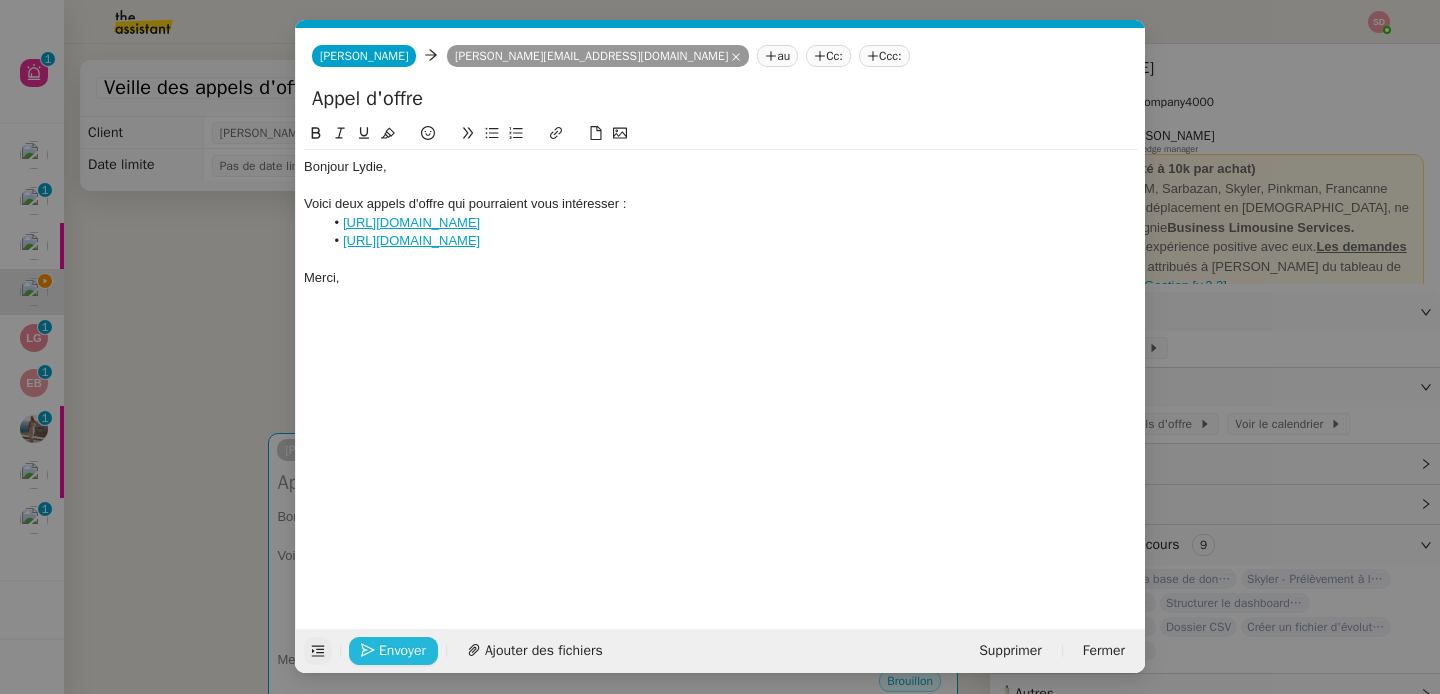 click on "Envoyer" 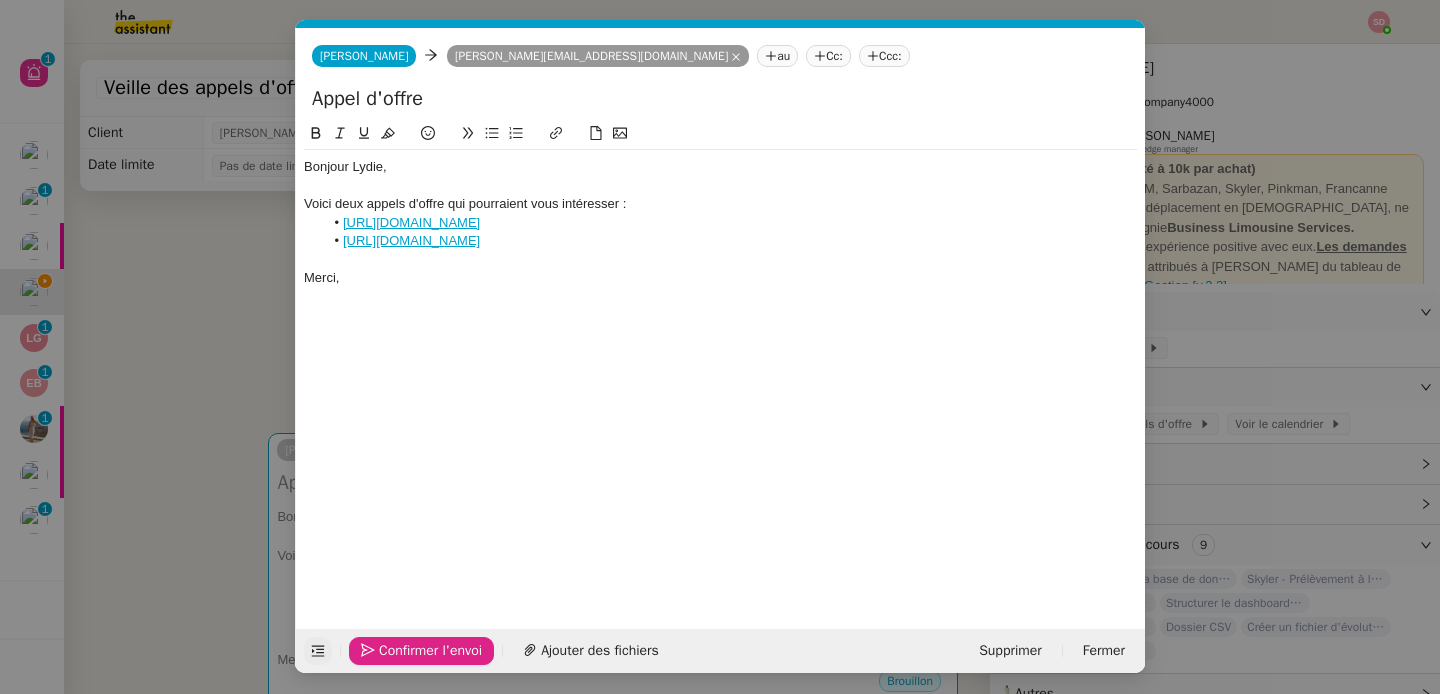 click on "Confirmer l'envoi" 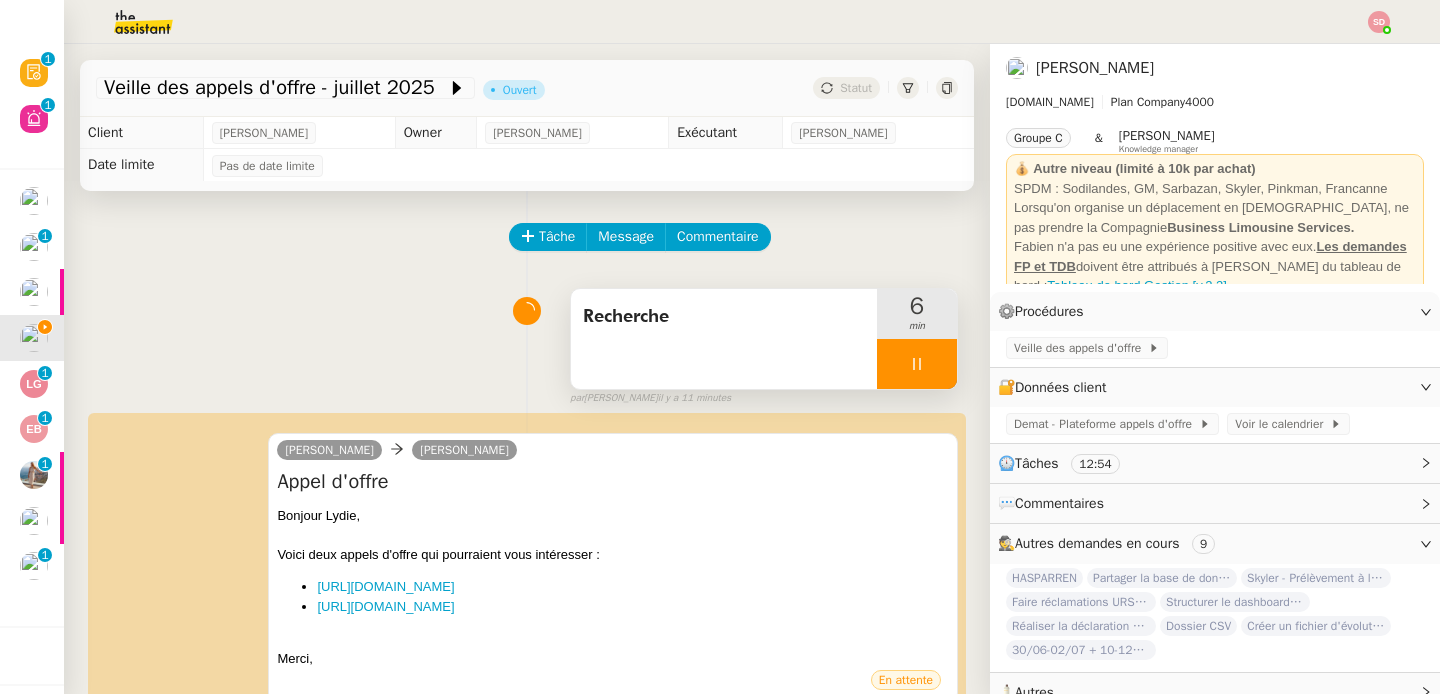 click at bounding box center [917, 364] 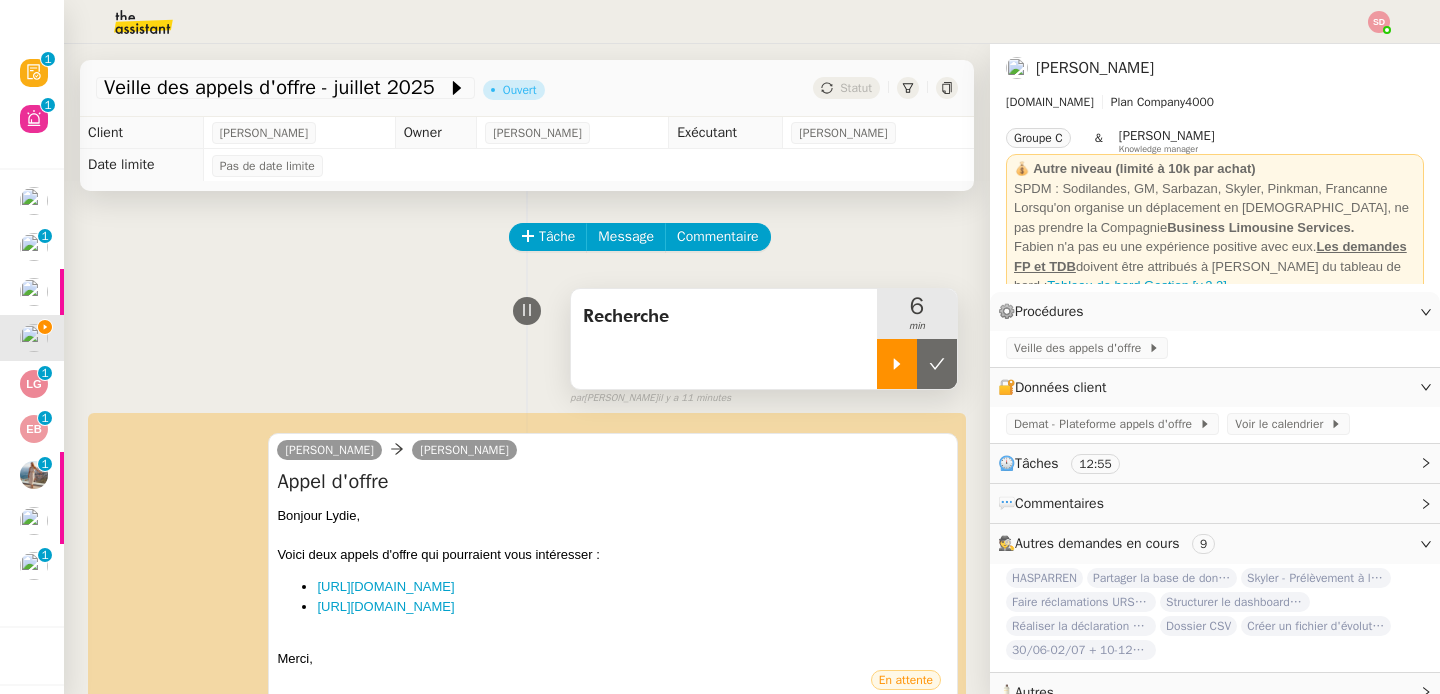 click 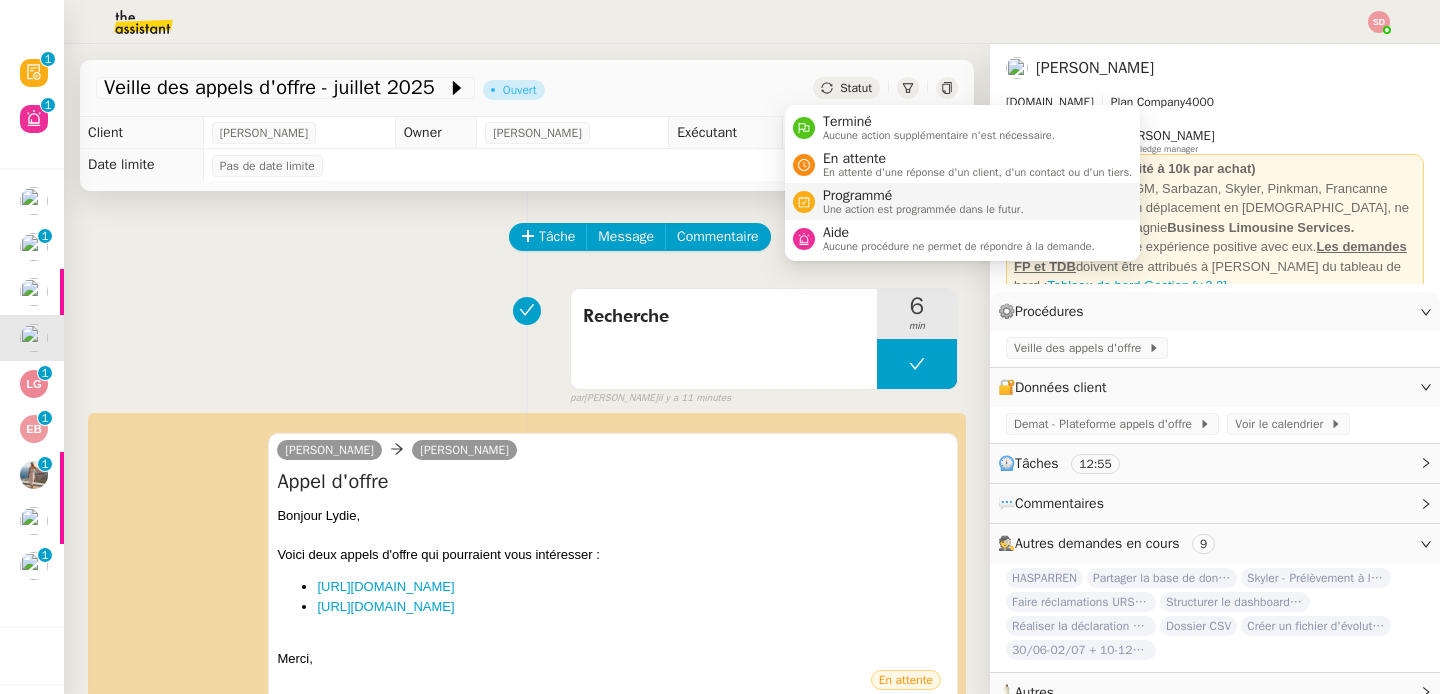 click on "Programmé Une action est programmée dans le futur." at bounding box center [963, 201] 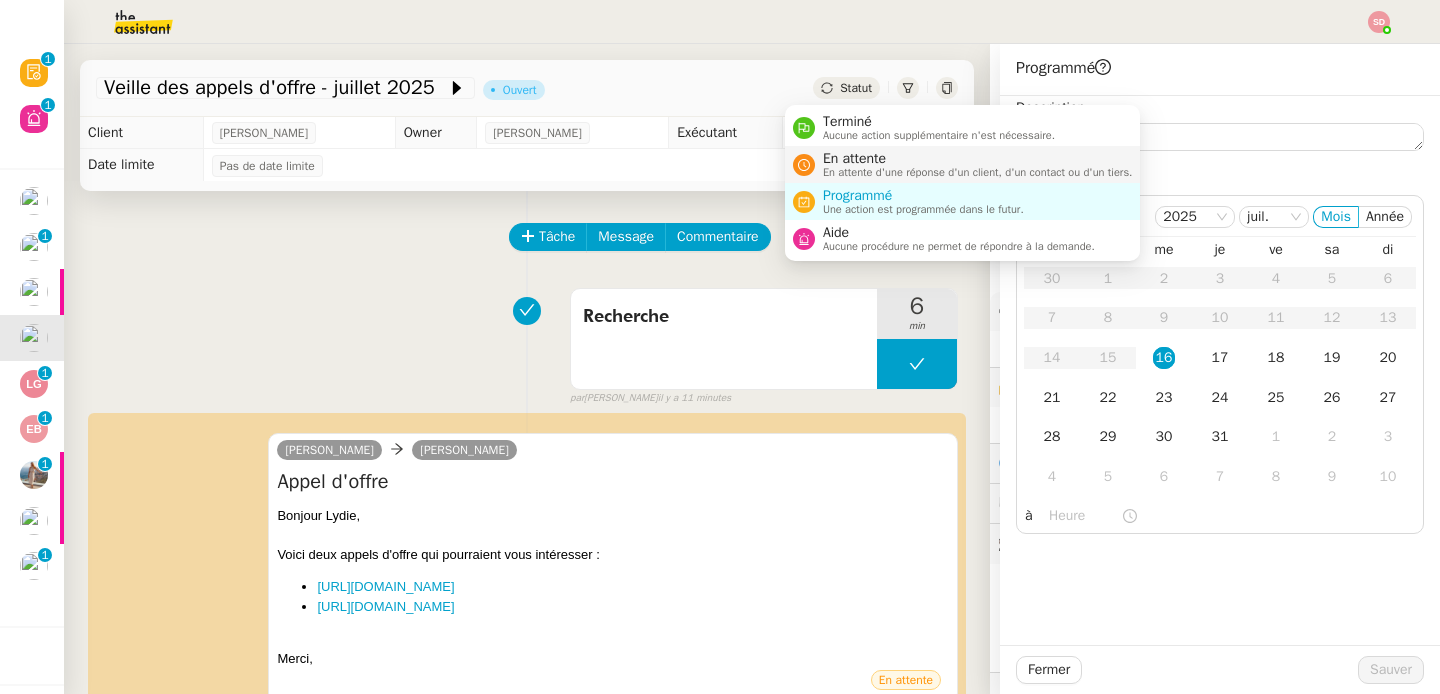 click on "En attente" at bounding box center (978, 159) 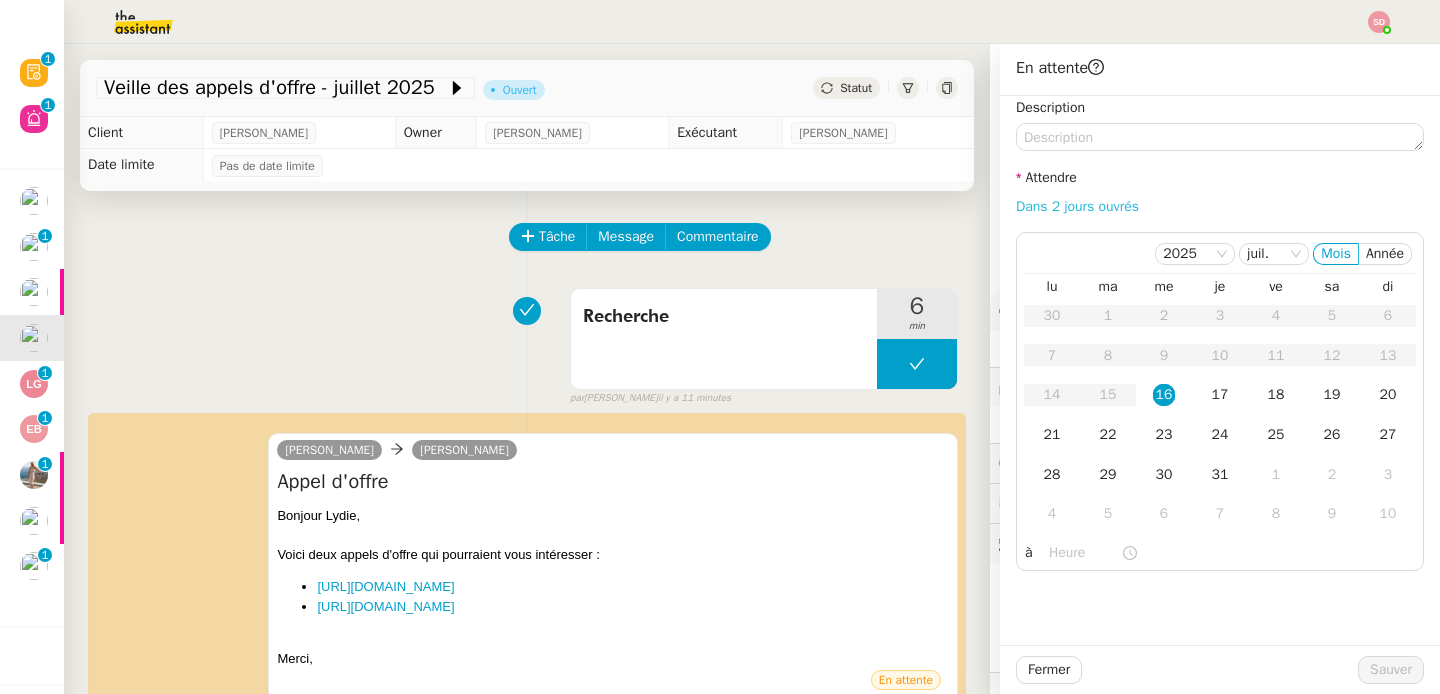 click on "Dans 2 jours ouvrés" 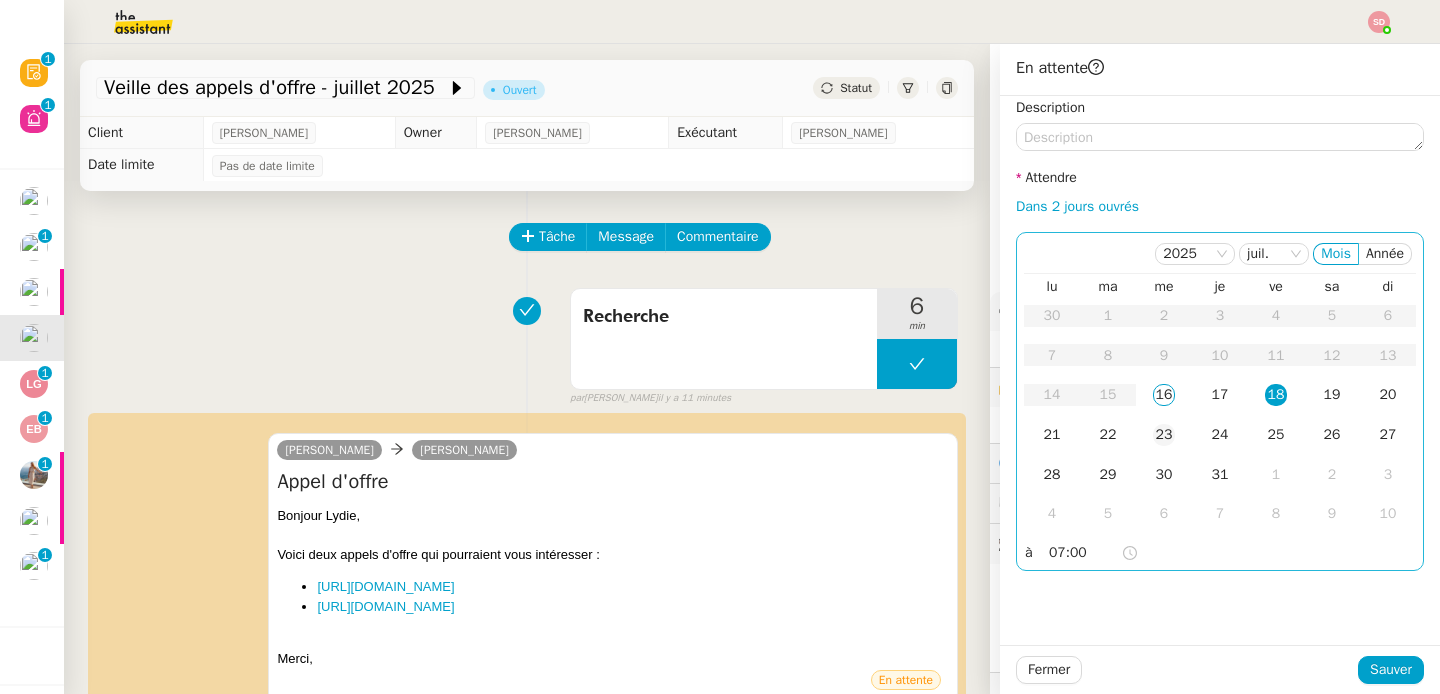click on "23" 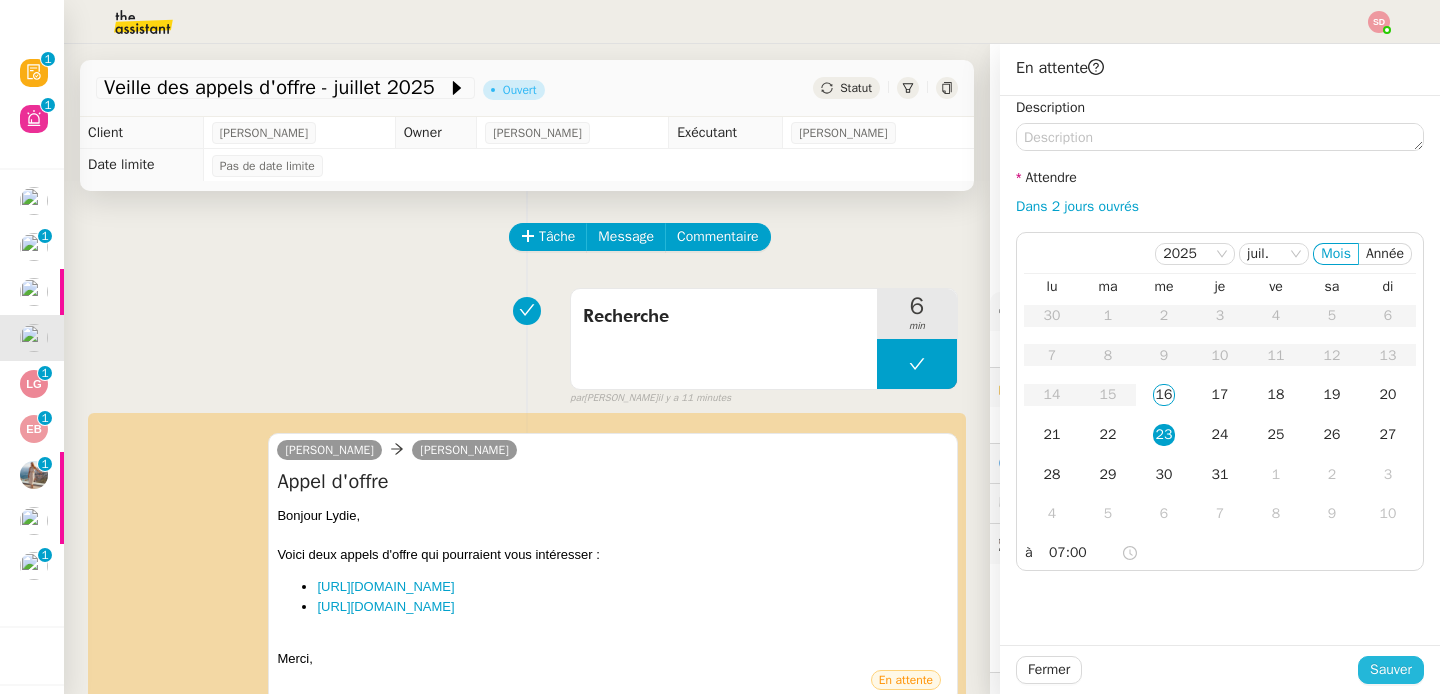 click on "Sauver" 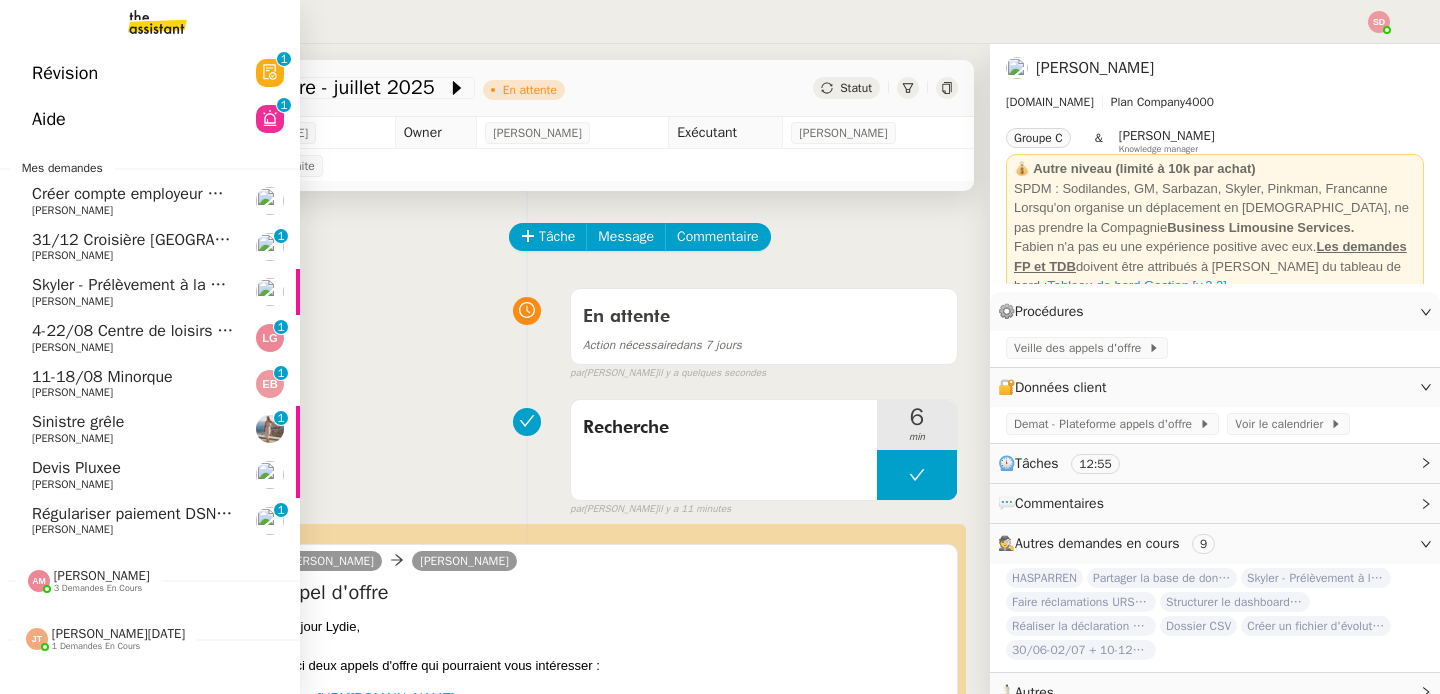 click on "[PERSON_NAME]" 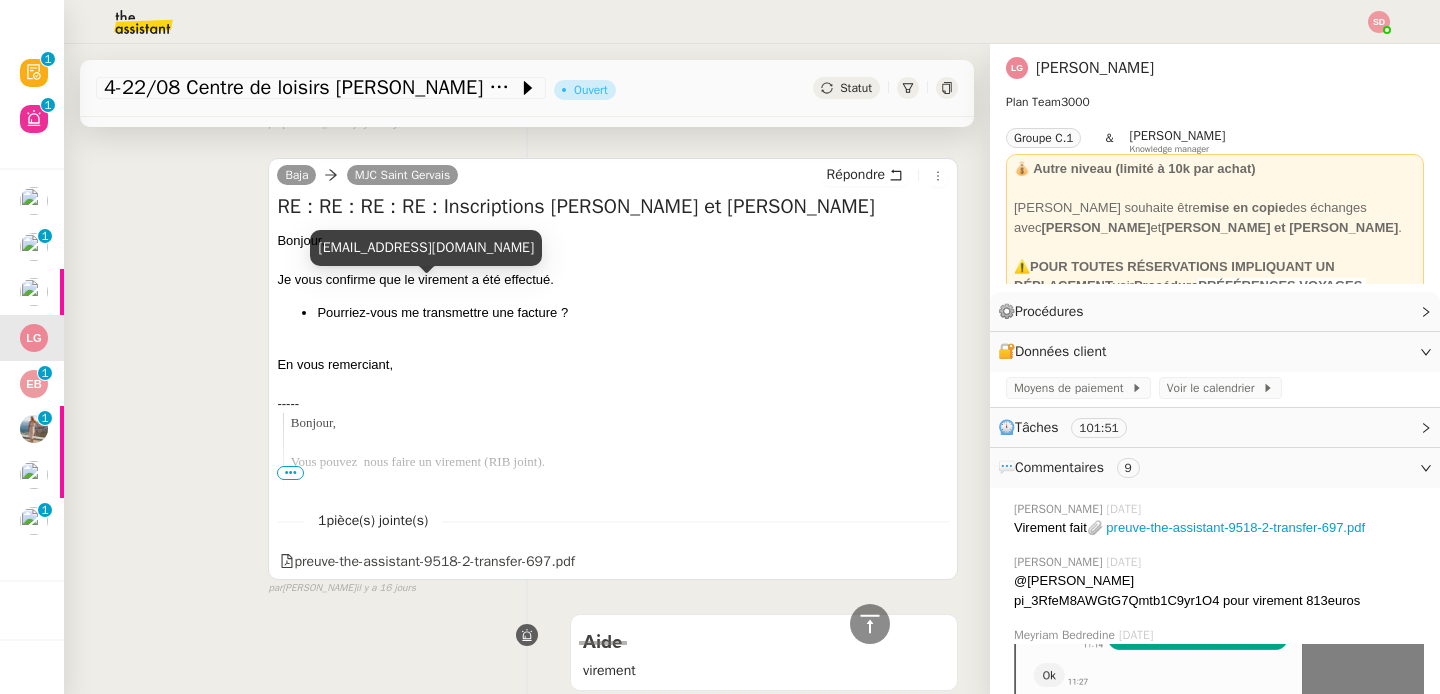 scroll, scrollTop: 1019, scrollLeft: 0, axis: vertical 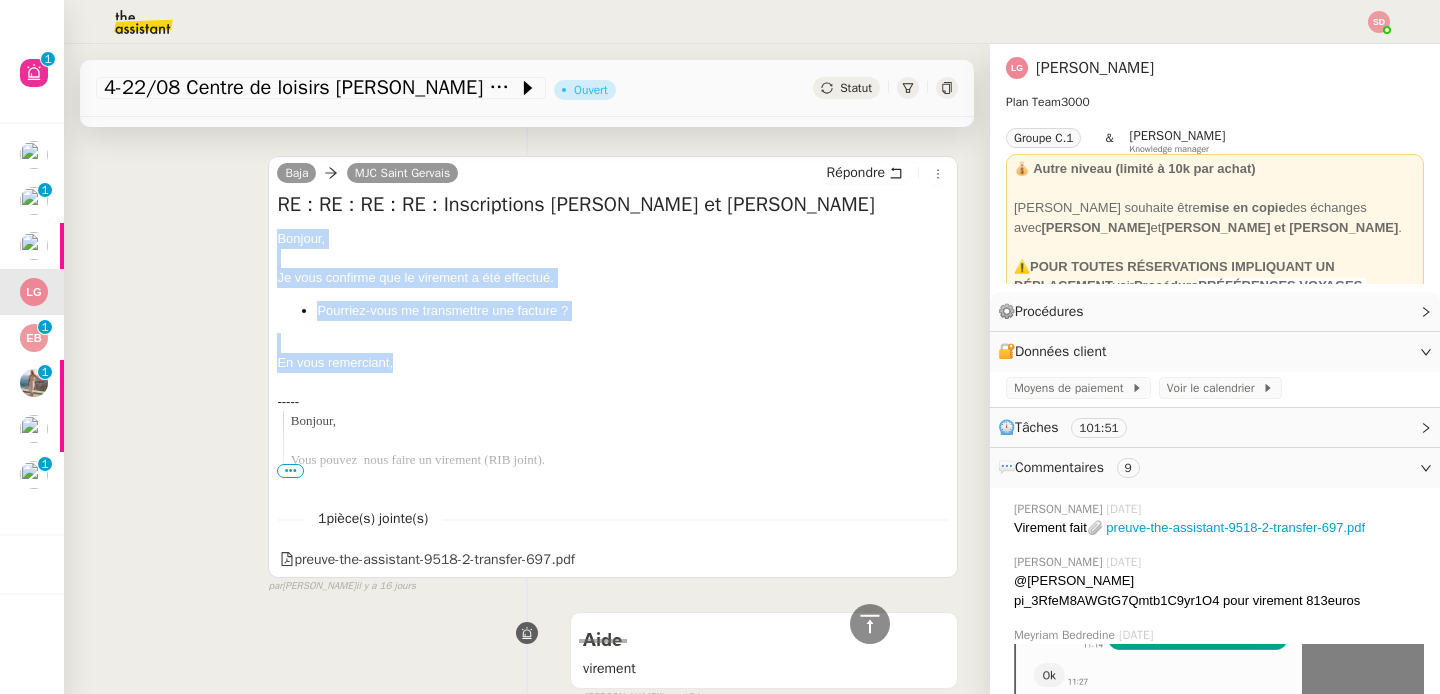drag, startPoint x: 270, startPoint y: 233, endPoint x: 407, endPoint y: 369, distance: 193.04144 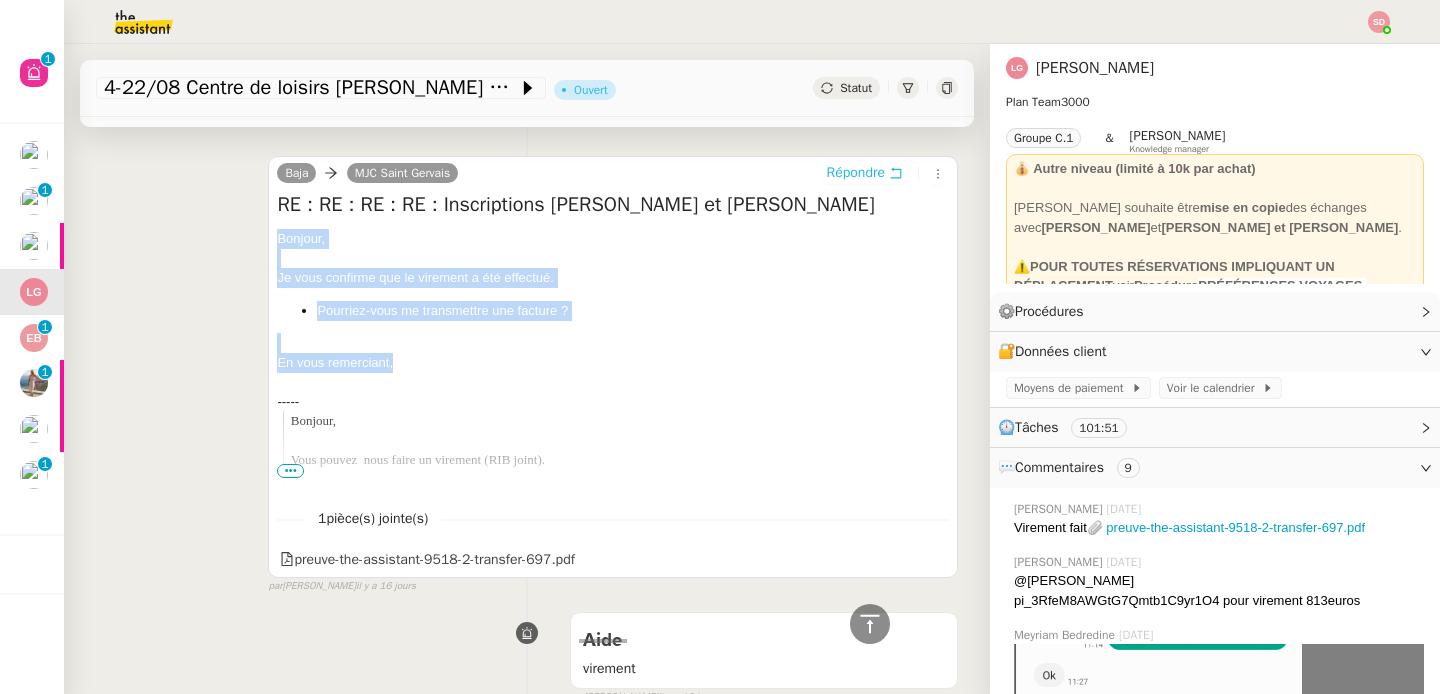 click on "Répondre" at bounding box center (856, 173) 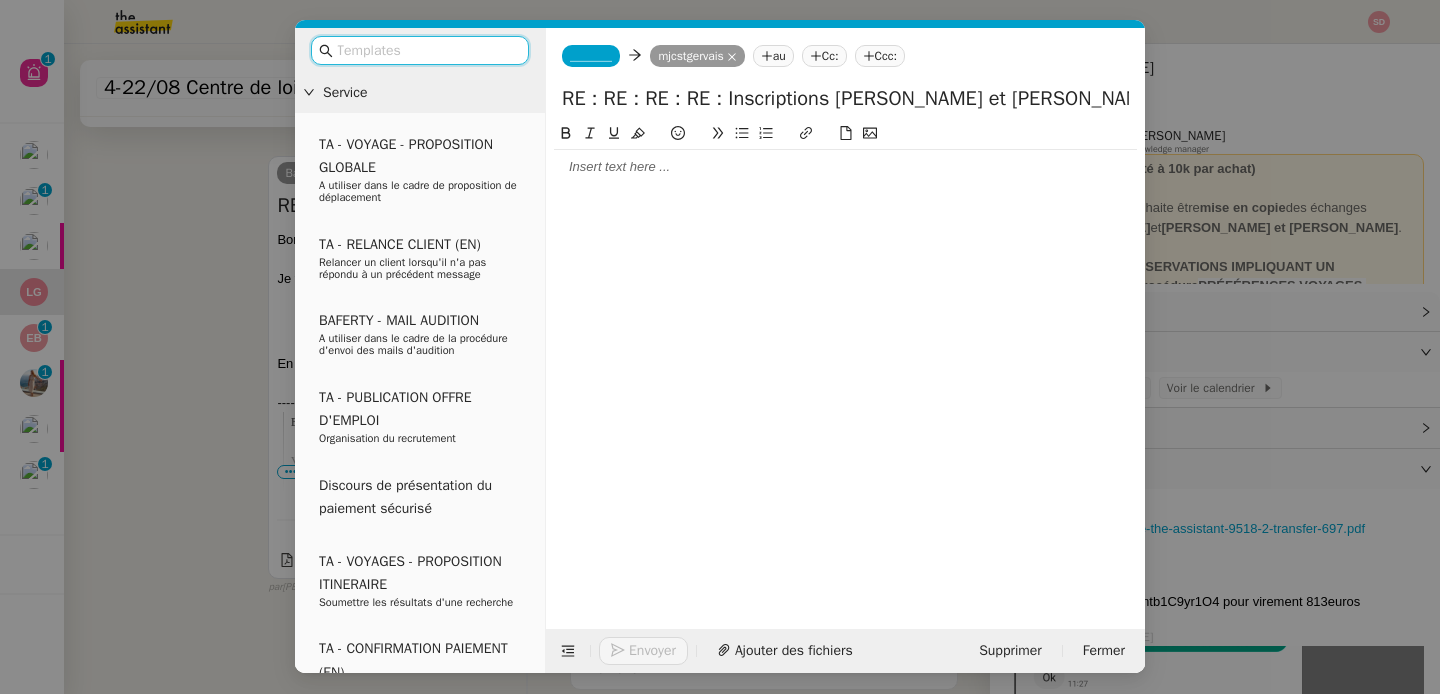 scroll, scrollTop: 1173, scrollLeft: 0, axis: vertical 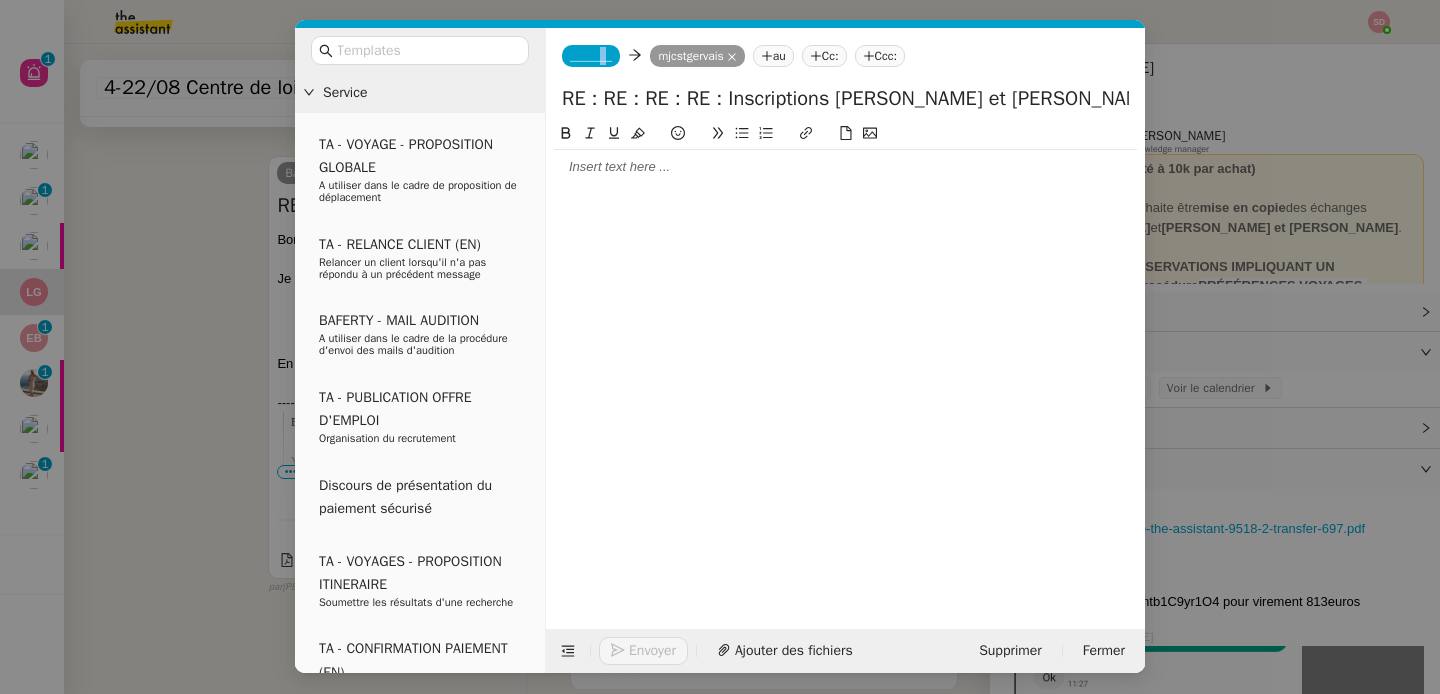 click on "_______" 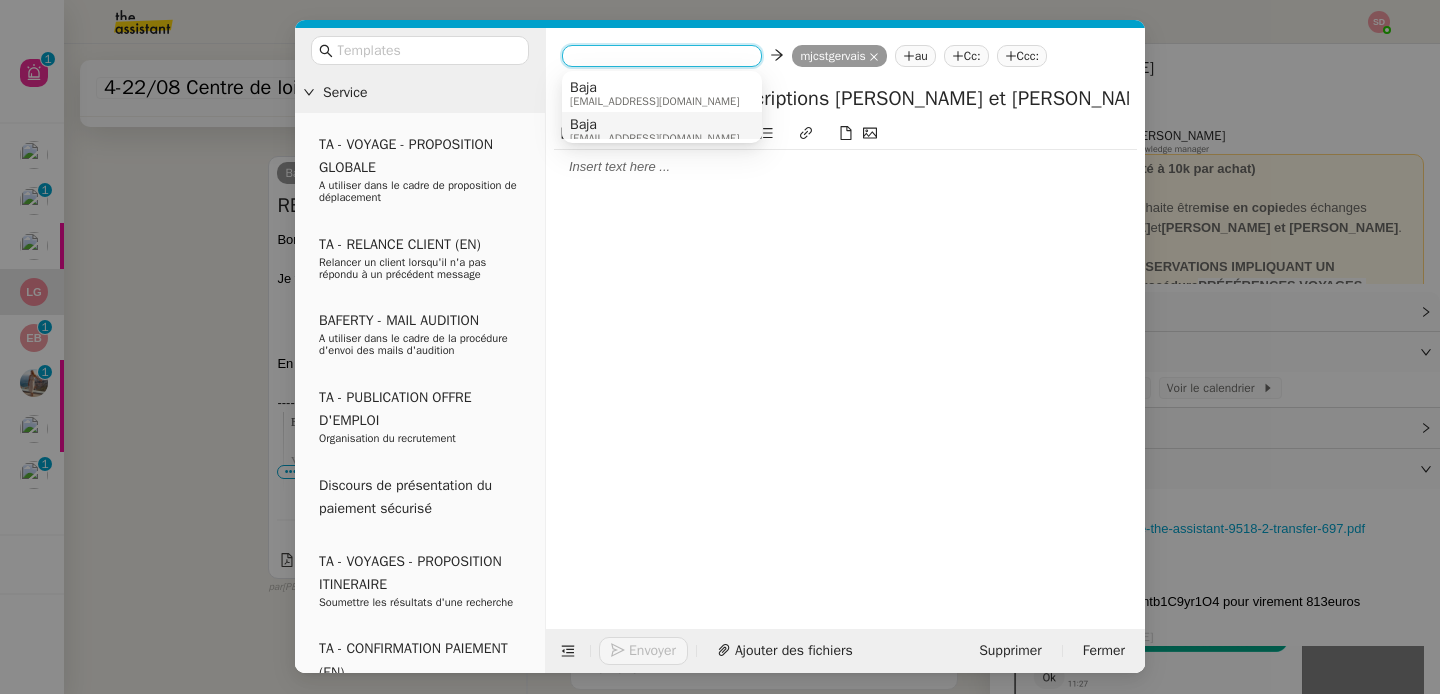 click on "Baja" at bounding box center (654, 125) 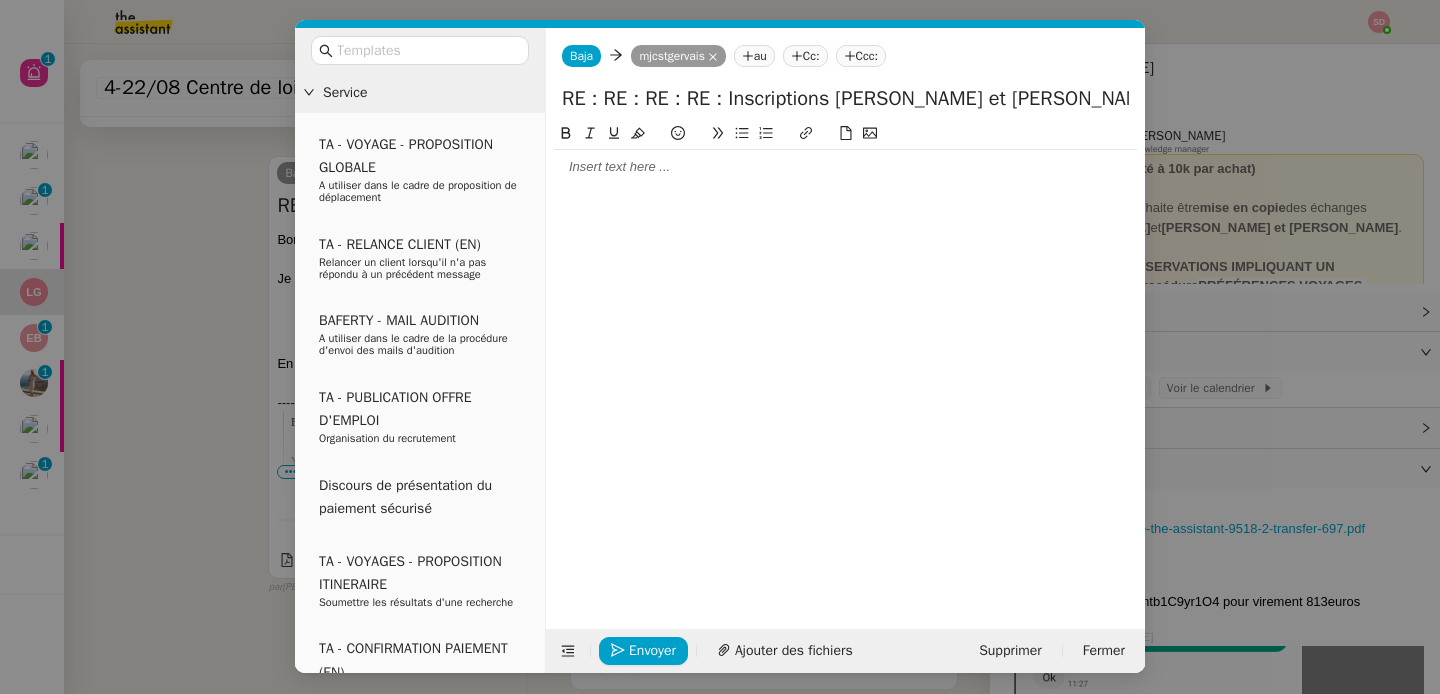 click 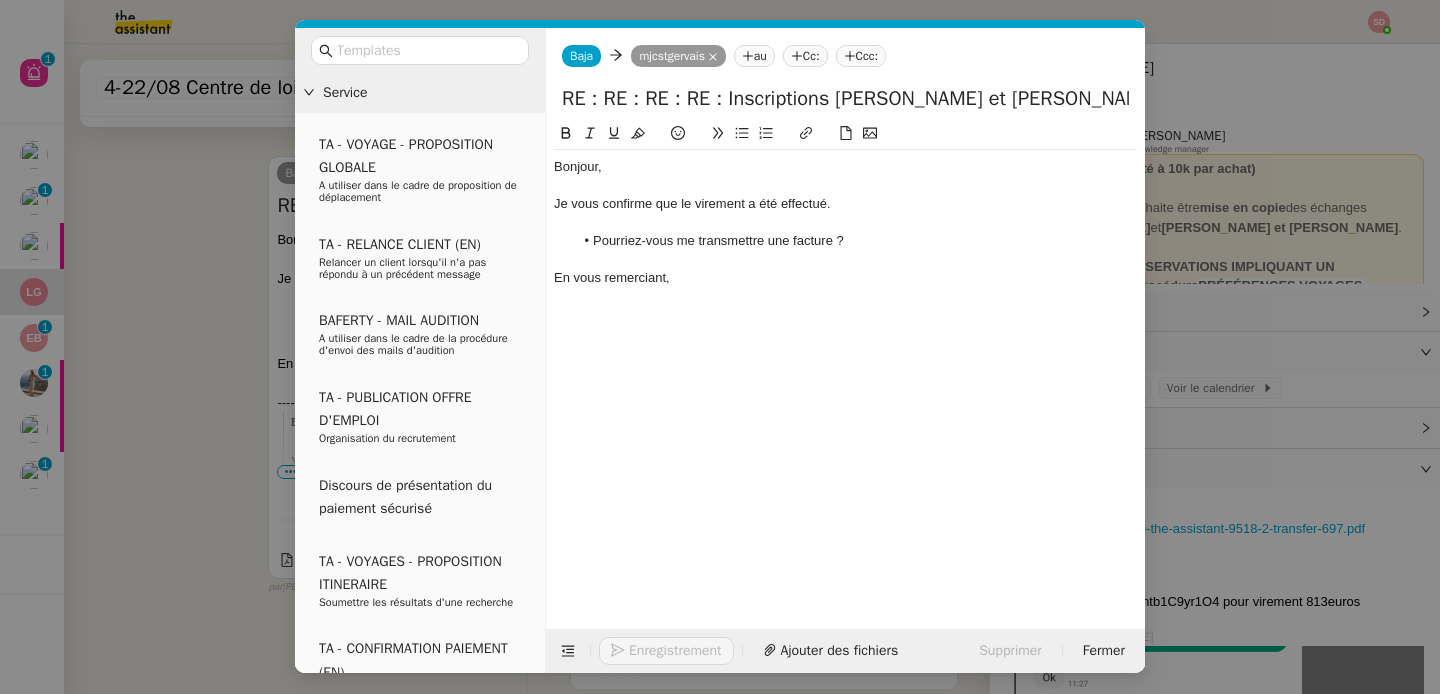 scroll, scrollTop: 0, scrollLeft: 0, axis: both 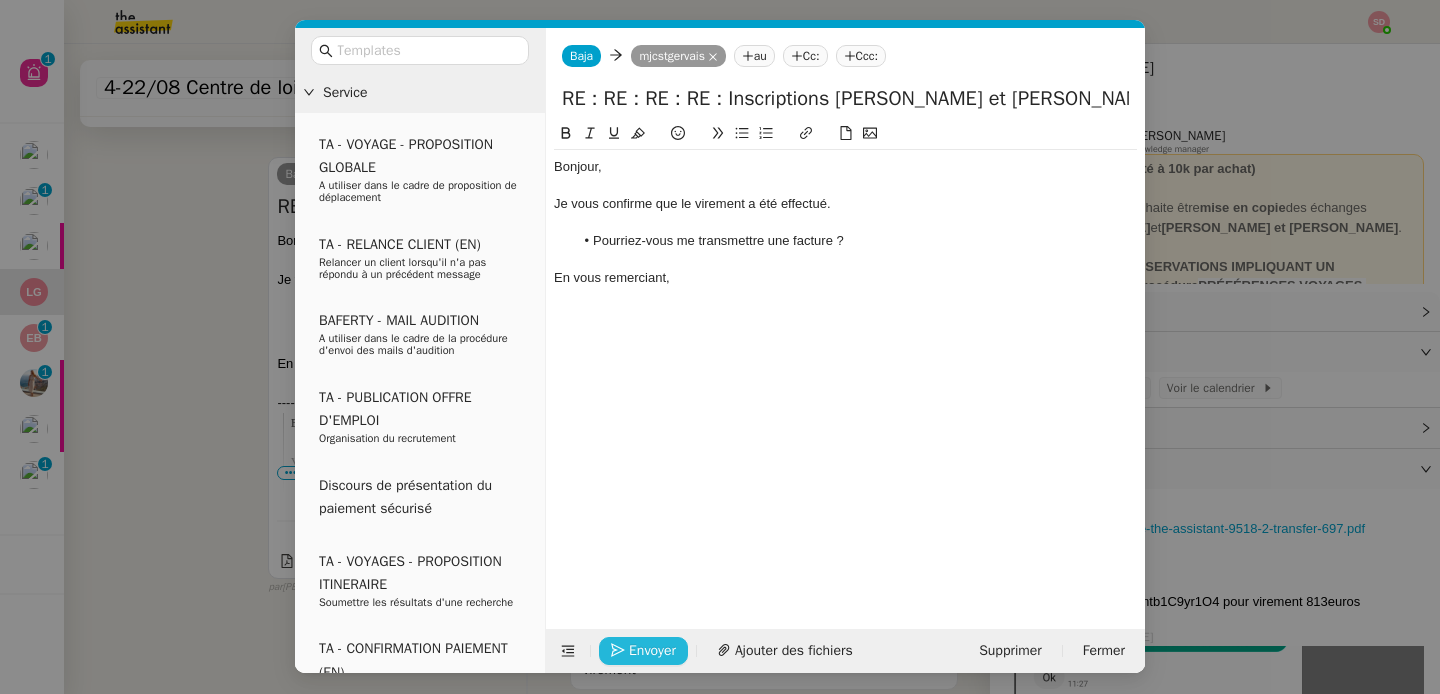 click on "Envoyer" 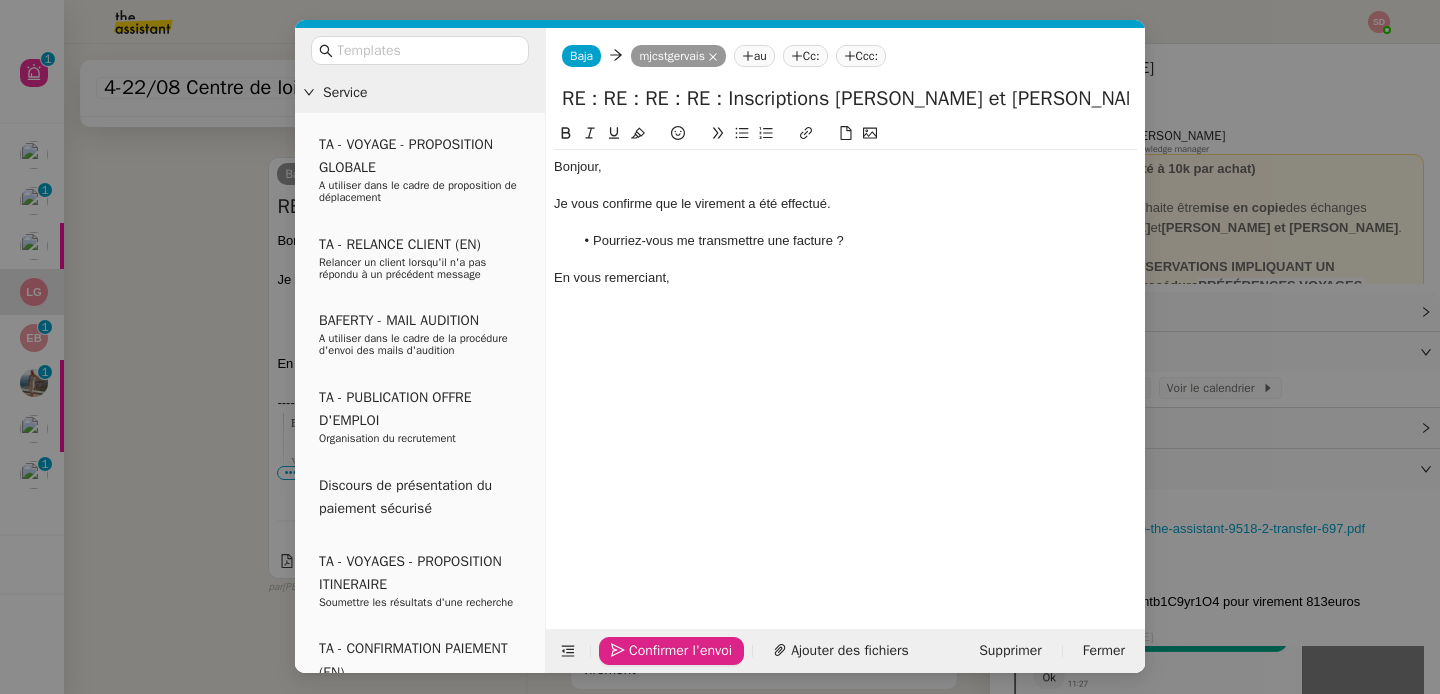 click on "Confirmer l'envoi" 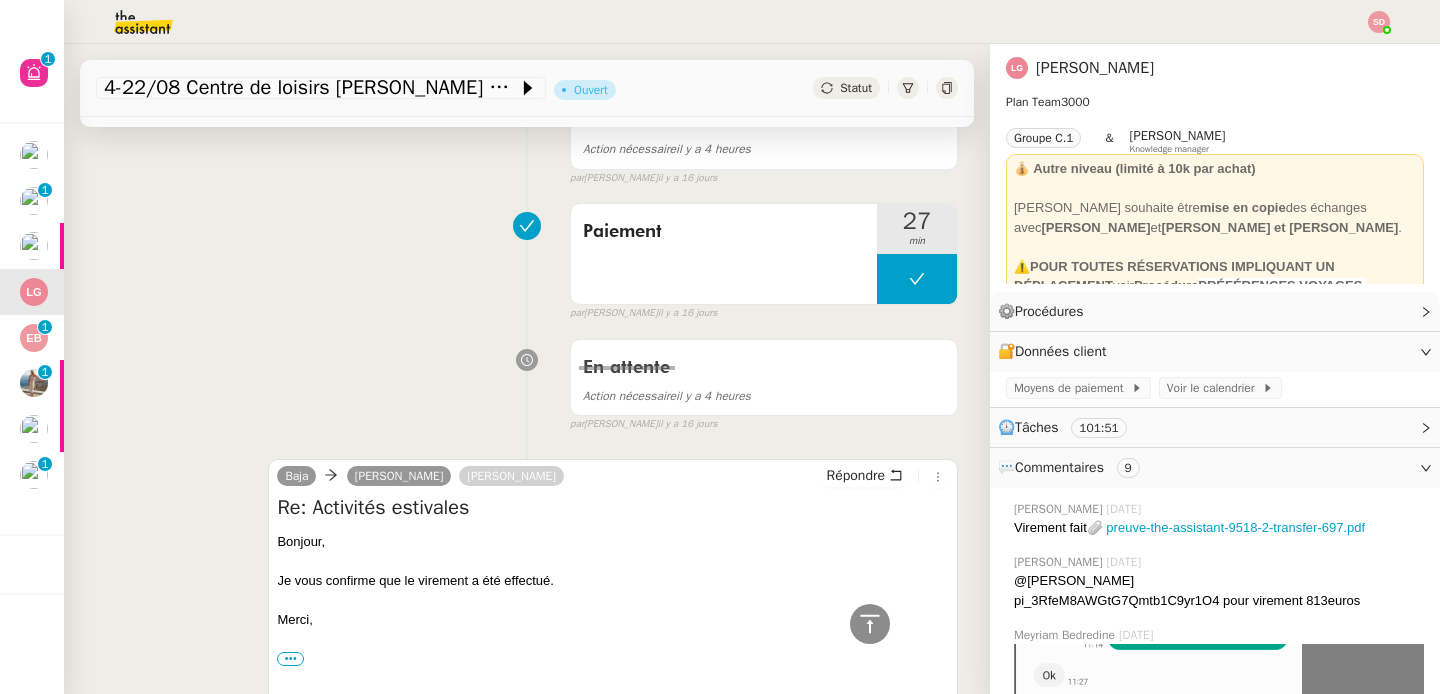 scroll, scrollTop: 0, scrollLeft: 0, axis: both 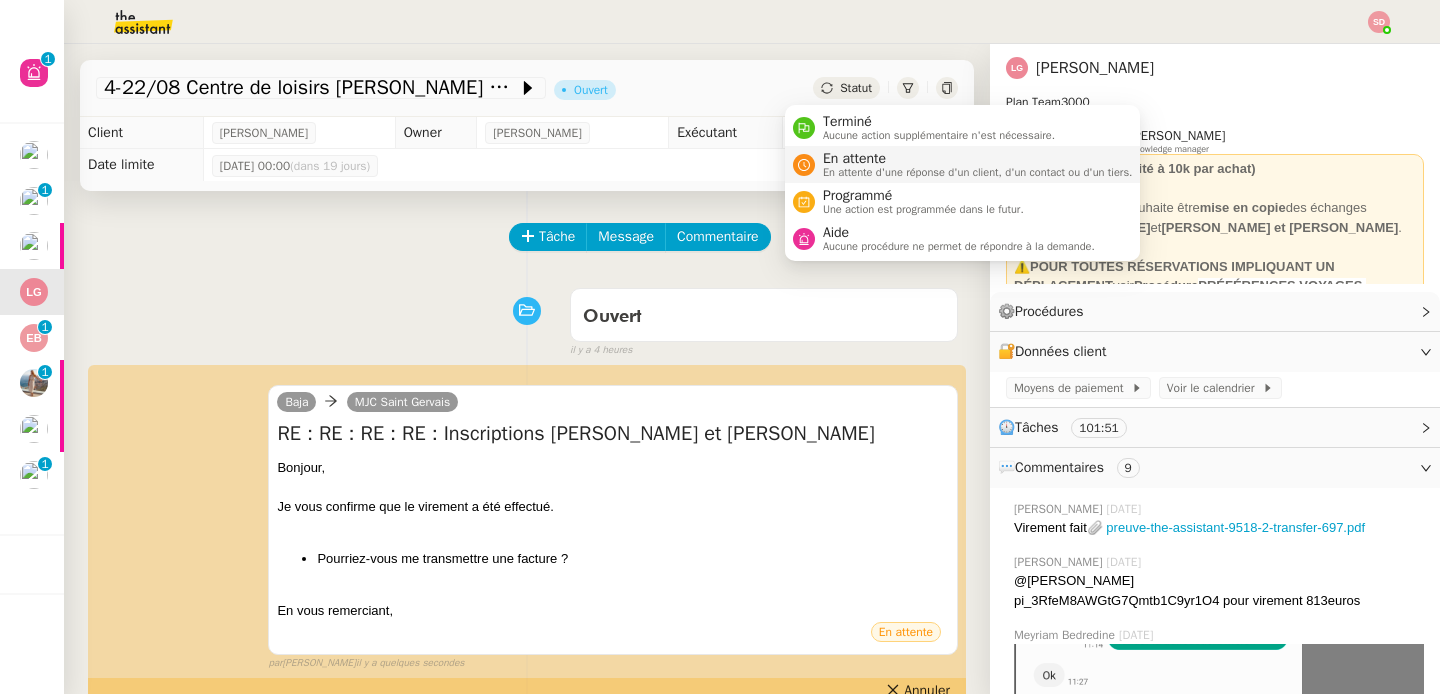 click on "En attente d'une réponse d'un client, d'un contact ou d'un tiers." at bounding box center (978, 172) 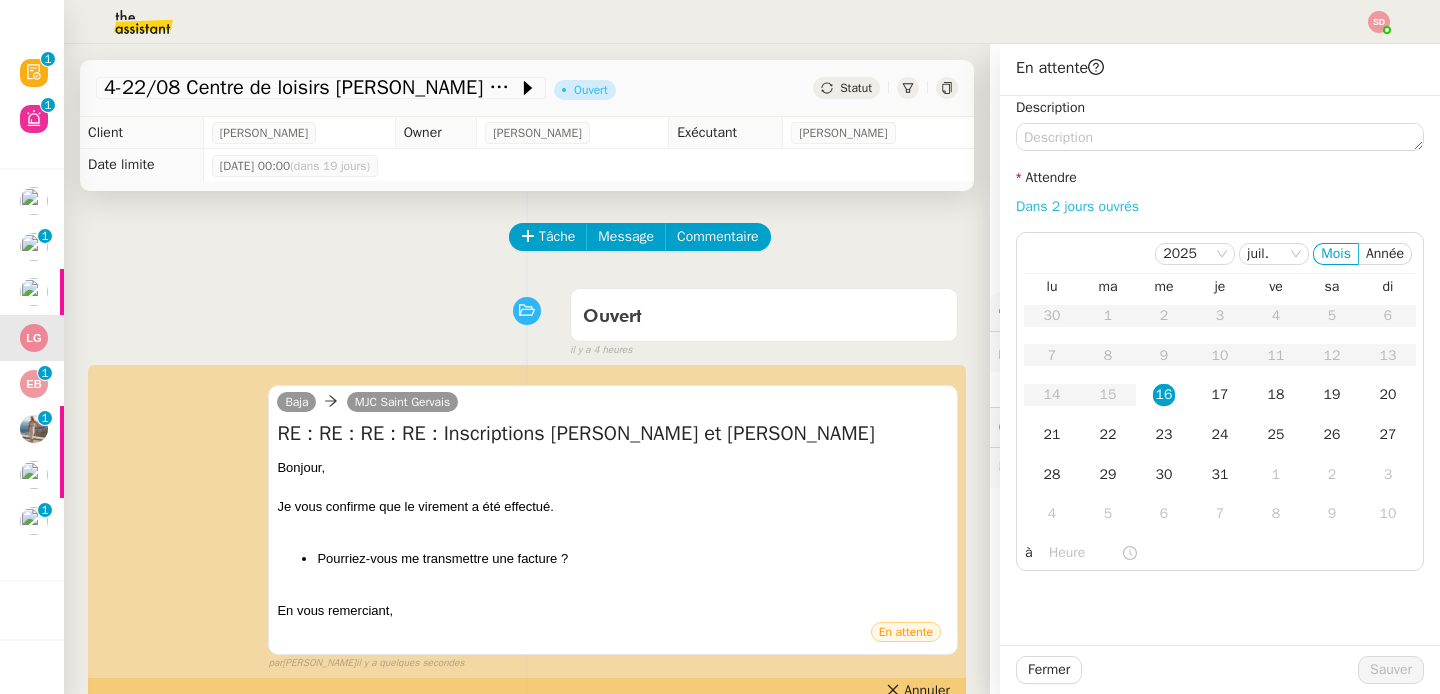 click on "Dans 2 jours ouvrés" 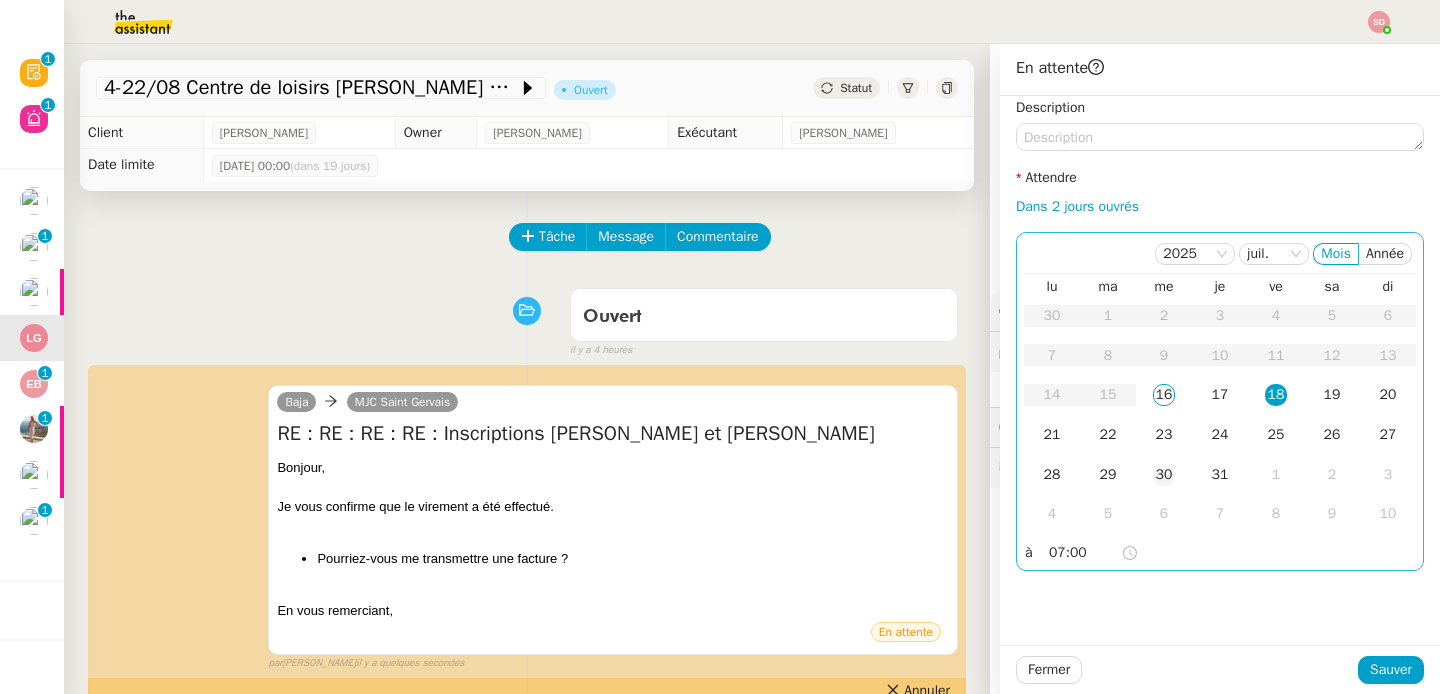 click on "30" 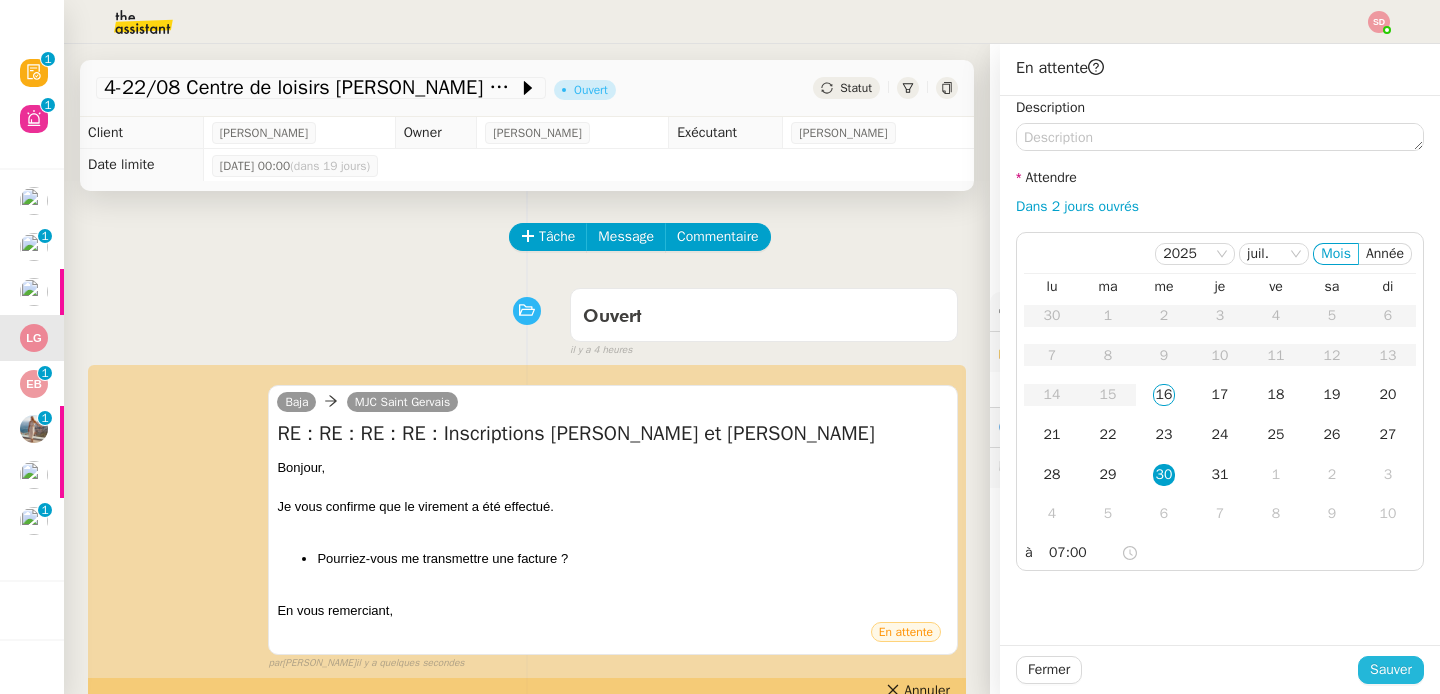 click on "Sauver" 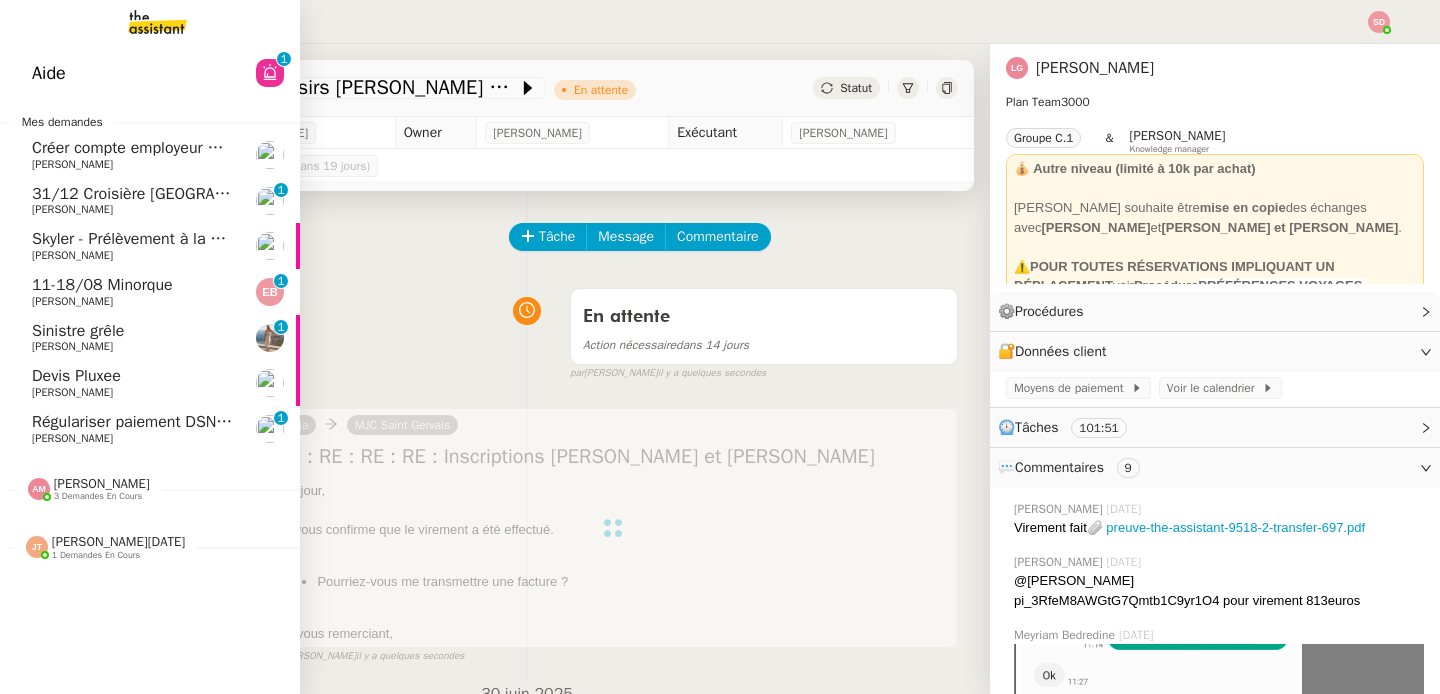 click 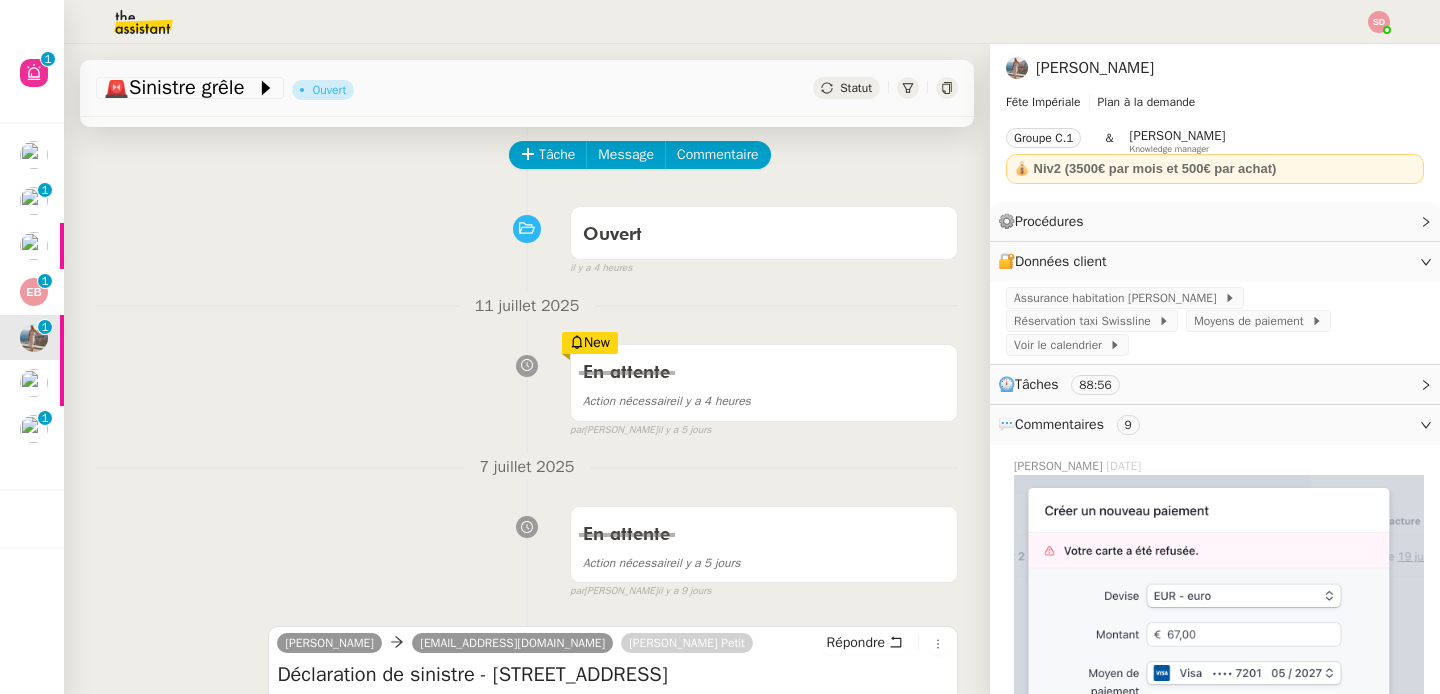 scroll, scrollTop: 0, scrollLeft: 0, axis: both 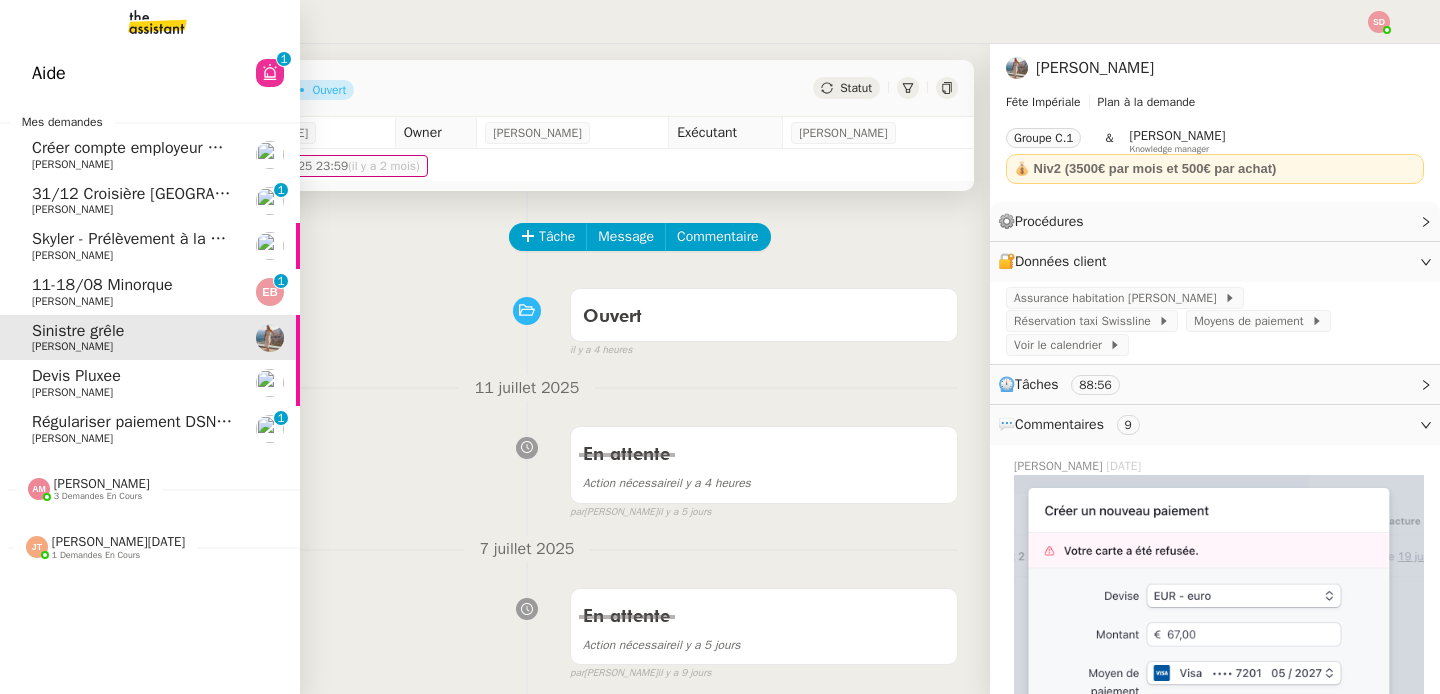 click on "Régulariser paiement DSN Juin 2025" 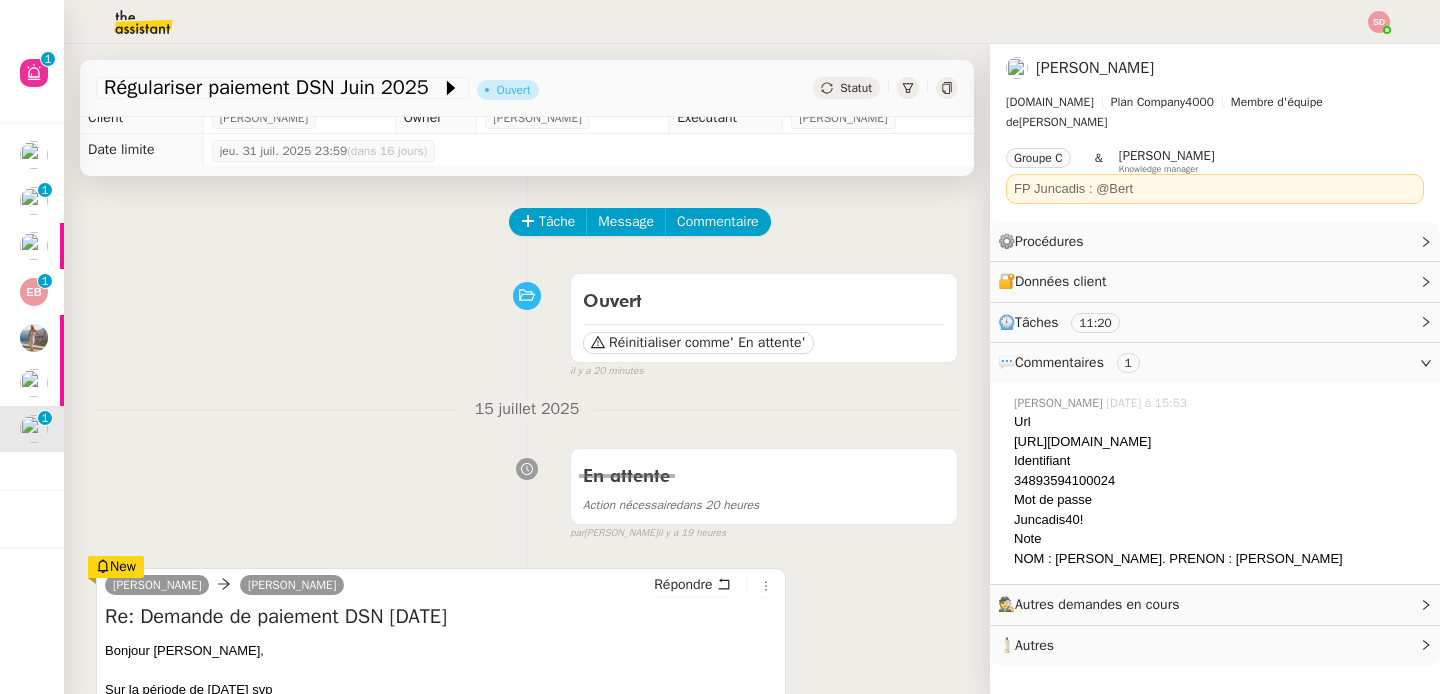 scroll, scrollTop: 14, scrollLeft: 0, axis: vertical 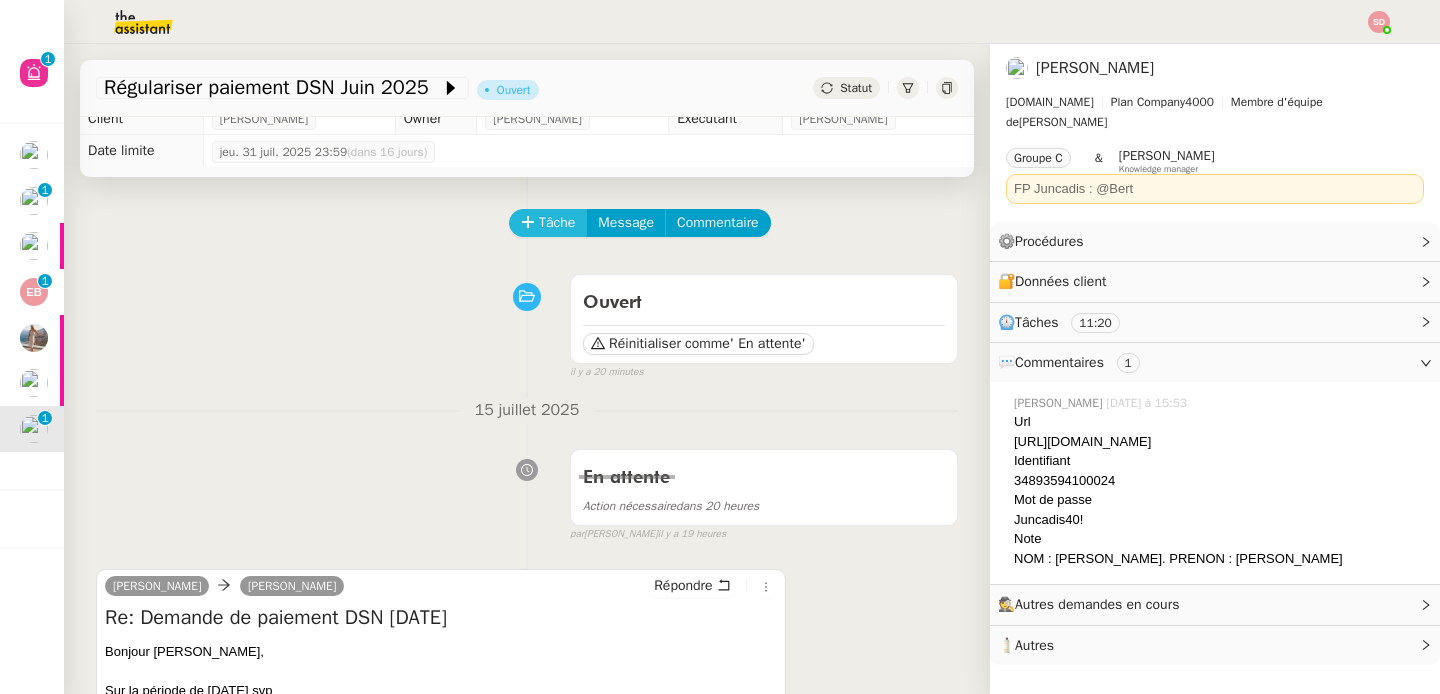 click on "Tâche" 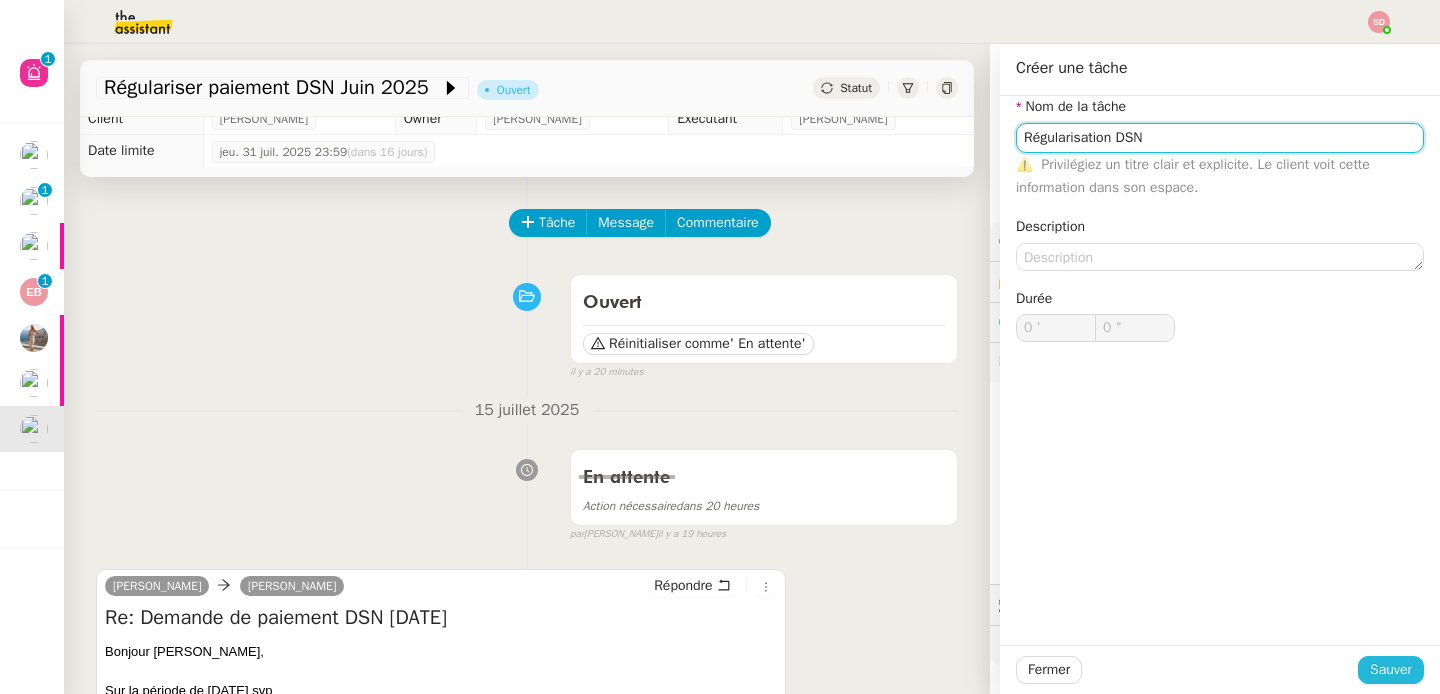 type on "Régularisation DSN" 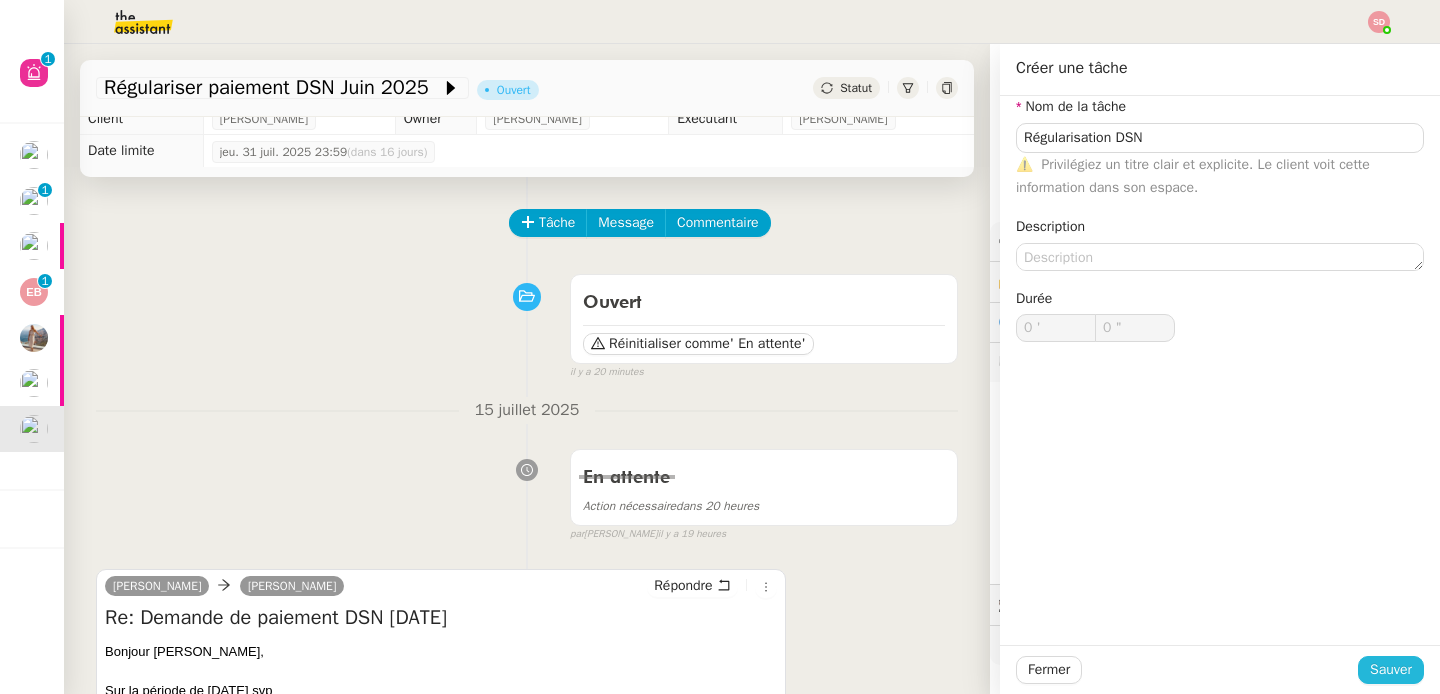 click on "Sauver" 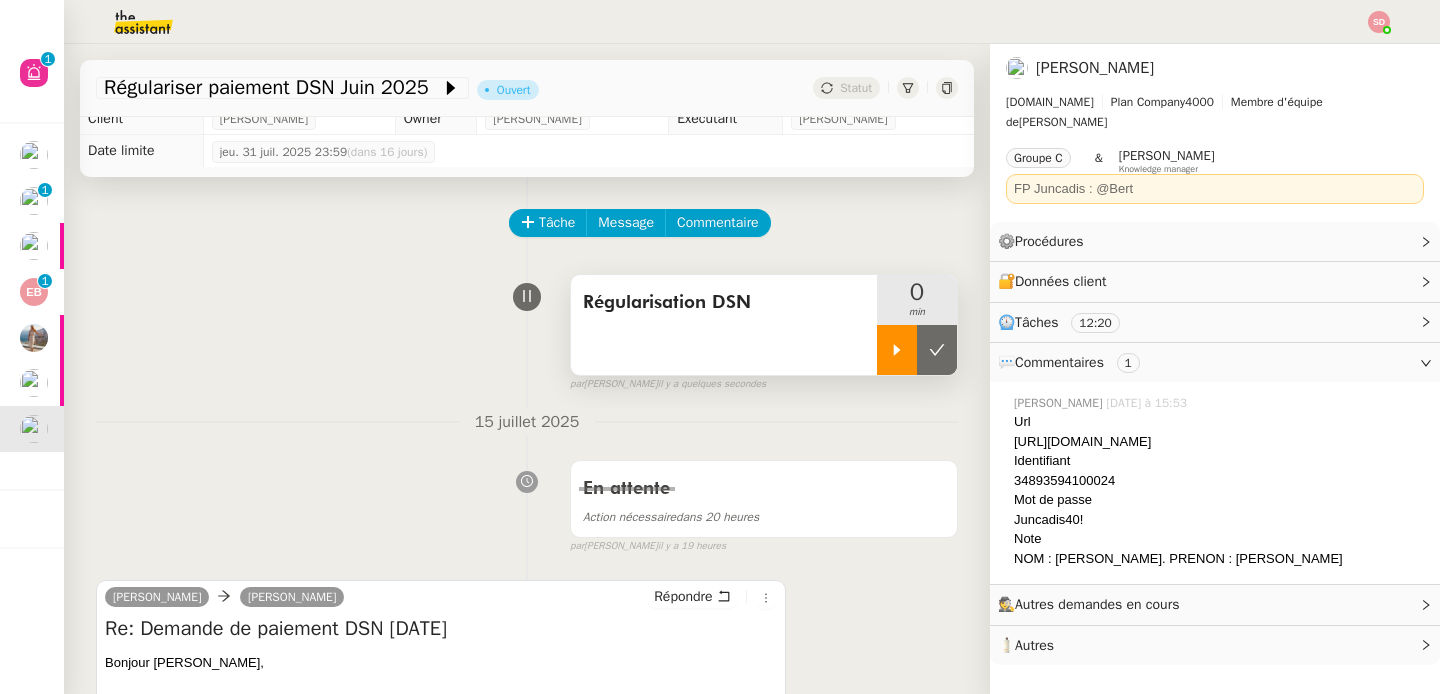 click at bounding box center [897, 350] 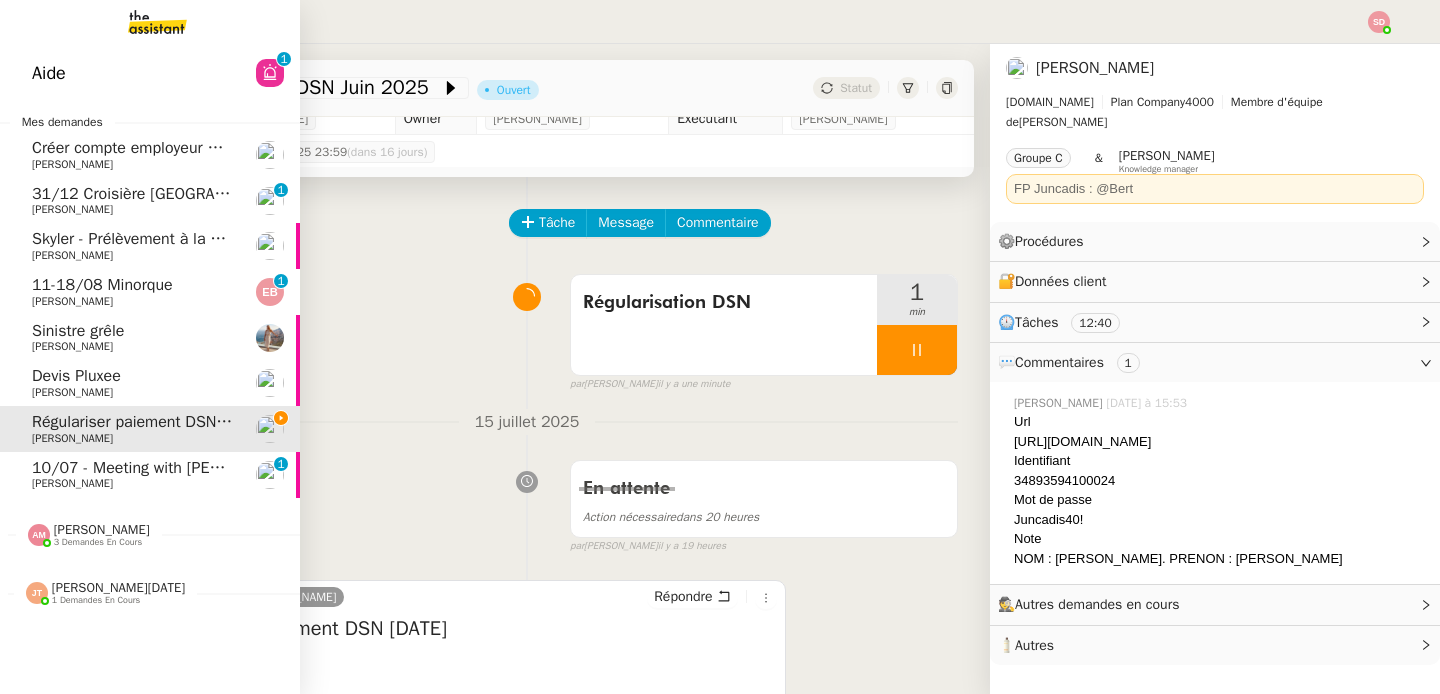 click on "3 demandes en cours" 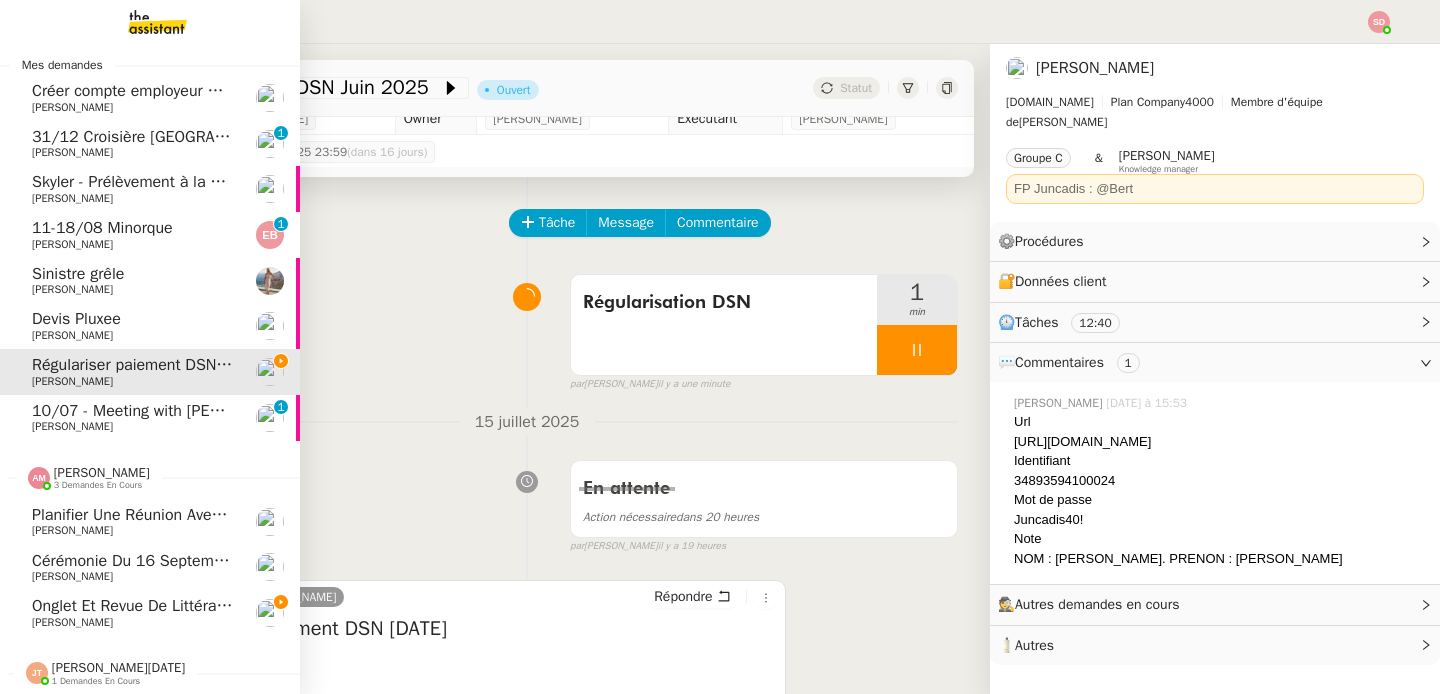 scroll, scrollTop: 68, scrollLeft: 0, axis: vertical 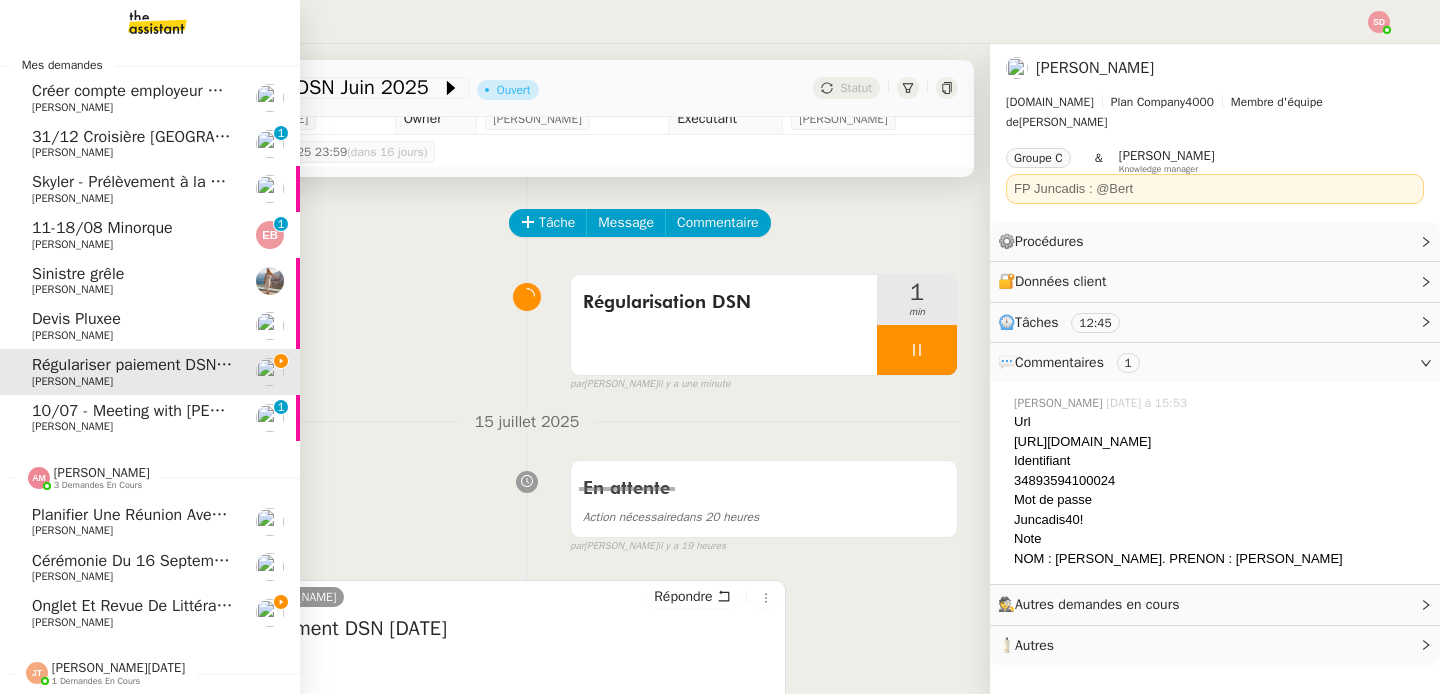 click on "Onglet et revue de littérature - 16 juillet 2025" 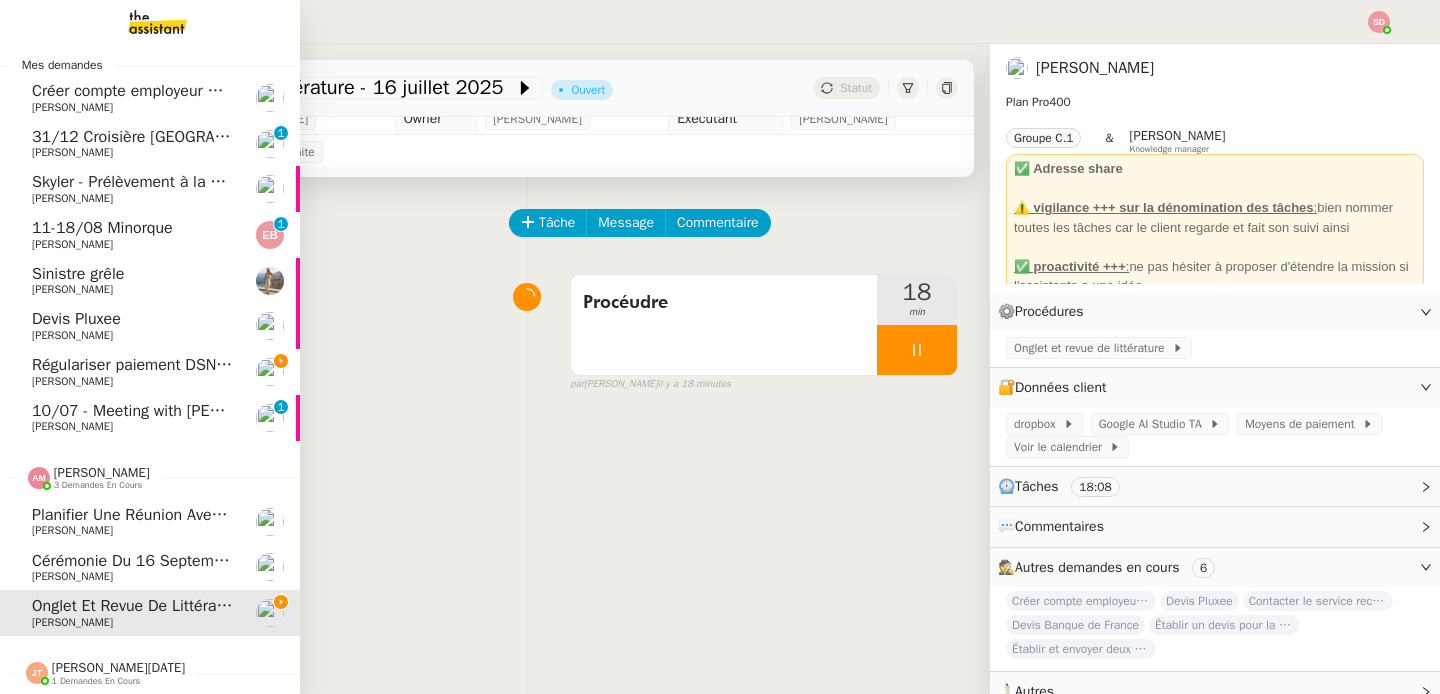 click on "Cérémonie du 16 septembre – lieu confirmé" 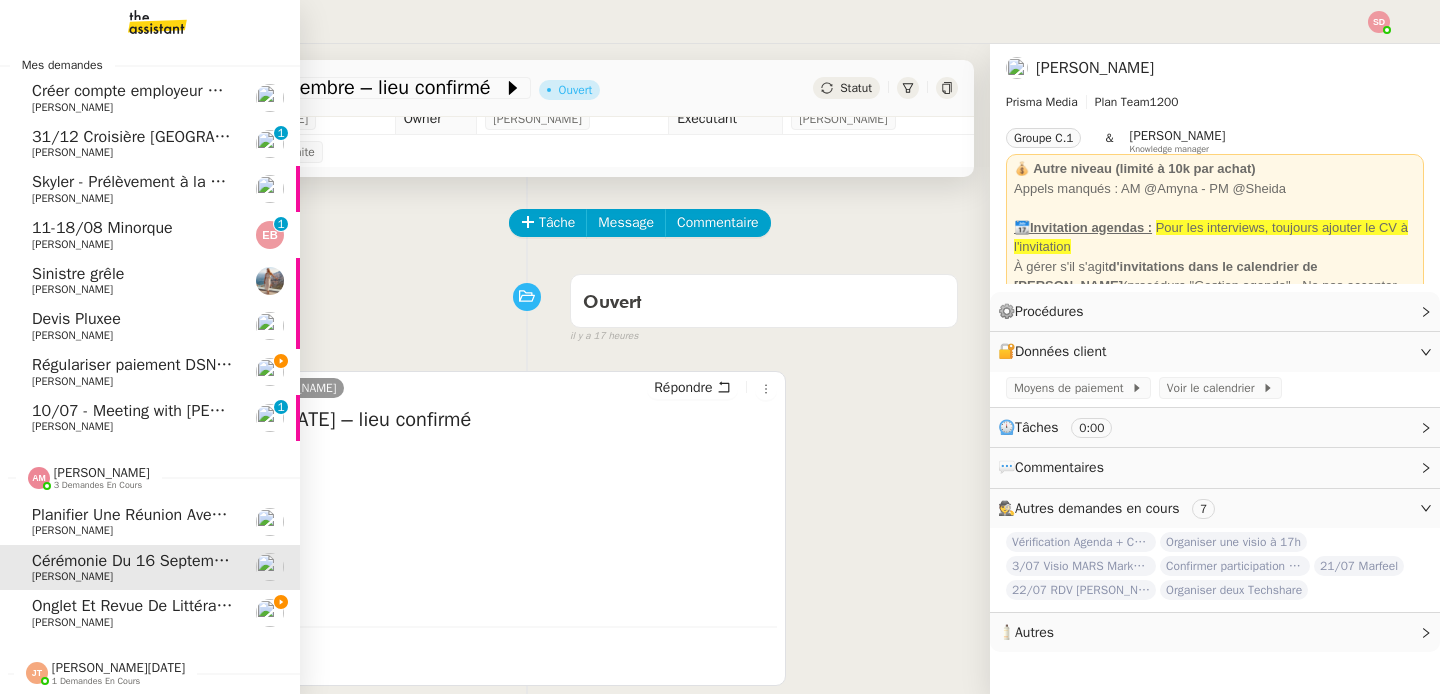 click on "[PERSON_NAME]" 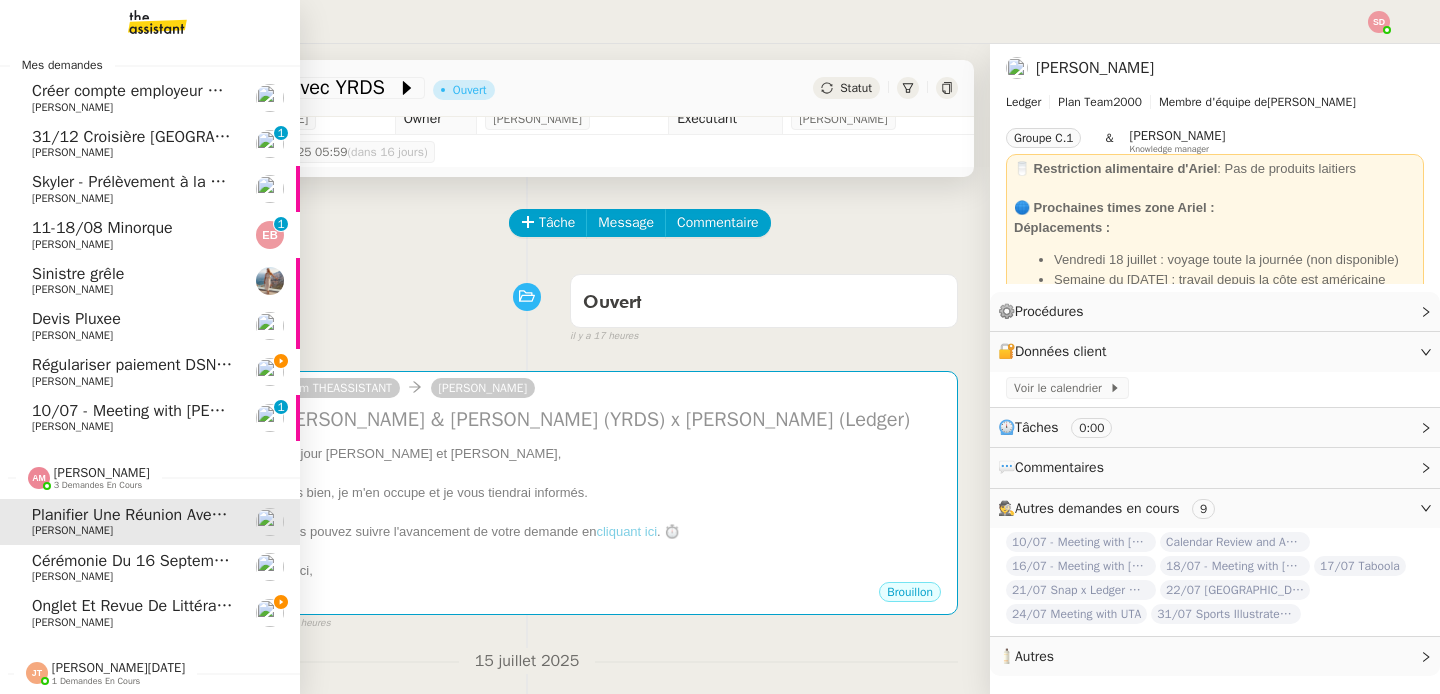 click on "[PERSON_NAME]" 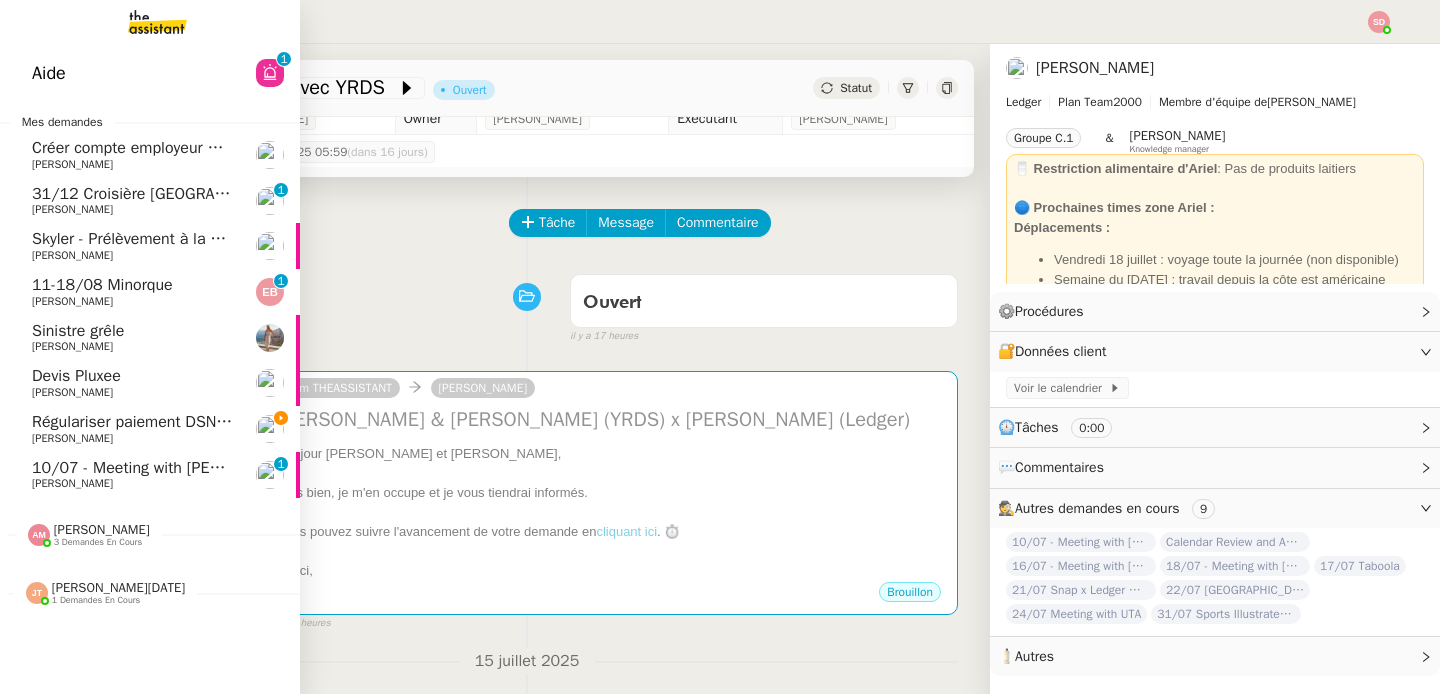 click on "Régulariser paiement DSN Juin 2025" 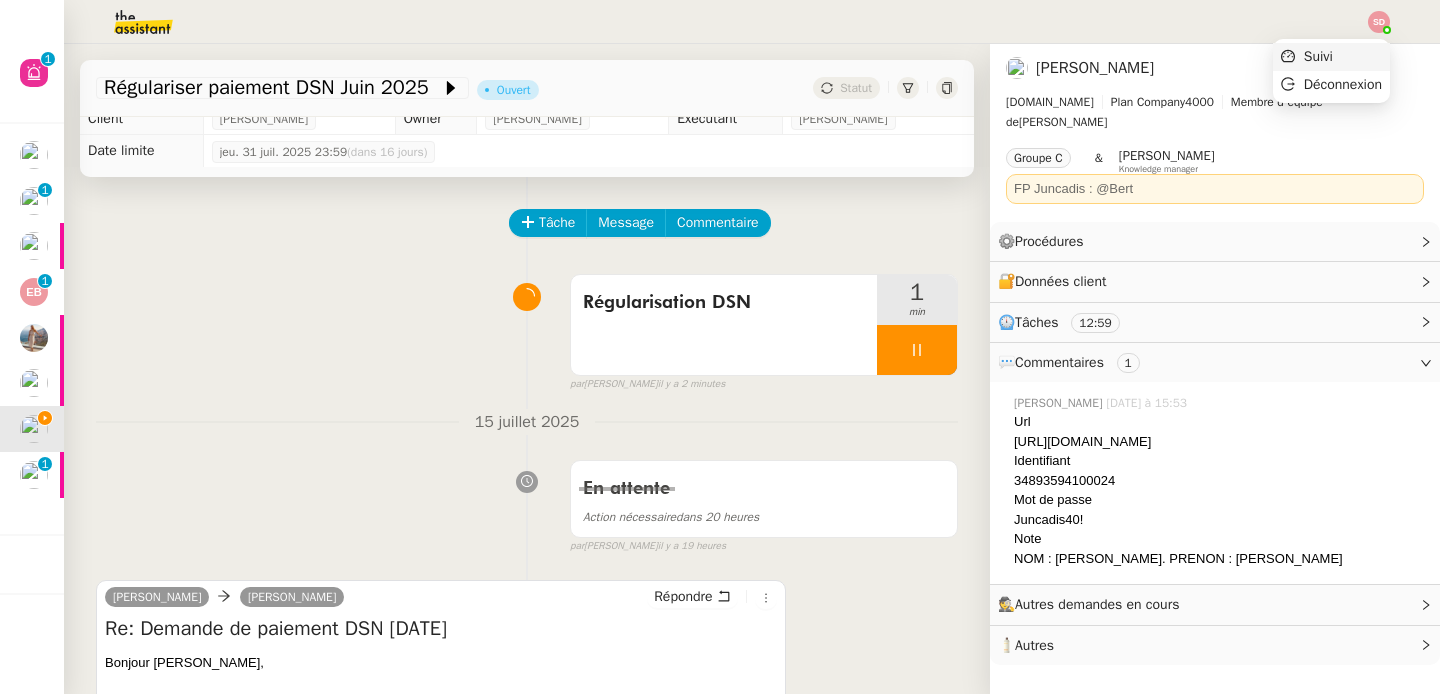 click on "Suivi" at bounding box center [1331, 57] 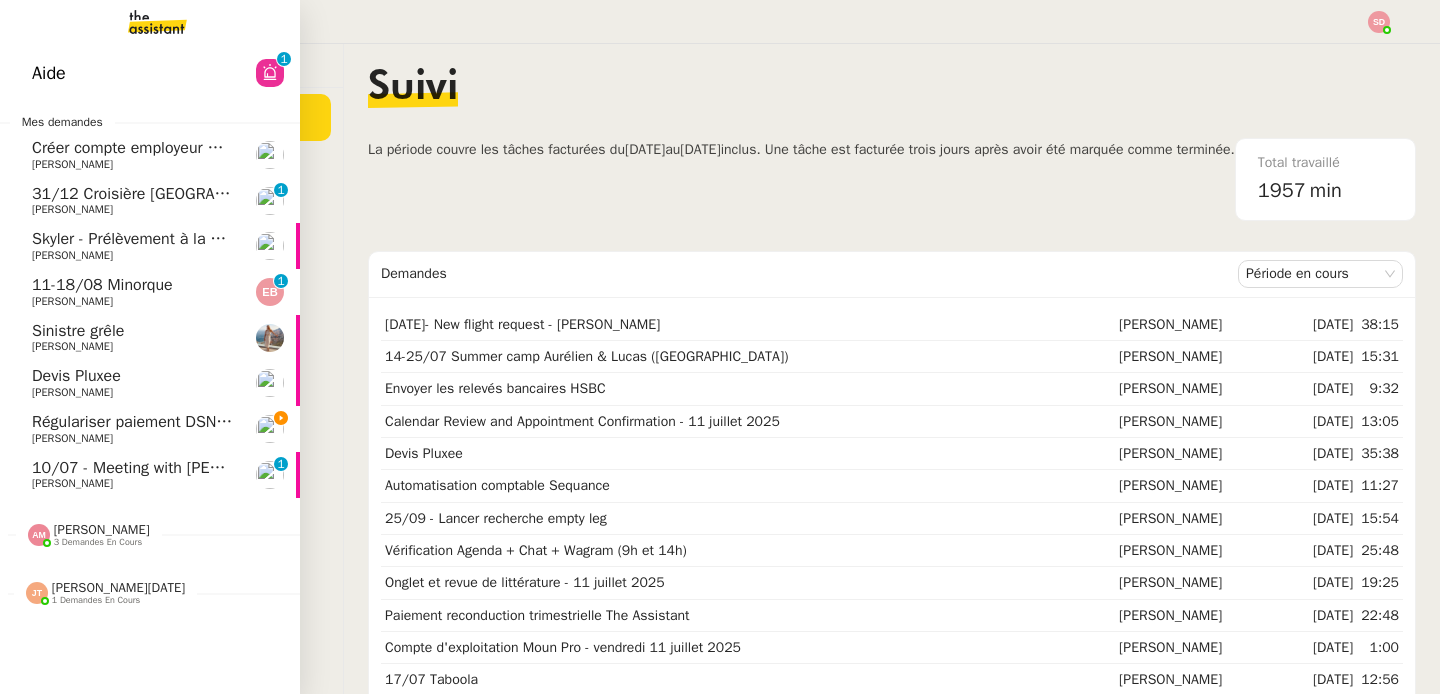 click on "Régulariser paiement DSN Juin 2025" 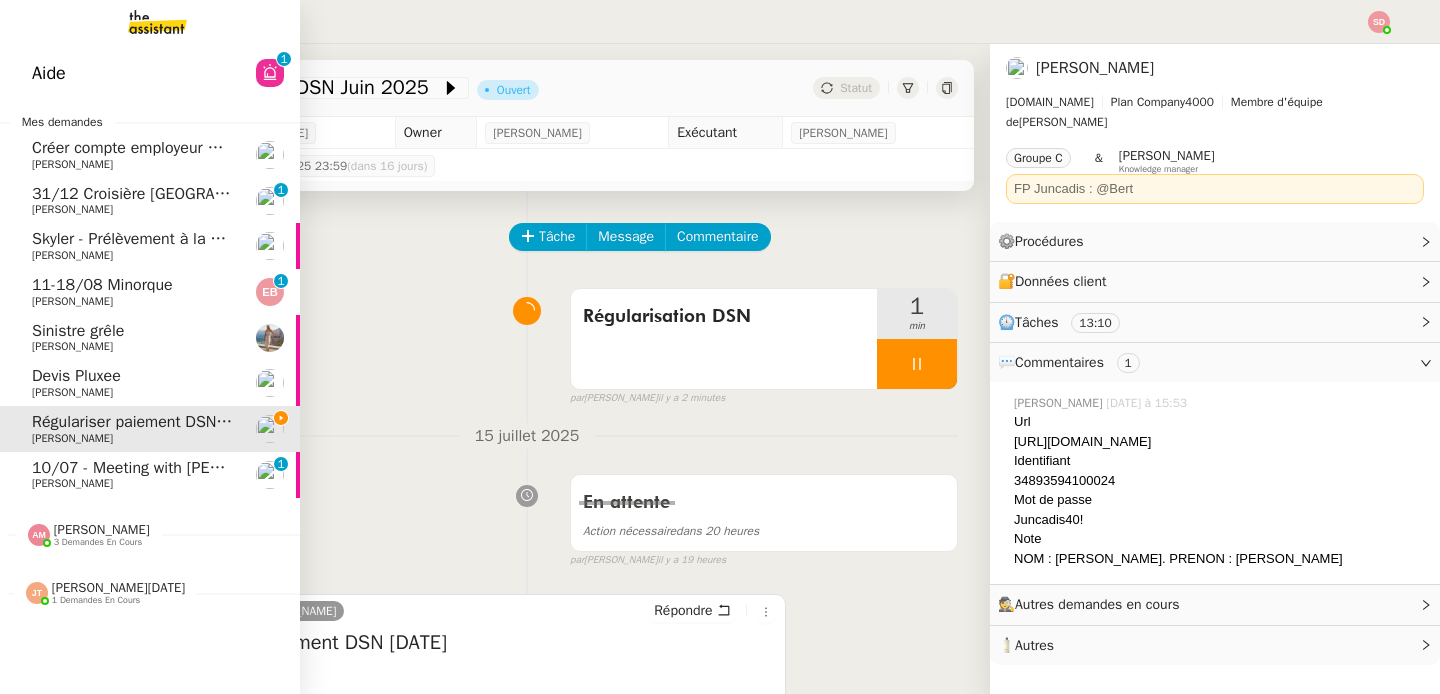 click on "Aide  0   1   2   3   4   5   6   7   8   9" 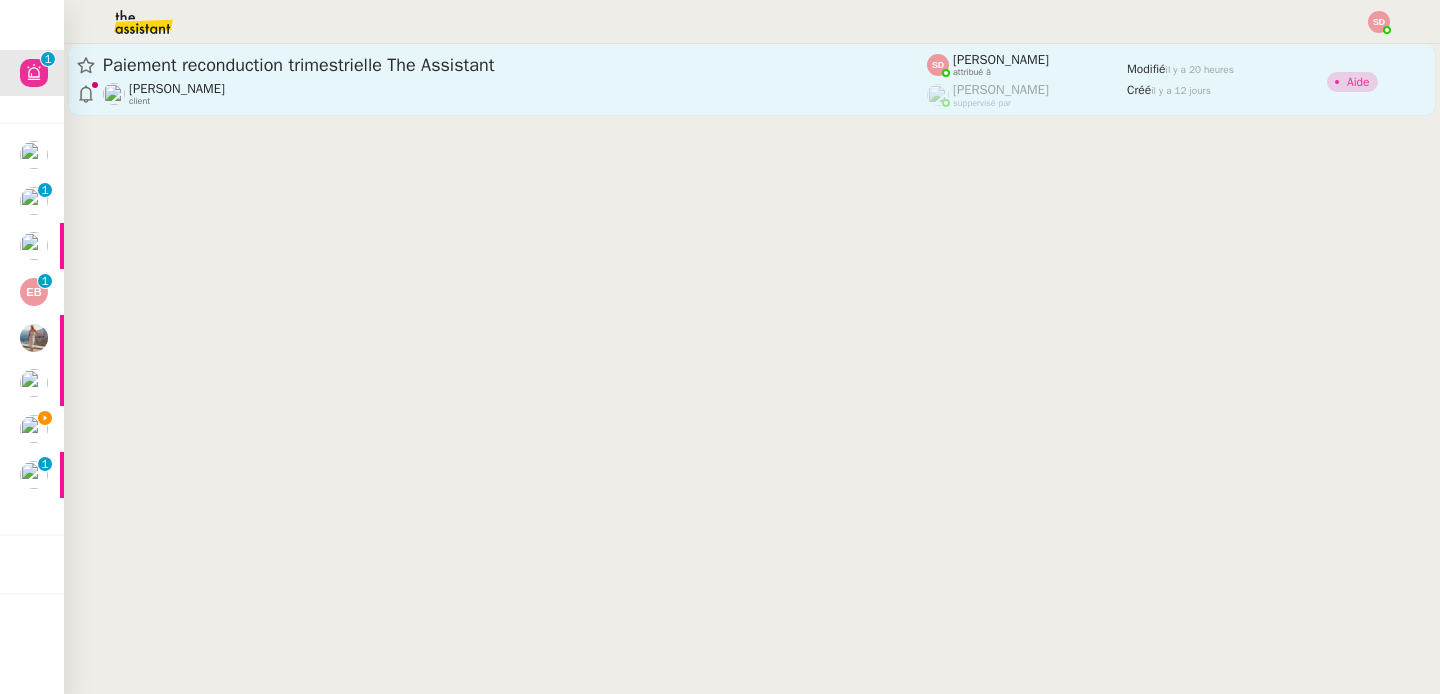 click on "Paiement reconduction trimestrielle The Assistant" 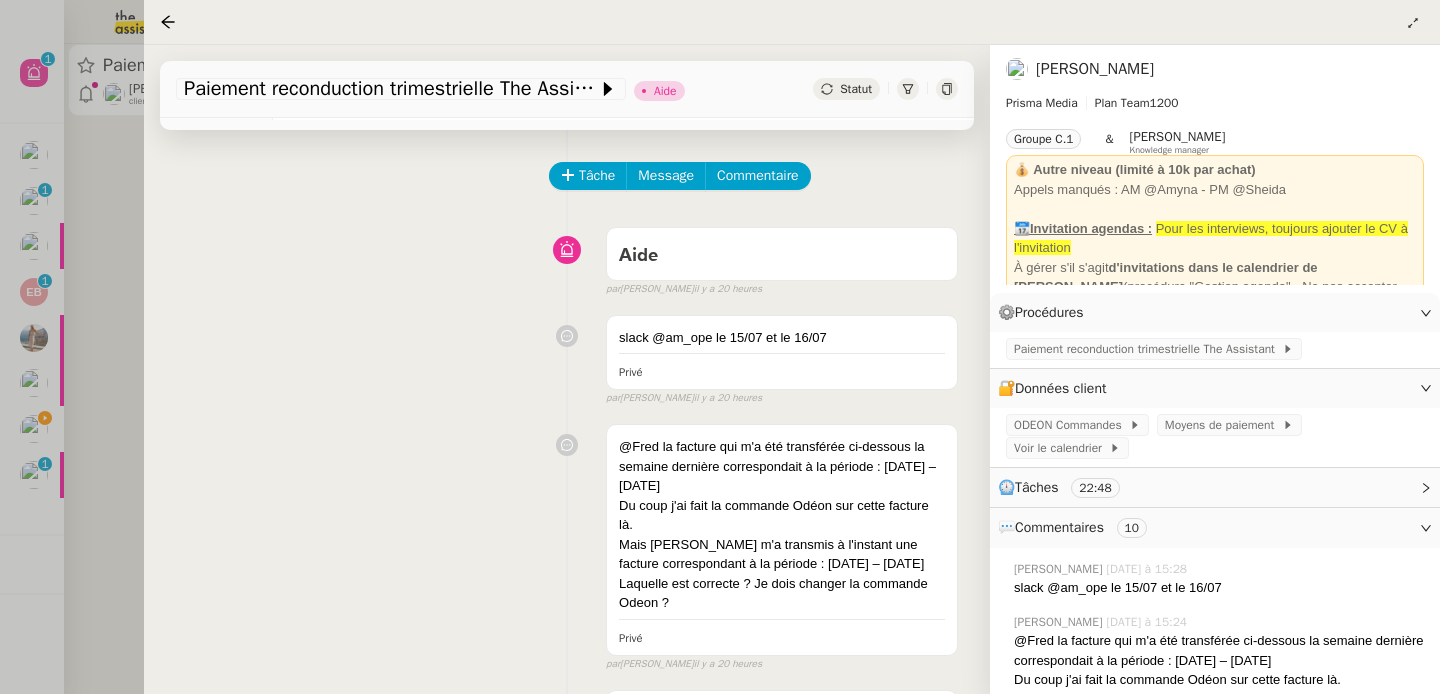 scroll, scrollTop: 0, scrollLeft: 0, axis: both 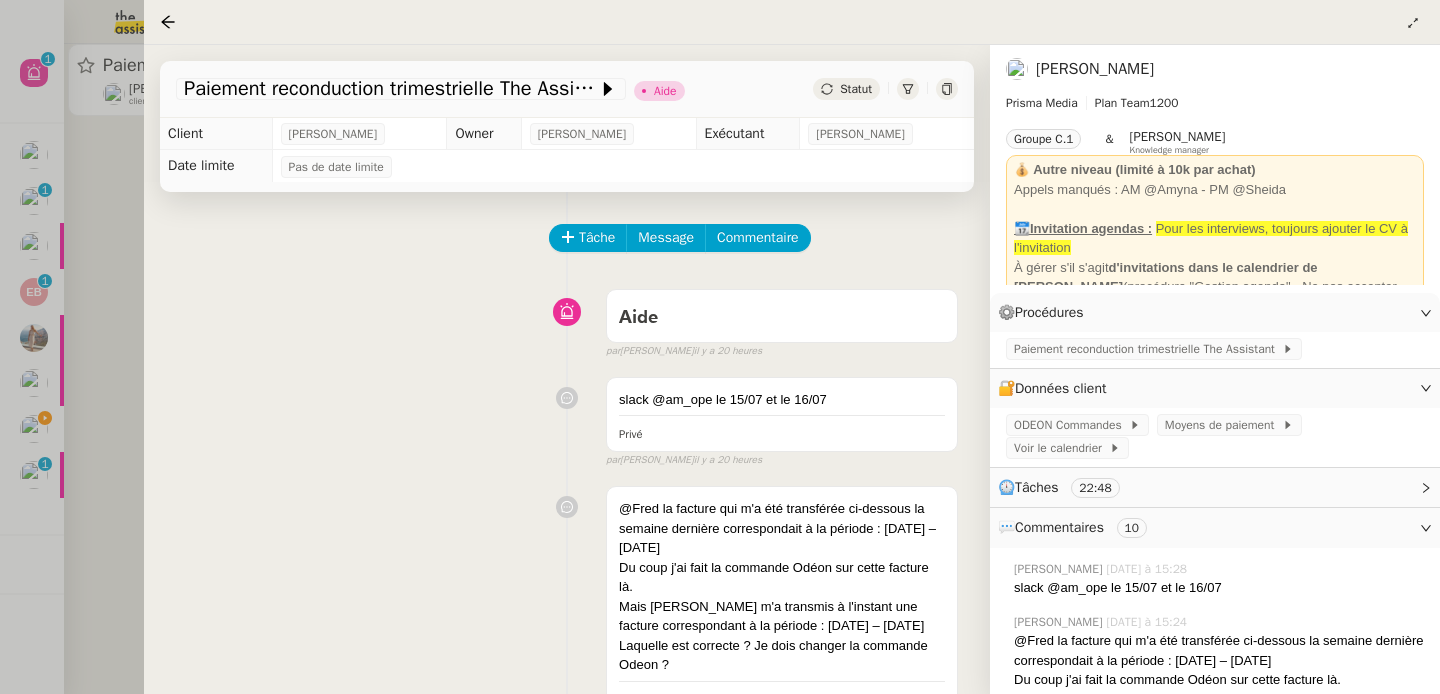 click at bounding box center [720, 347] 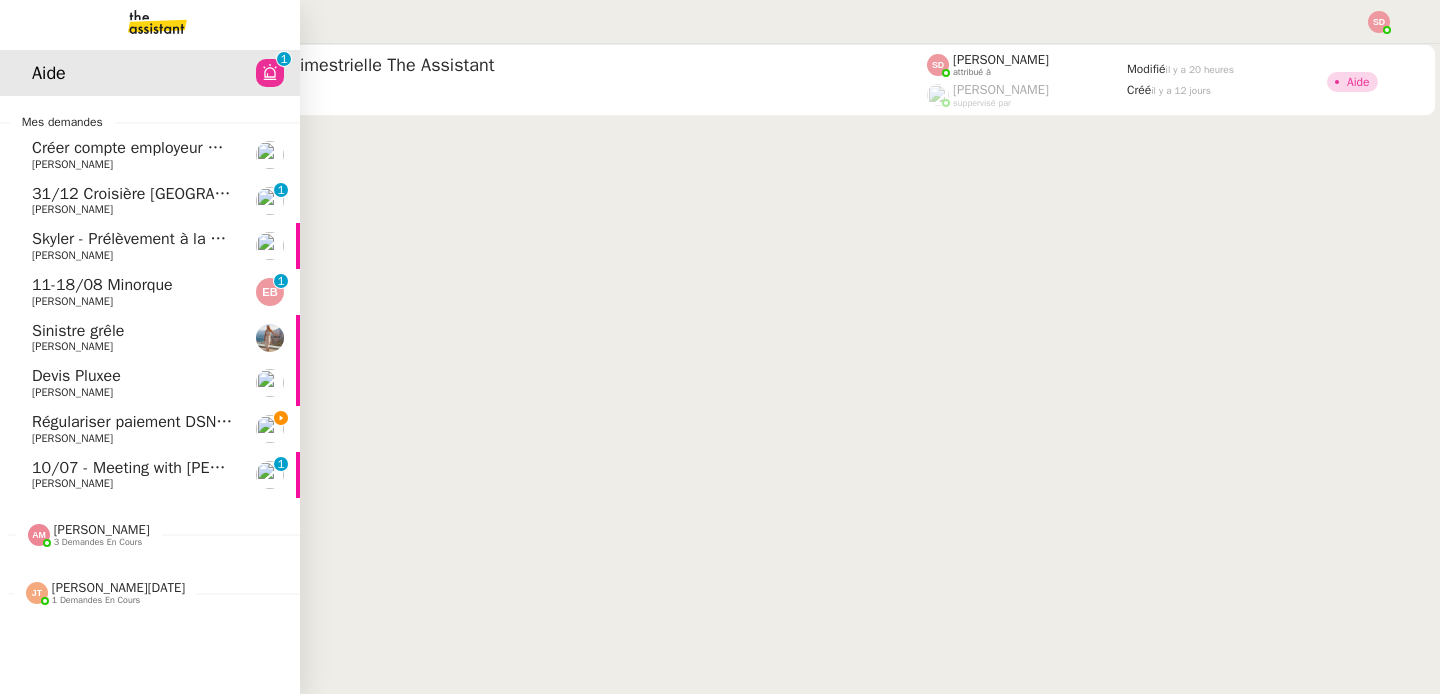 click on "Régulariser paiement DSN Juin 2025" 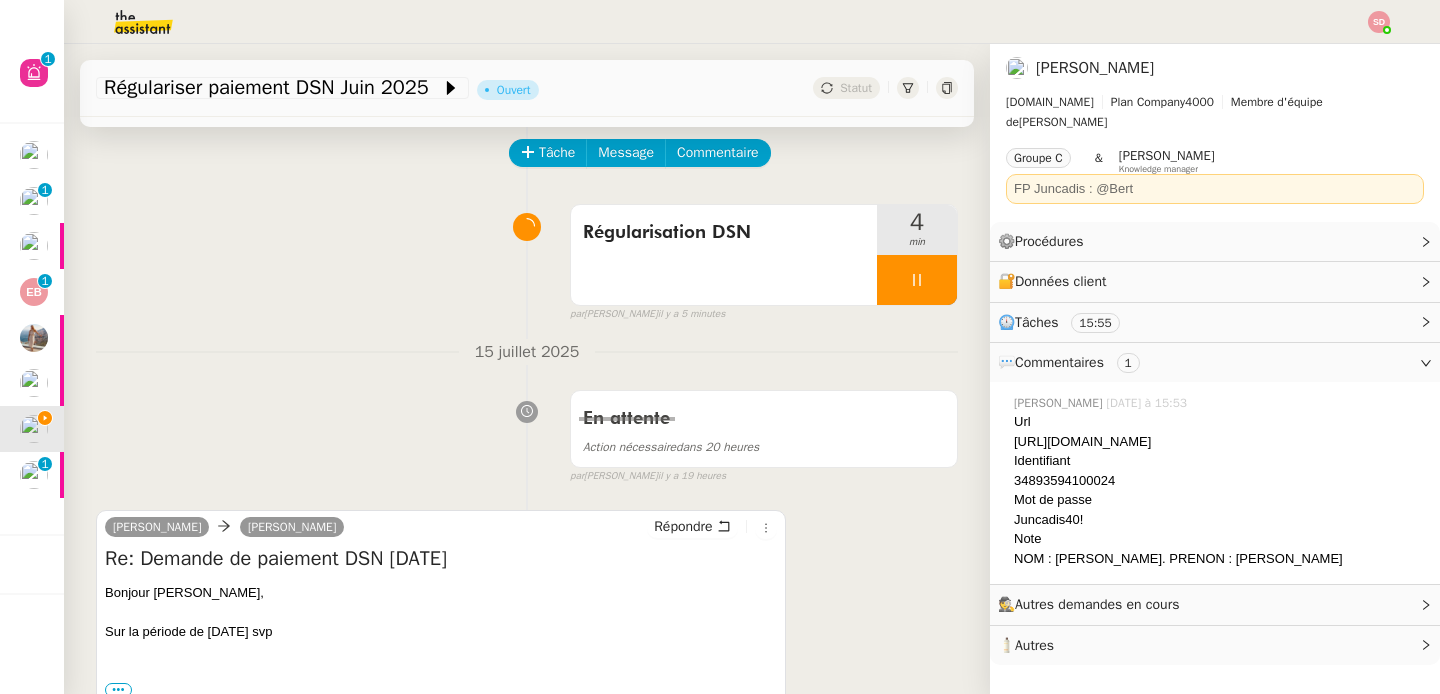 scroll, scrollTop: 0, scrollLeft: 0, axis: both 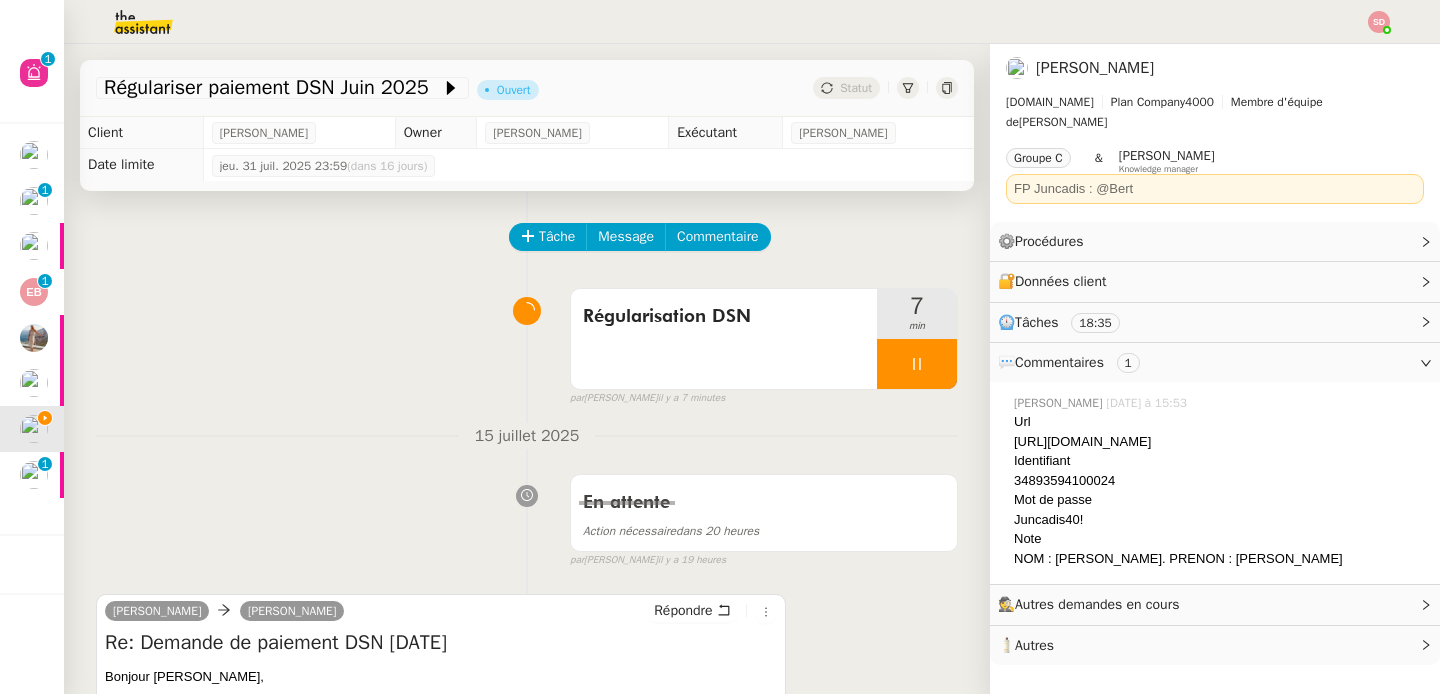 click on "https://www.net-entreprises.fr/" 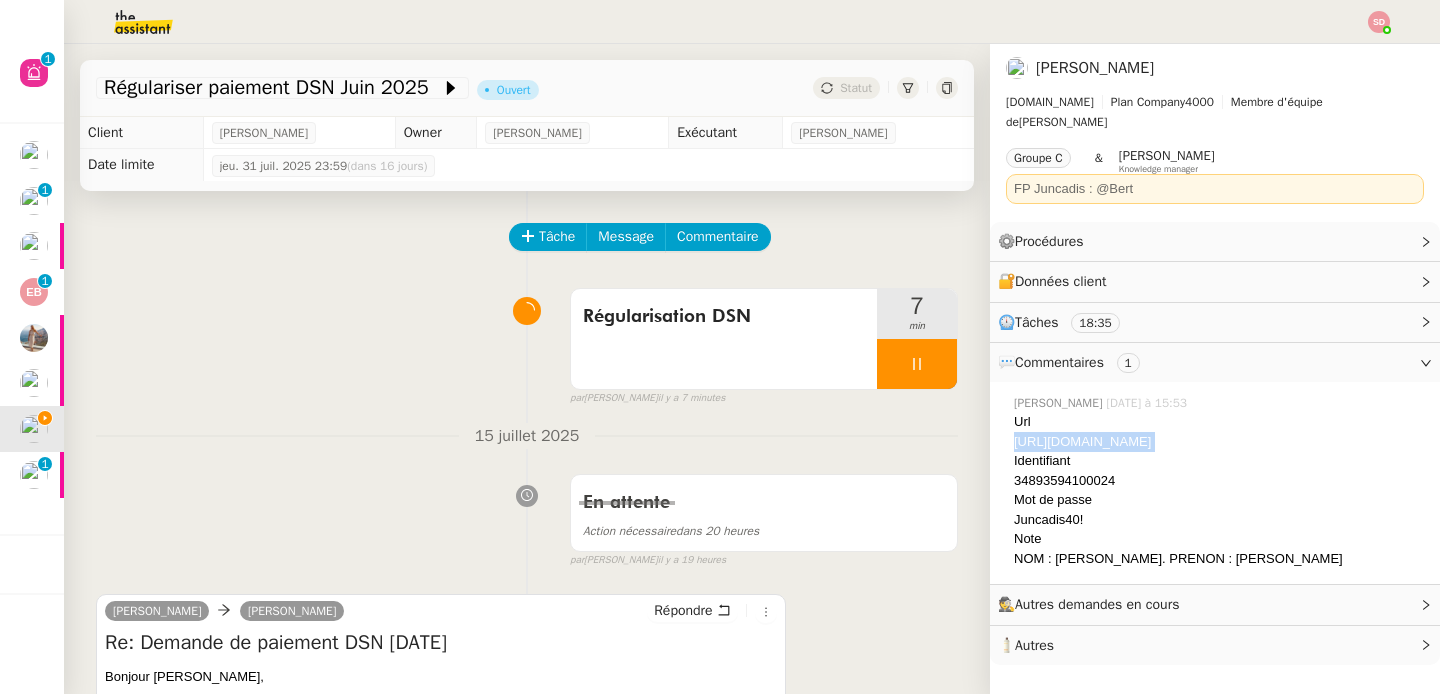 click on "https://www.net-entreprises.fr/" 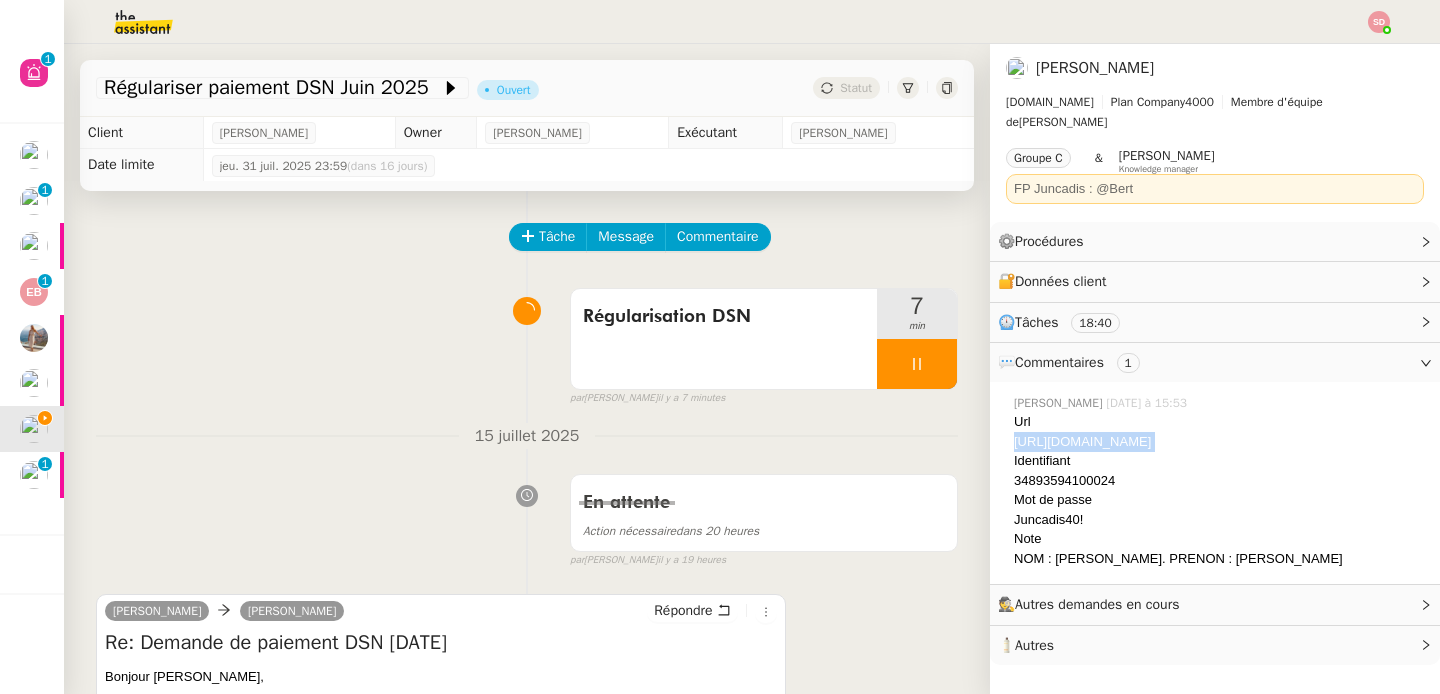 copy on "https://www.net-entreprises.fr/" 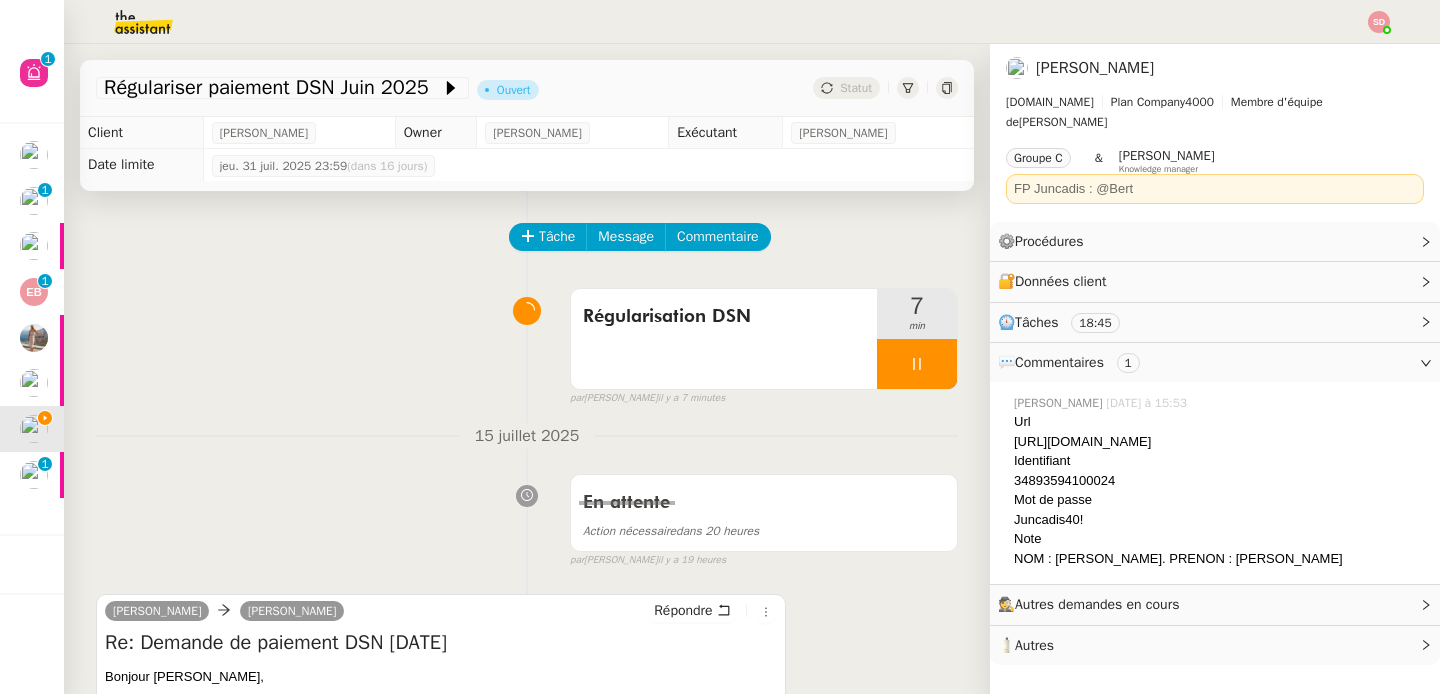 click on "34893594100024" 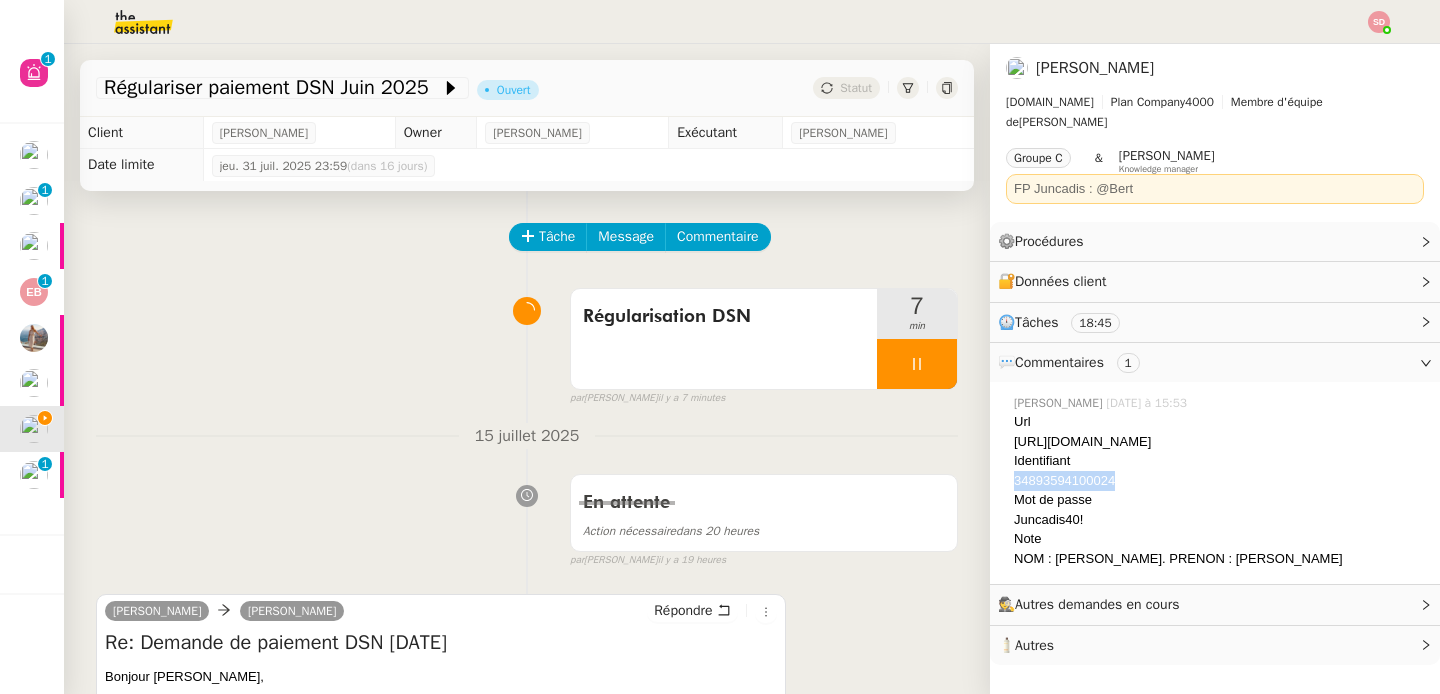 click on "34893594100024" 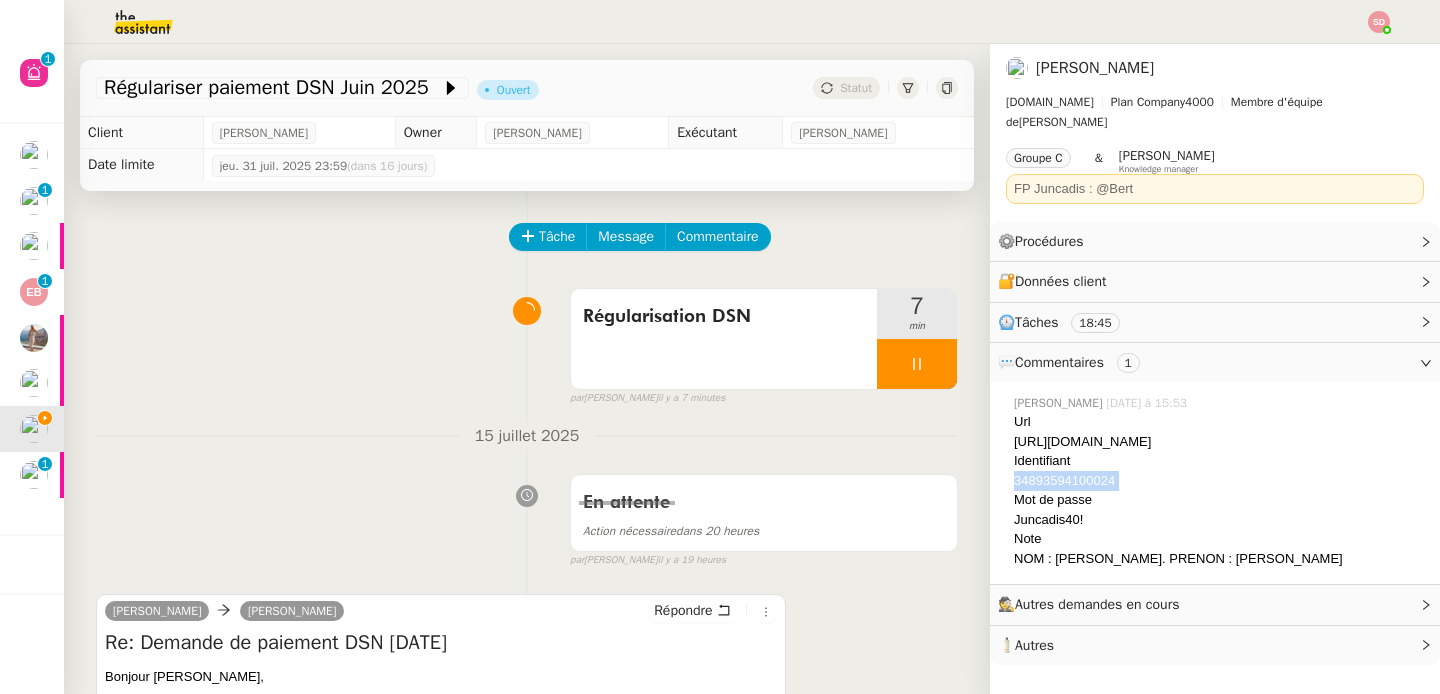 click on "34893594100024" 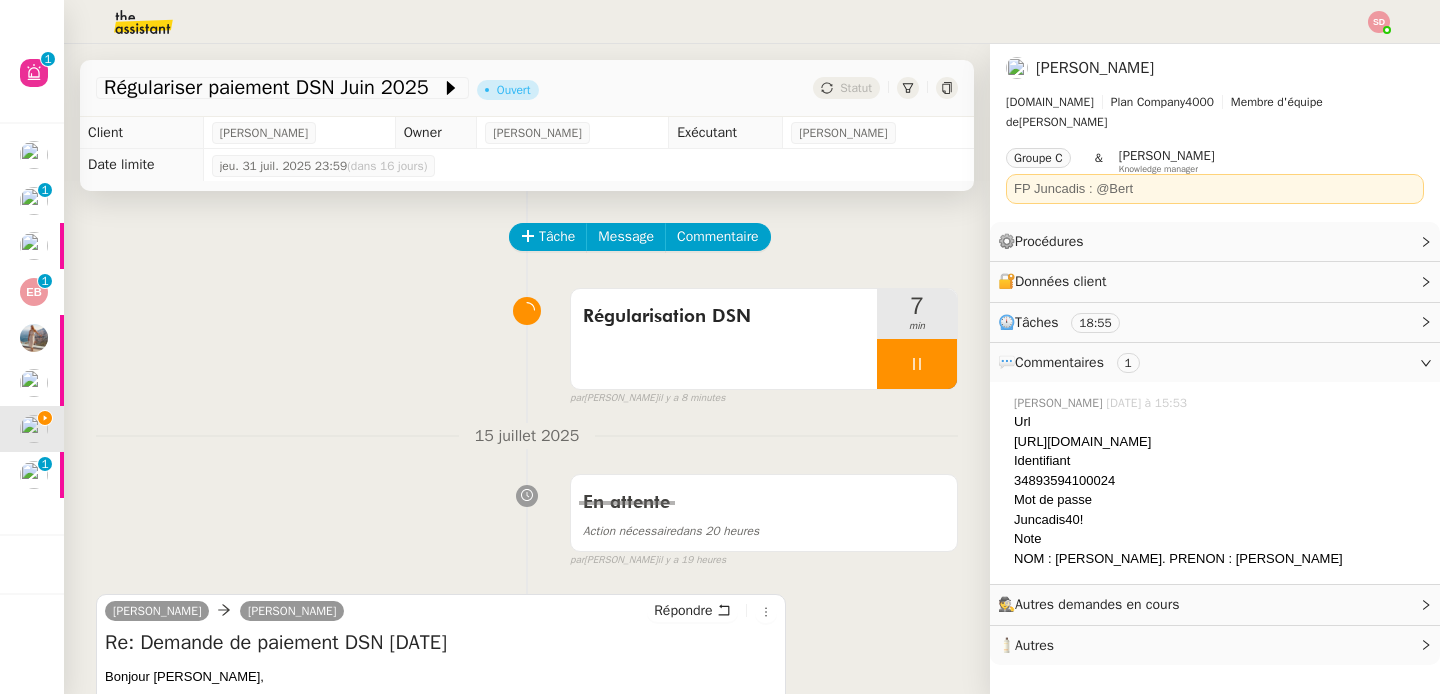 click on "Juncadis40!" 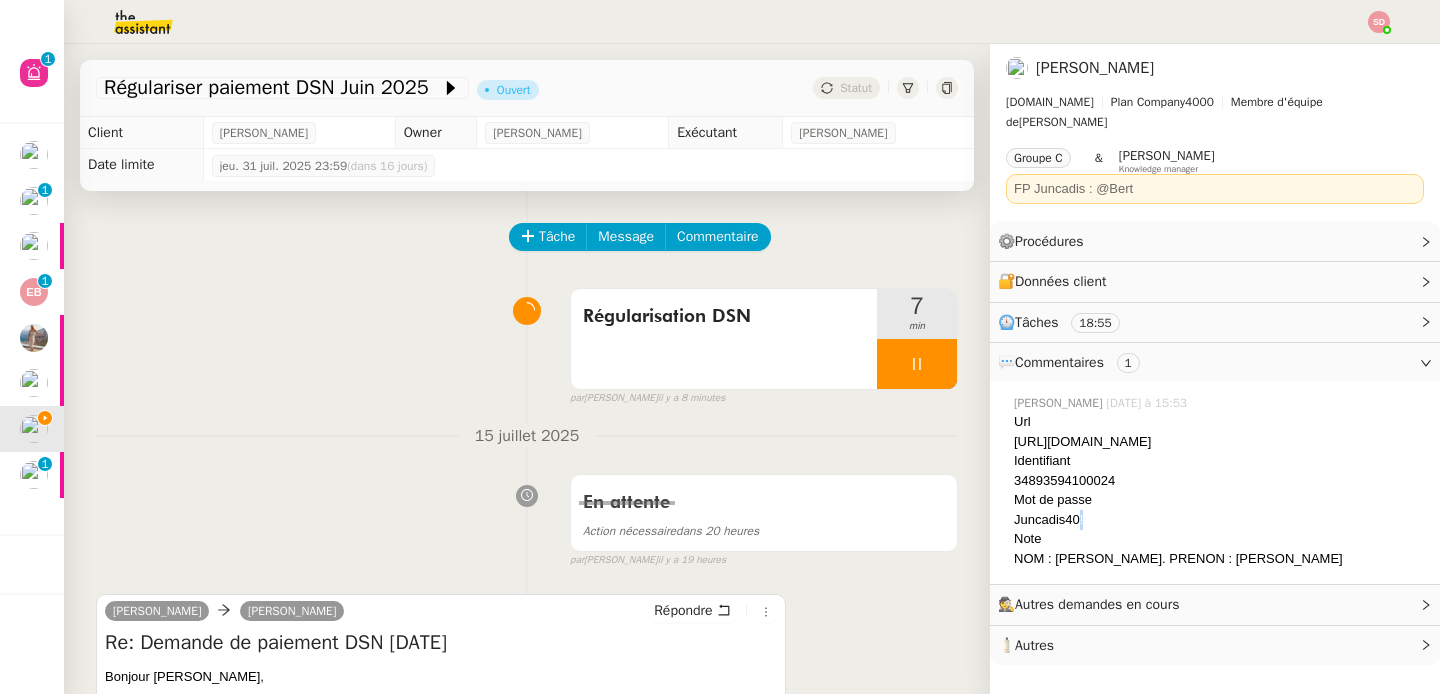 click on "Juncadis40!" 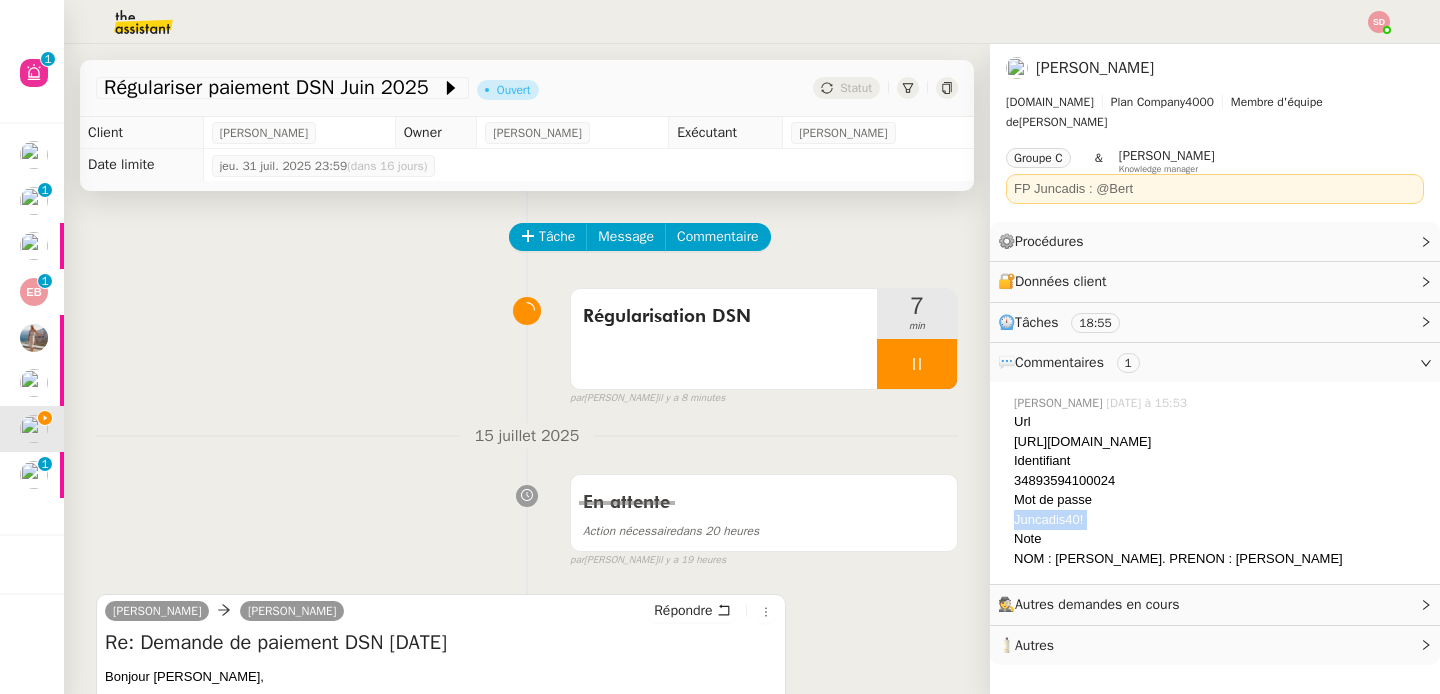 click on "Juncadis40!" 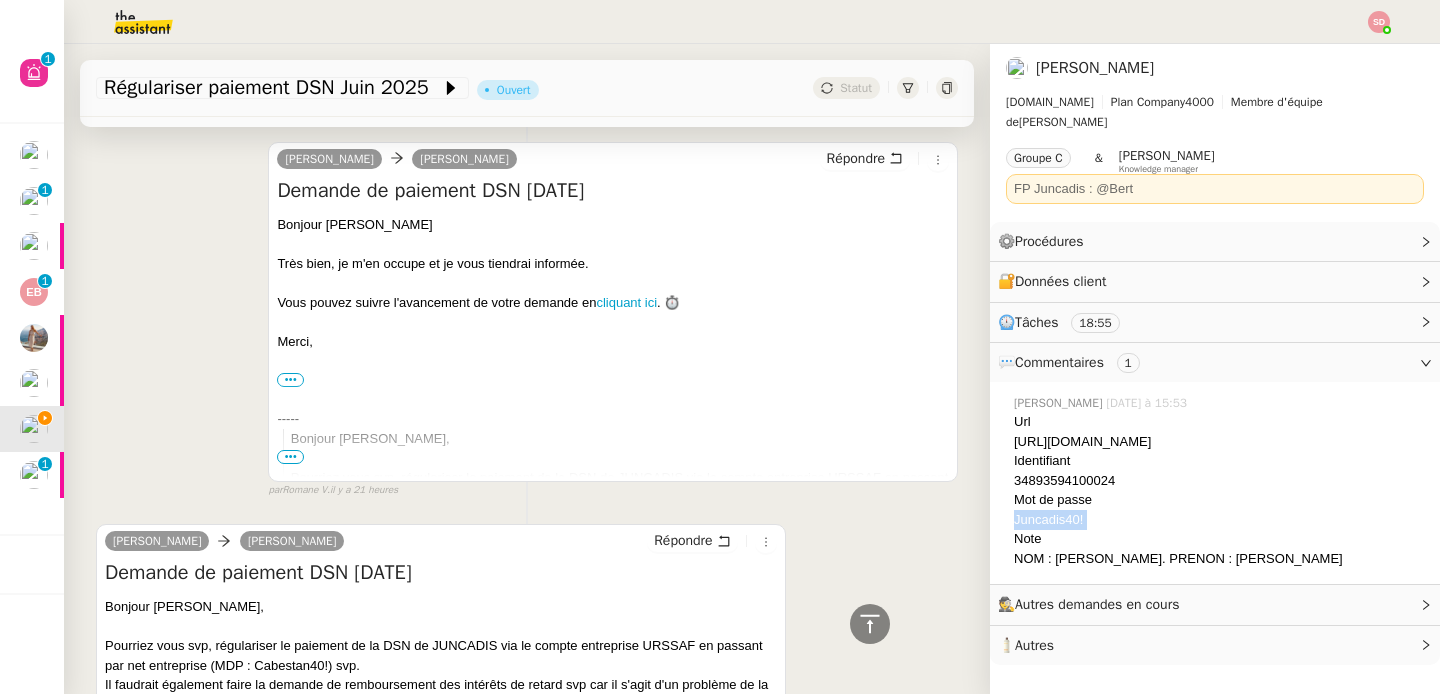 scroll, scrollTop: 1915, scrollLeft: 0, axis: vertical 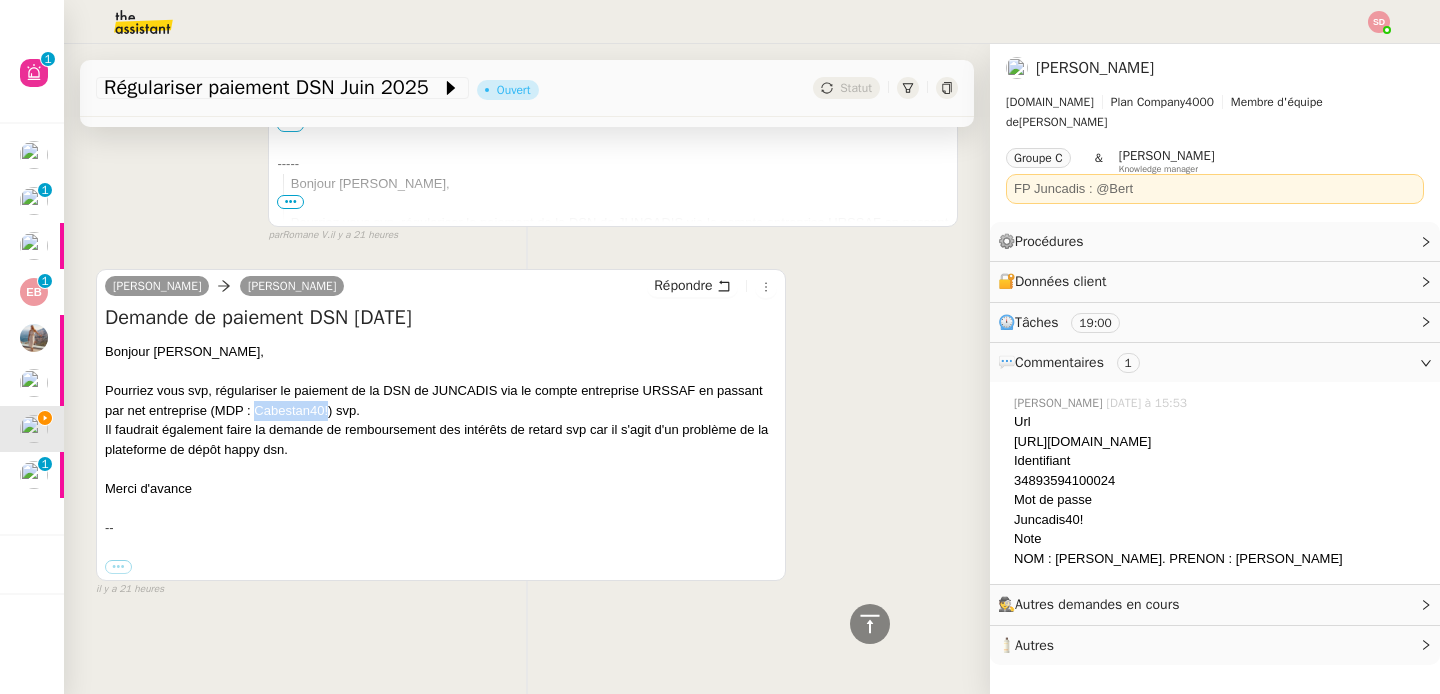 drag, startPoint x: 306, startPoint y: 403, endPoint x: 377, endPoint y: 400, distance: 71.063354 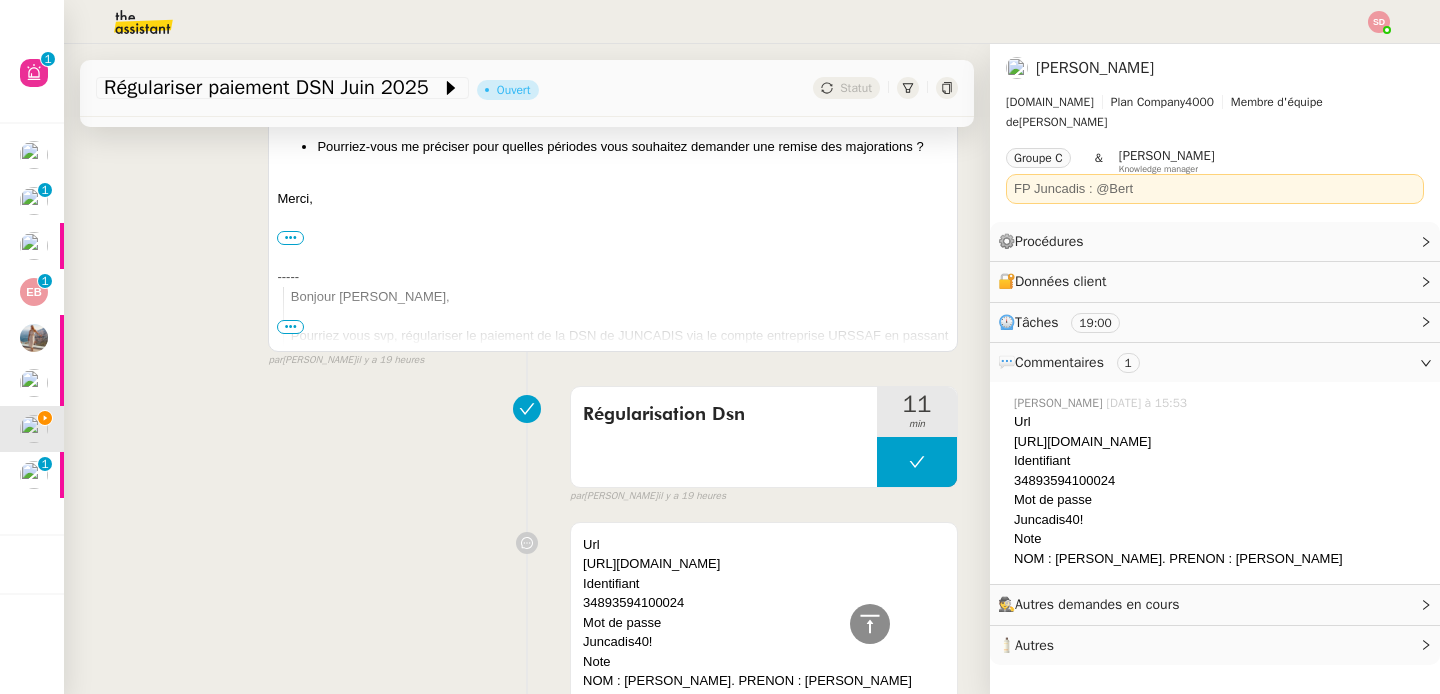 scroll, scrollTop: 1014, scrollLeft: 0, axis: vertical 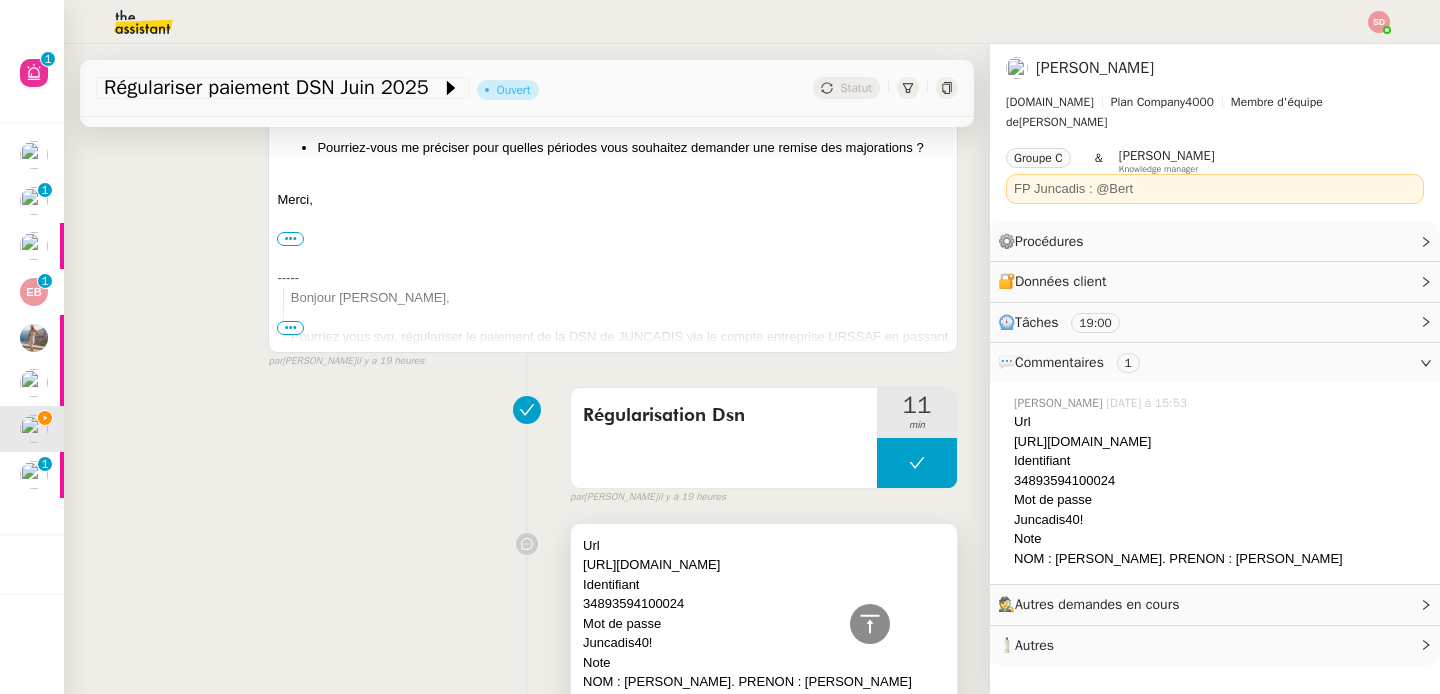 click on "Url" at bounding box center (764, 546) 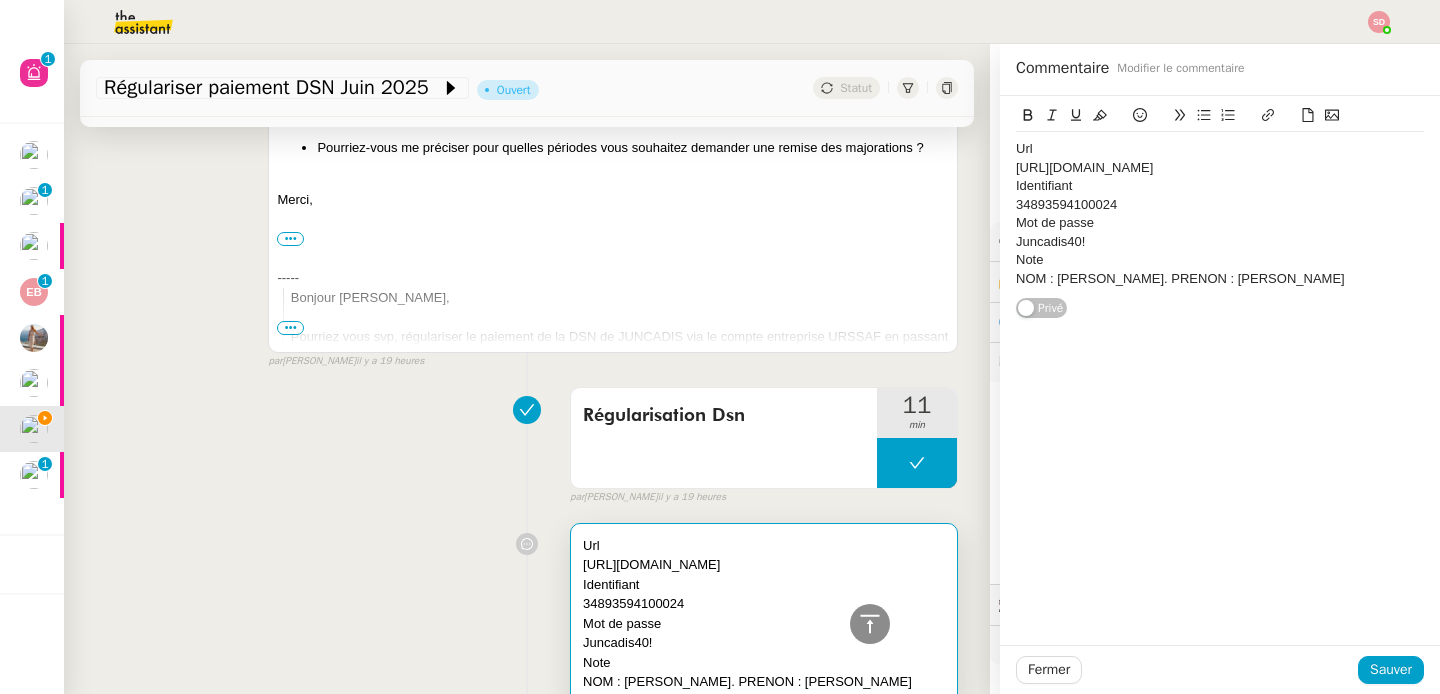 click on "Juncadis40!" 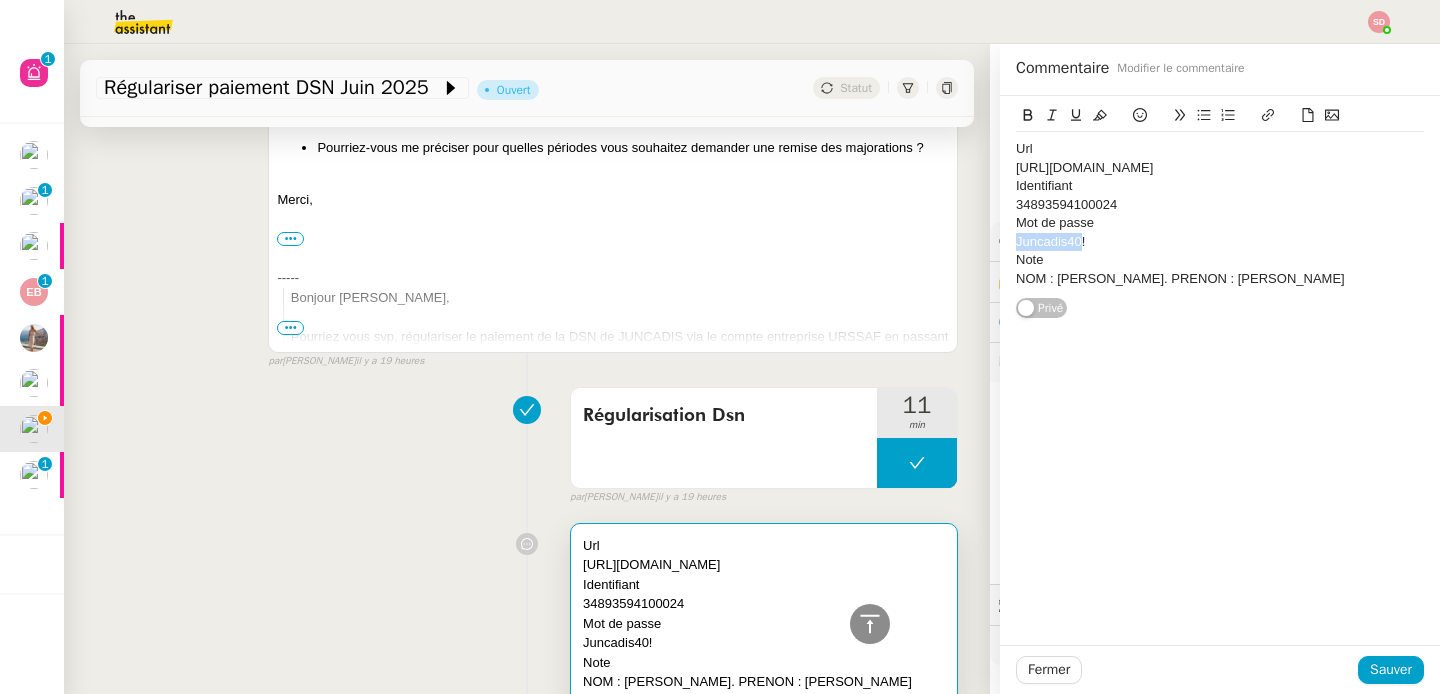 click on "Juncadis40!" 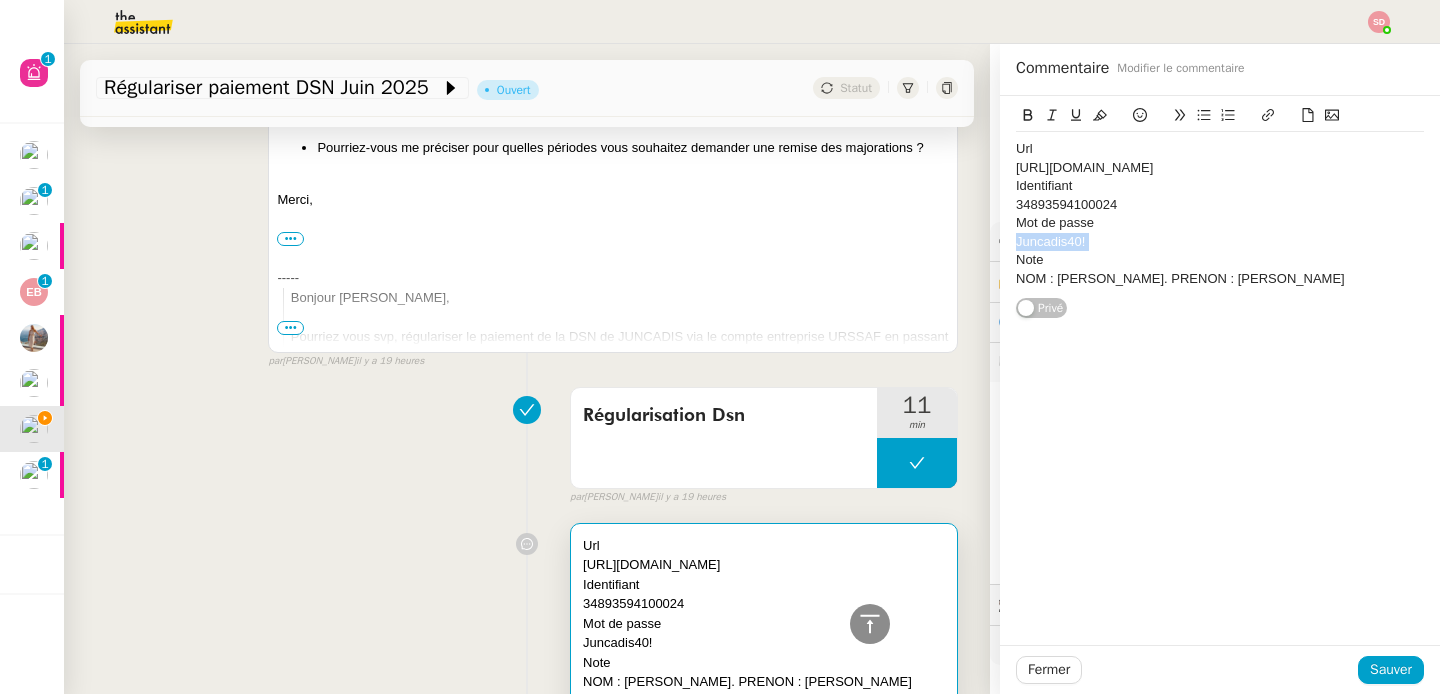 click on "Juncadis40!" 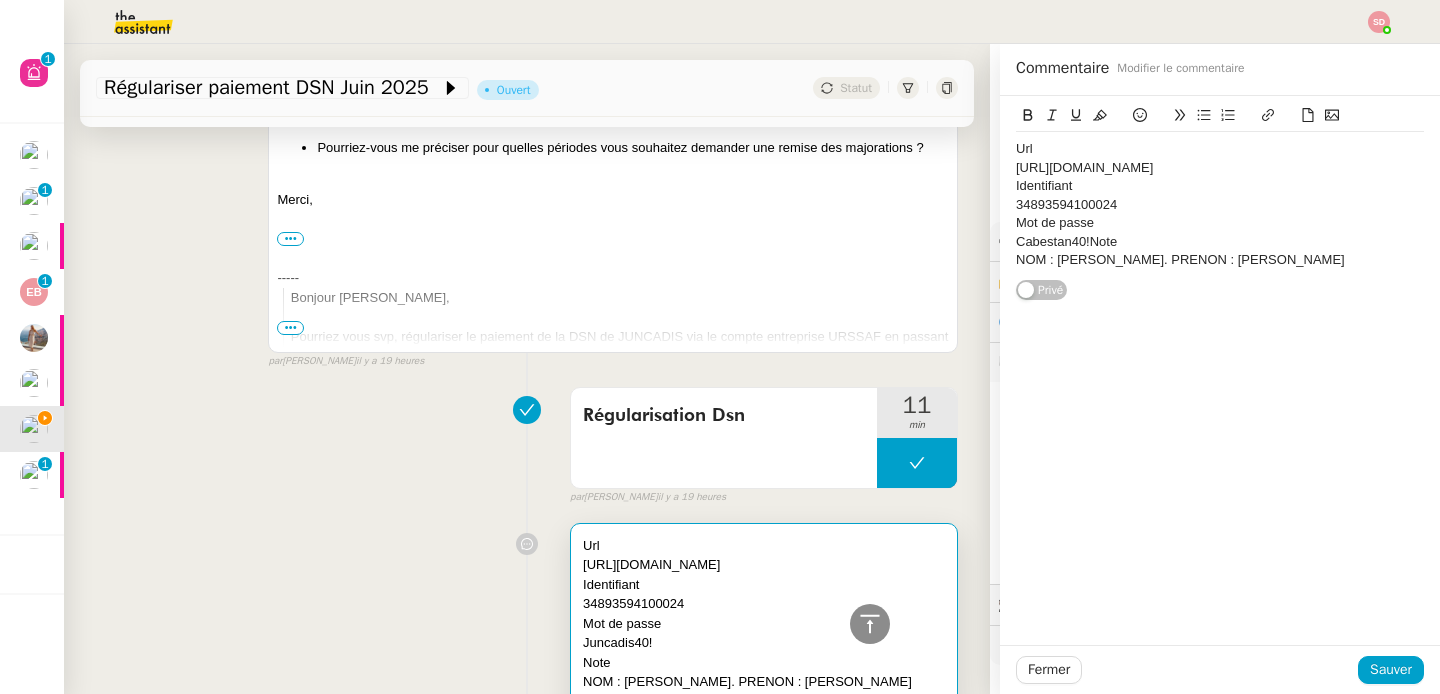 scroll, scrollTop: 0, scrollLeft: 0, axis: both 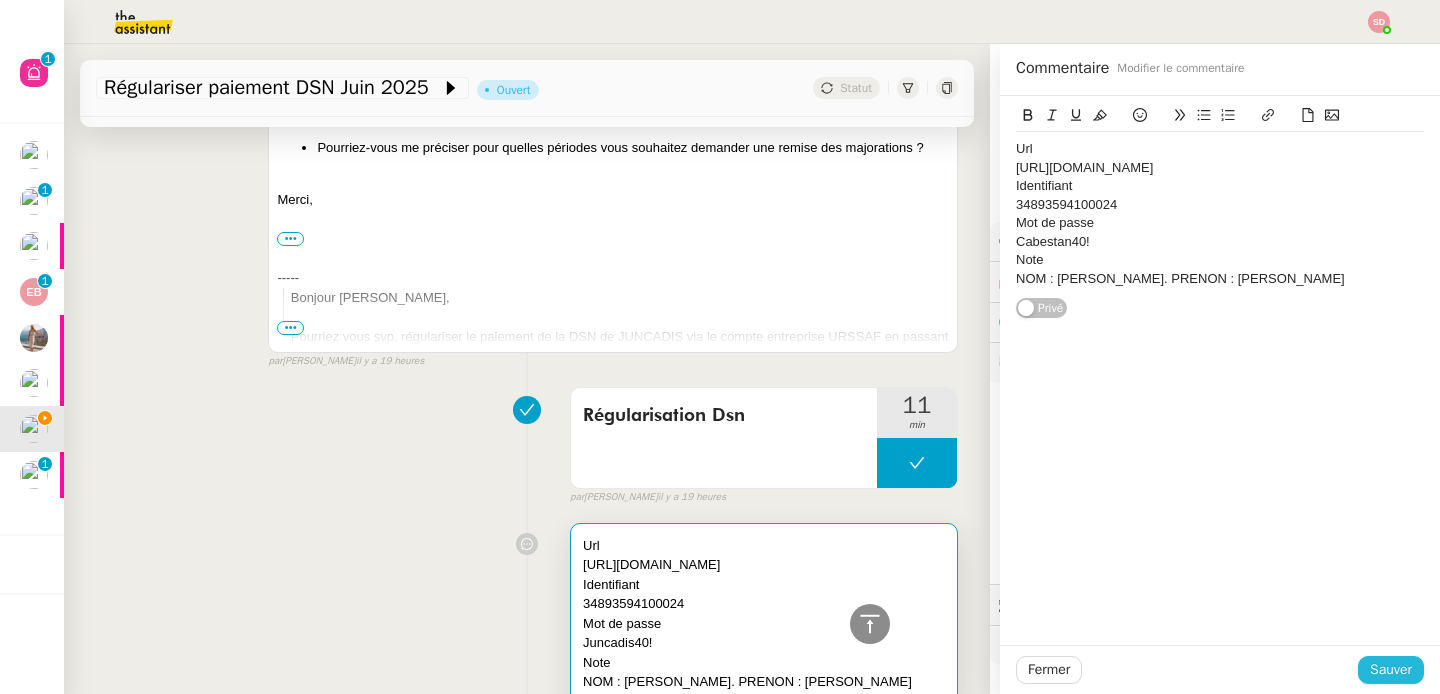 click on "Sauver" 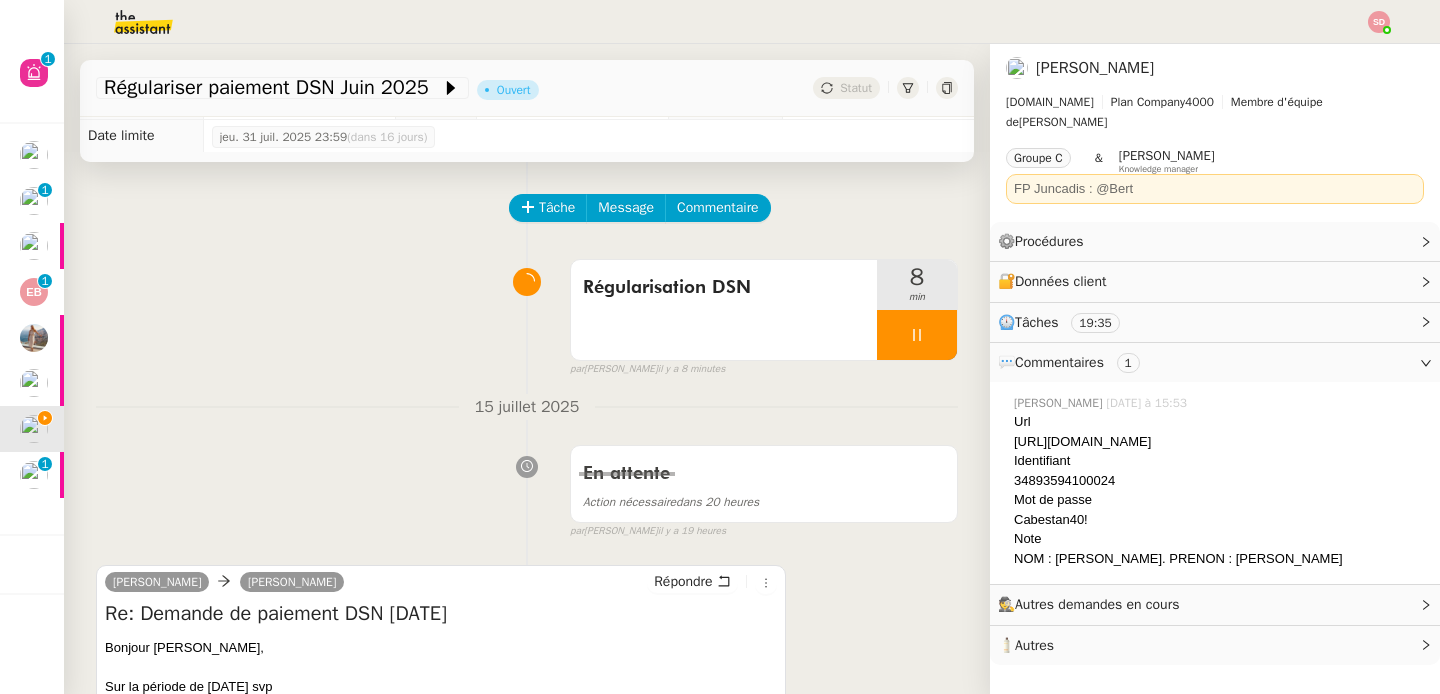 scroll, scrollTop: 276, scrollLeft: 0, axis: vertical 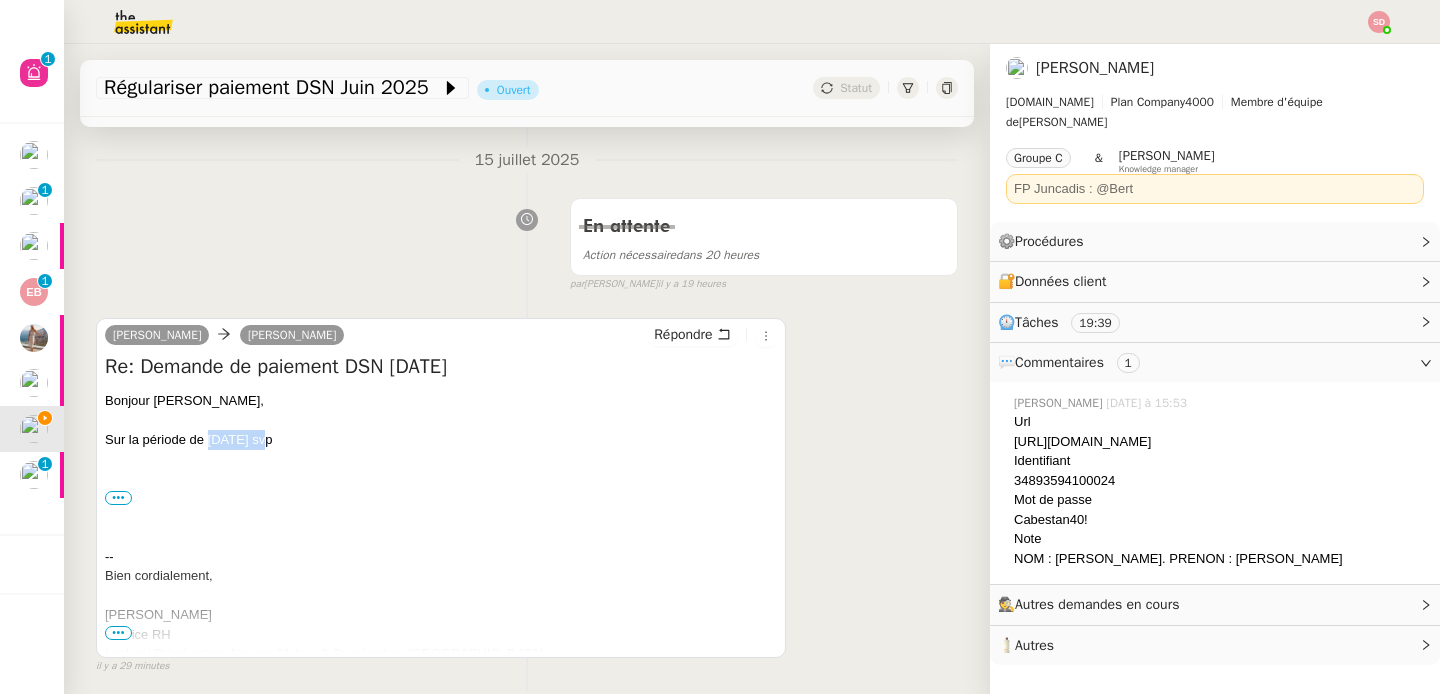 drag, startPoint x: 208, startPoint y: 440, endPoint x: 261, endPoint y: 439, distance: 53.009434 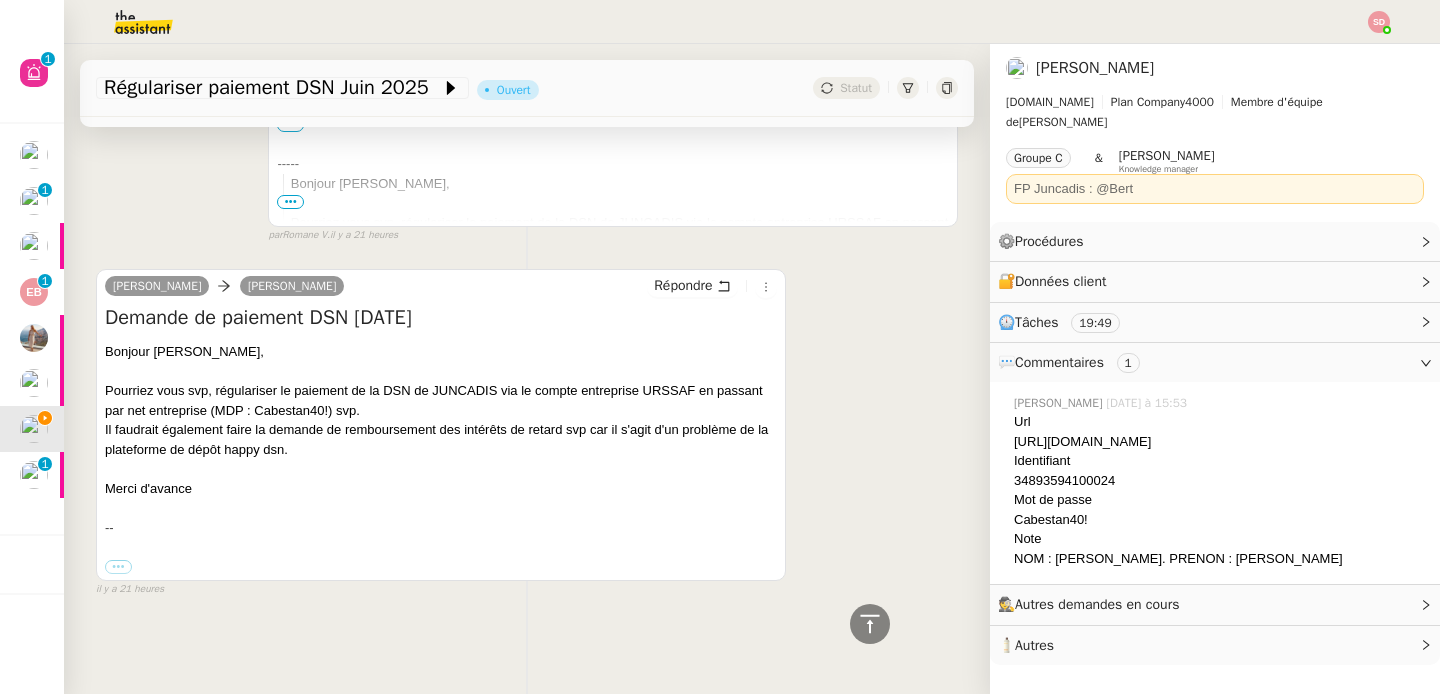 scroll, scrollTop: 1915, scrollLeft: 0, axis: vertical 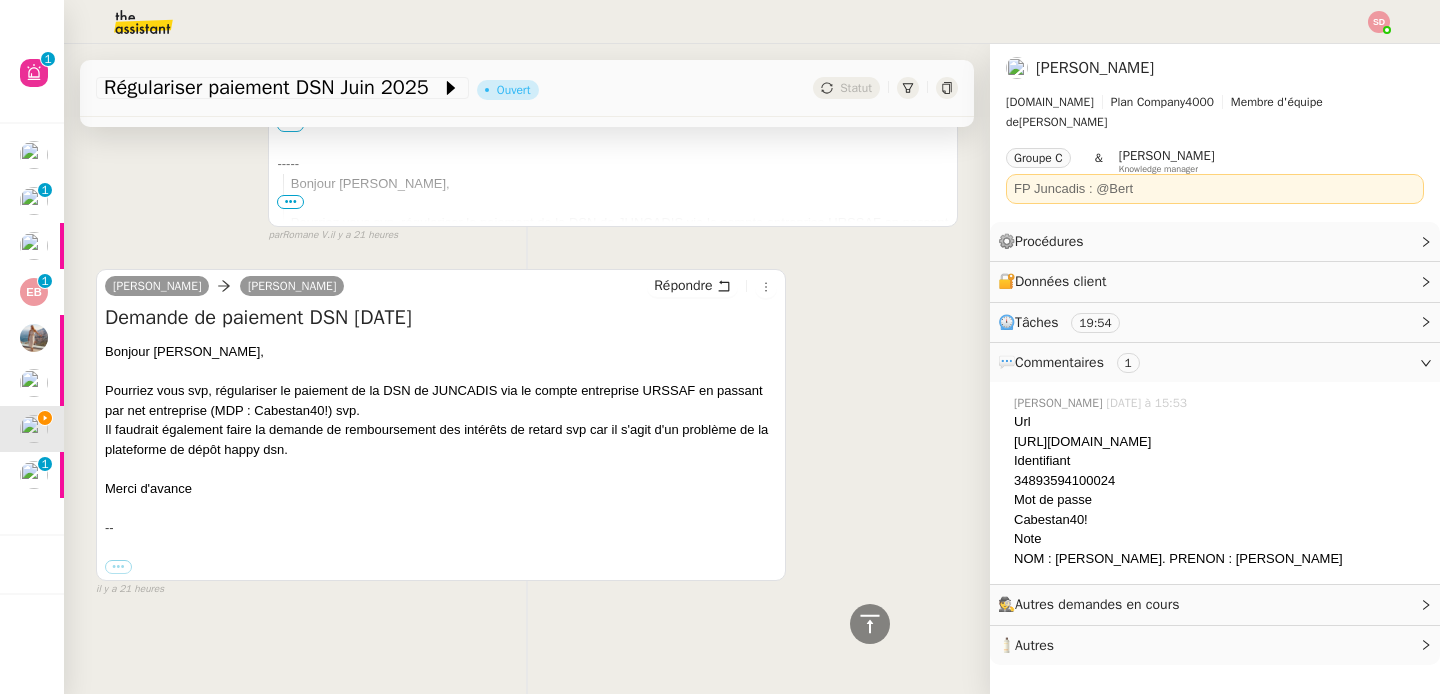 click on "Il faudrait également faire la demande de remboursement des intérêts de retard svp car il s'agit d'un problème de la plateforme de dépôt happy dsn." at bounding box center (441, 439) 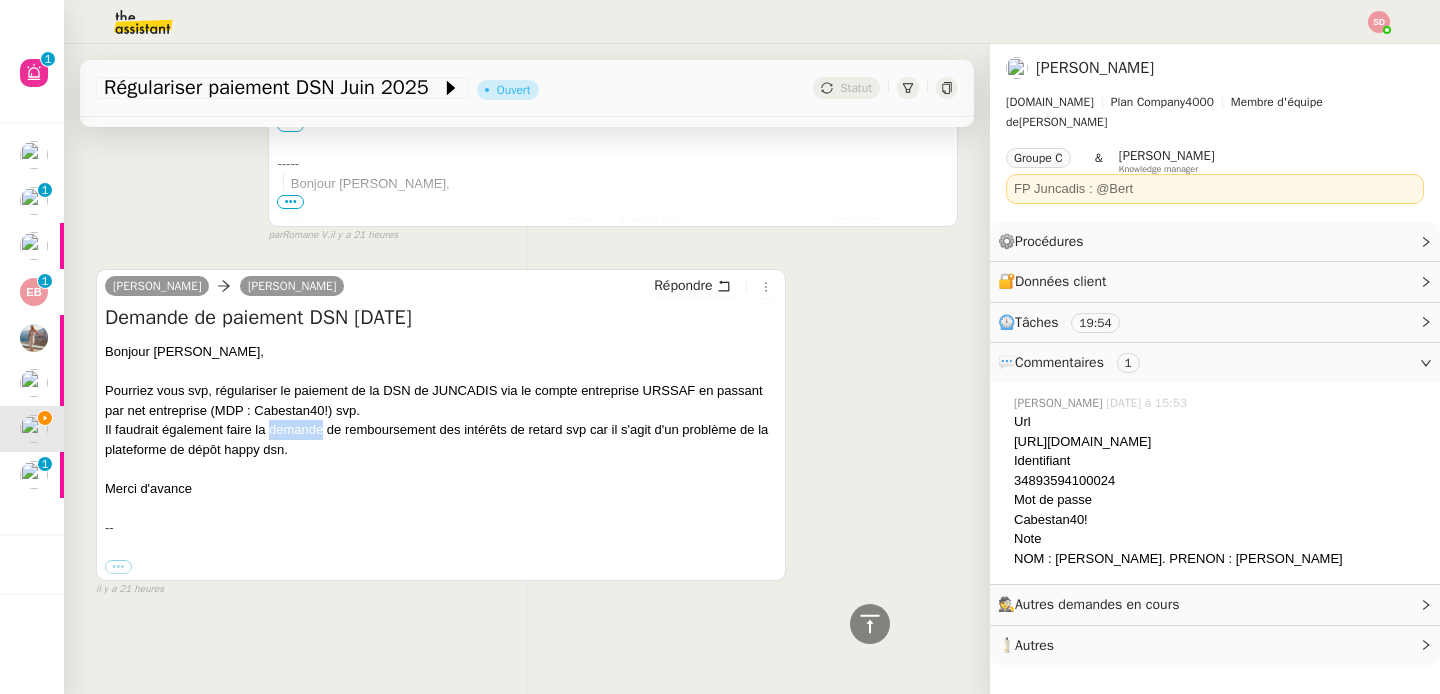click on "Il faudrait également faire la demande de remboursement des intérêts de retard svp car il s'agit d'un problème de la plateforme de dépôt happy dsn." at bounding box center [441, 439] 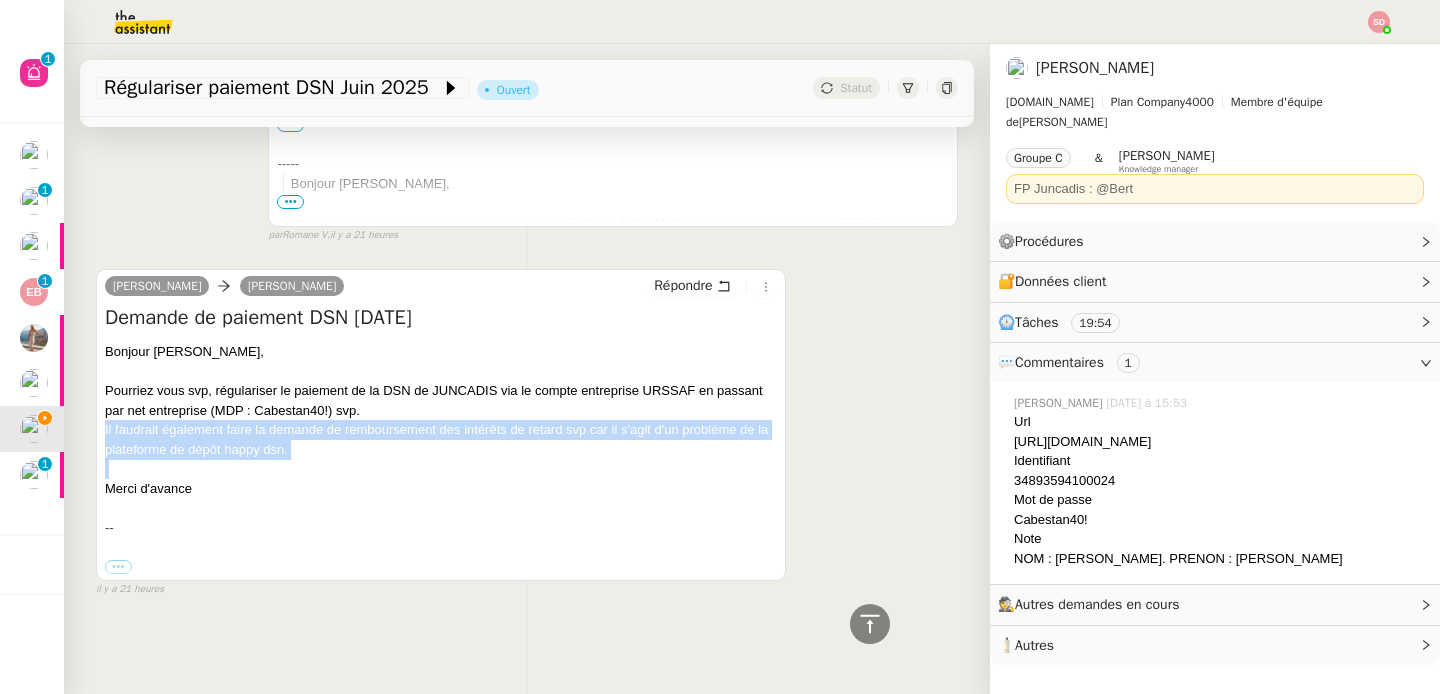 click on "Il faudrait également faire la demande de remboursement des intérêts de retard svp car il s'agit d'un problème de la plateforme de dépôt happy dsn." at bounding box center (441, 439) 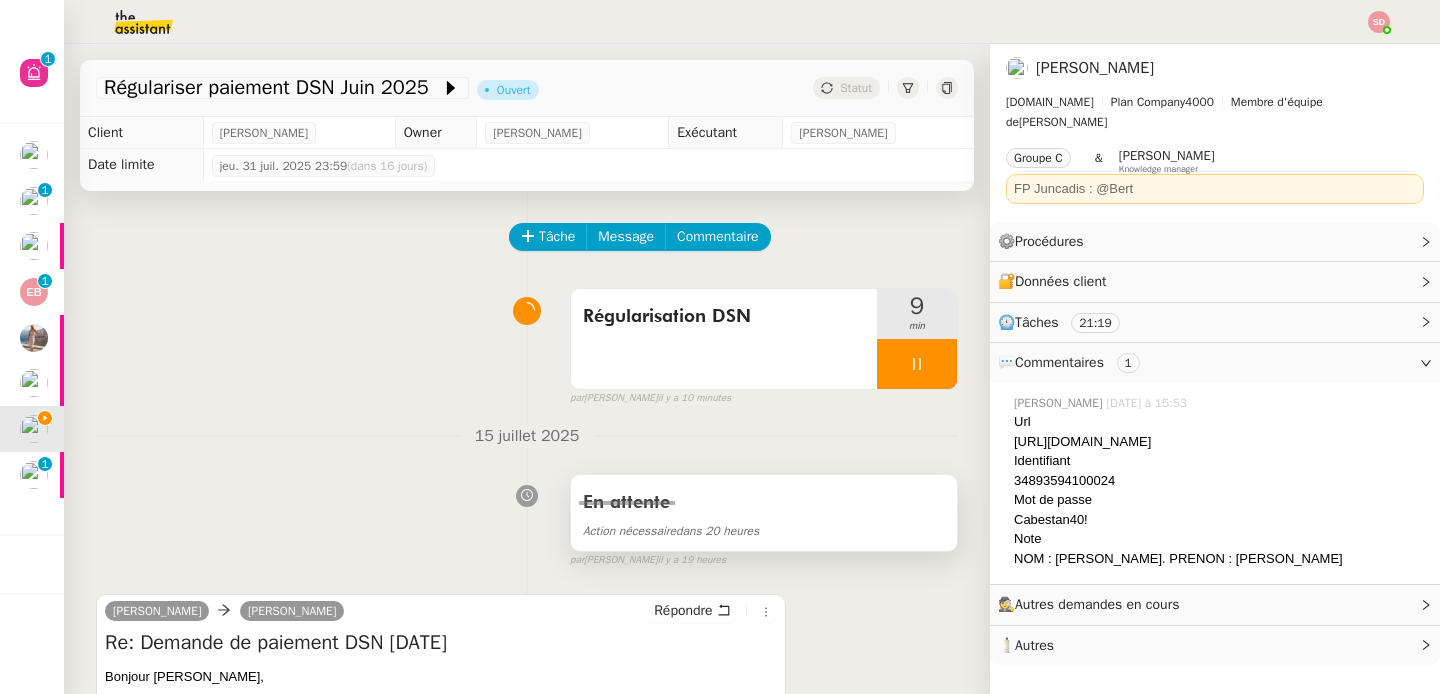 scroll, scrollTop: 187, scrollLeft: 0, axis: vertical 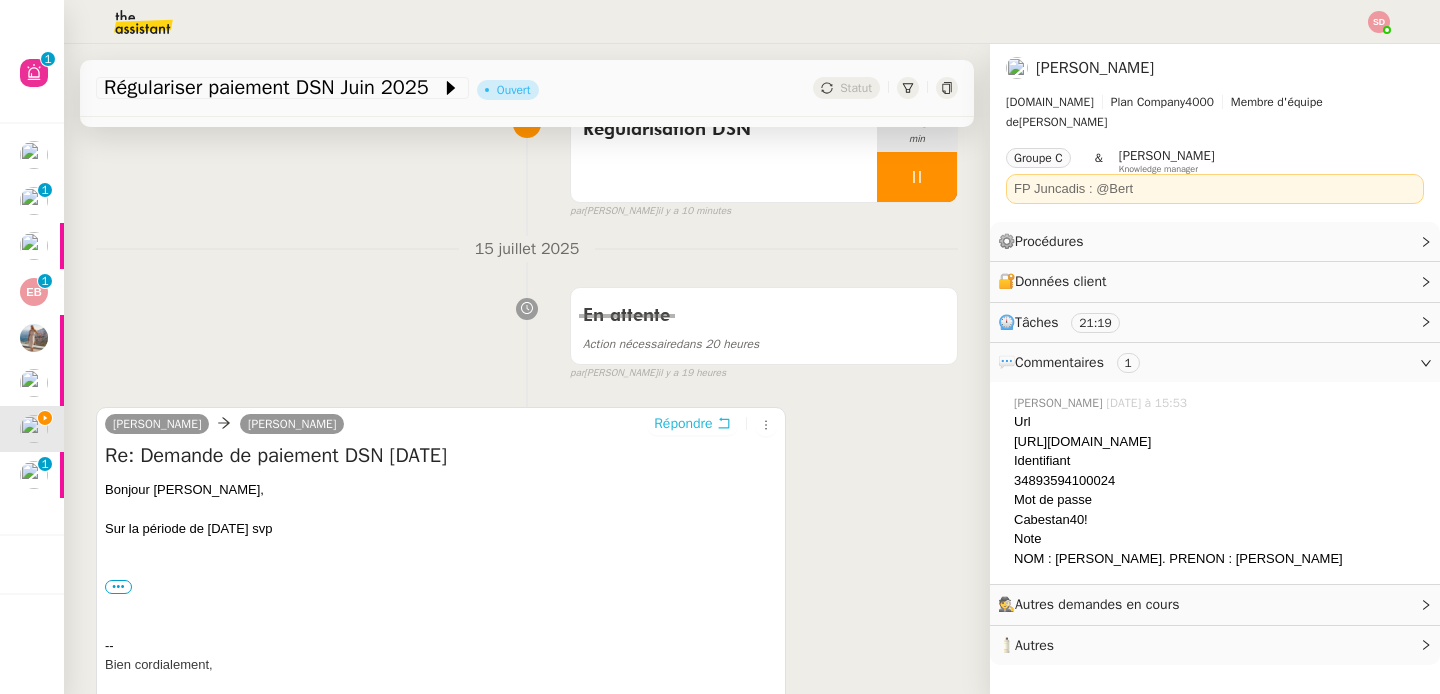click on "Répondre" at bounding box center [683, 424] 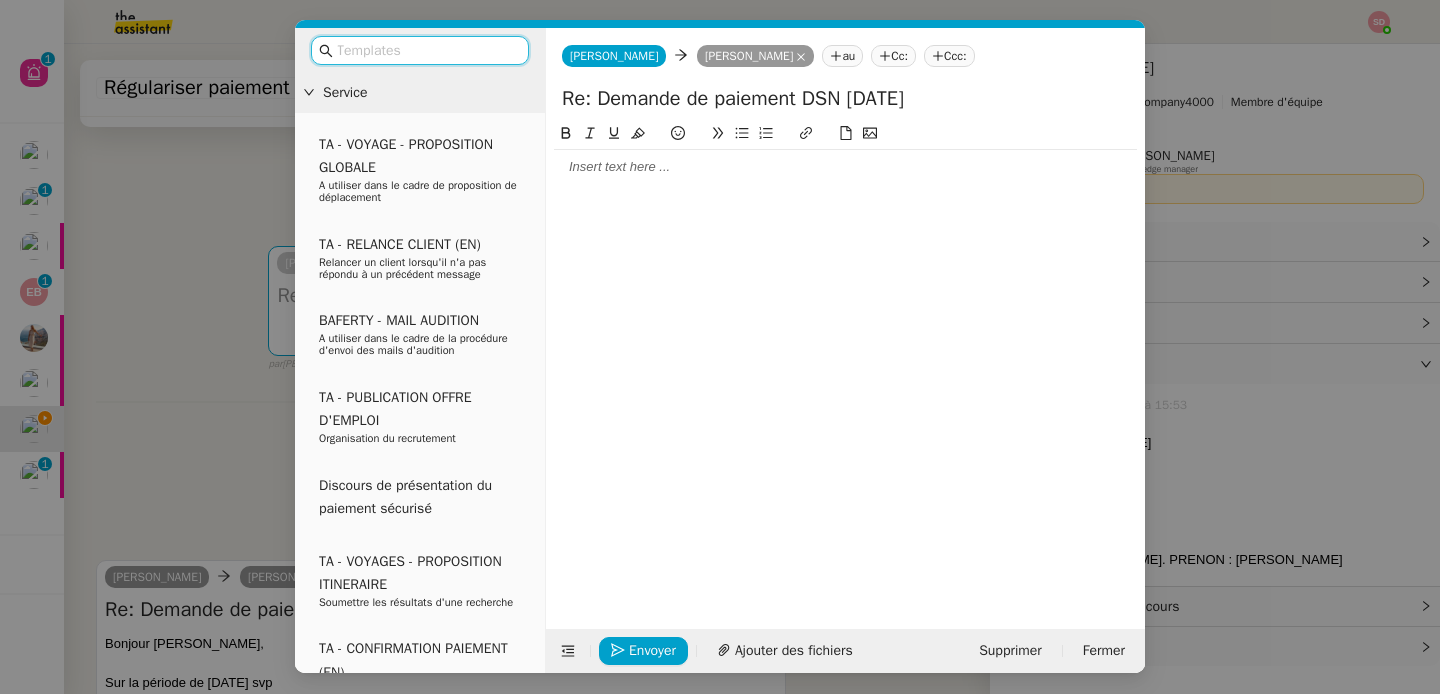 click 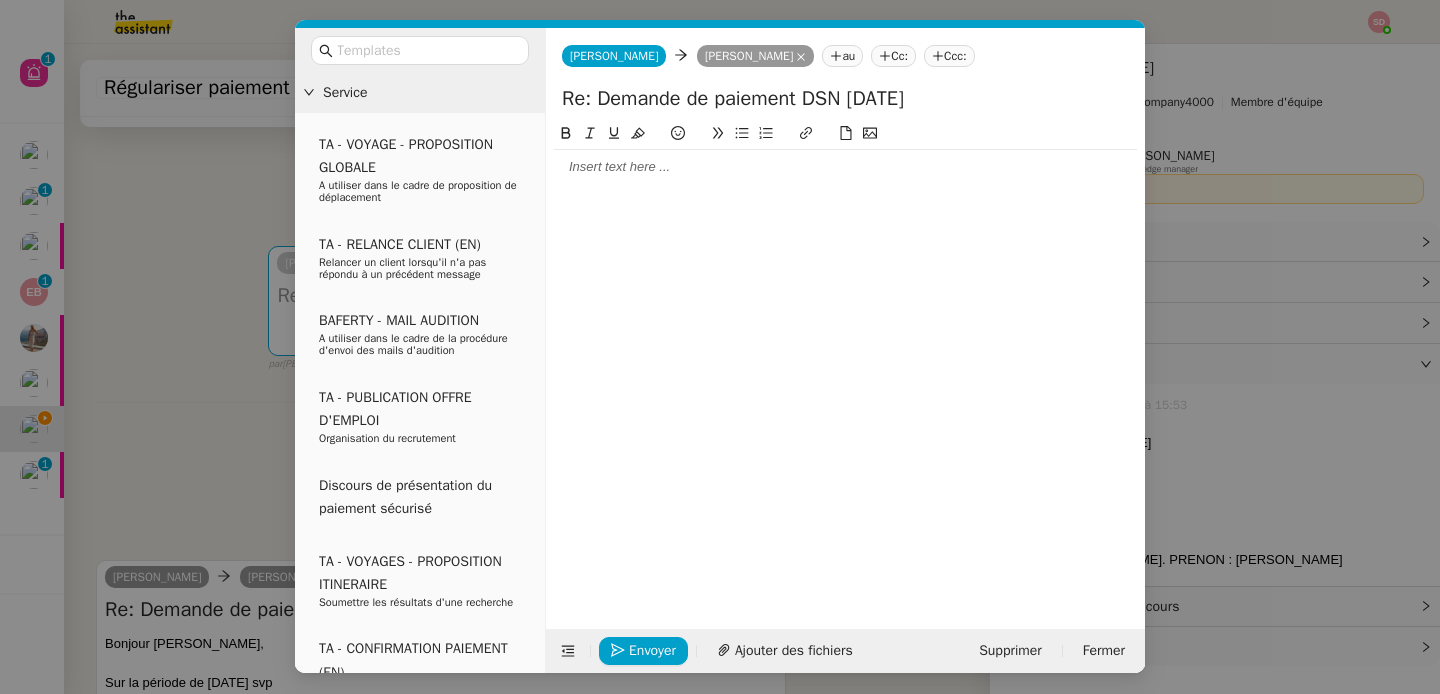 type 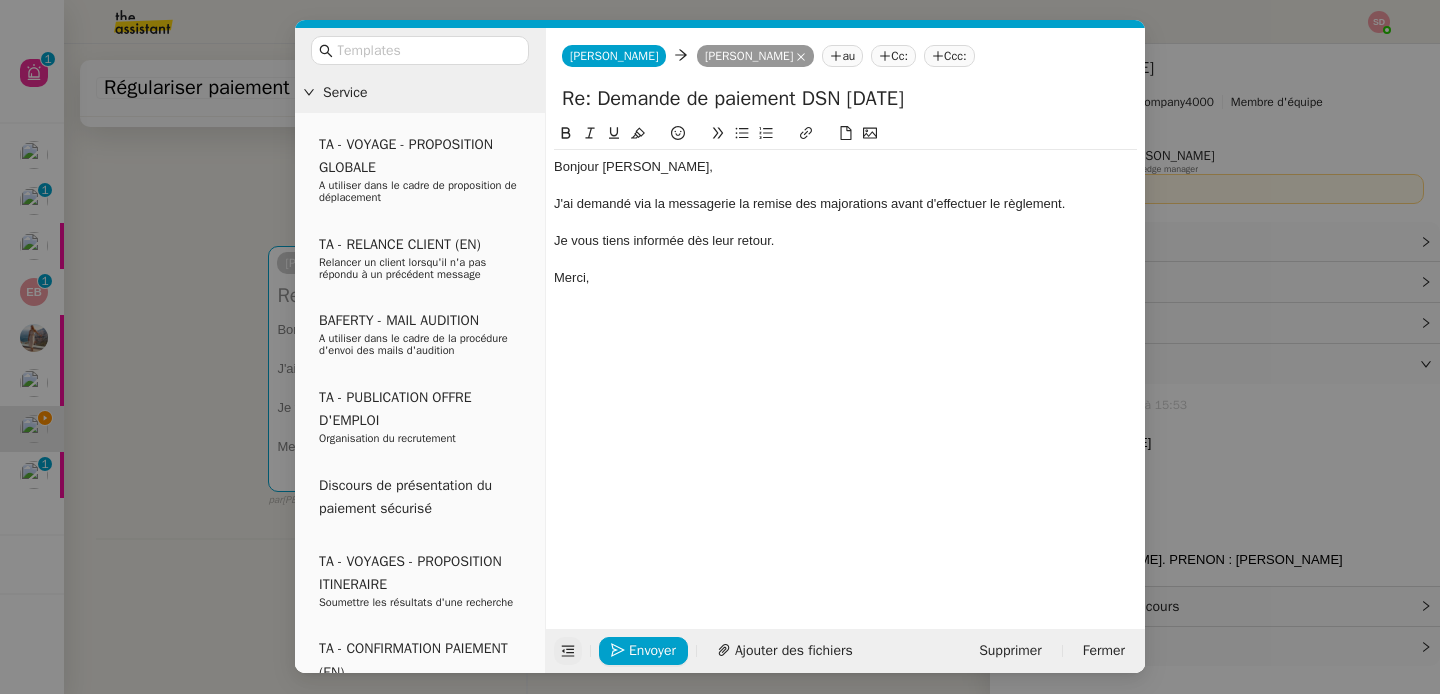 click 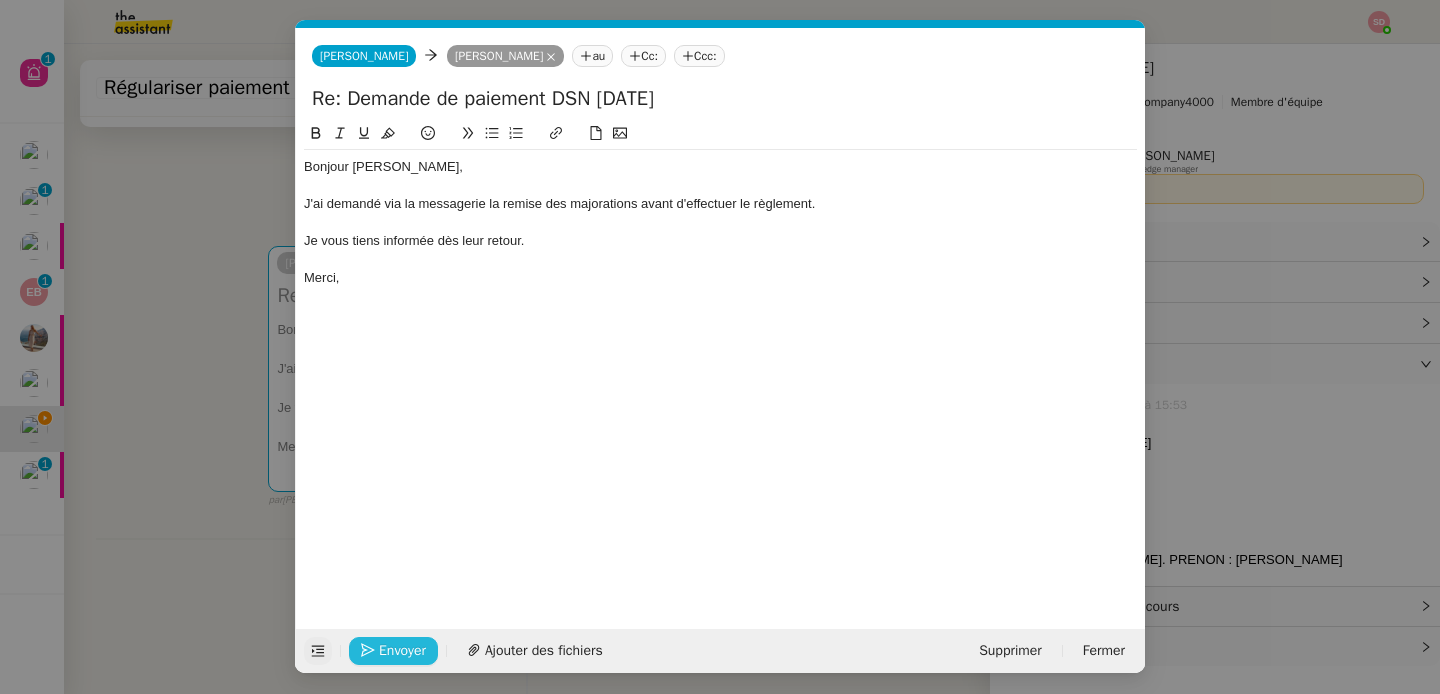 click on "Envoyer" 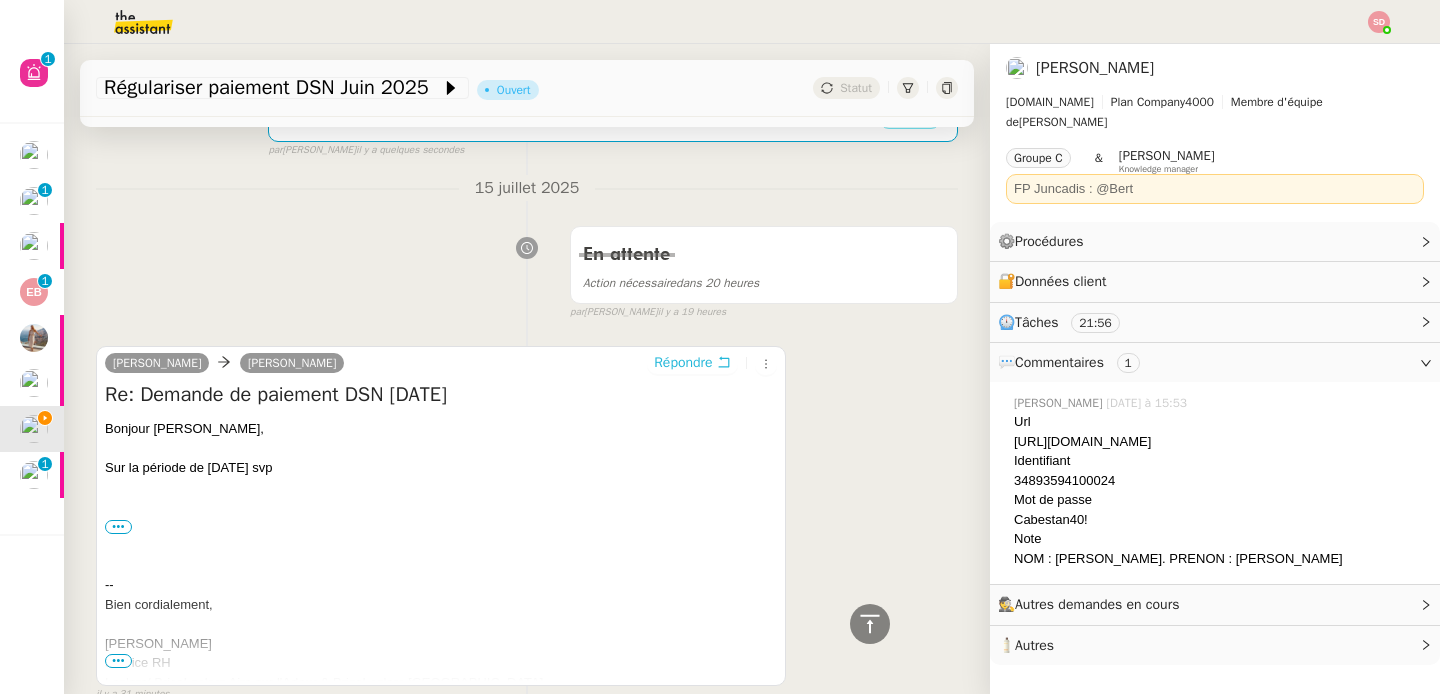 scroll, scrollTop: 0, scrollLeft: 0, axis: both 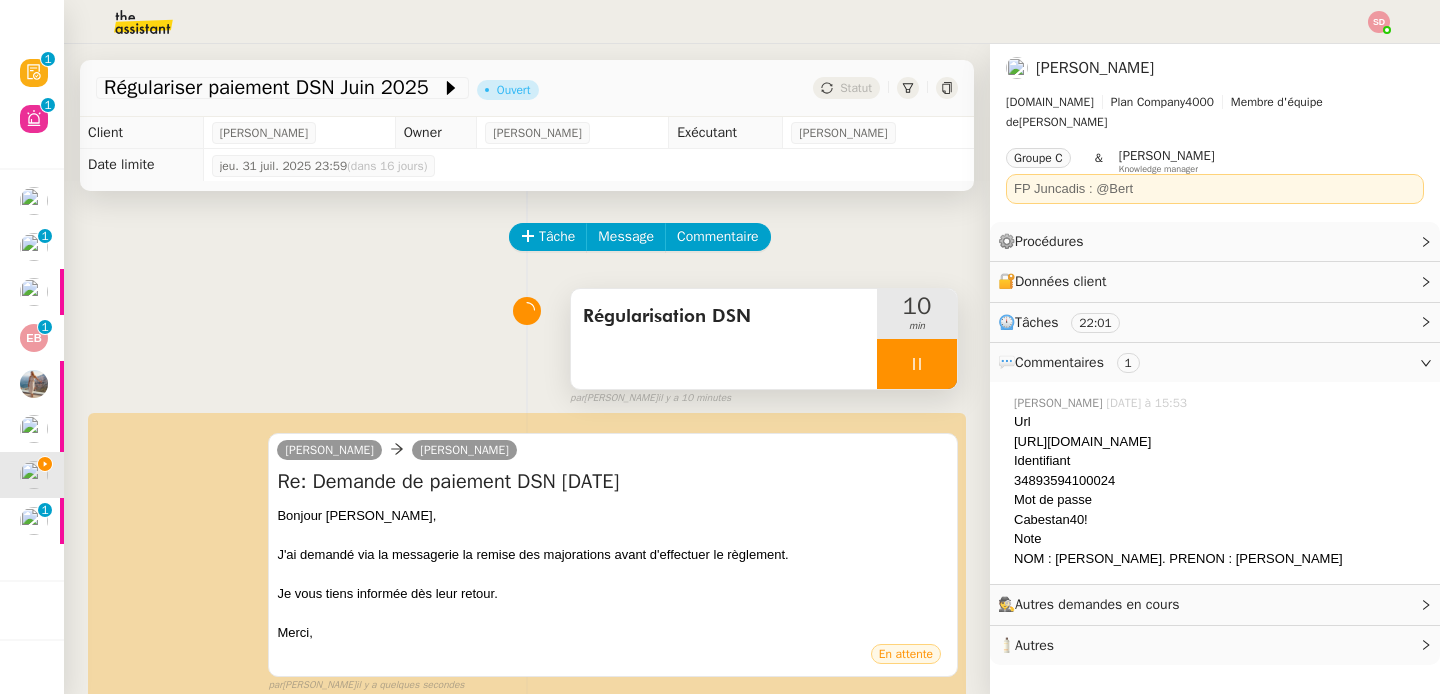 click at bounding box center [917, 364] 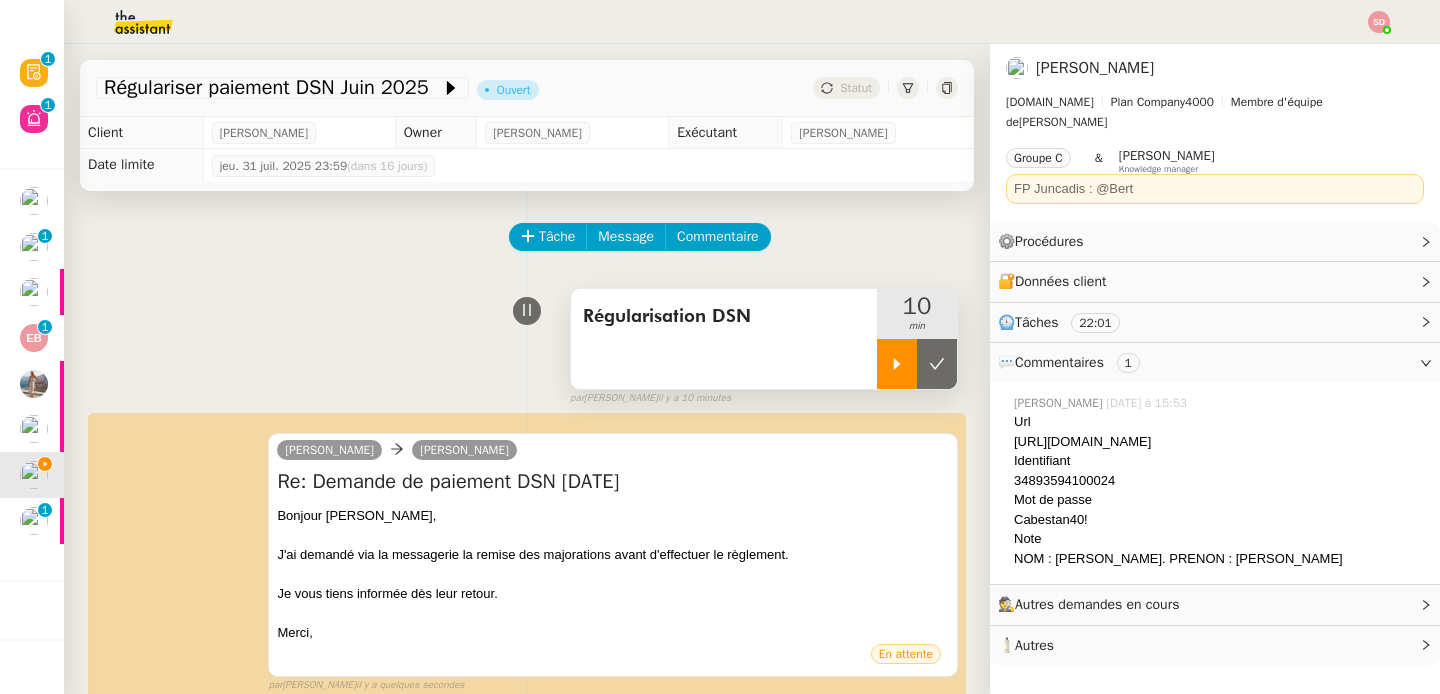 click at bounding box center [937, 364] 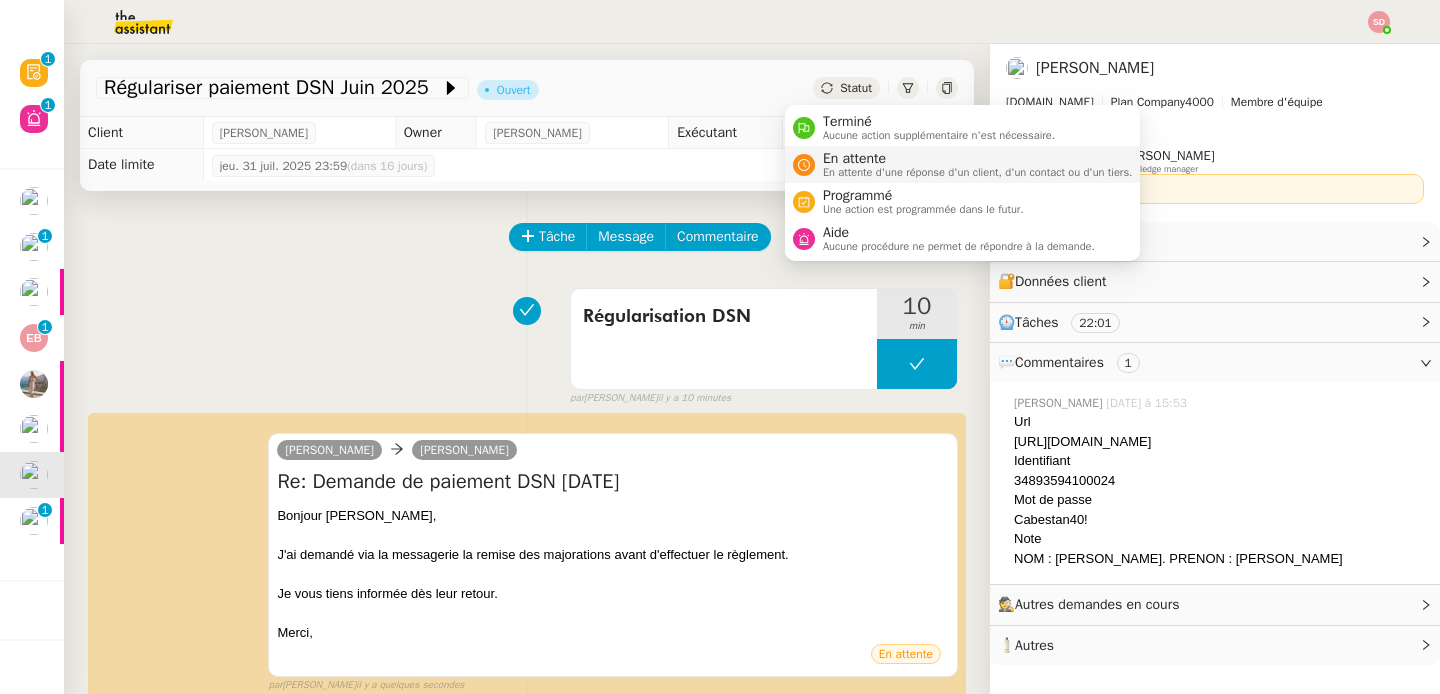 click on "En attente" at bounding box center (978, 159) 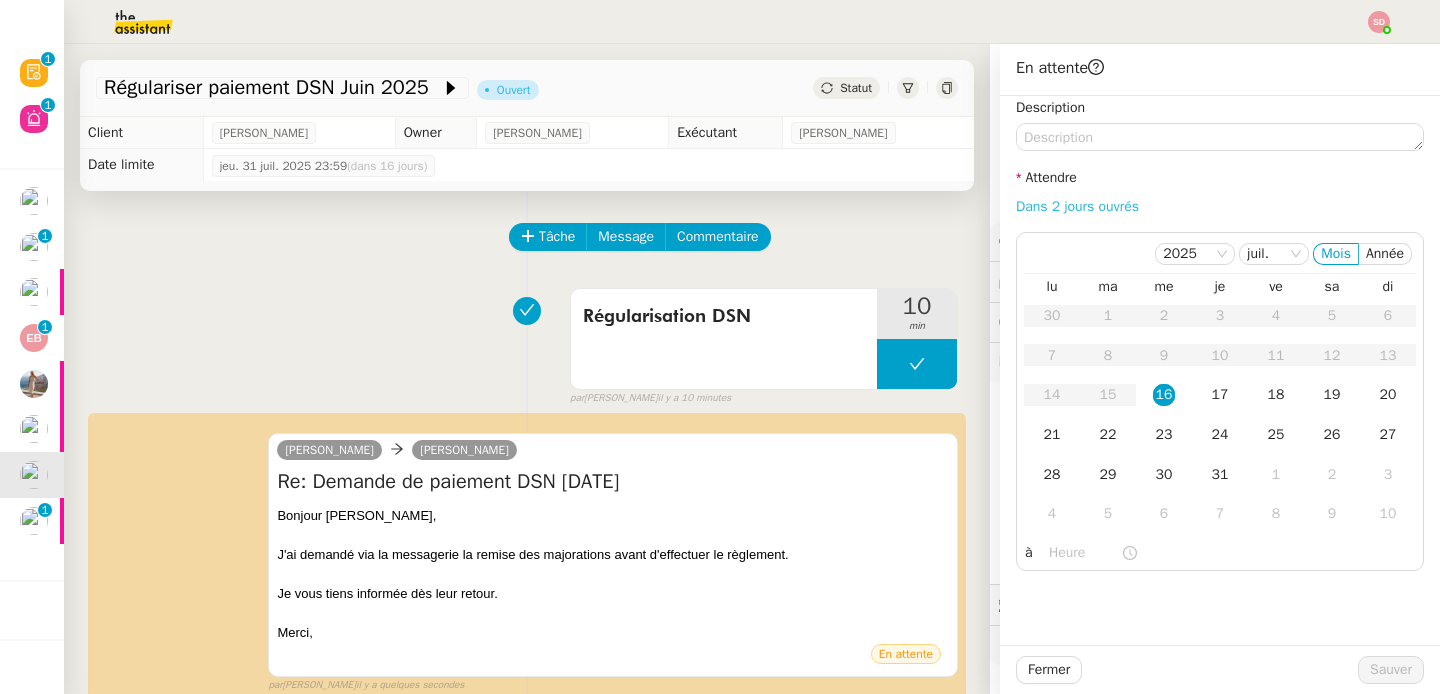 click on "Dans 2 jours ouvrés" 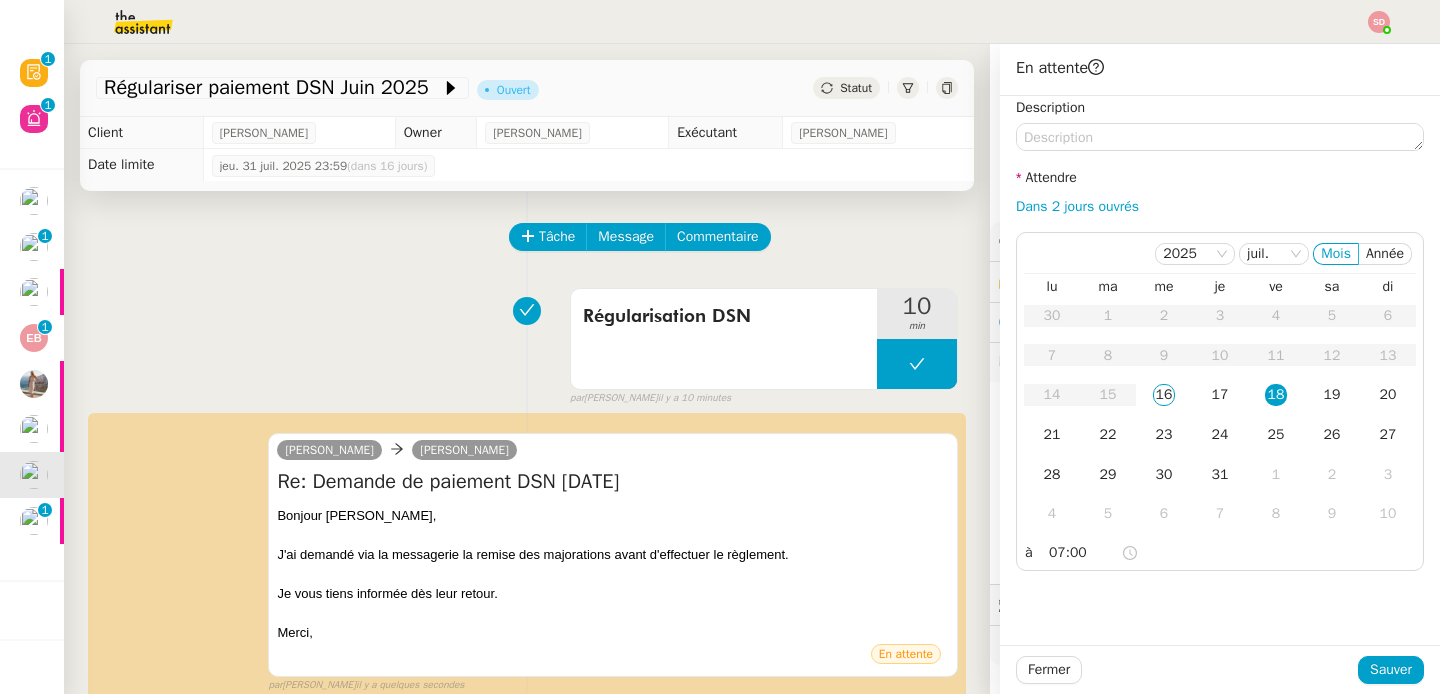 click on "Fermer Sauver" 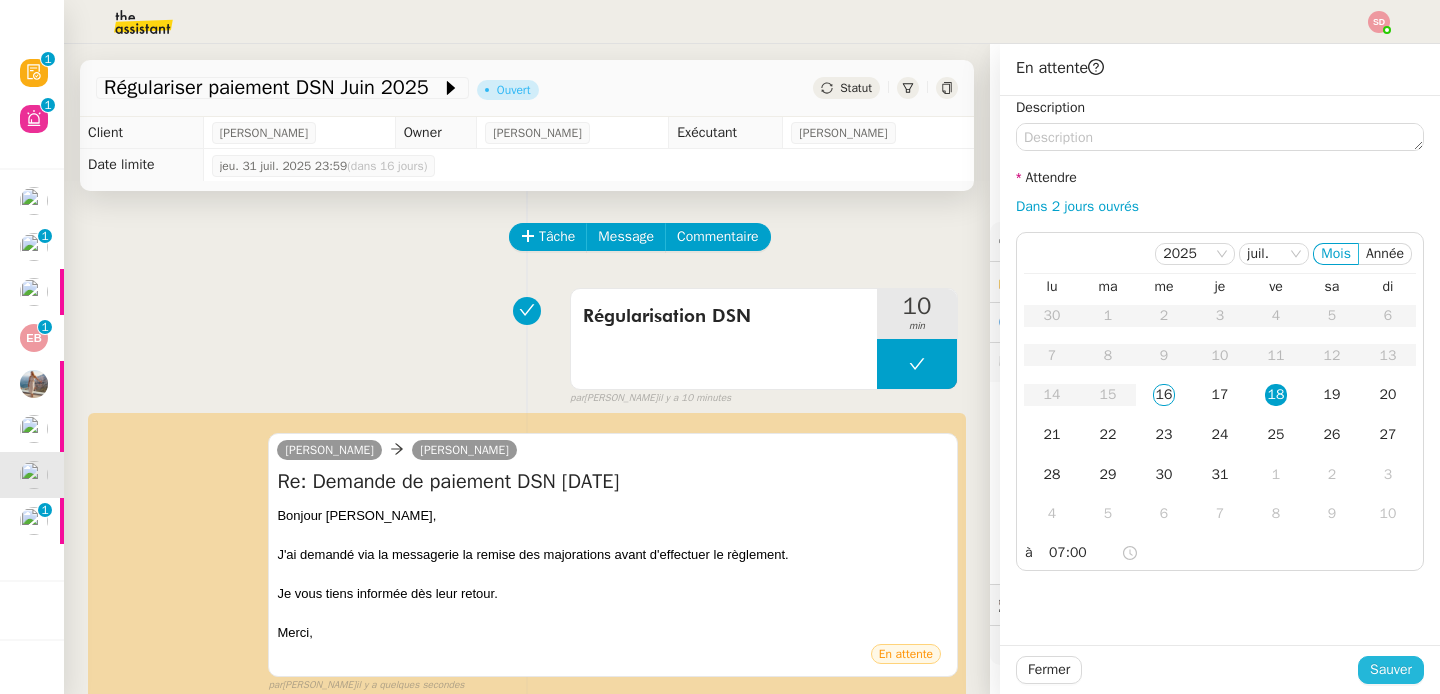 click on "Sauver" 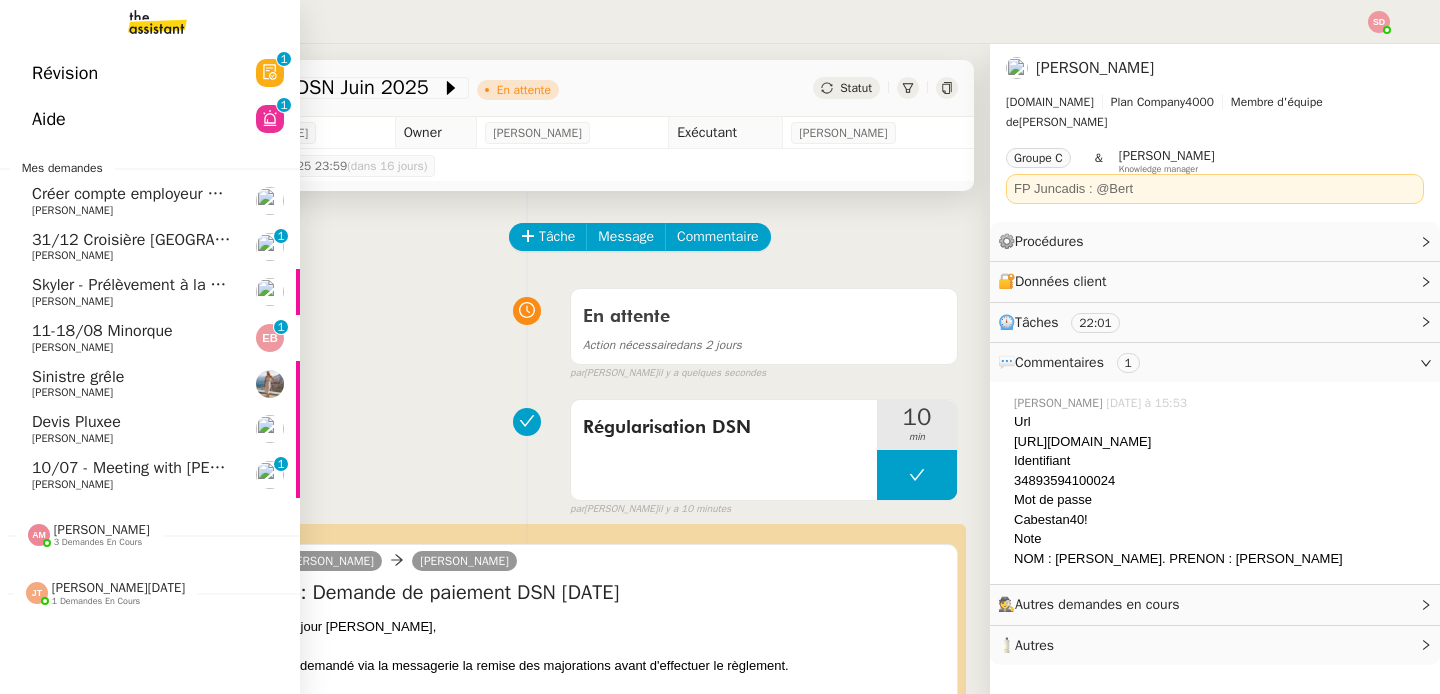click on "10/07 - Meeting with Andrea Hess (Firefly)    Ariel Wengroff     0   1   2   3   4   5   6   7   8   9" 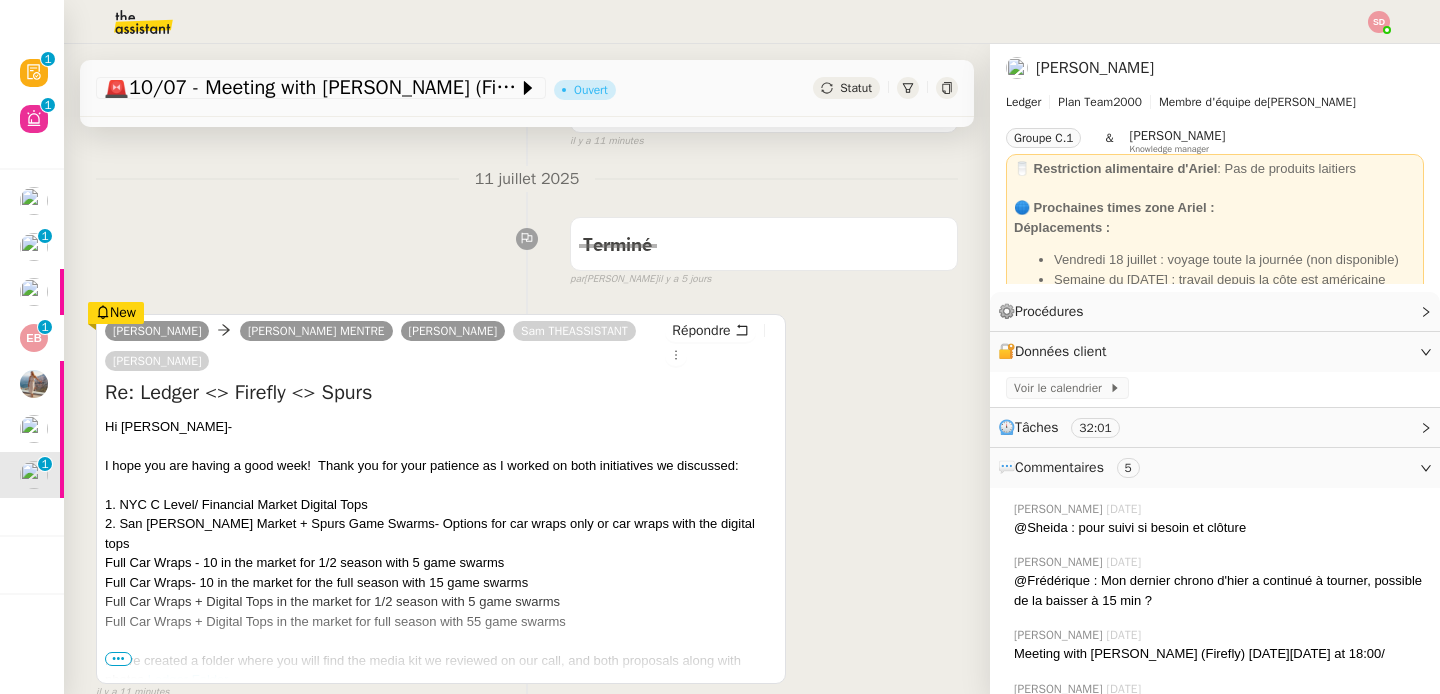 scroll, scrollTop: 222, scrollLeft: 0, axis: vertical 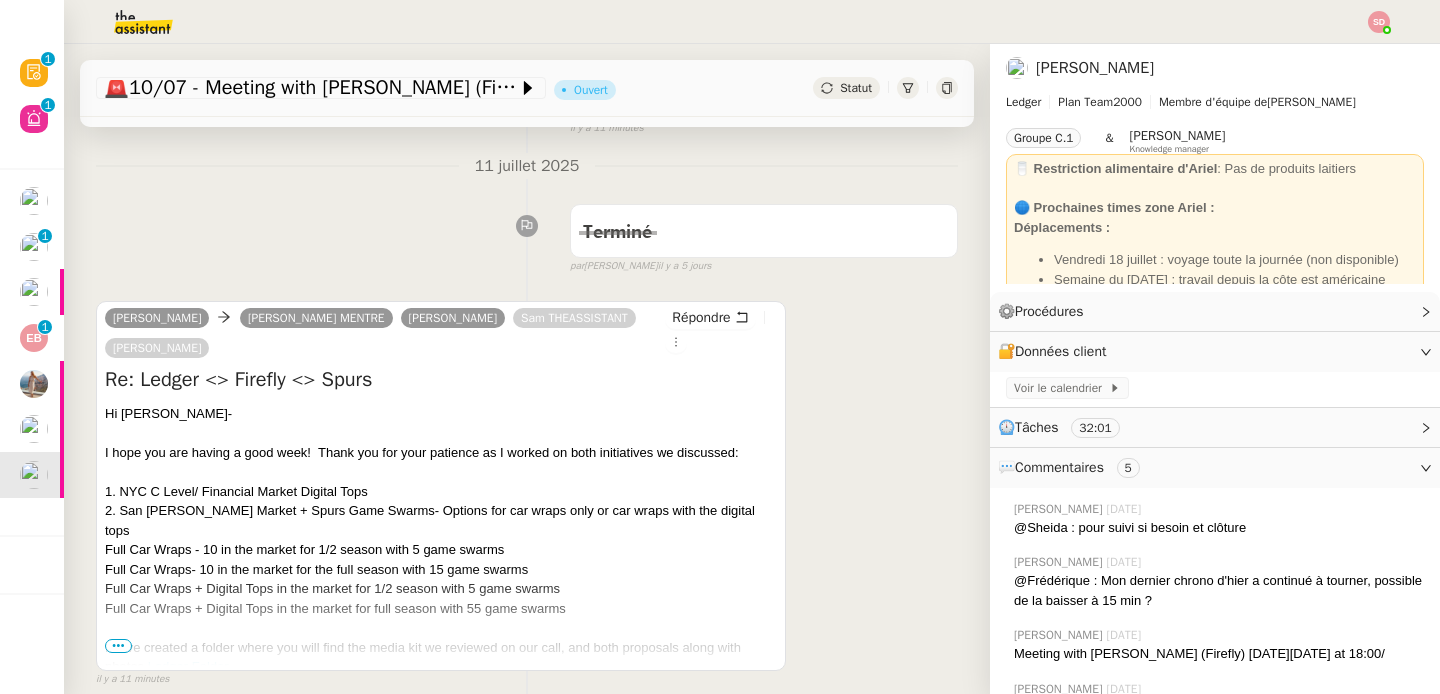 click on "•••" at bounding box center [118, 646] 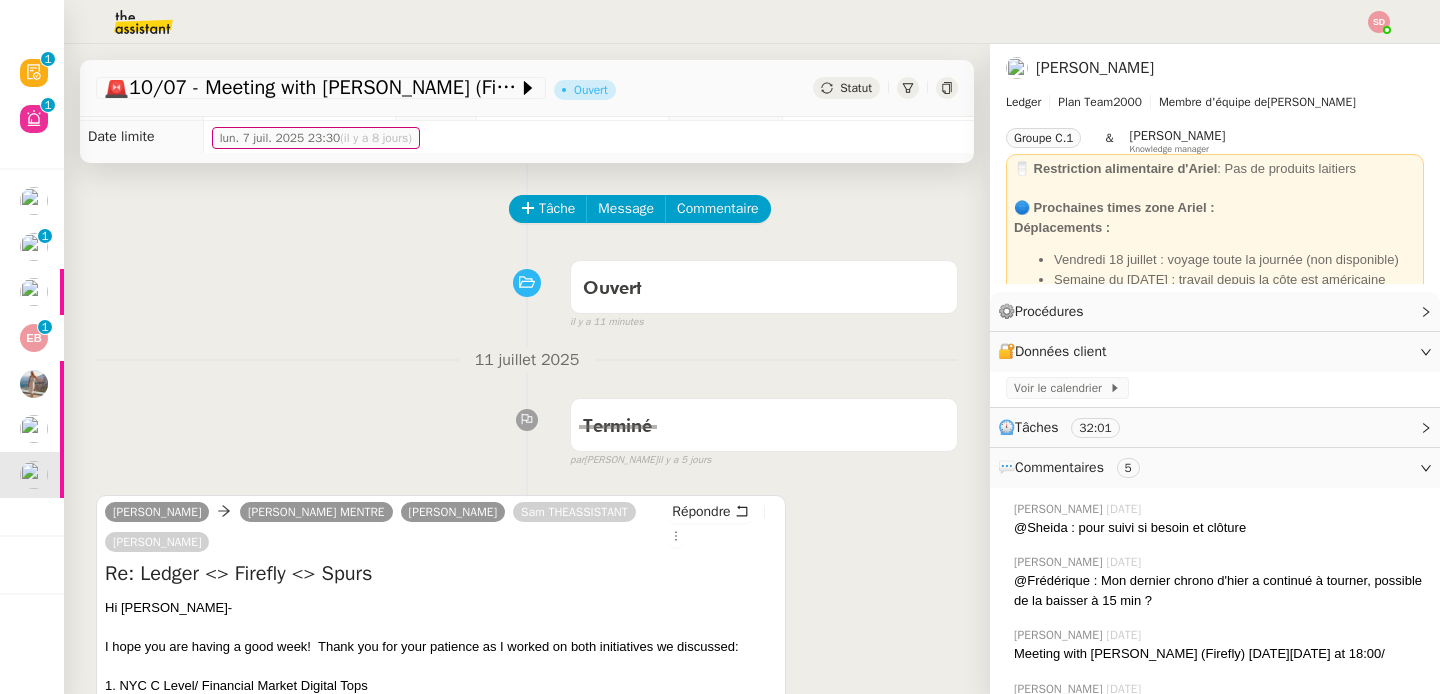 scroll, scrollTop: 0, scrollLeft: 0, axis: both 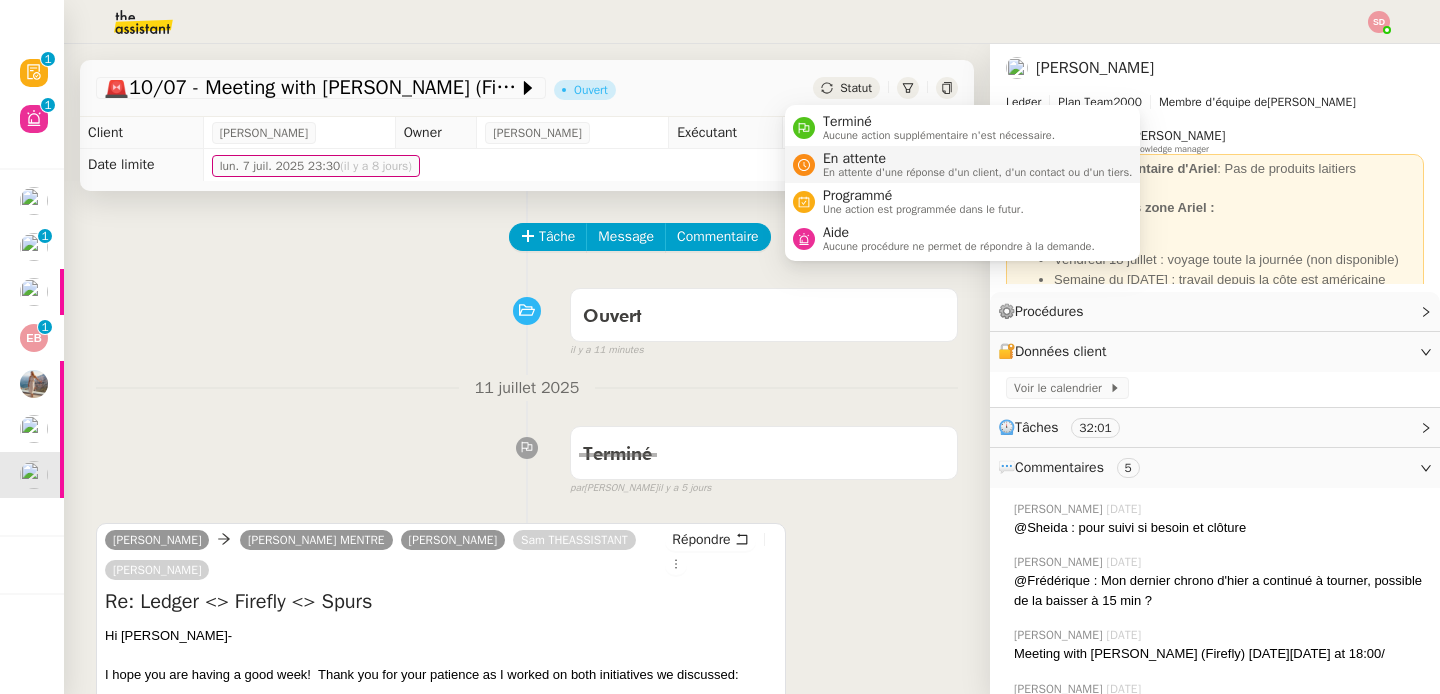 click on "En attente" at bounding box center (978, 159) 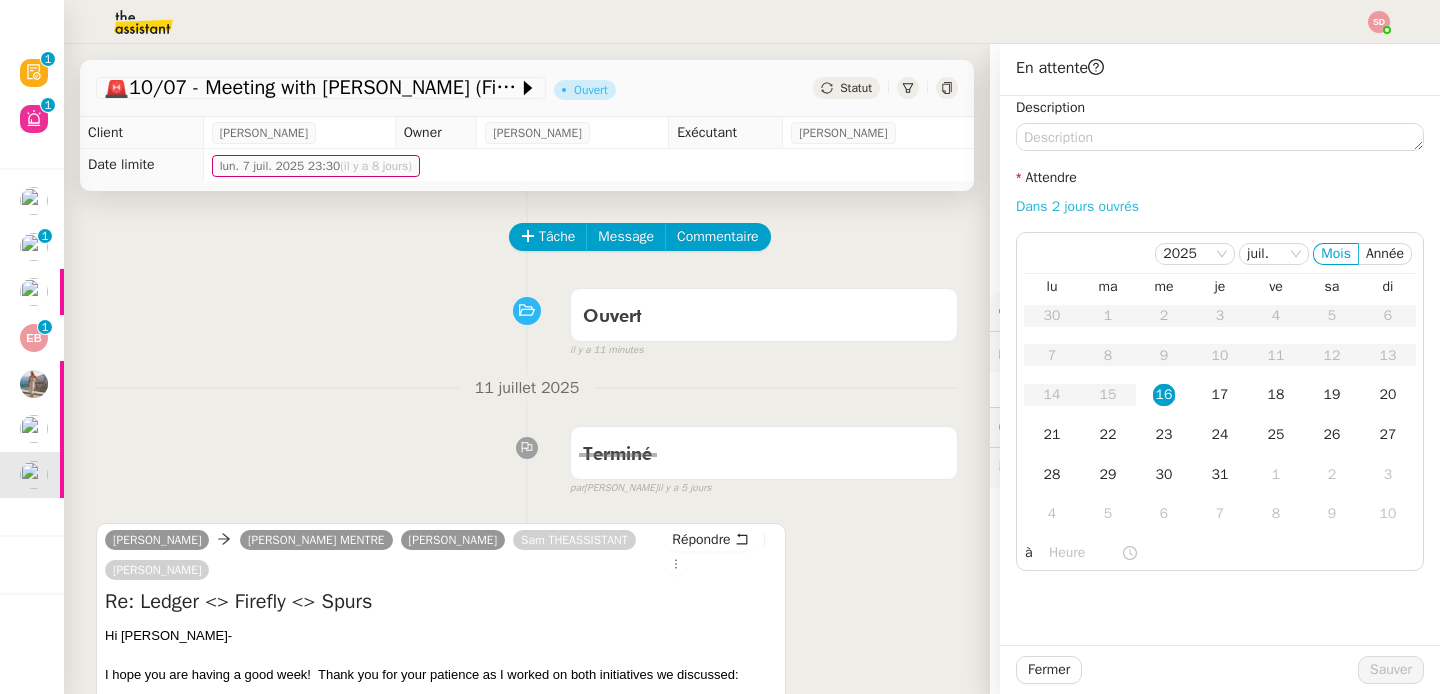 click on "Dans 2 jours ouvrés" 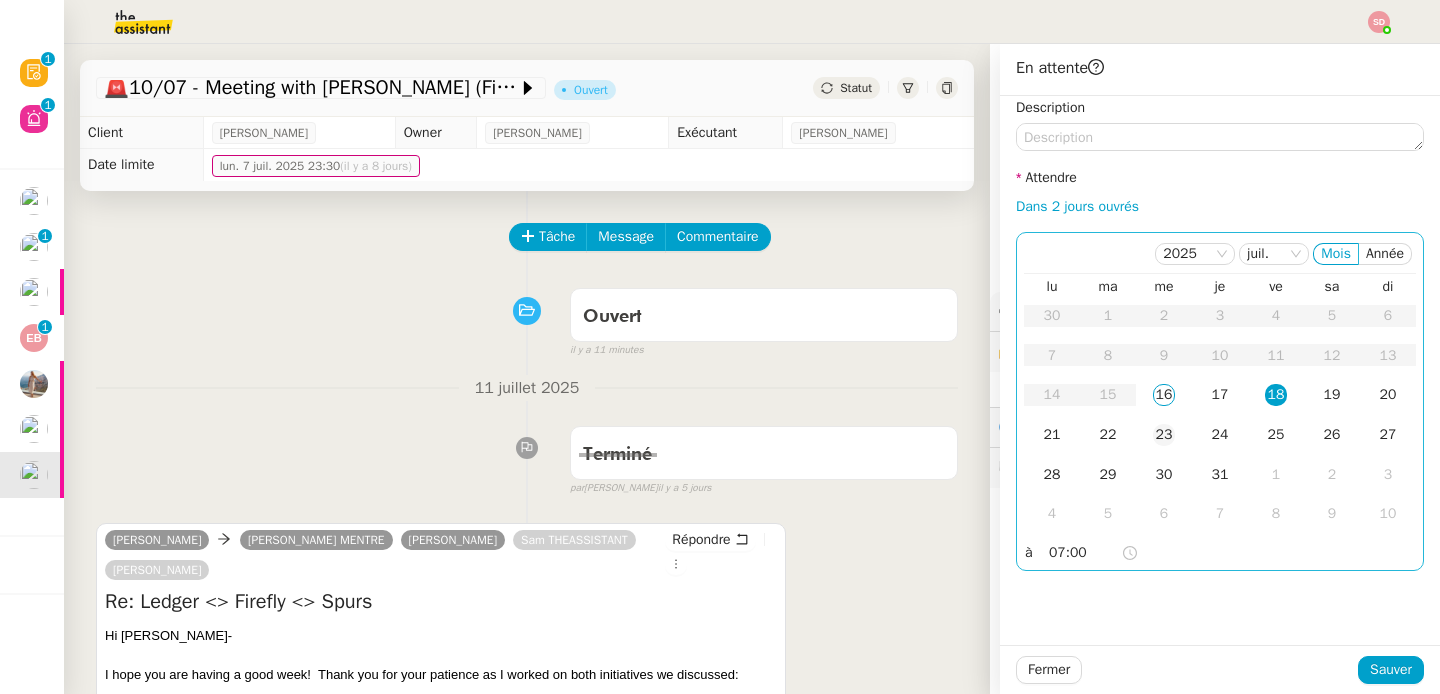 click on "23" 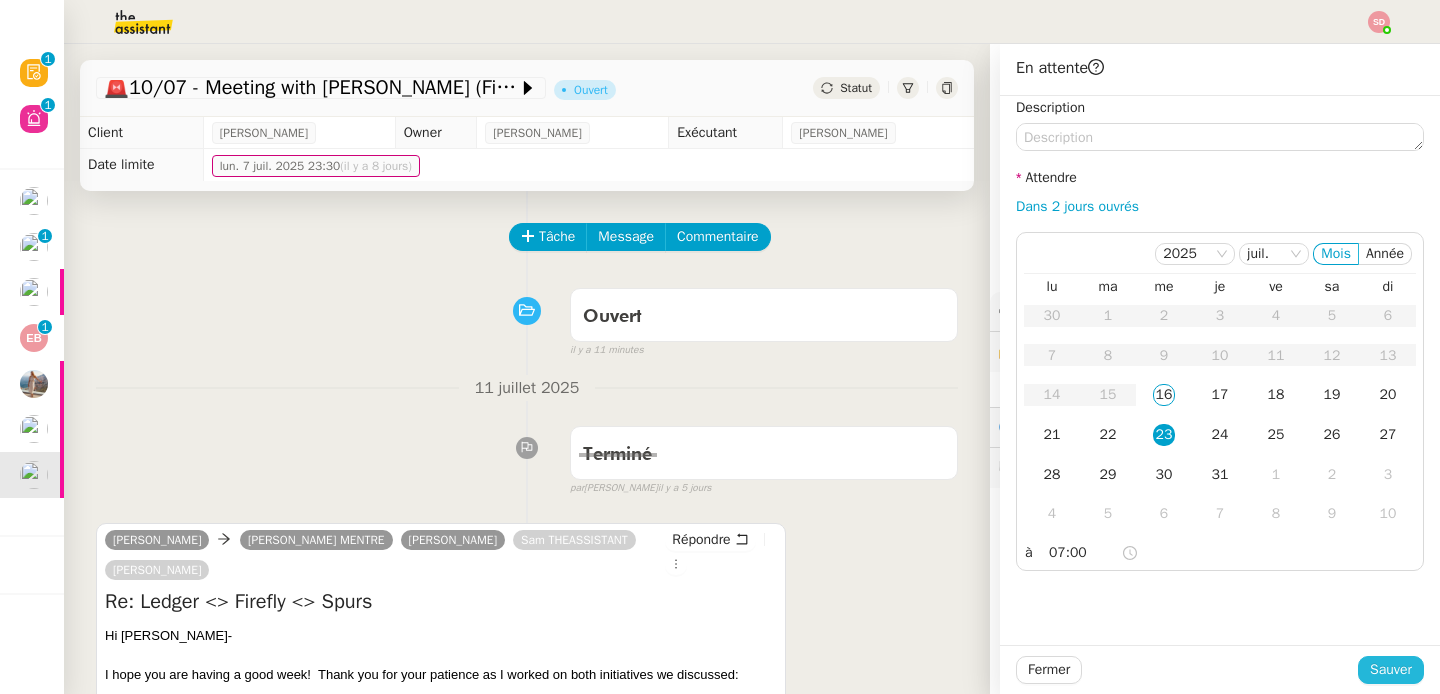 drag, startPoint x: 1373, startPoint y: 673, endPoint x: 1363, endPoint y: 675, distance: 10.198039 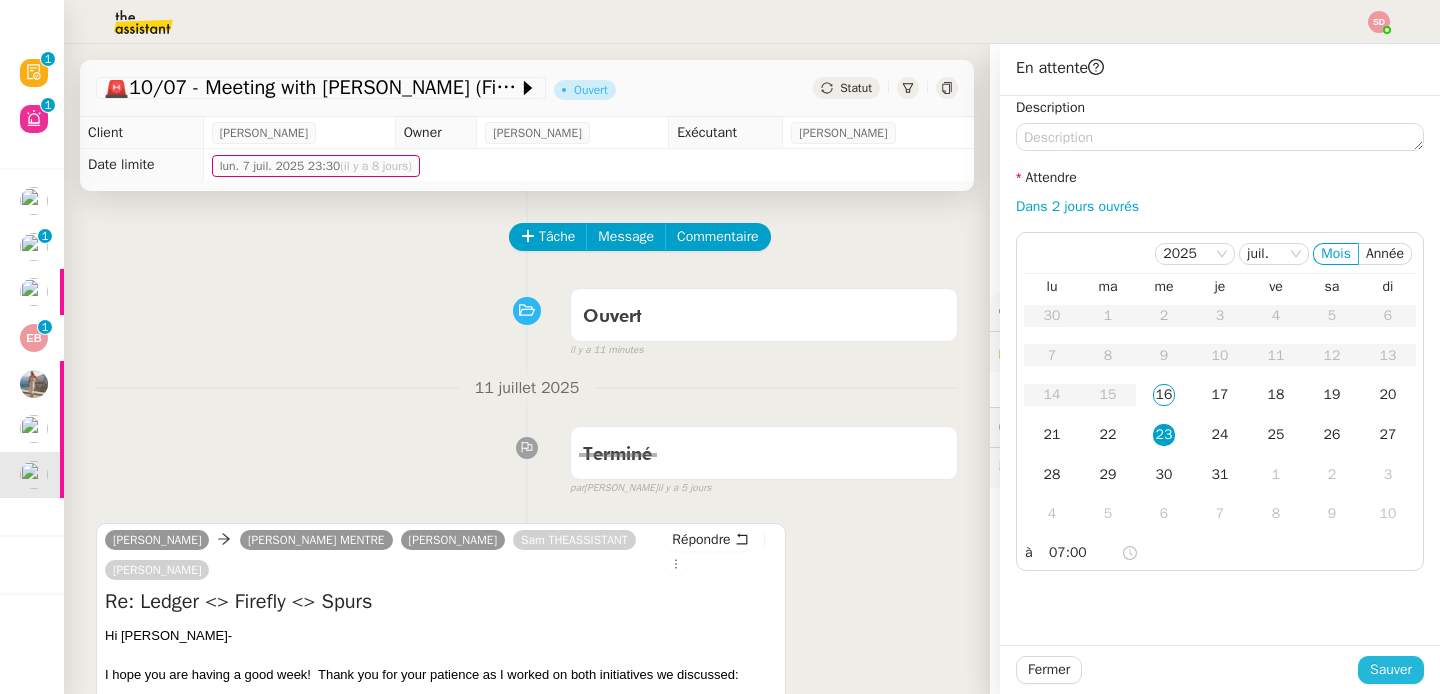 click on "Sauver" 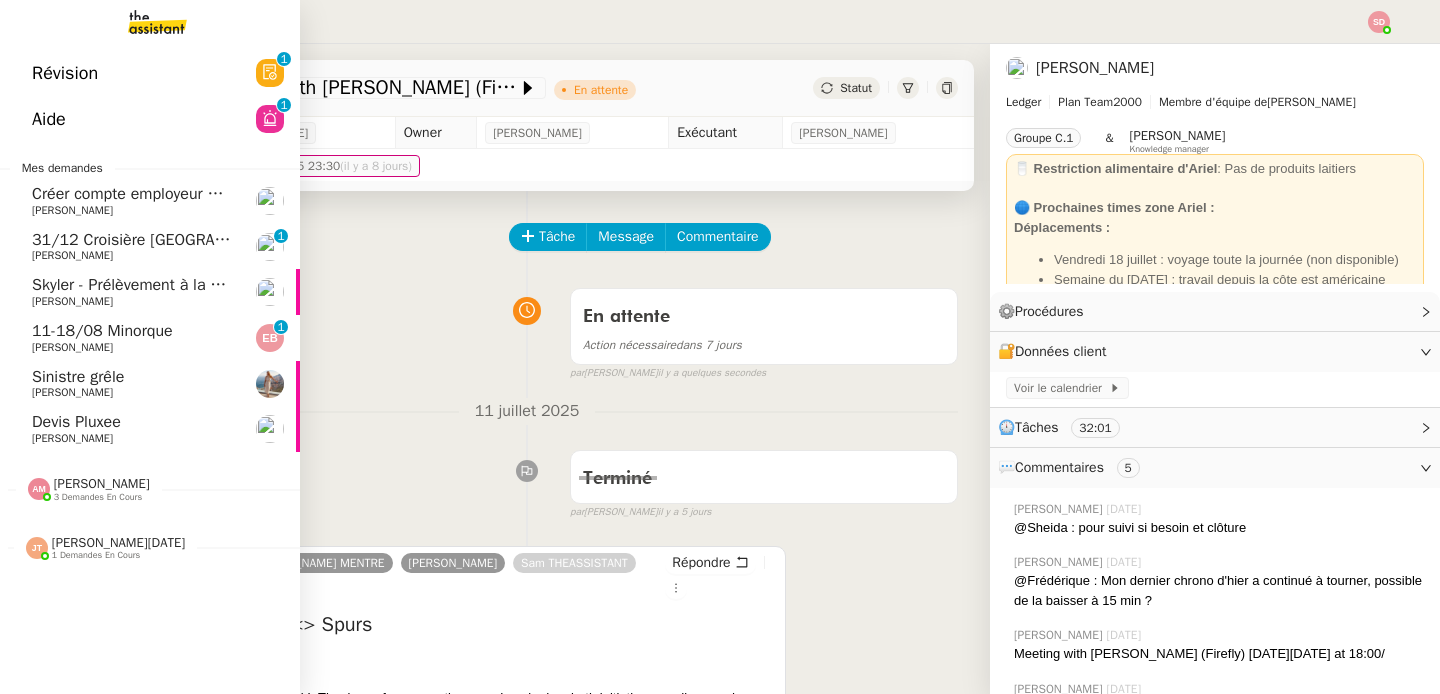 click on "[PERSON_NAME]" 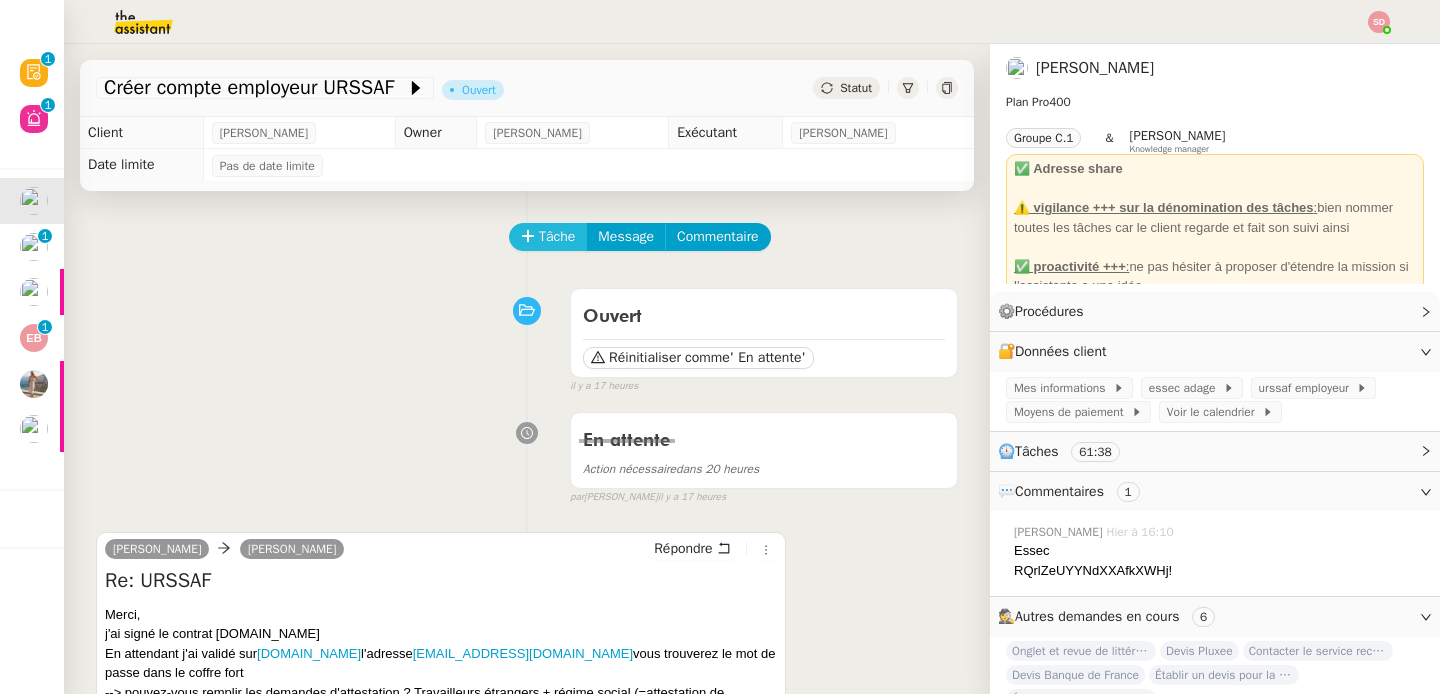 click on "Tâche" 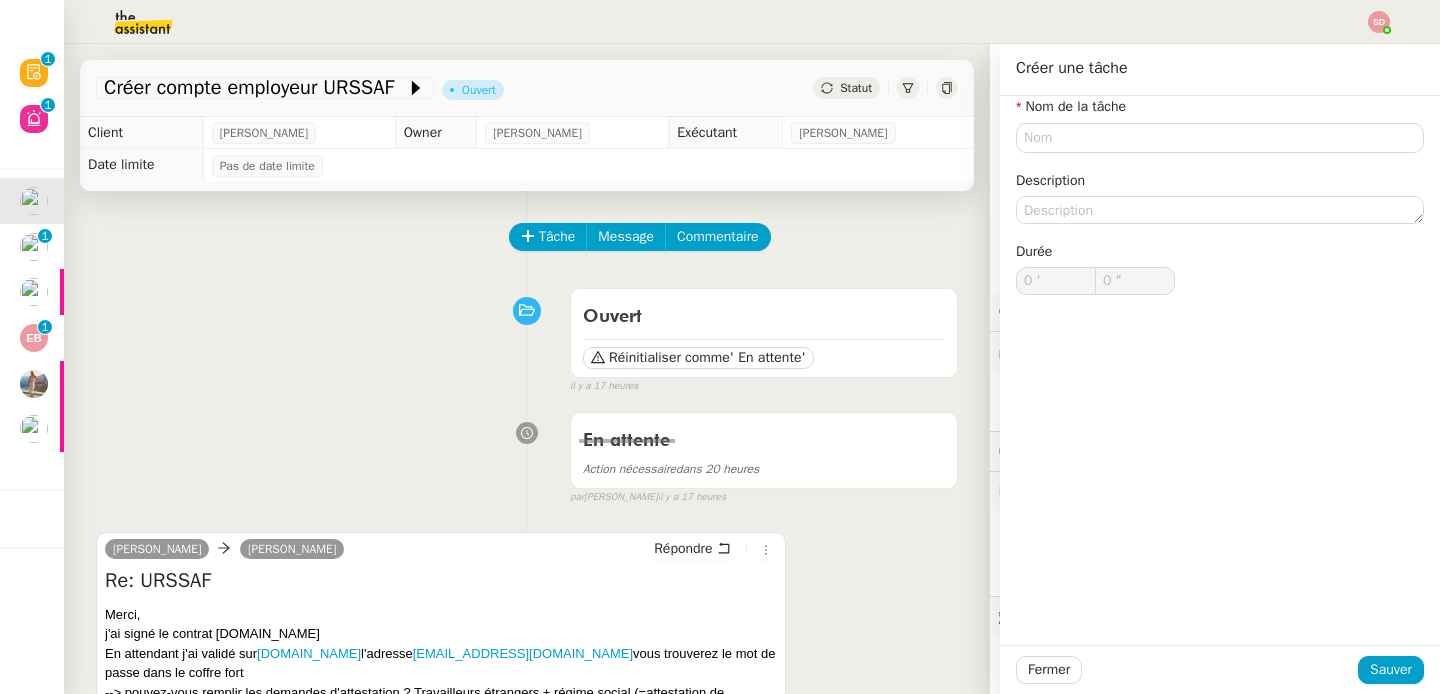 click on "Ouvert Réinitialiser comme  ' En attente'  false il y a 17 heures" at bounding box center [527, 337] 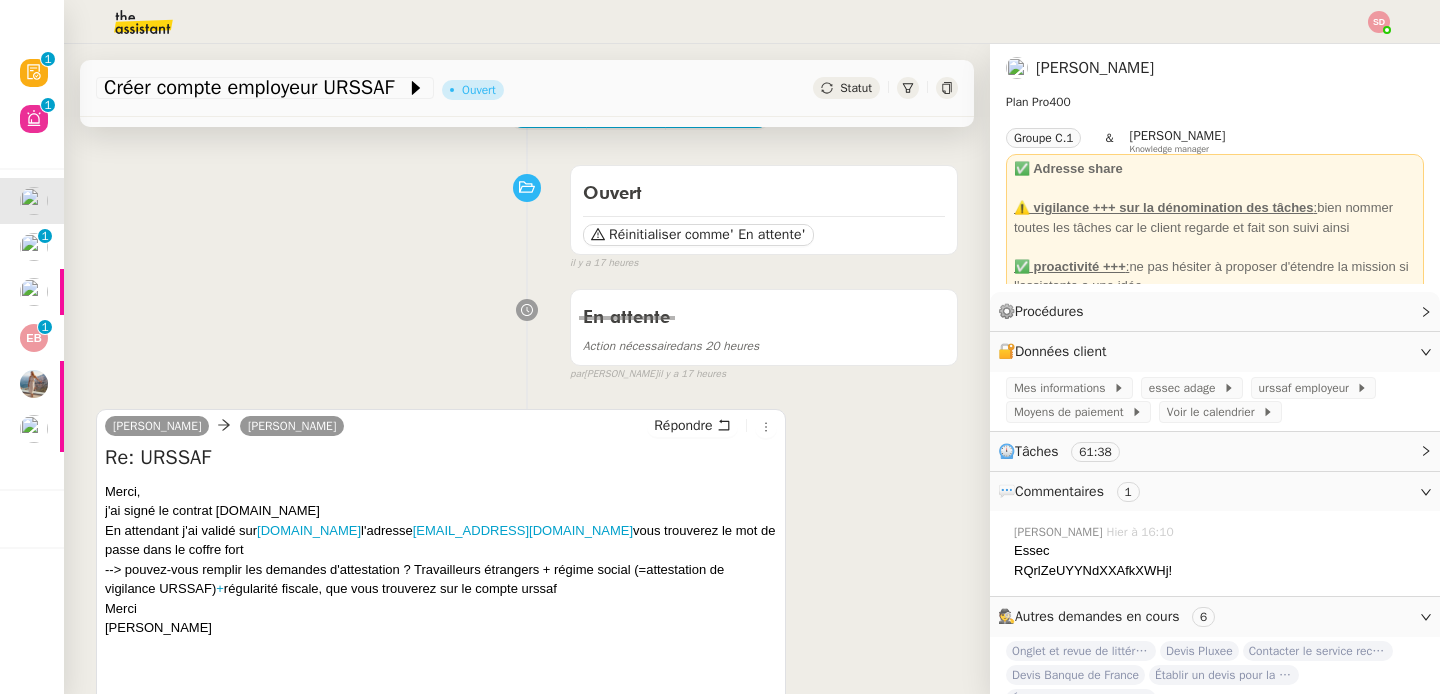 scroll, scrollTop: 0, scrollLeft: 0, axis: both 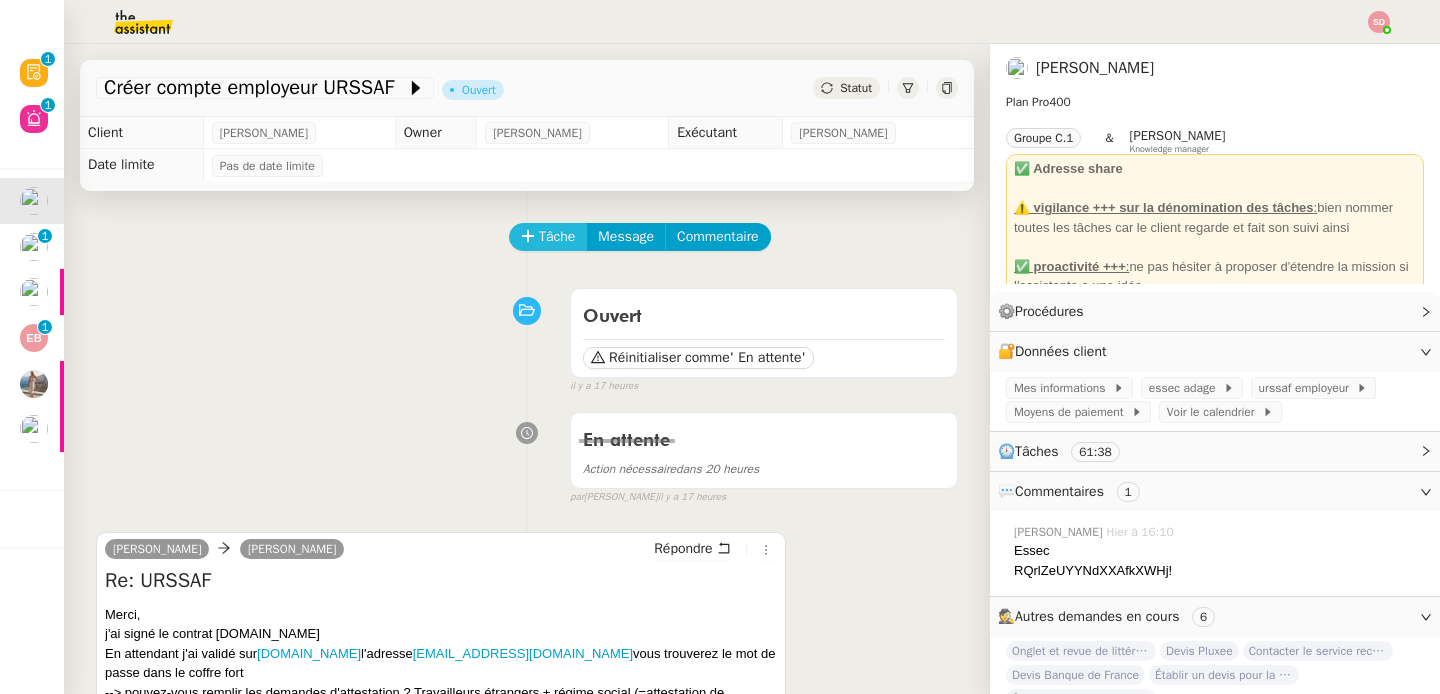 click on "Tâche" 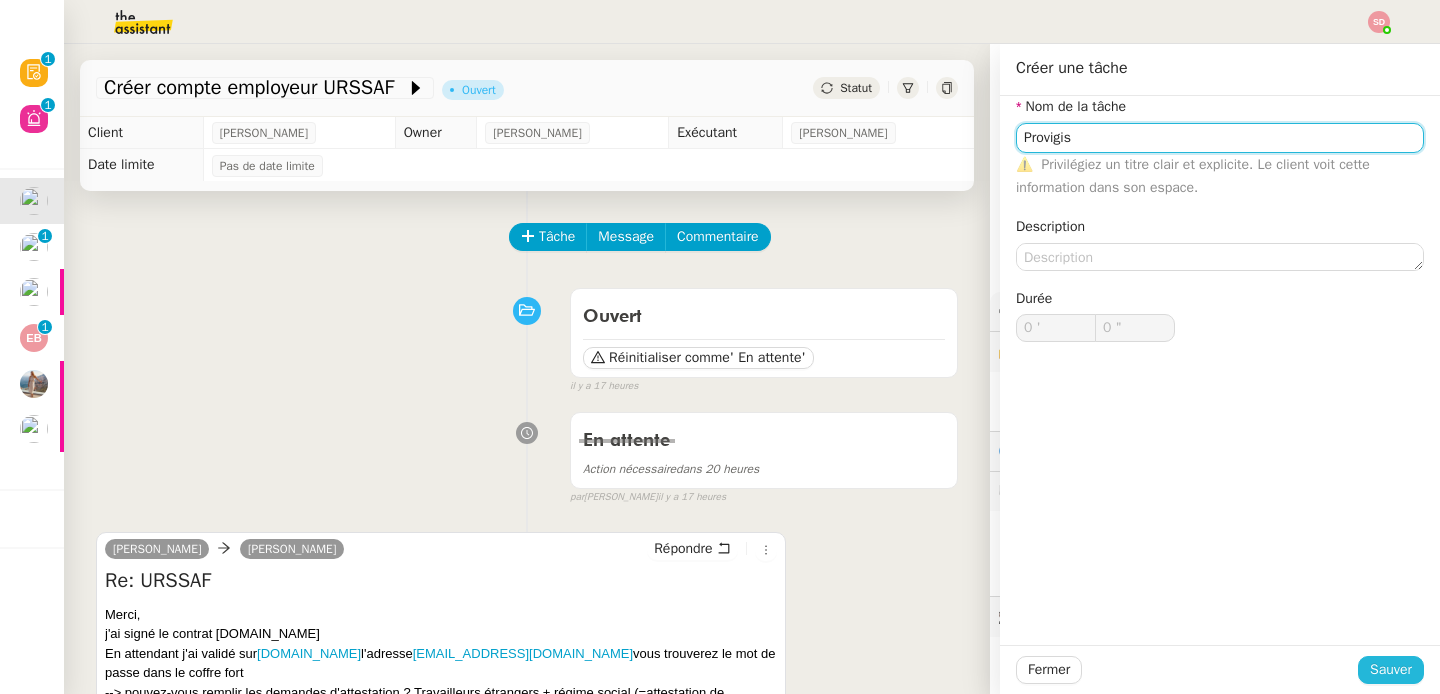 type on "Provigis" 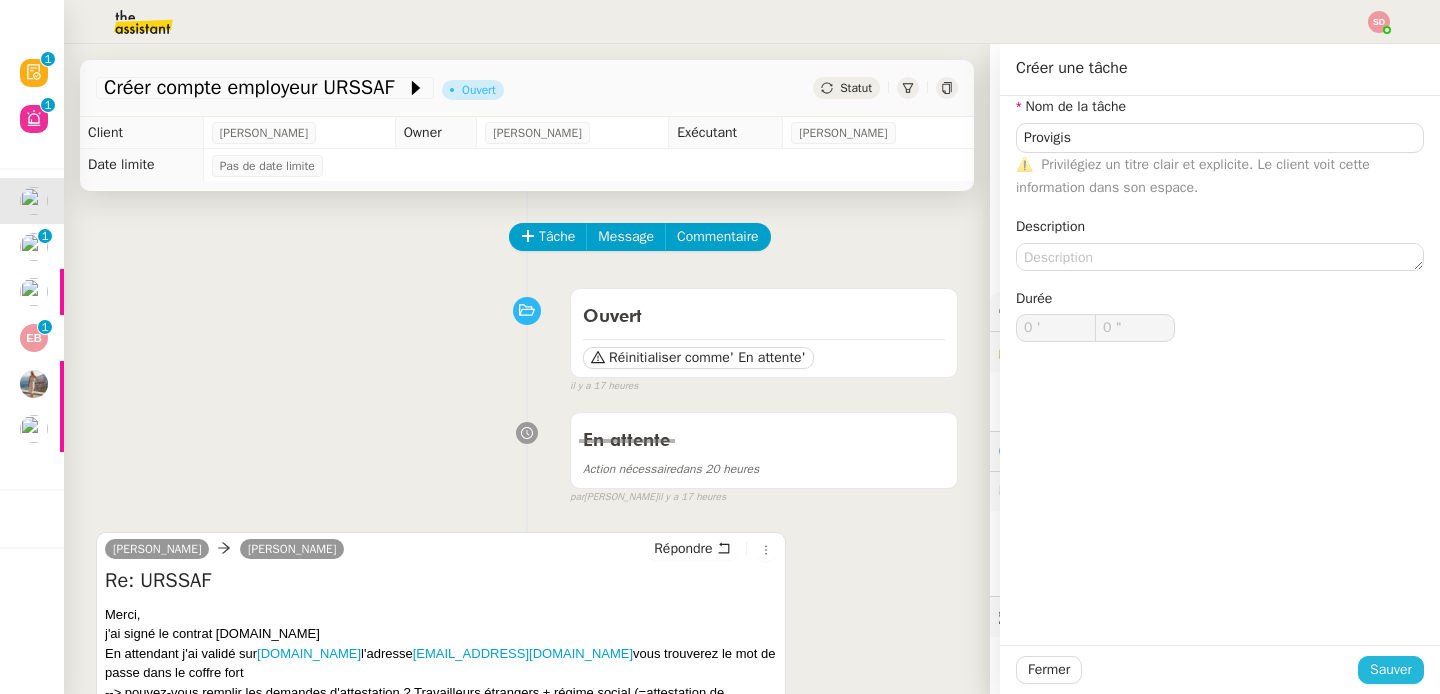 click on "Sauver" 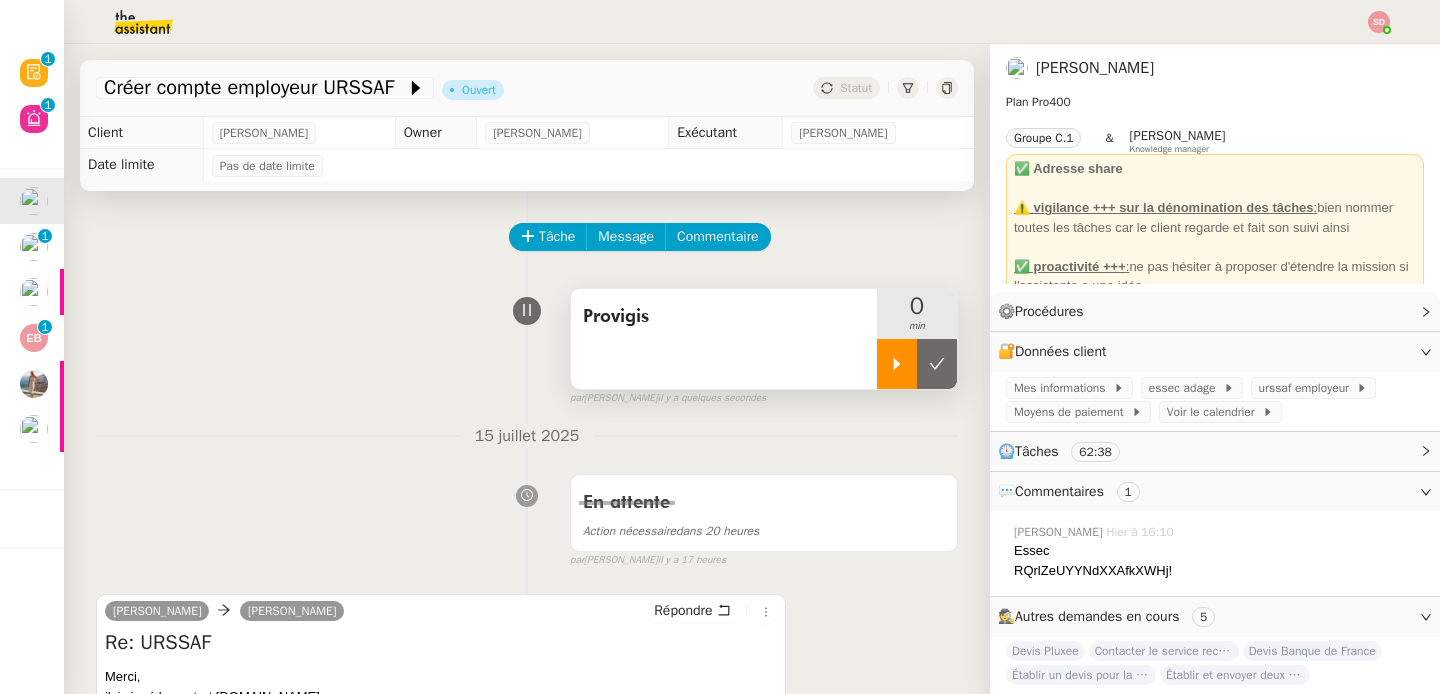click at bounding box center (897, 364) 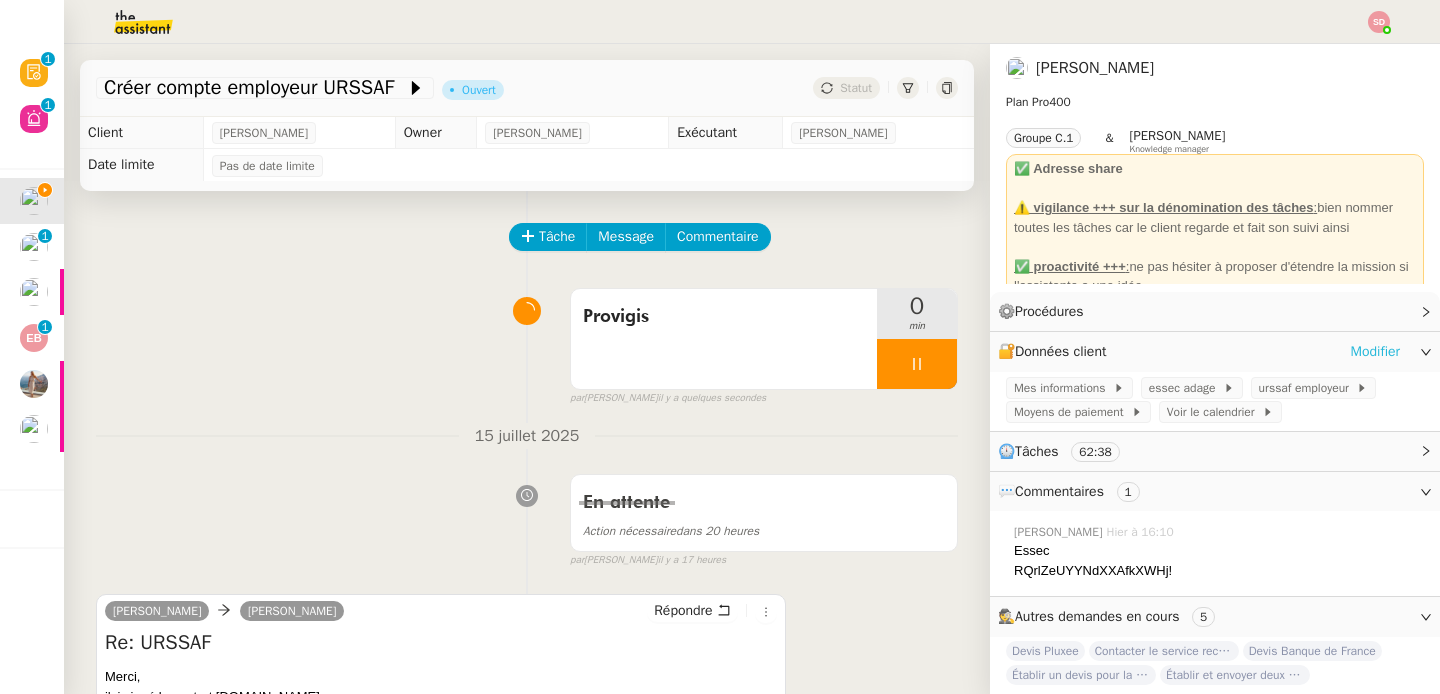 click on "Modifier" 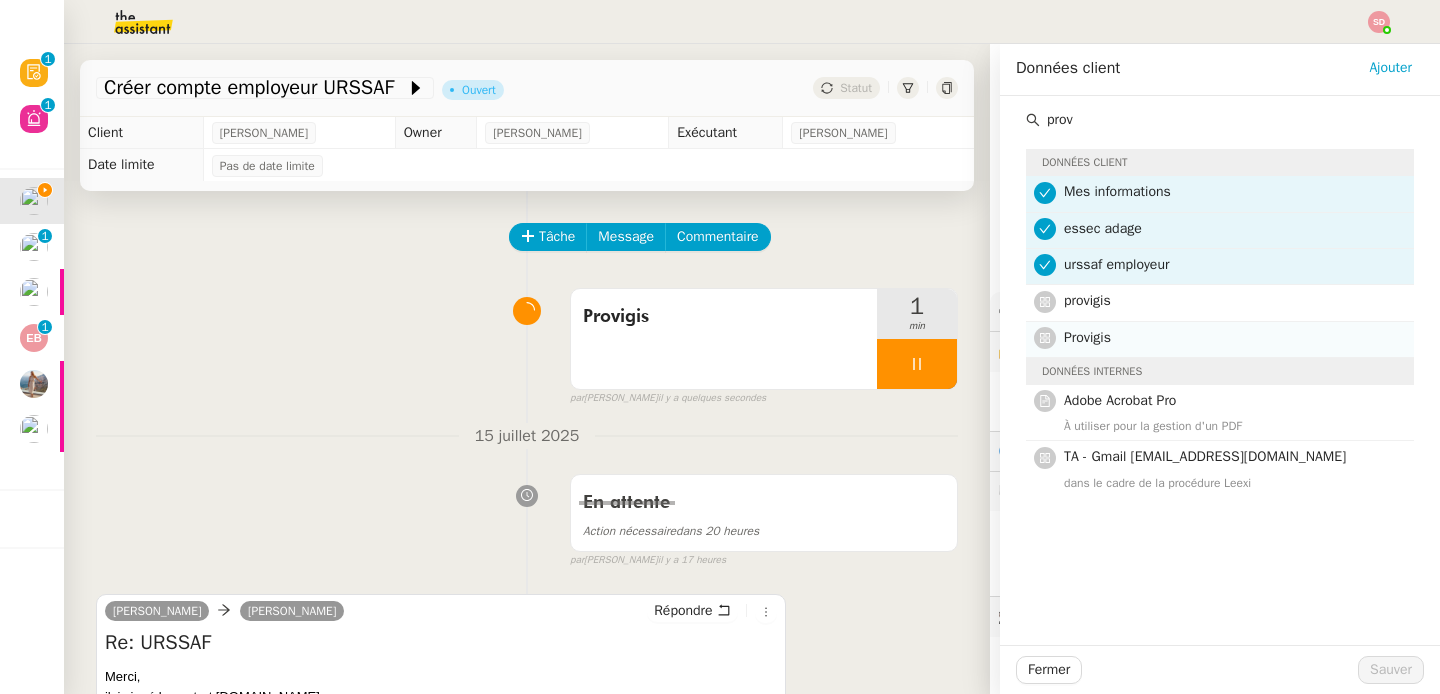 type on "prov" 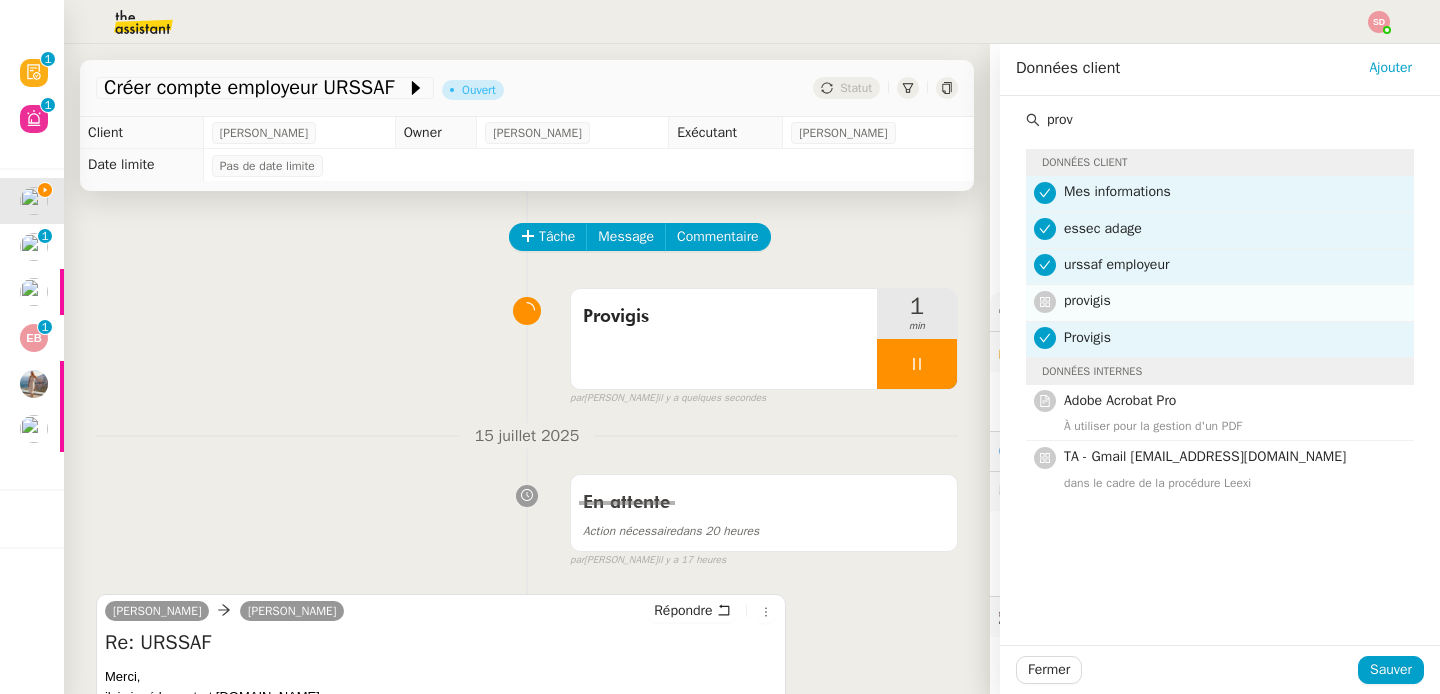 click on "provigis" 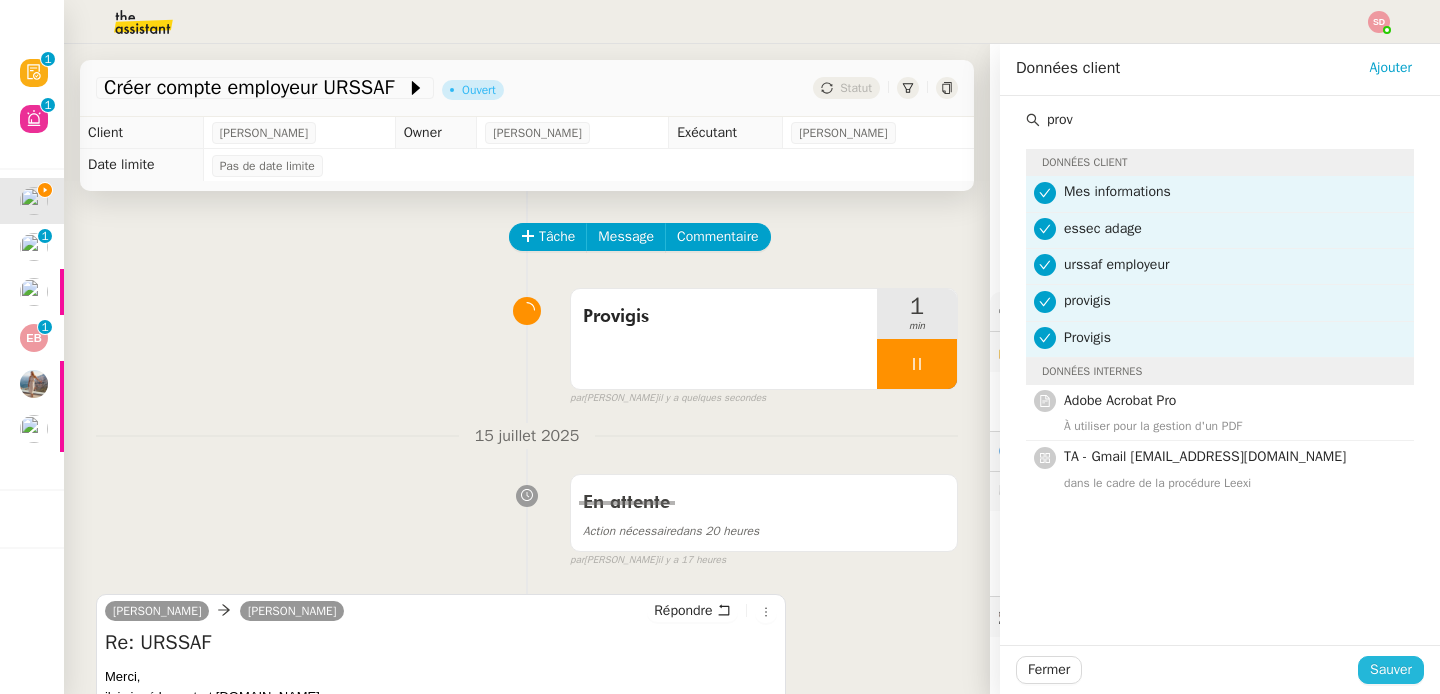 click on "Sauver" 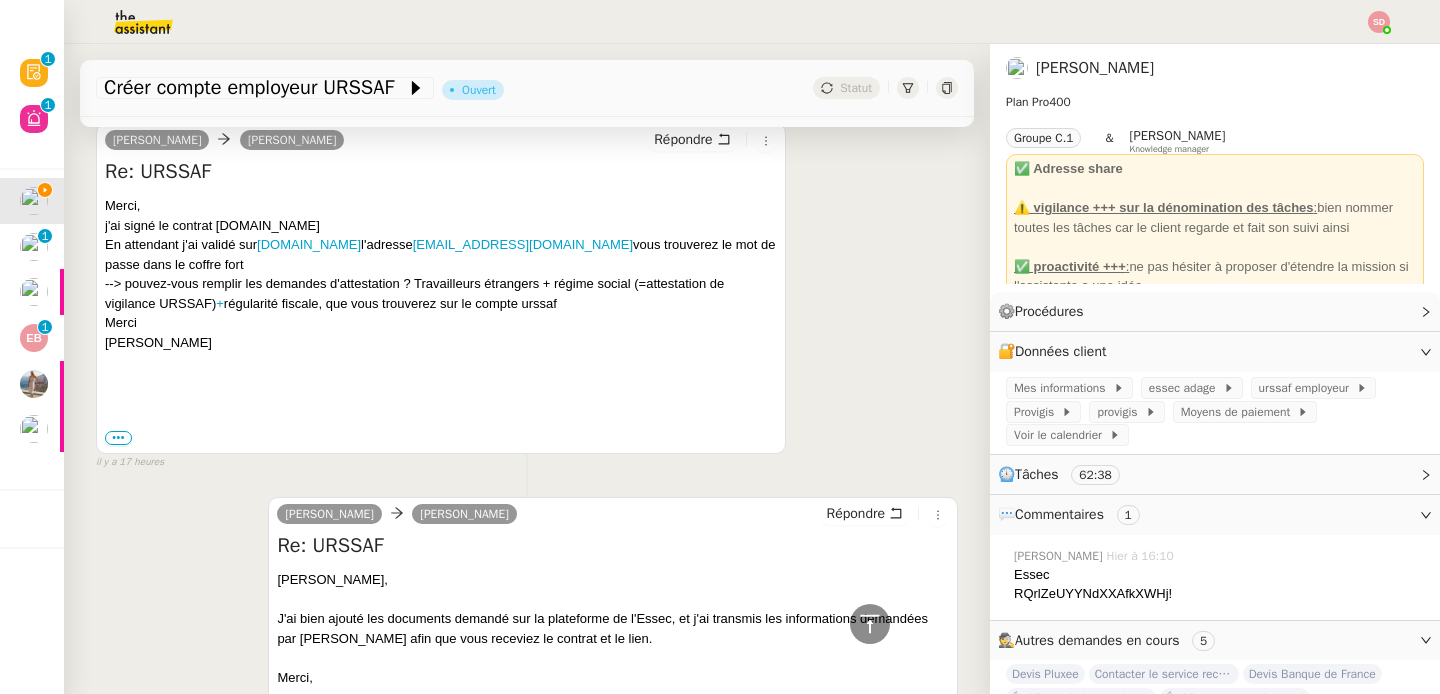 scroll, scrollTop: 469, scrollLeft: 0, axis: vertical 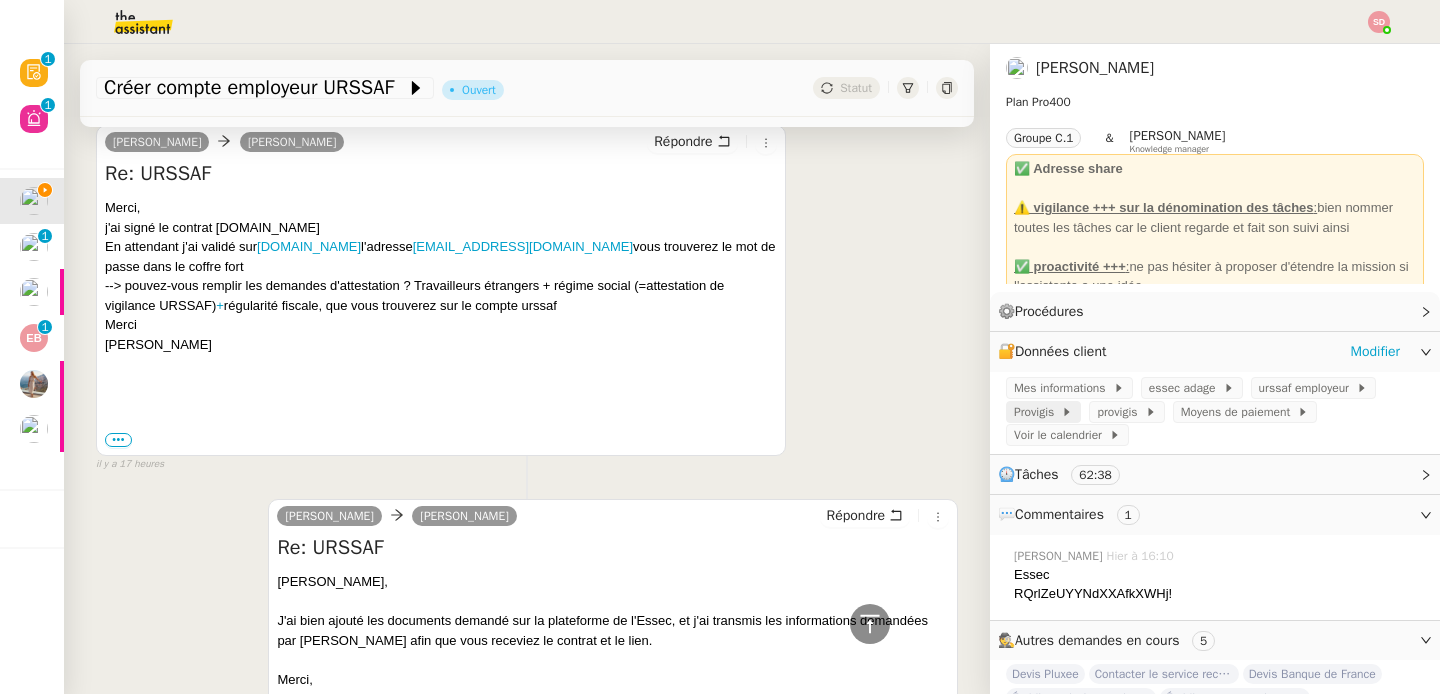 click 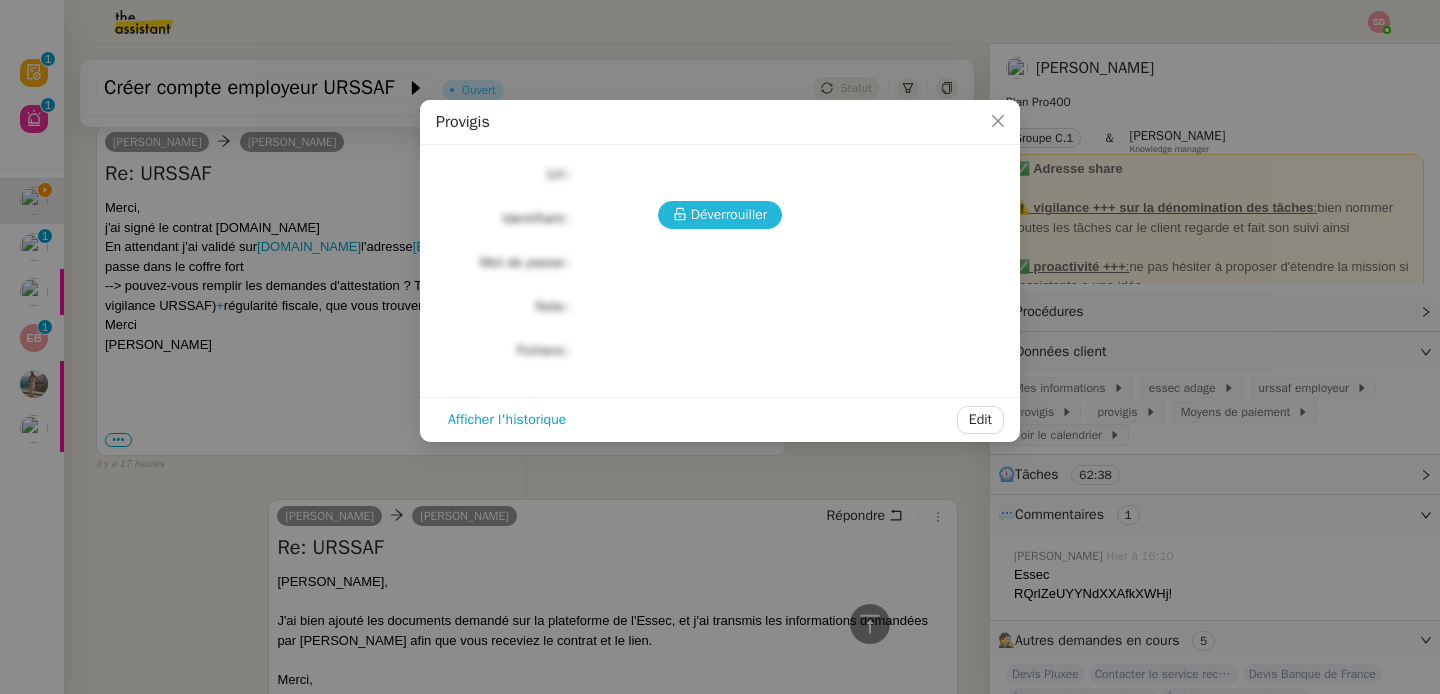 click on "Déverrouiller" at bounding box center [720, 215] 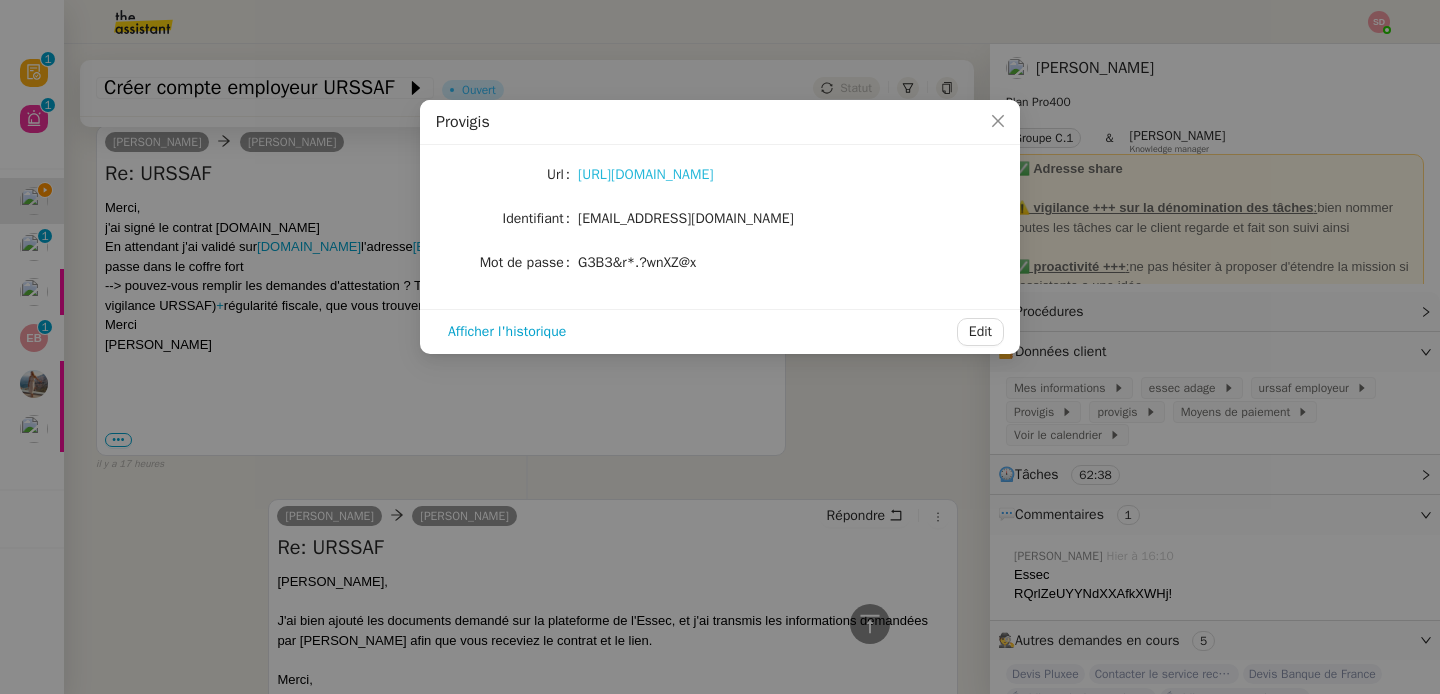 click on "https://provigis.com/" 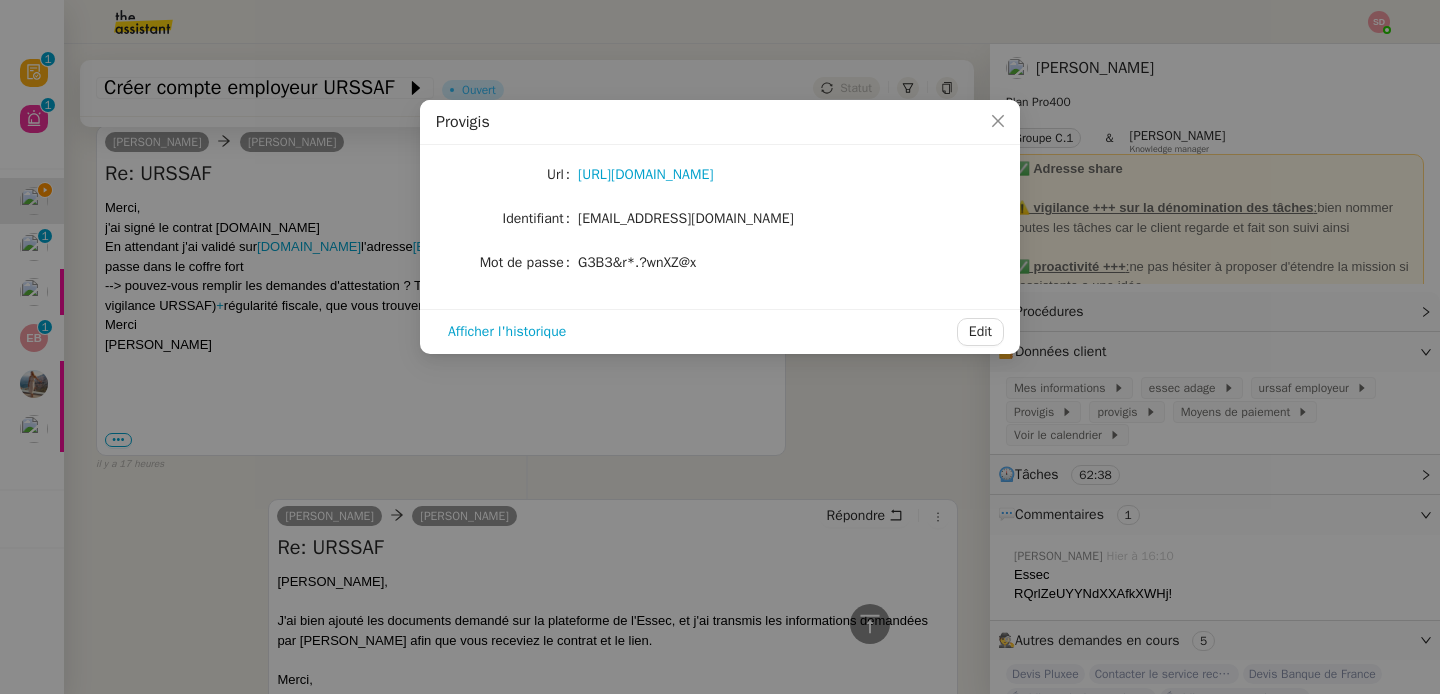 click on "Provigis  Url https://provigis.com/    Identifiant jbarfety@gmail.com Mot de passe G3B3&r*.?wnXZ@x Afficher l'historique Edit" at bounding box center (720, 347) 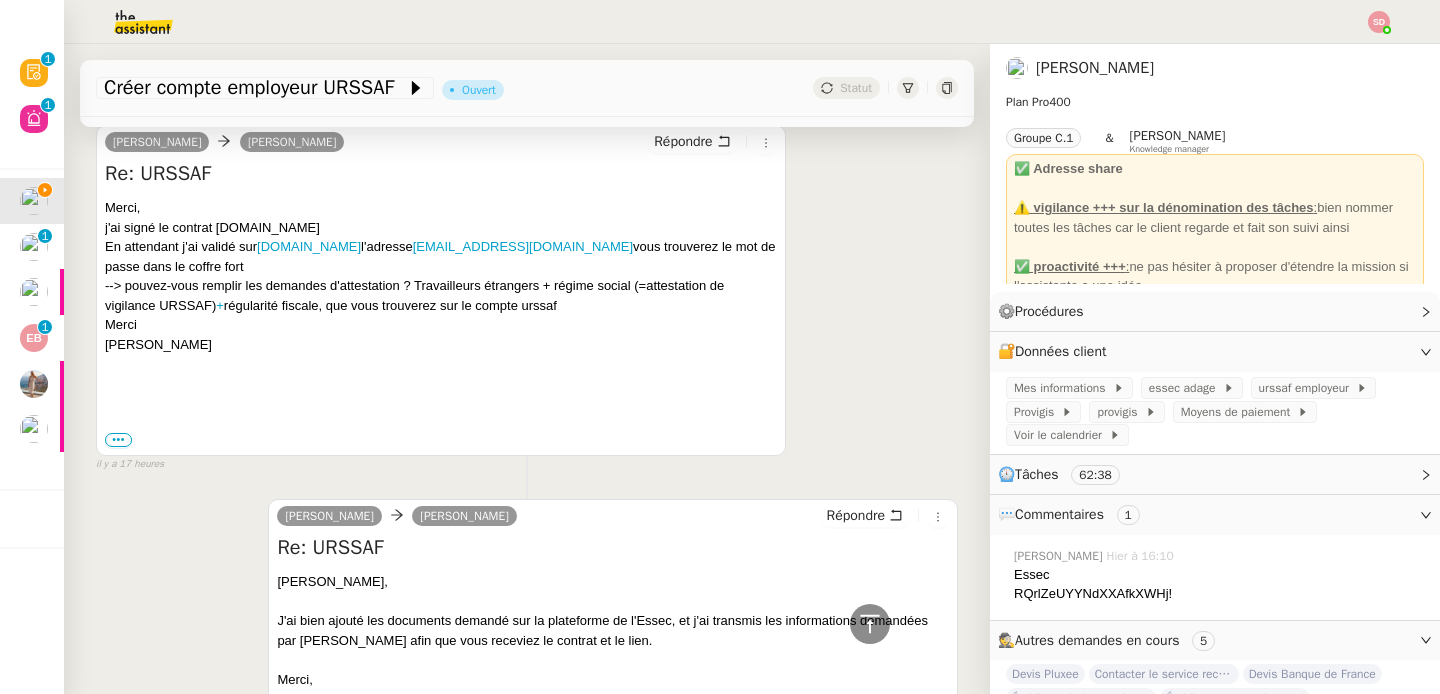 click on "Merci" at bounding box center (441, 325) 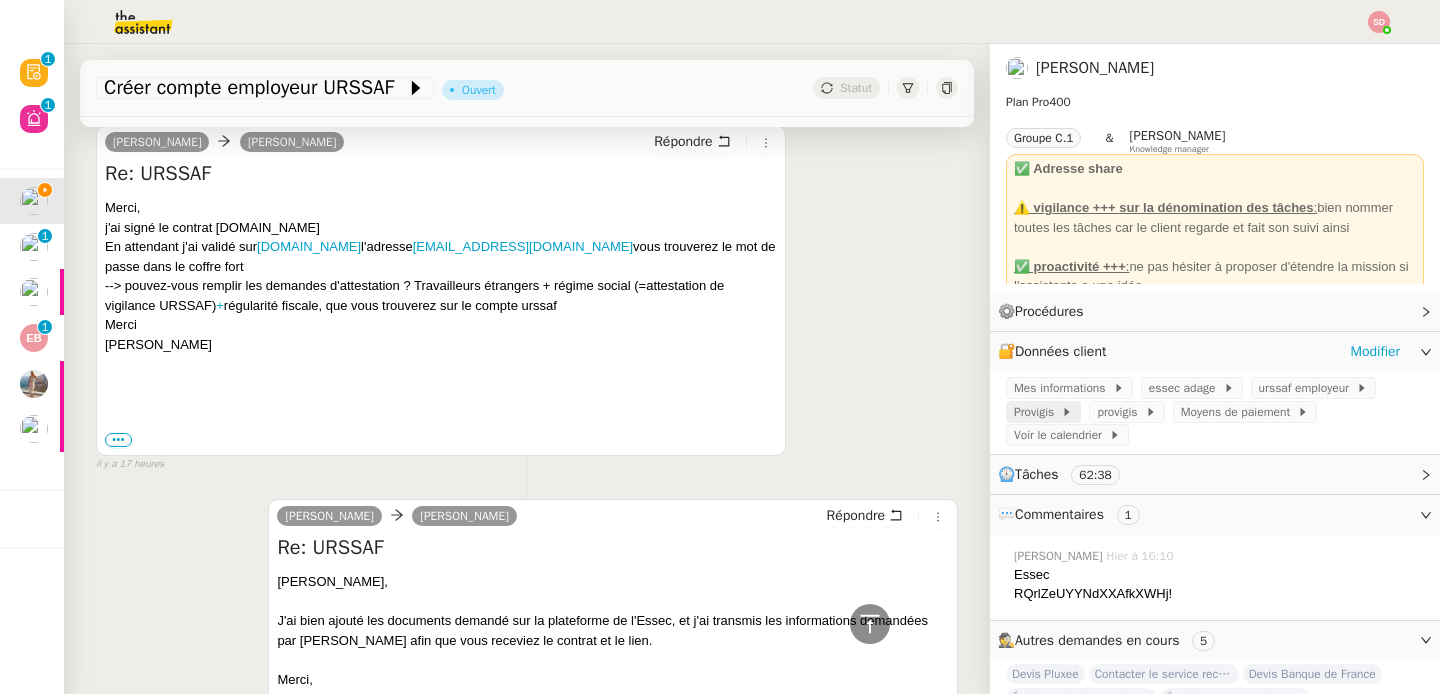 click on "Provigis" 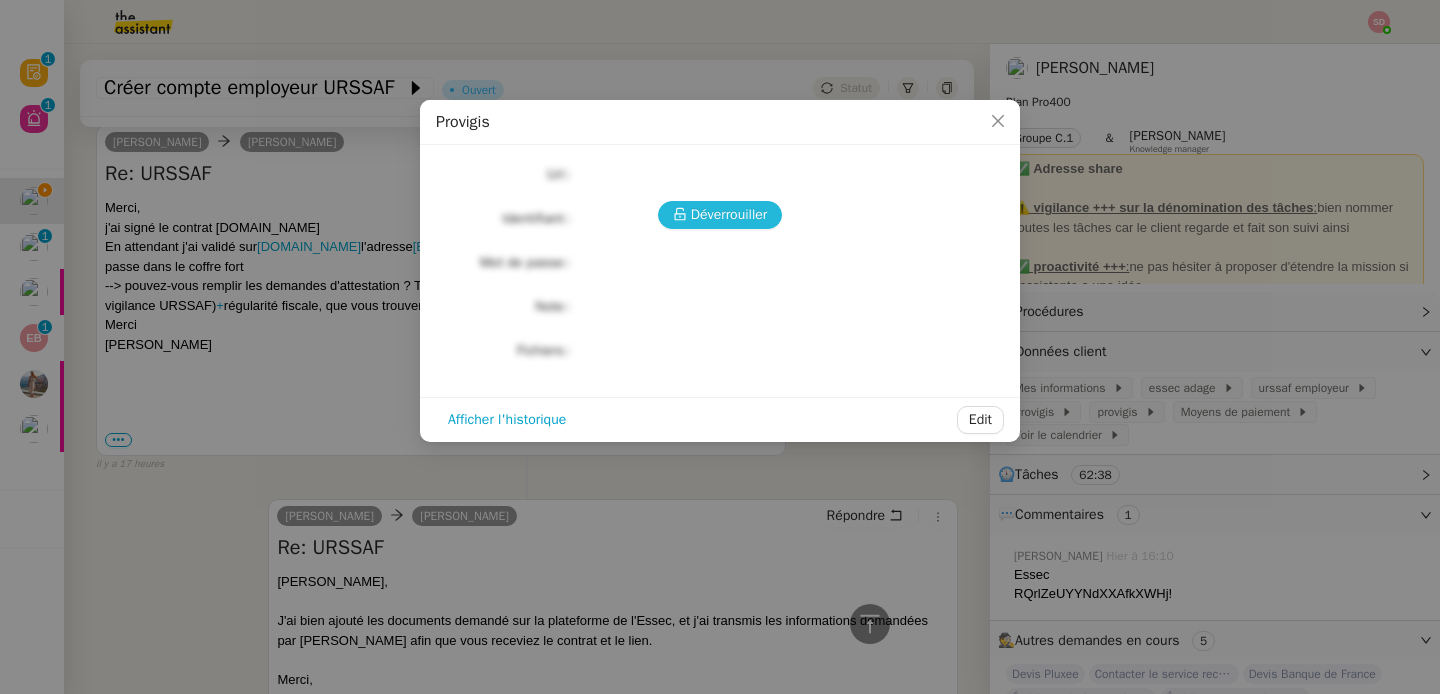 click on "Déverrouiller" at bounding box center [729, 214] 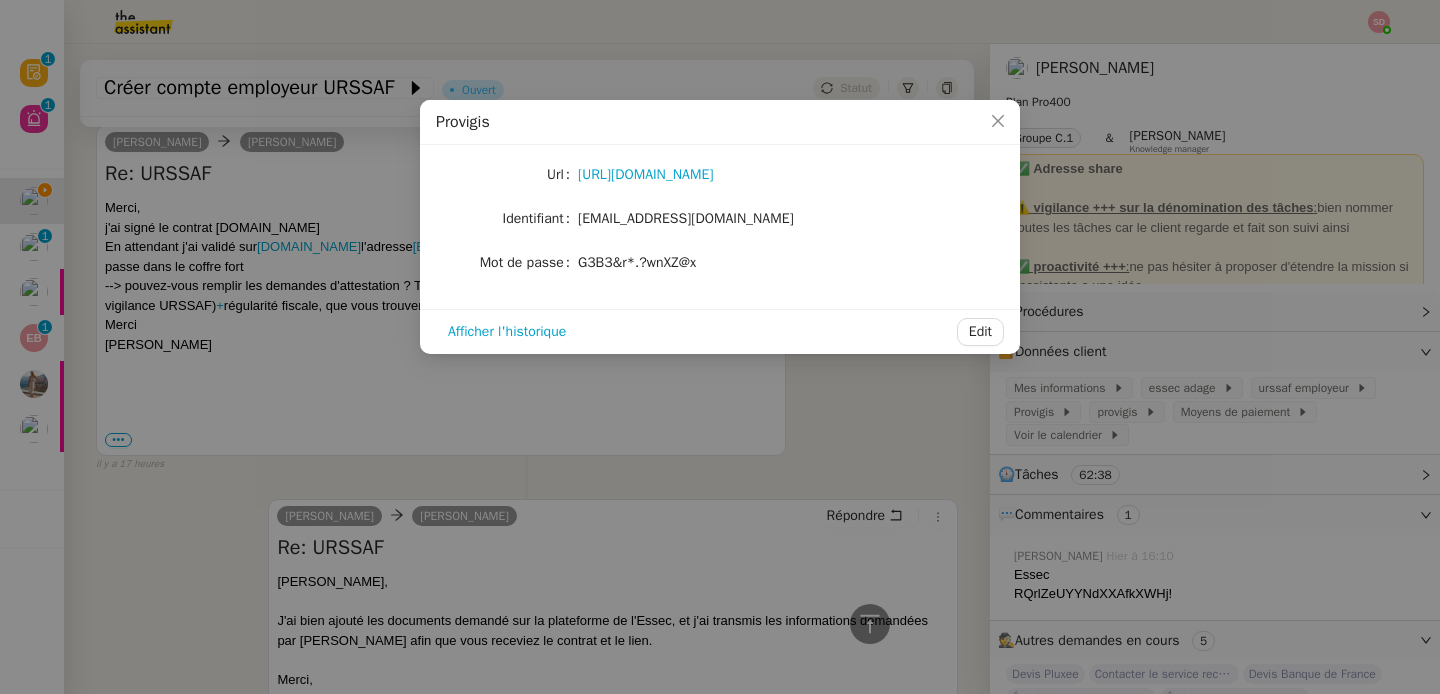 click on "Provigis  Url https://provigis.com/    Identifiant jbarfety@gmail.com Mot de passe G3B3&r*.?wnXZ@x Afficher l'historique Edit" at bounding box center [720, 347] 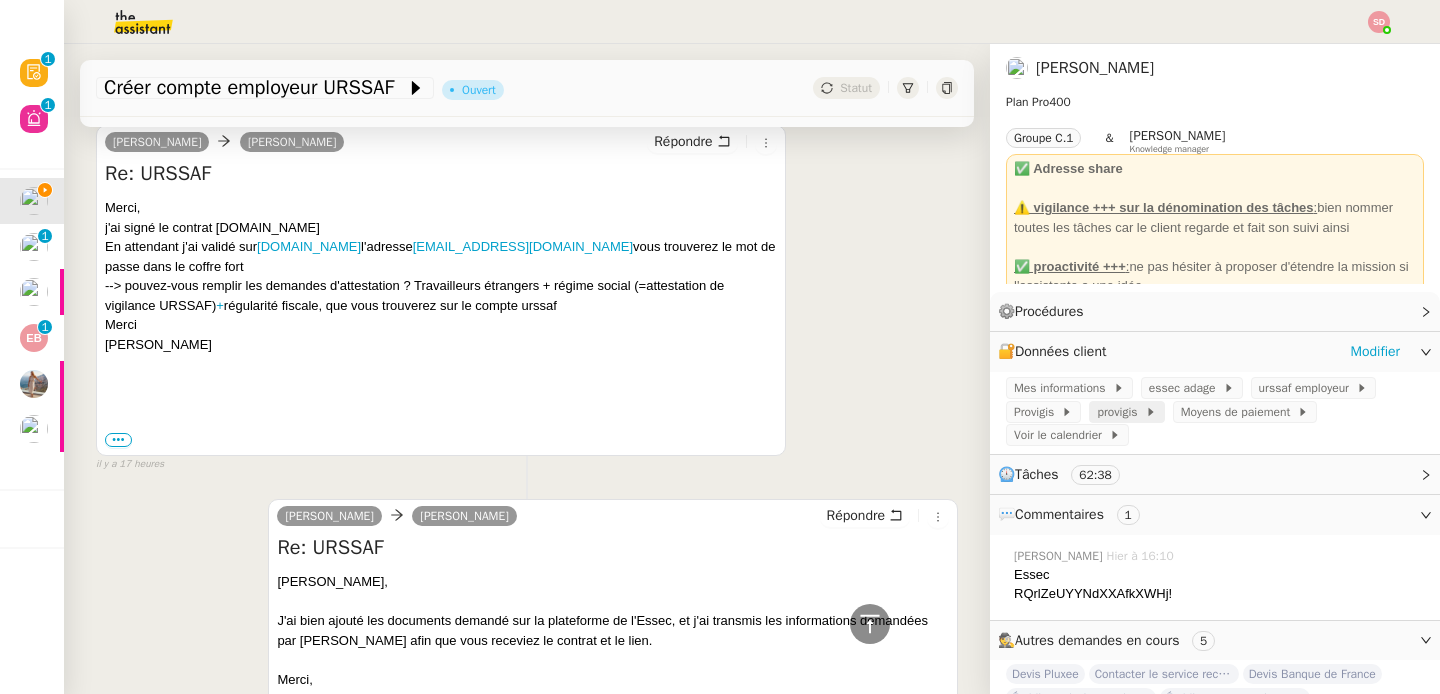 click on "provigis" 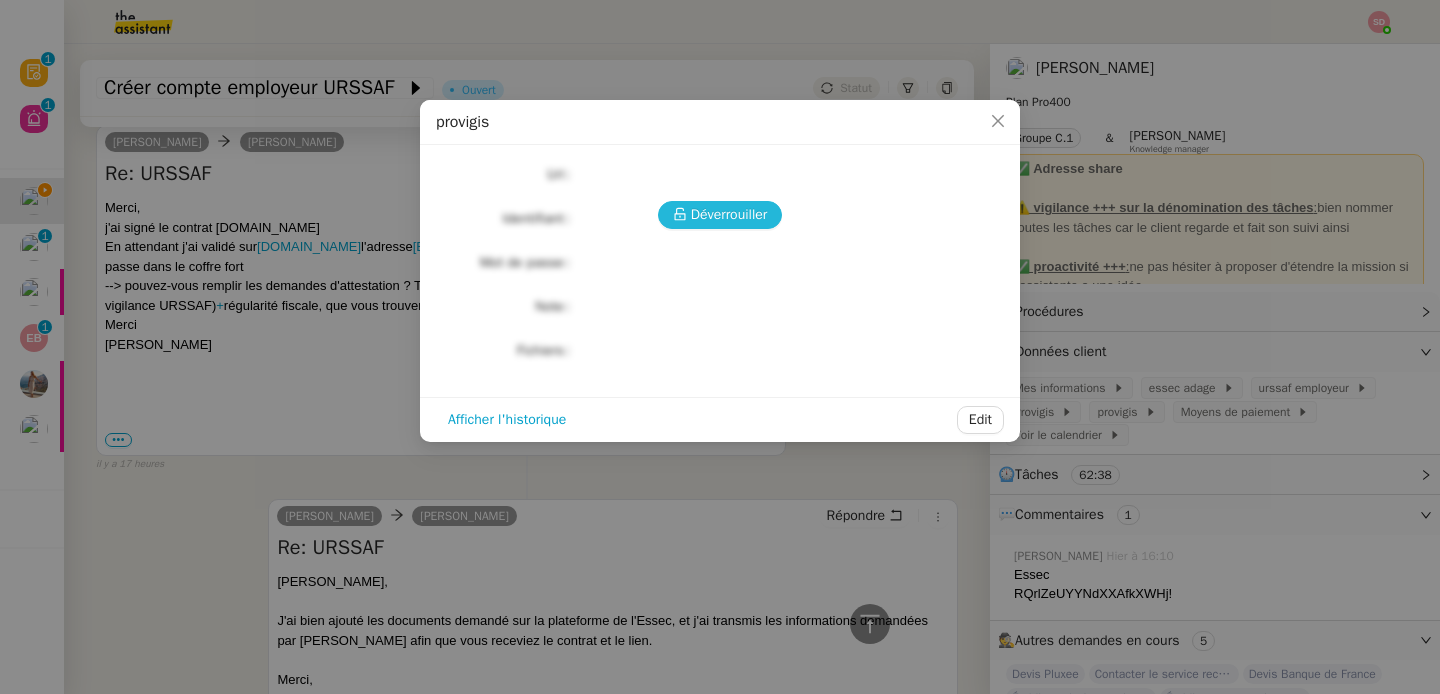 click on "Déverrouiller" at bounding box center (729, 214) 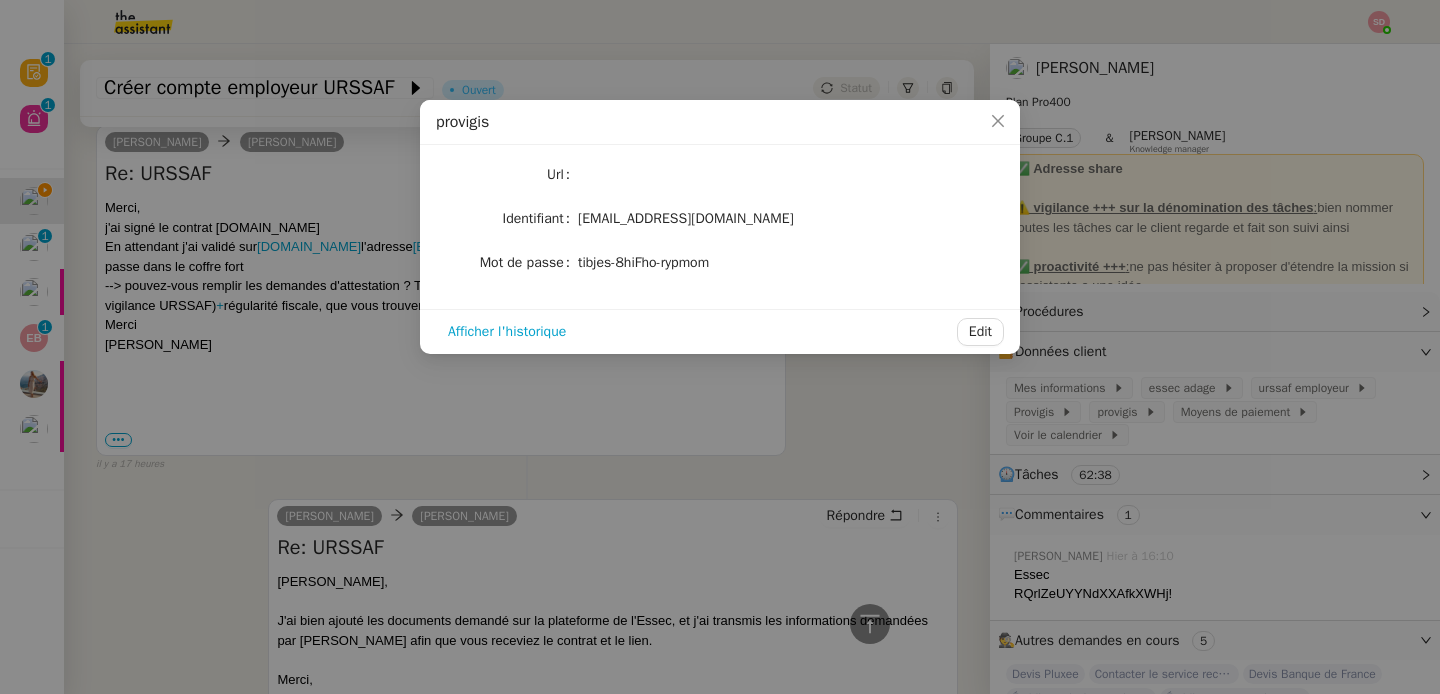 click on "[EMAIL_ADDRESS][DOMAIN_NAME]" 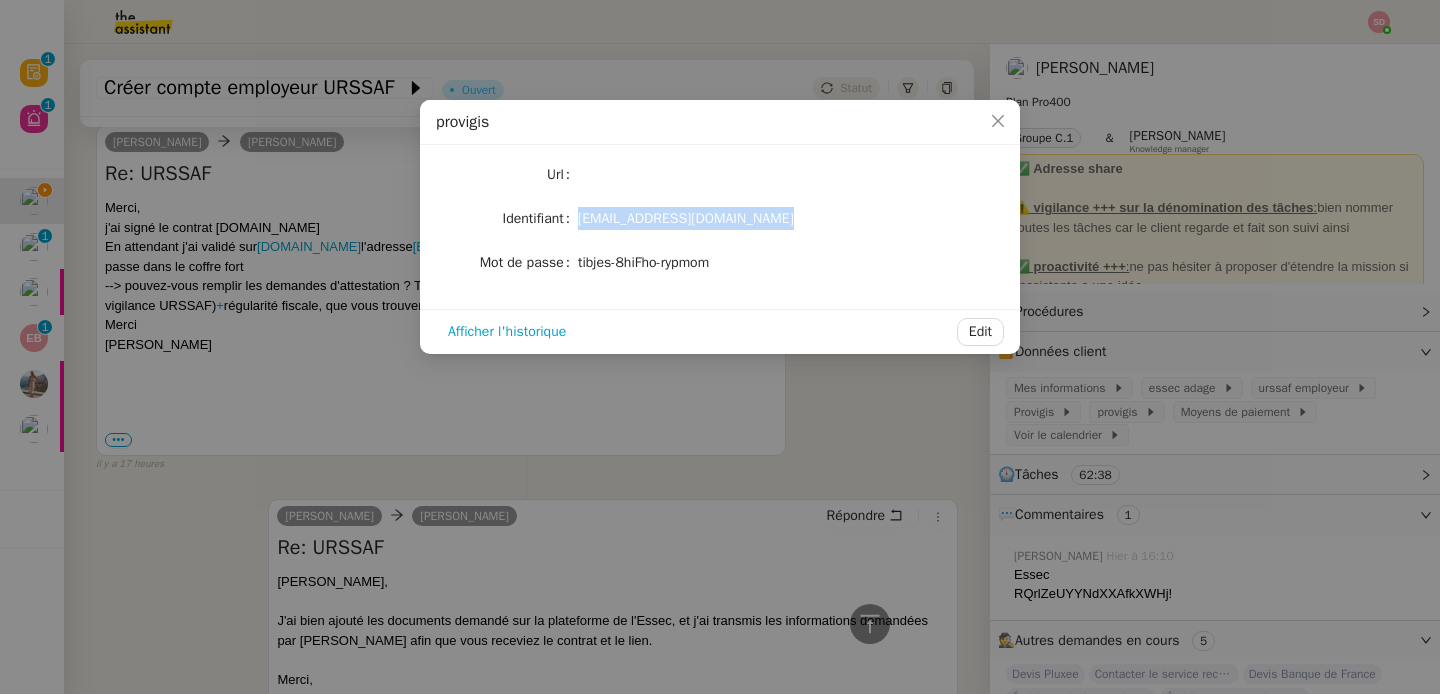 click on "[EMAIL_ADDRESS][DOMAIN_NAME]" 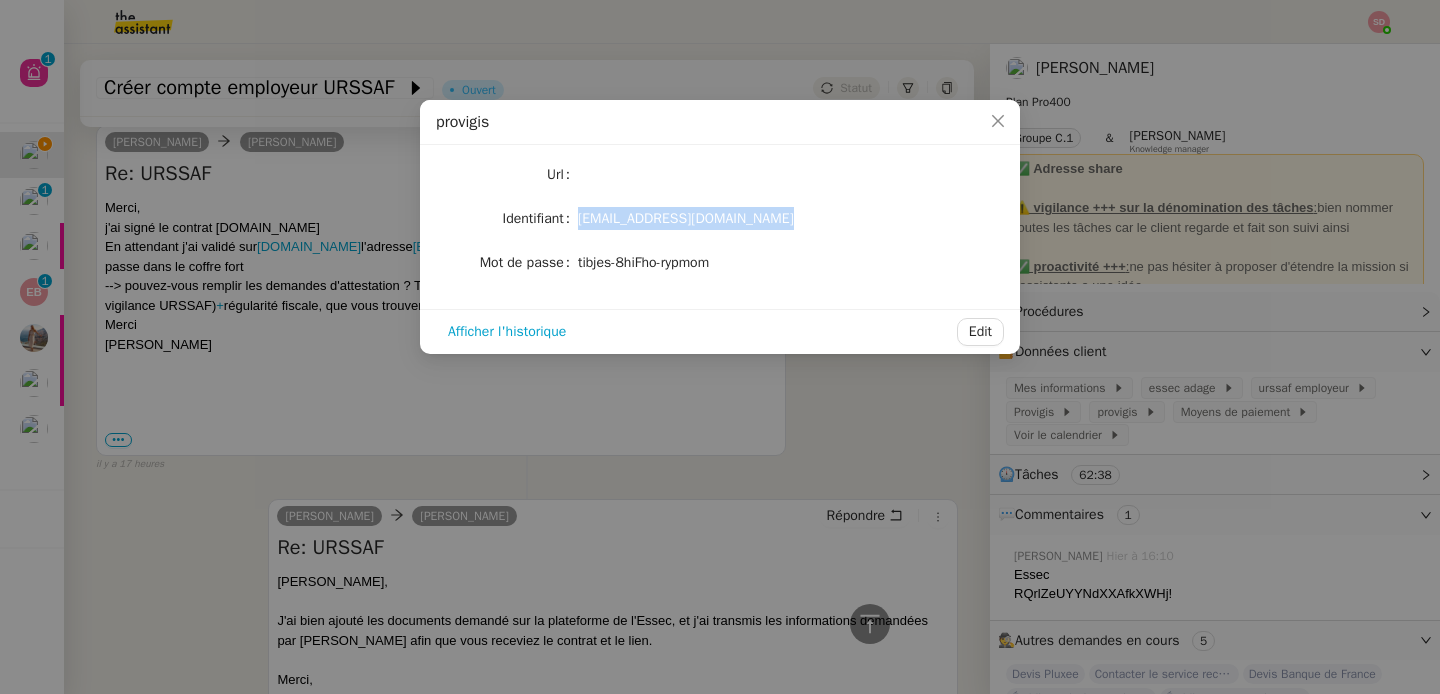 click on "tibjes-8hiFho-rypmom" 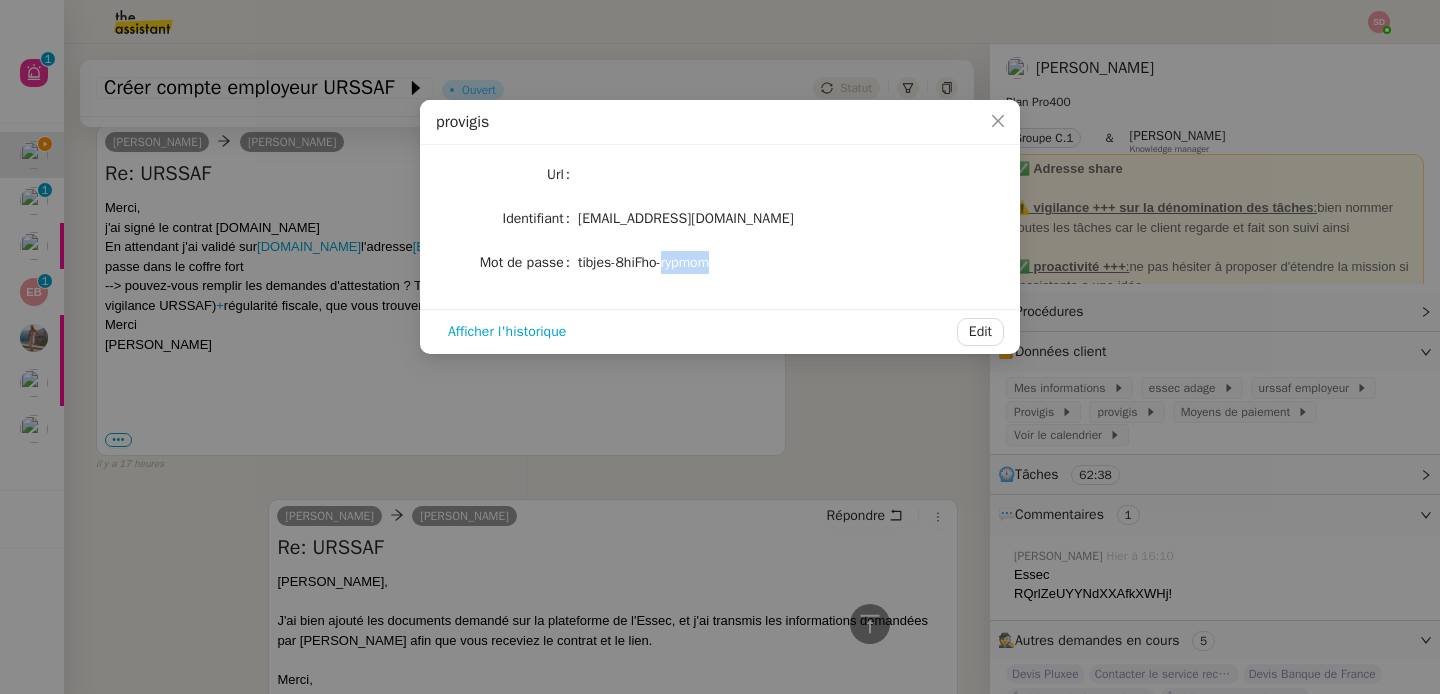 click on "tibjes-8hiFho-rypmom" 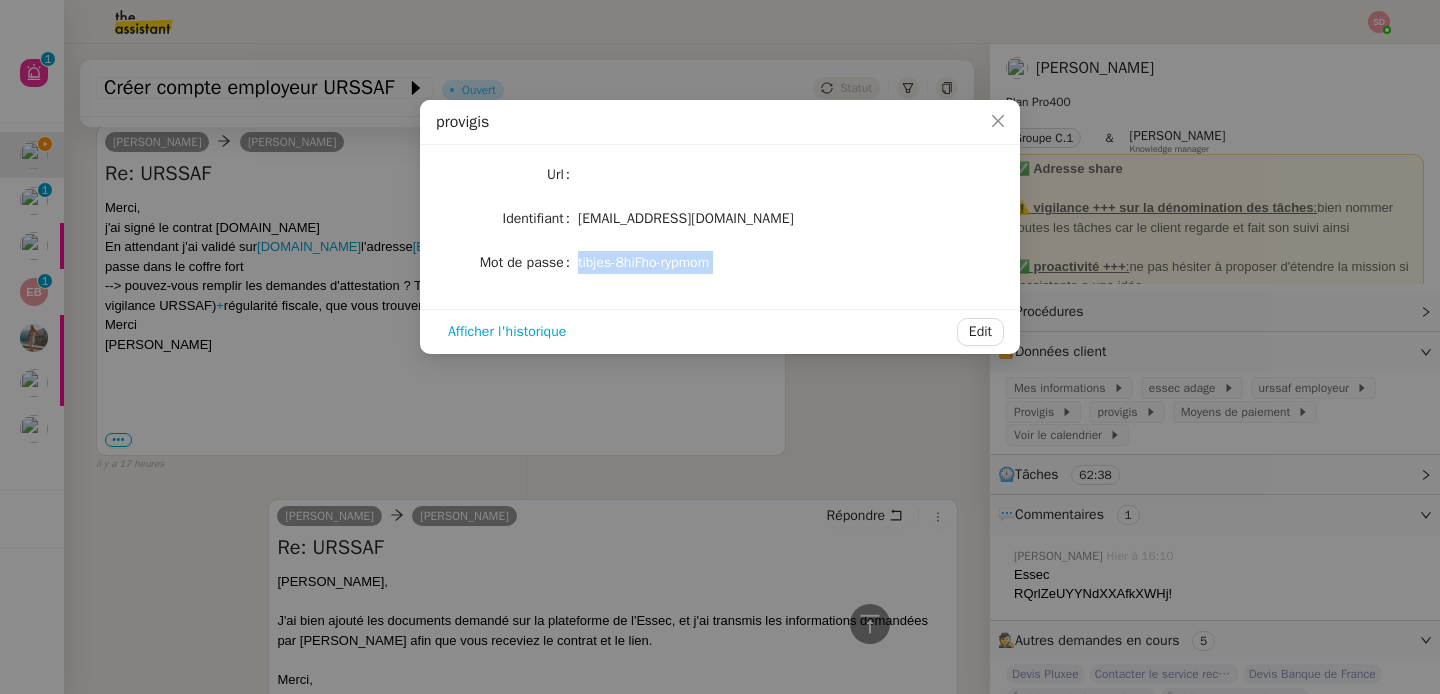 click on "tibjes-8hiFho-rypmom" 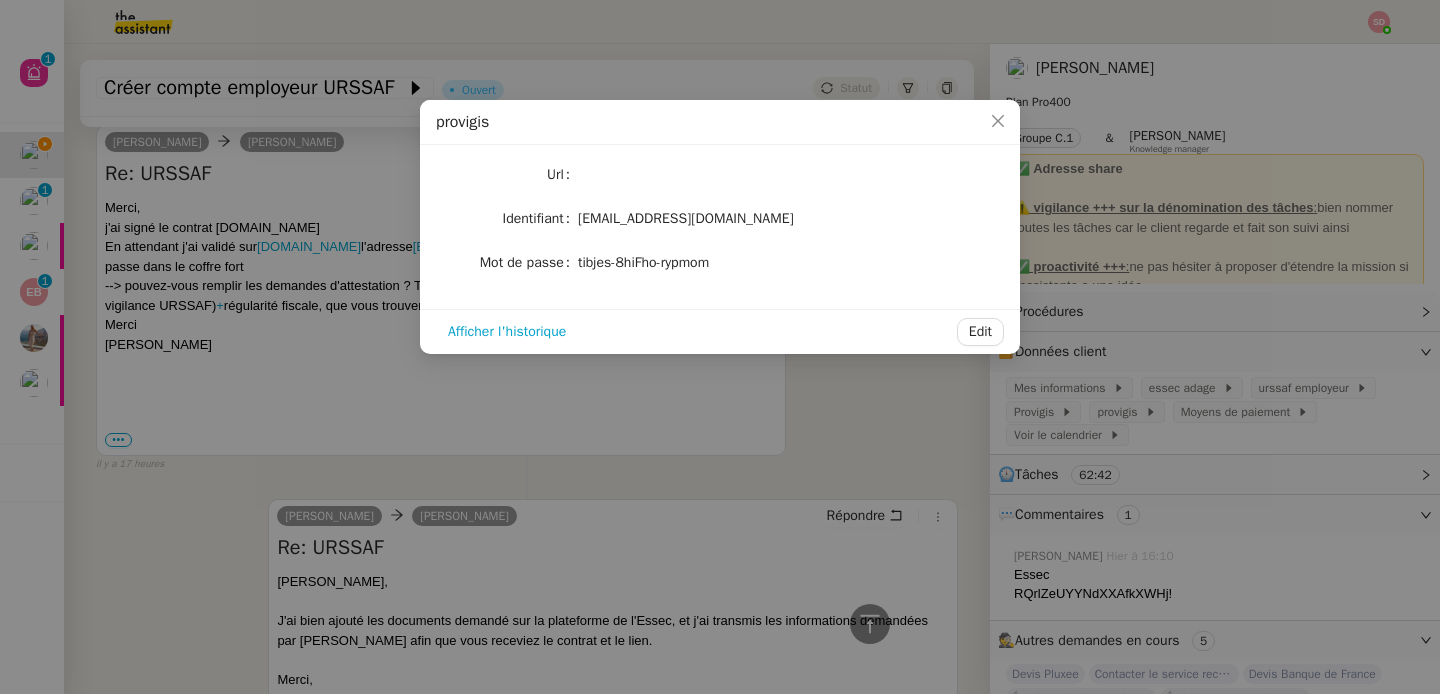 click on "provigis Url    Identifiant contact@projet-sens.fr Mot de passe tibjes-8hiFho-rypmom Afficher l'historique Edit" at bounding box center [720, 347] 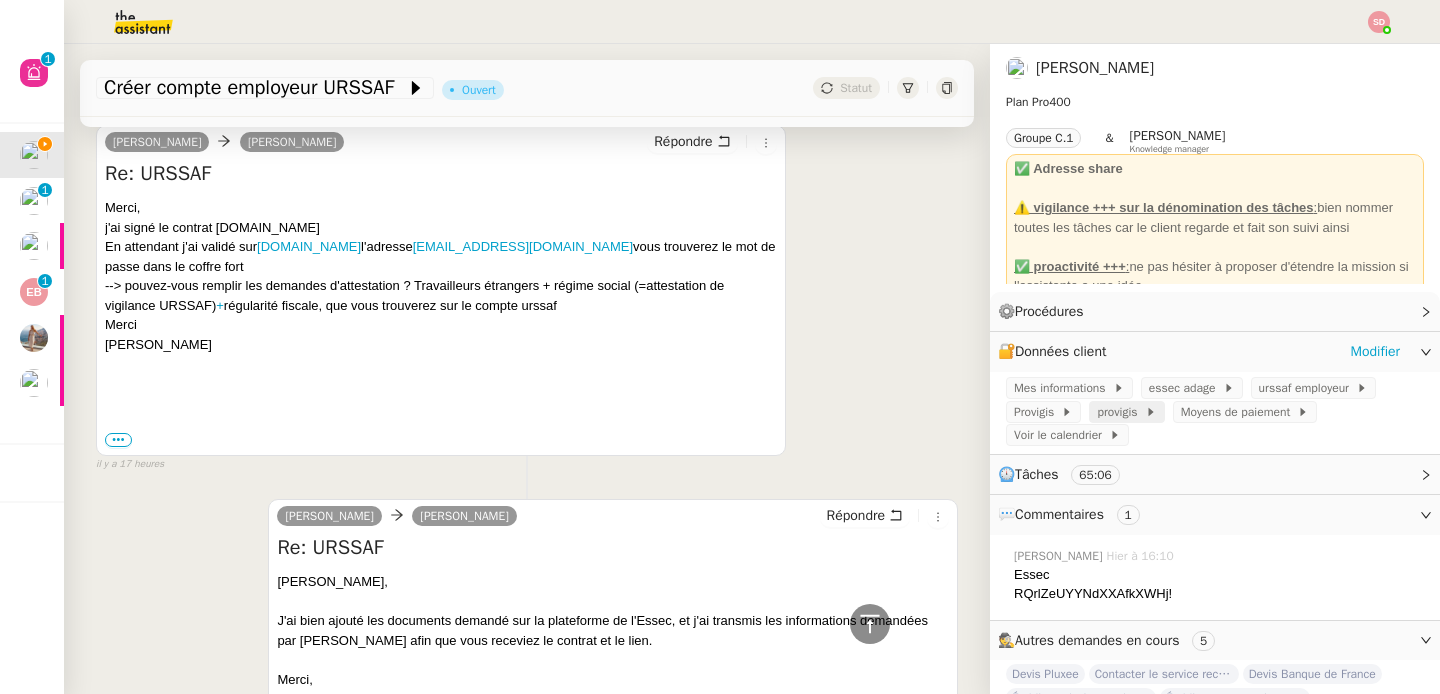 click on "provigis" 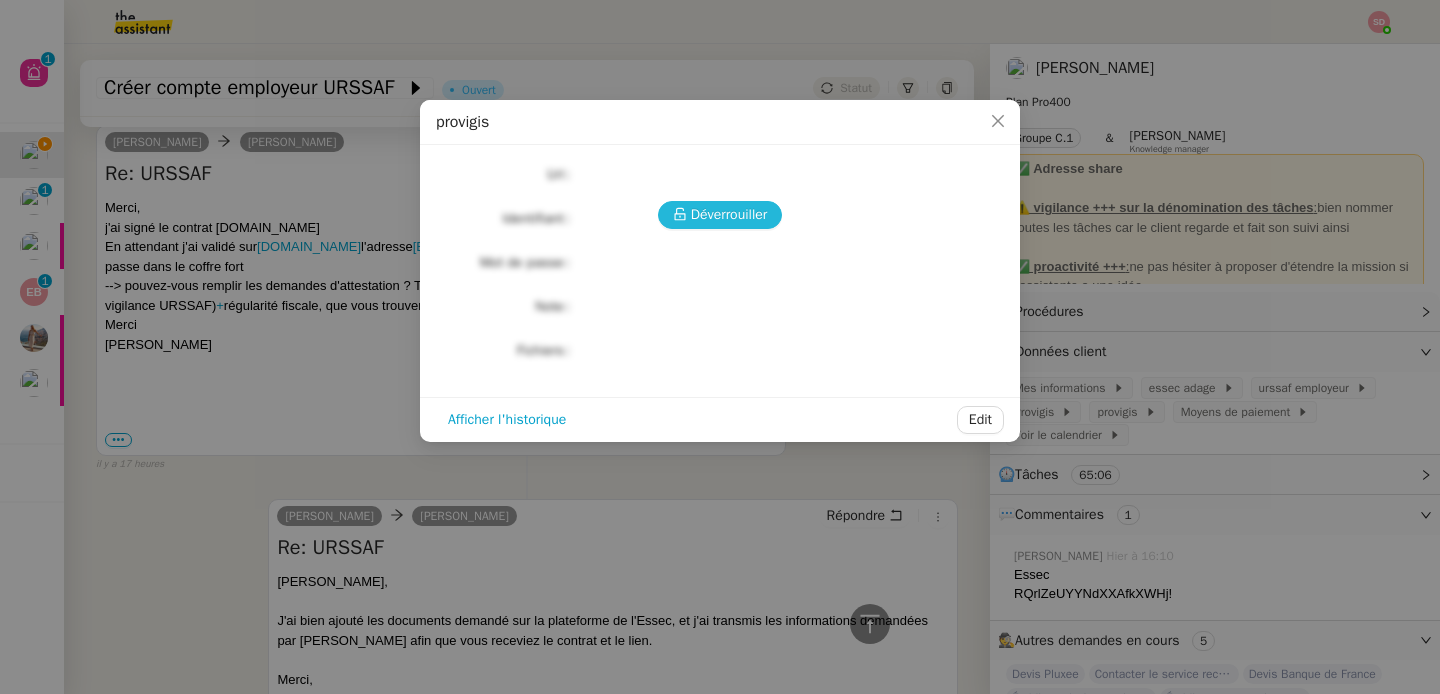 click on "Déverrouiller" at bounding box center [729, 214] 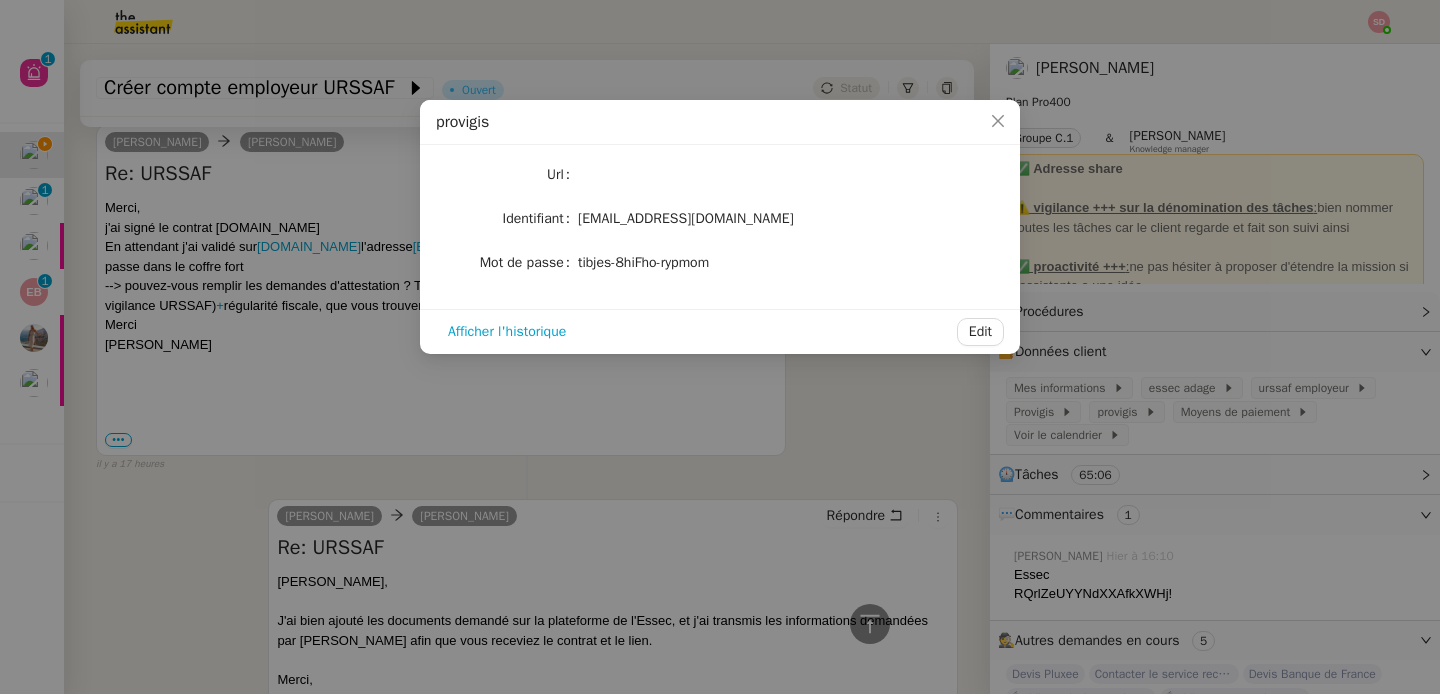 click on "tibjes-8hiFho-rypmom" 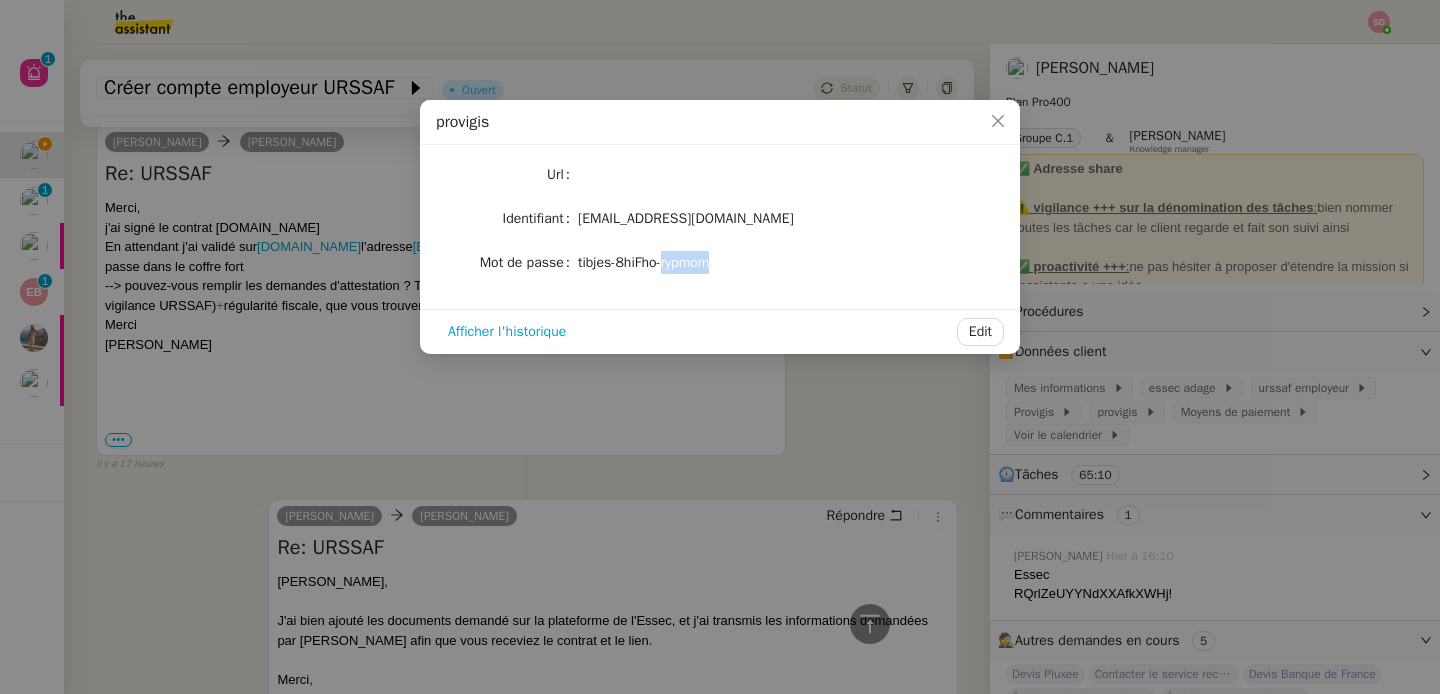 click on "tibjes-8hiFho-rypmom" 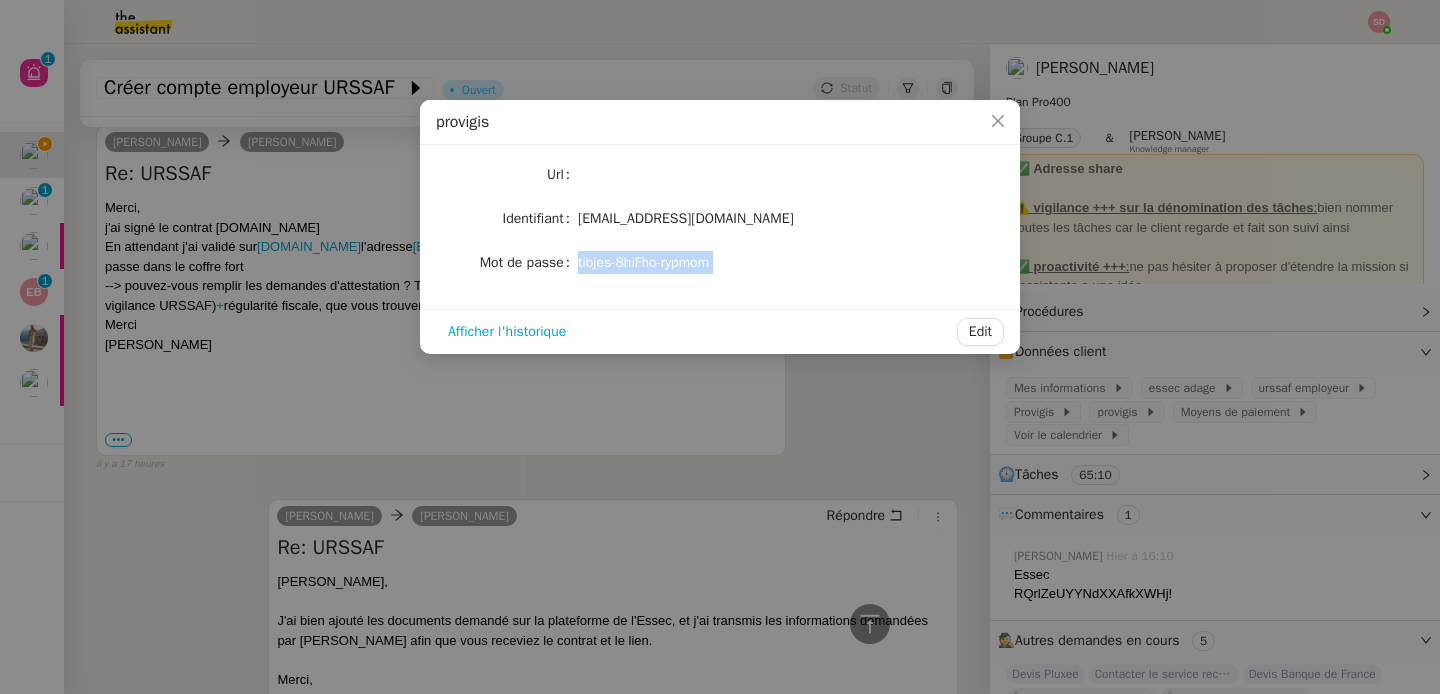 click on "tibjes-8hiFho-rypmom" 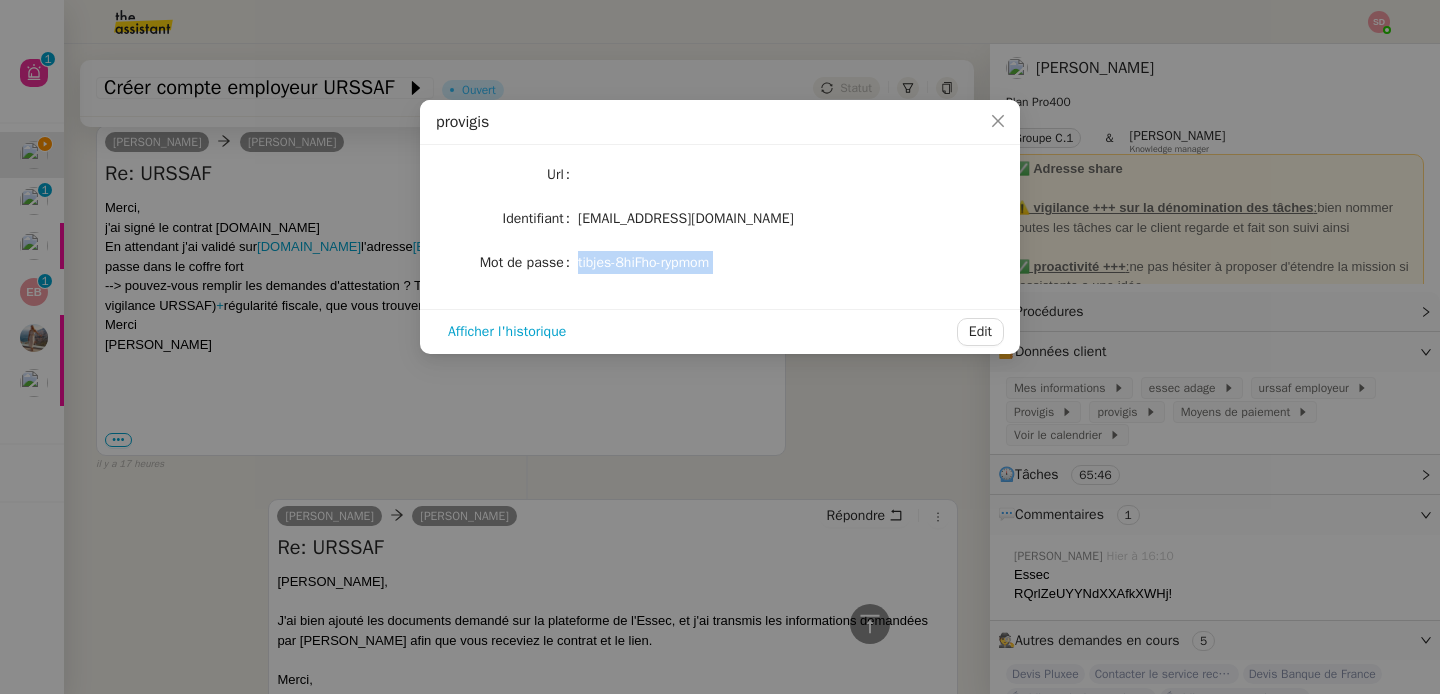 click on "provigis Url    Identifiant contact@projet-sens.fr Mot de passe tibjes-8hiFho-rypmom Afficher l'historique Edit" at bounding box center [720, 347] 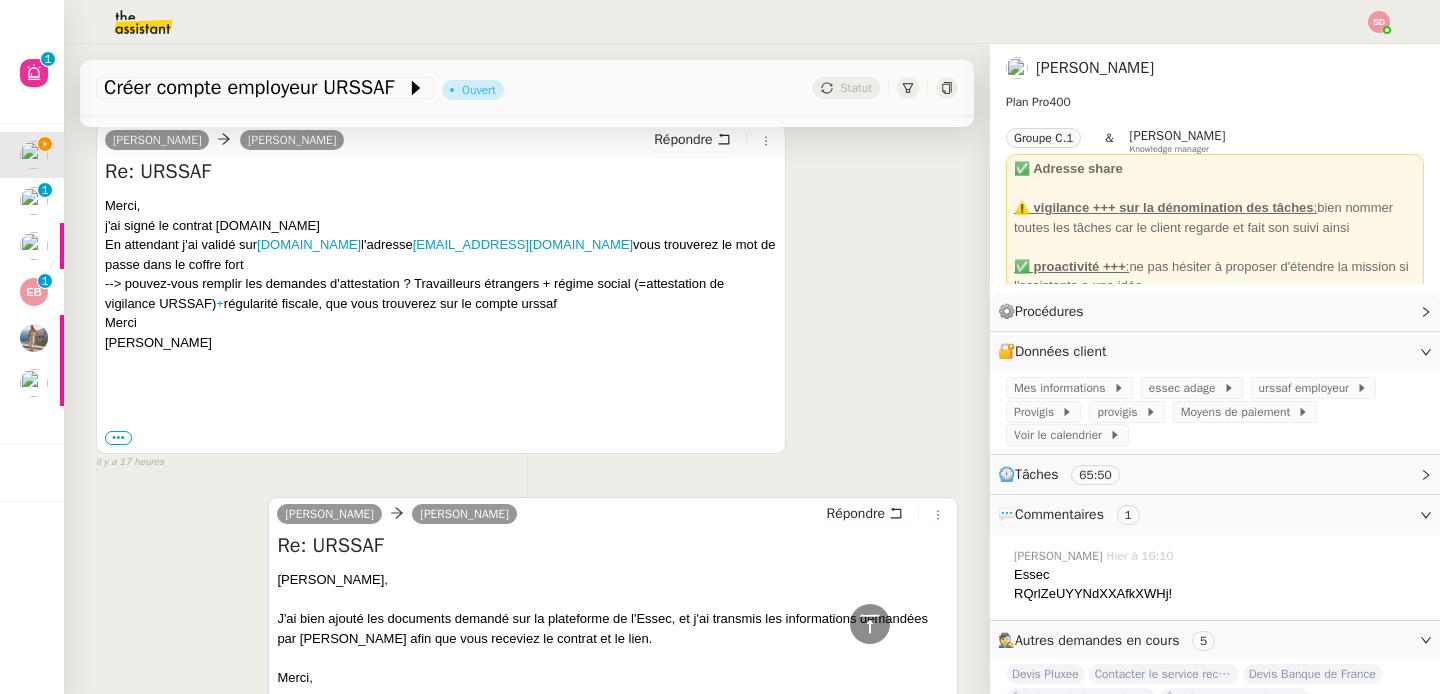 scroll, scrollTop: 343, scrollLeft: 0, axis: vertical 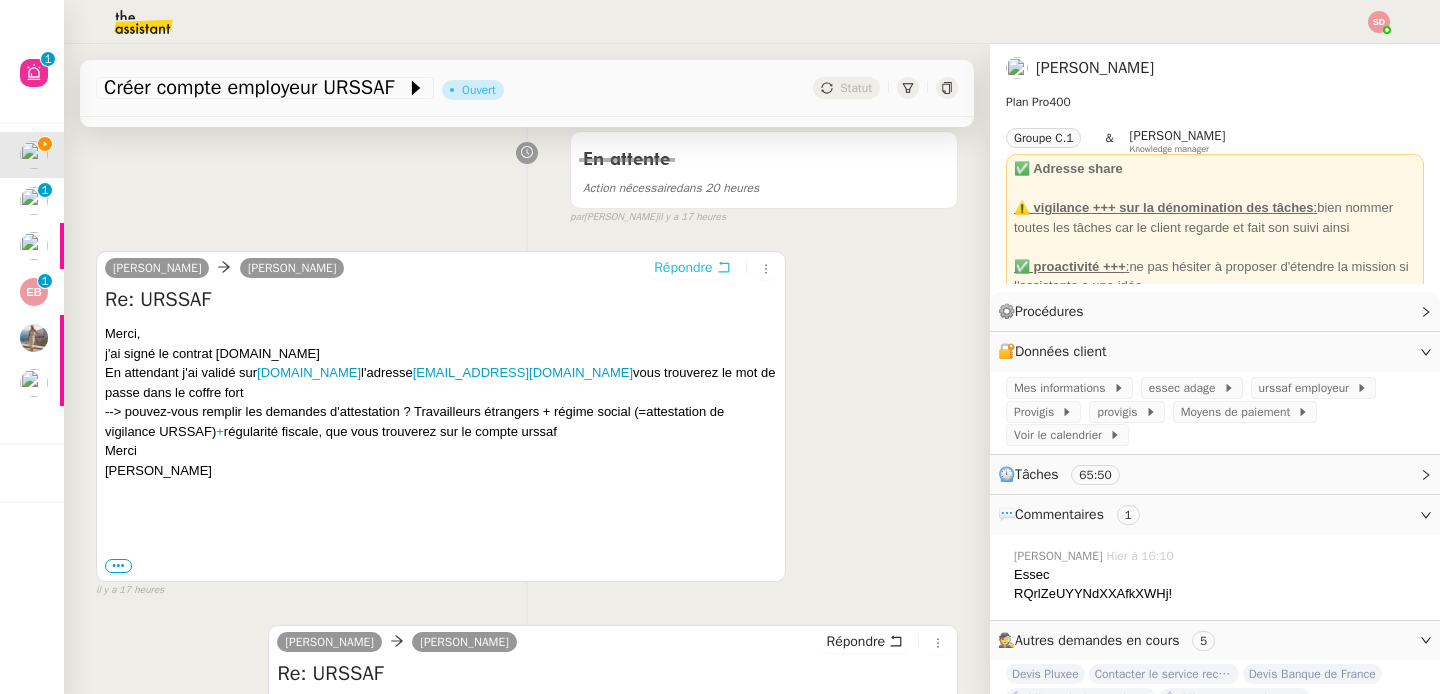 click on "Répondre" at bounding box center (683, 268) 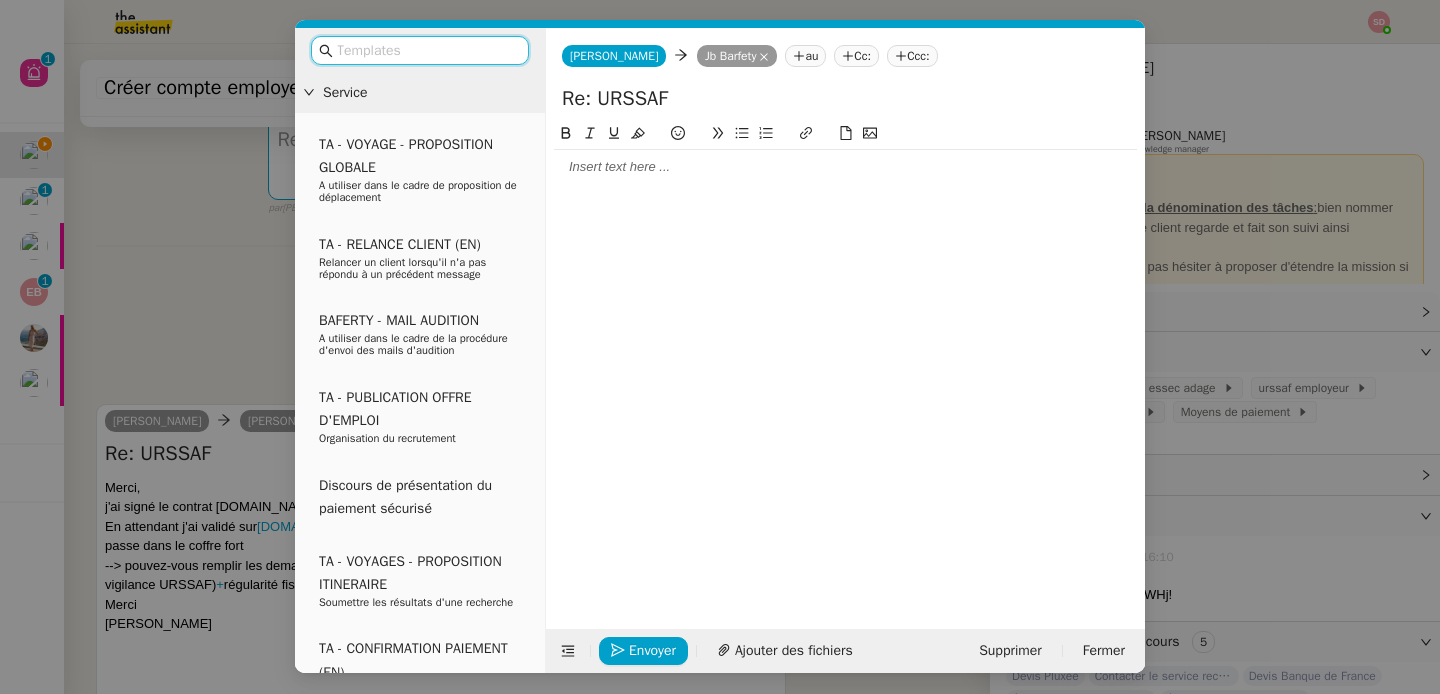 click 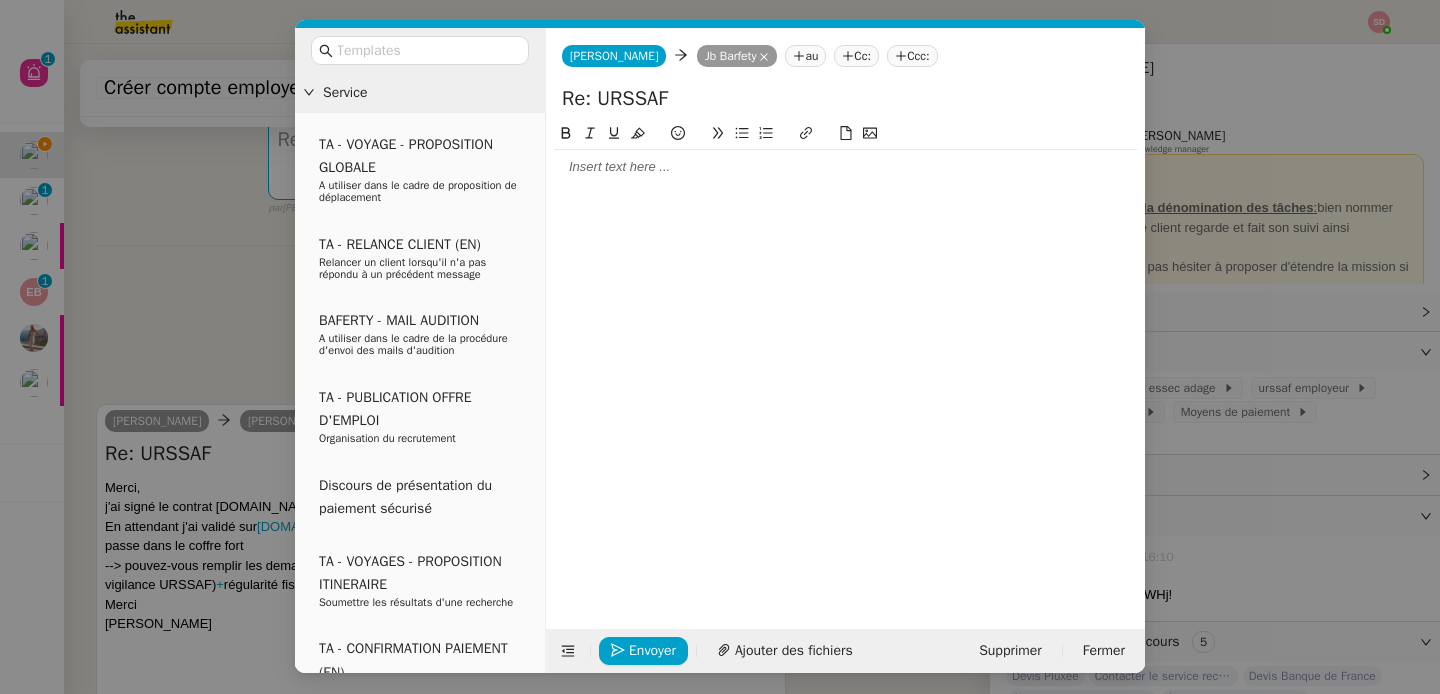 type 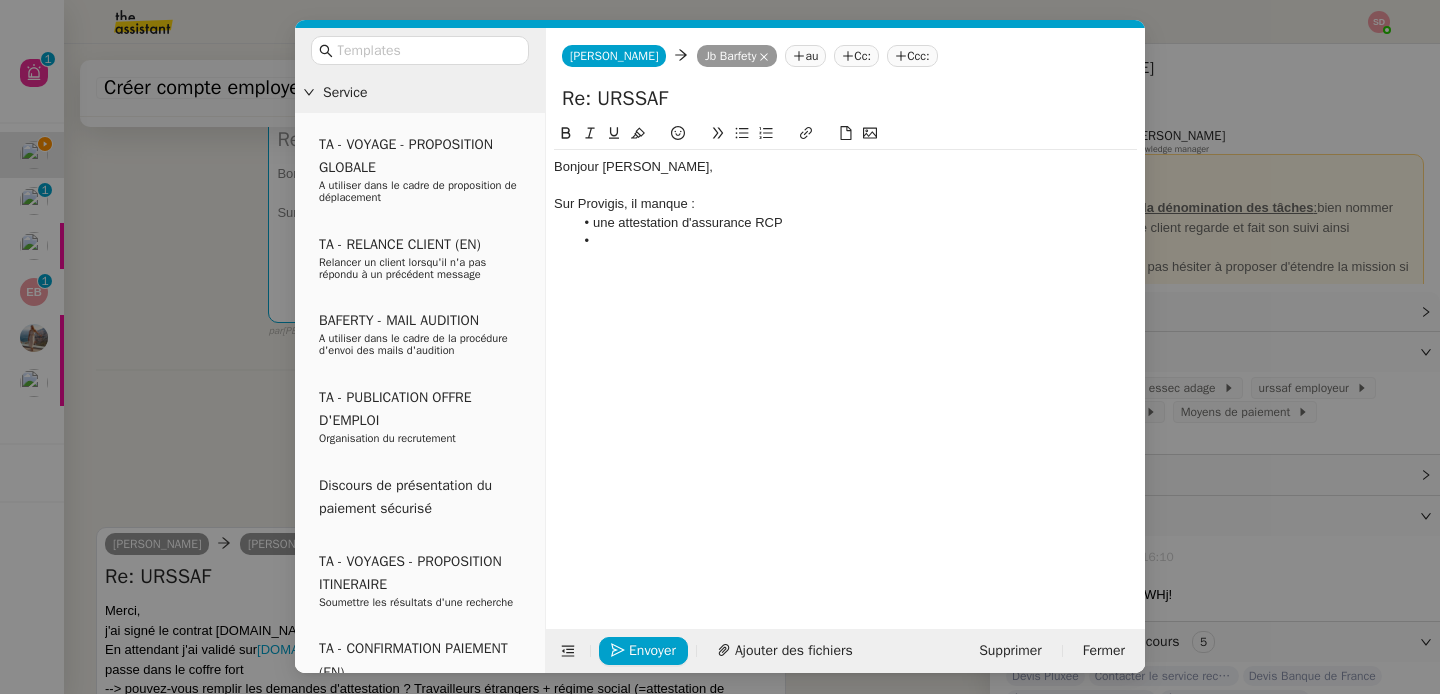scroll, scrollTop: 0, scrollLeft: 0, axis: both 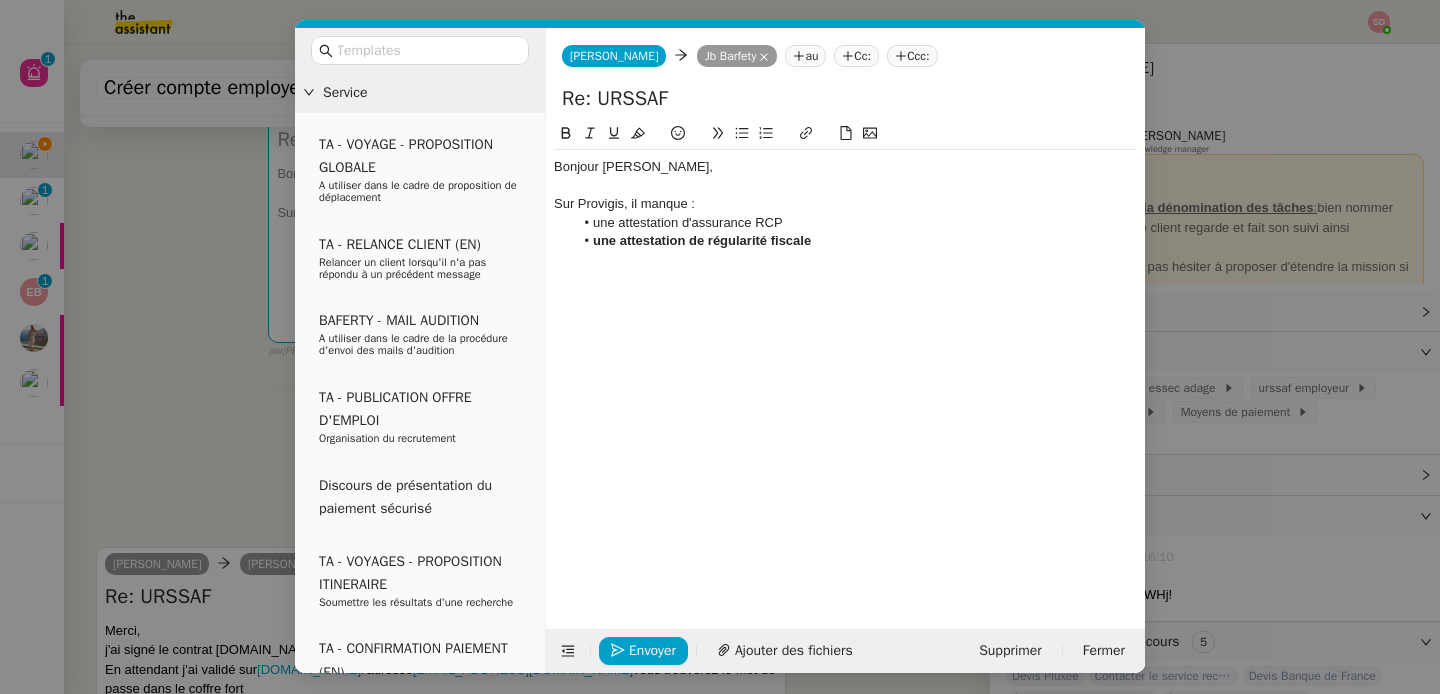 click on "une attestation de régularité fiscale" 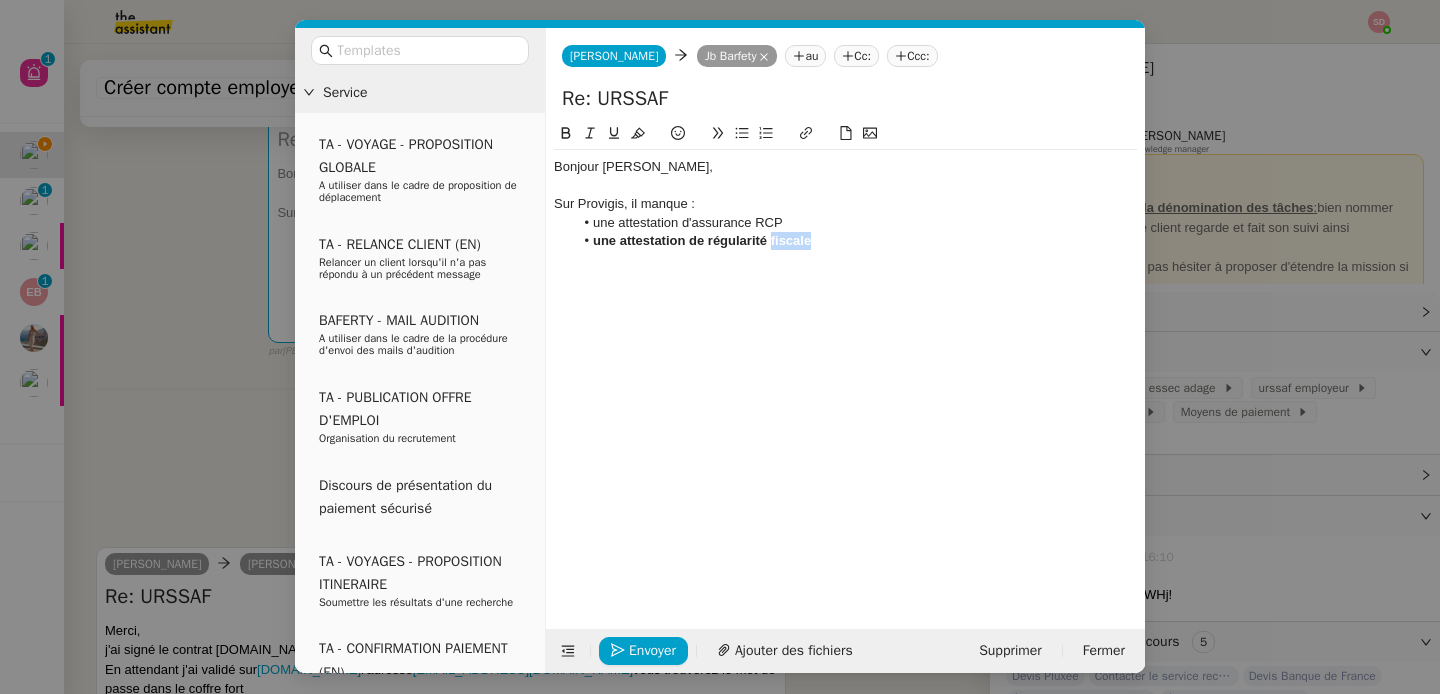 click on "une attestation de régularité fiscale" 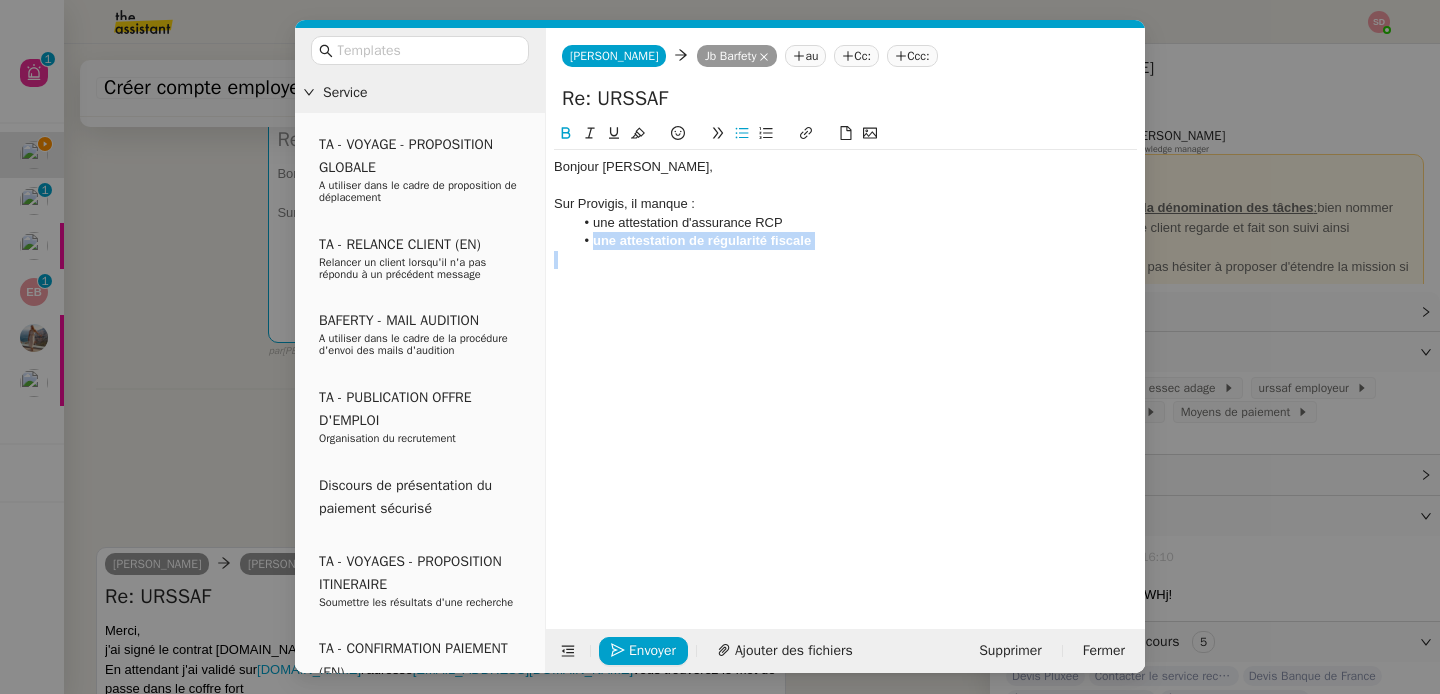 click on "une attestation de régularité fiscale" 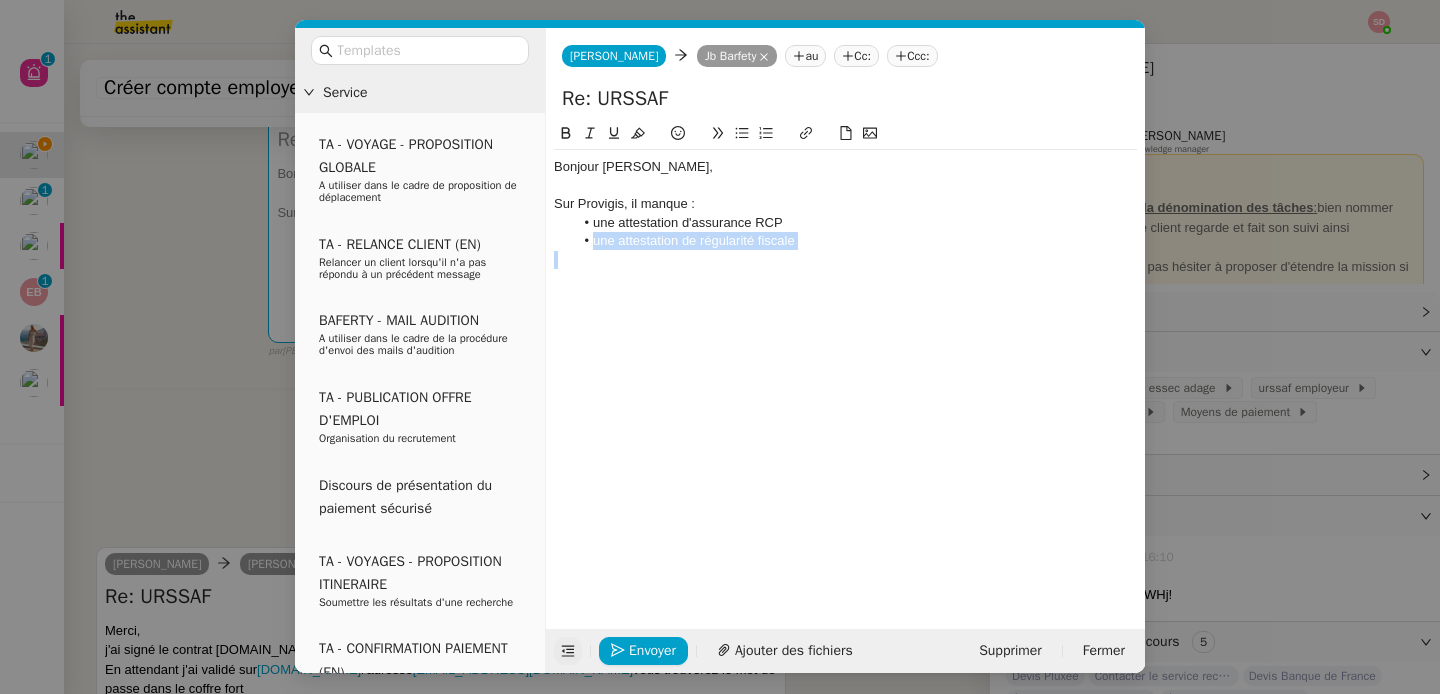 click 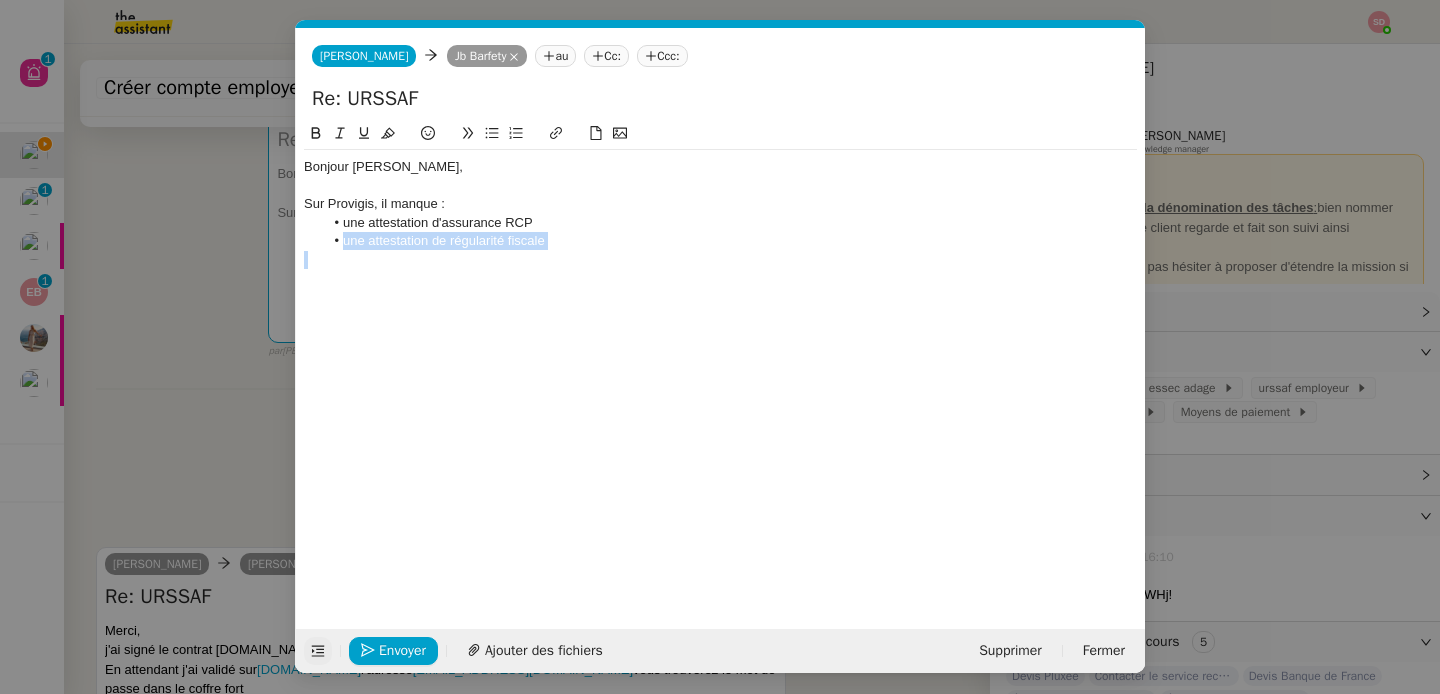 click on "une attestation de régularité fiscale" 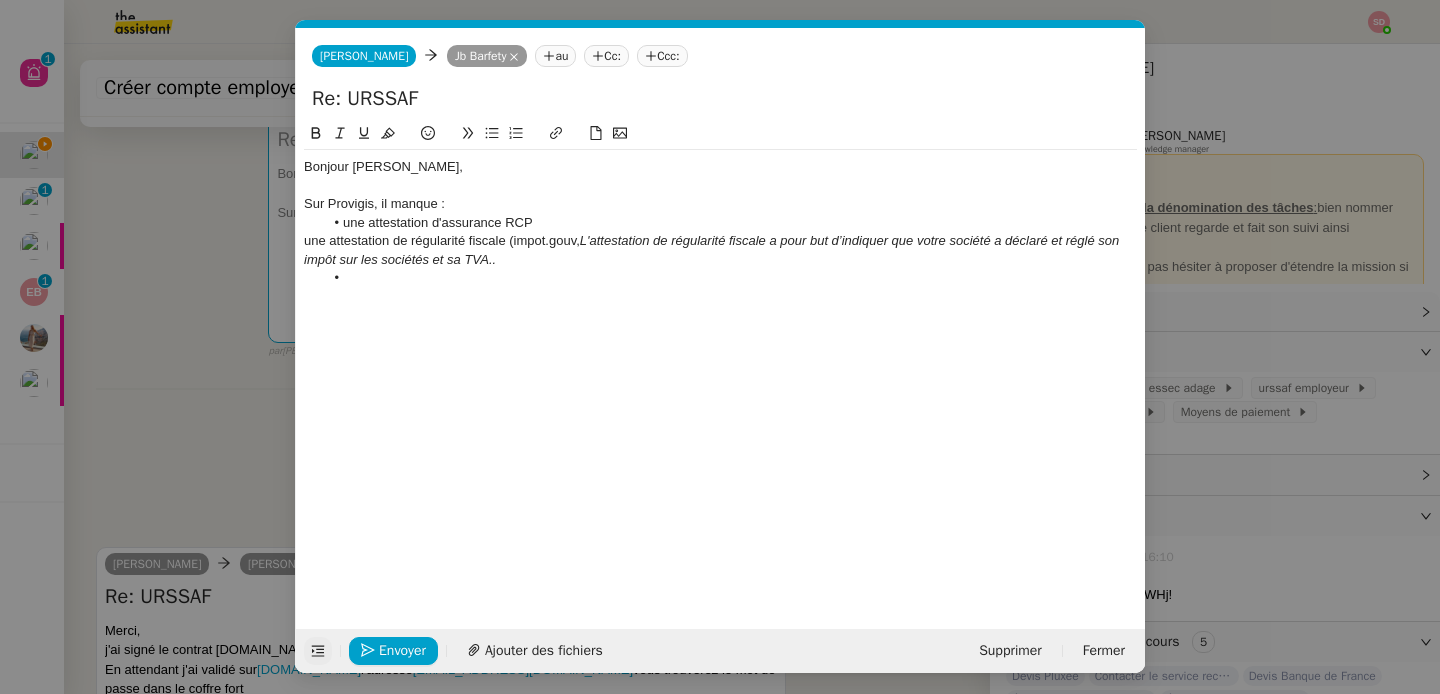 scroll, scrollTop: 0, scrollLeft: 0, axis: both 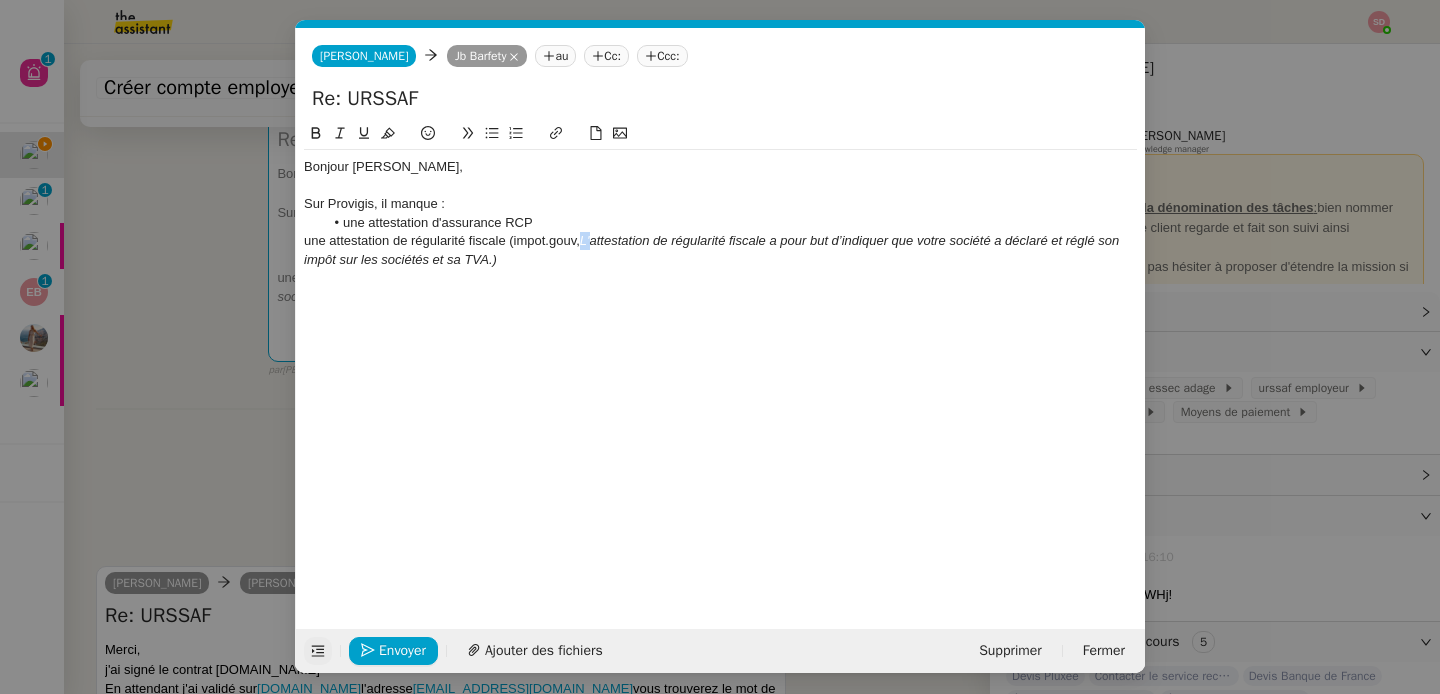 drag, startPoint x: 583, startPoint y: 243, endPoint x: 596, endPoint y: 244, distance: 13.038404 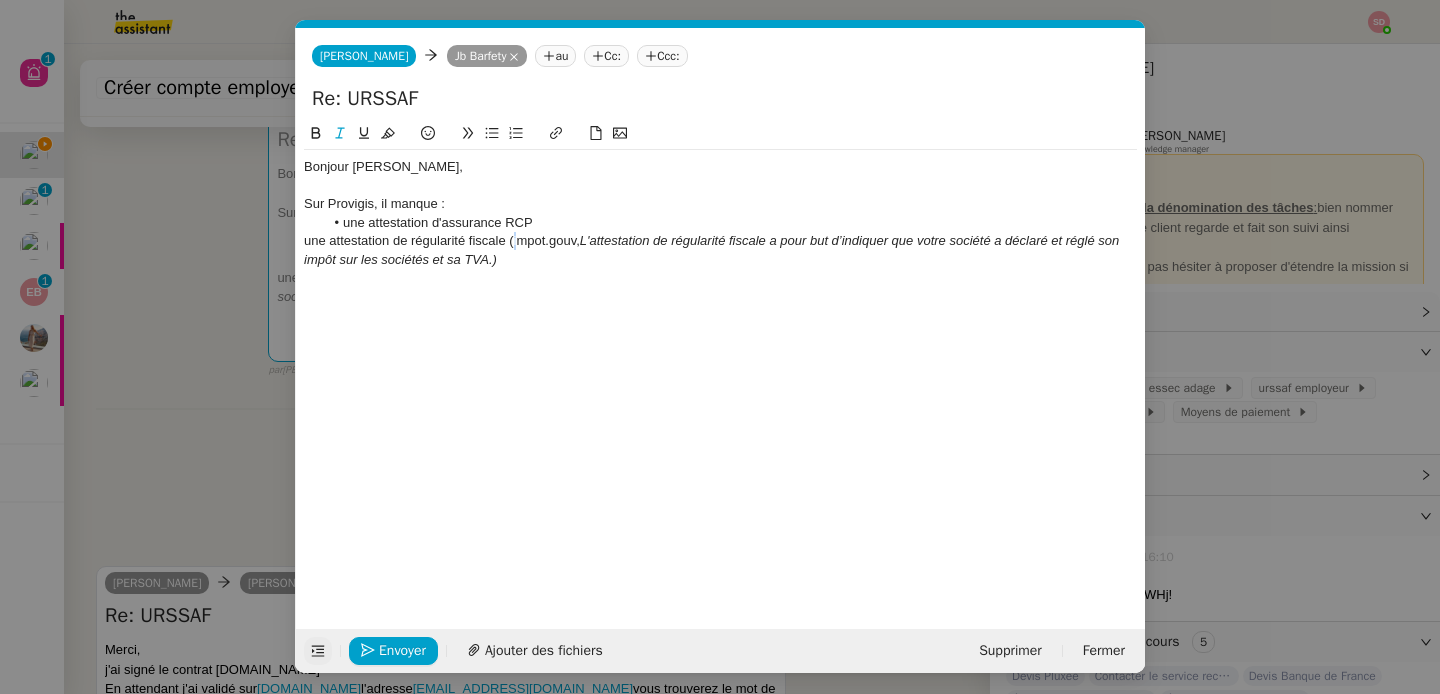 click on "une attestation de régularité fiscale (impot.gouv,  L'attestation de régularité fiscale a pour but d’indiquer que votre société a déclaré et réglé son impôt sur les sociétés et sa TVA.)" 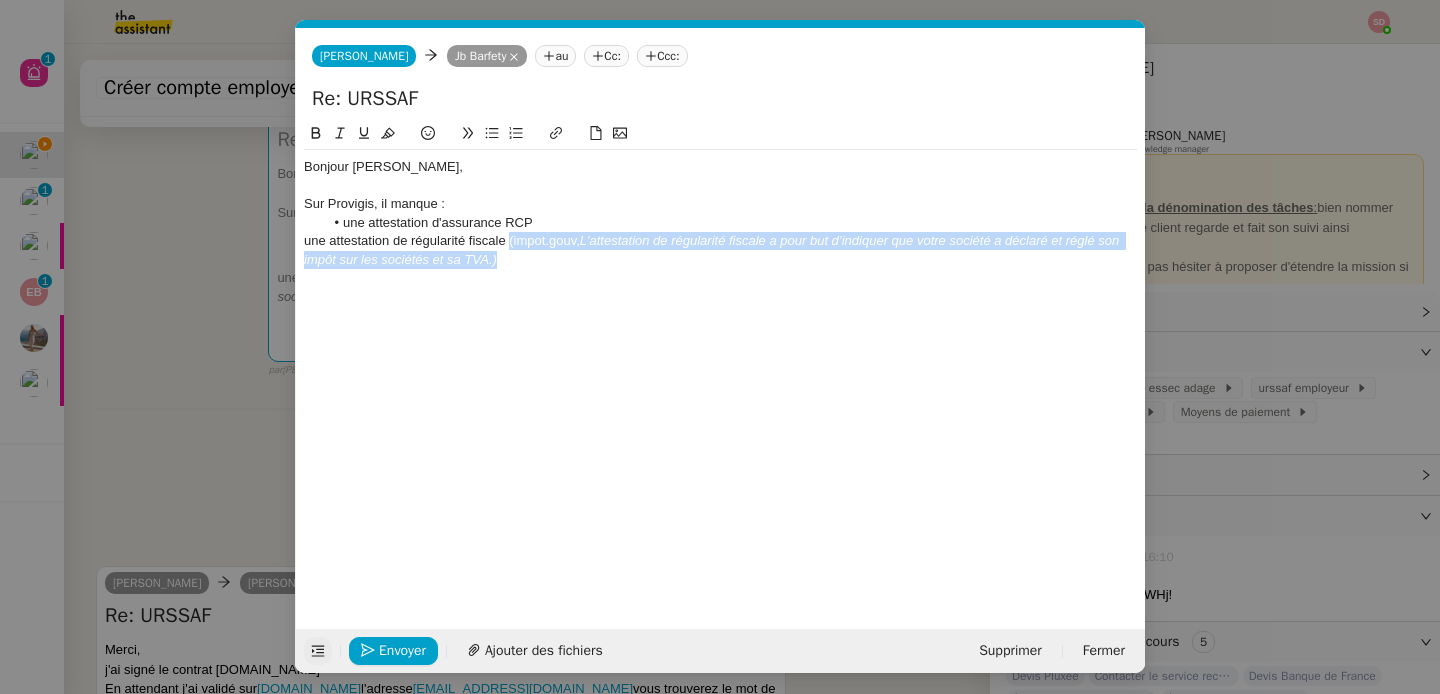 drag, startPoint x: 508, startPoint y: 240, endPoint x: 539, endPoint y: 264, distance: 39.20459 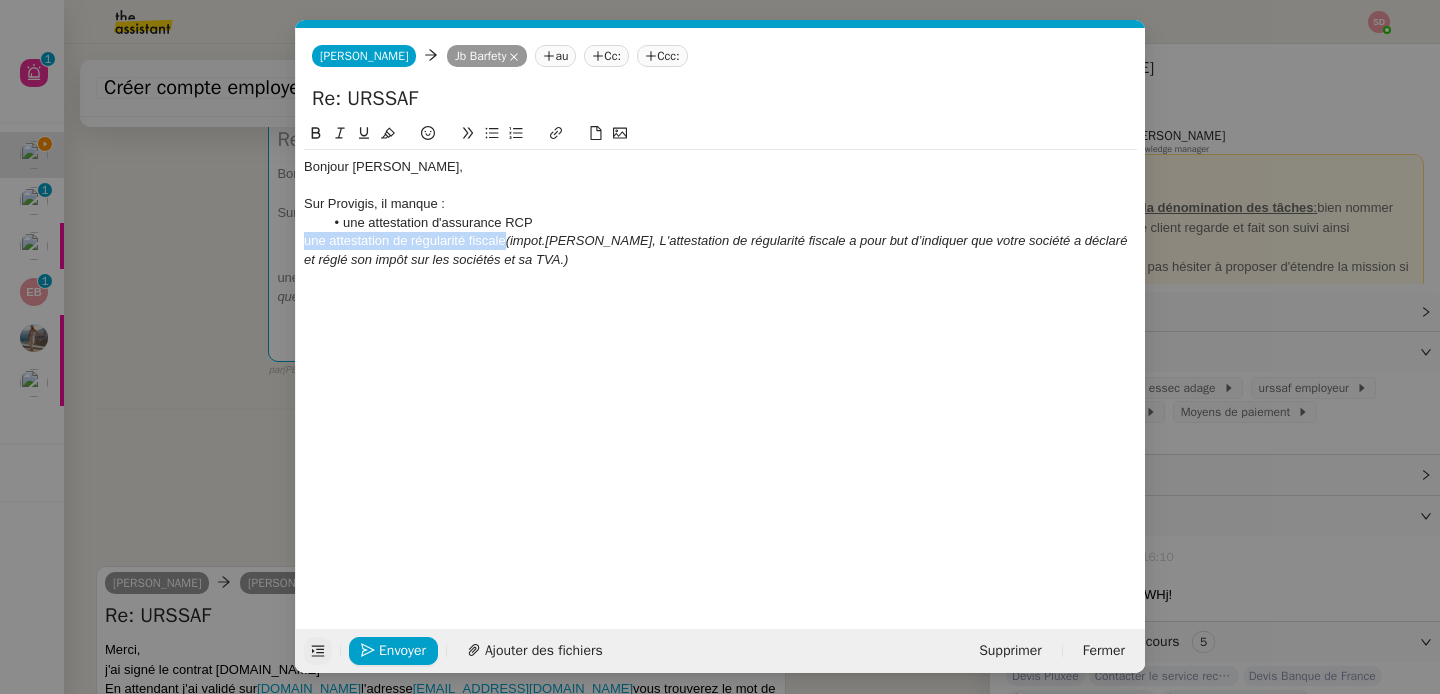 click on "une attestation de régularité fiscale  (impot.gouv, L'attestation de régularité fiscale a pour but d’indiquer que votre société a déclaré et réglé son impôt sur les sociétés et sa TVA.)" 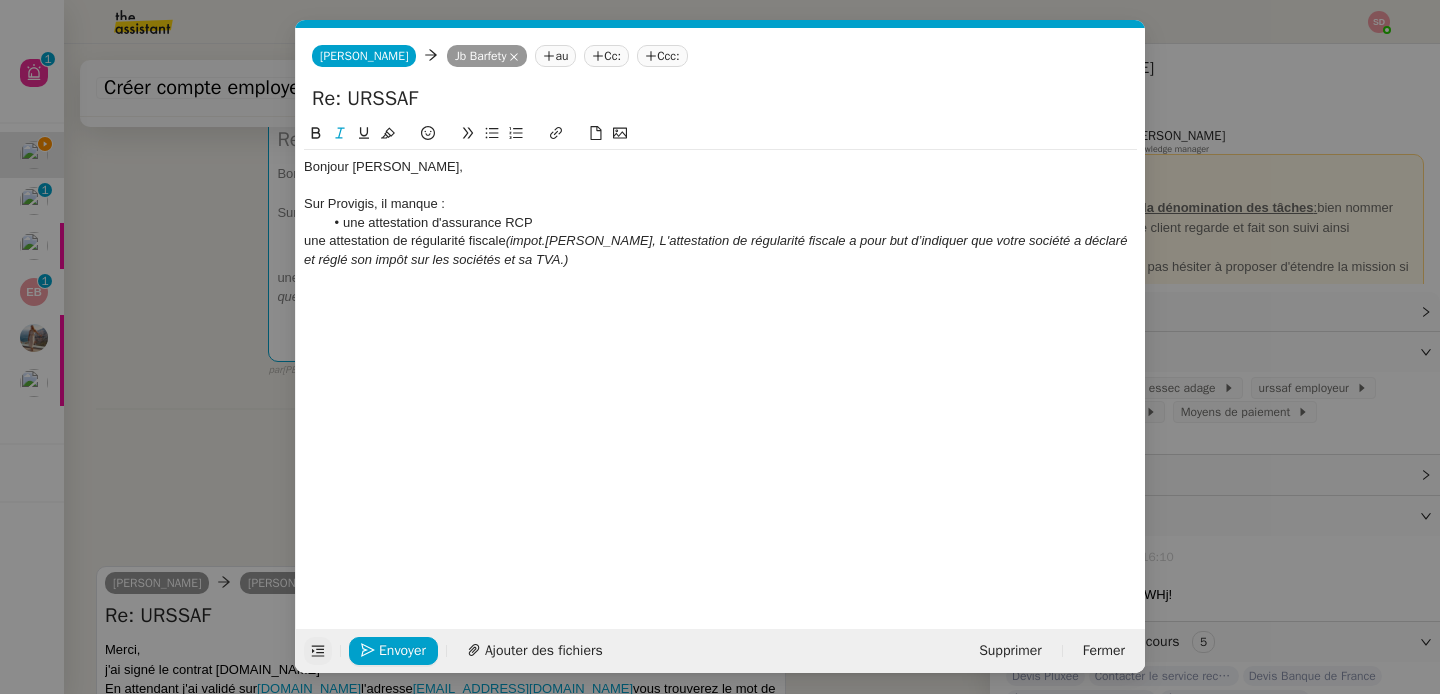 click 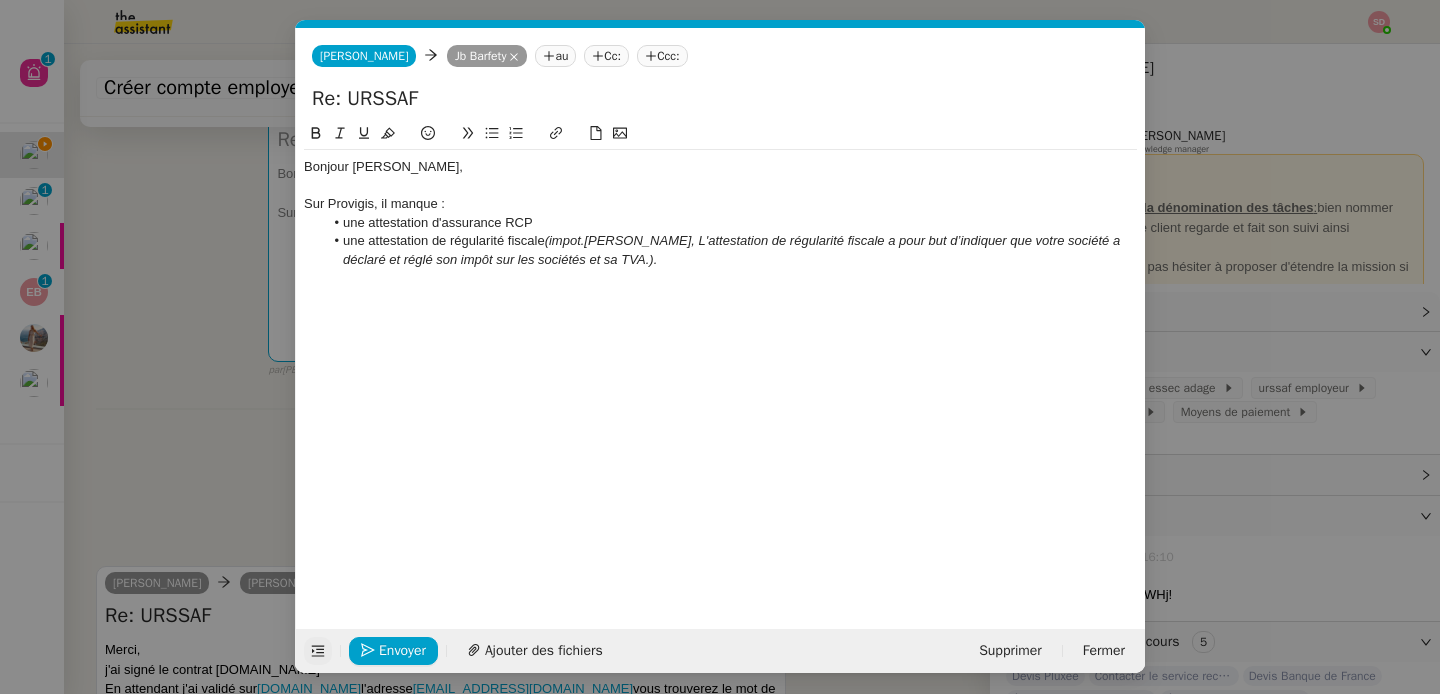 scroll, scrollTop: 0, scrollLeft: 0, axis: both 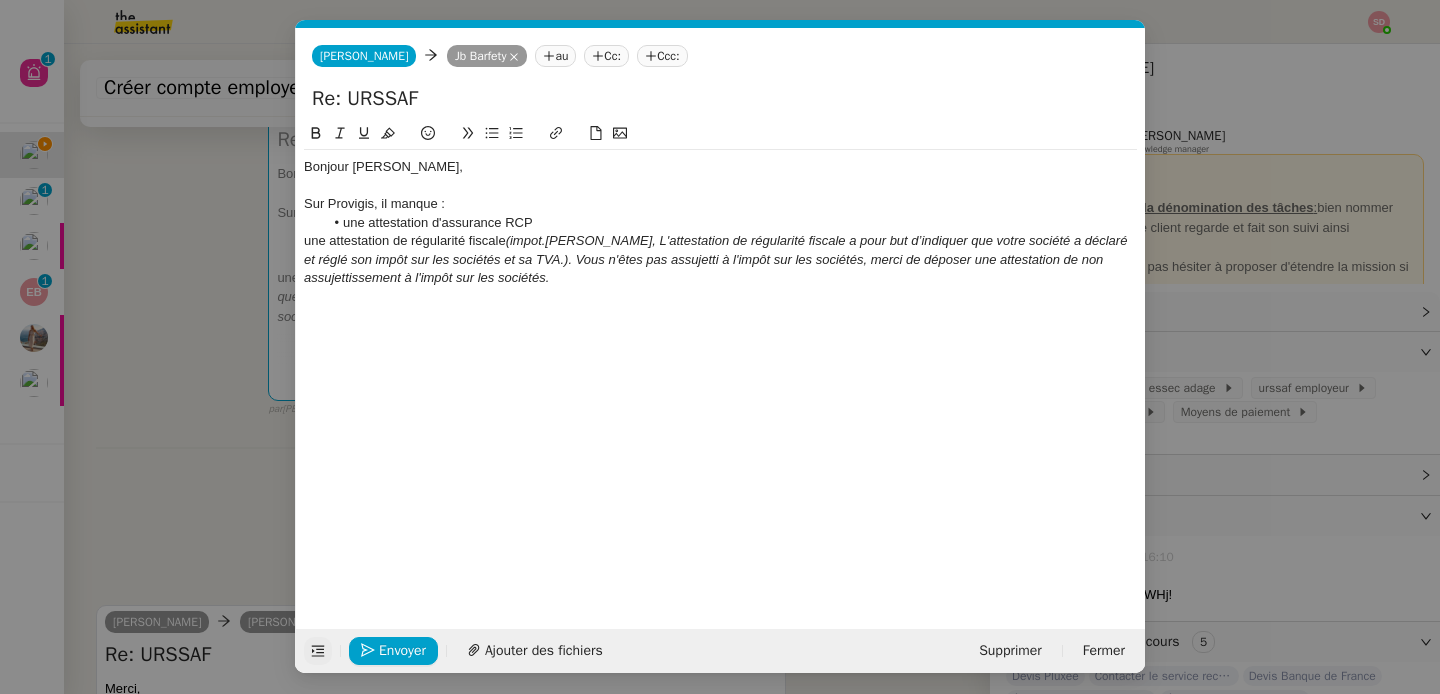 click on "une attestation de régularité fiscale  (impot.gouv, L'attestation de régularité fiscale a pour but d’indiquer que votre société a déclaré et réglé son impôt sur les sociétés et sa TVA.). Vous n'êtes pas assujetti à l'impôt sur les sociétés, merci de déposer une attestation de non assujettissement à l'impôt sur les sociétés." 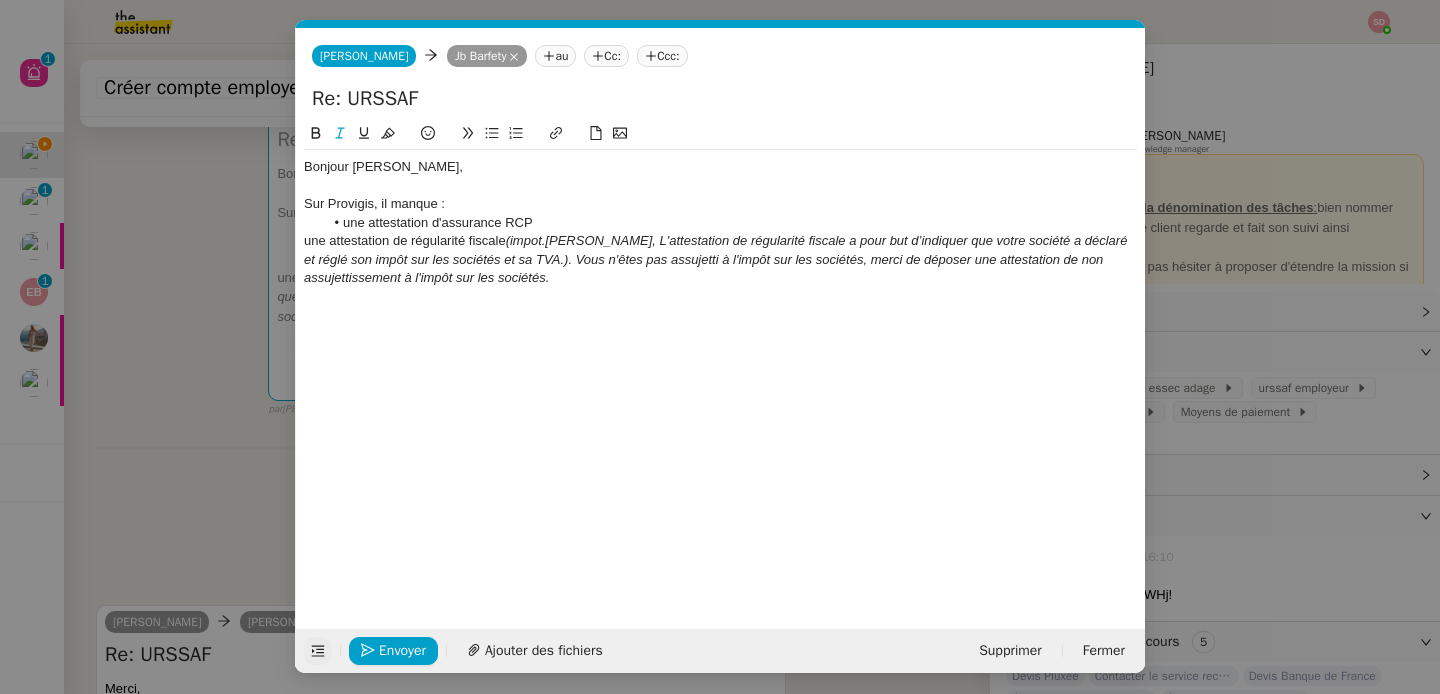 click 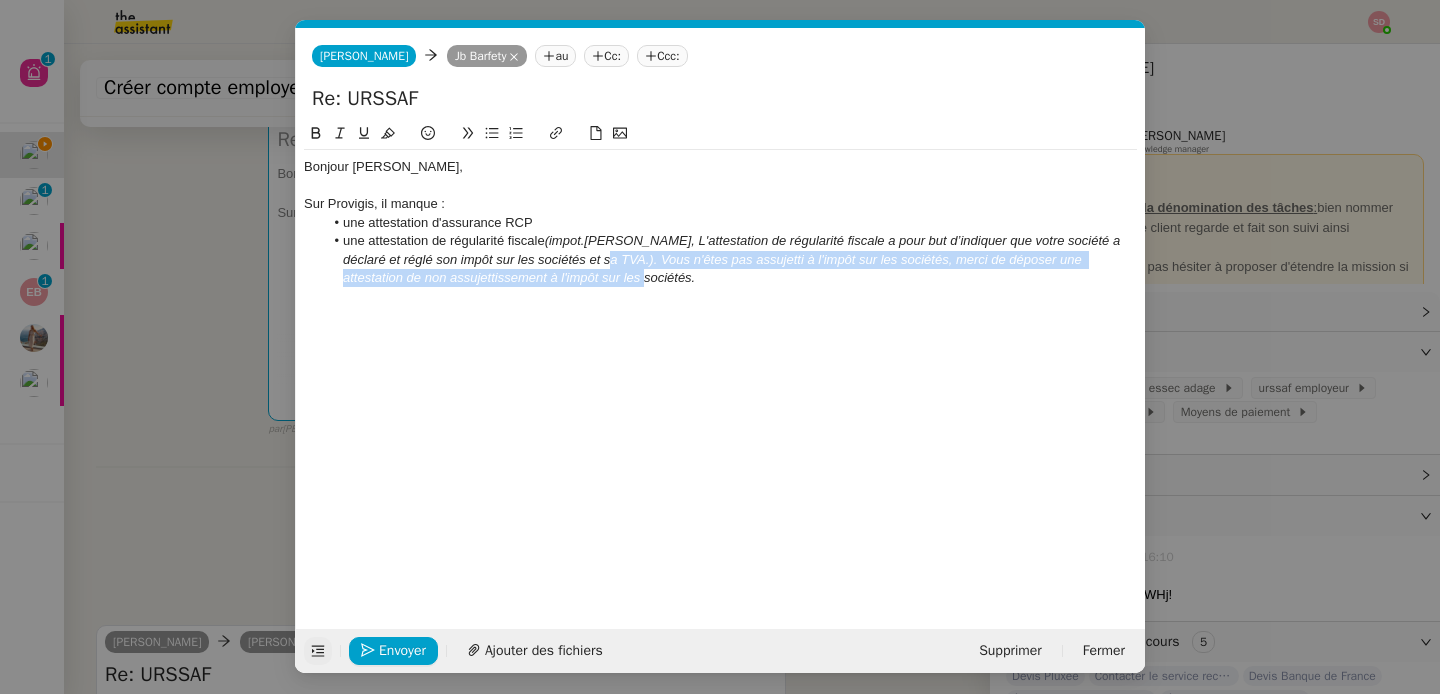 drag, startPoint x: 601, startPoint y: 260, endPoint x: 633, endPoint y: 285, distance: 40.60788 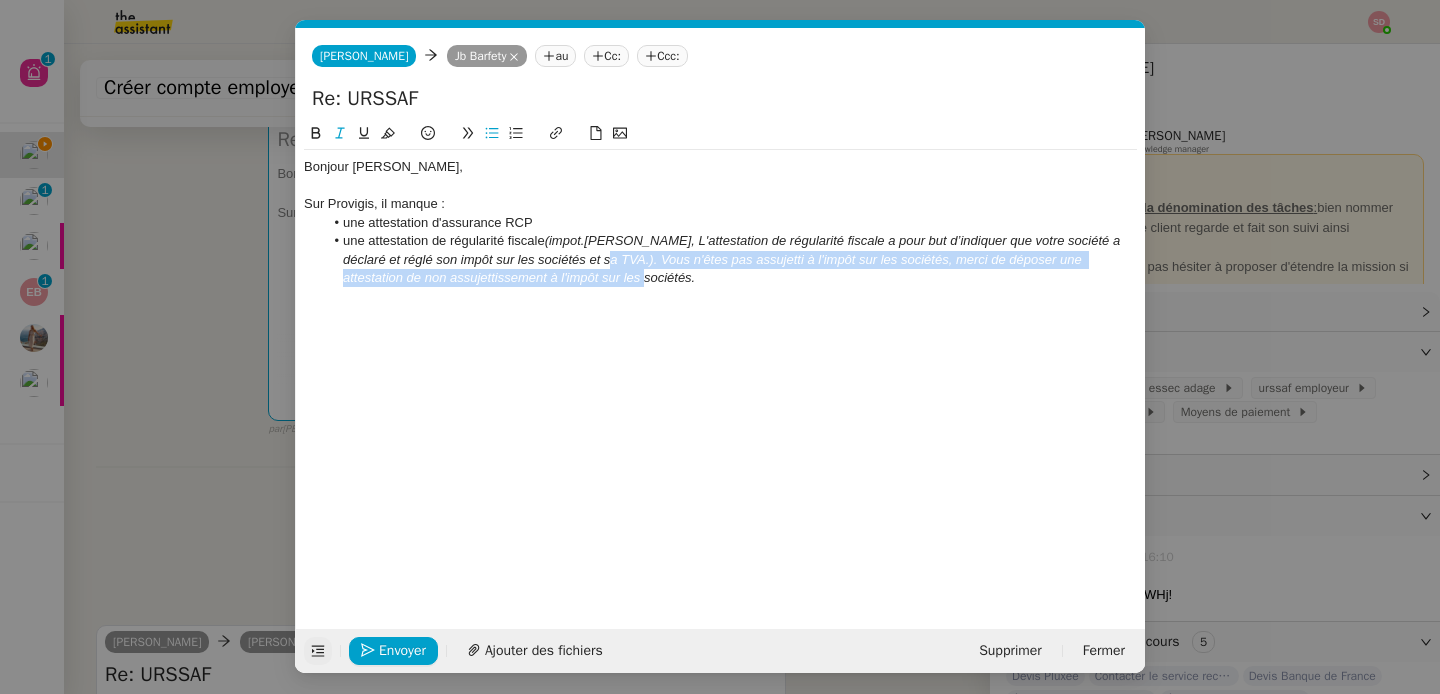click 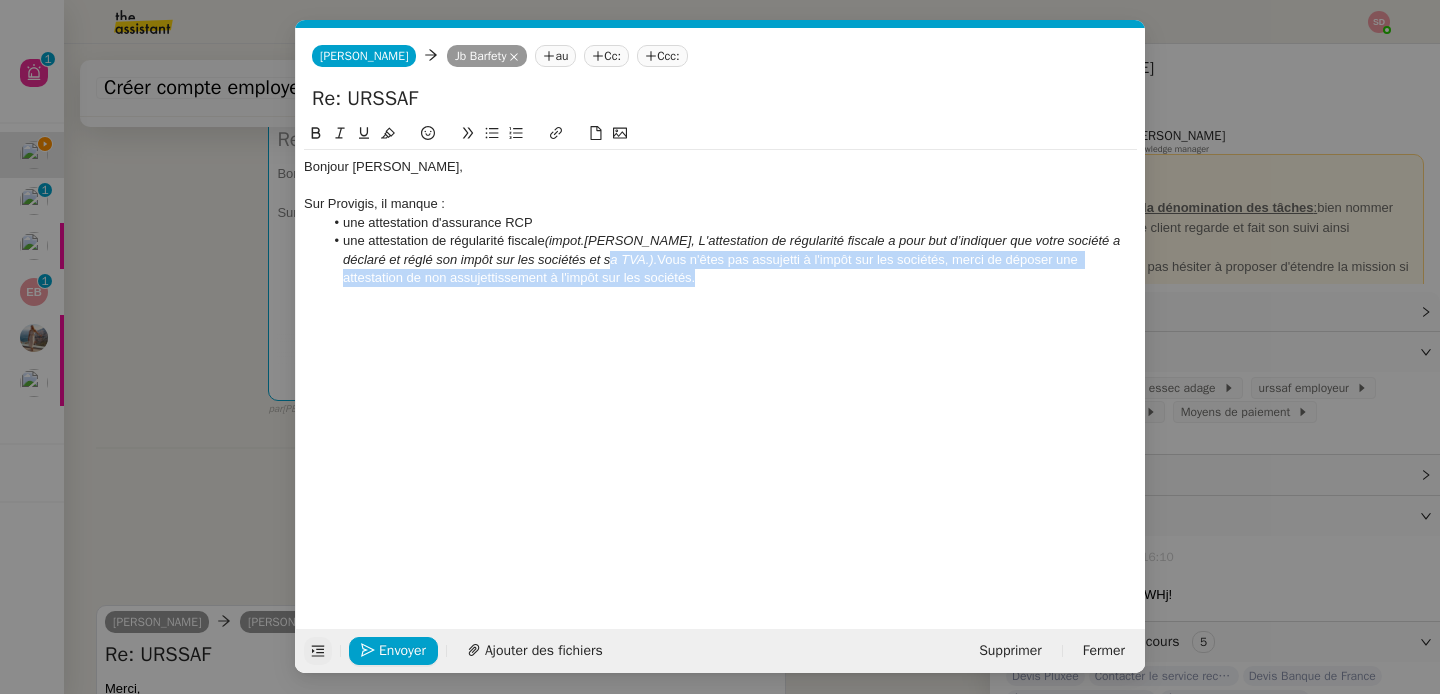 click on "une attestation de régularité fiscale  (impot.gouv, L'attestation de régularité fiscale a pour but d’indiquer que votre société a déclaré et réglé son impôt sur les sociétés et sa TVA.).  Vous n'êtes pas assujetti à l'impôt sur les sociétés, merci de déposer une attestation de non assujettissement à l'impôt sur les sociétés." 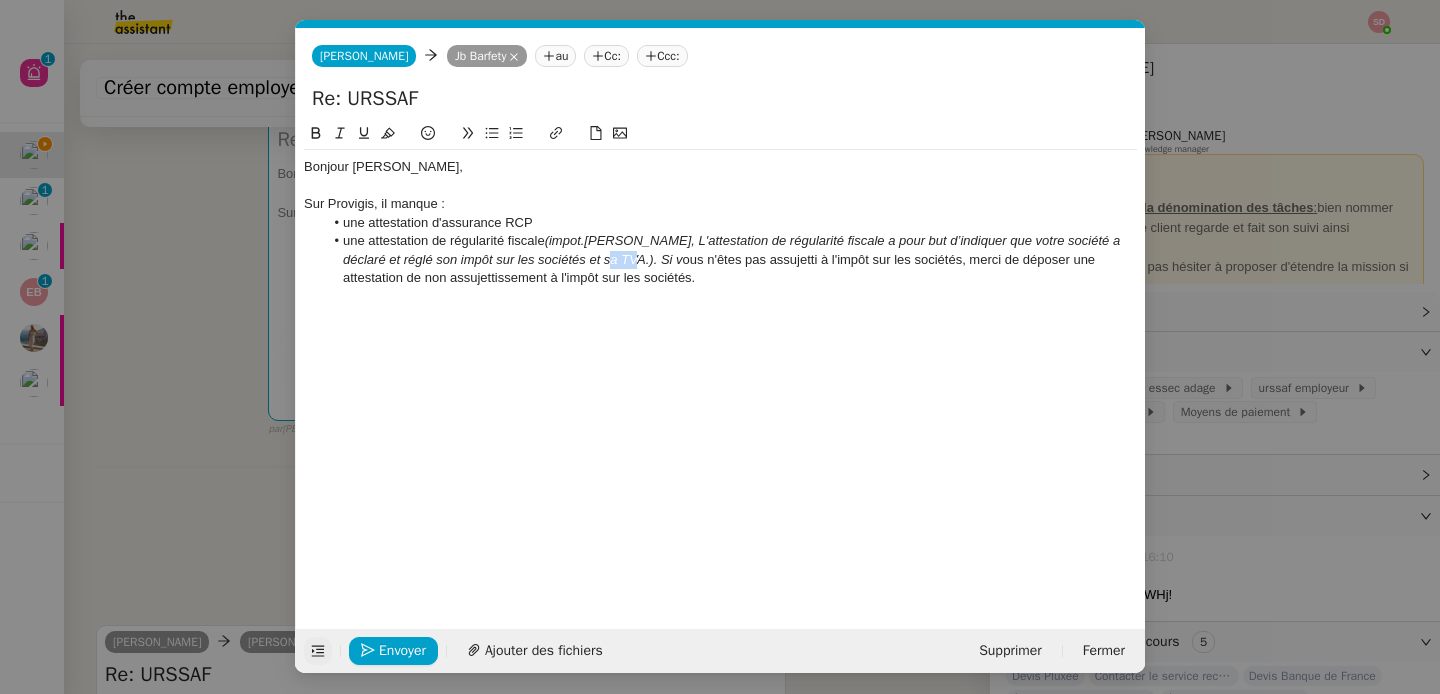 drag, startPoint x: 623, startPoint y: 261, endPoint x: 604, endPoint y: 261, distance: 19 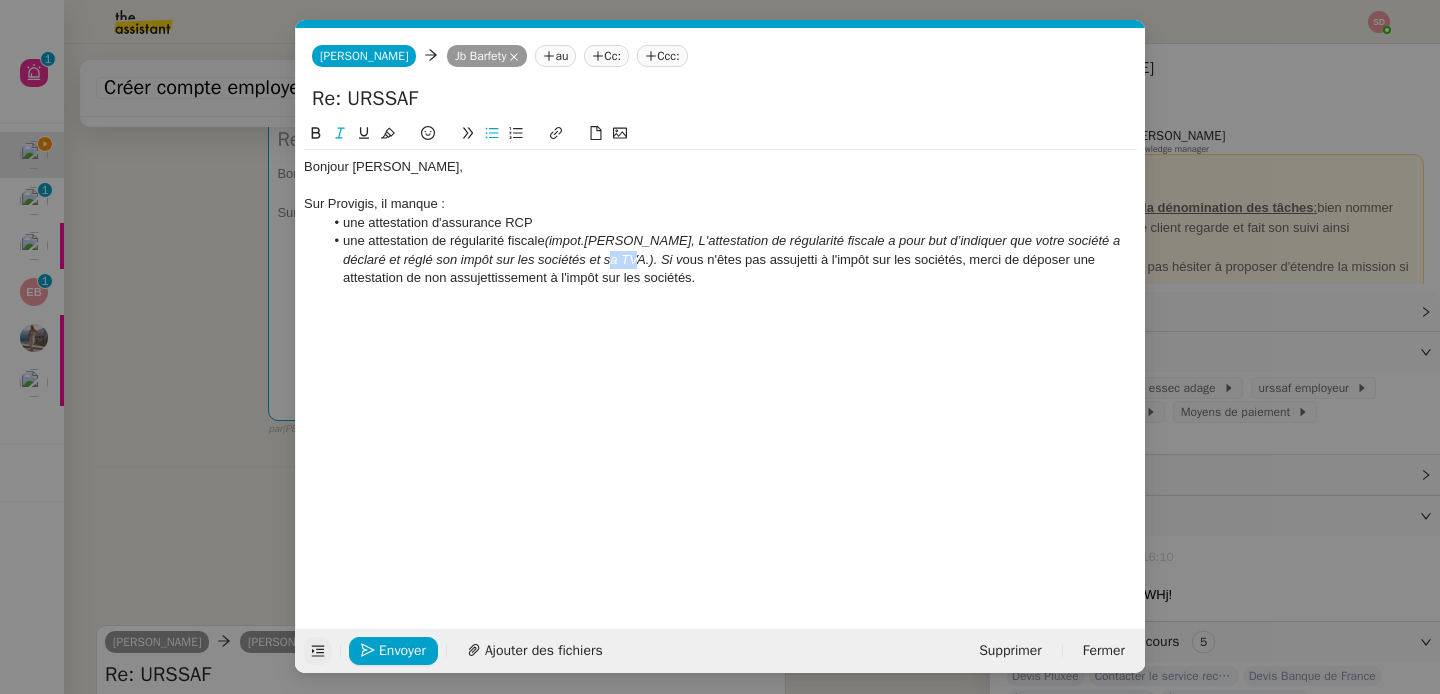 click 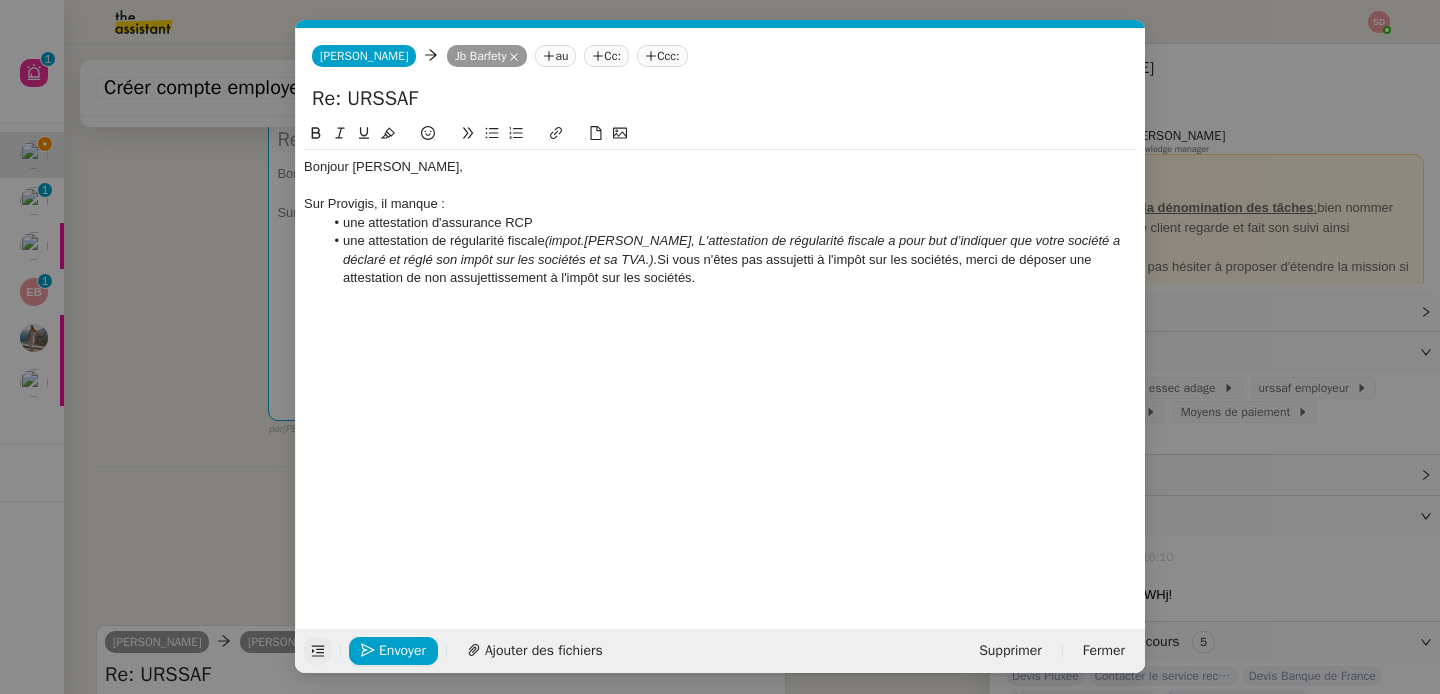 click on "une attestation de régularité fiscale  (impot.gouv, L'attestation de régularité fiscale a pour but d’indiquer que votre société a déclaré et réglé son impôt sur les sociétés et sa TVA.).  Si vous n'êtes pas assujetti à l'impôt sur les sociétés, merci de déposer une attestation de non assujettissement à l'impôt sur les sociétés." 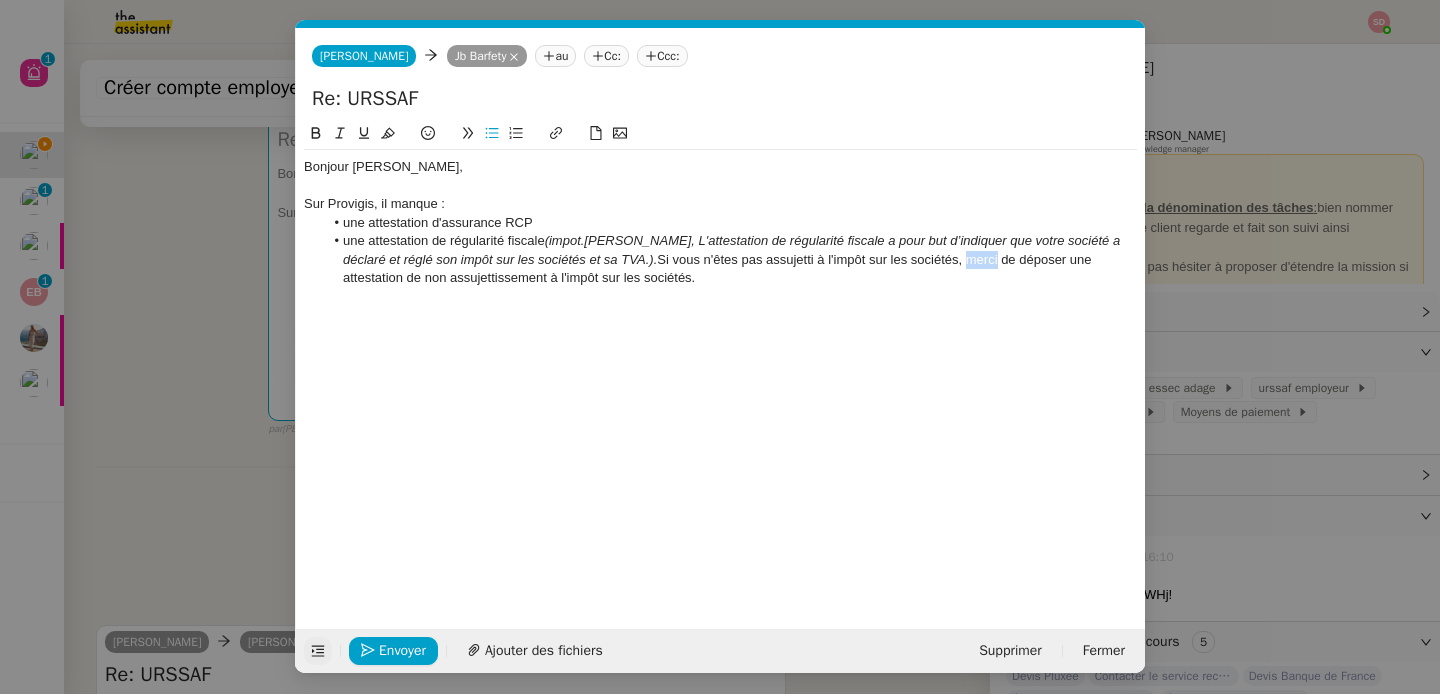 click on "une attestation de régularité fiscale  (impot.gouv, L'attestation de régularité fiscale a pour but d’indiquer que votre société a déclaré et réglé son impôt sur les sociétés et sa TVA.).  Si vous n'êtes pas assujetti à l'impôt sur les sociétés, merci de déposer une attestation de non assujettissement à l'impôt sur les sociétés." 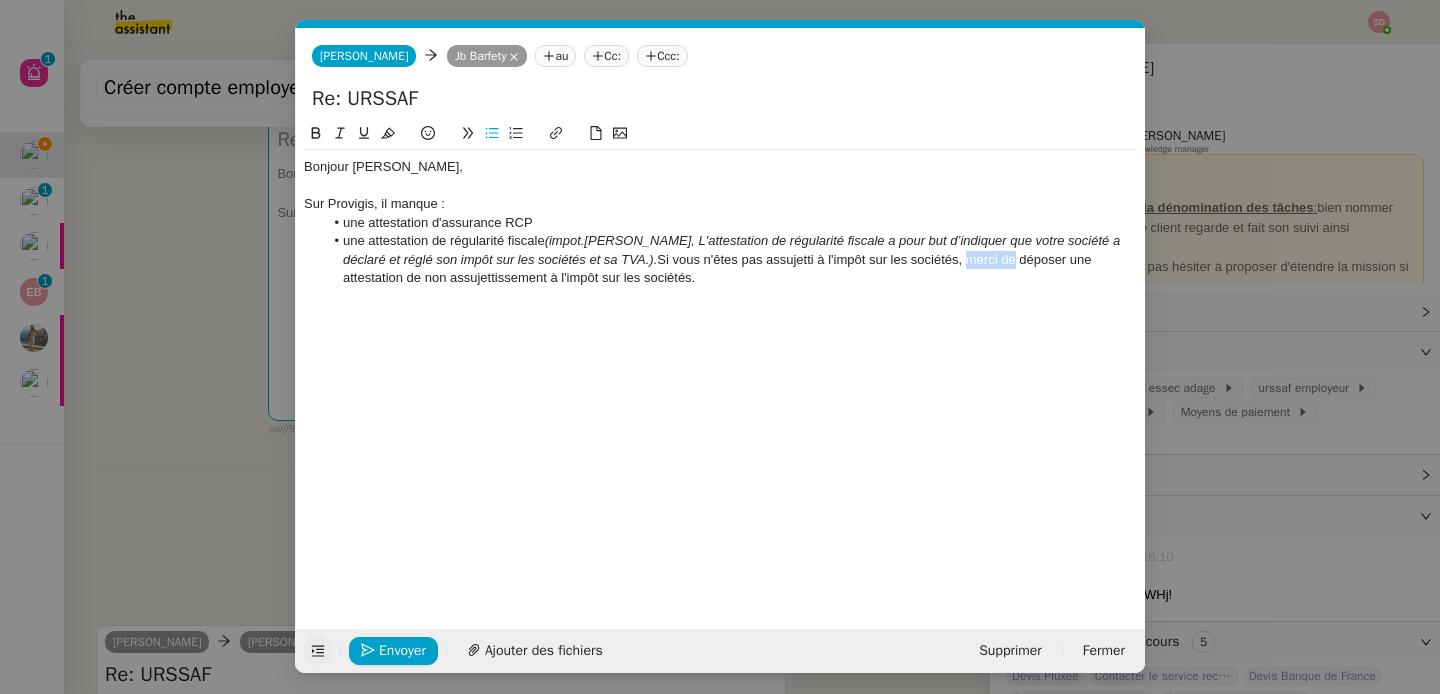 drag, startPoint x: 957, startPoint y: 261, endPoint x: 910, endPoint y: 263, distance: 47.042534 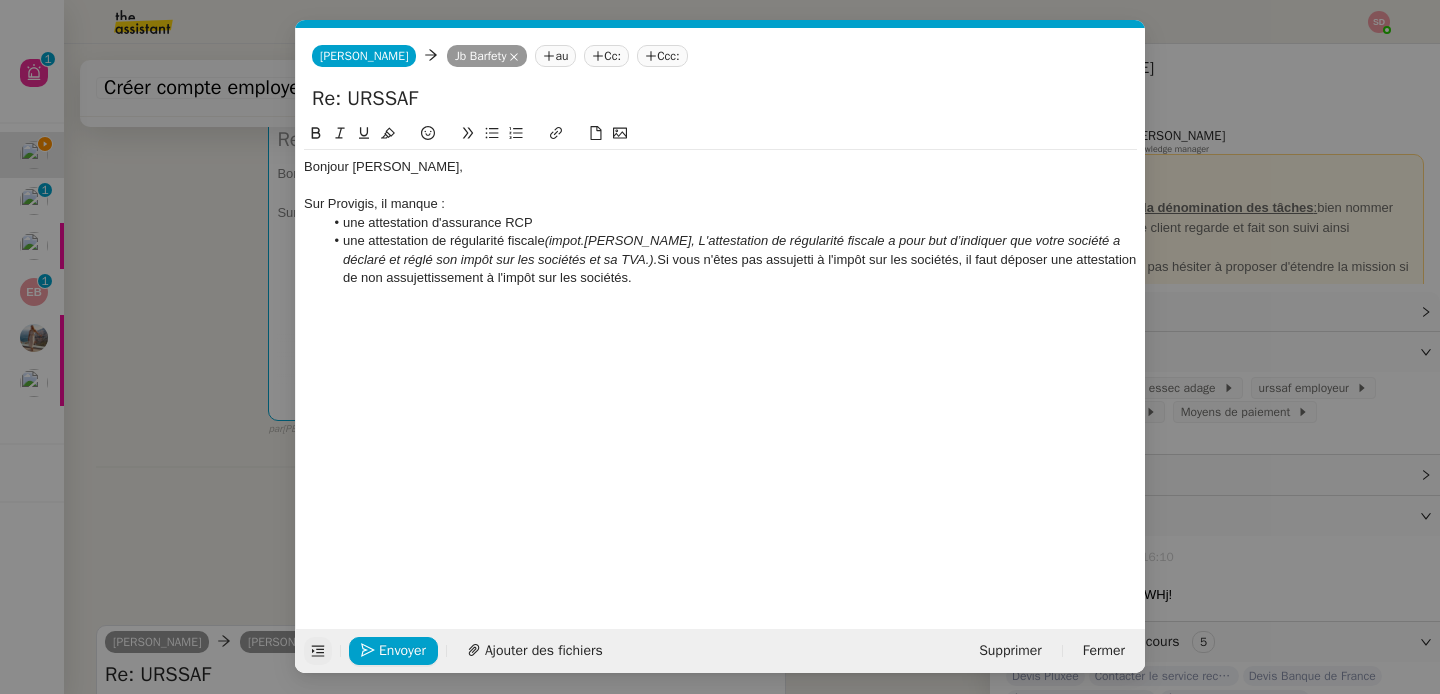 click 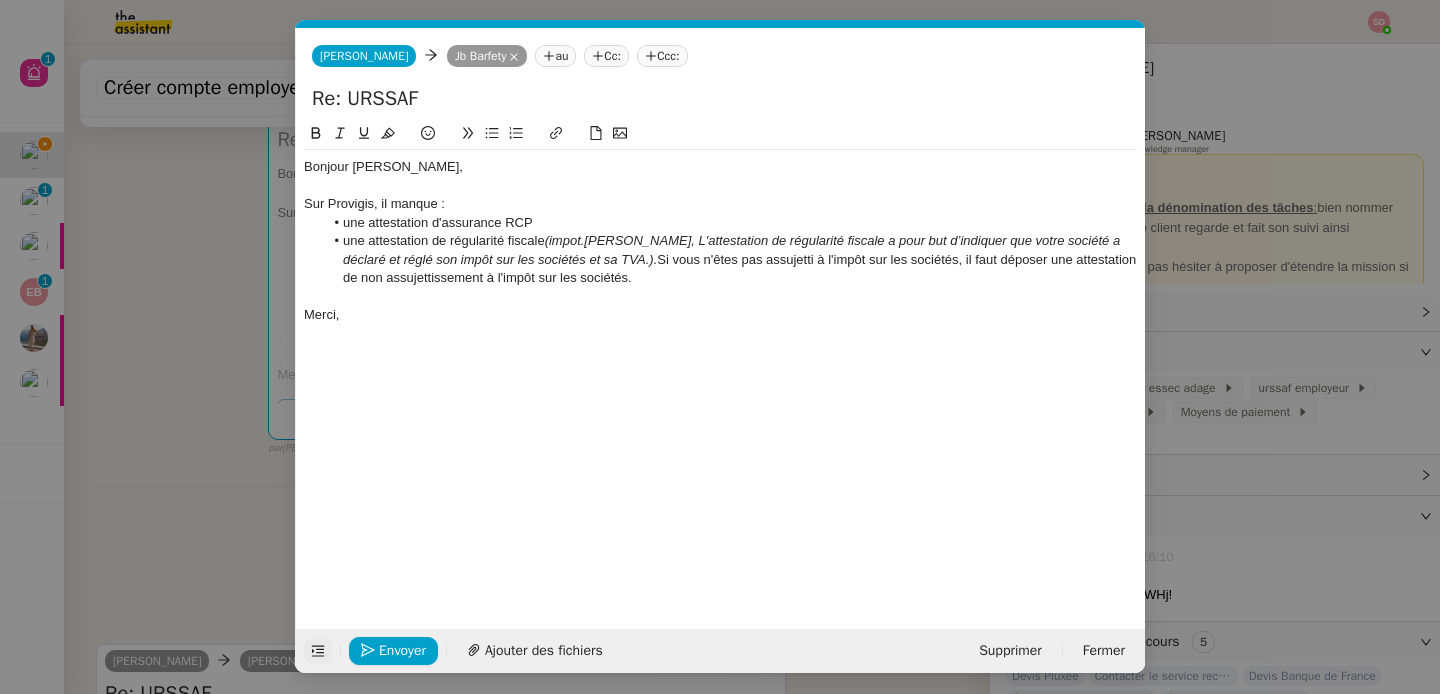 click on "une attestation d'assurance RCP" 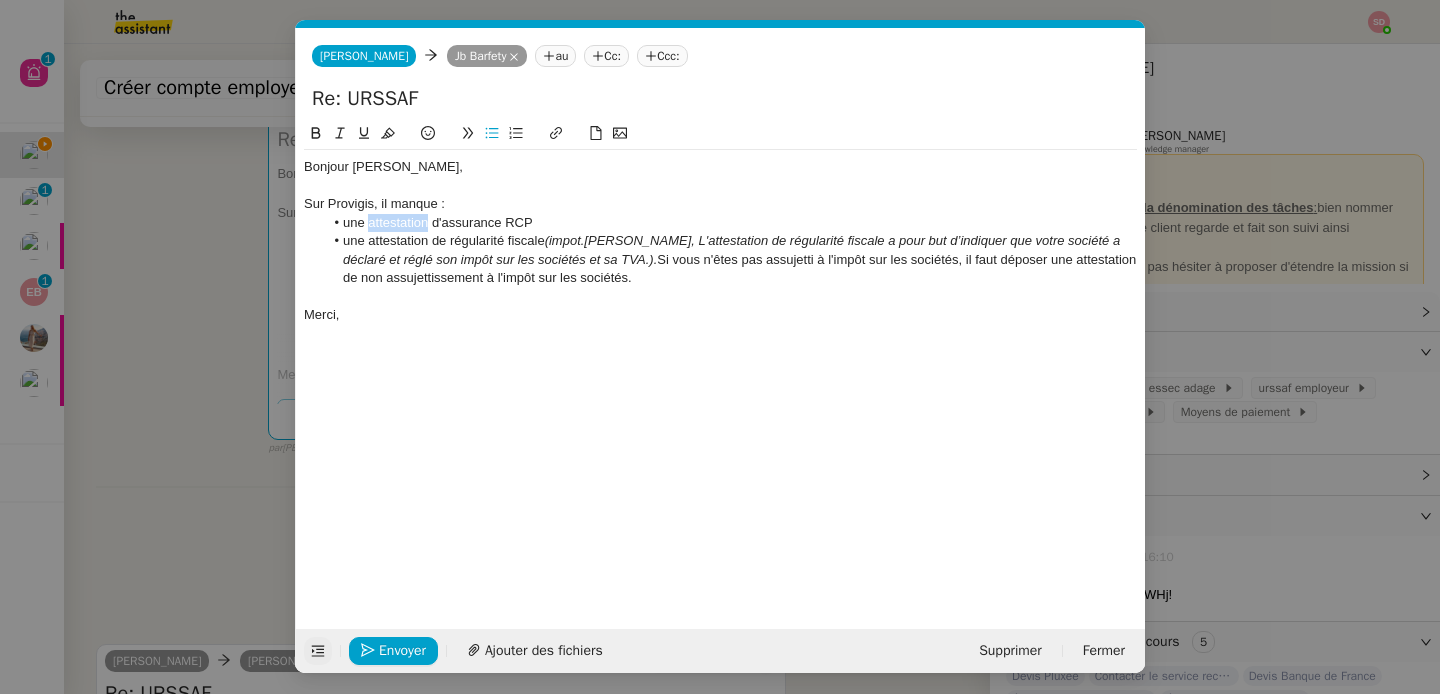 click on "une attestation d'assurance RCP" 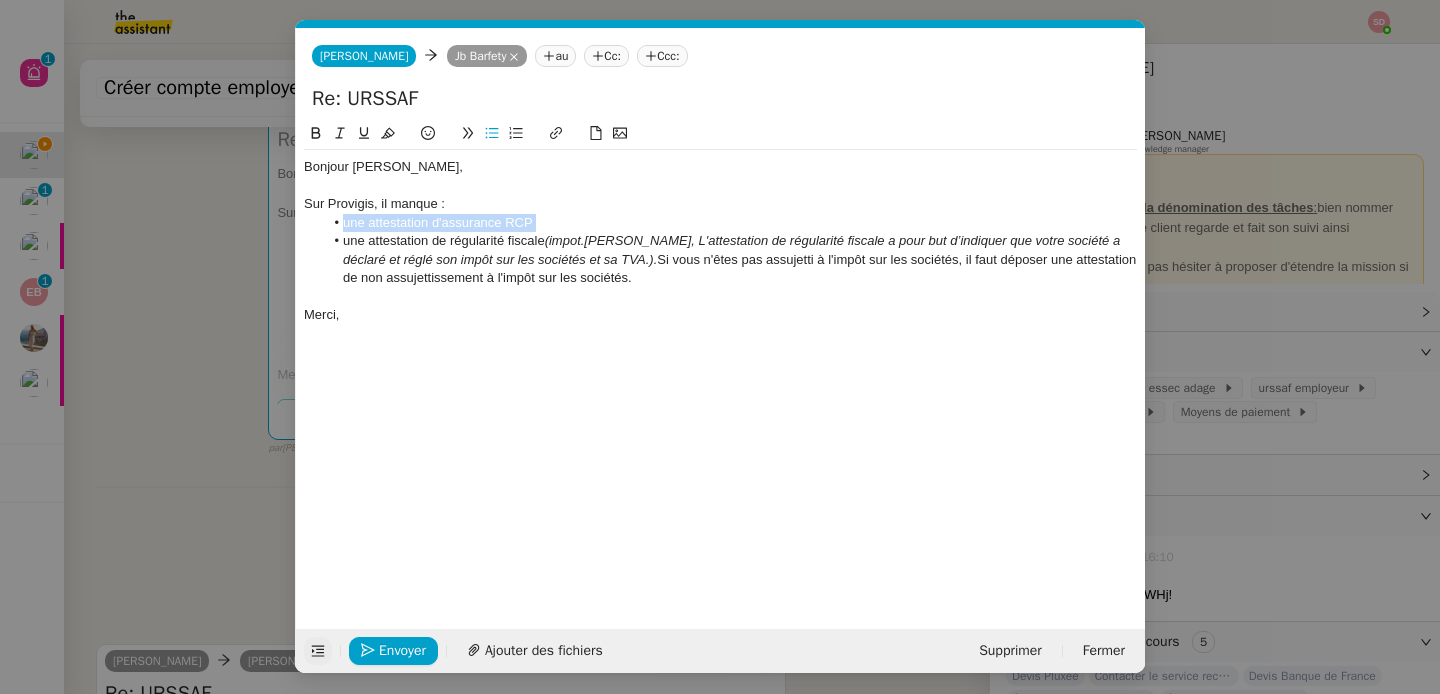 click on "une attestation d'assurance RCP" 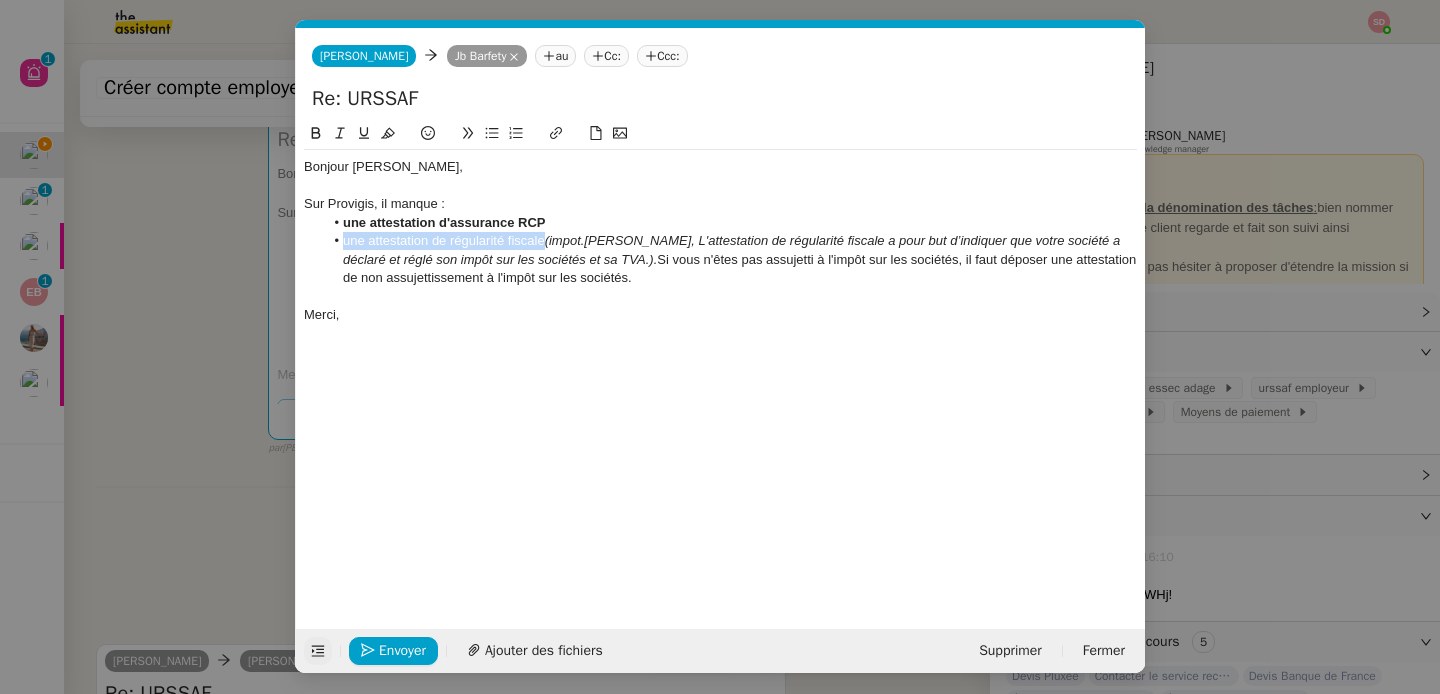 drag, startPoint x: 543, startPoint y: 240, endPoint x: 334, endPoint y: 235, distance: 209.0598 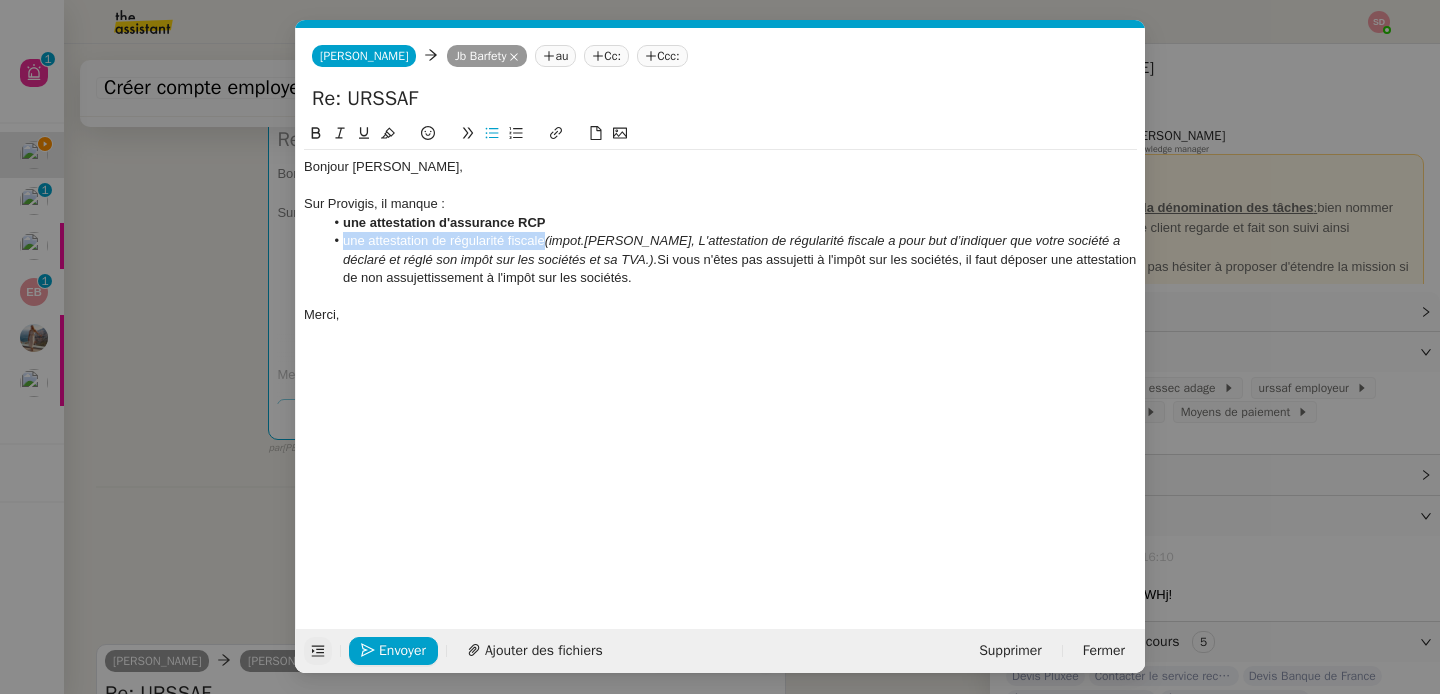 click 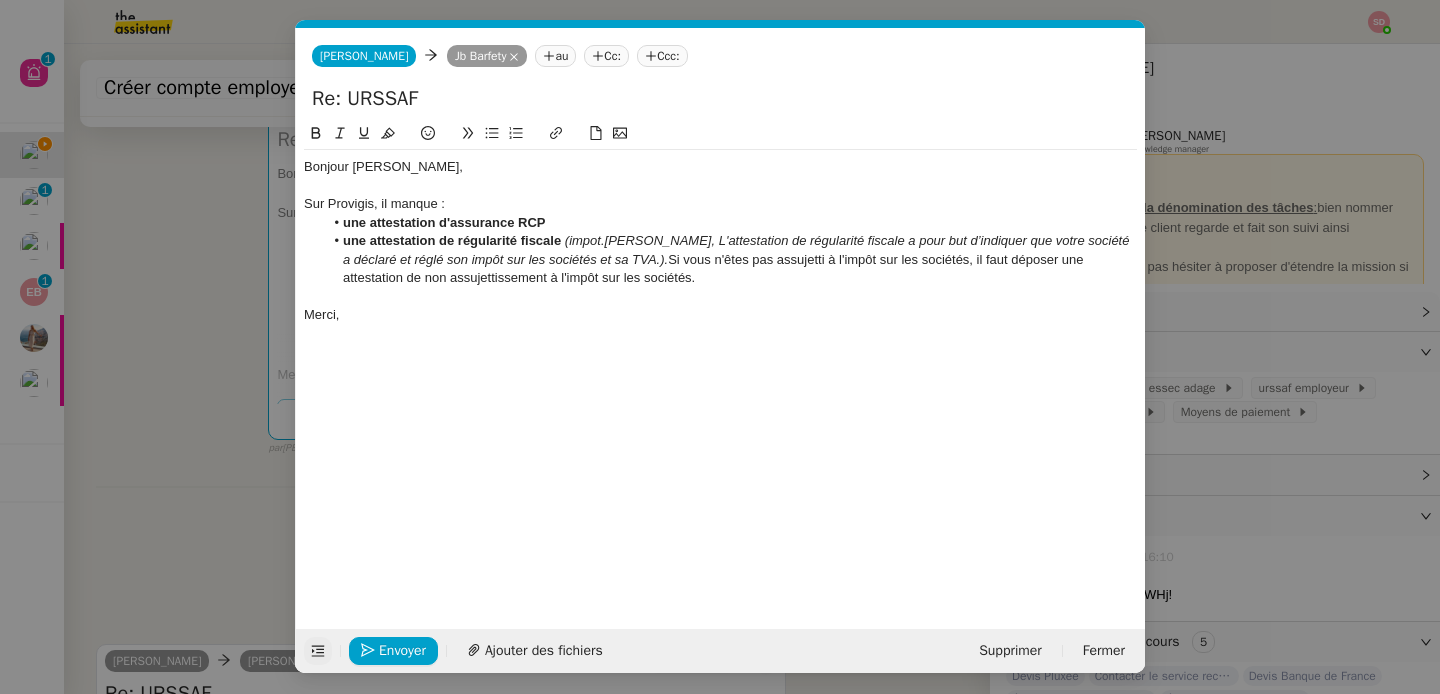 click on "Bonjour Jean-Baptiste, Sur Provigis, il manque : une attestation d'assurance RCP une attestation de régularité fiscale   (impot.gouv, L'attestation de régularité fiscale a pour but d’indiquer que votre société a déclaré et réglé son impôt sur les sociétés et sa TVA.).  Si vous n'êtes pas assujetti à l'impôt sur les sociétés, il faut déposer une attestation de non assujettissement à l'impôt sur les sociétés. Merci," 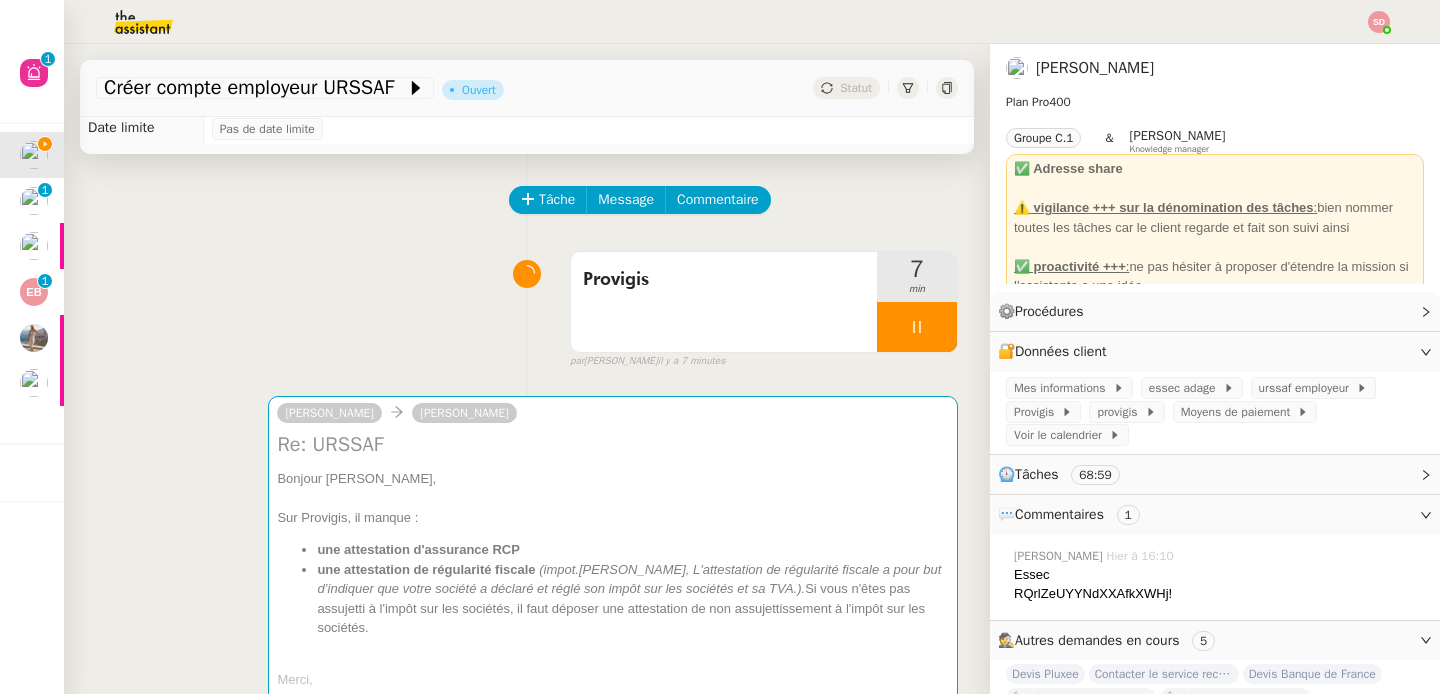 scroll, scrollTop: 0, scrollLeft: 0, axis: both 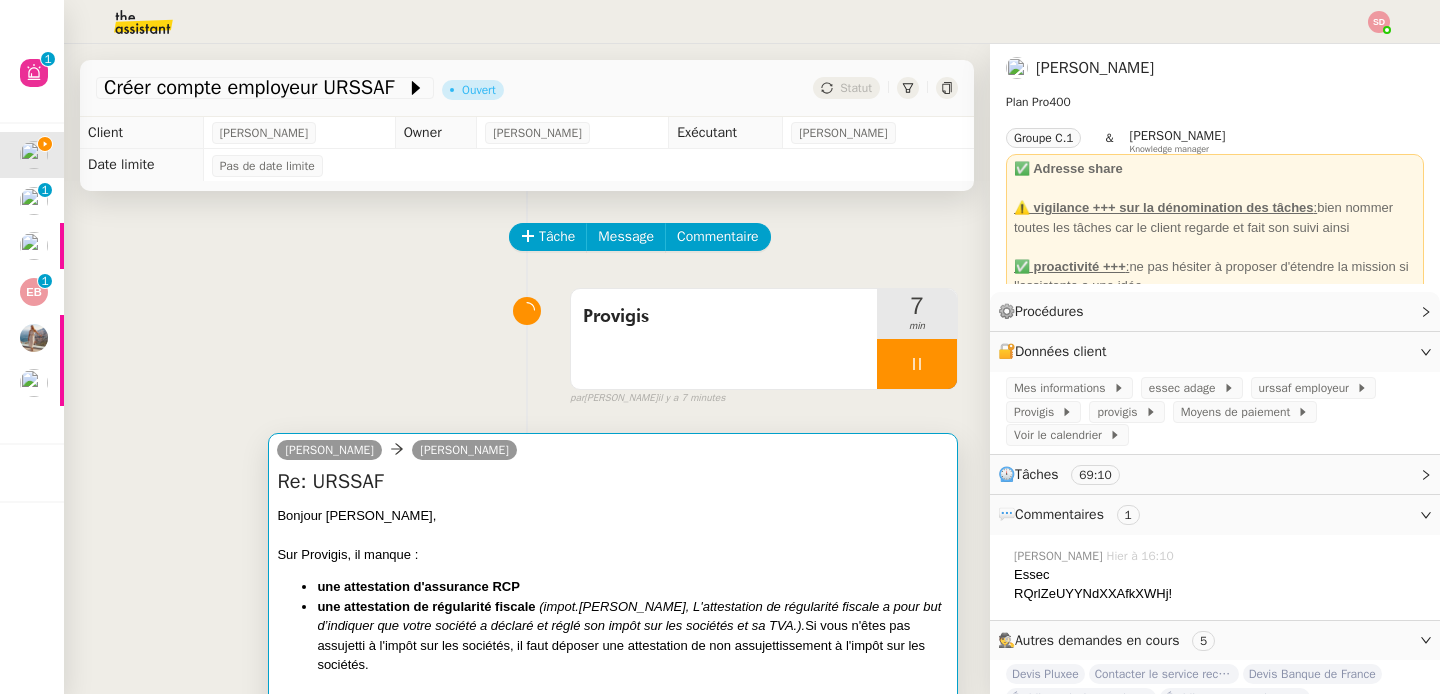 click on "Re: URSSAF" at bounding box center (613, 482) 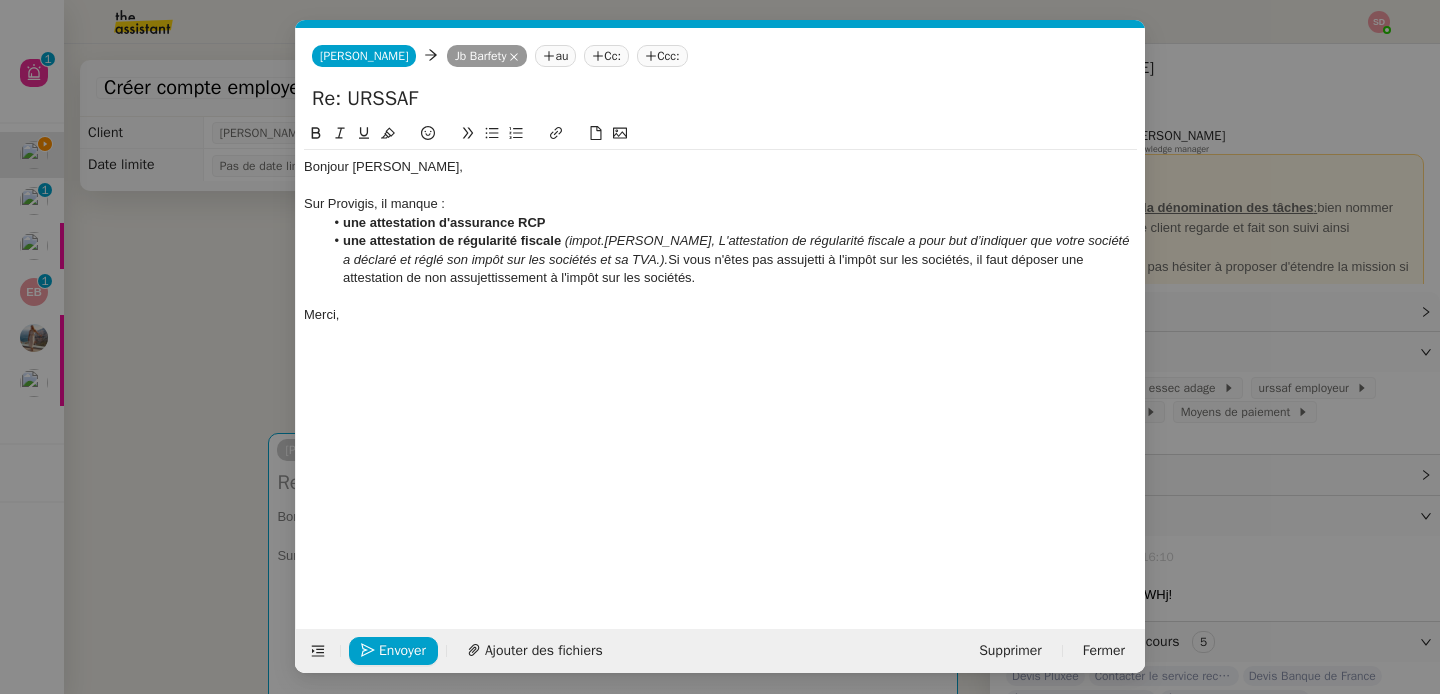 scroll, scrollTop: 0, scrollLeft: 42, axis: horizontal 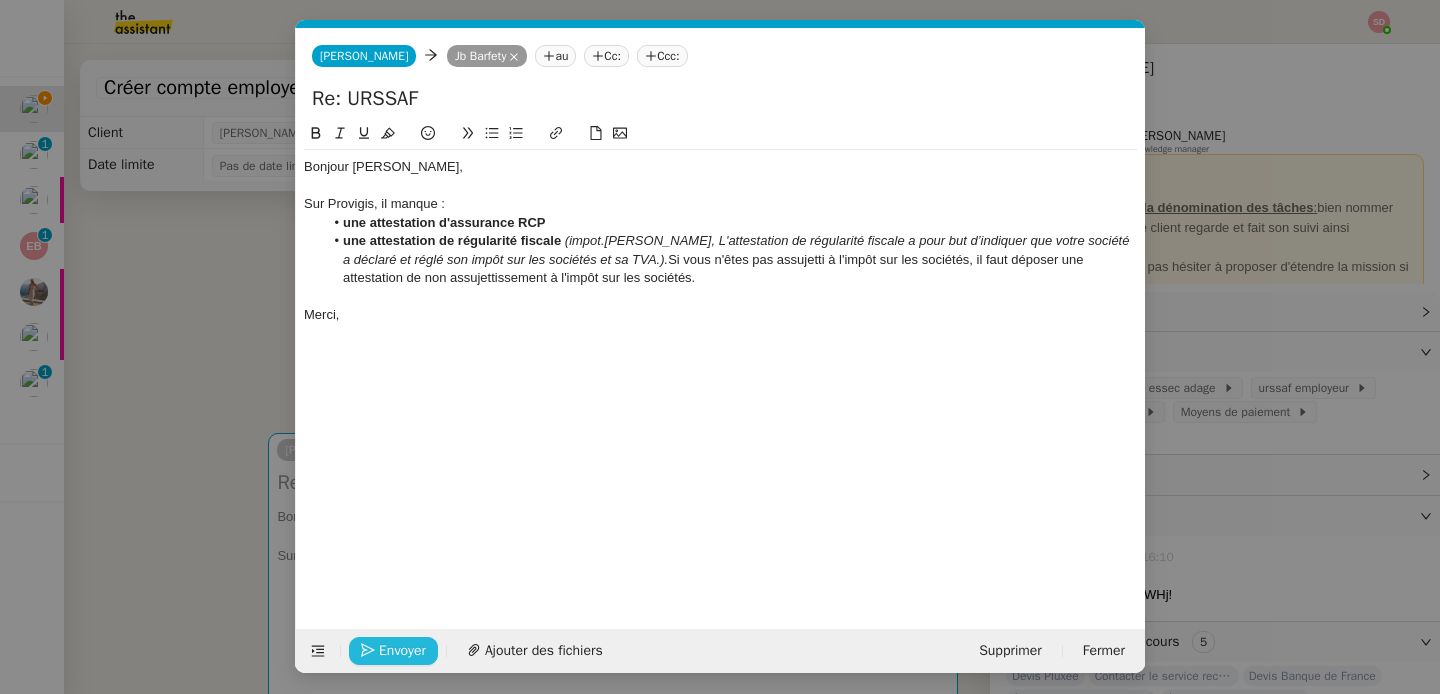 click on "Envoyer" 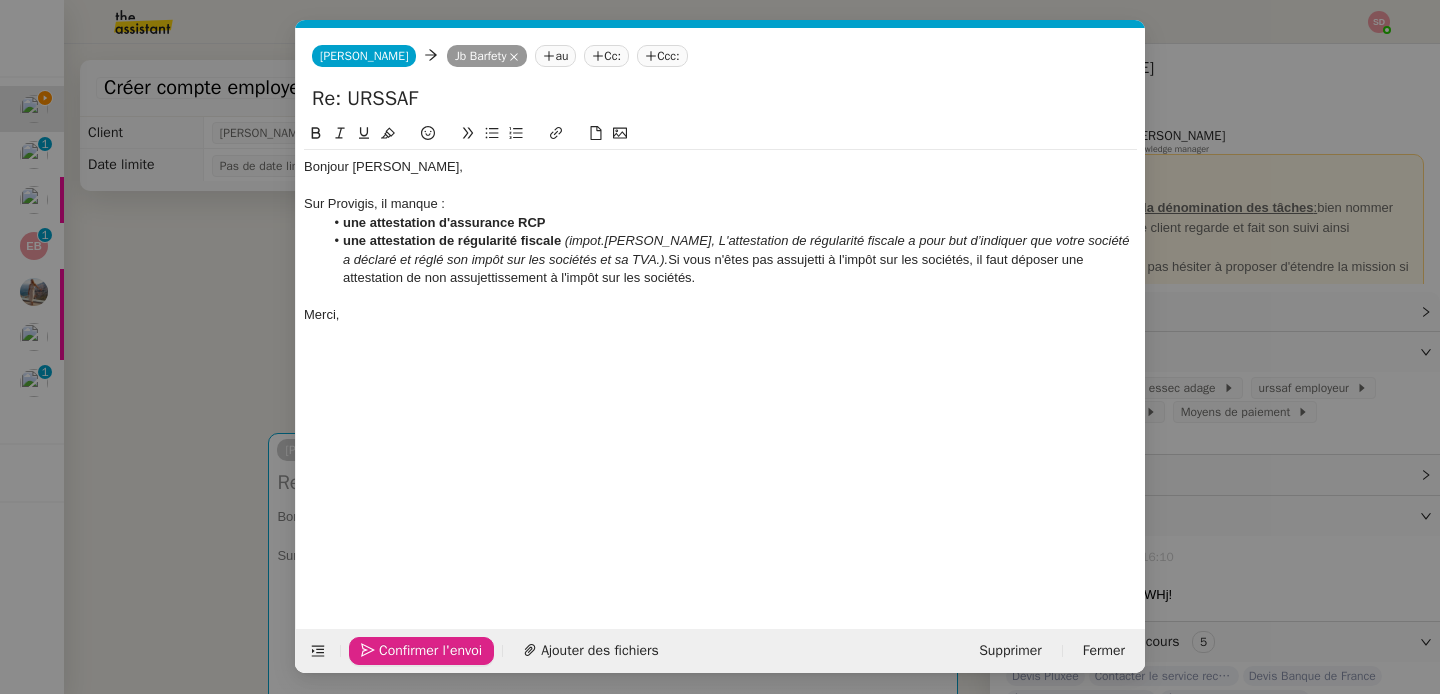 click on "Confirmer l'envoi" 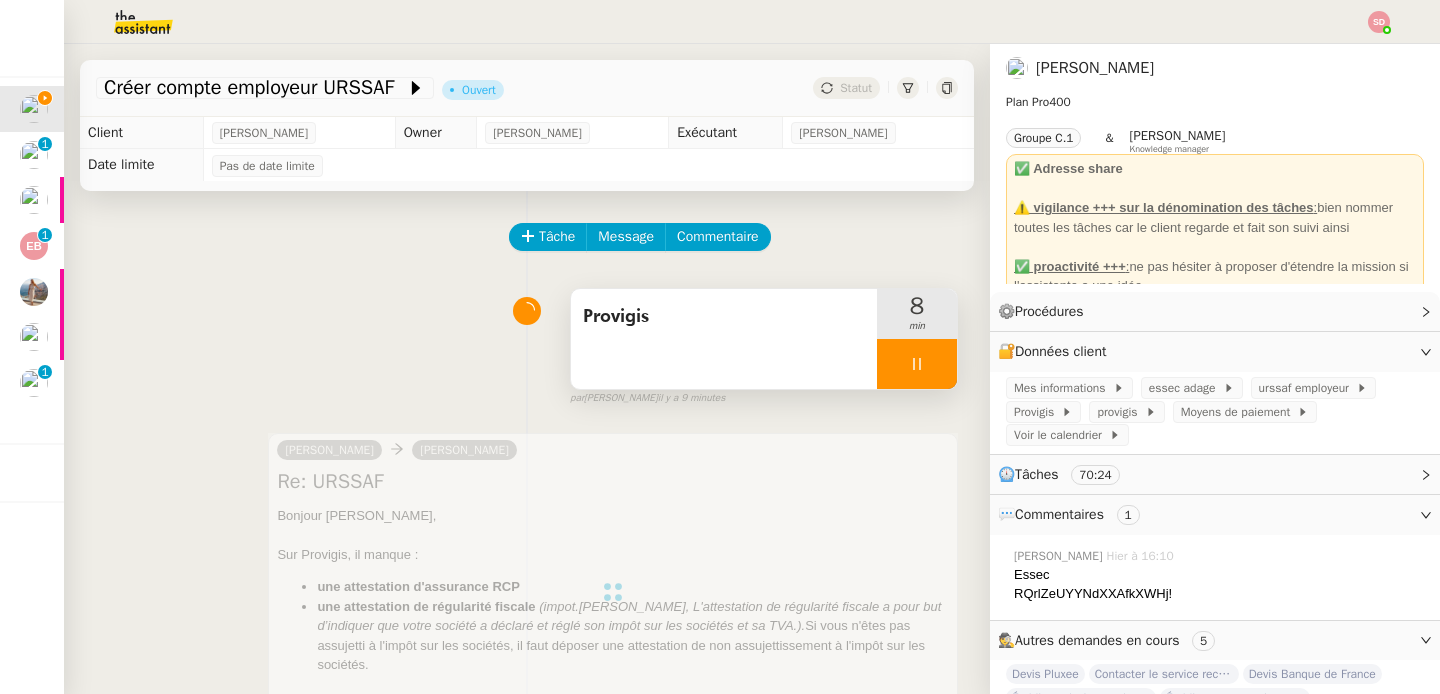 click at bounding box center [917, 364] 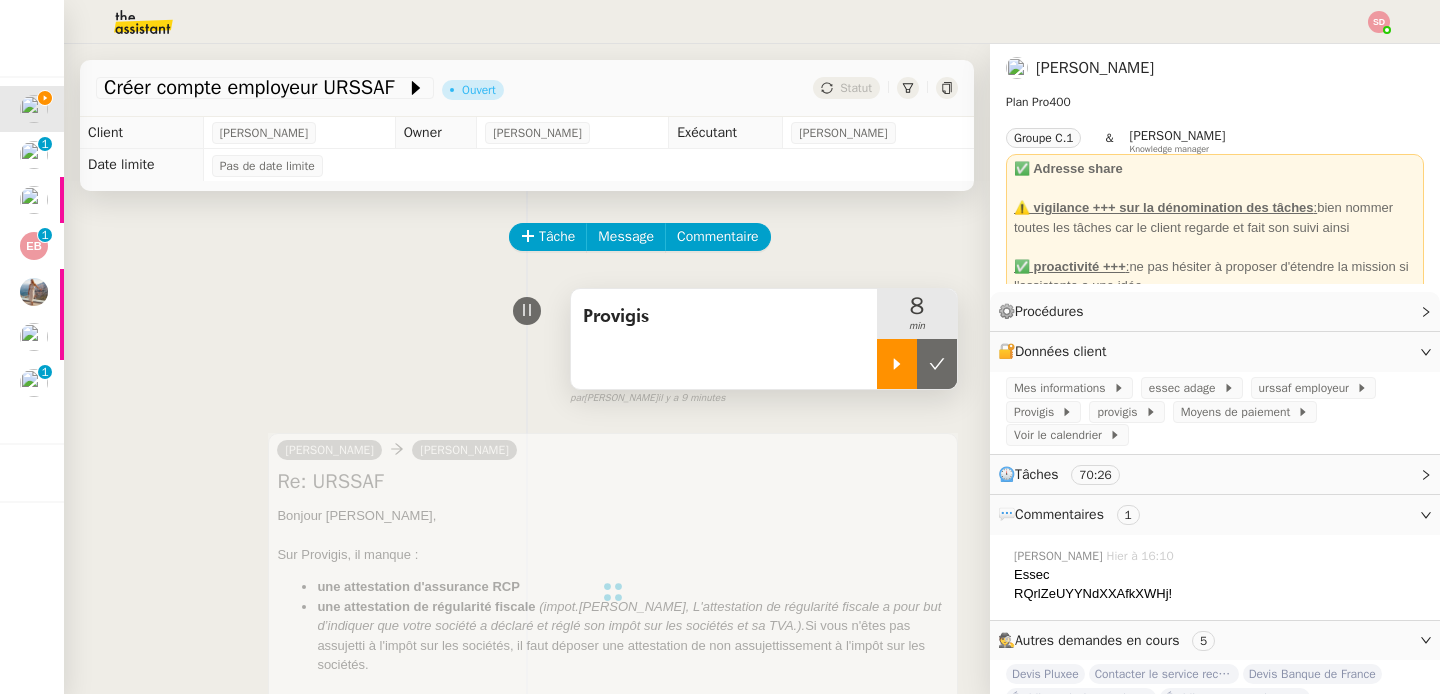 click 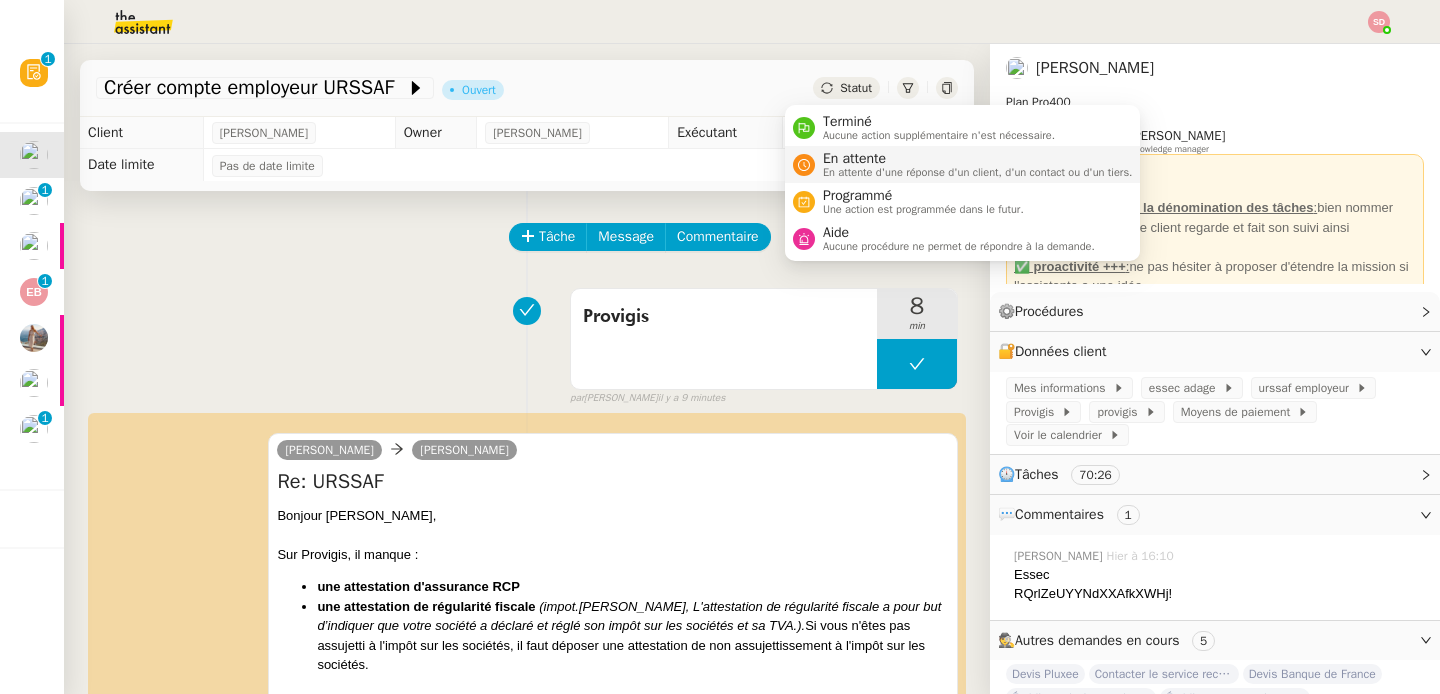 click on "En attente" at bounding box center (978, 159) 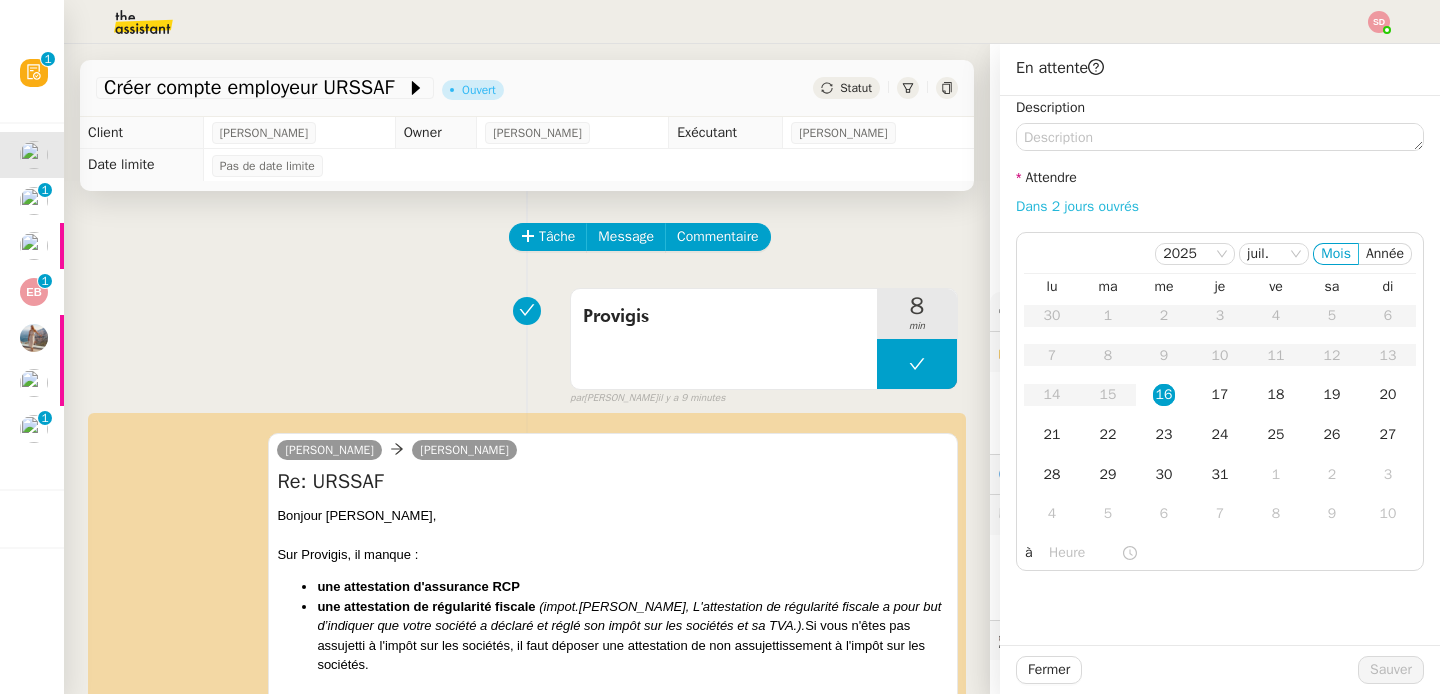 click on "Dans 2 jours ouvrés" 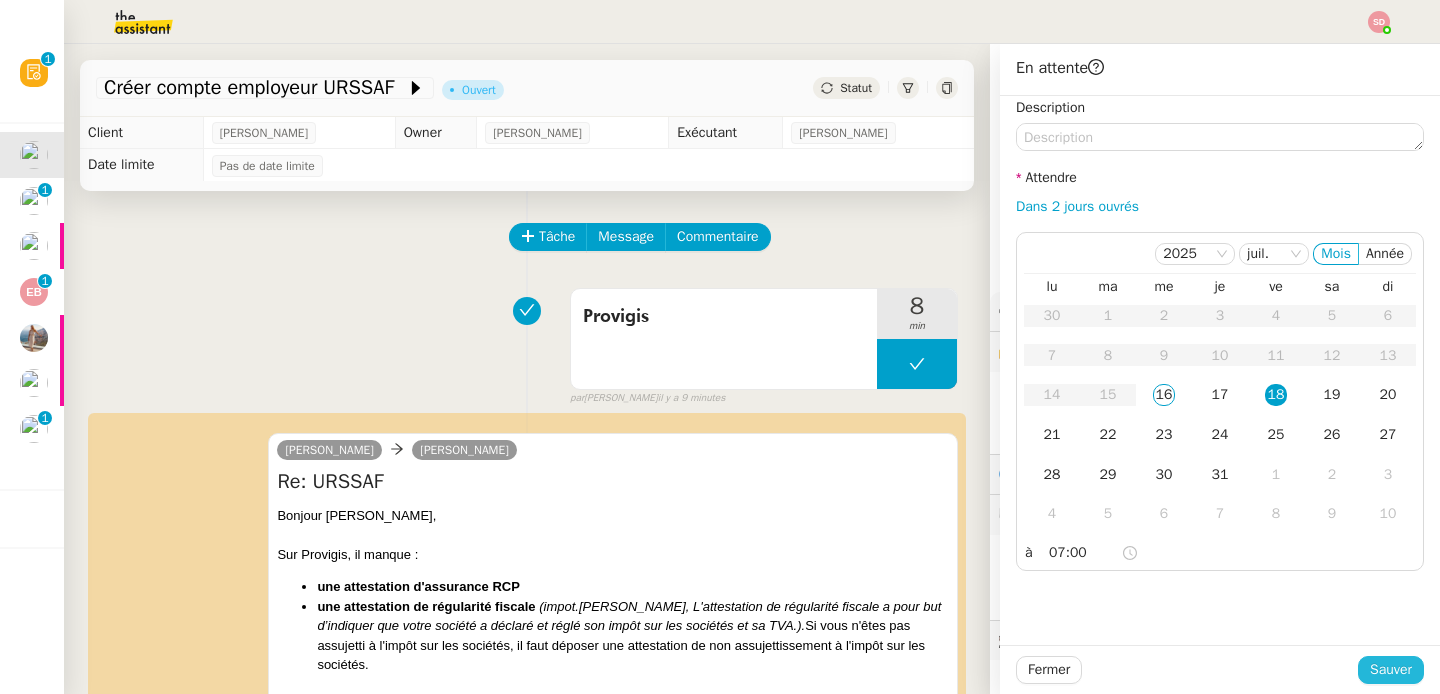 click on "Sauver" 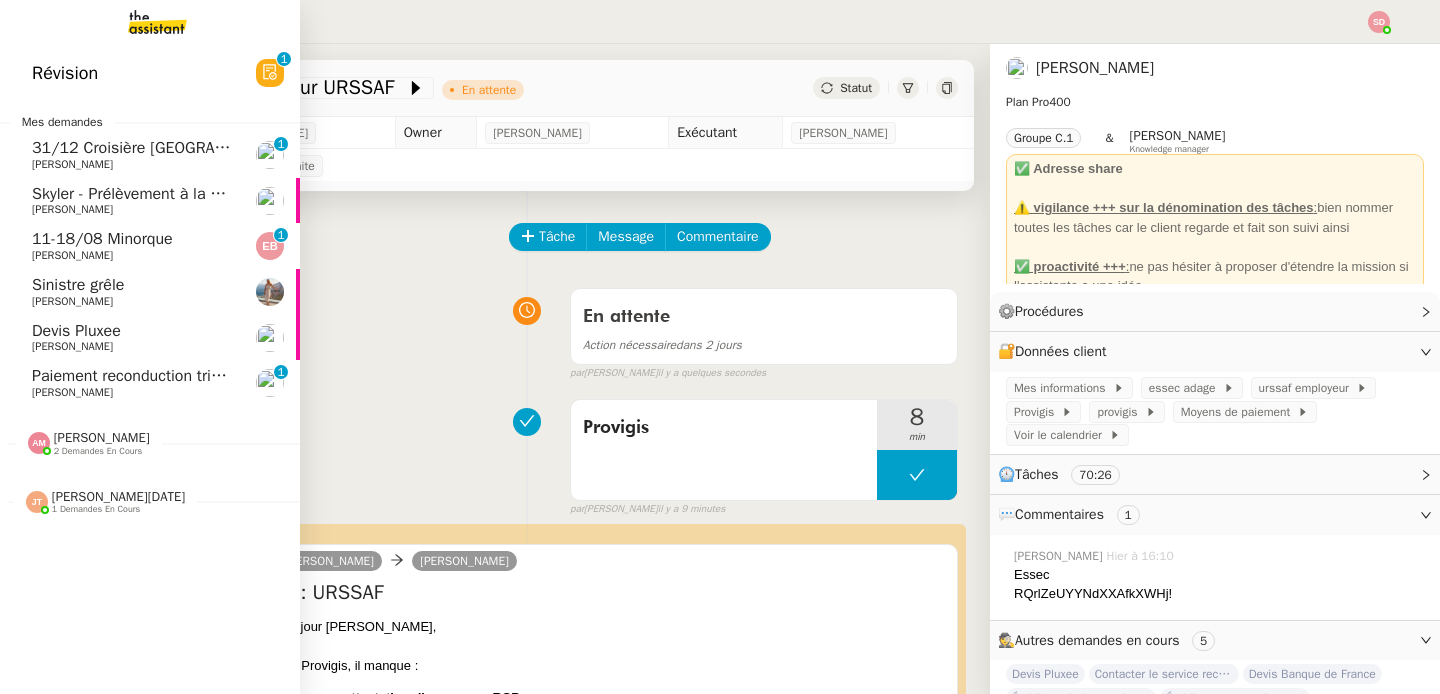 click on "Paiement reconduction trimestrielle The Assistant" 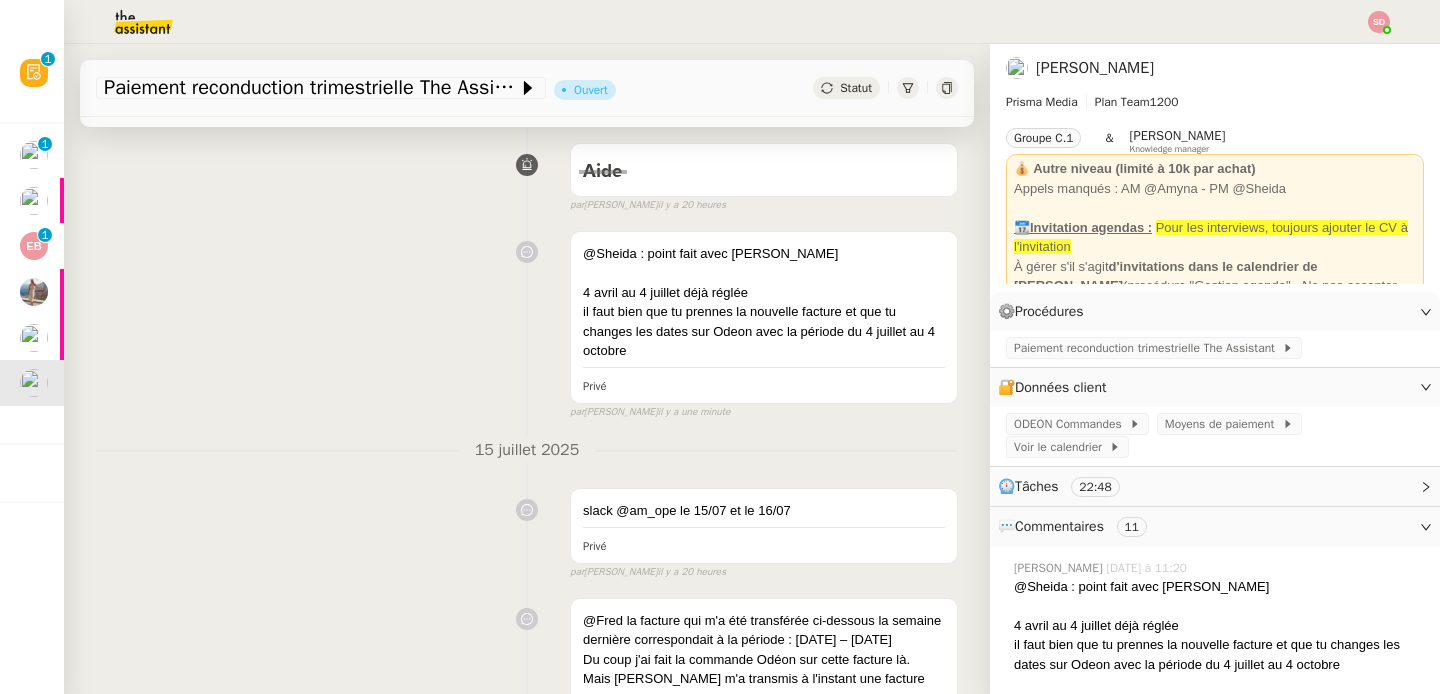 scroll, scrollTop: 0, scrollLeft: 0, axis: both 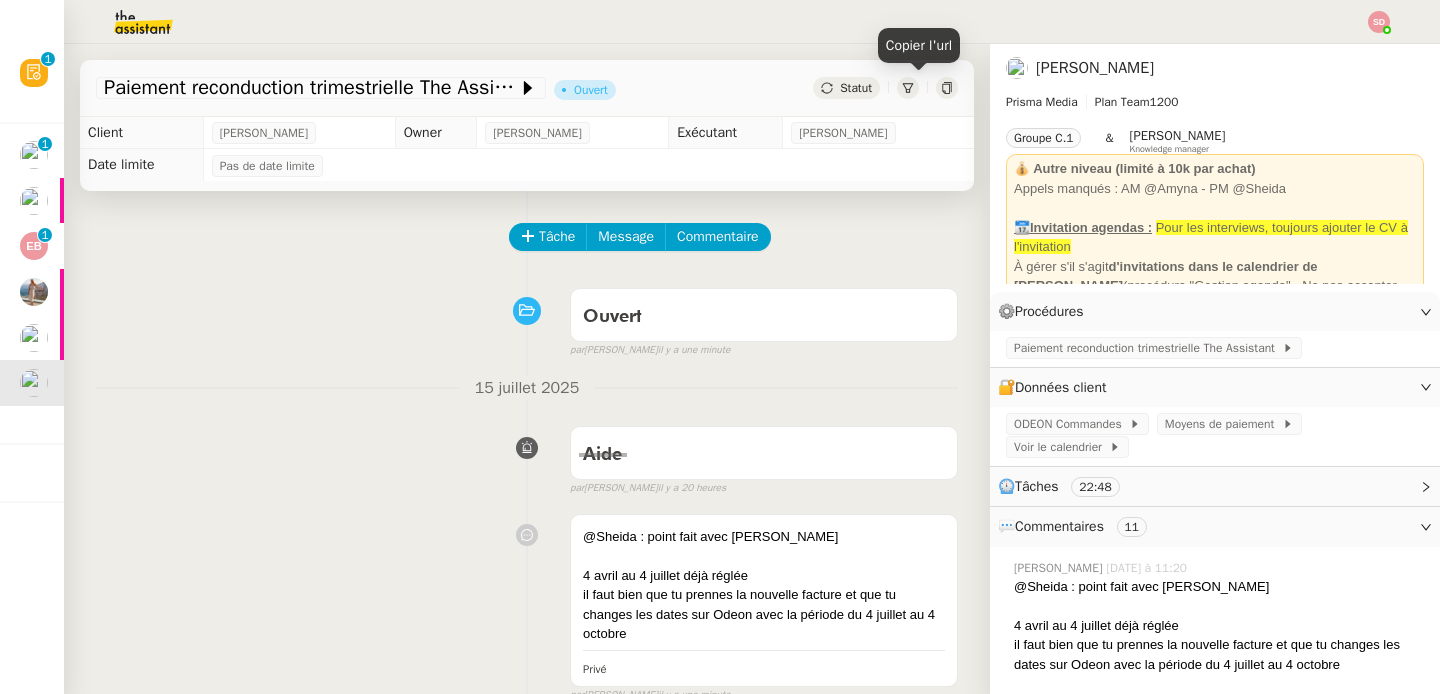 click 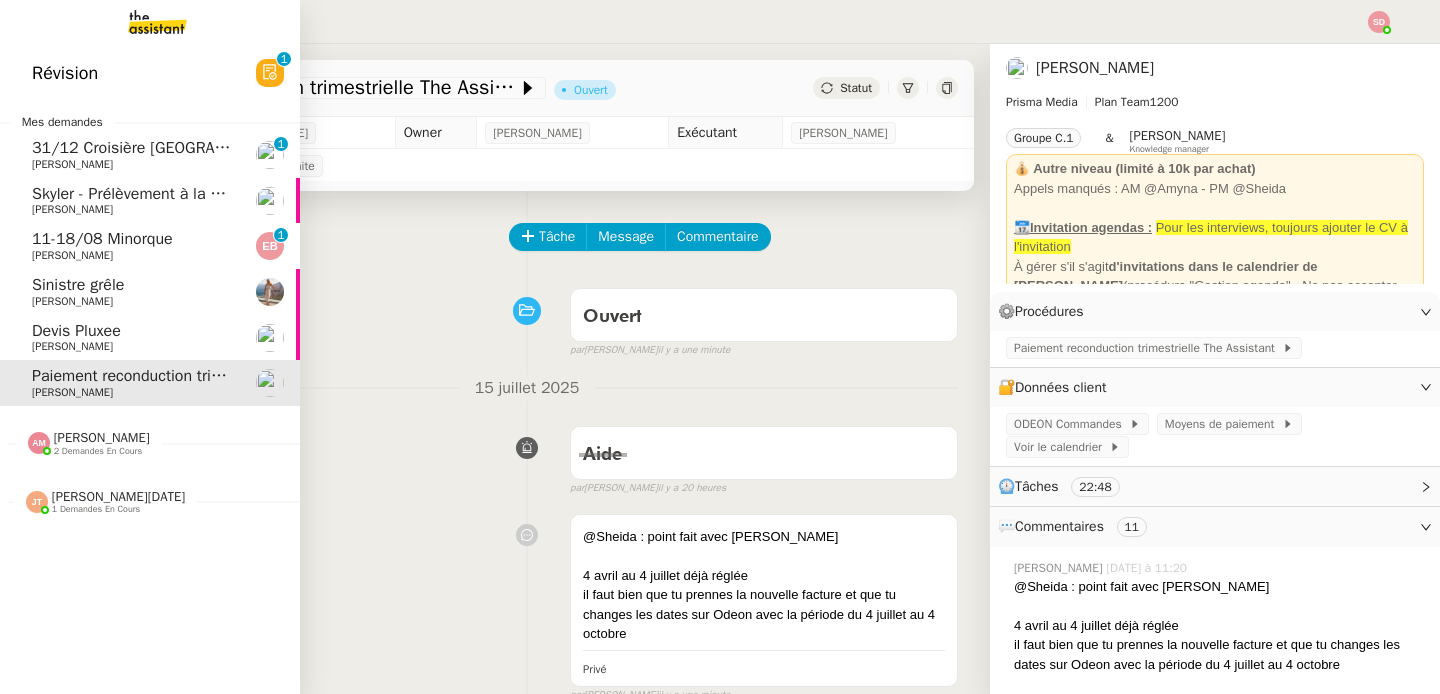 click on "11-18/08 Minorque    Emilie Bornancin     0   1   2   3   4   5   6   7   8   9" 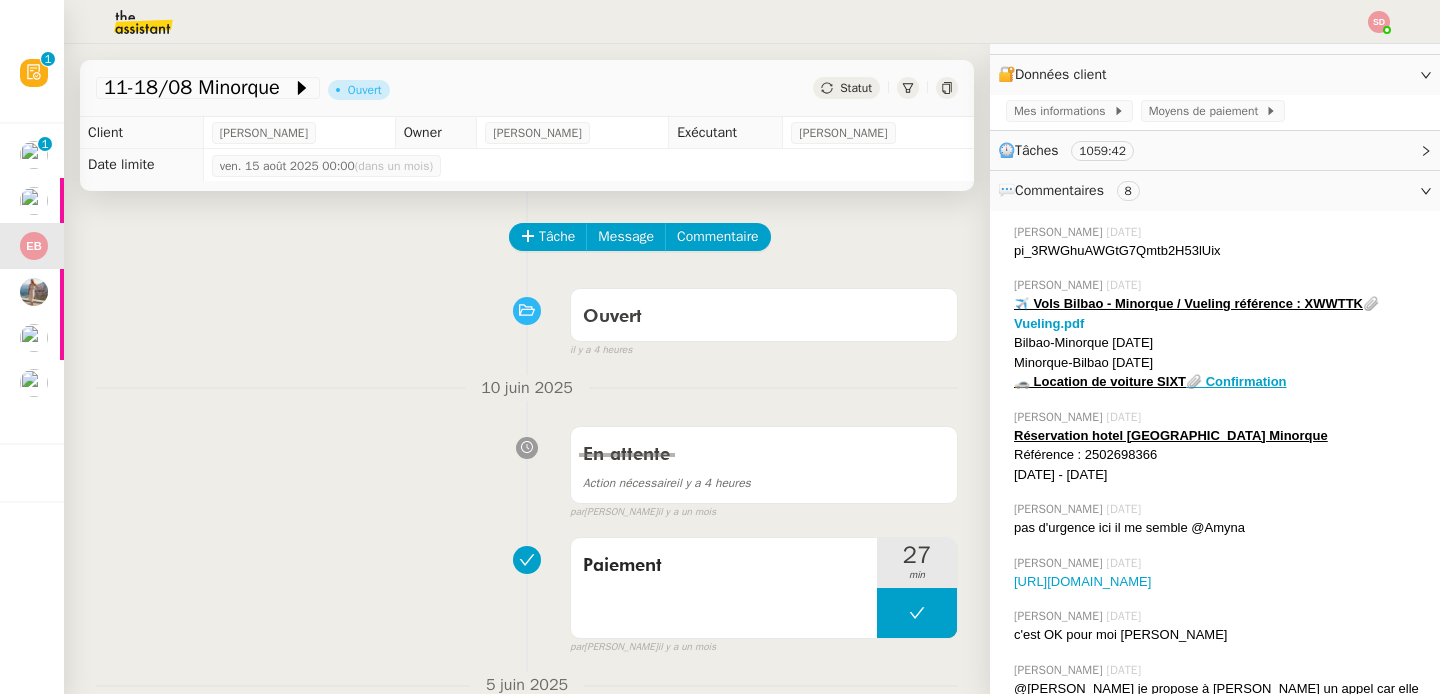 scroll, scrollTop: 194, scrollLeft: 0, axis: vertical 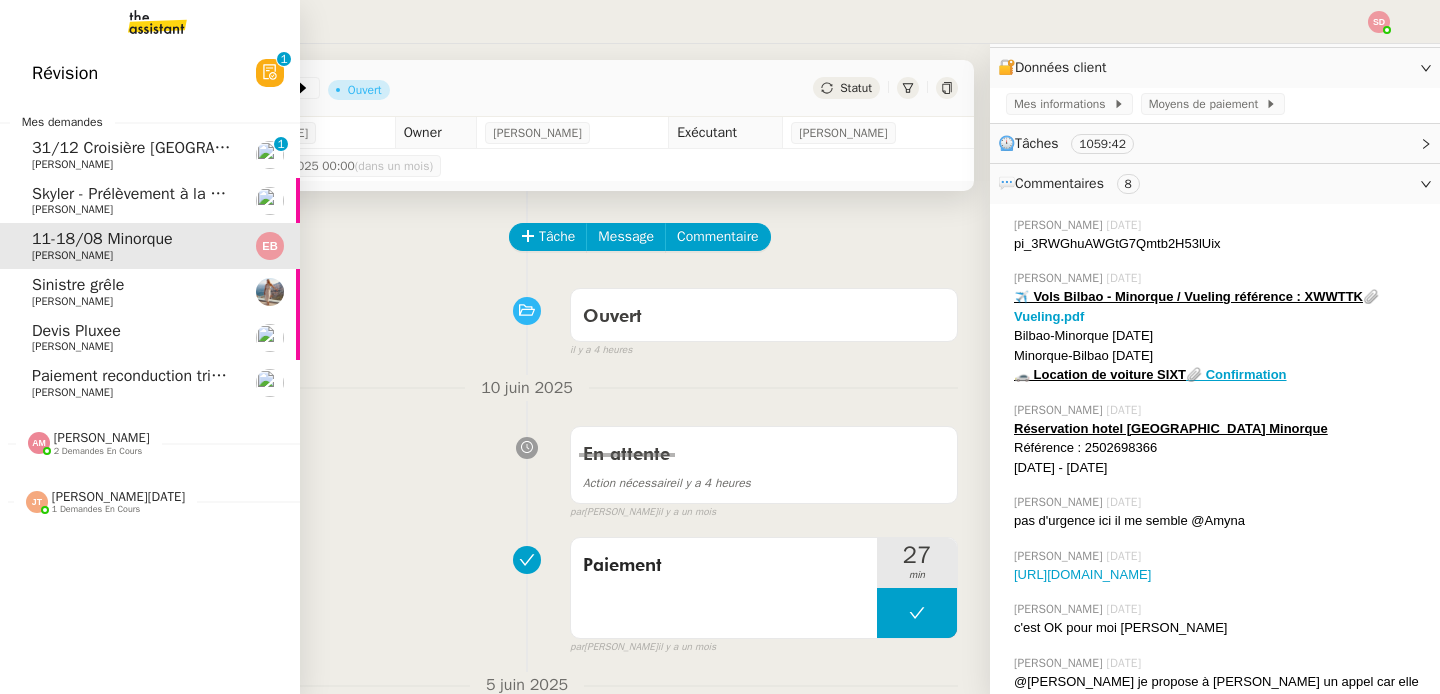 click on "[PERSON_NAME]" 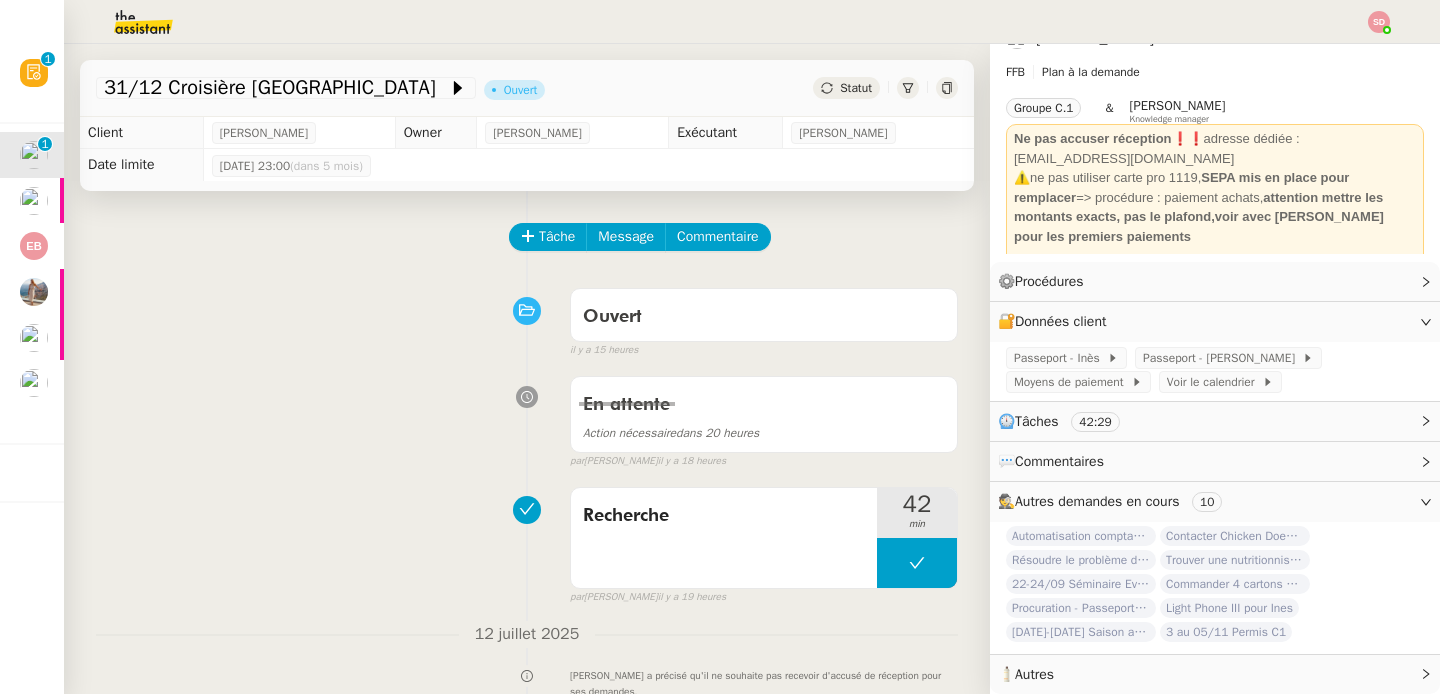 scroll, scrollTop: 40, scrollLeft: 0, axis: vertical 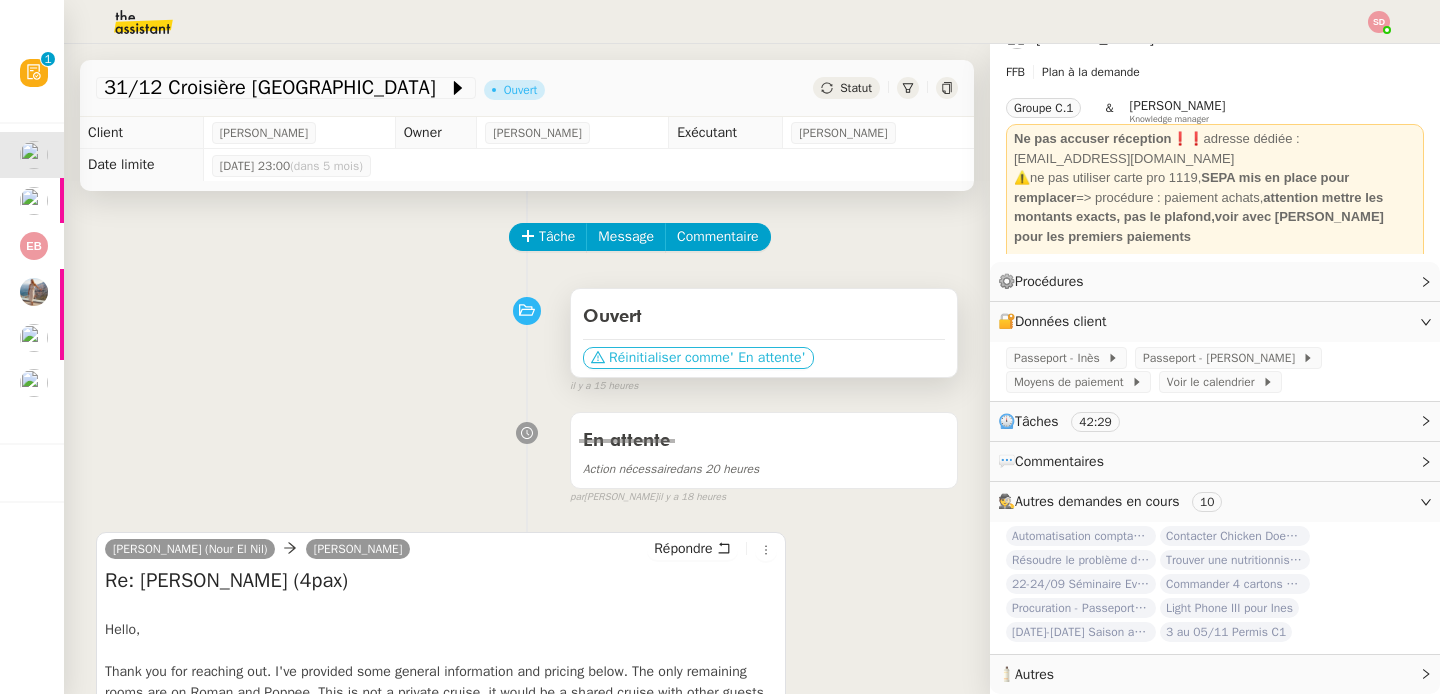 click on "Réinitialiser comme" at bounding box center [669, 358] 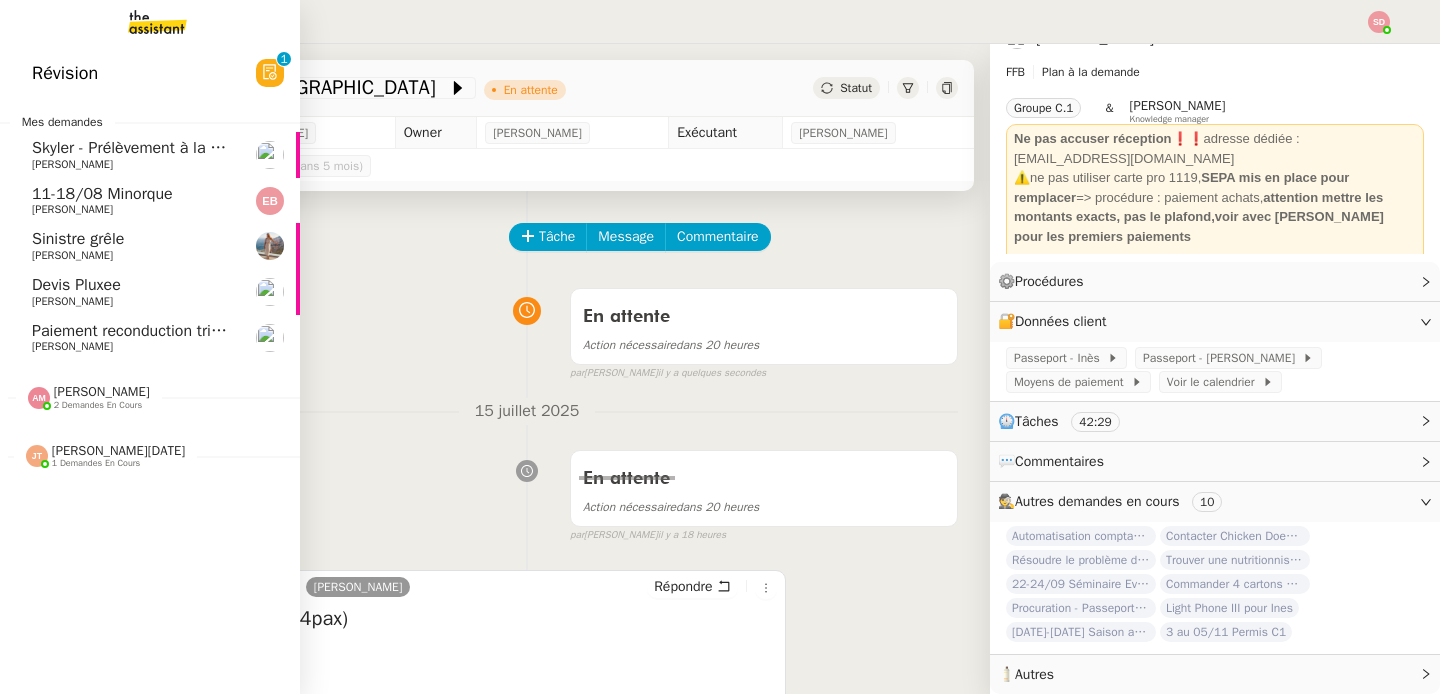 click on "11-18/08 Minorque    [PERSON_NAME]" 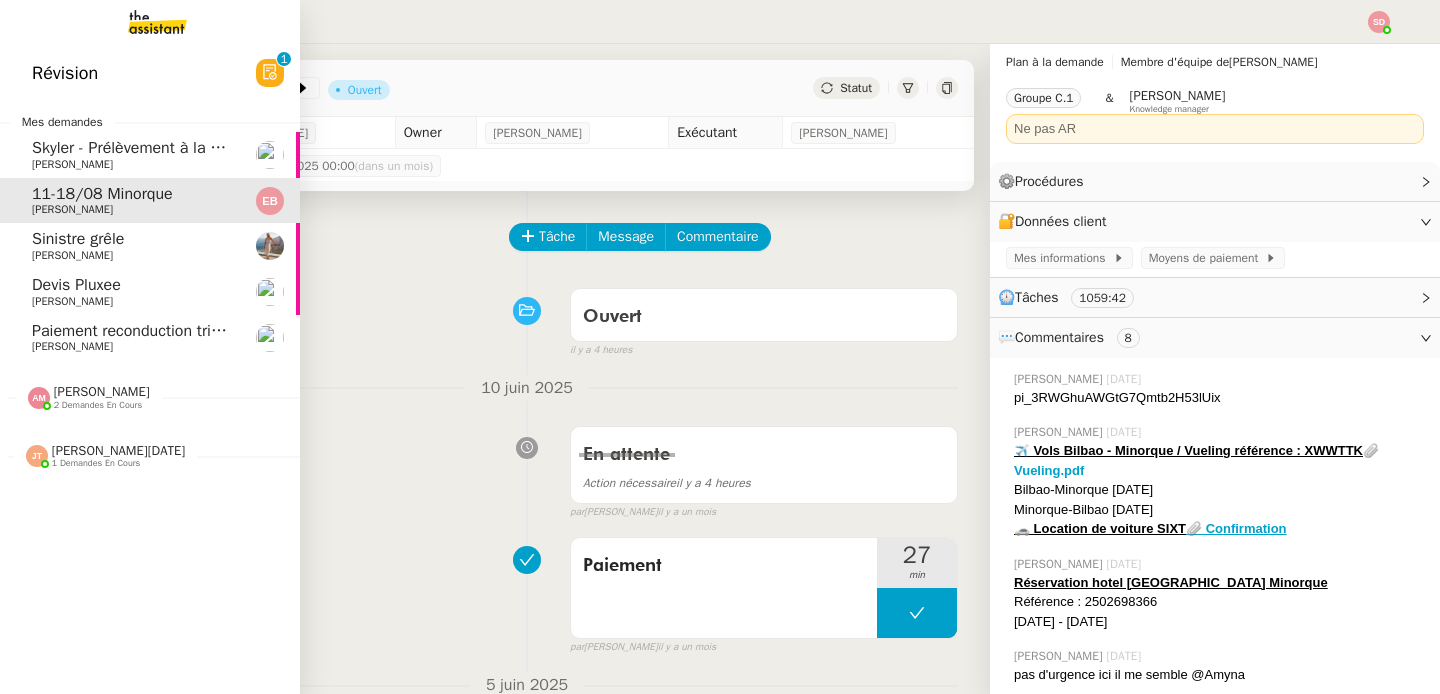 scroll, scrollTop: 0, scrollLeft: 0, axis: both 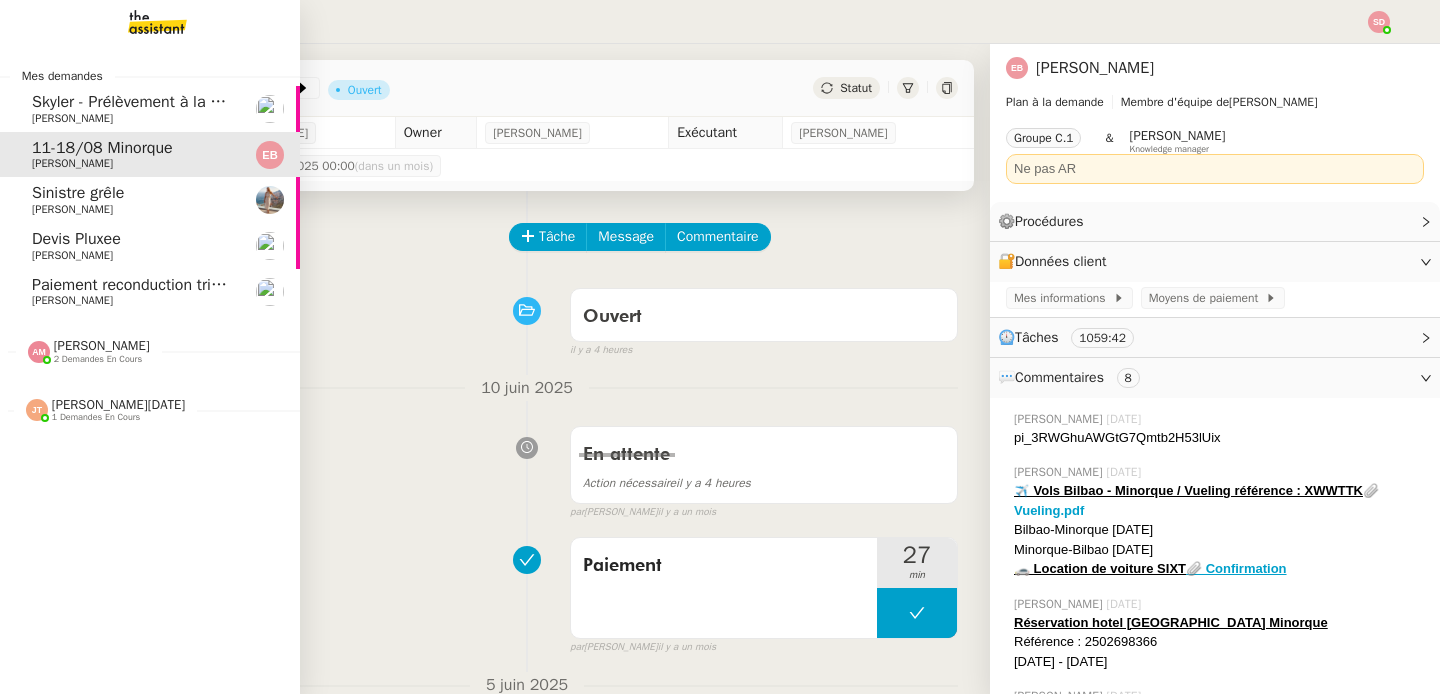 click on "Devis Pluxee" 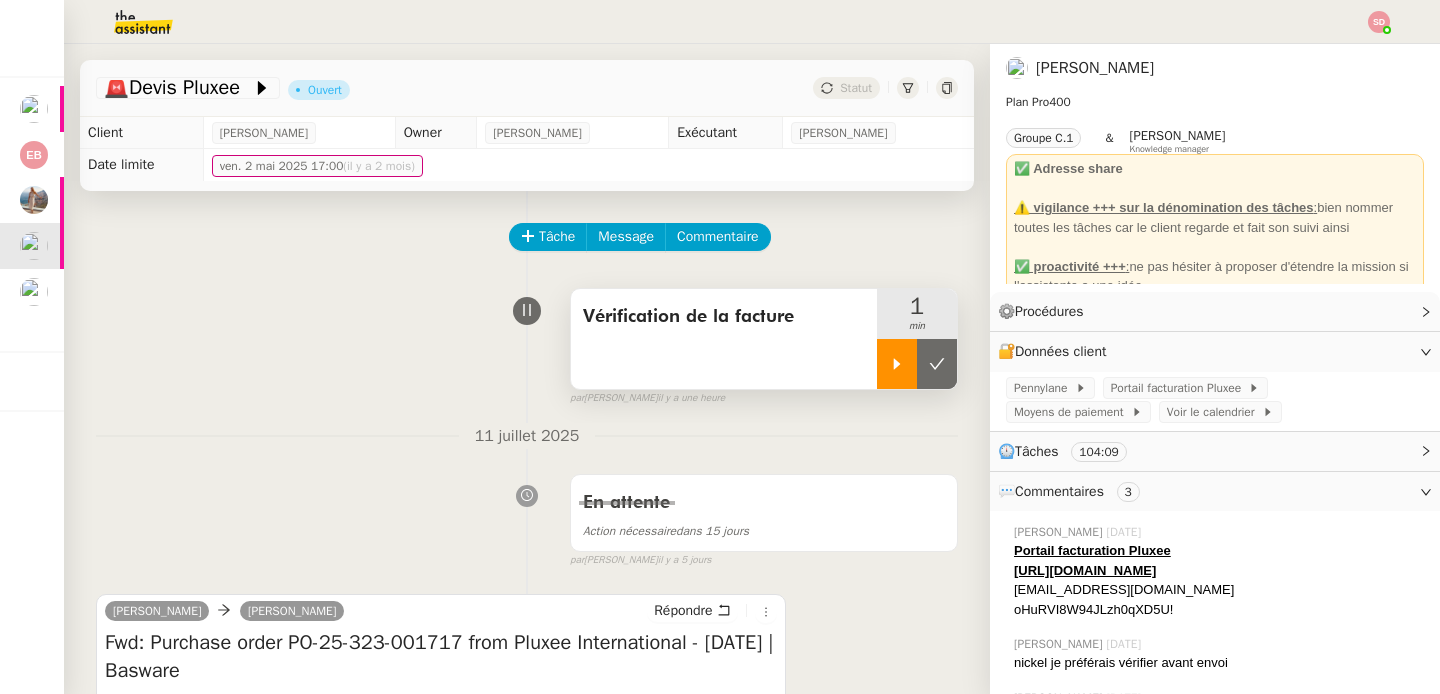 click 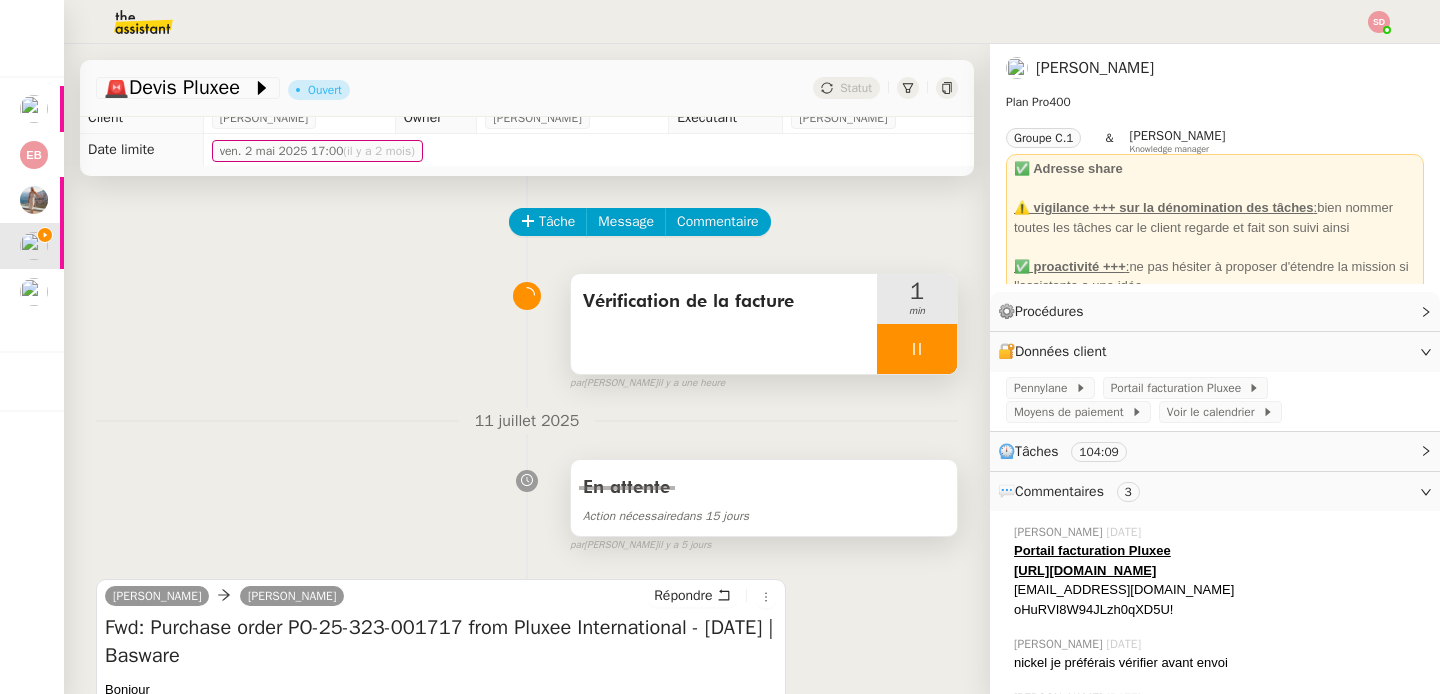 scroll, scrollTop: 263, scrollLeft: 0, axis: vertical 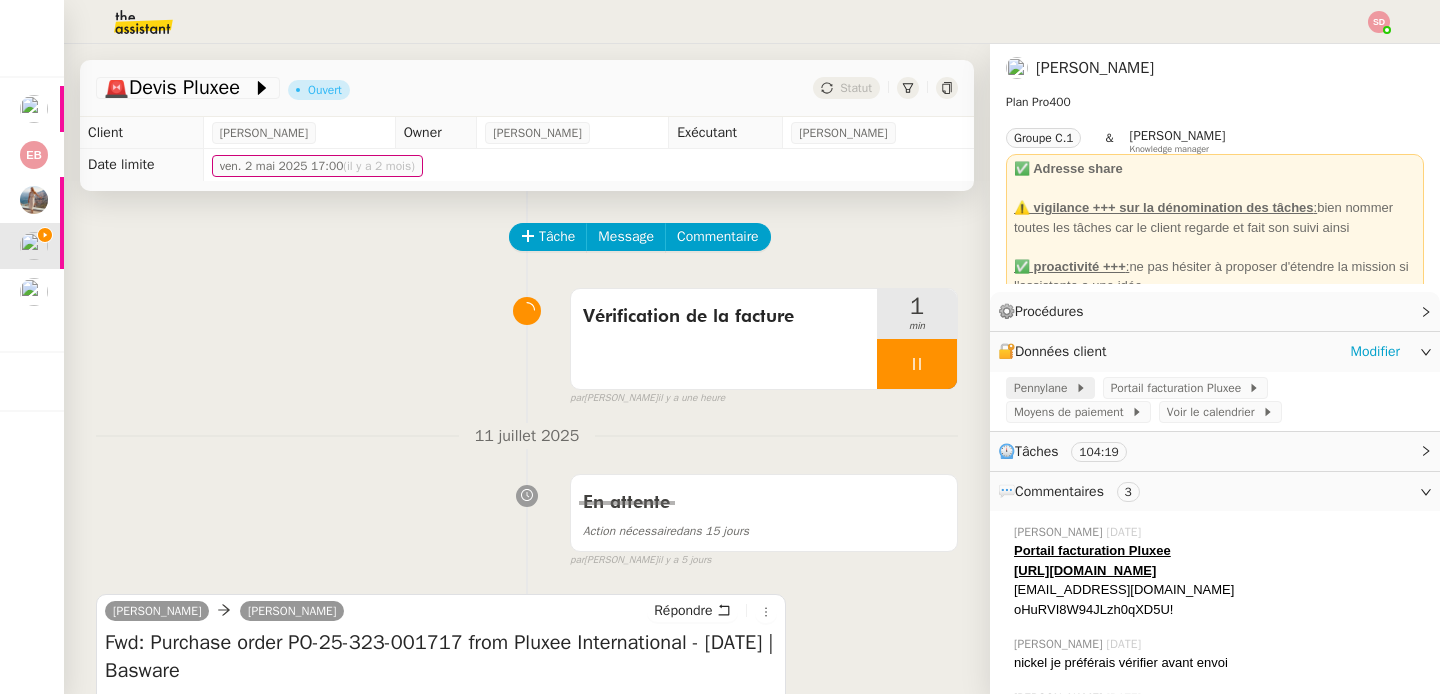 click on "Pennylane" 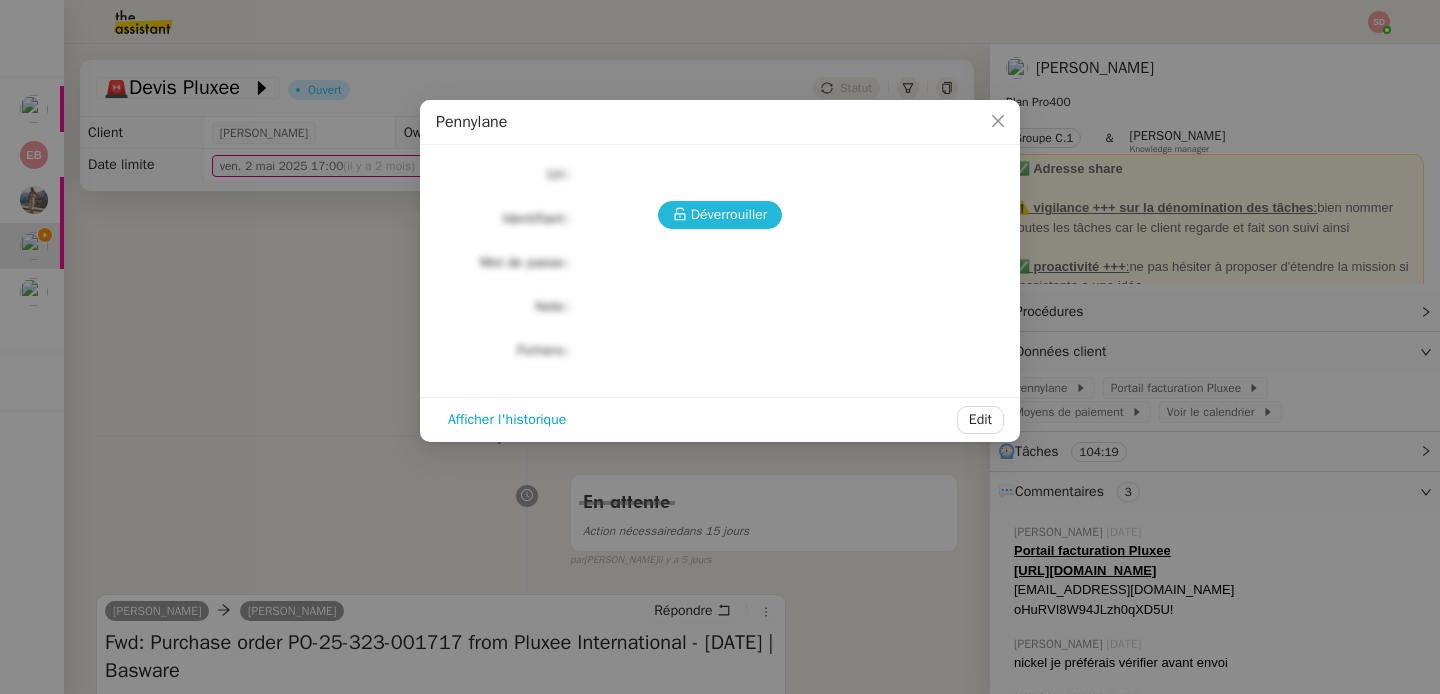 click on "Déverrouiller" at bounding box center [729, 214] 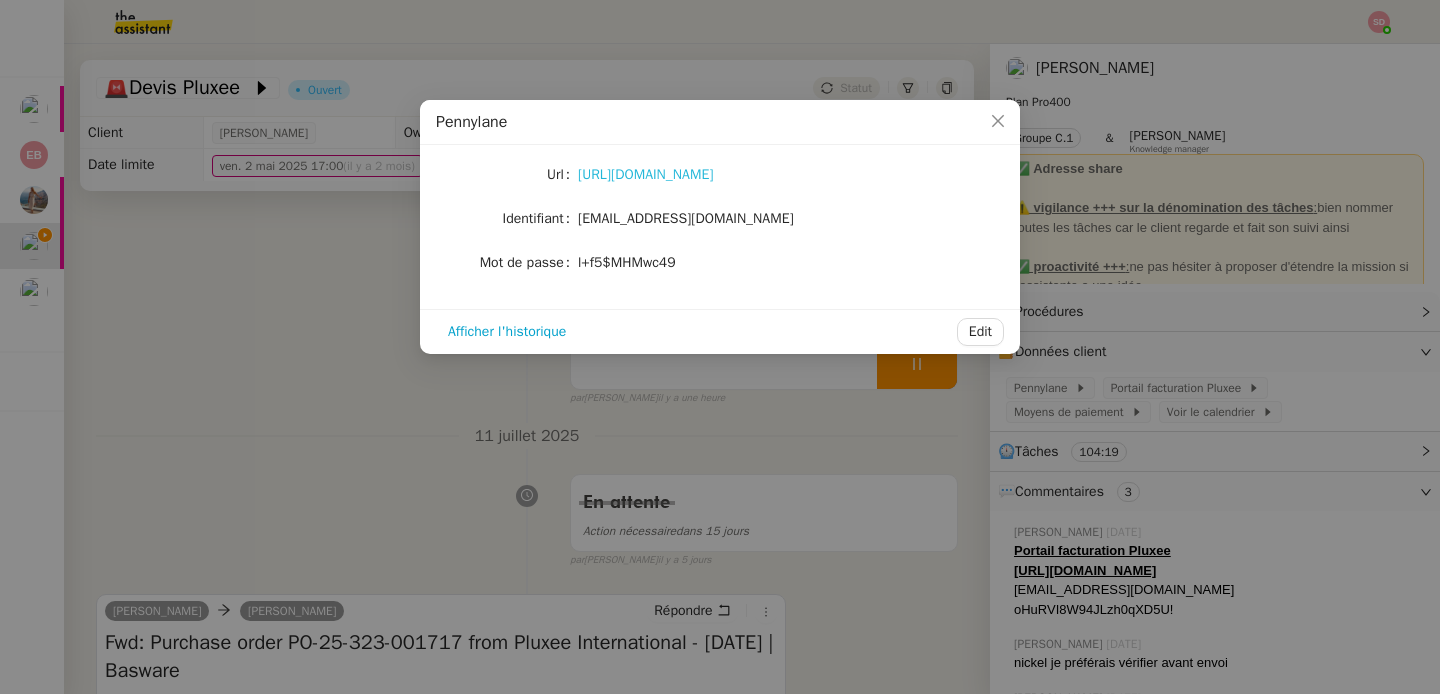 click on "[URL][DOMAIN_NAME]" 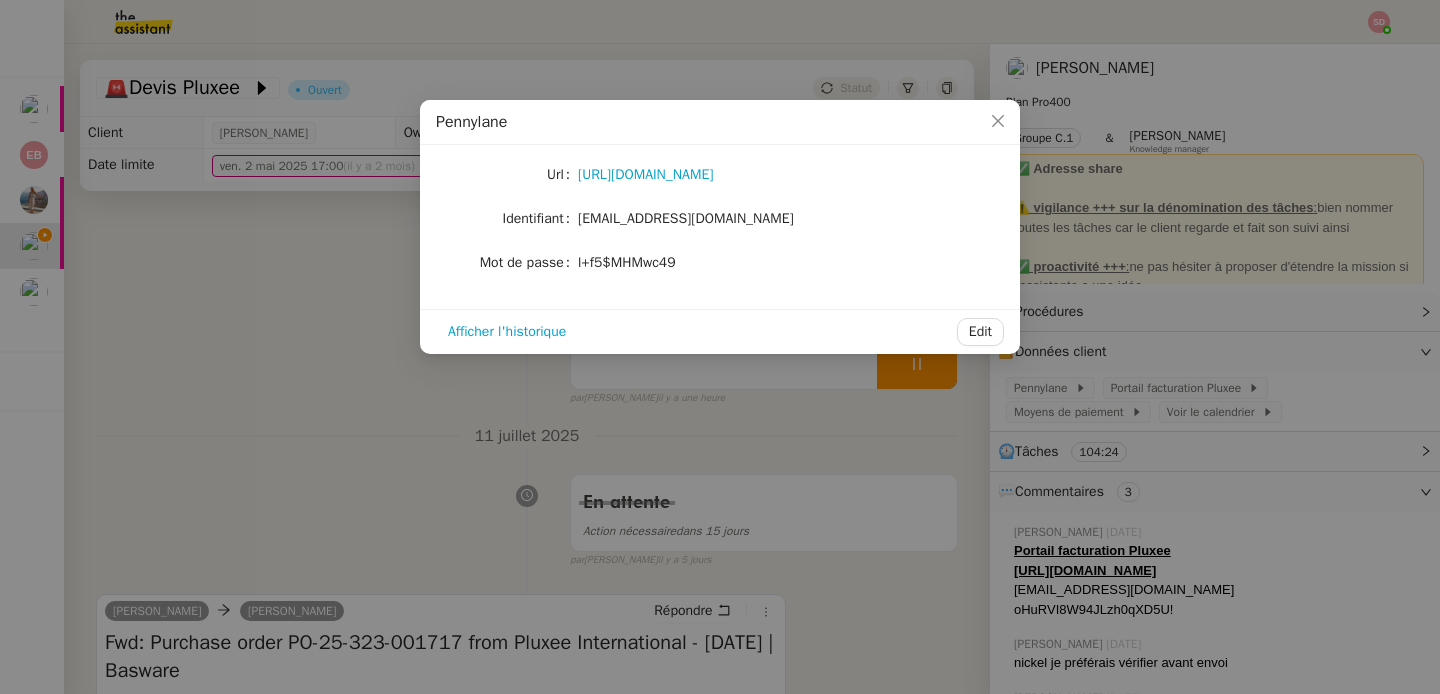 click on "l+f5$MHMwc49" 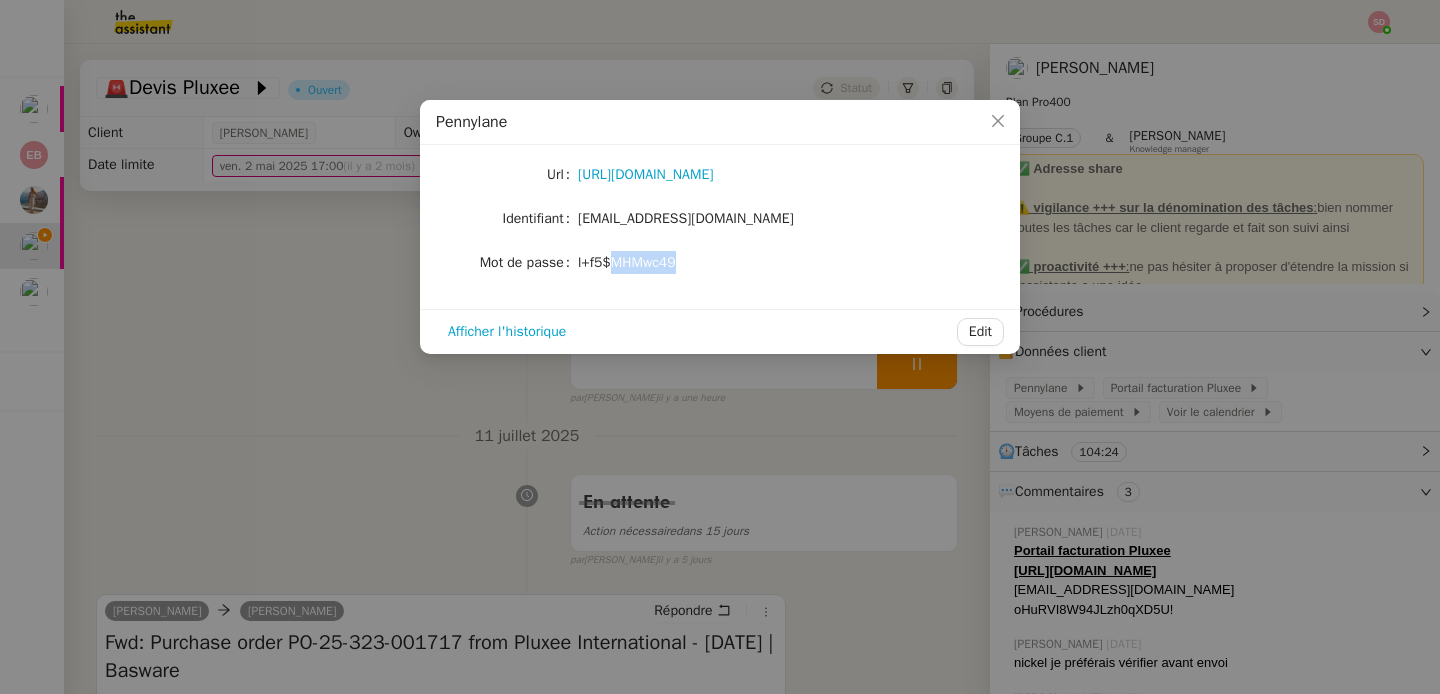 click on "l+f5$MHMwc49" 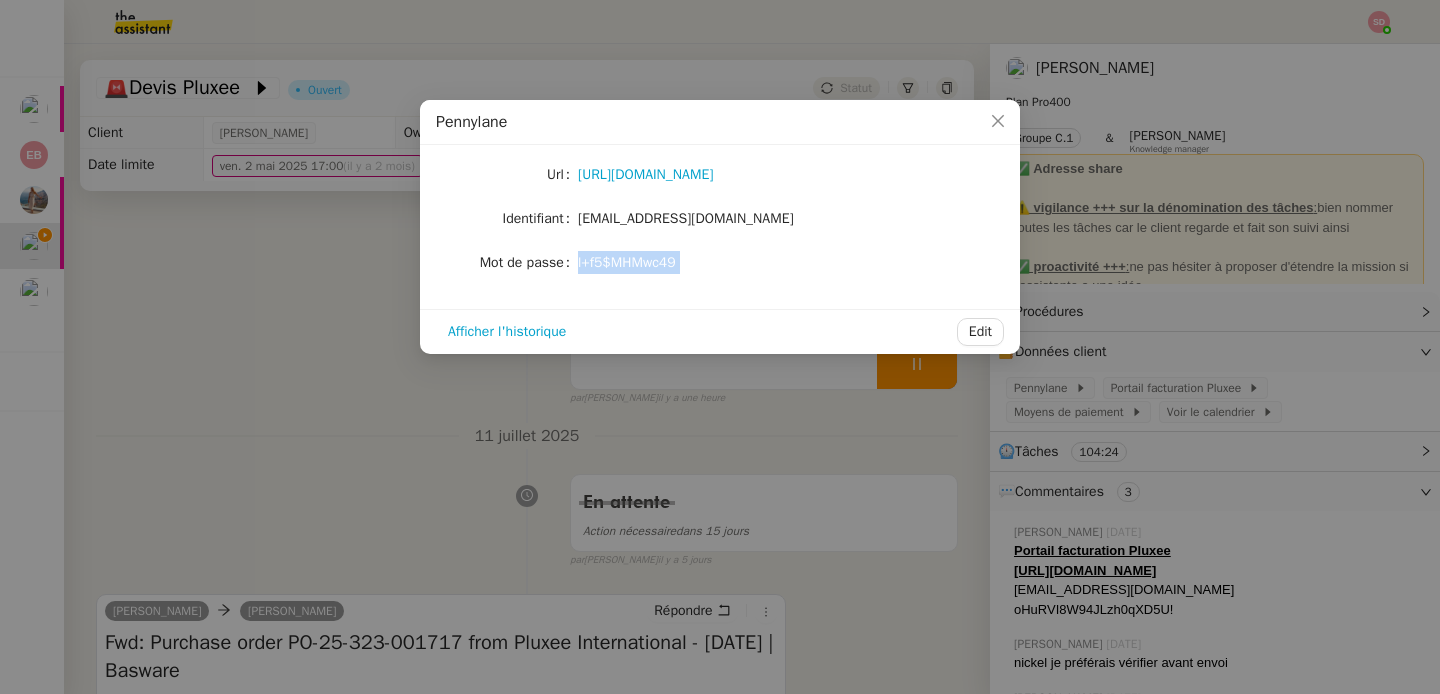 click on "l+f5$MHMwc49" 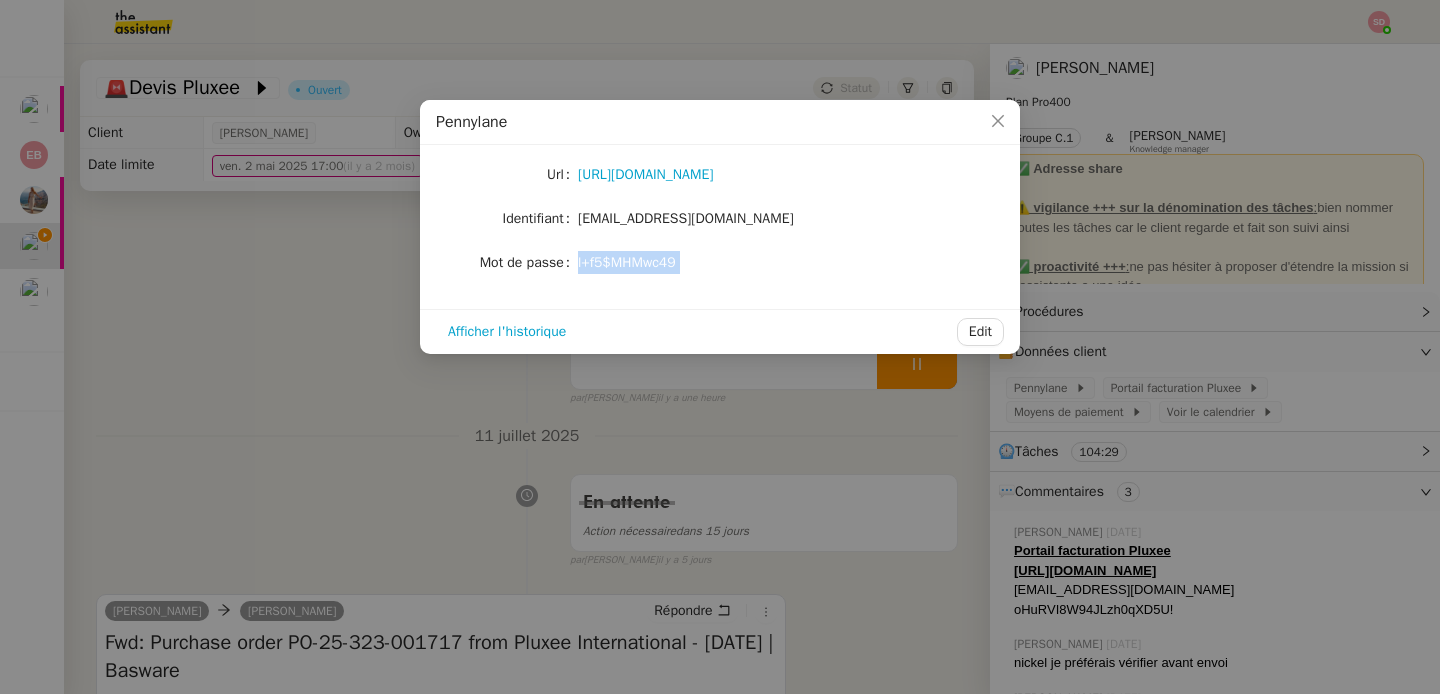 copy on "l+f5$MHMwc49 Afficher l'historique Edit" 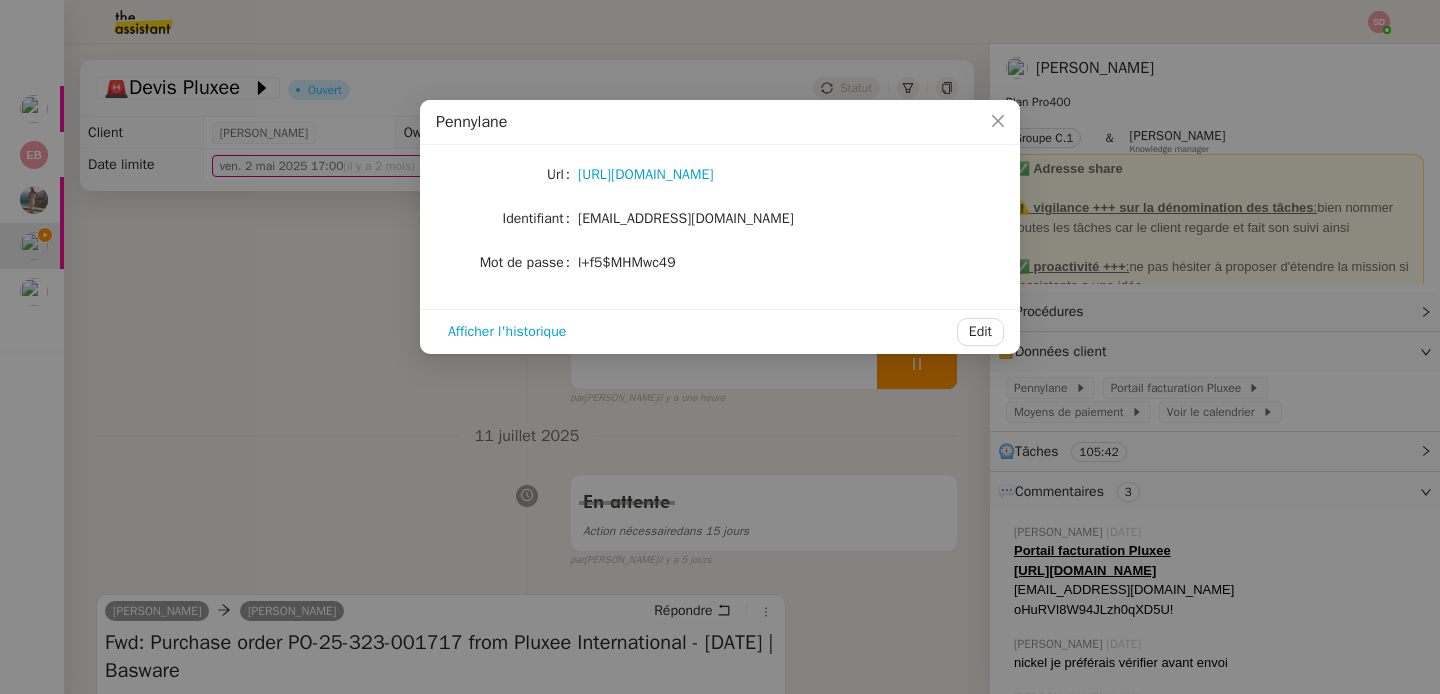 click on "Pennylane Url [URL][DOMAIN_NAME]    Identifiant [EMAIL_ADDRESS][DOMAIN_NAME] Mot de passe [SECURITY_DATA] Afficher l'historique Edit" at bounding box center (720, 347) 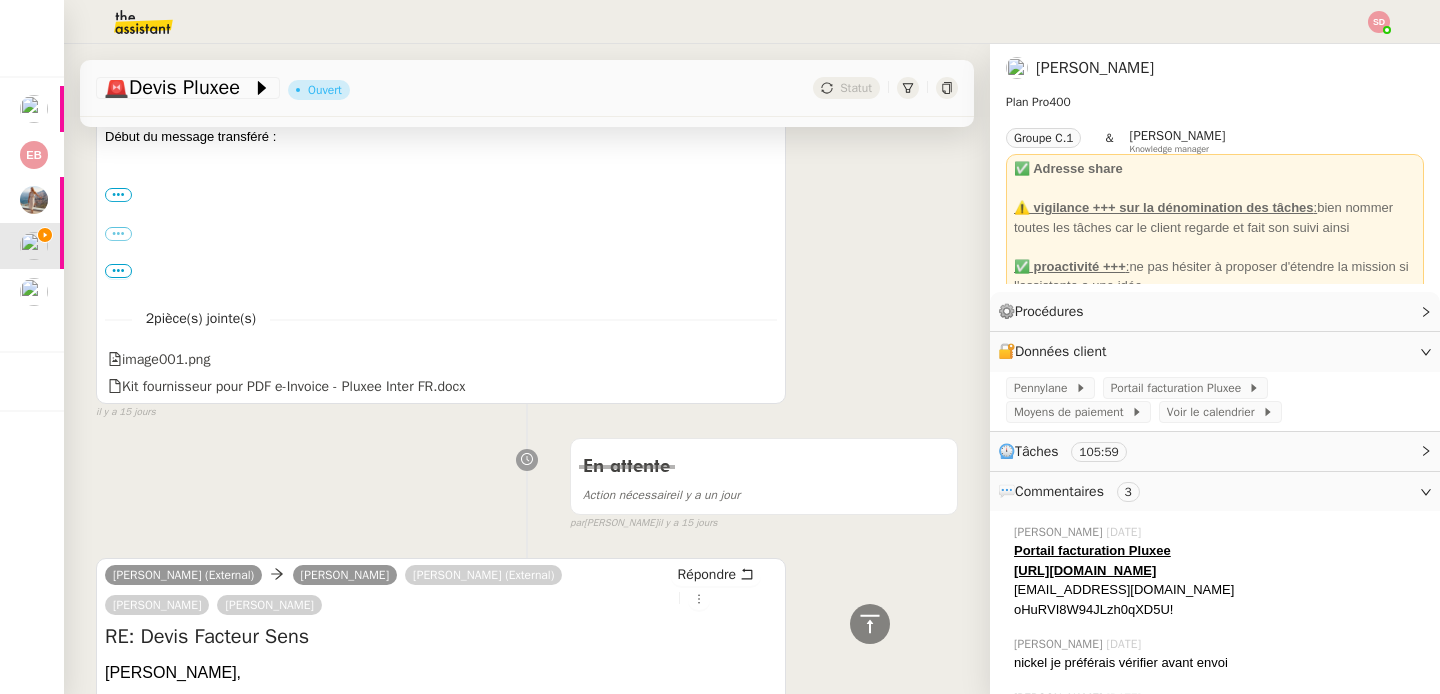 scroll, scrollTop: 8985, scrollLeft: 0, axis: vertical 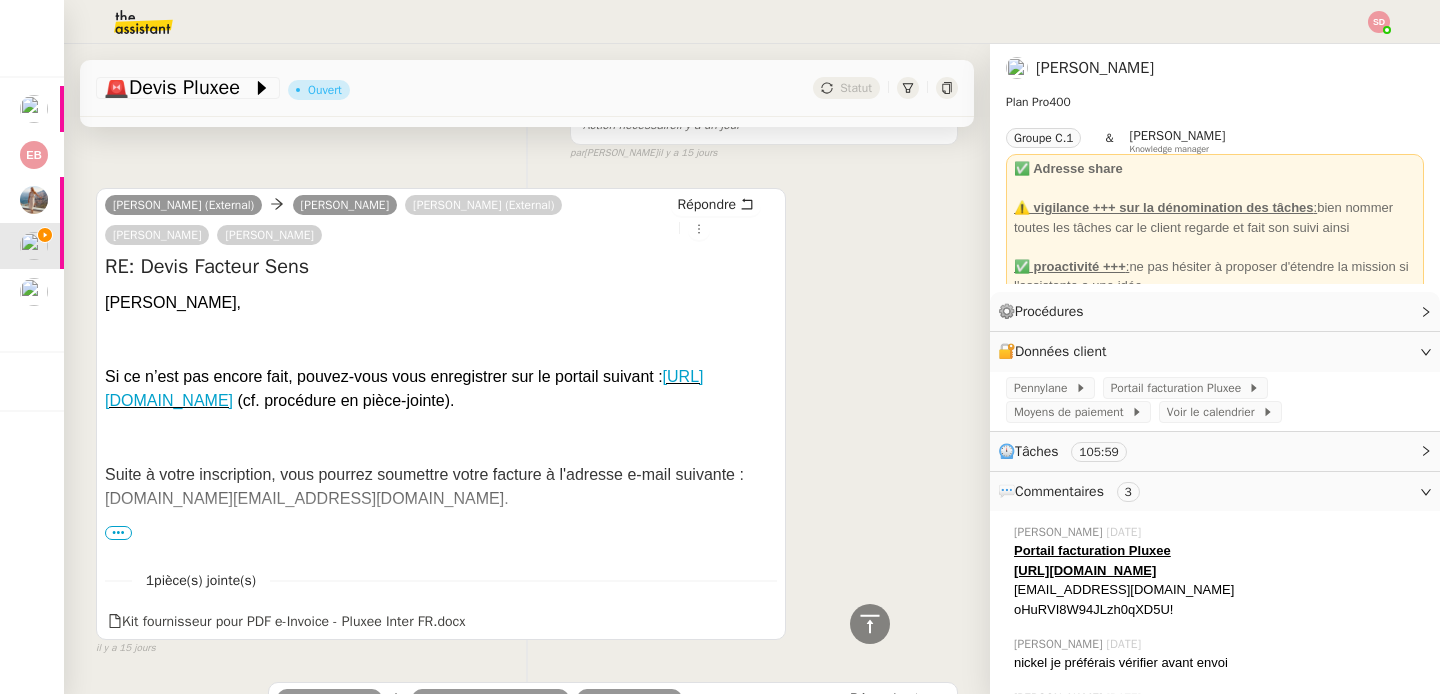 click on "•••" at bounding box center (118, 533) 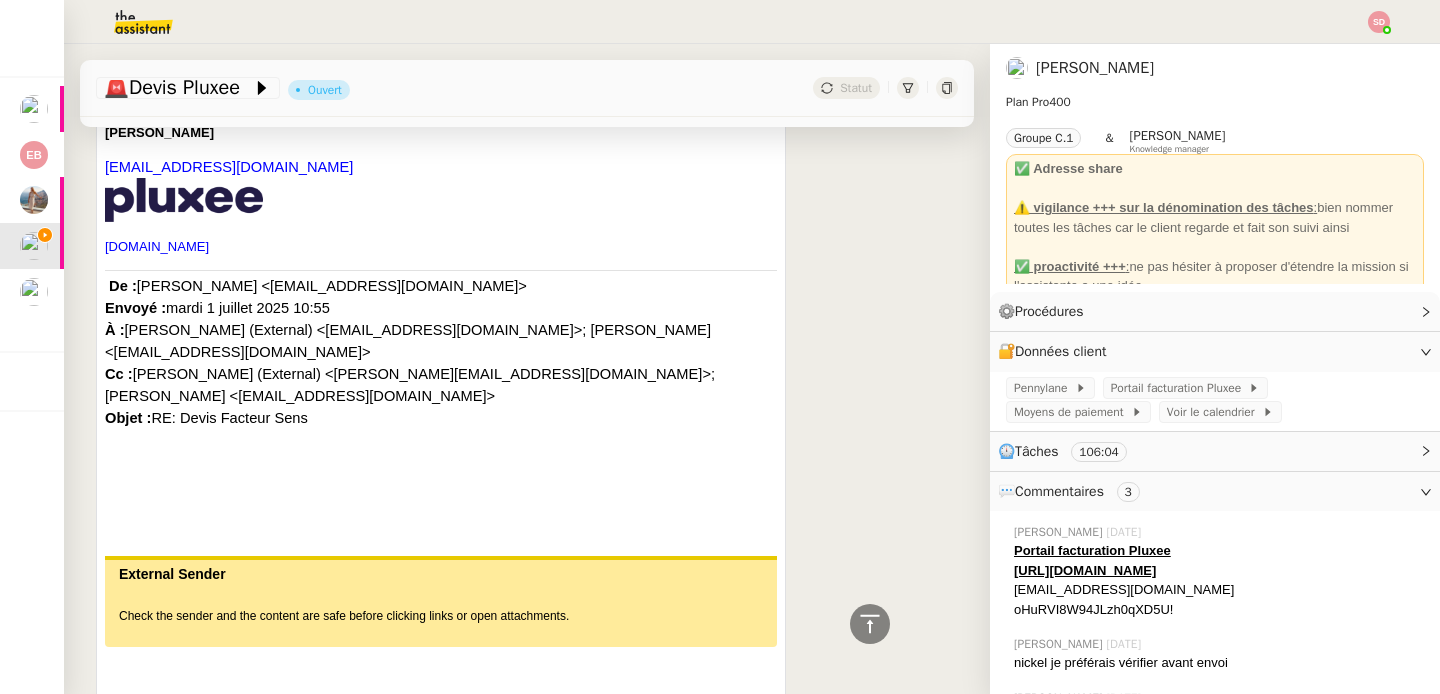 scroll, scrollTop: 9423, scrollLeft: 0, axis: vertical 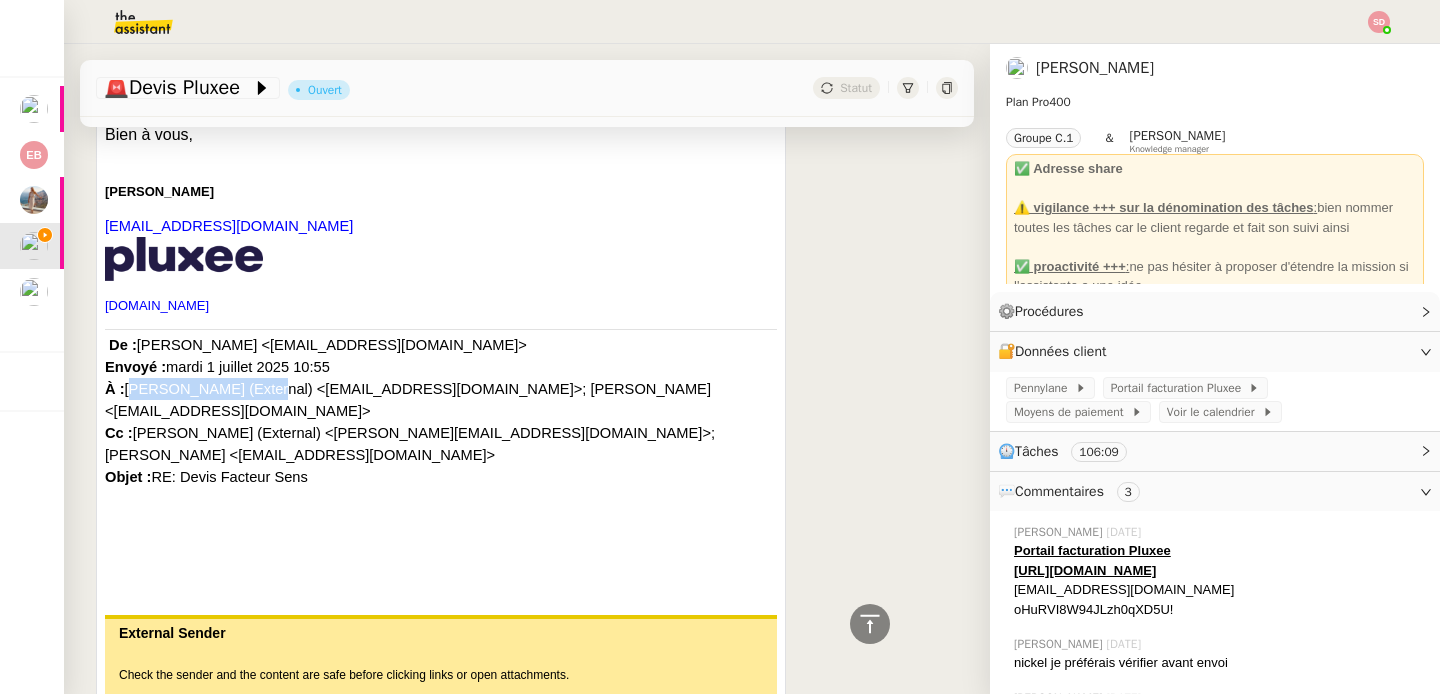 drag, startPoint x: 129, startPoint y: 362, endPoint x: 258, endPoint y: 361, distance: 129.00388 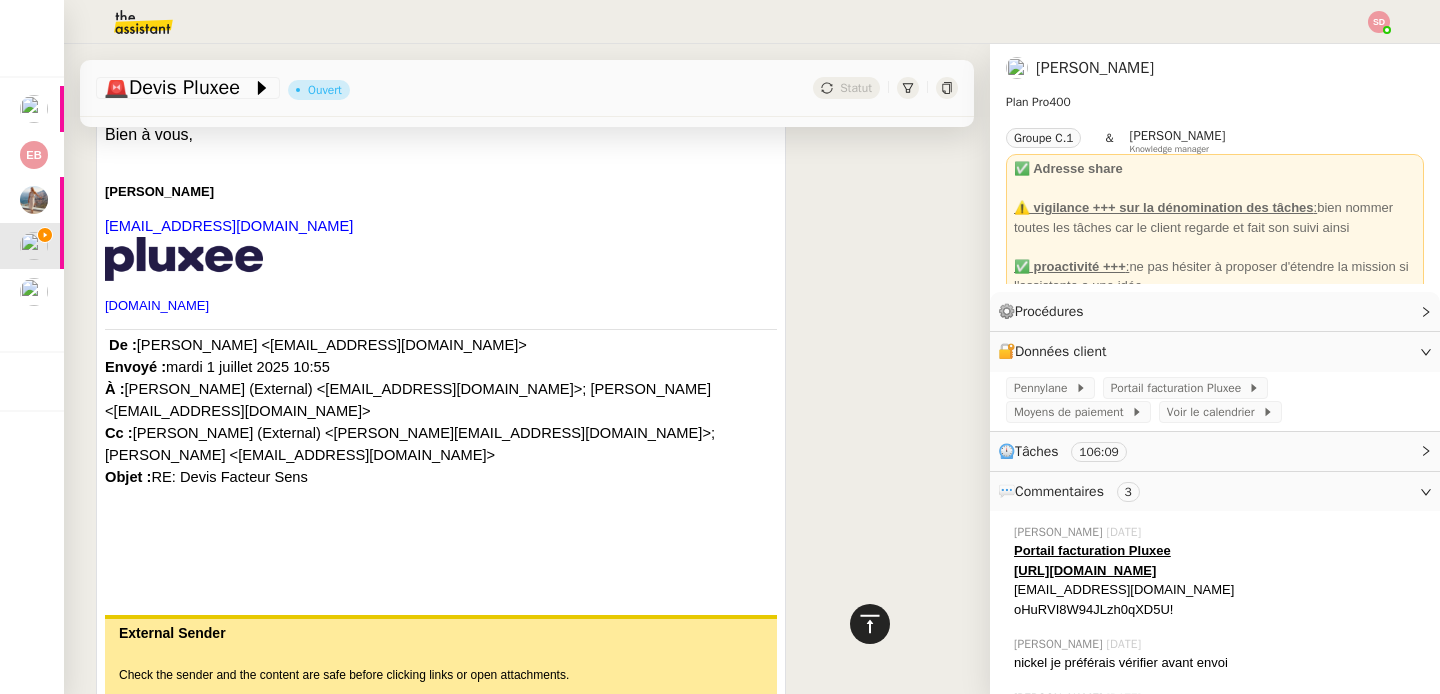 click 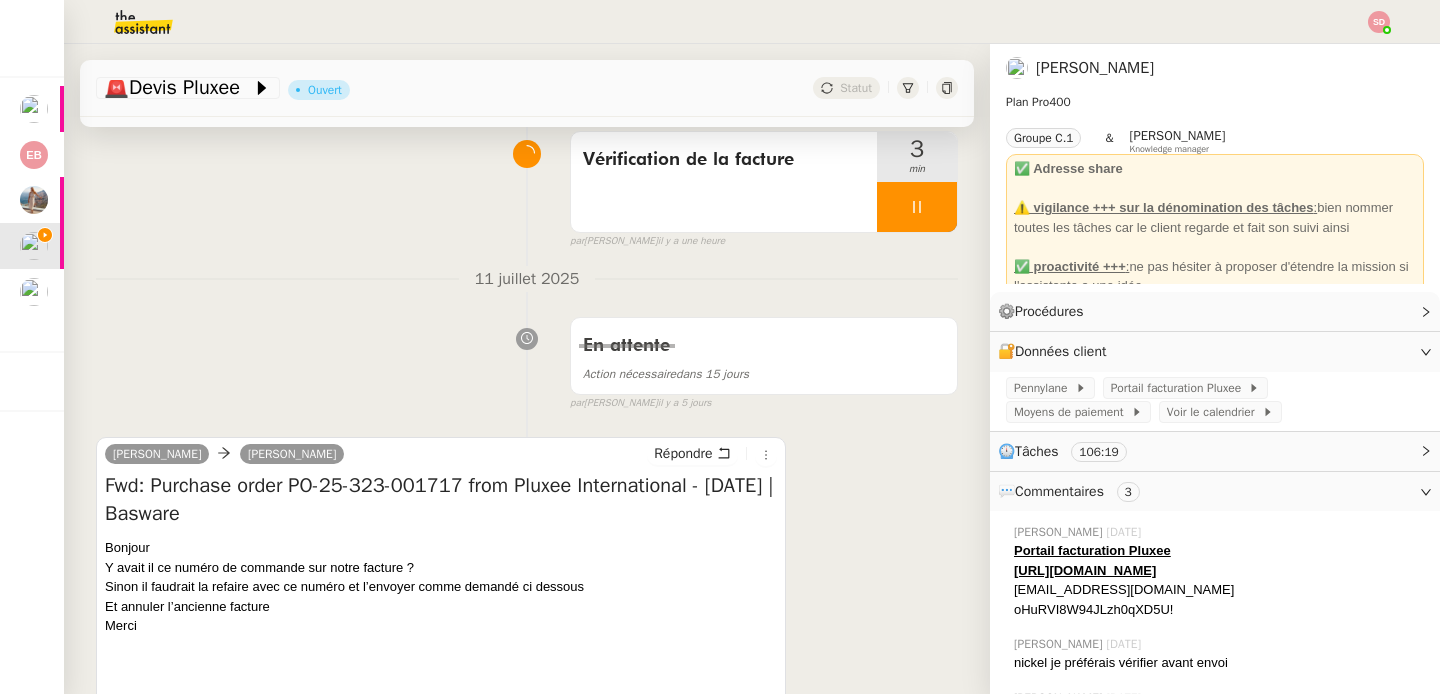 scroll, scrollTop: 187, scrollLeft: 0, axis: vertical 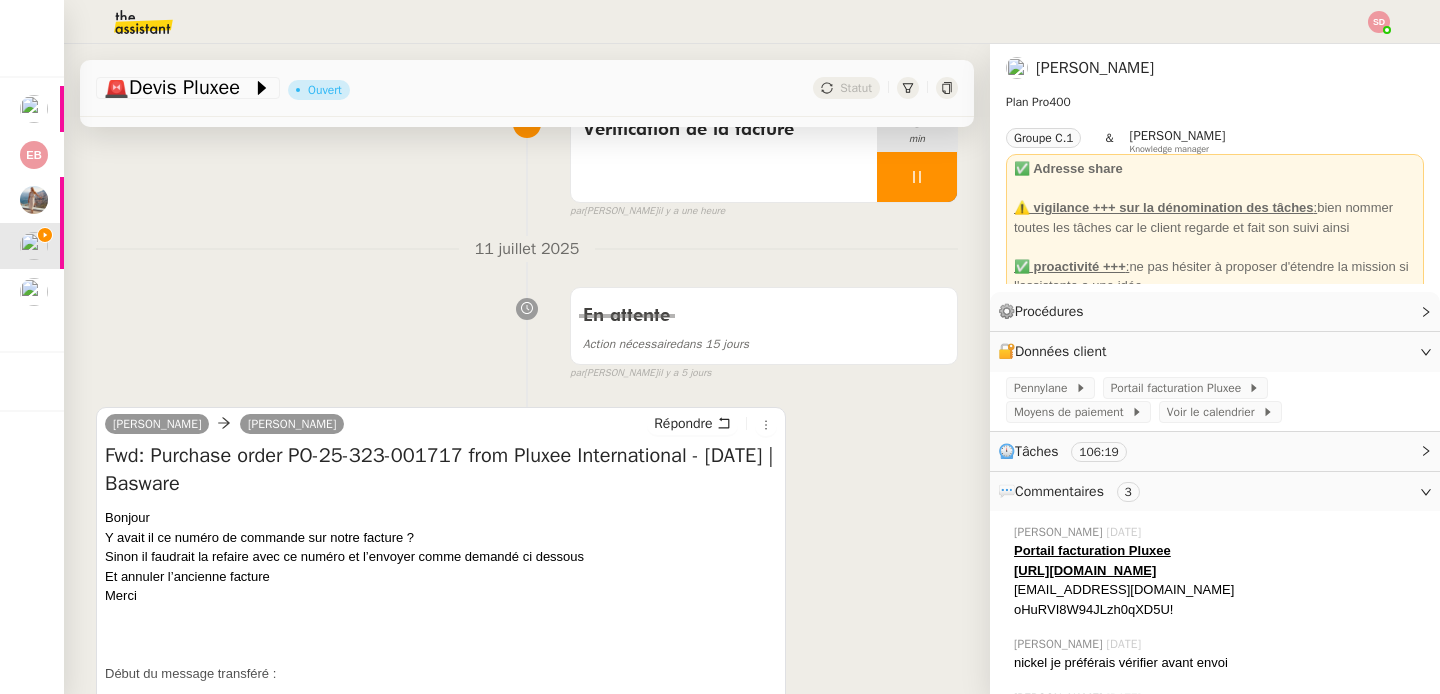 click on "[PERSON_NAME]: Purchase order PO-25-323-001717 from Pluxee International - [DATE] | Basware
Bonjour  Y avait il ce numéro de commande sur notre facture ? Sinon il faudrait la refaire avec ce numéro et l’envoyer comme demandé ci dessous  Et annuler l’ancienne facture  Merci  Début du message transféré :
•••
De:  Basware P2P <[EMAIL_ADDRESS][DOMAIN_NAME]> Date:  [DATE] 20:43:28 UTC+2 À:  [EMAIL_ADDRESS][DOMAIN_NAME] Objet:   Purchase order PO-25-323-001717 from Pluxee International - [DATE] | Basware
•••
﻿You will find attached the PO number that should be added to your invoices. This email is sent to you for information purposes and has no legal value. No rights can be derived from it. Any legal relationship is only established after the formalization of a contract signed by you and Pluxee. Best regards," at bounding box center [527, 617] 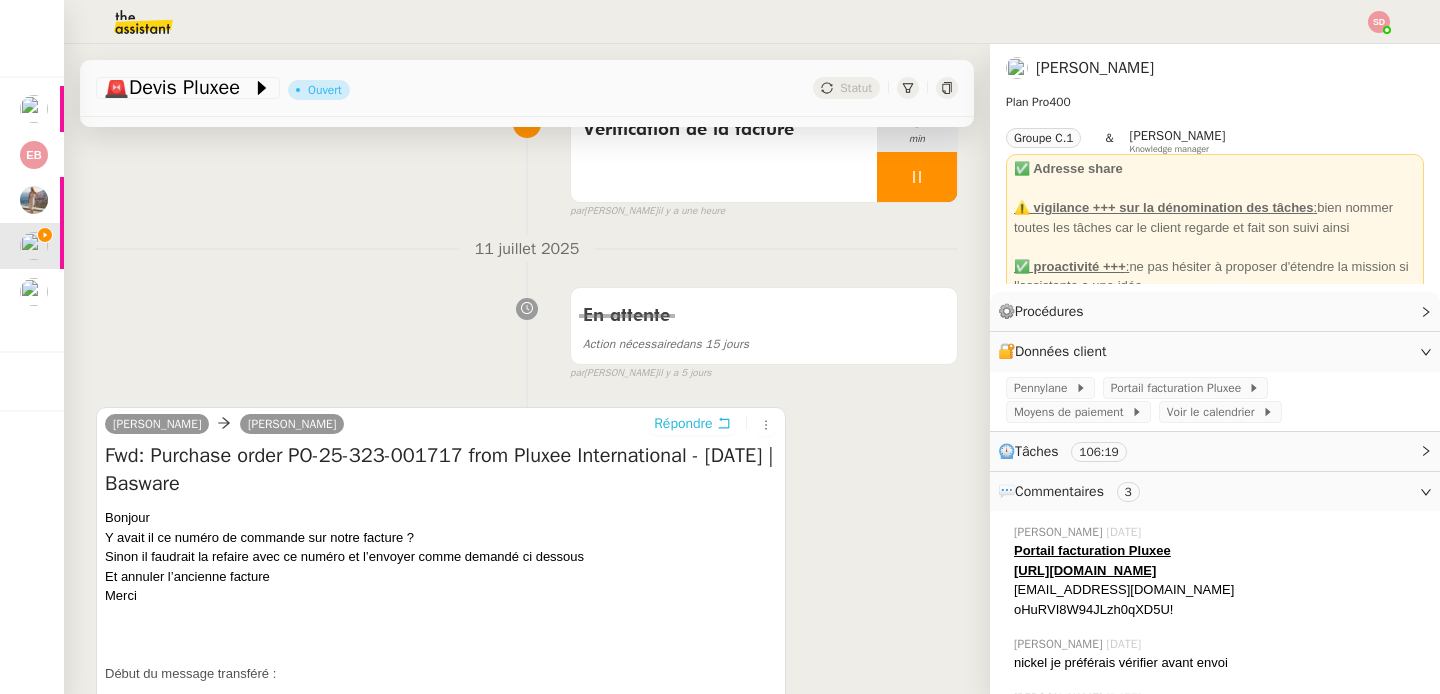 click on "Répondre" at bounding box center [683, 424] 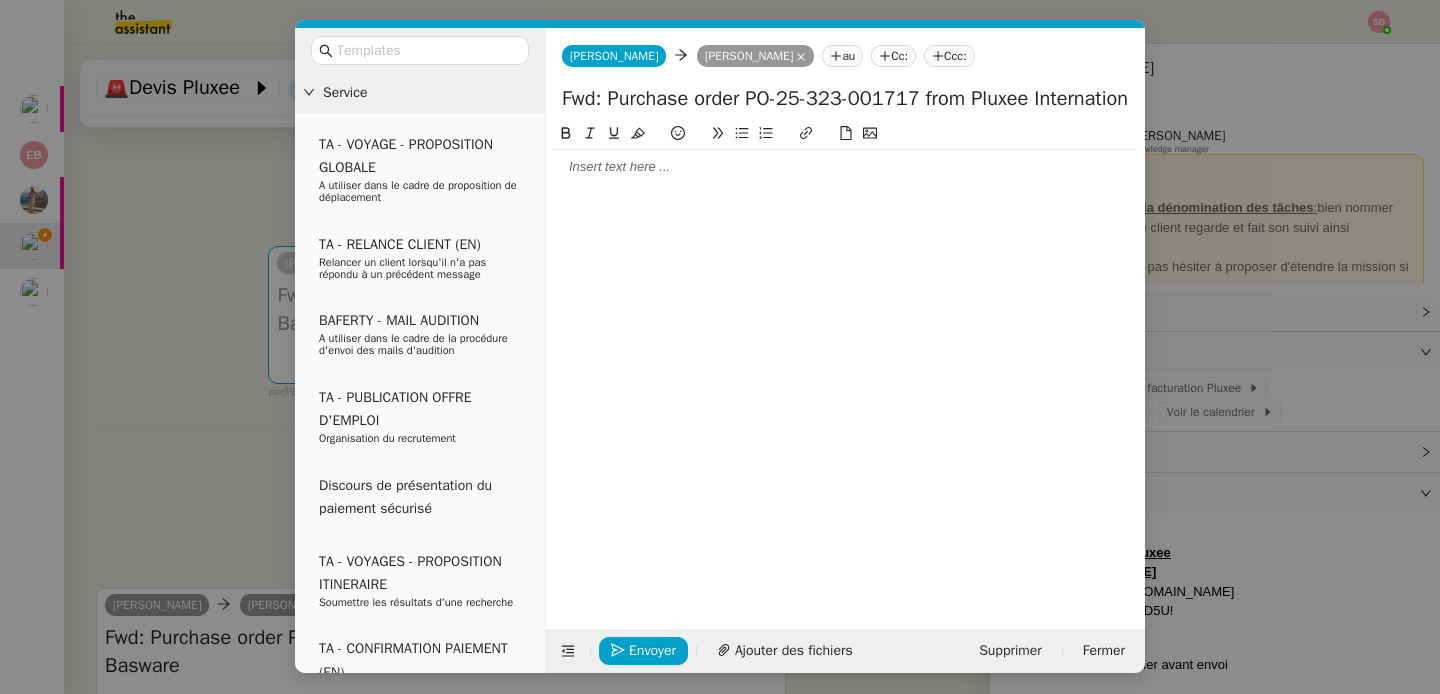 click on "Service TA - VOYAGE - PROPOSITION GLOBALE    A utiliser dans le cadre de proposition de déplacement TA - RELANCE CLIENT (EN)    Relancer un client lorsqu'il n'a pas répondu à un précédent message BAFERTY - MAIL AUDITION    A utiliser dans le cadre de la procédure d'envoi des mails d'audition TA - PUBLICATION OFFRE D'EMPLOI     Organisation du recrutement Discours de présentation du paiement sécurisé    TA - VOYAGES - PROPOSITION ITINERAIRE    Soumettre les résultats d'une recherche TA - CONFIRMATION PAIEMENT (EN)    Confirmer avec le client de modèle de transaction - Attention Plan Pro nécessaire. TA - COURRIER EXPEDIE (recommandé)    A utiliser dans le cadre de l'envoi d'un courrier recommandé TA - PARTAGE DE CALENDRIER (EN)    A utiliser pour demander au client de partager son calendrier afin de faciliter l'accès et la gestion PSPI - Appel de fonds MJL    A utiliser dans le cadre de la procédure d'appel de fonds MJL TA - RELANCE CLIENT    TA - AR PROCEDURES        21 YIELD" at bounding box center [720, 347] 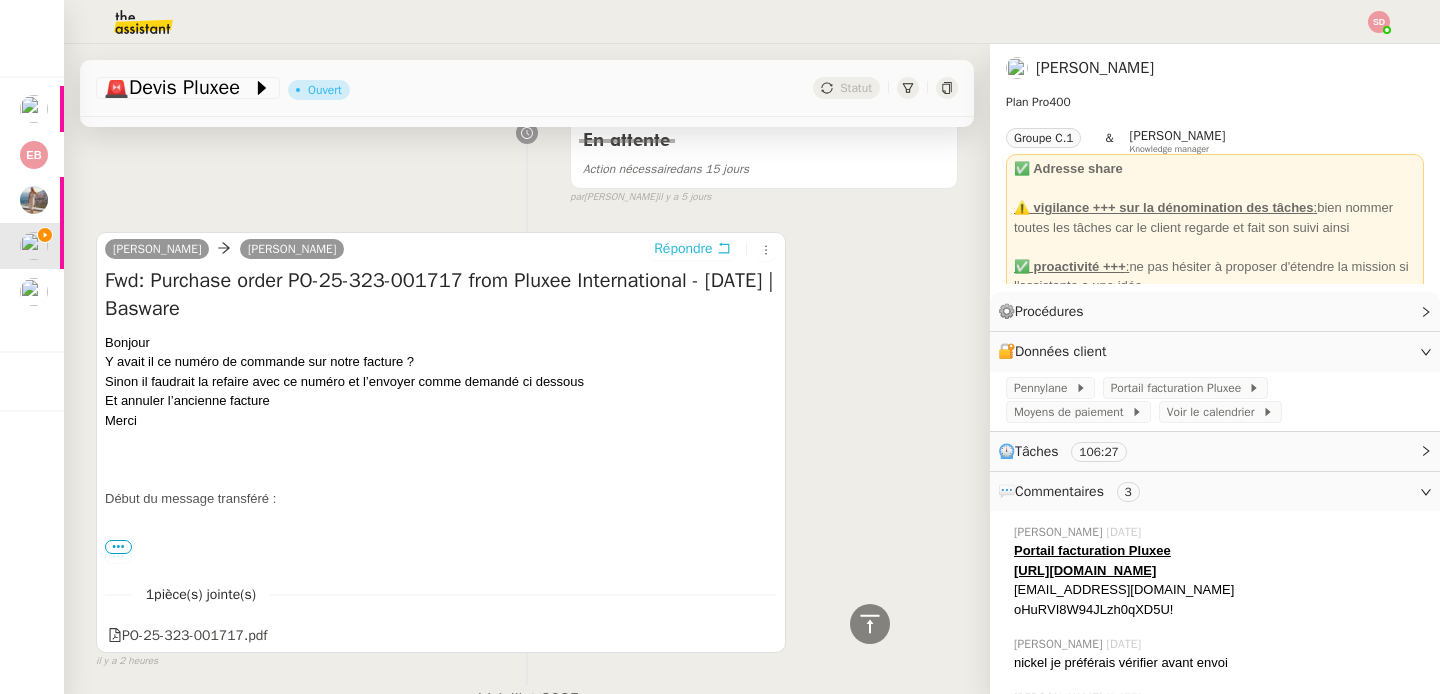 scroll, scrollTop: 119, scrollLeft: 0, axis: vertical 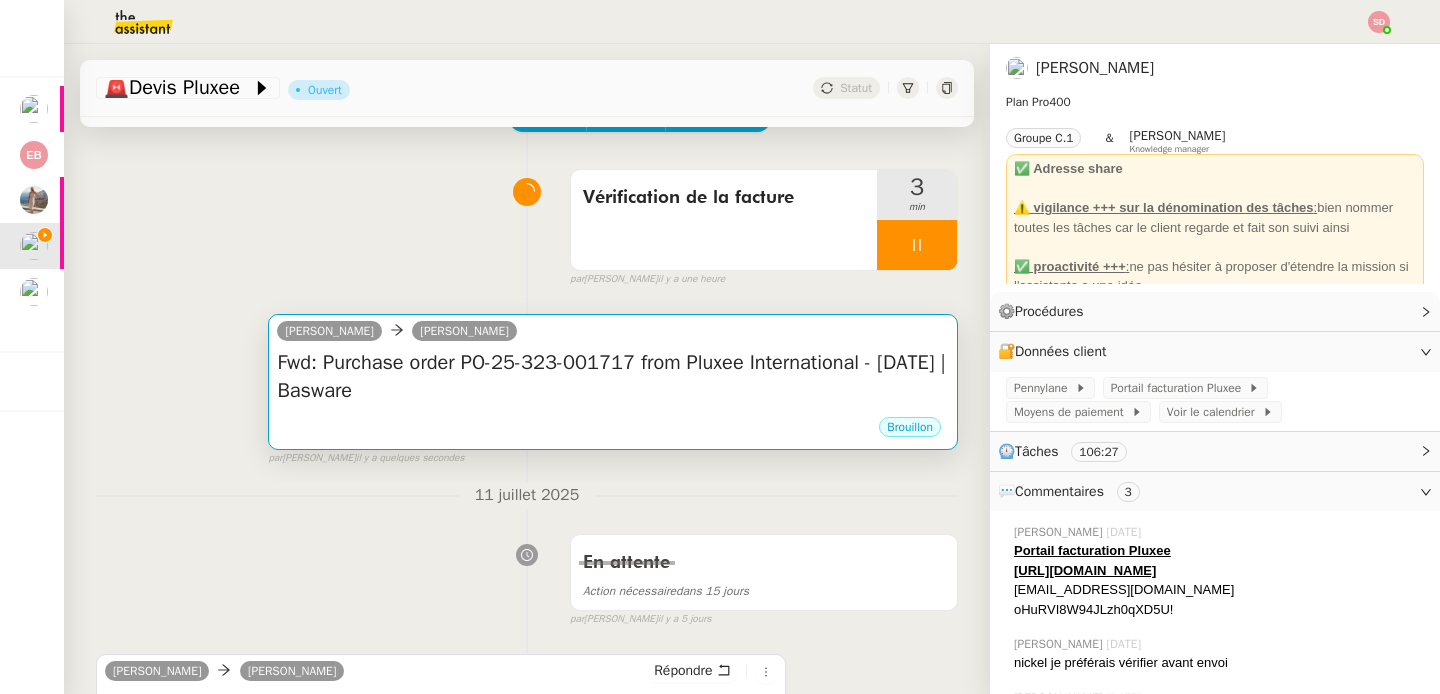 click on "Fwd: Purchase order PO-25-323-001717 from Pluxee International - [DATE] | Basware" at bounding box center (613, 377) 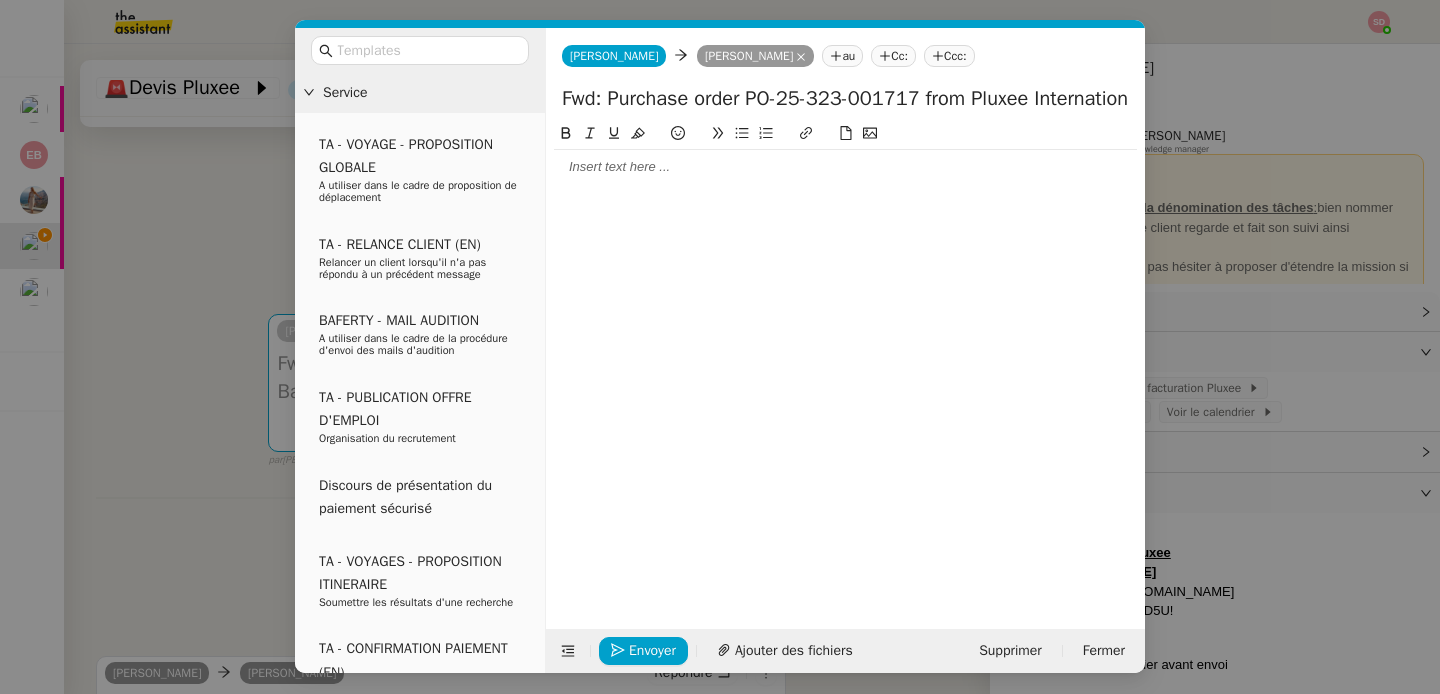 click 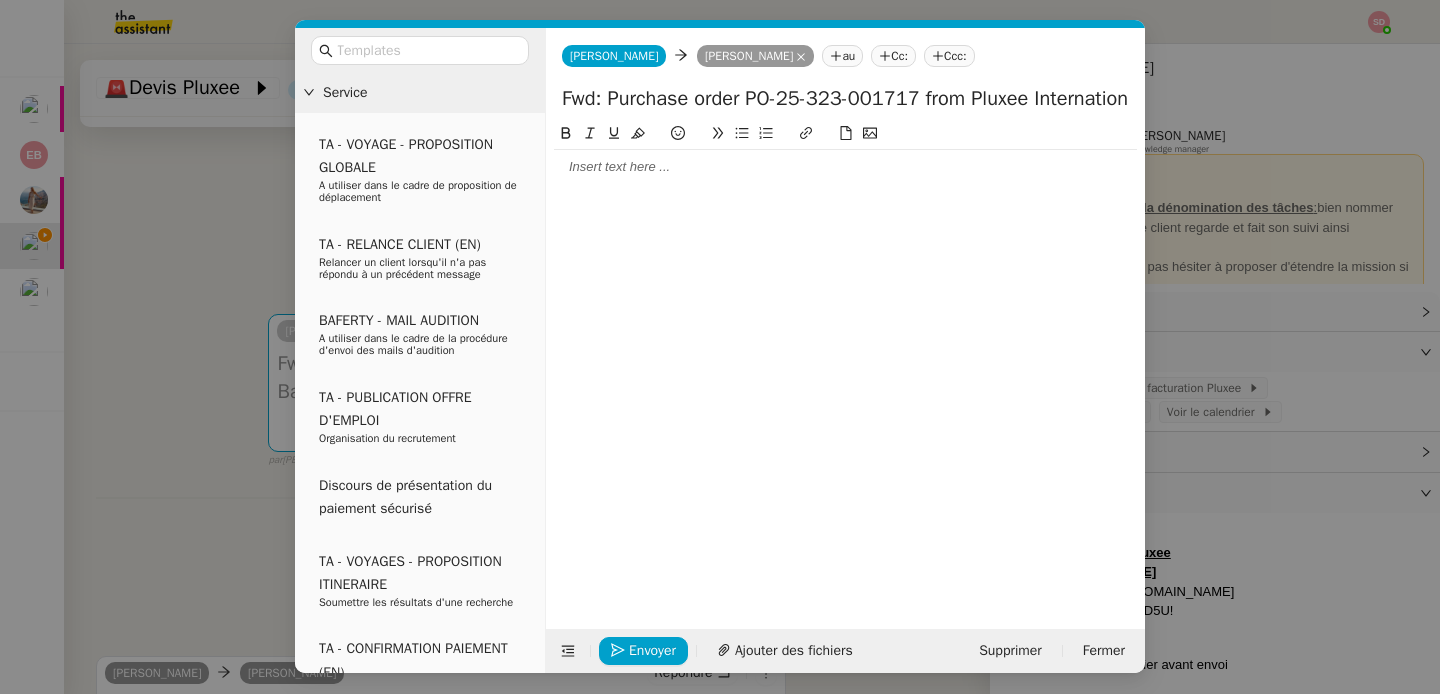 type 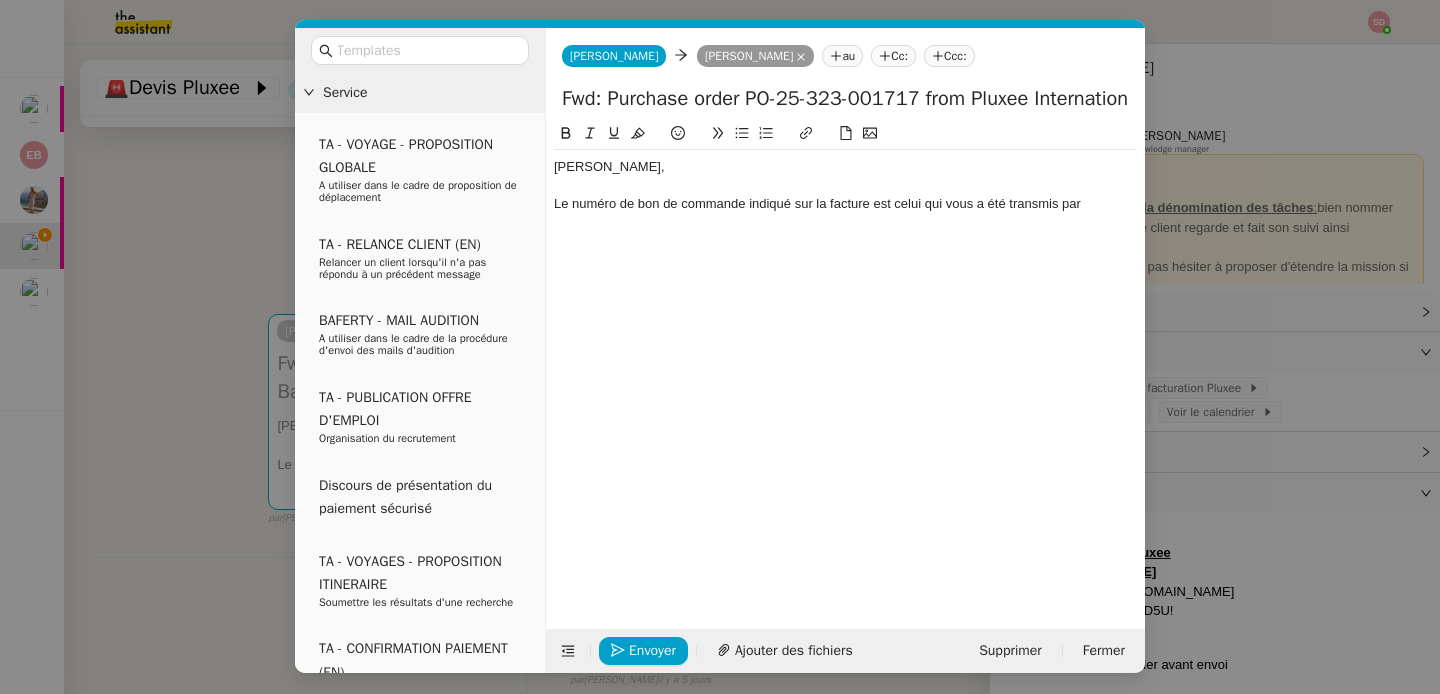scroll, scrollTop: 0, scrollLeft: 0, axis: both 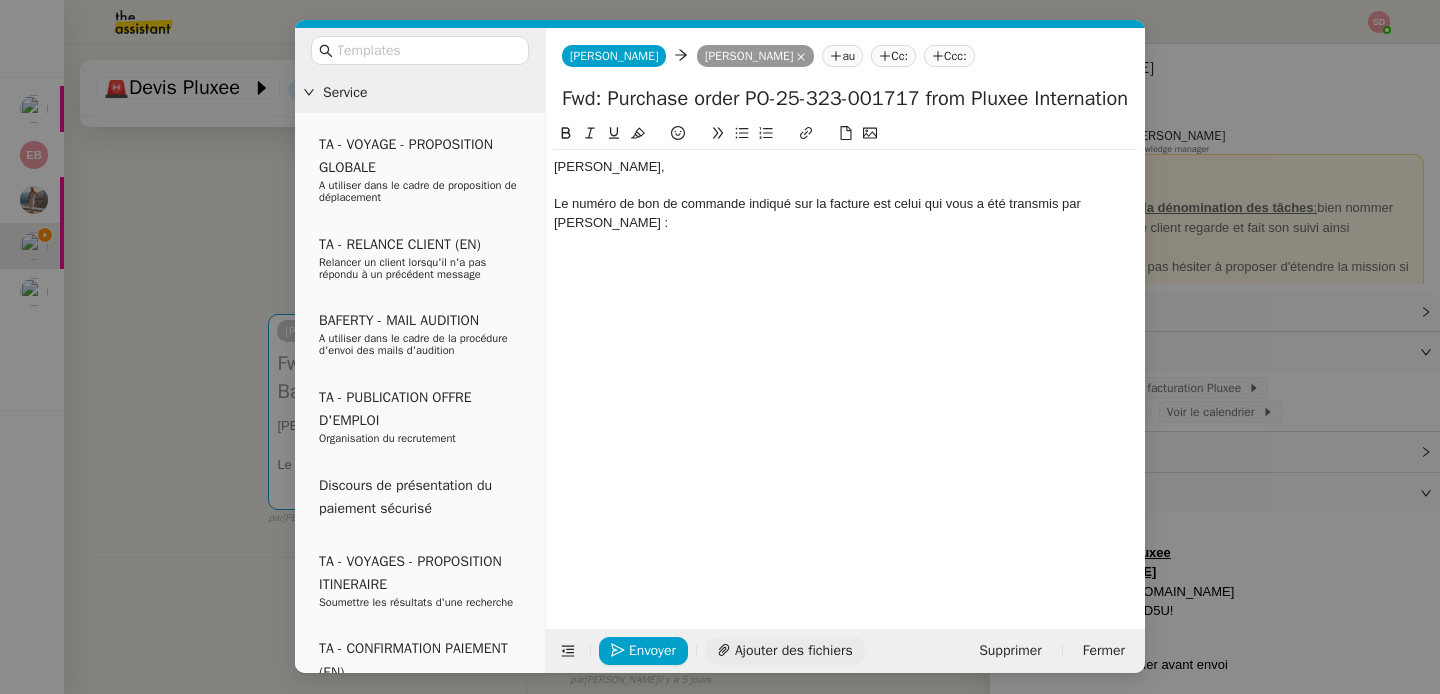 click on "Ajouter des fichiers" 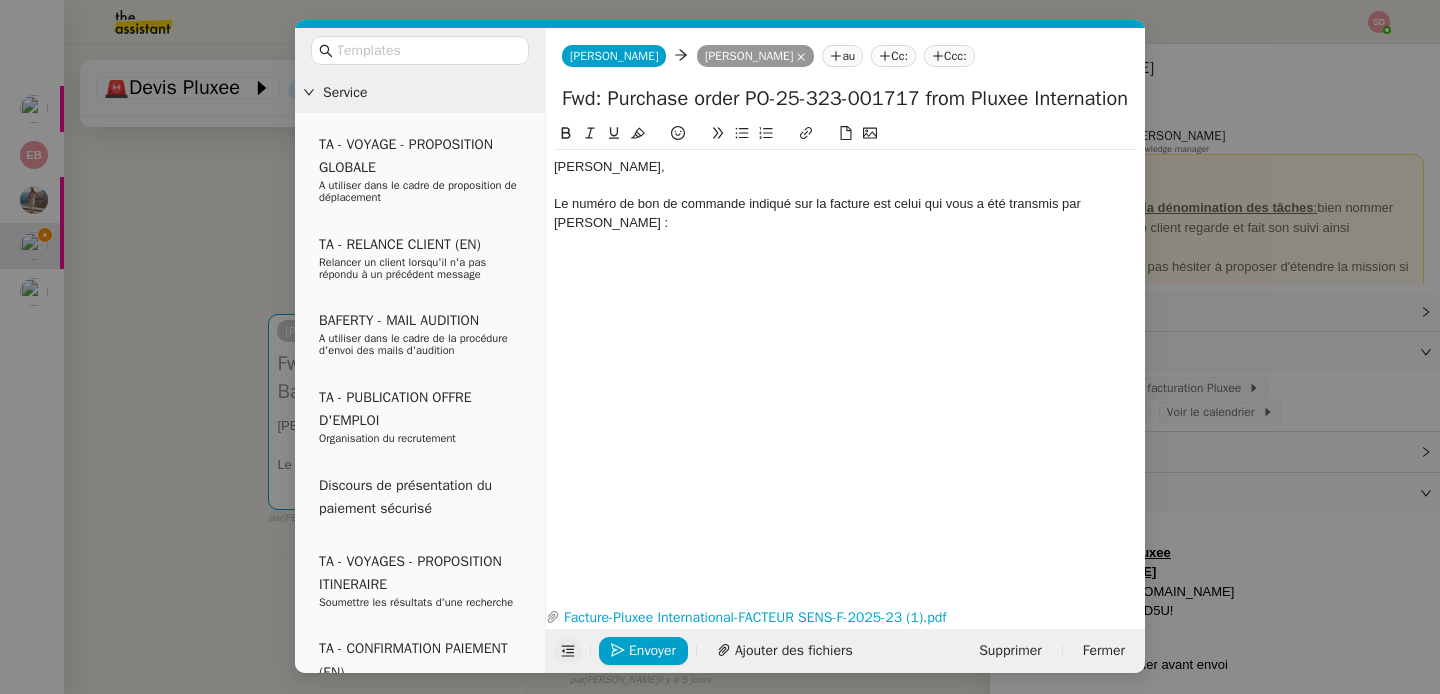 click 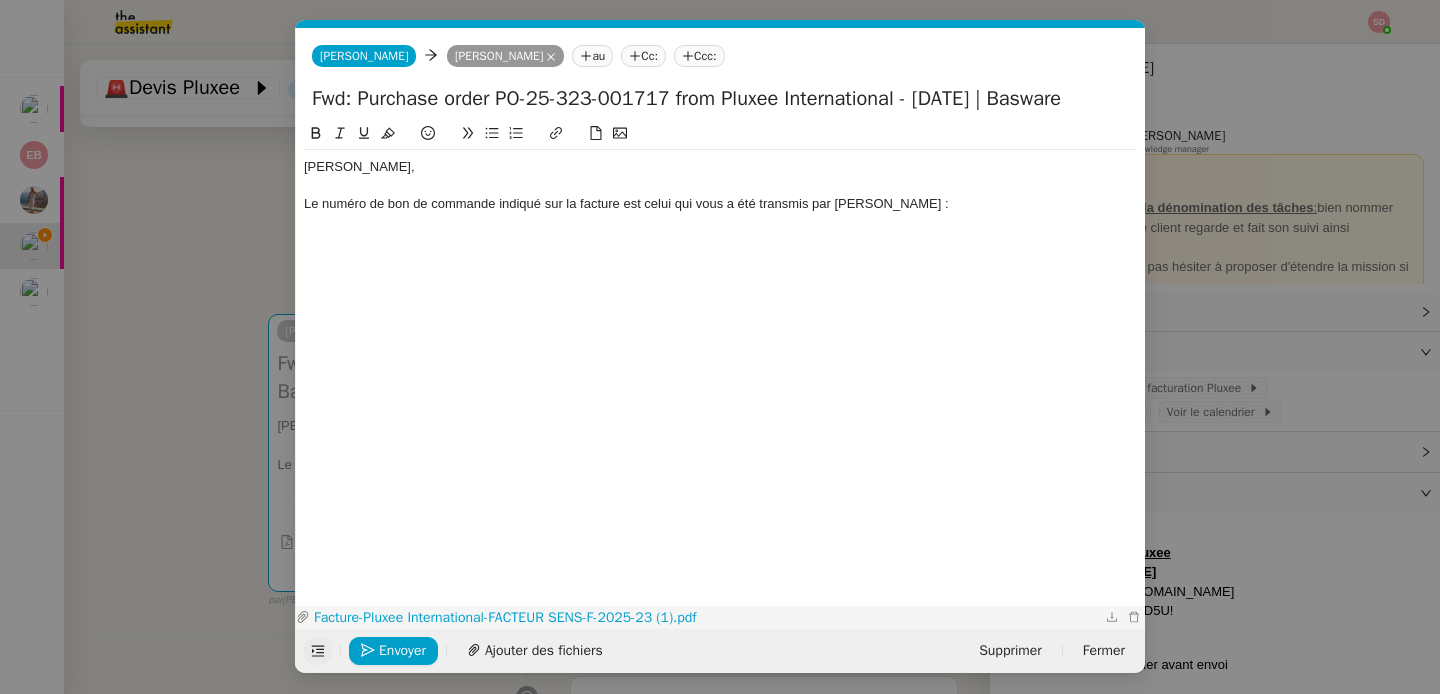 click on "Facture-Pluxee International-FACTEUR SENS-F-2025-23 (1).pdf" 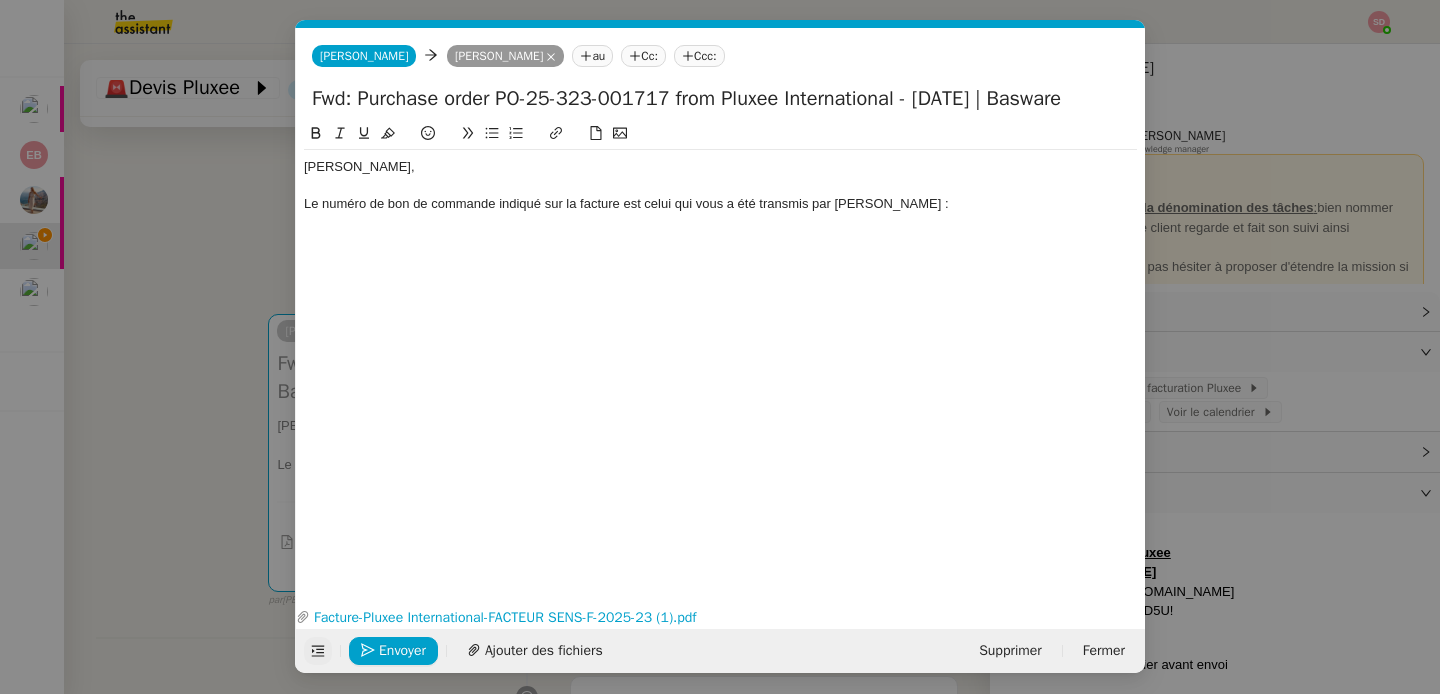 click on "Le numéro de bon de commande indiqué sur la facture est celui qui vous a été transmis par [PERSON_NAME] :" 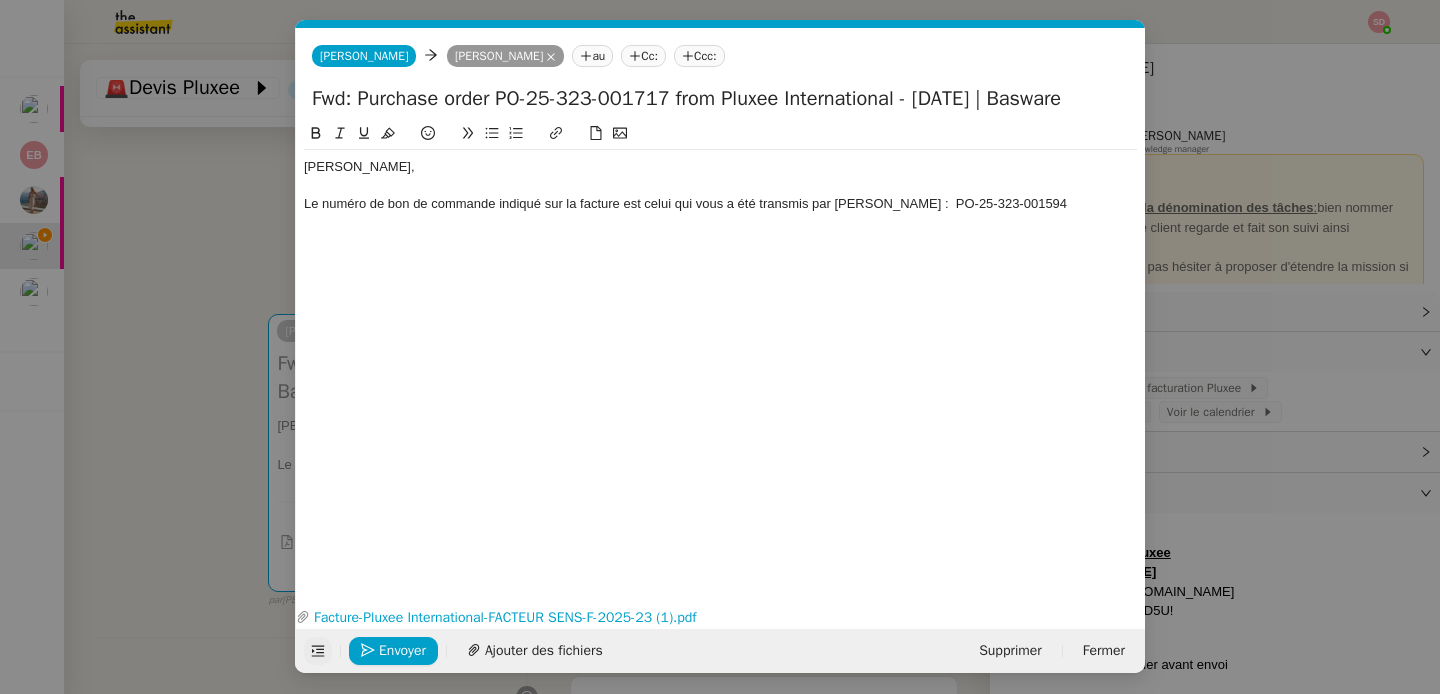 scroll, scrollTop: 0, scrollLeft: 0, axis: both 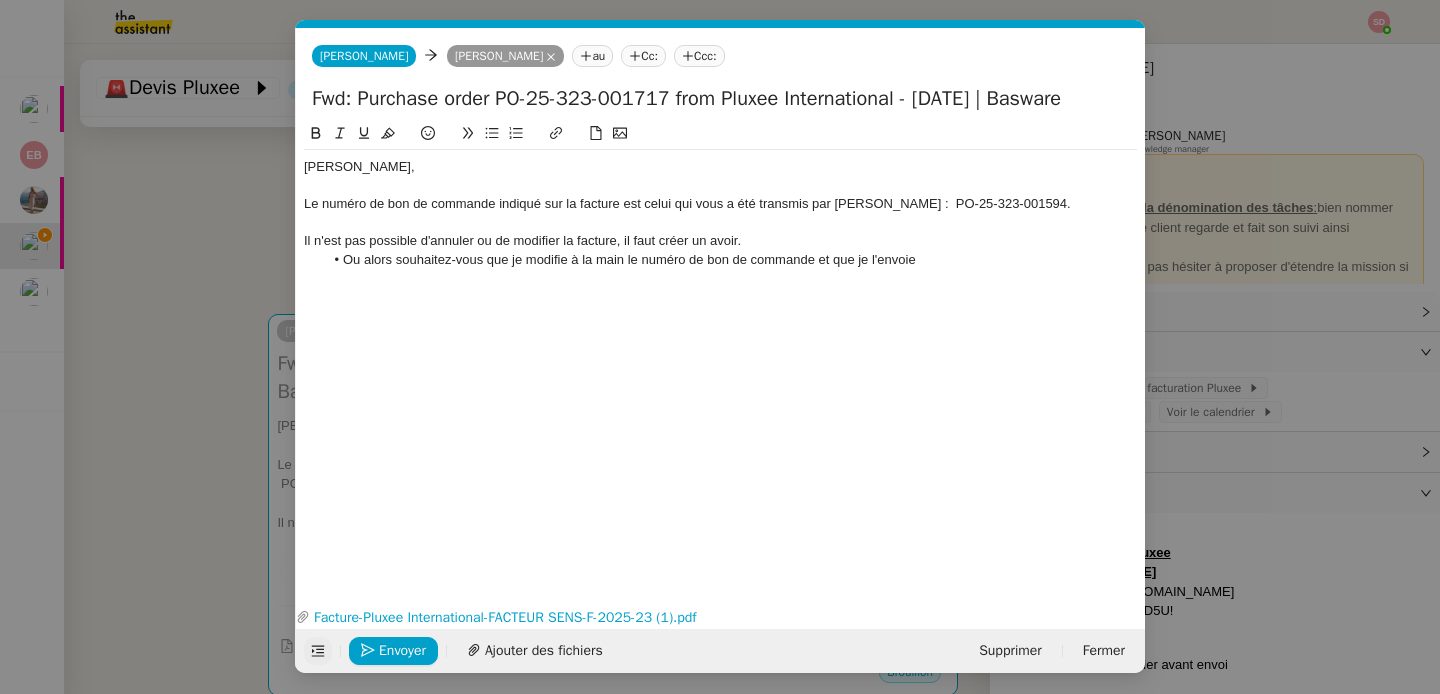 click on "Ou alors souhaitez-vous que je modifie à la main le numéro de bon de commande et que je l'envoie" 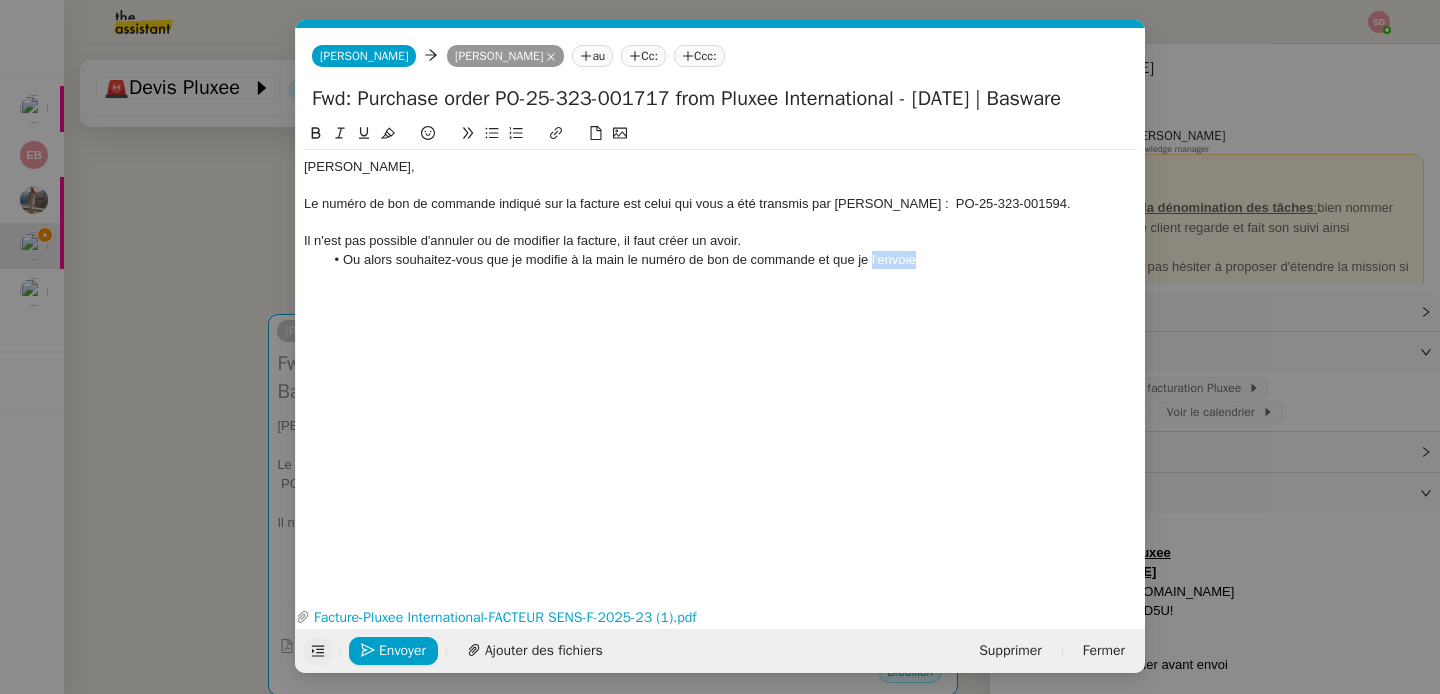 click on "Ou alors souhaitez-vous que je modifie à la main le numéro de bon de commande et que je l'envoie" 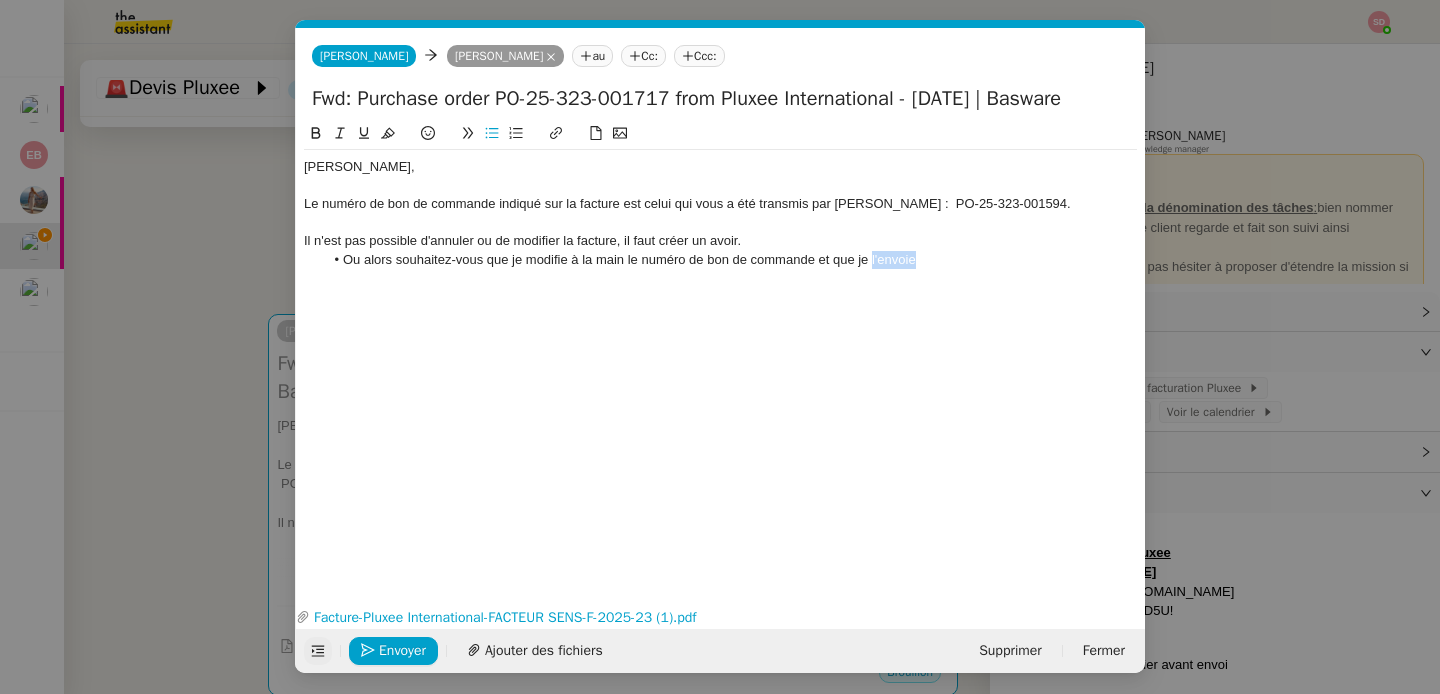 click on "Ou alors souhaitez-vous que je modifie à la main le numéro de bon de commande et que je l'envoie" 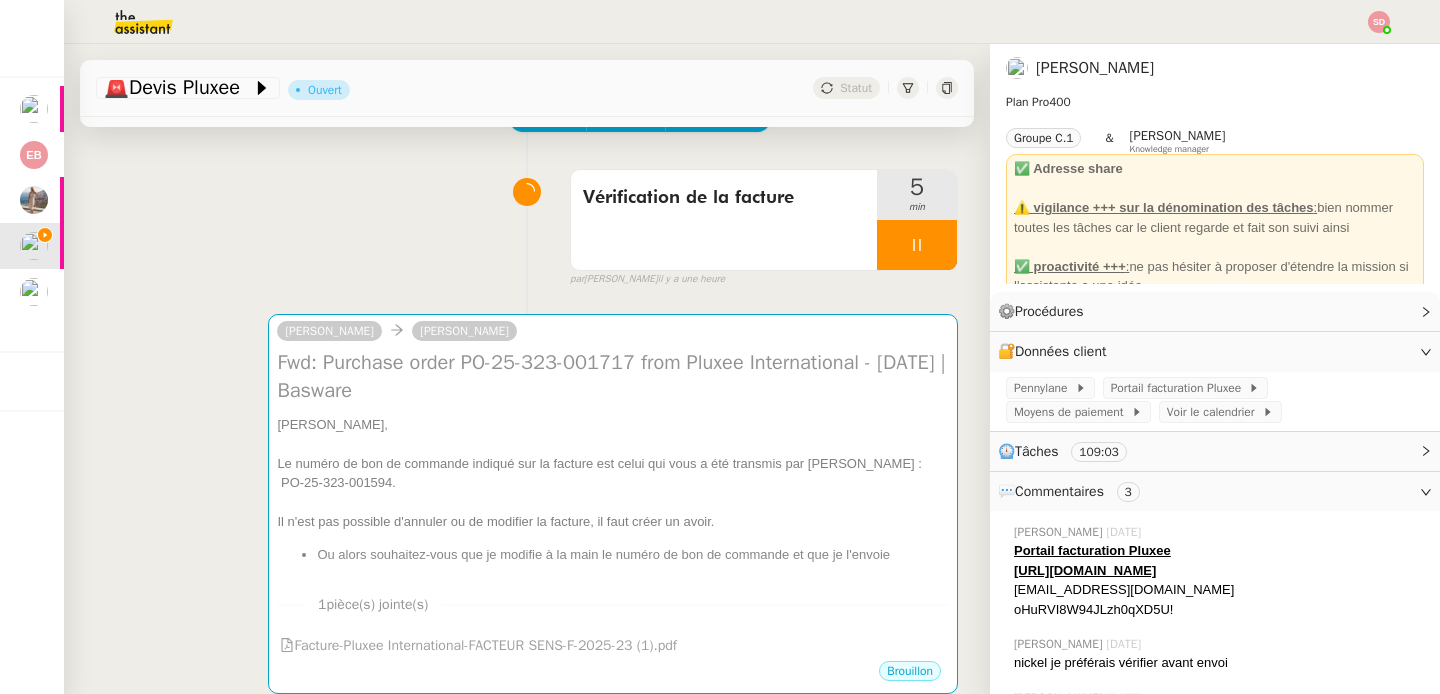 click 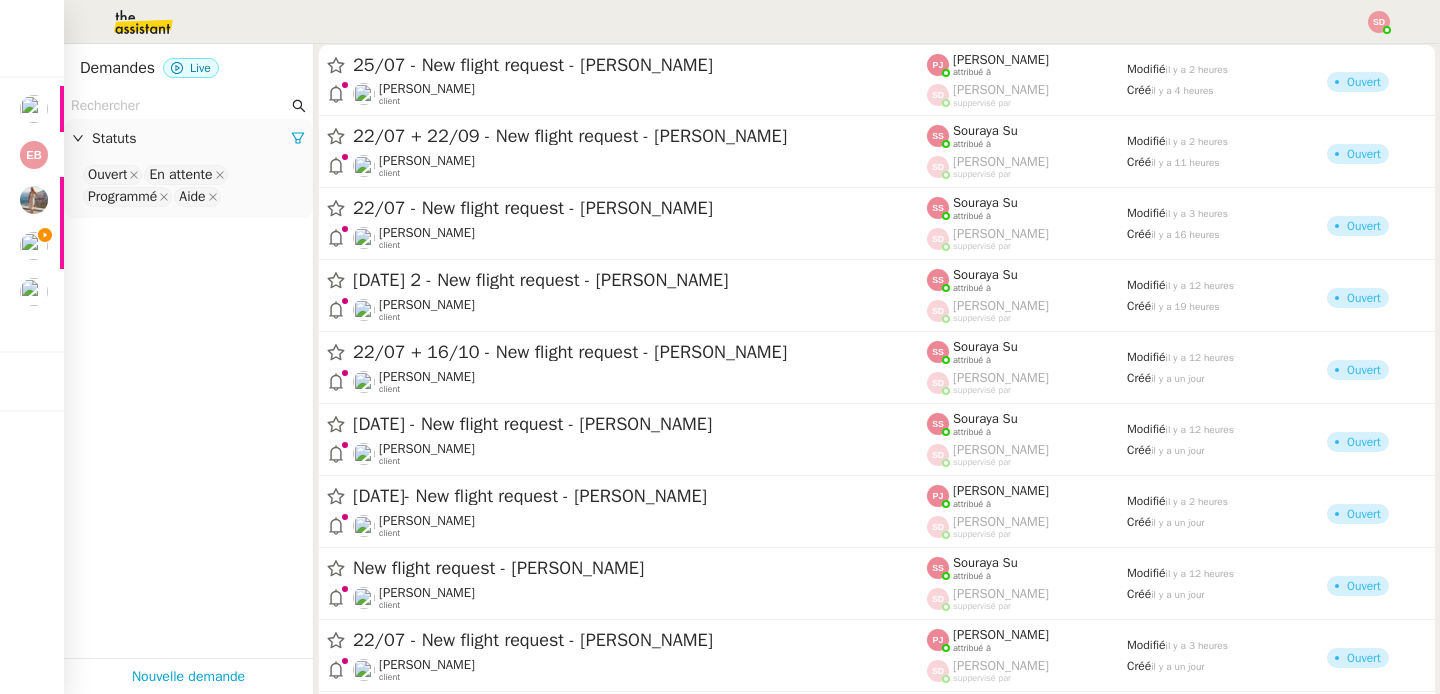 click 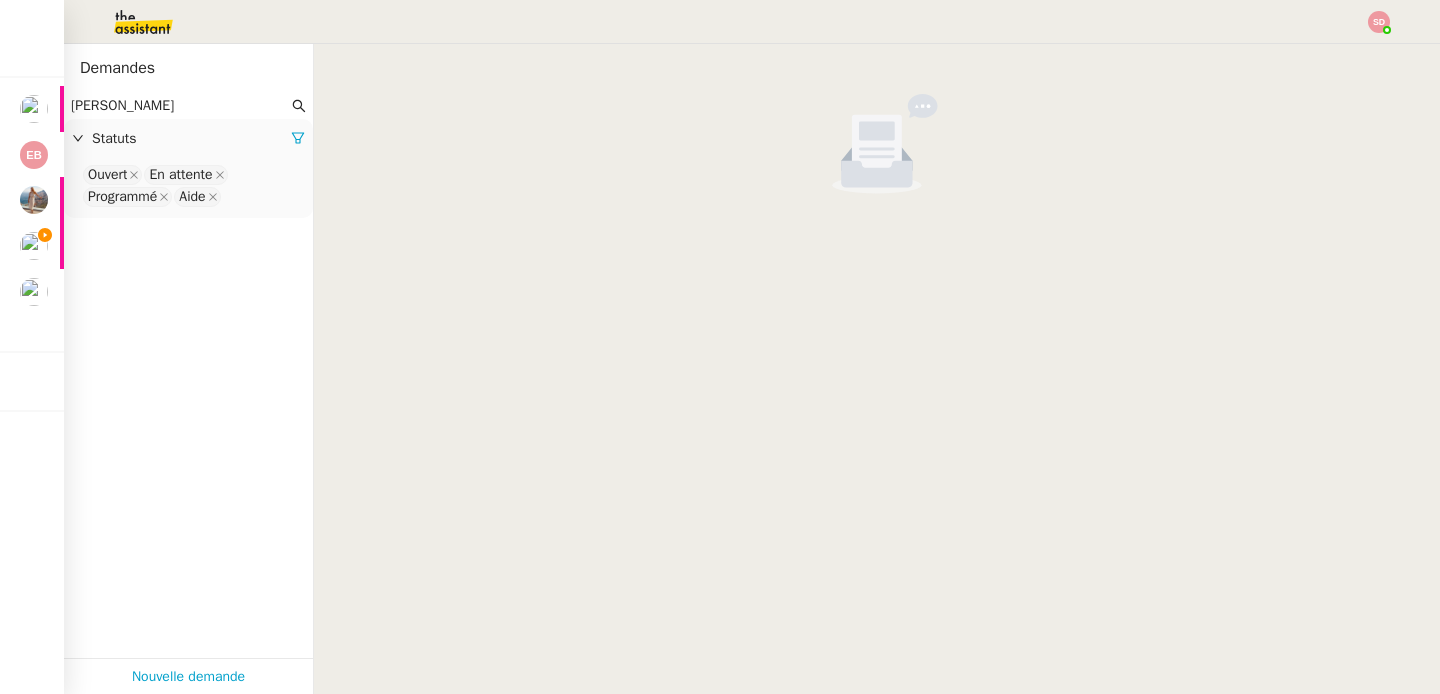 type on "[PERSON_NAME]" 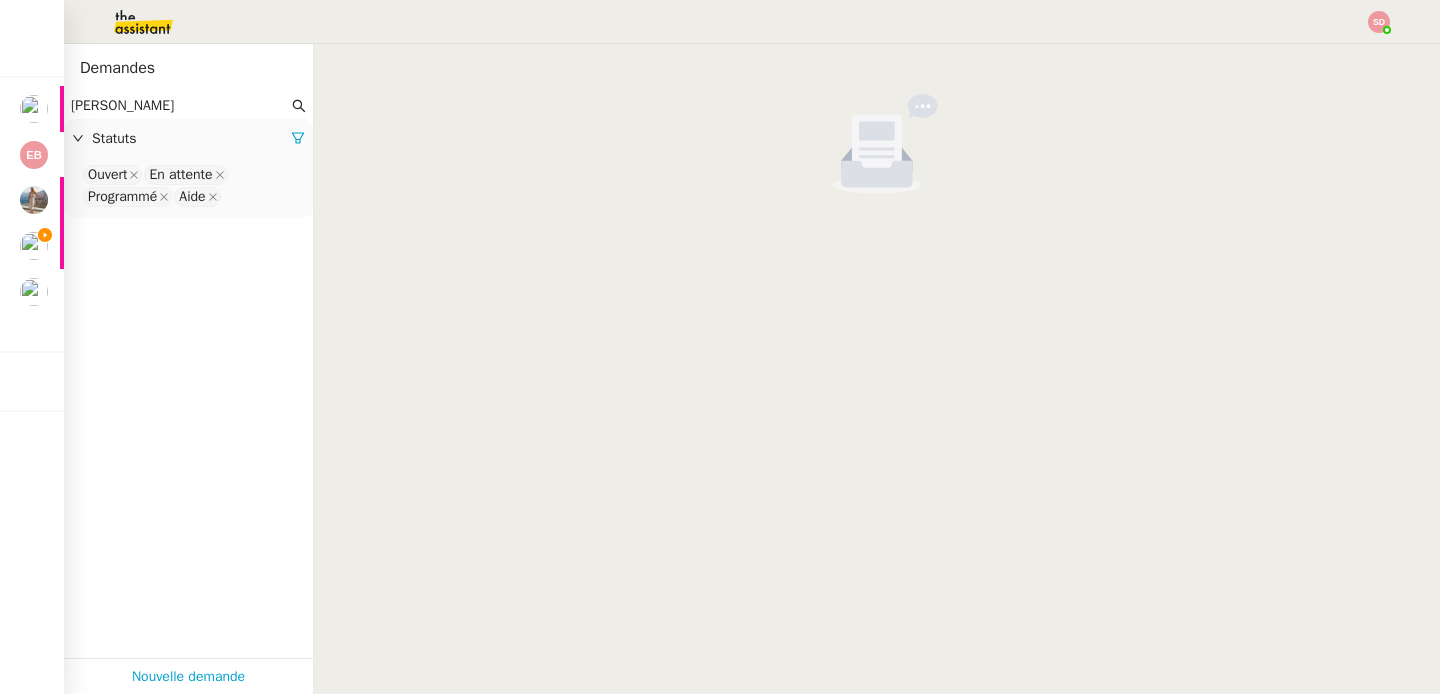 click on "Ouvert En attente Programmé Aide" 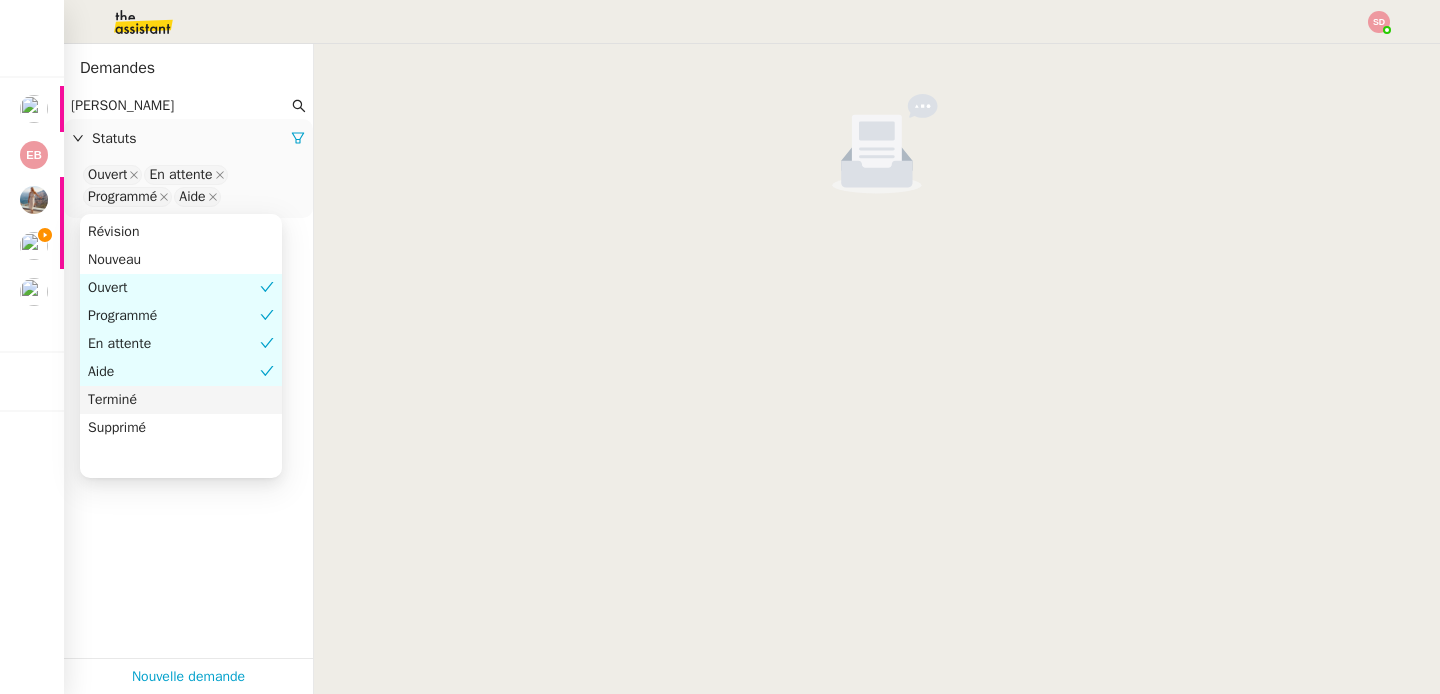 click on "Terminé" at bounding box center (181, 400) 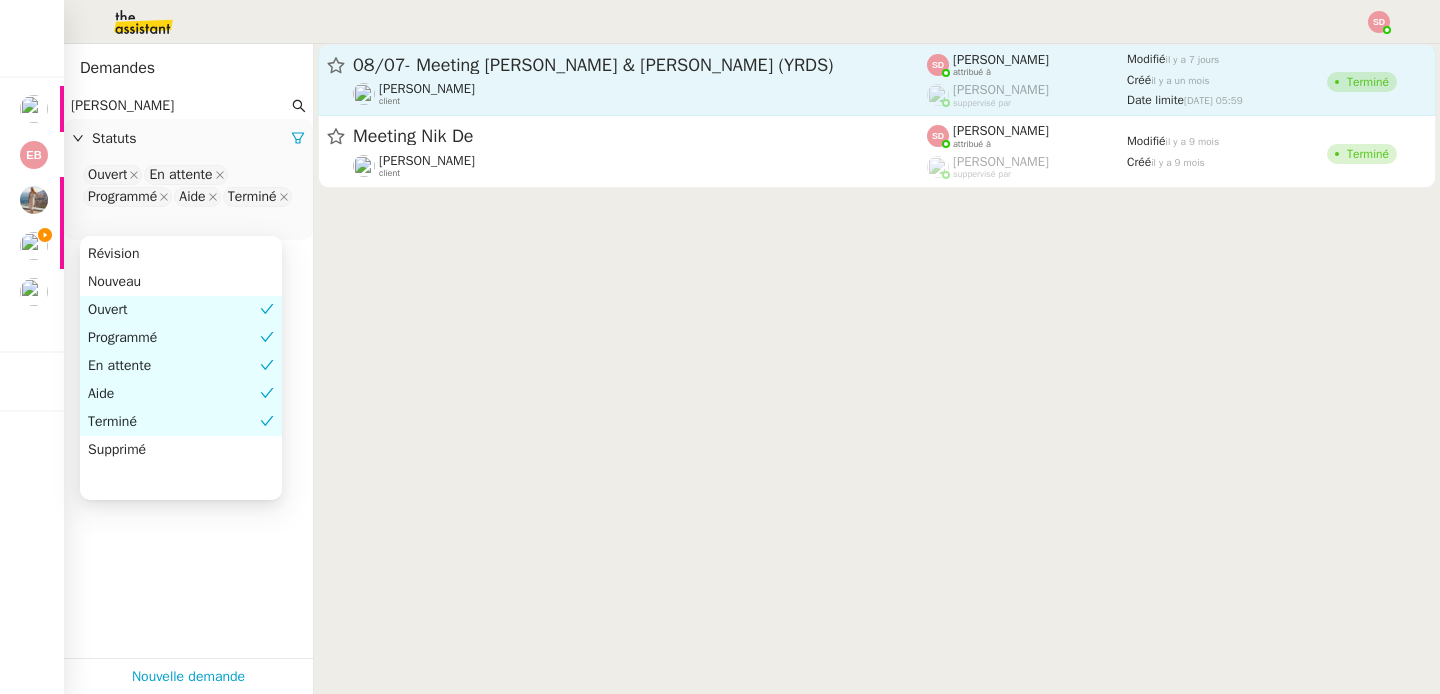 click on "08/07- Meeting  [PERSON_NAME] & [PERSON_NAME] (YRDS)" 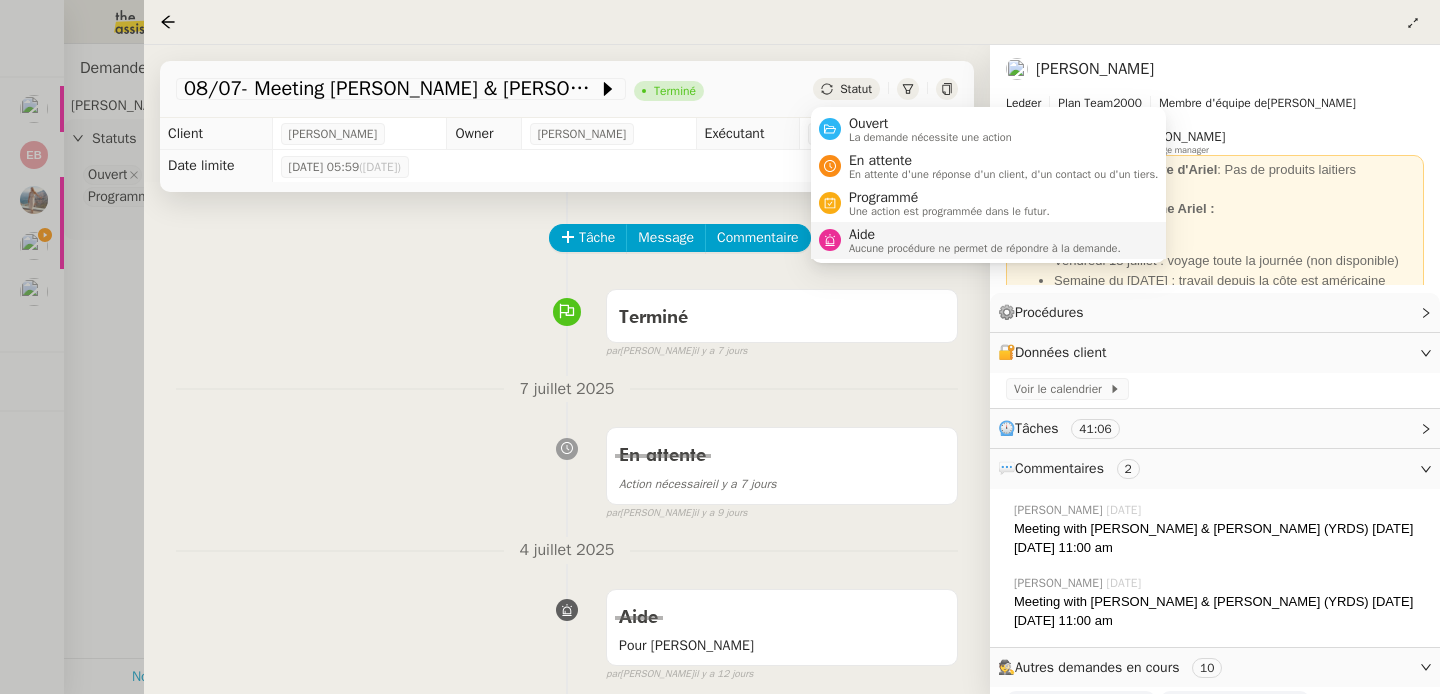 click on "Aide" at bounding box center [985, 235] 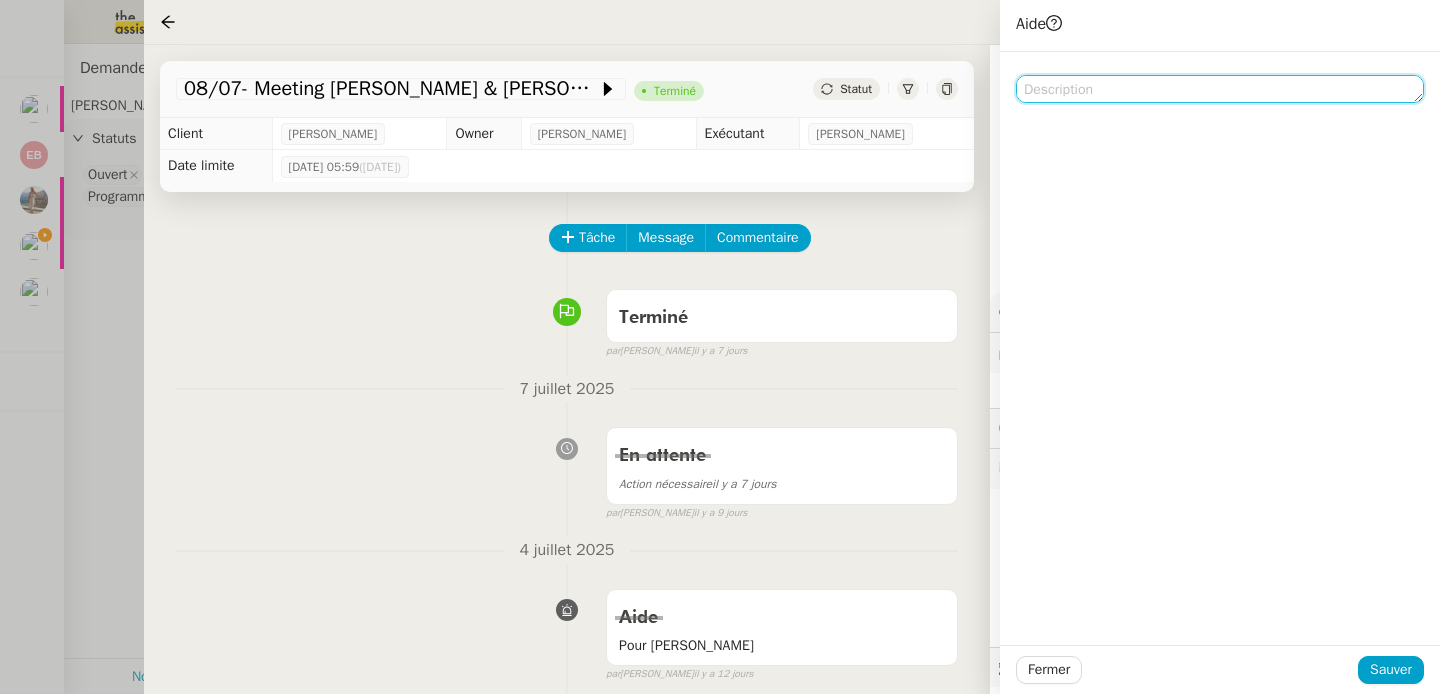 click 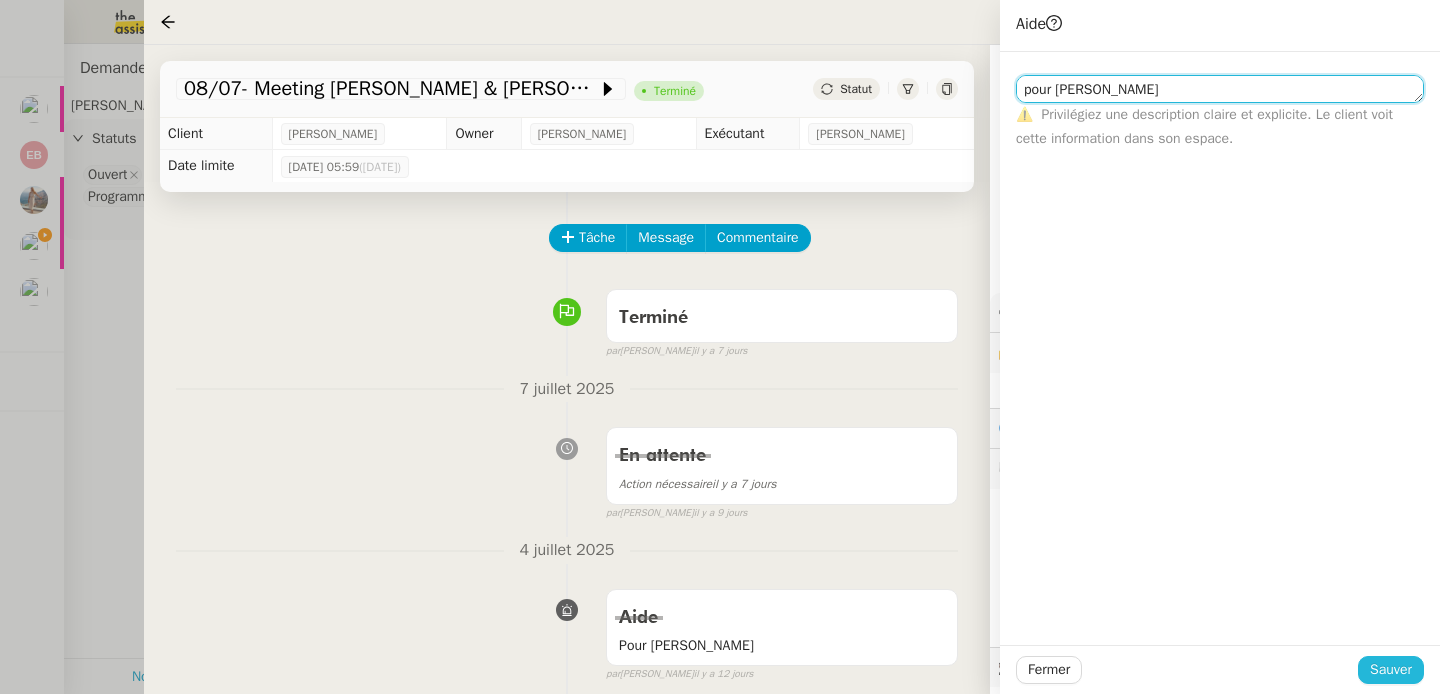 type on "pour [PERSON_NAME]" 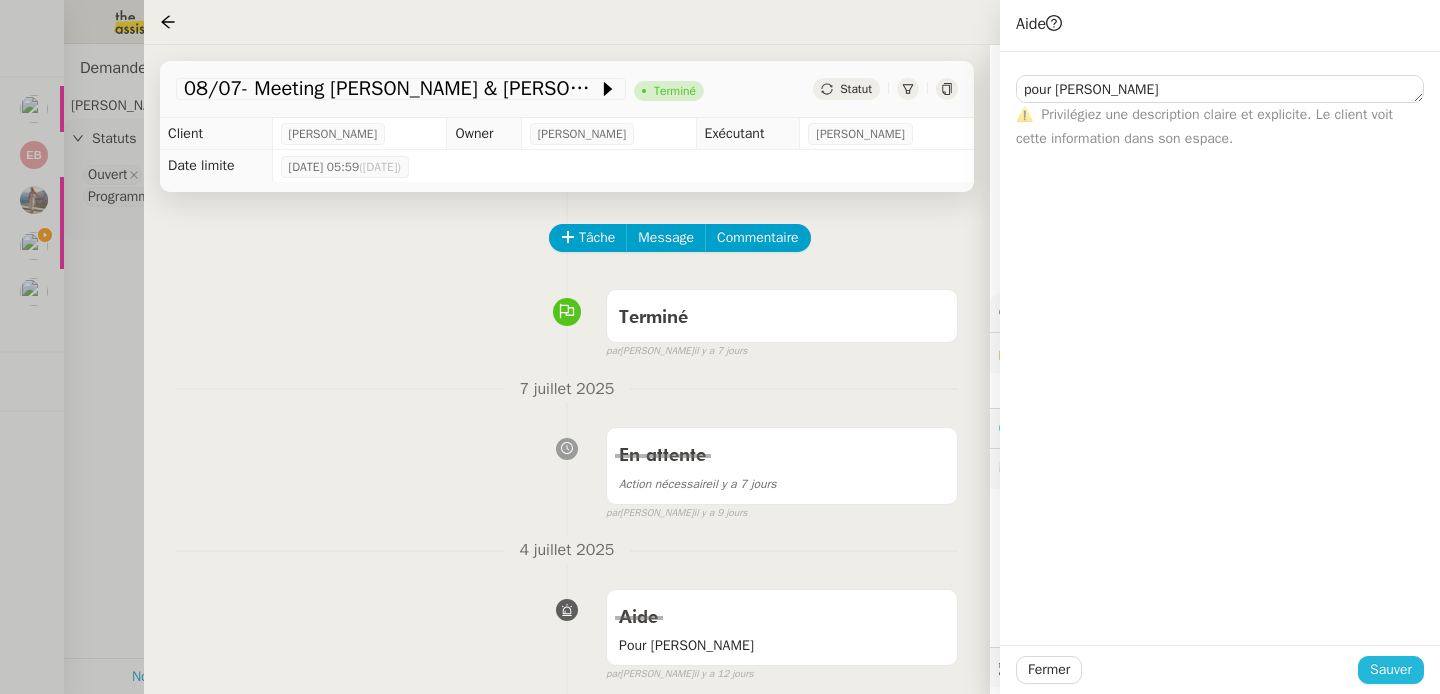click on "Sauver" 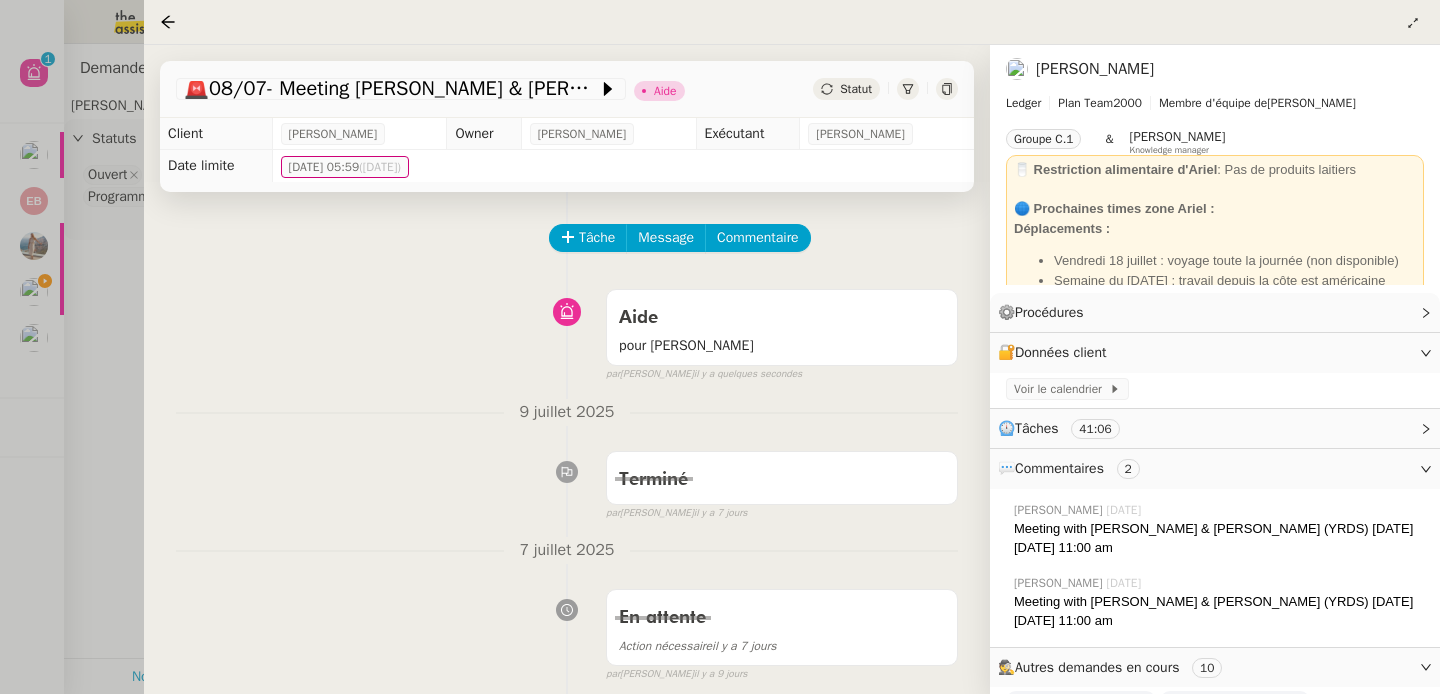 click at bounding box center [720, 347] 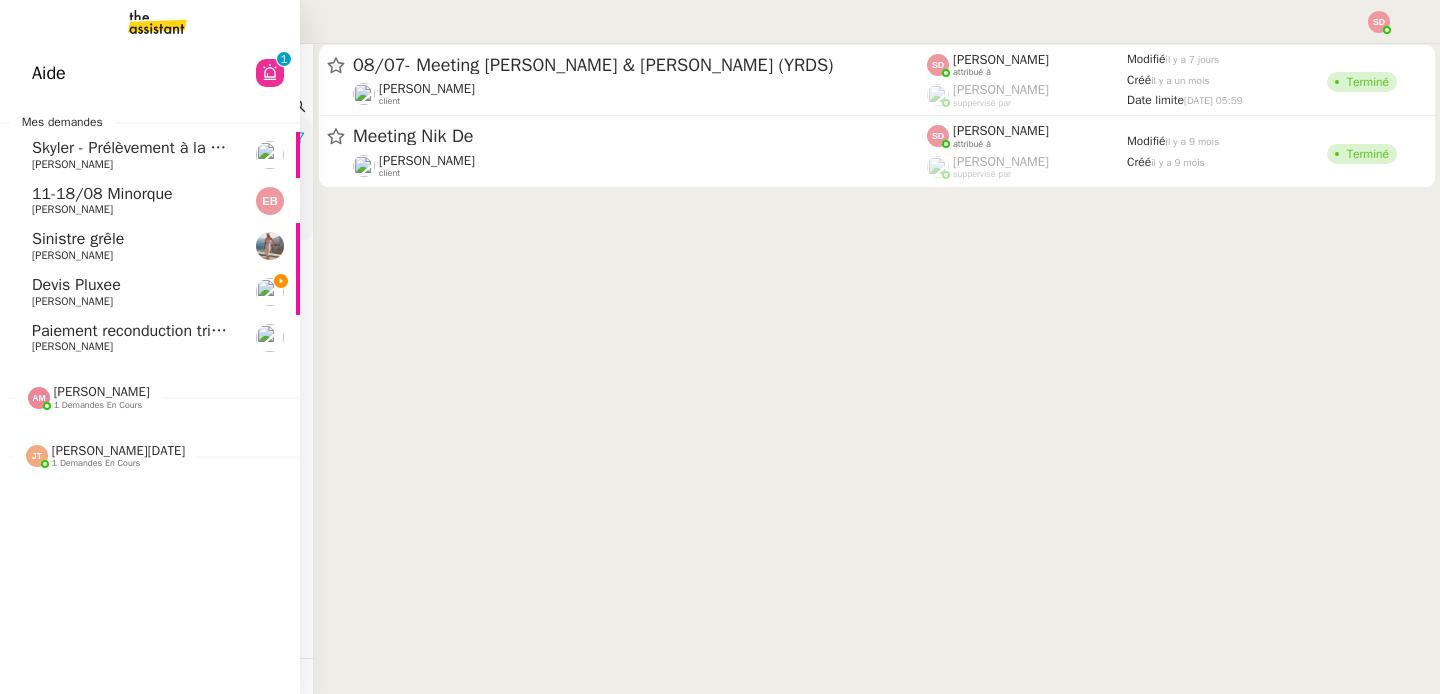 click on "Devis Pluxee" 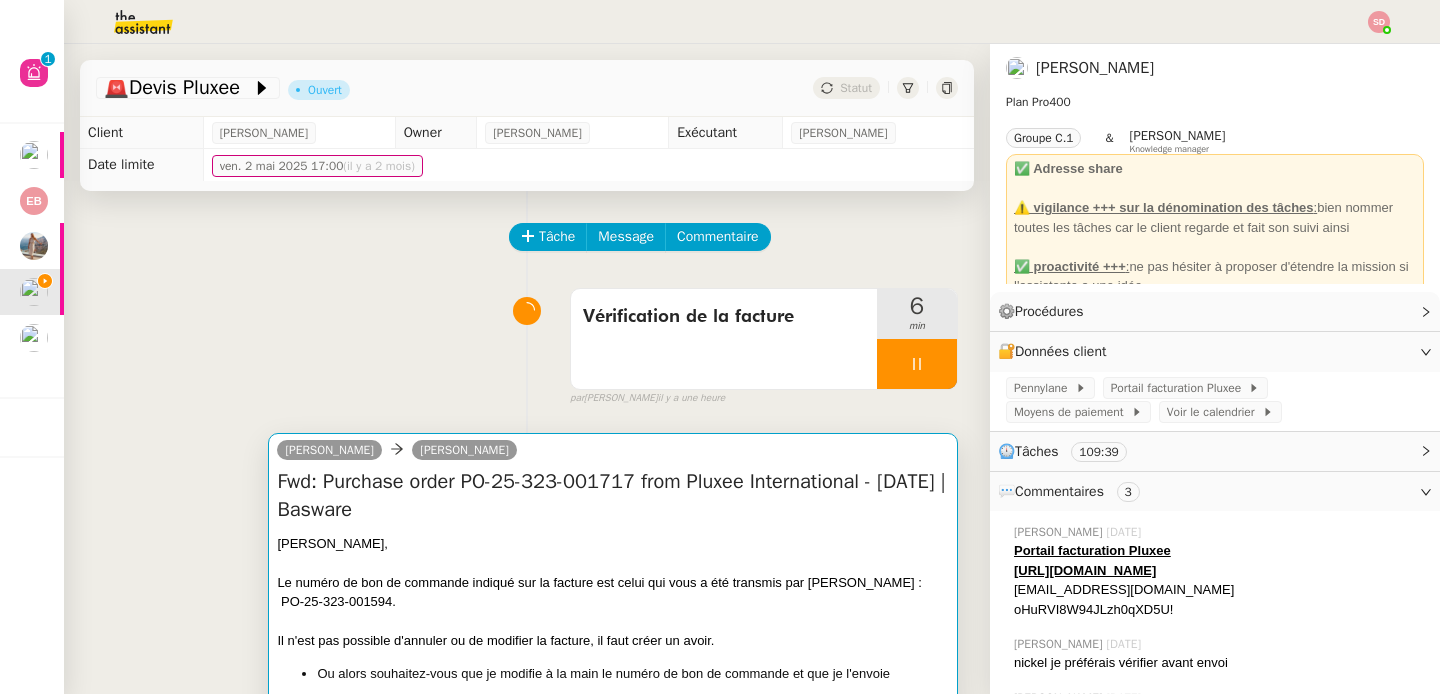 click on "[PERSON_NAME]," at bounding box center [613, 544] 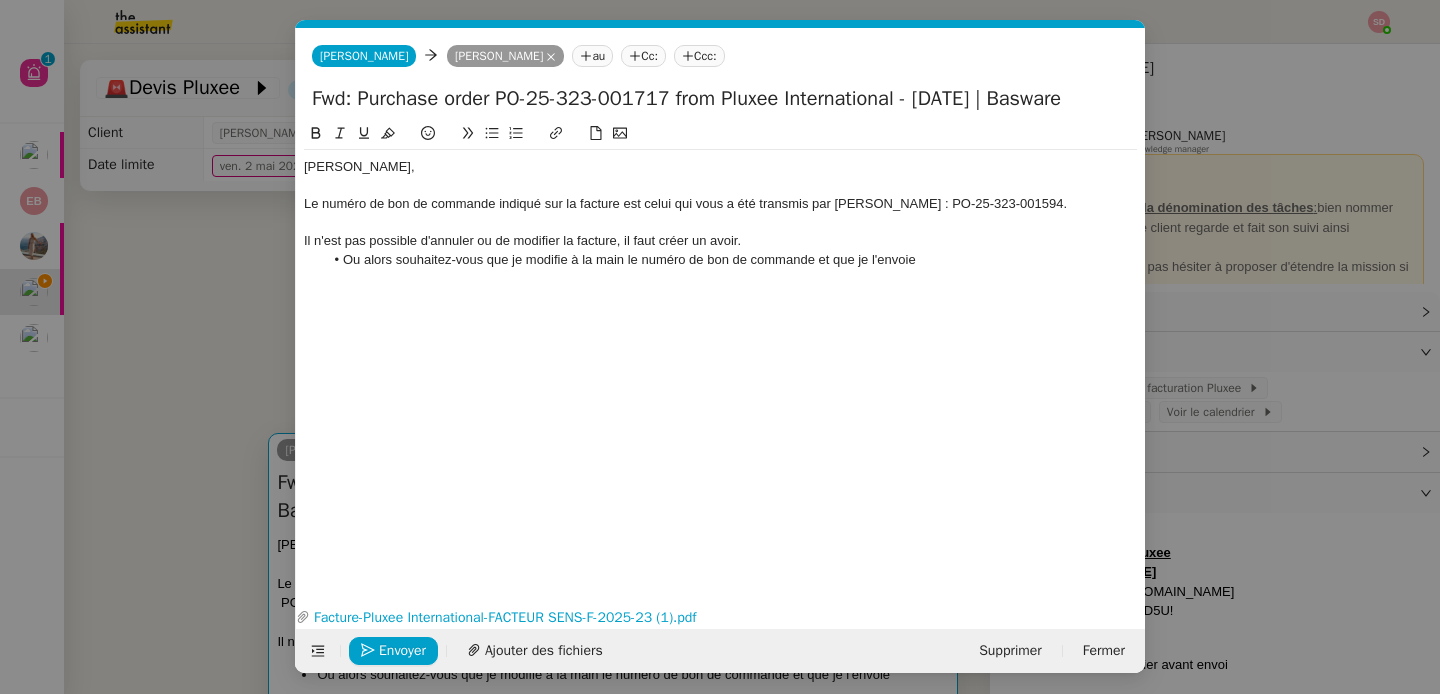 scroll, scrollTop: 0, scrollLeft: 42, axis: horizontal 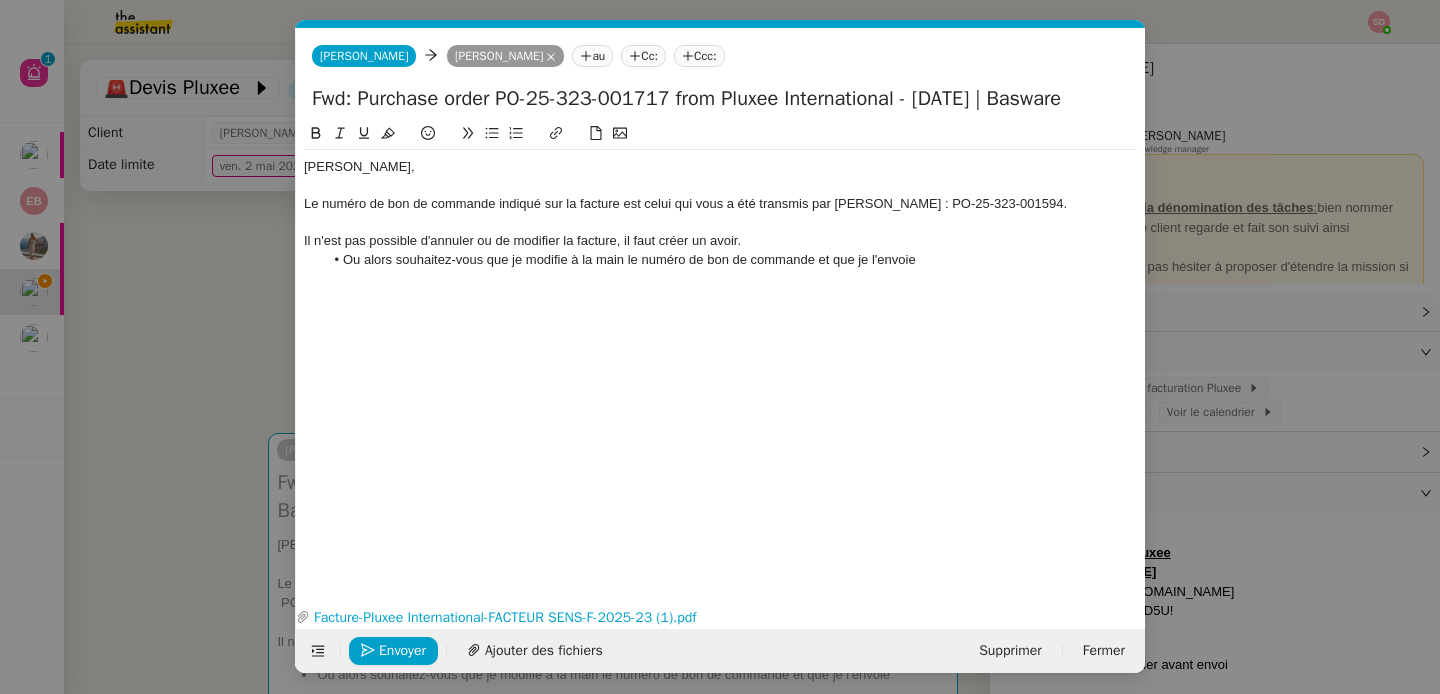 click on "Ou alors souhaitez-vous que je modifie à la main le numéro de bon de commande et que je l'envoie" 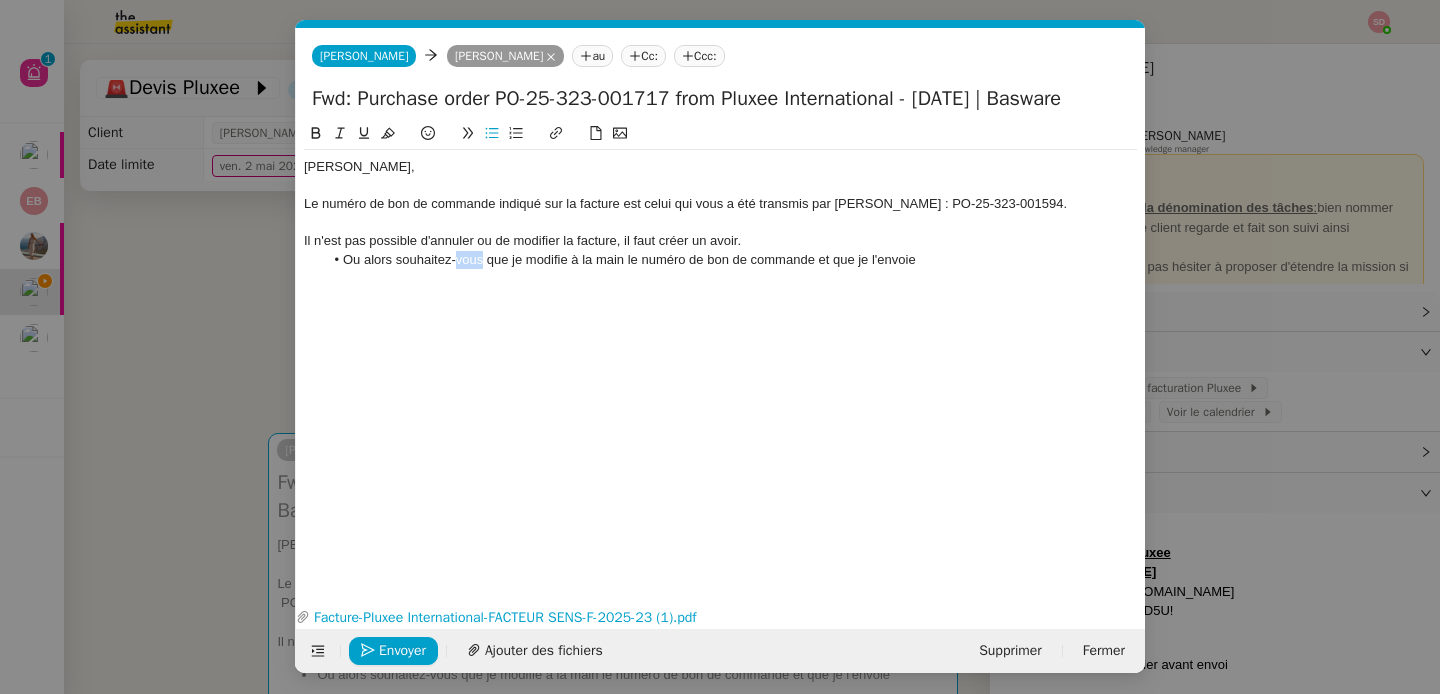 click on "Ou alors souhaitez-vous que je modifie à la main le numéro de bon de commande et que je l'envoie" 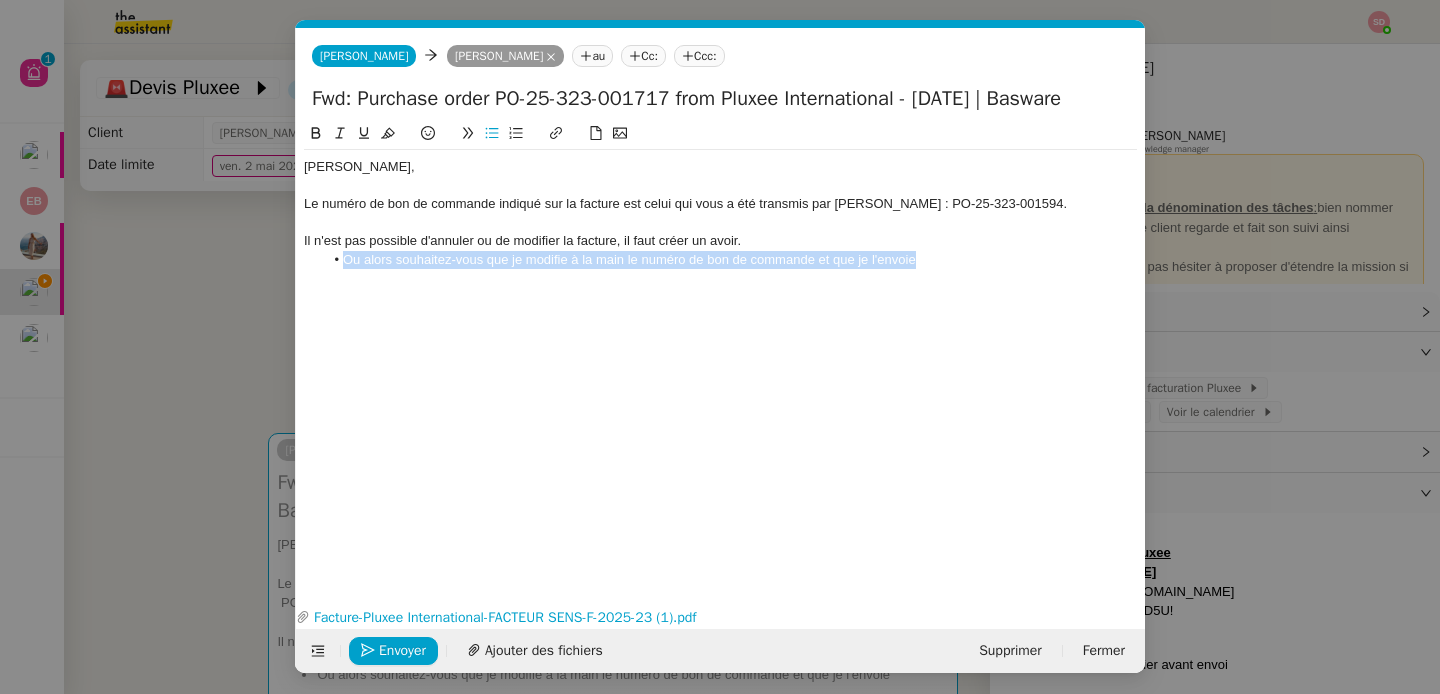 click on "Ou alors souhaitez-vous que je modifie à la main le numéro de bon de commande et que je l'envoie" 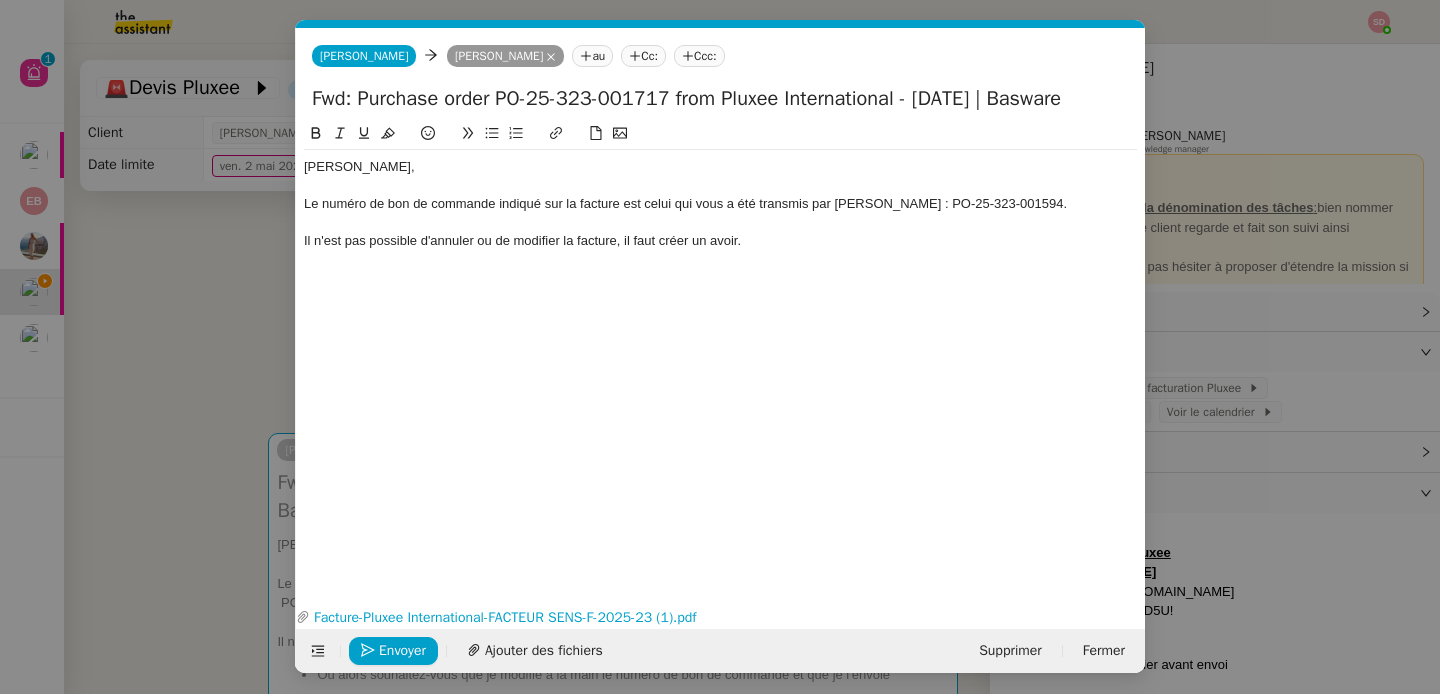 type 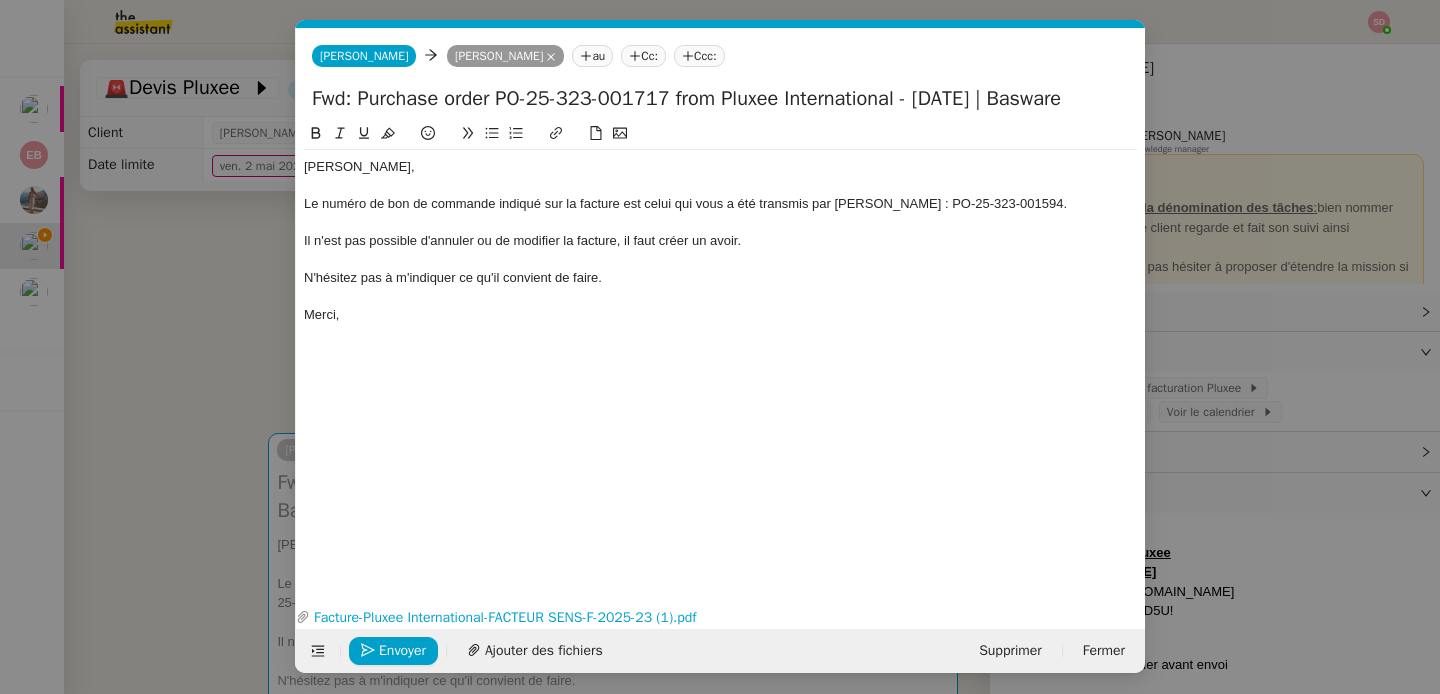 click on "Envoyer Ajouter des fichiers Supprimer Fermer" 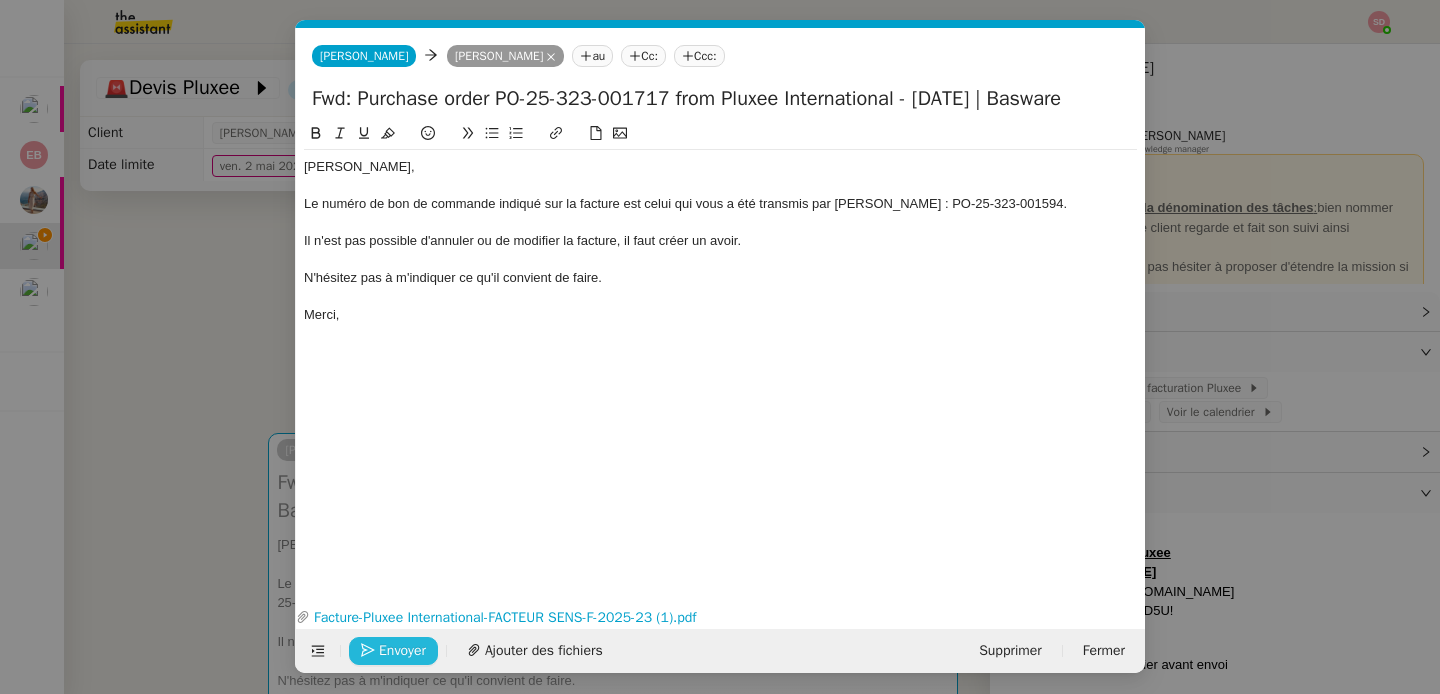 click on "Envoyer" 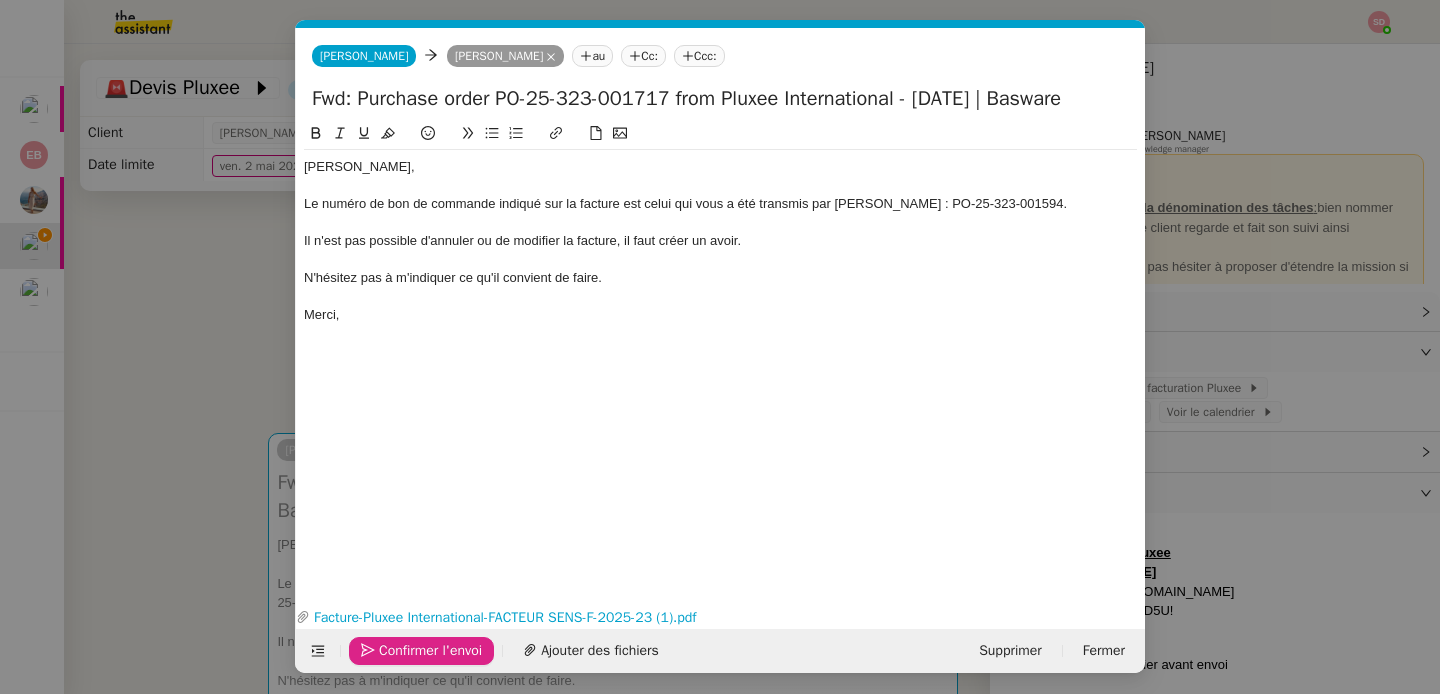 click on "Confirmer l'envoi" 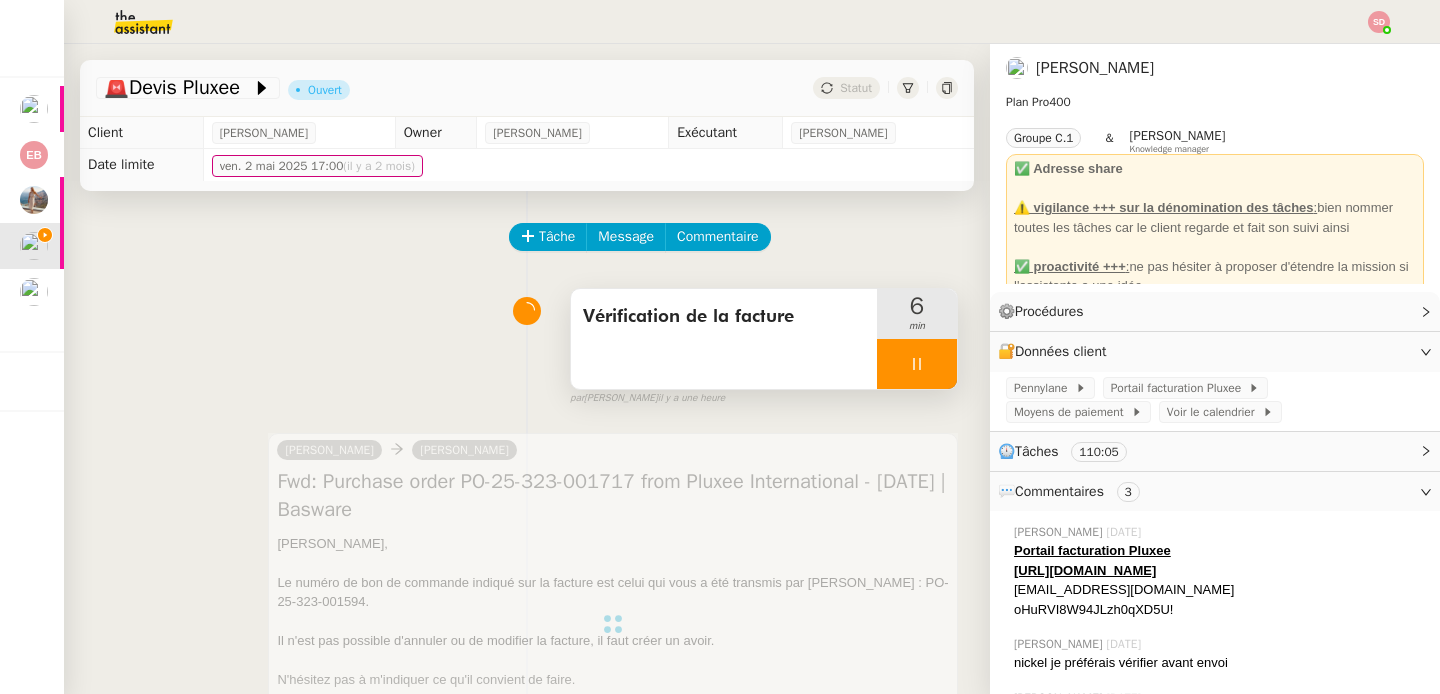 click at bounding box center [917, 364] 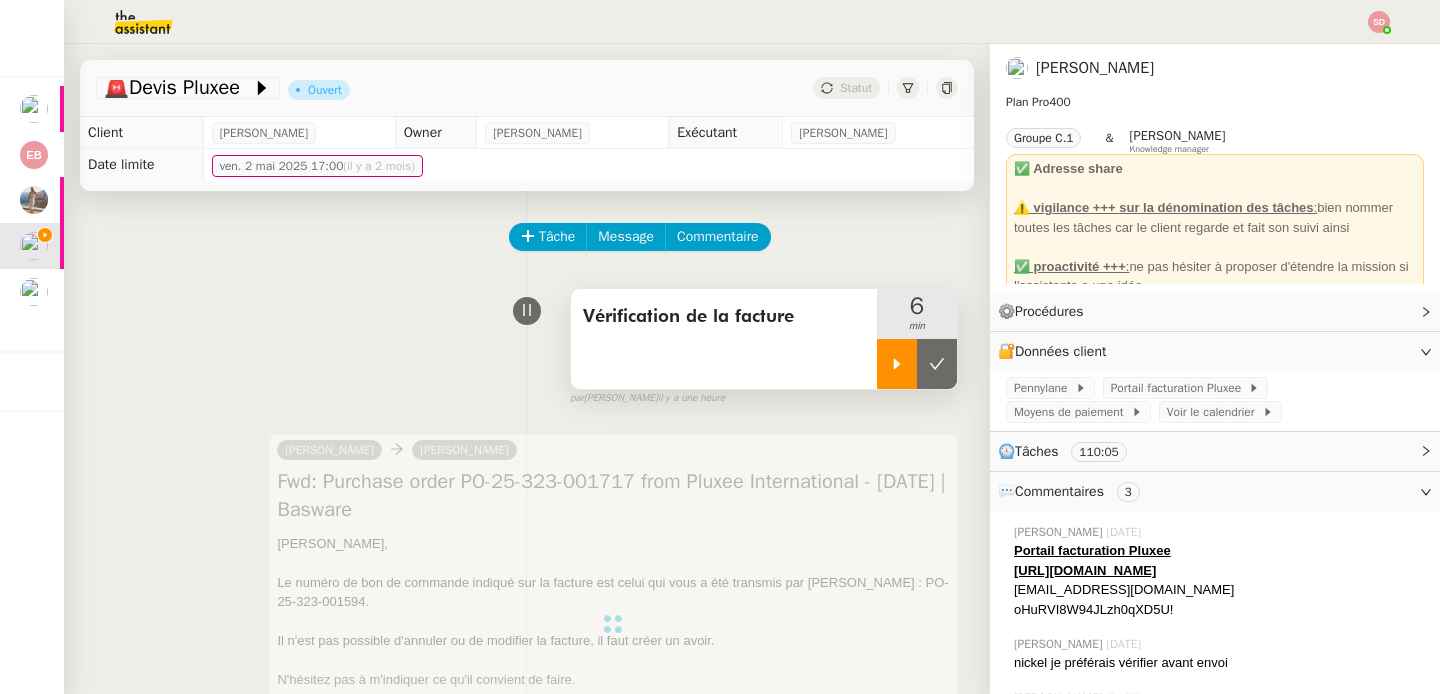 click 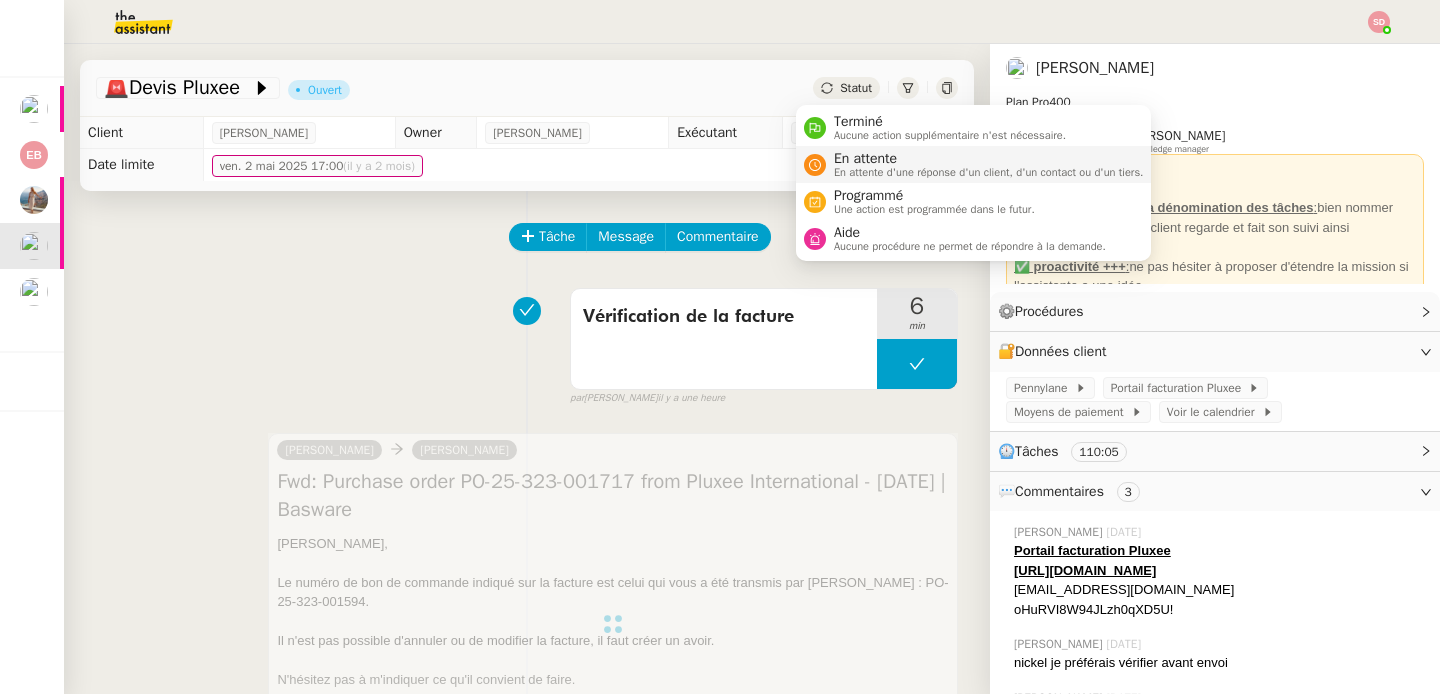 click on "En attente" at bounding box center (989, 159) 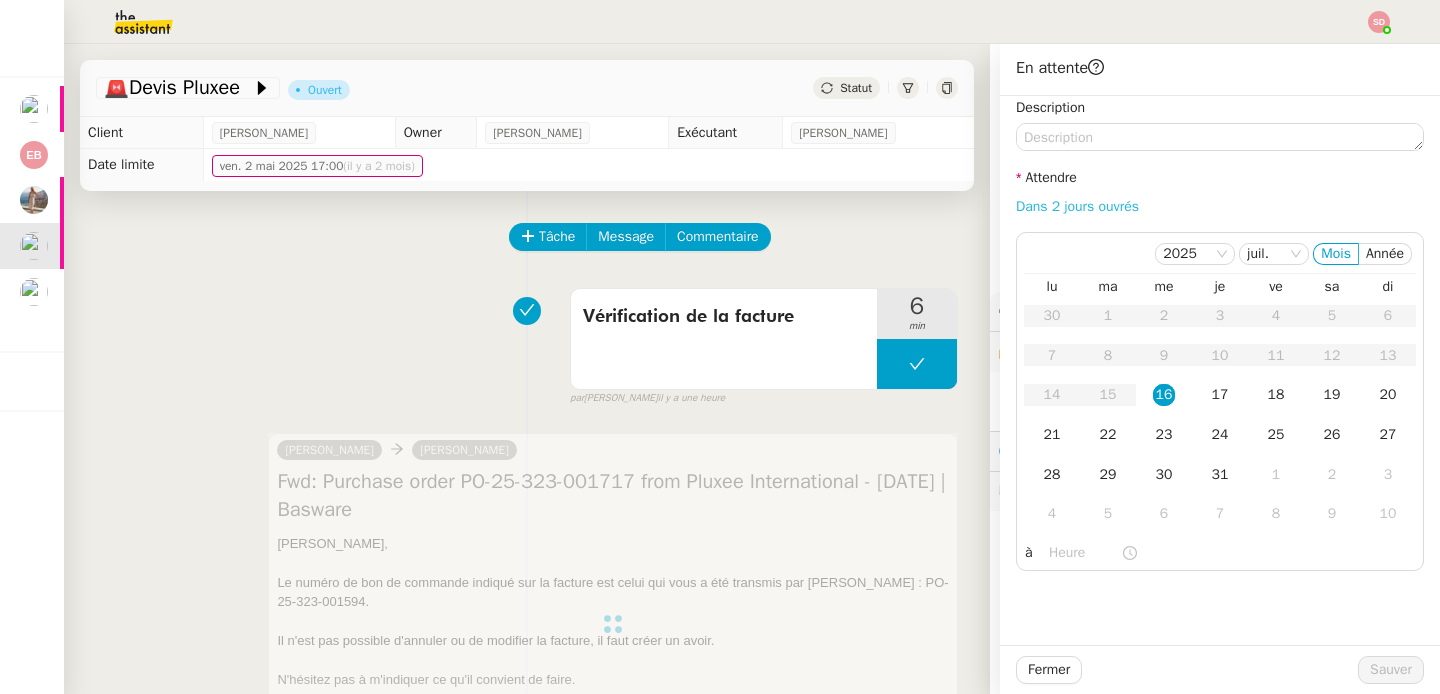 click on "Dans 2 jours ouvrés" 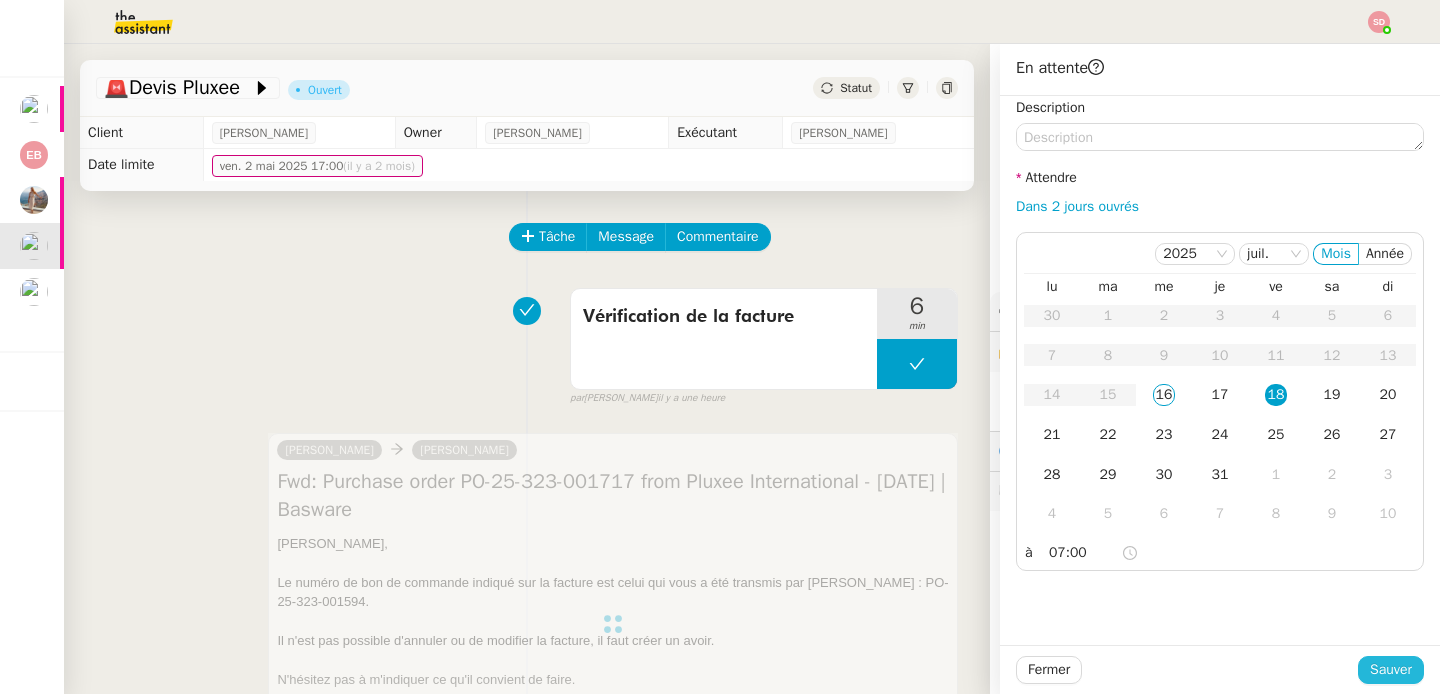 click on "Sauver" 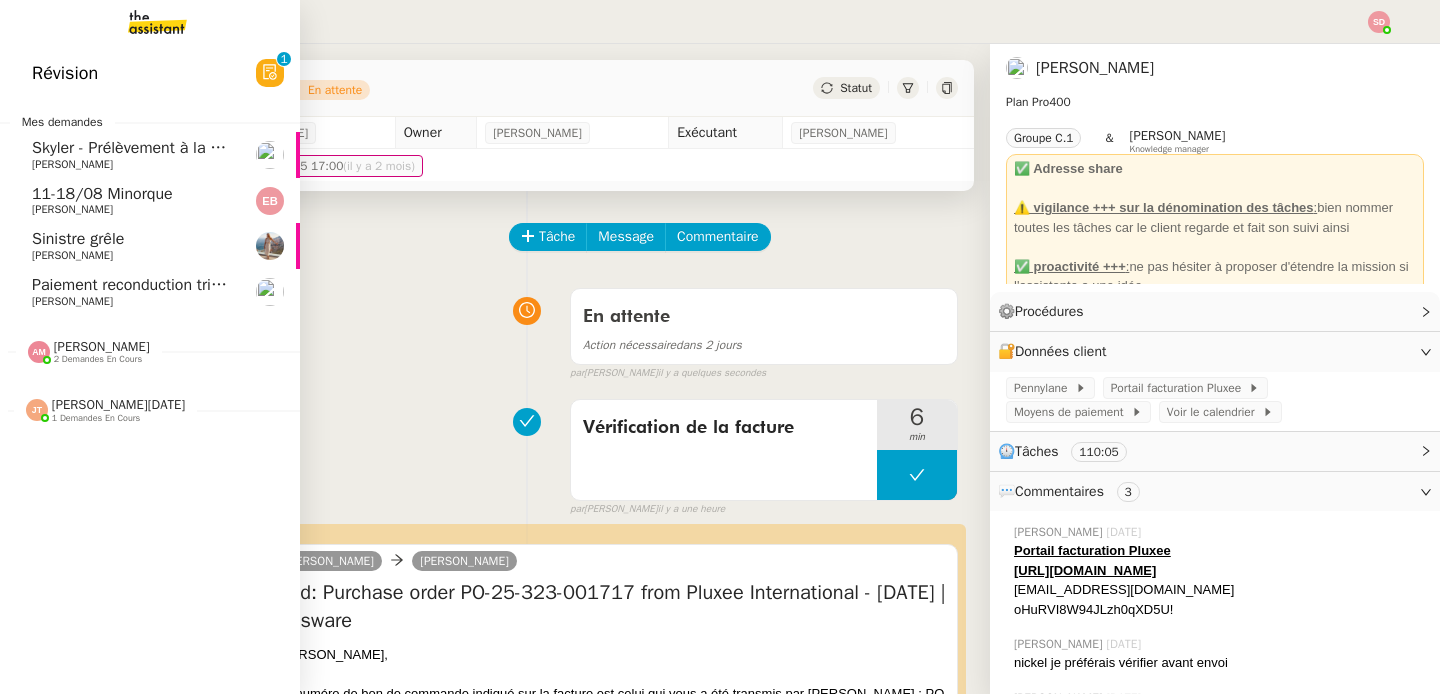 click on "Paiement reconduction trimestrielle The Assistant" 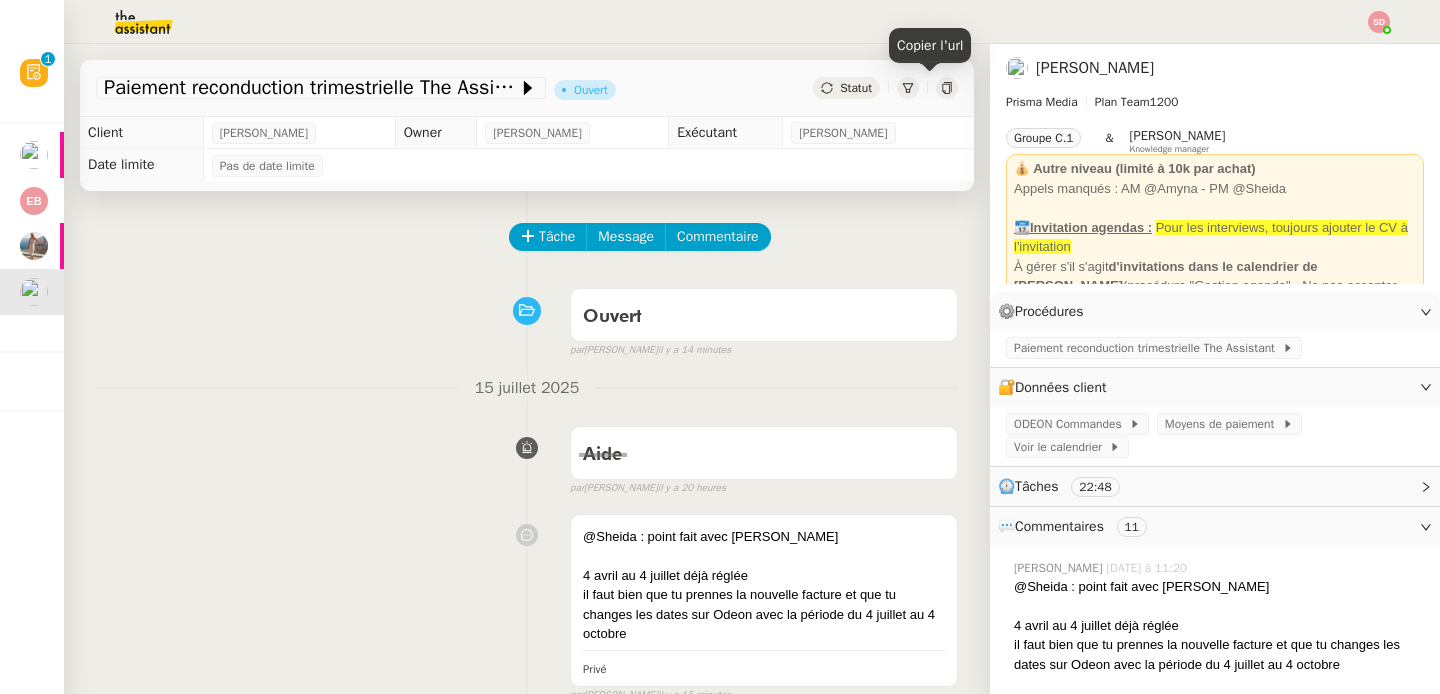 click 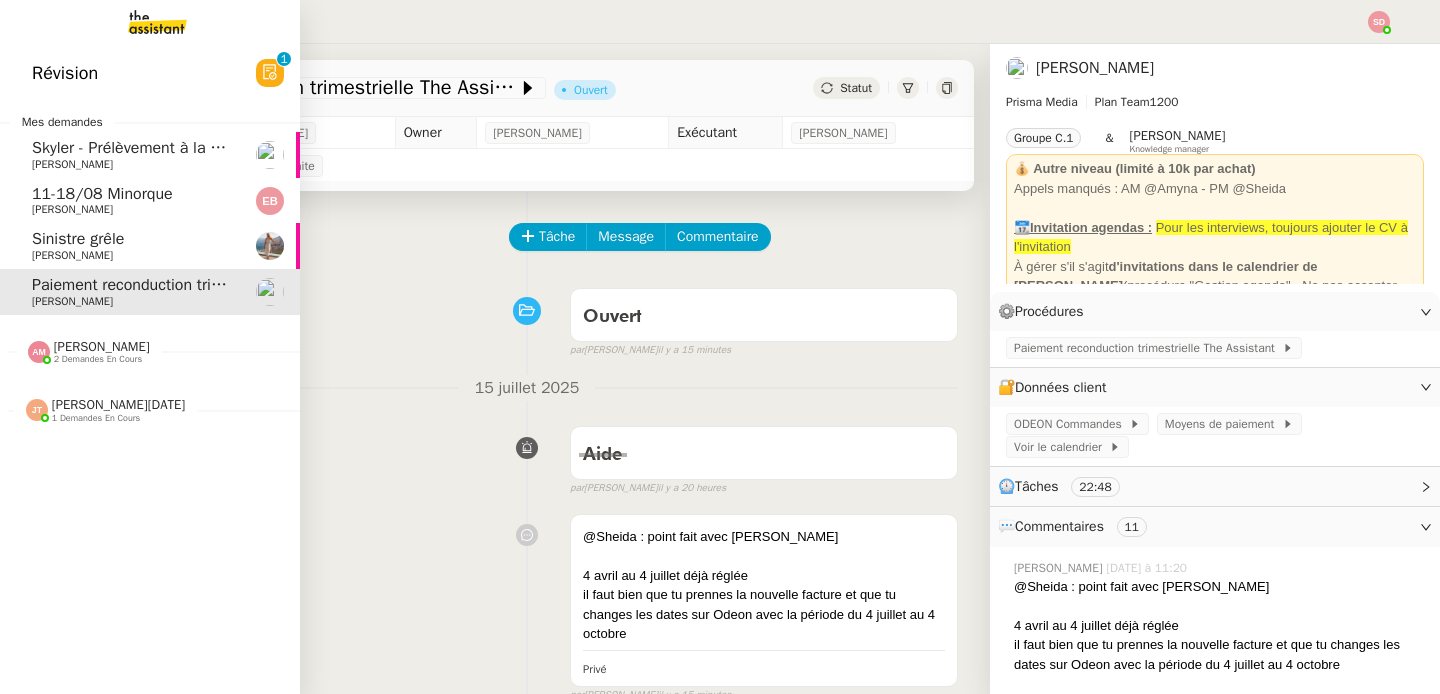 click on "11-18/08 Minorque" 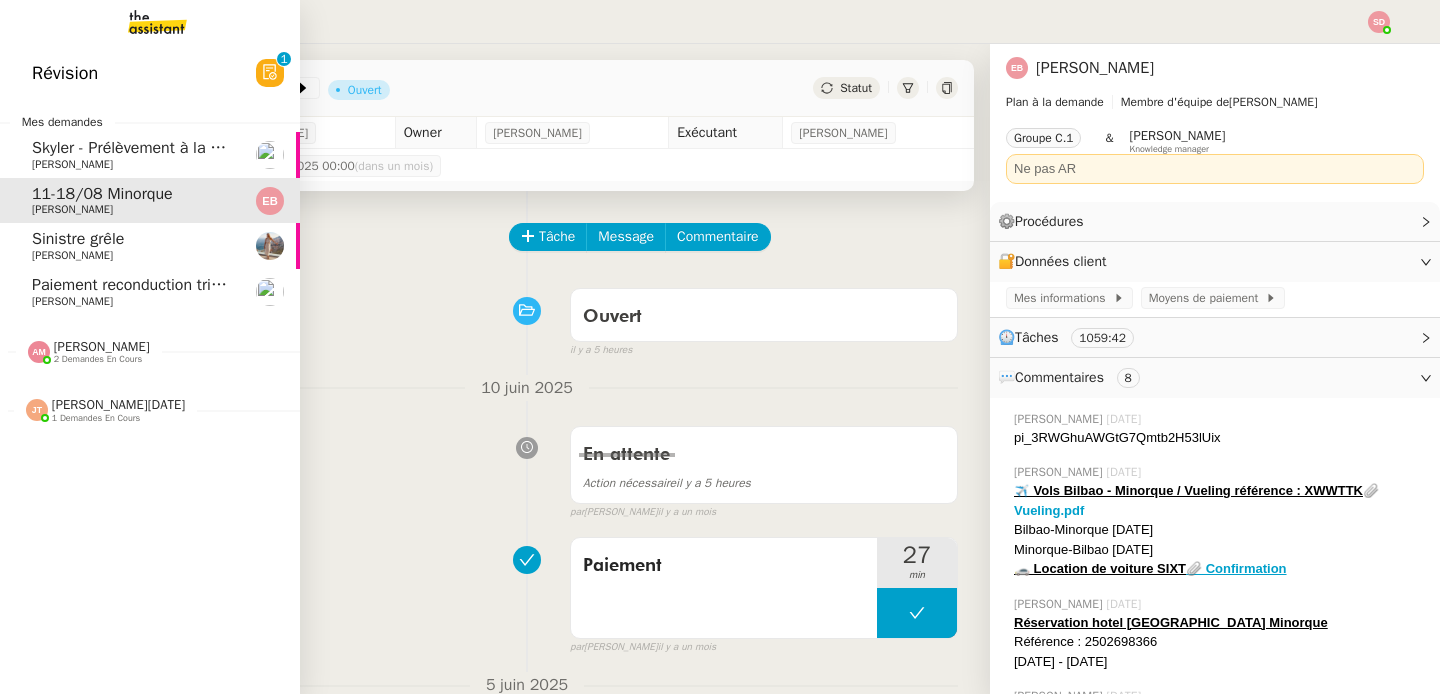 click on "Skyler - Prélèvement à la source" 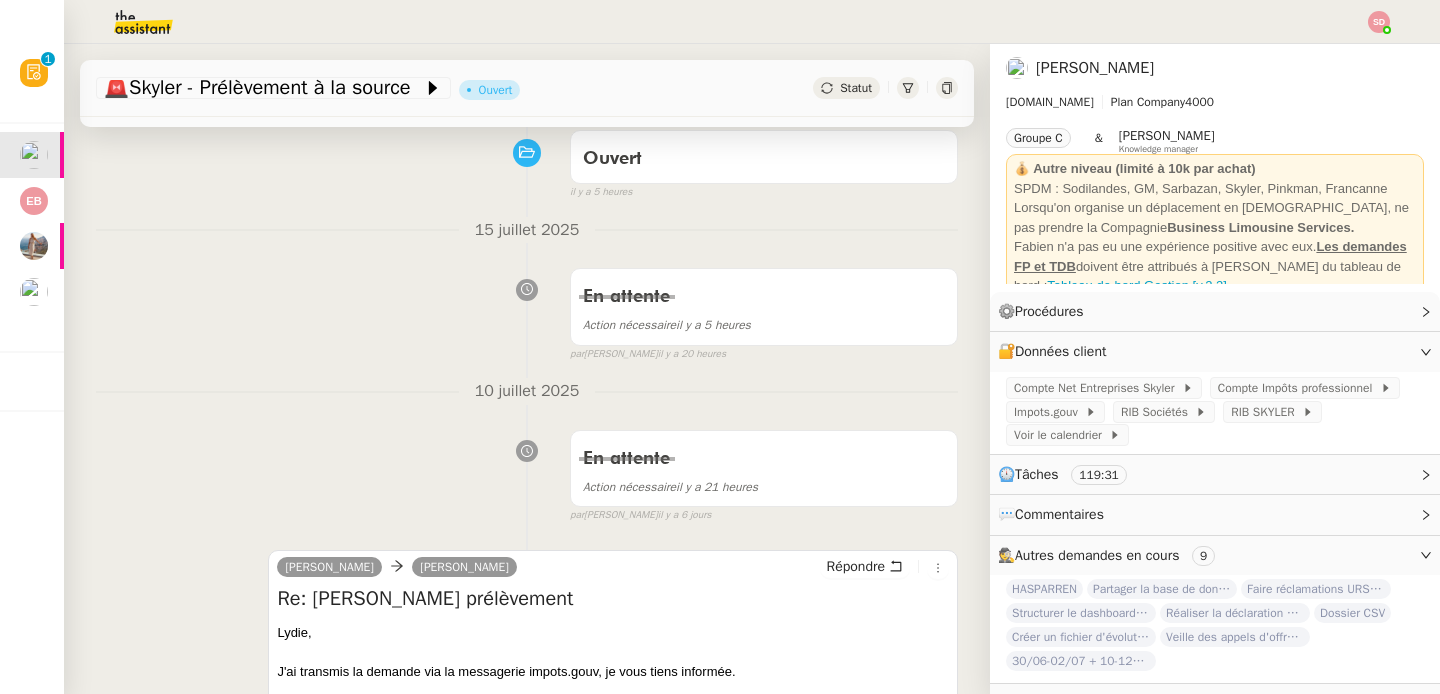 scroll, scrollTop: 0, scrollLeft: 0, axis: both 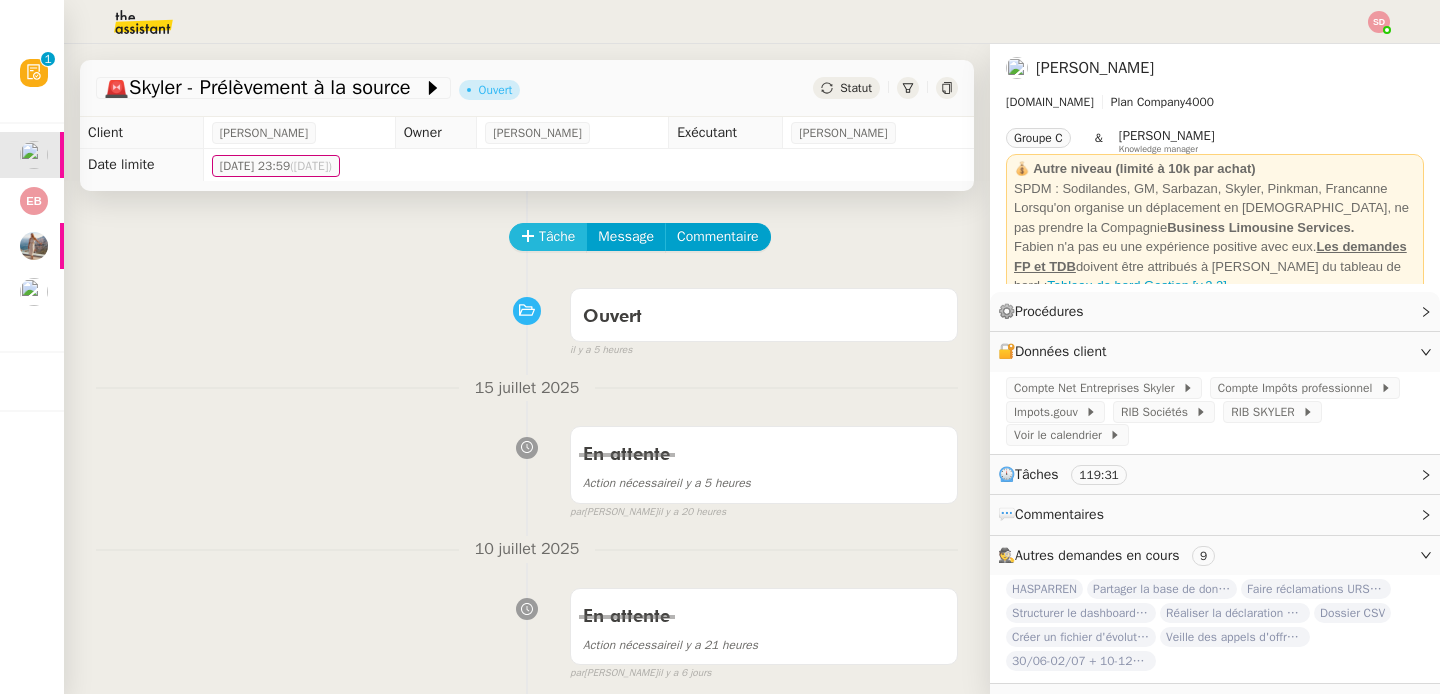 click on "Tâche" 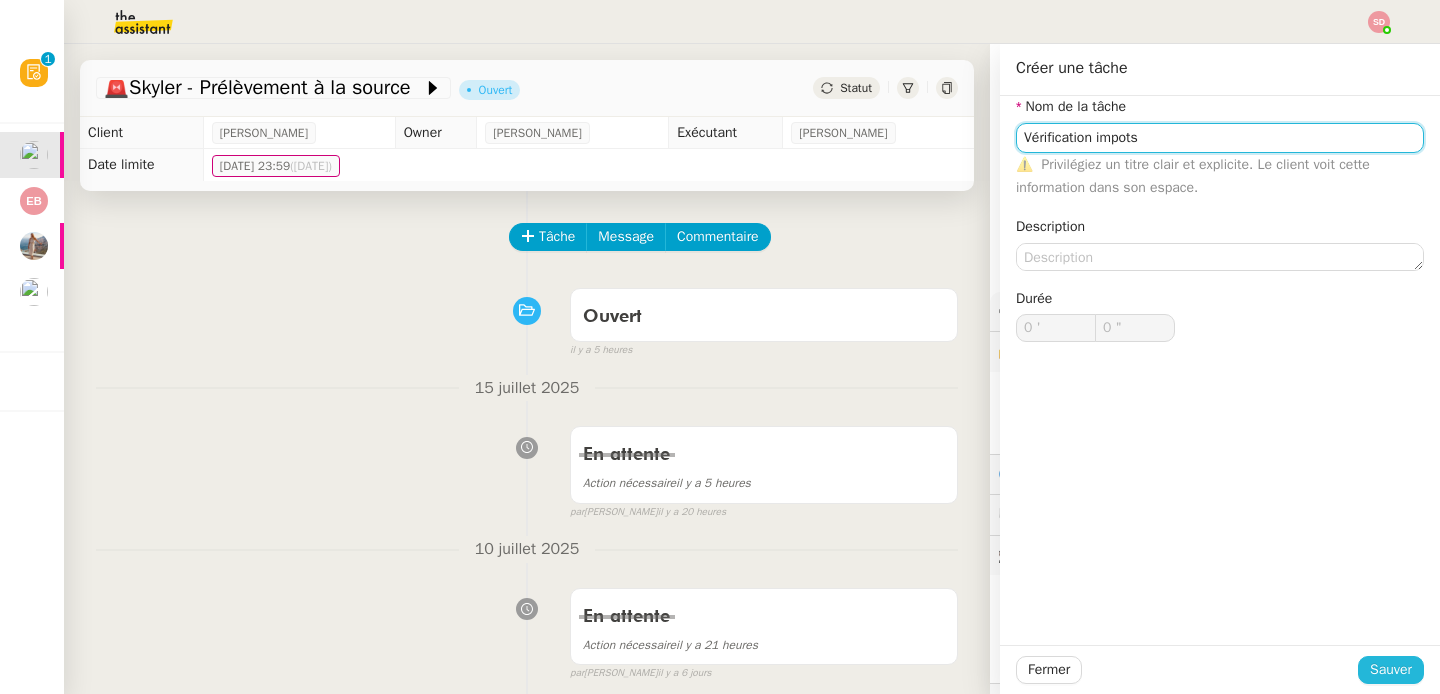 type on "Vérification impots" 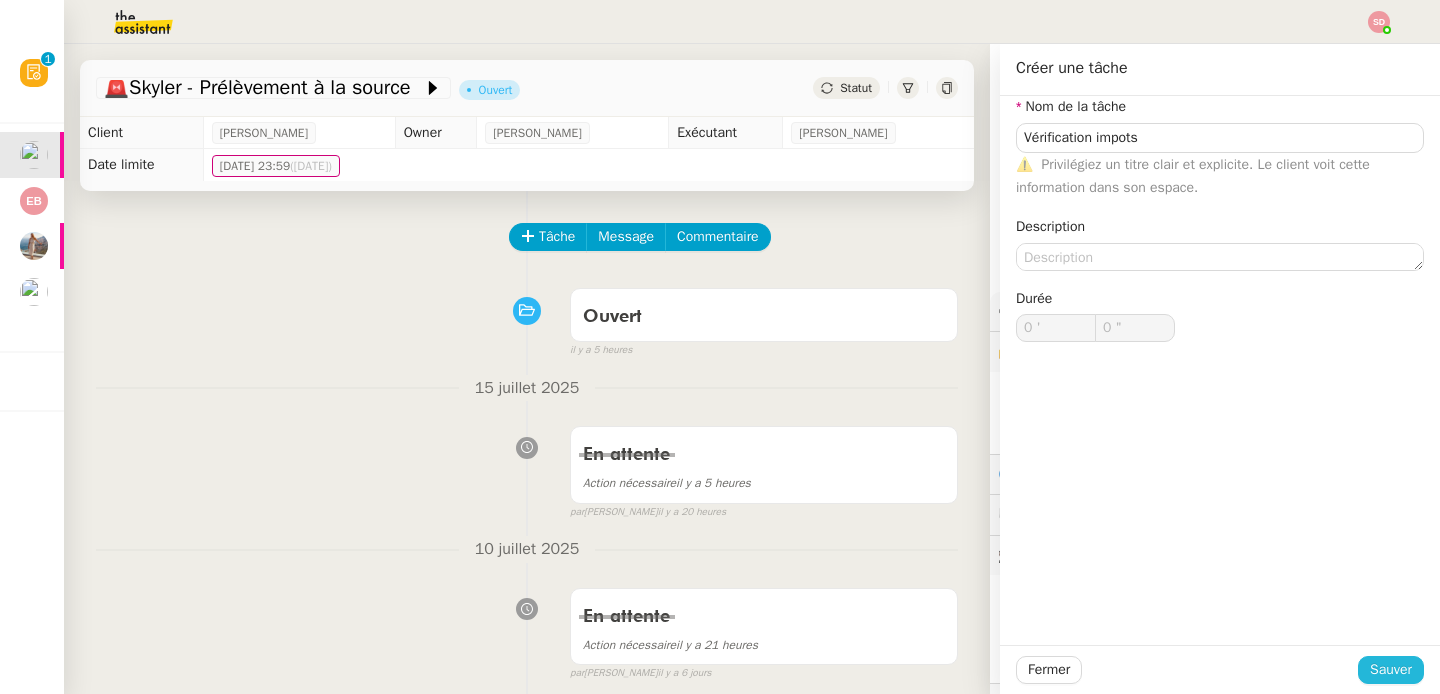 click on "Sauver" 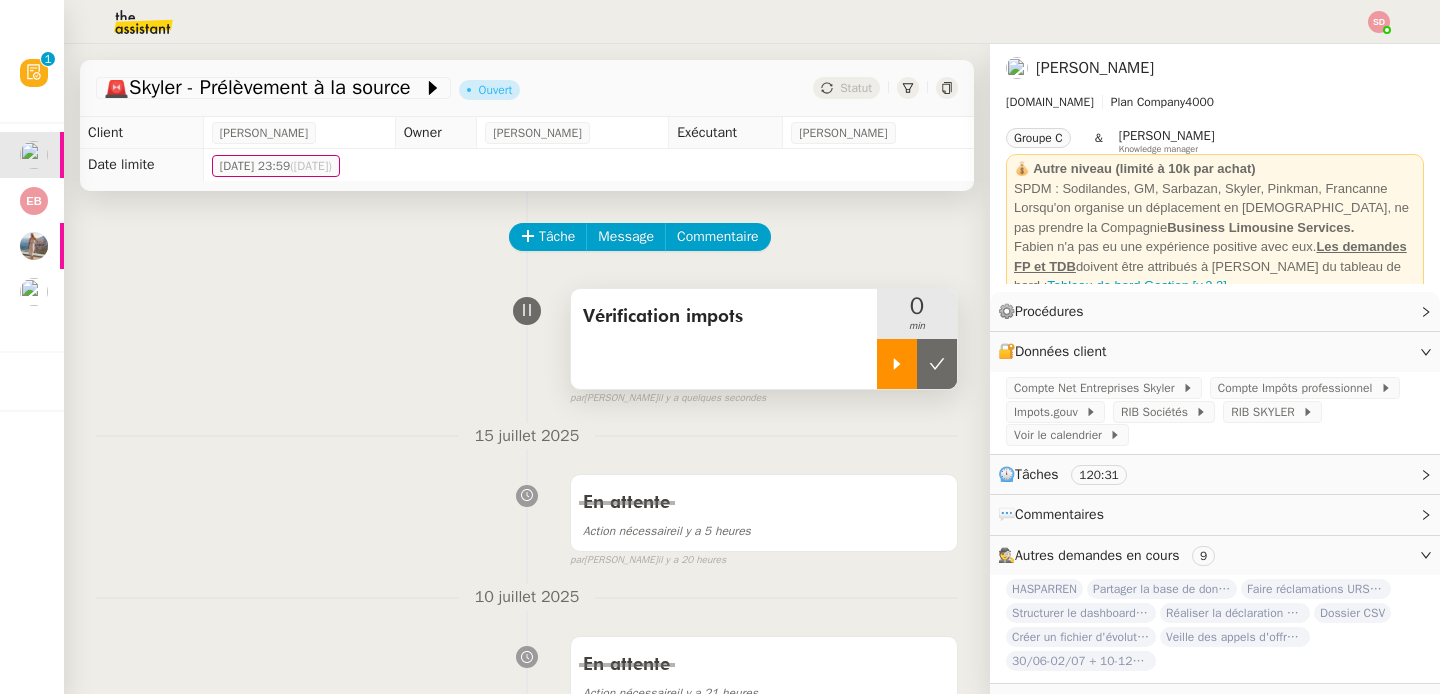 click 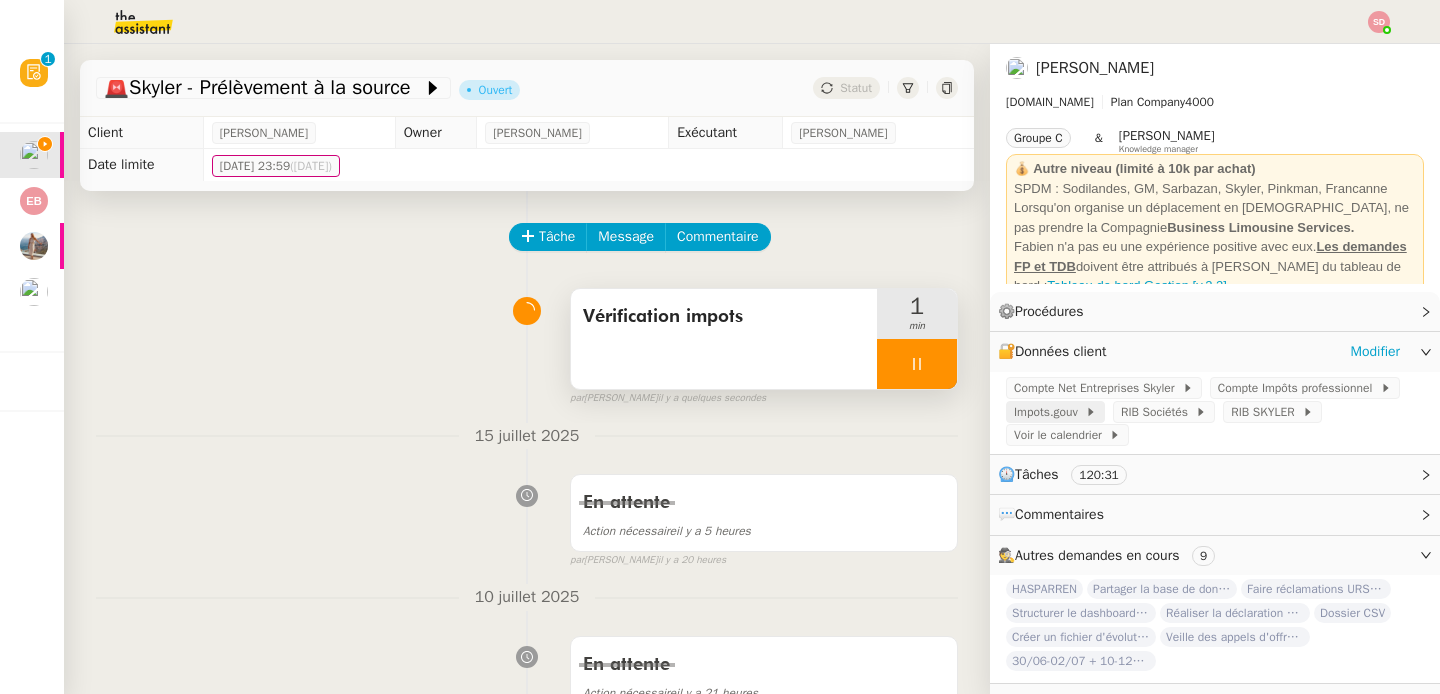 click on "Impots.gouv" 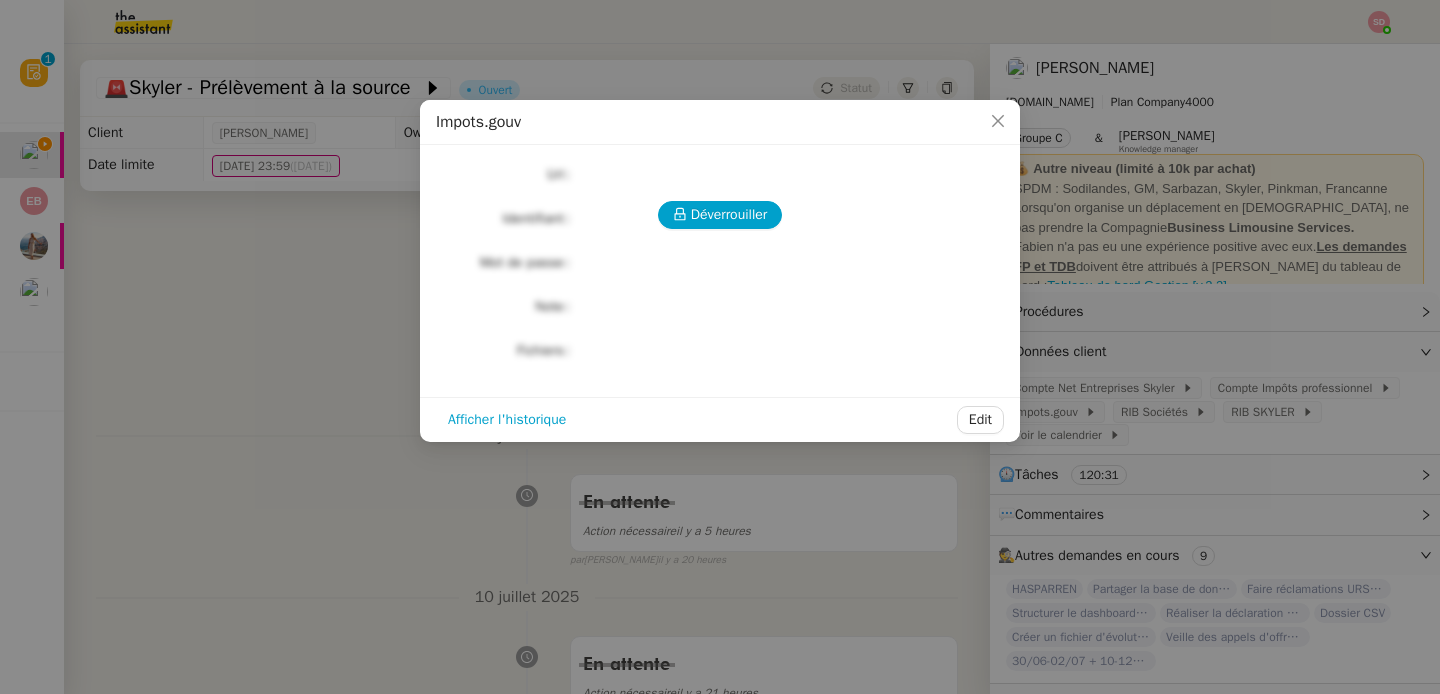 click on "Impots.[PERSON_NAME] Url    Identifiant Mot de passe Note Fichiers Upload Afficher l'historique Edit" at bounding box center (720, 347) 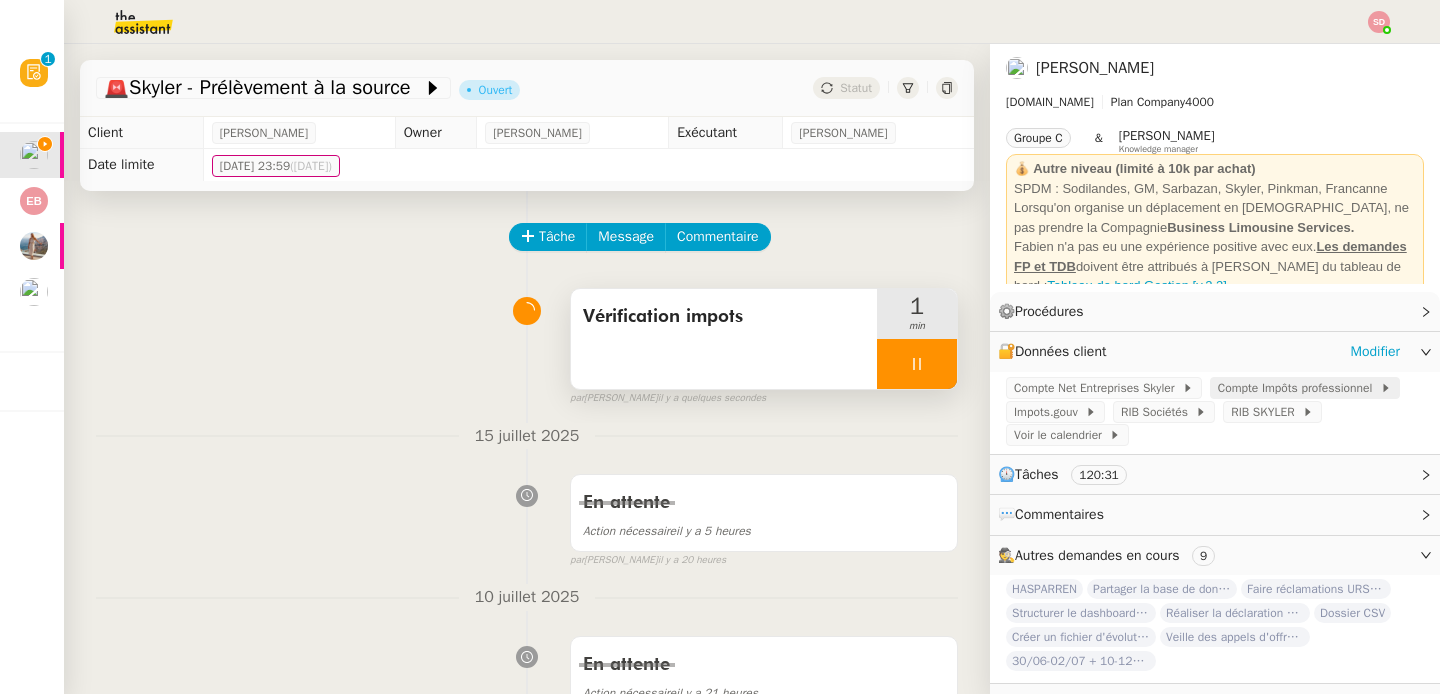 click on "Compte Impôts professionnel" 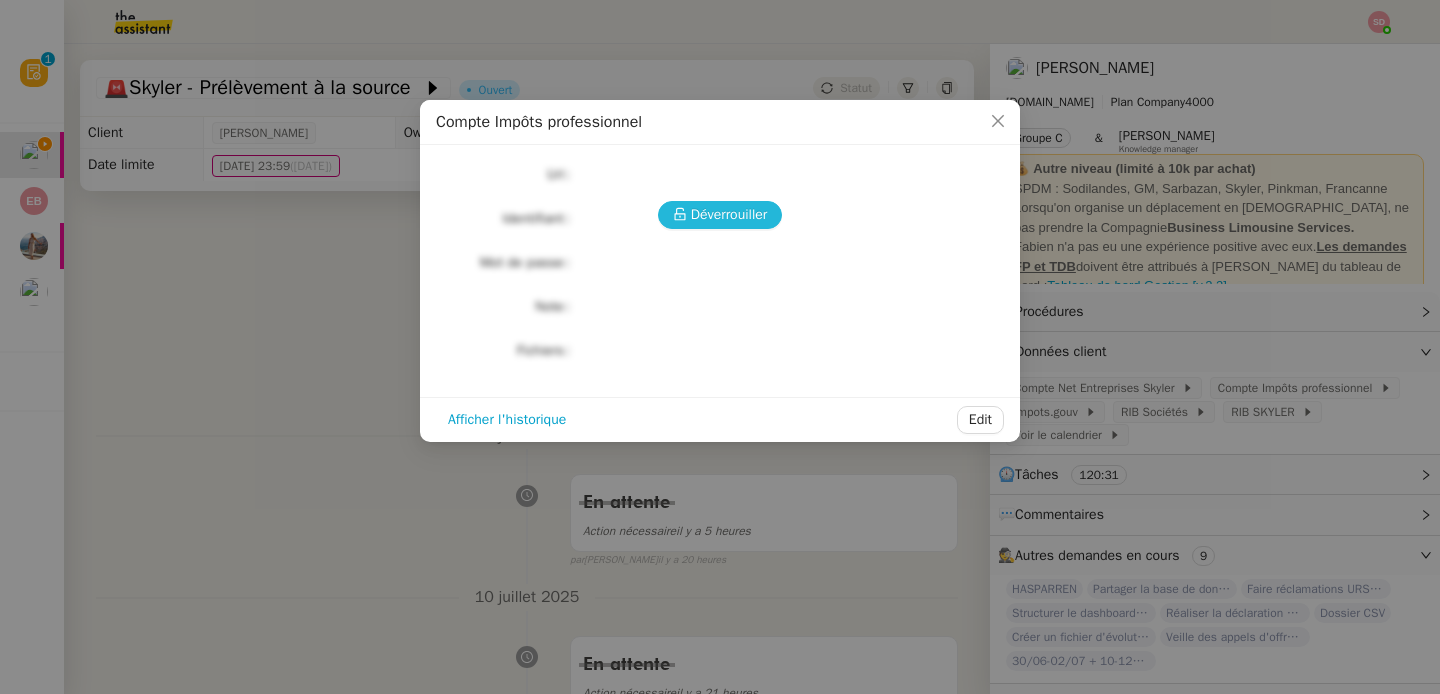 click on "Déverrouiller" at bounding box center (729, 214) 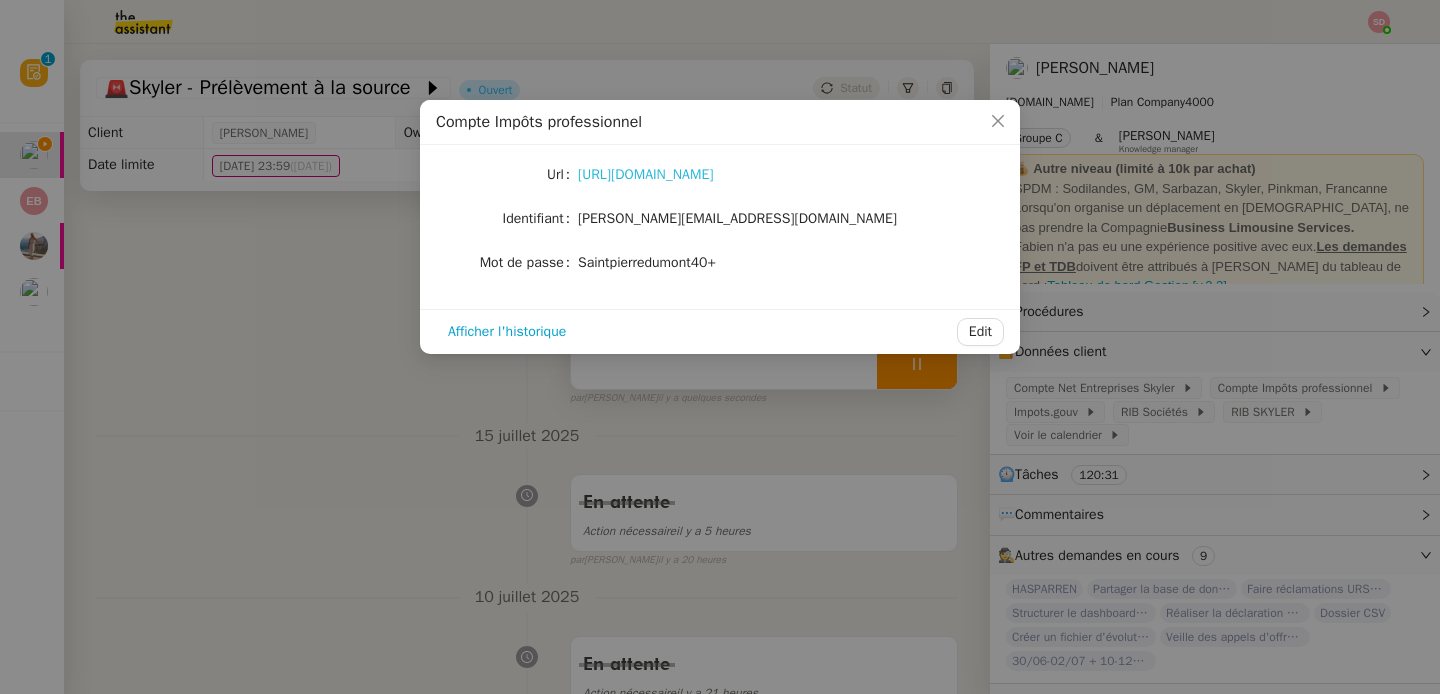 click on "[URL][DOMAIN_NAME]" 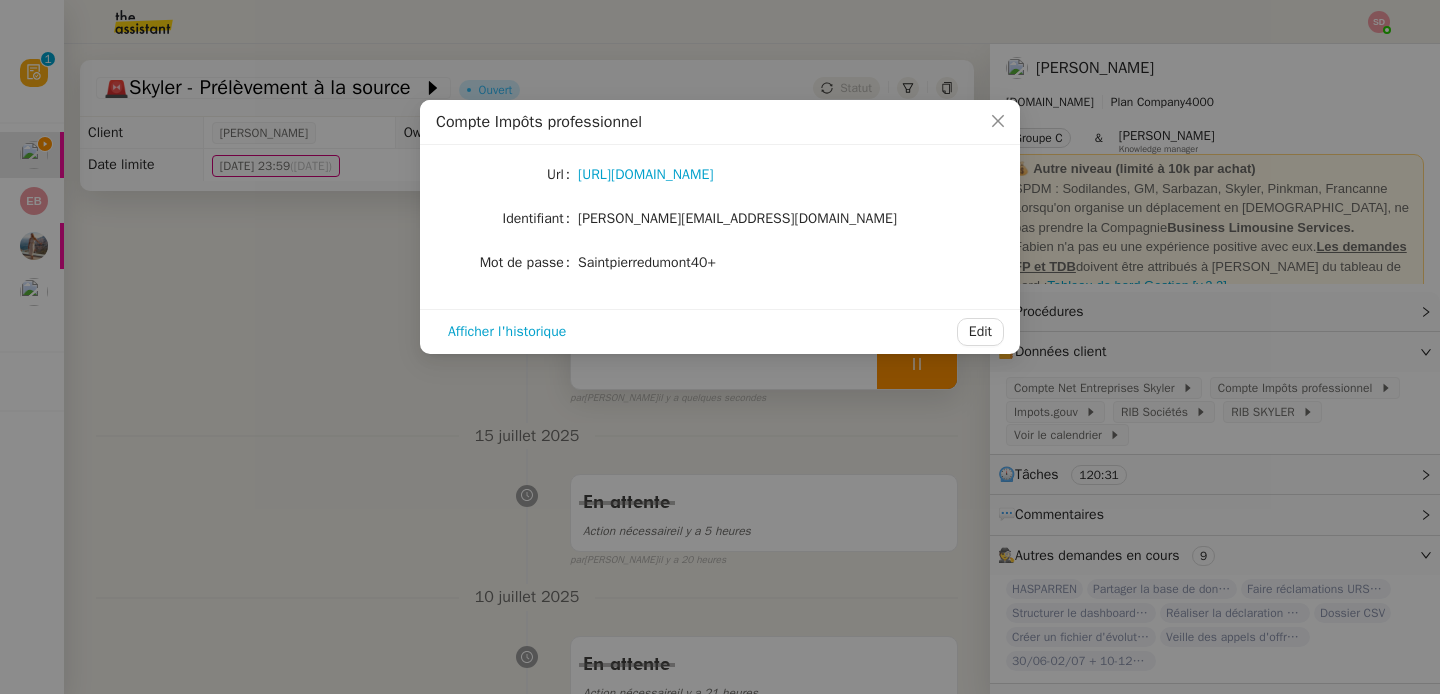 click on "[PERSON_NAME][EMAIL_ADDRESS][DOMAIN_NAME]" 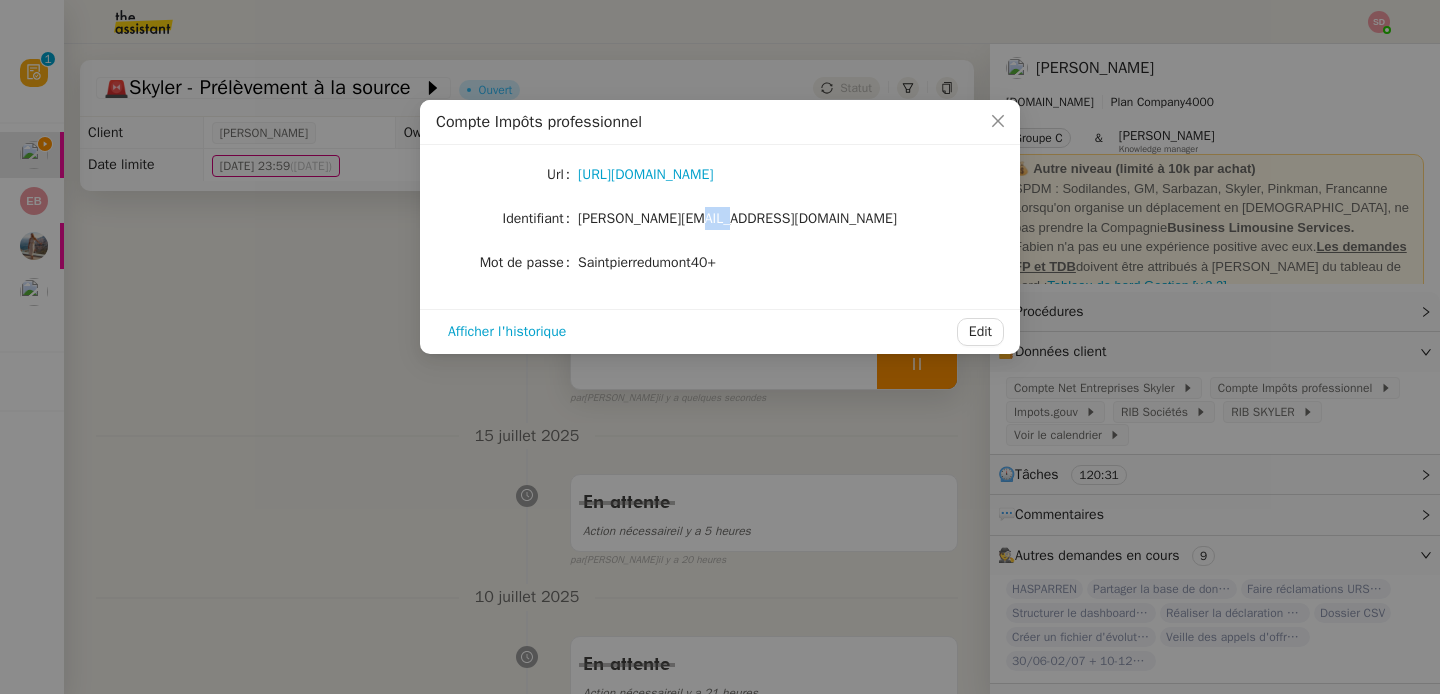 click on "[PERSON_NAME][EMAIL_ADDRESS][DOMAIN_NAME]" 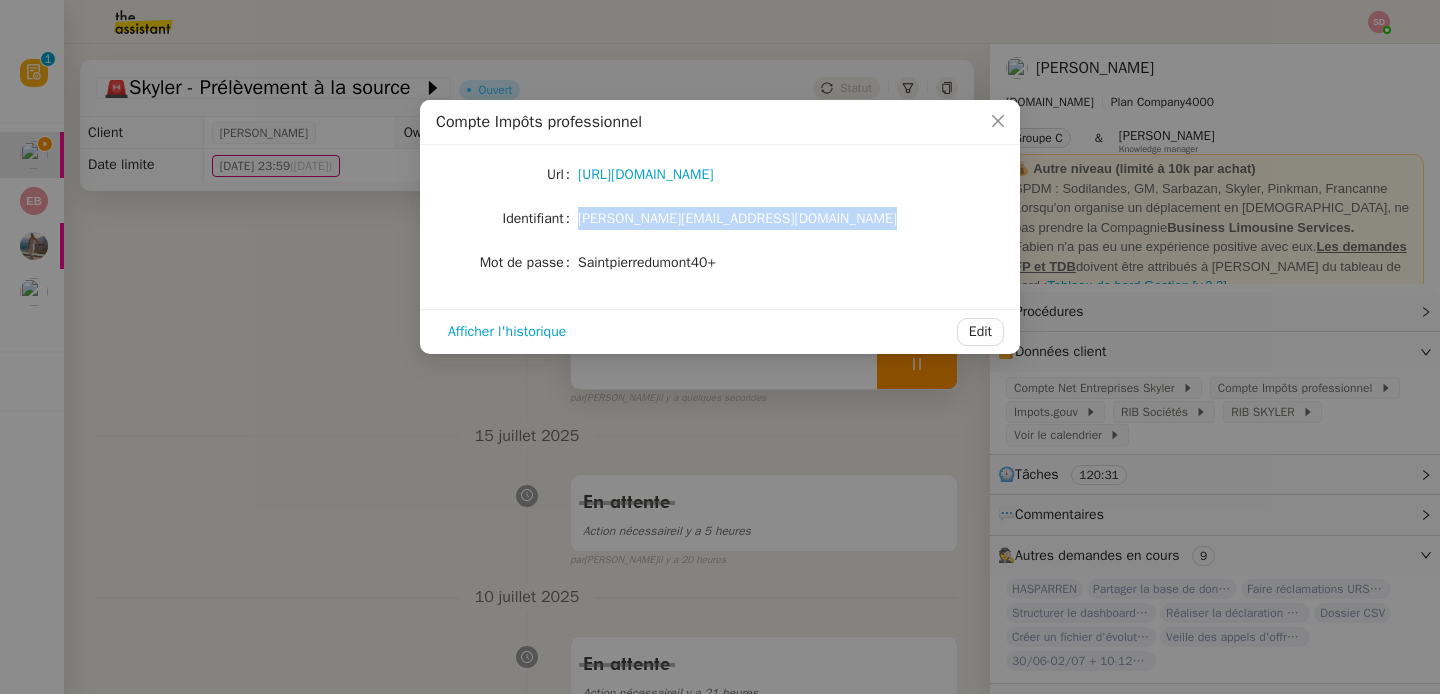 click on "[PERSON_NAME][EMAIL_ADDRESS][DOMAIN_NAME]" 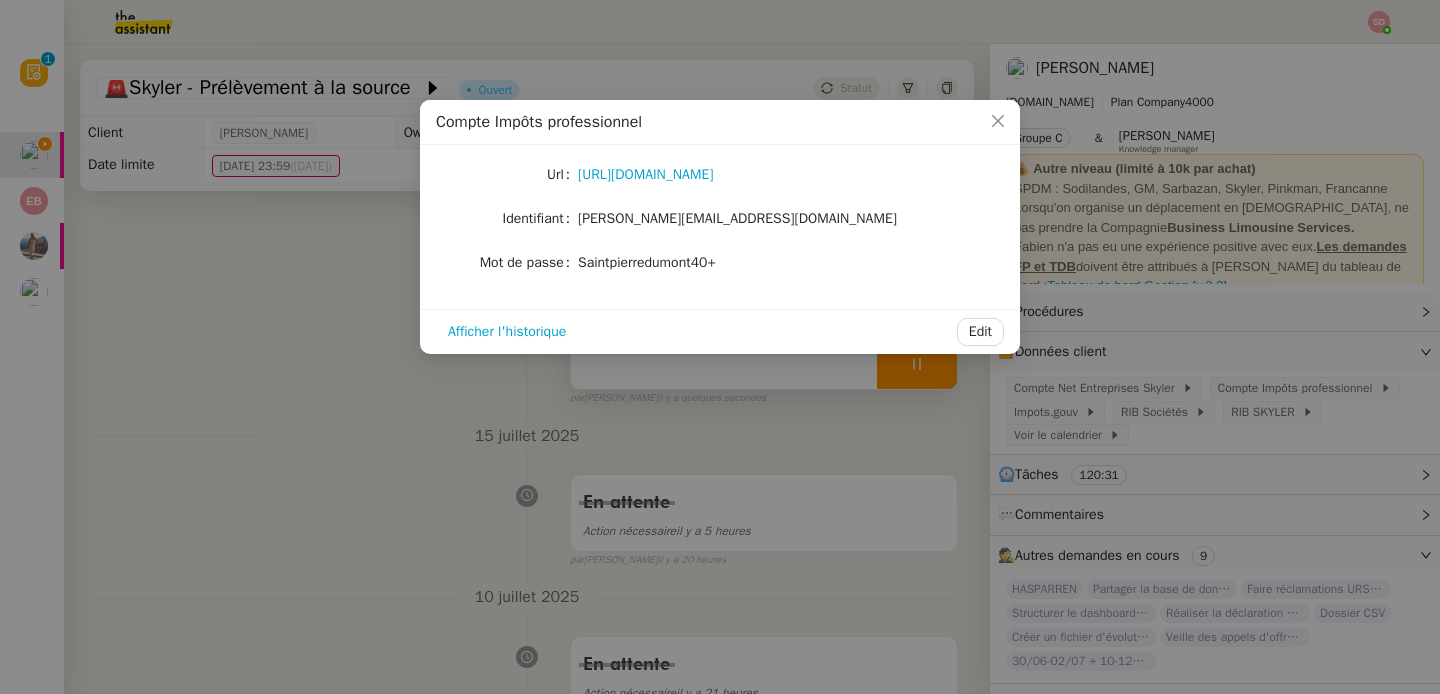 click on "Saintpierredumont40+" 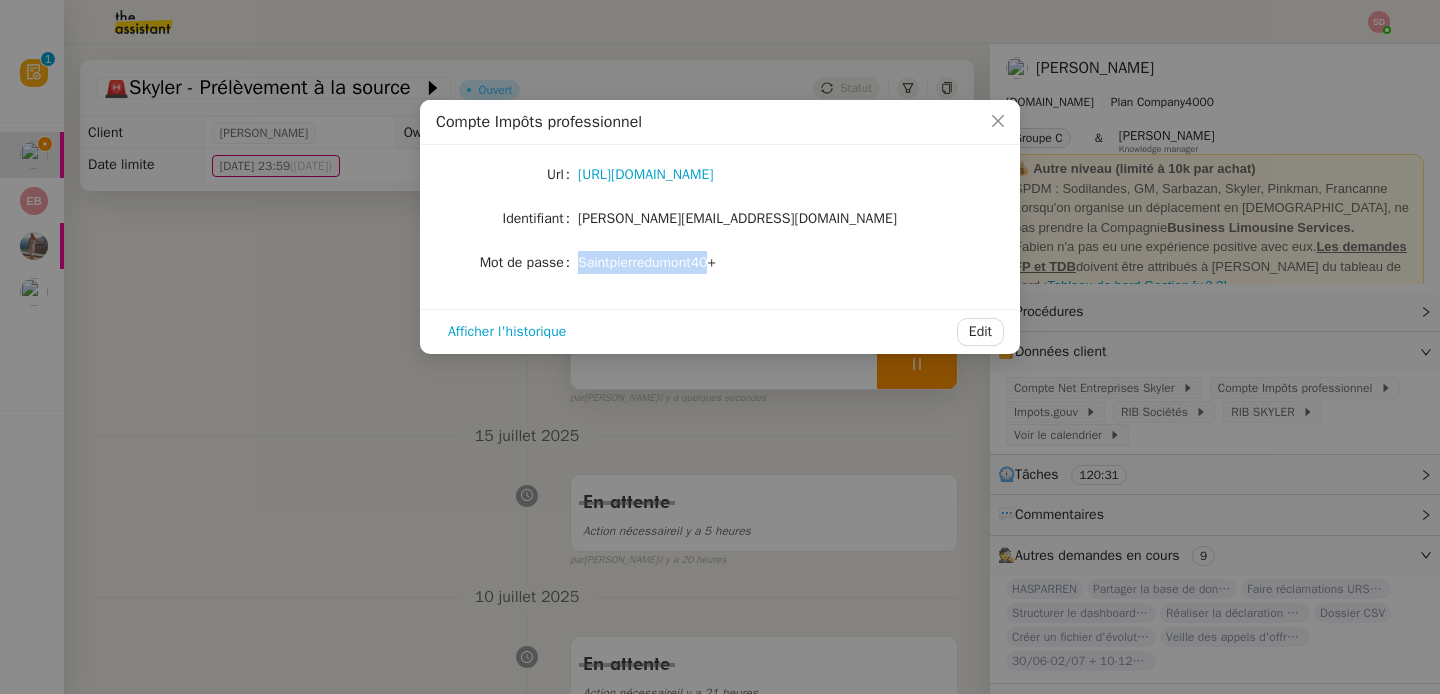 click on "Saintpierredumont40+" 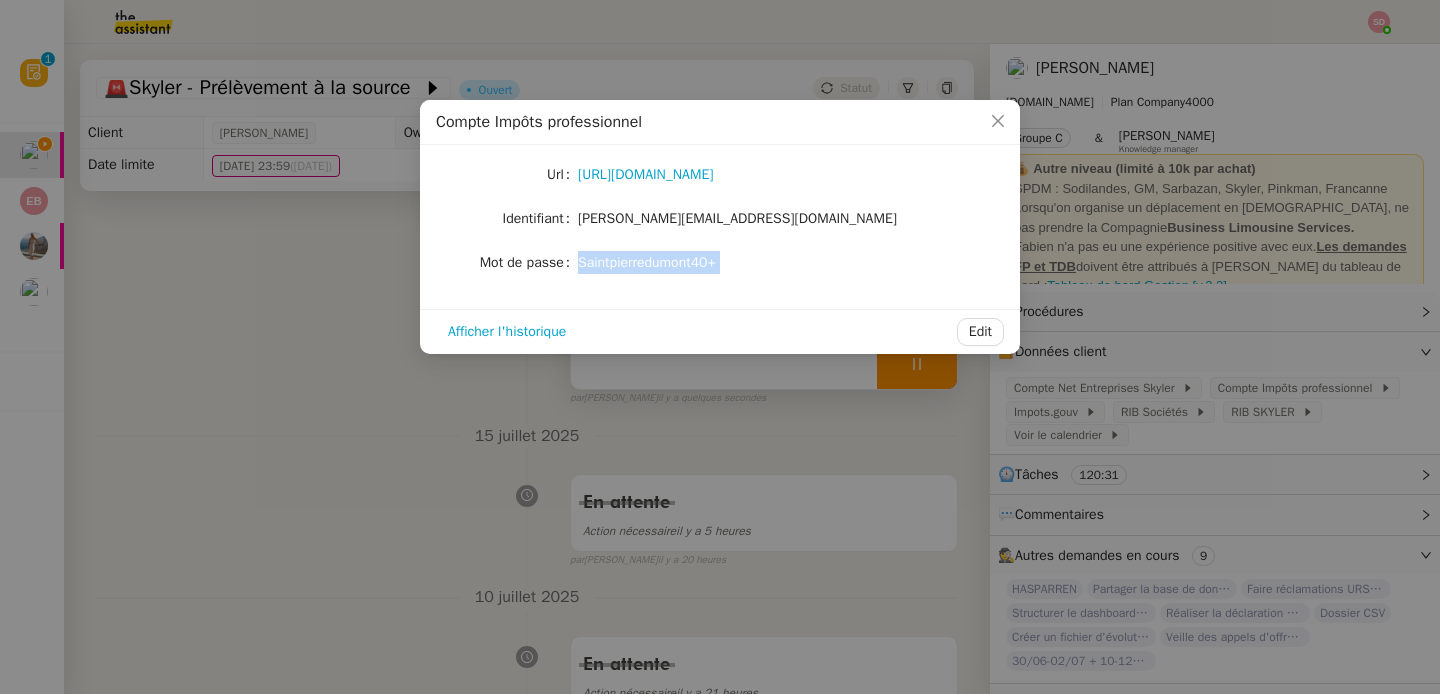 click on "Saintpierredumont40+" 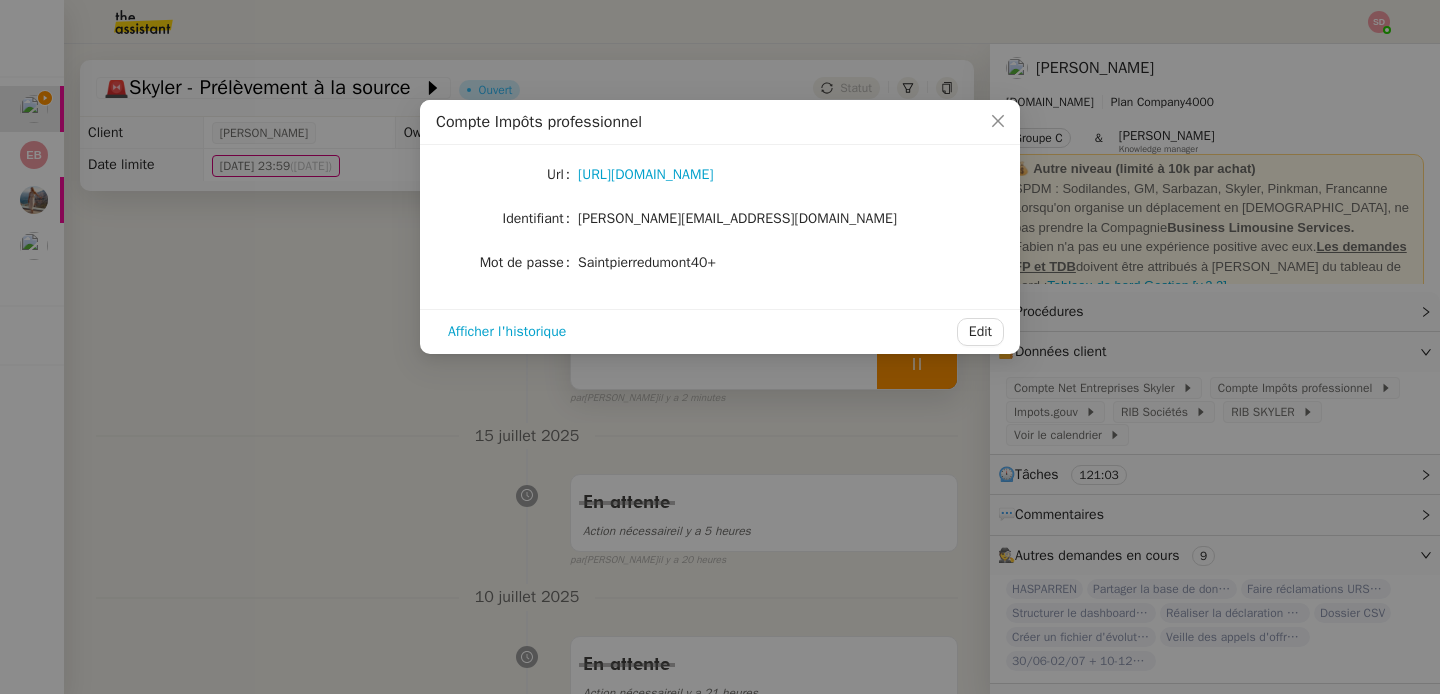 click on "Compte Impôts professionnel Url [URL][DOMAIN_NAME]    Identifiant [EMAIL_ADDRESS][DOMAIN_NAME] Mot de passe [SECURITY_DATA] Afficher l'historique Edit" at bounding box center [720, 347] 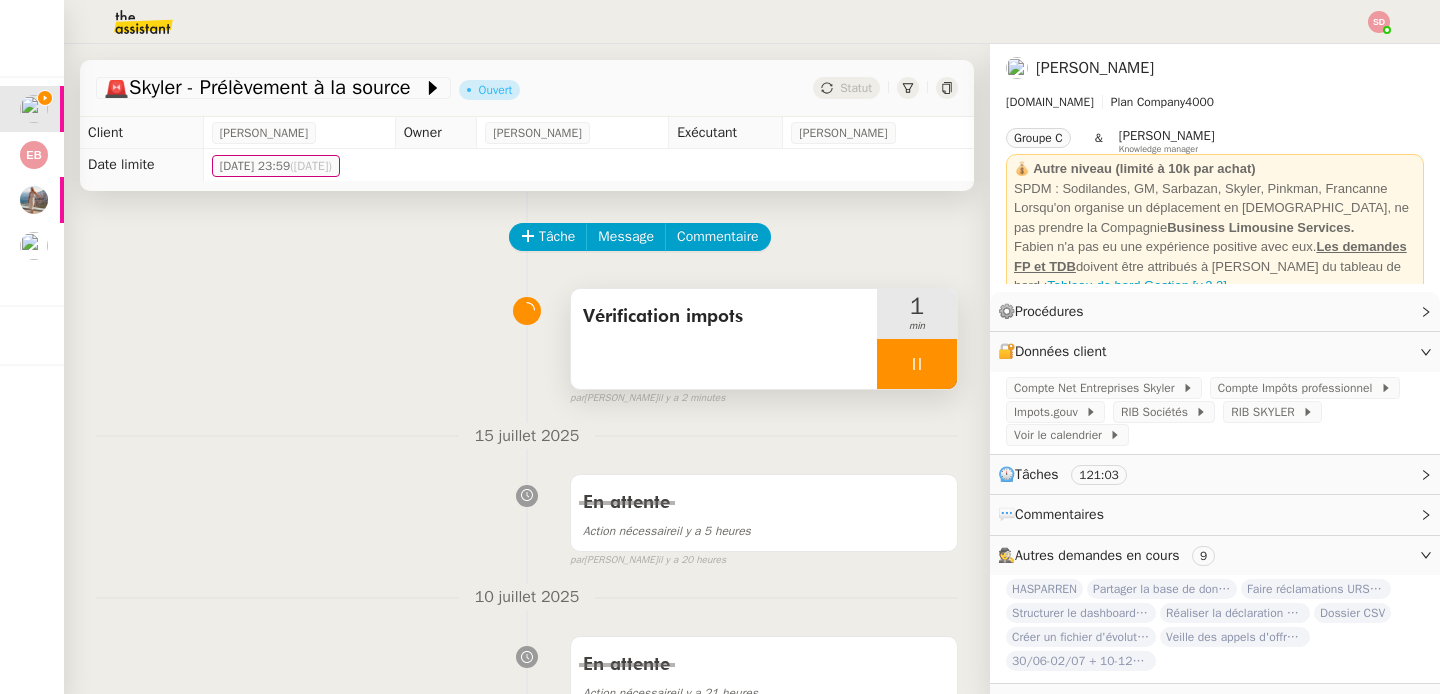click at bounding box center [917, 364] 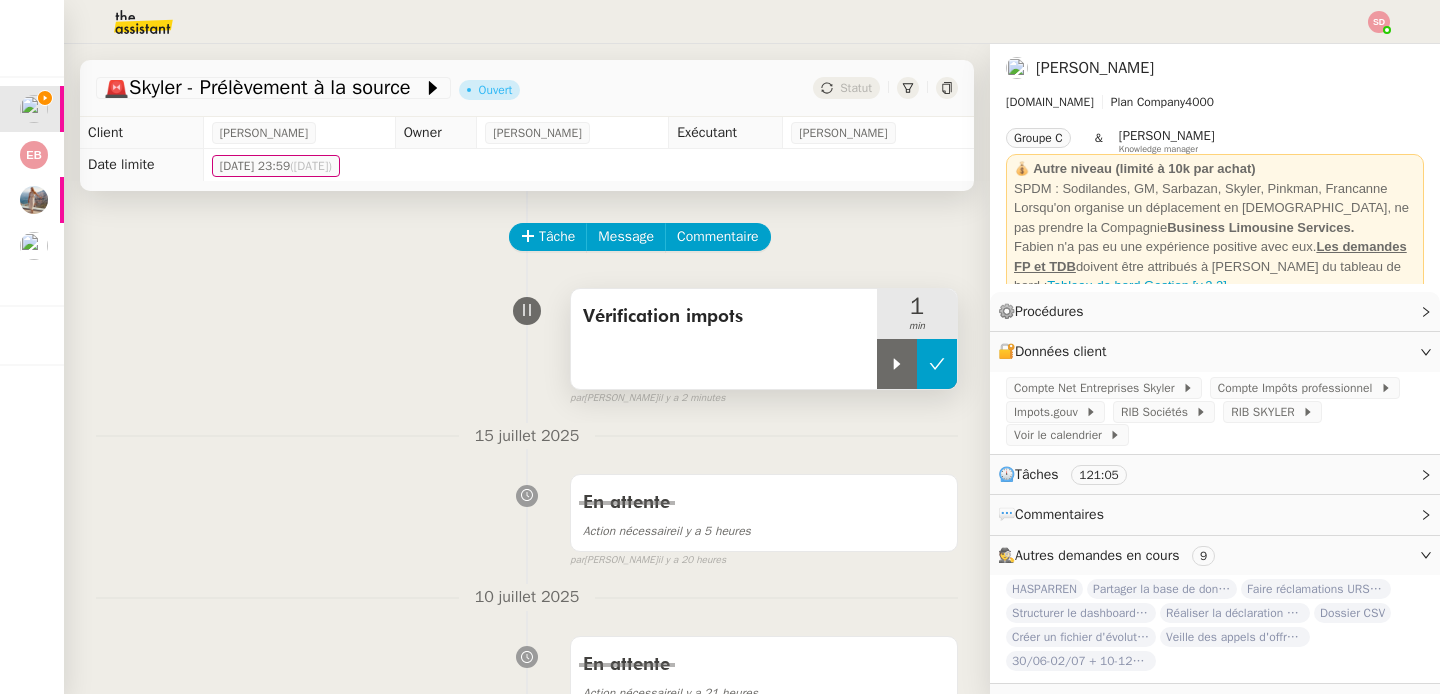 click 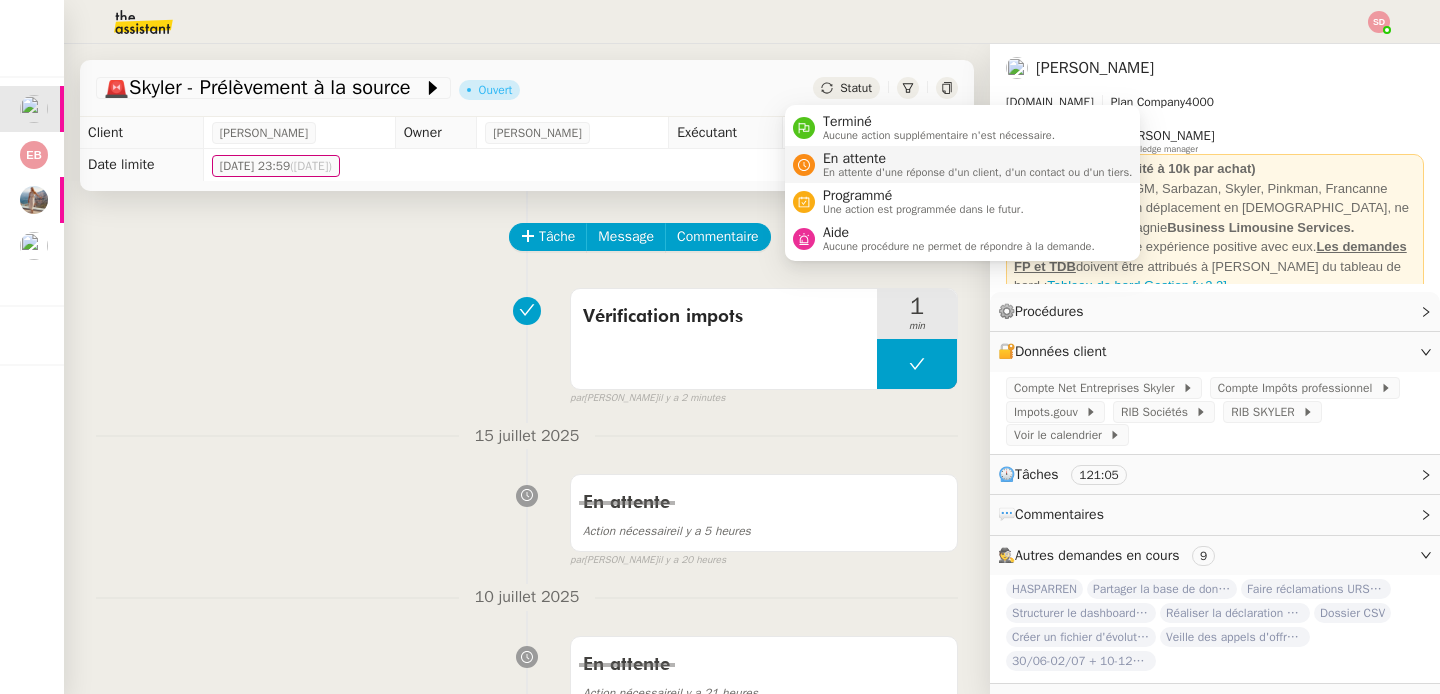 click on "En attente d'une réponse d'un client, d'un contact ou d'un tiers." at bounding box center (978, 172) 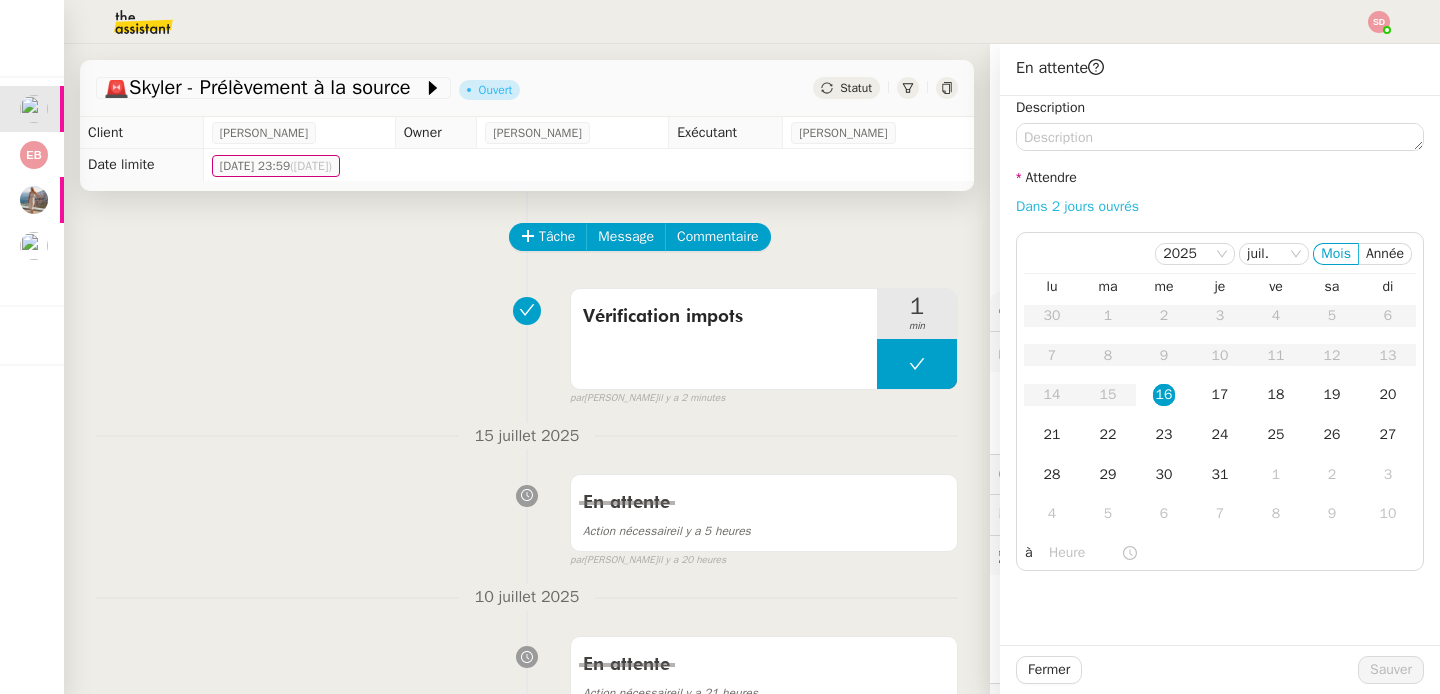 click on "Dans 2 jours ouvrés" 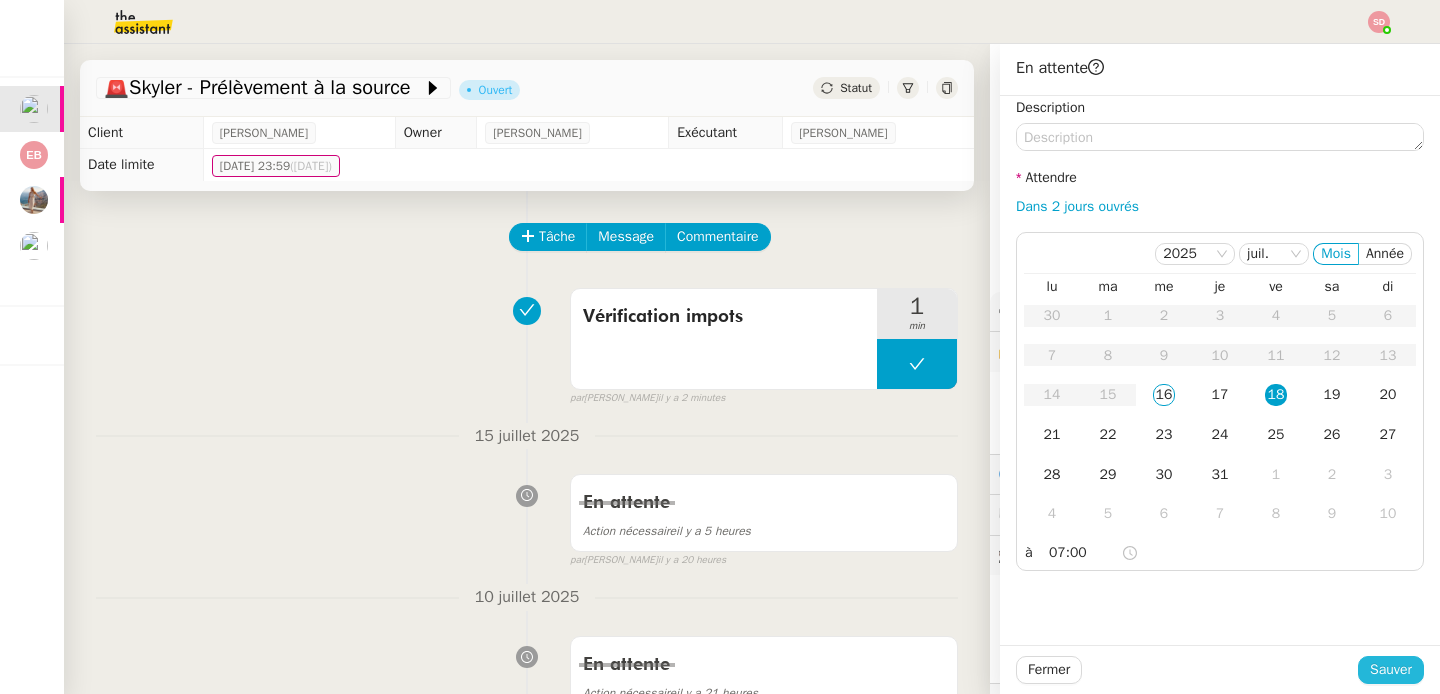 click on "Sauver" 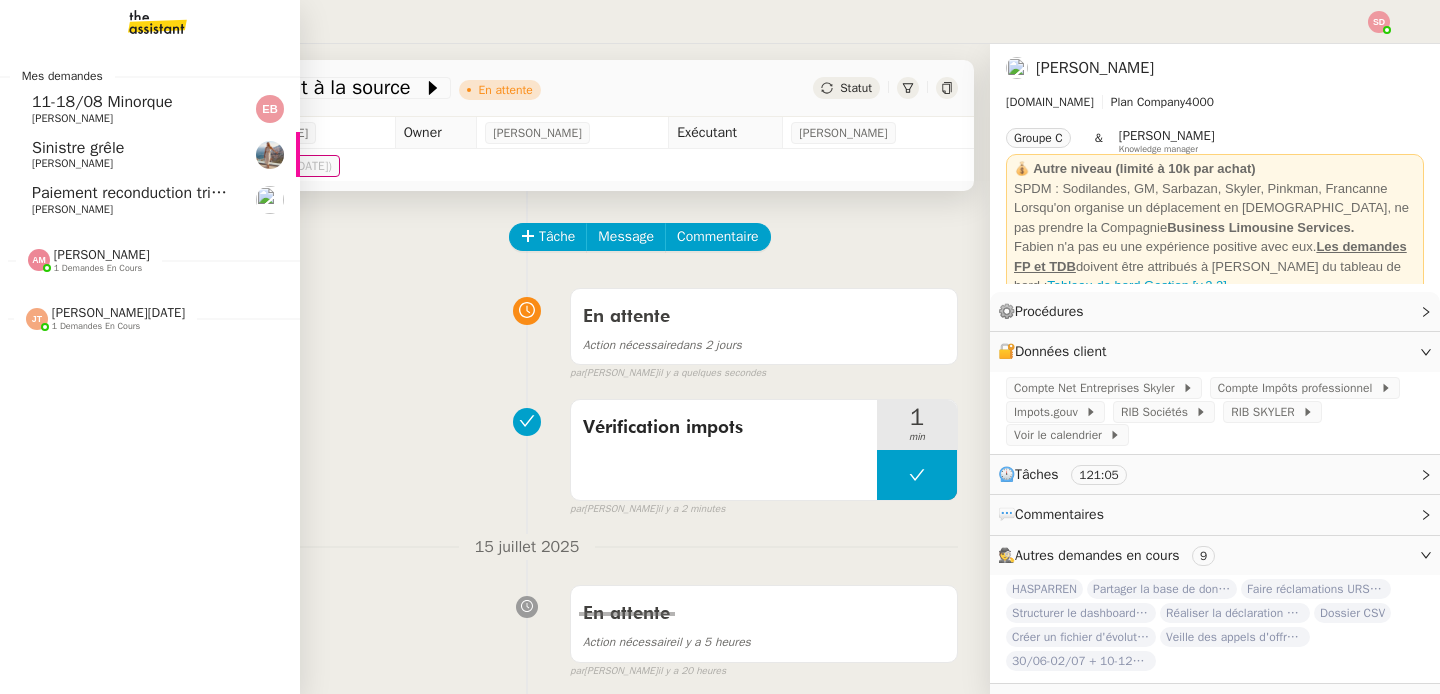 click on "Paiement reconduction trimestrielle The Assistant" 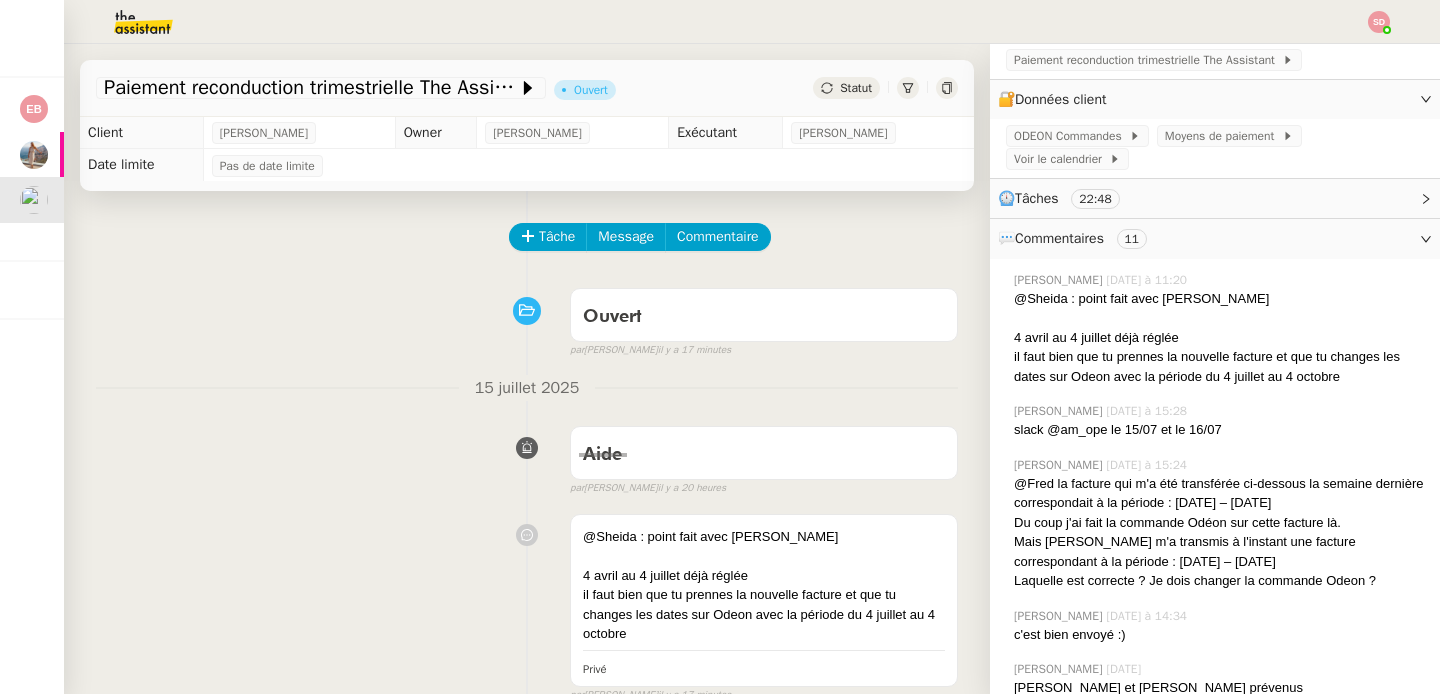 scroll, scrollTop: 271, scrollLeft: 0, axis: vertical 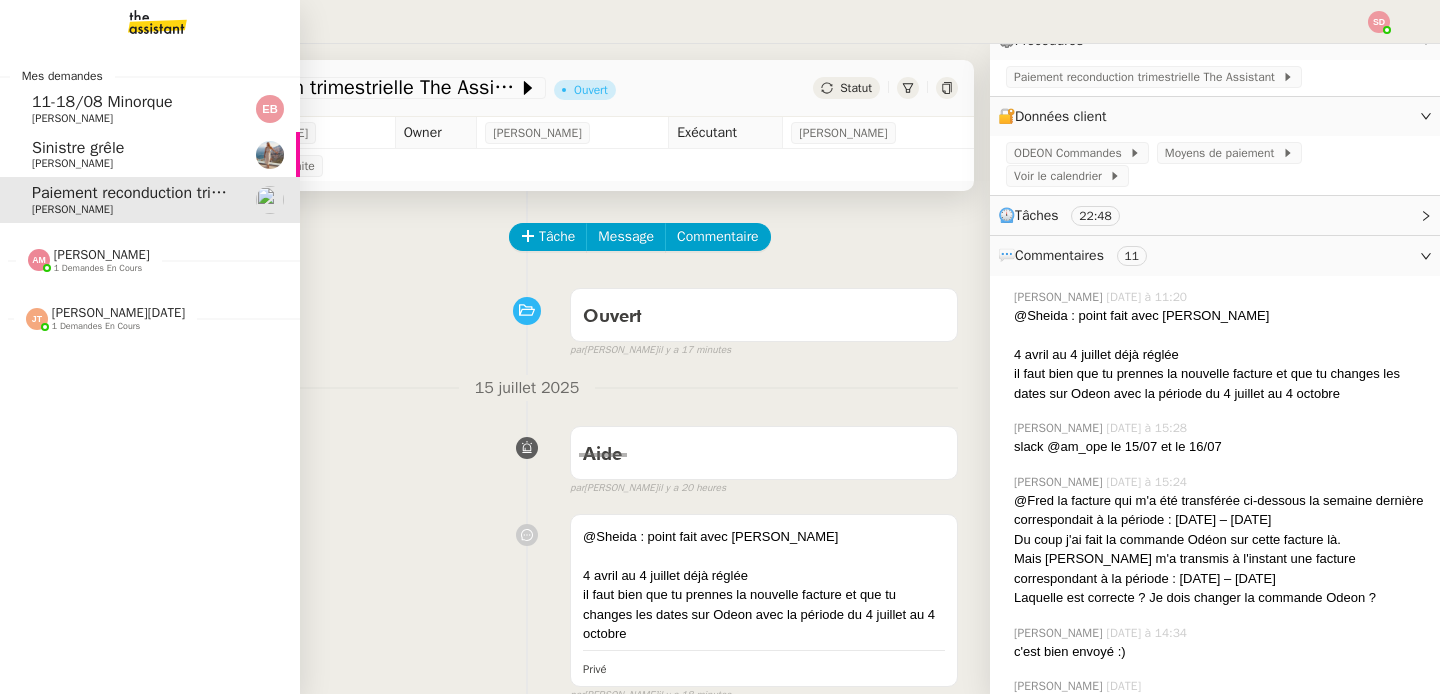 click on "[PERSON_NAME]" 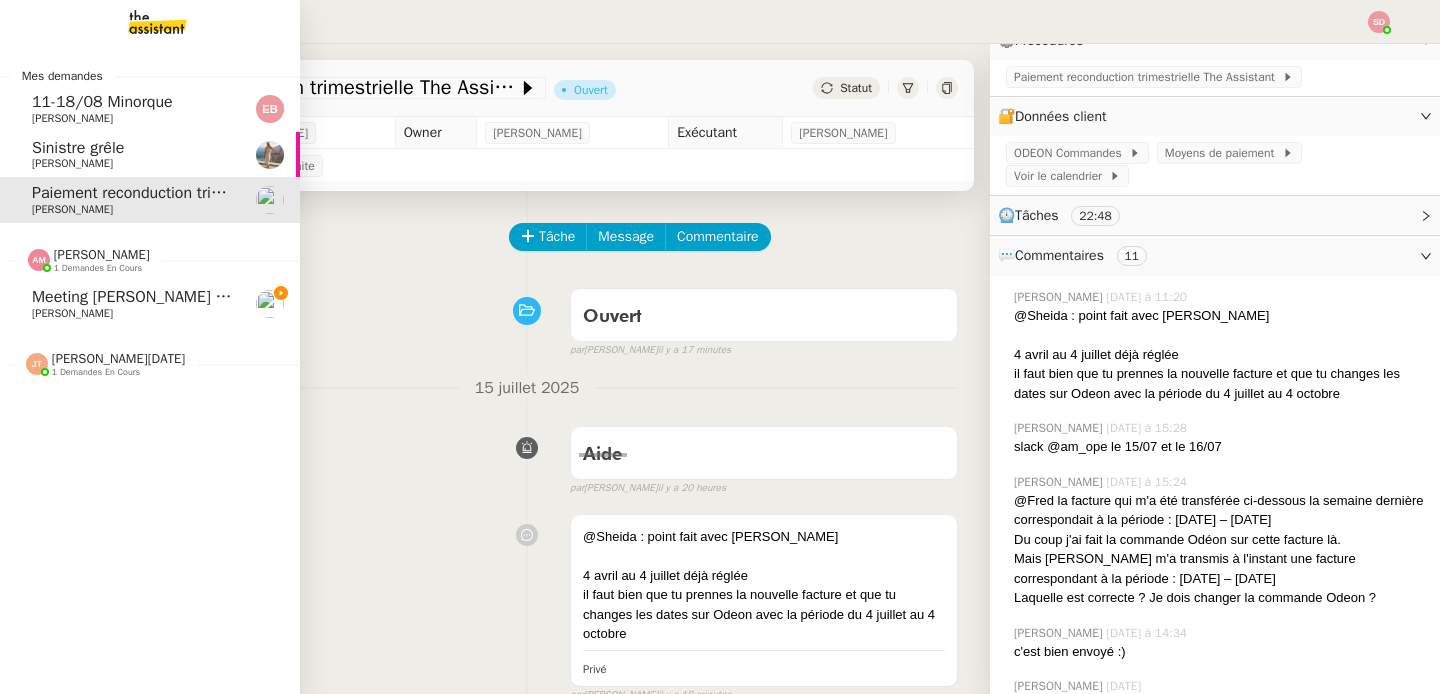 click on "[PERSON_NAME]" 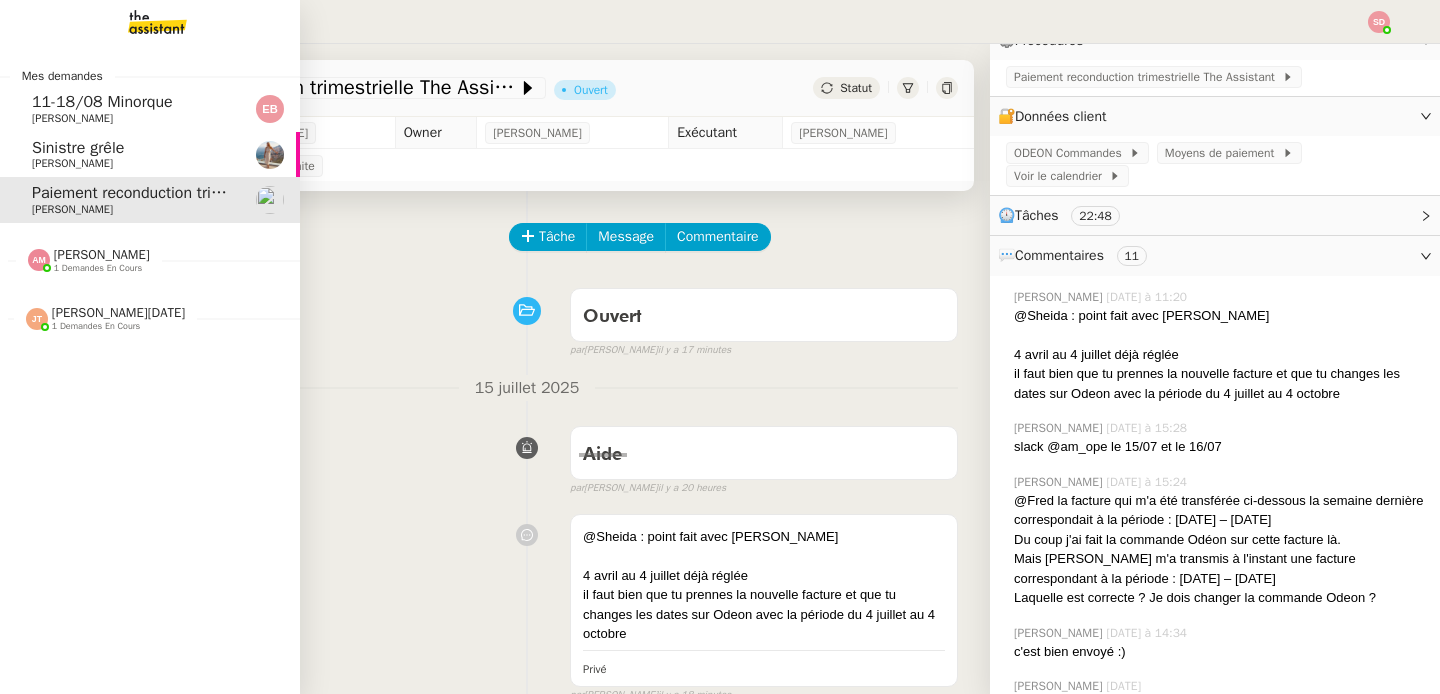 click on "[PERSON_NAME][DATE]    1 demandes en cours" 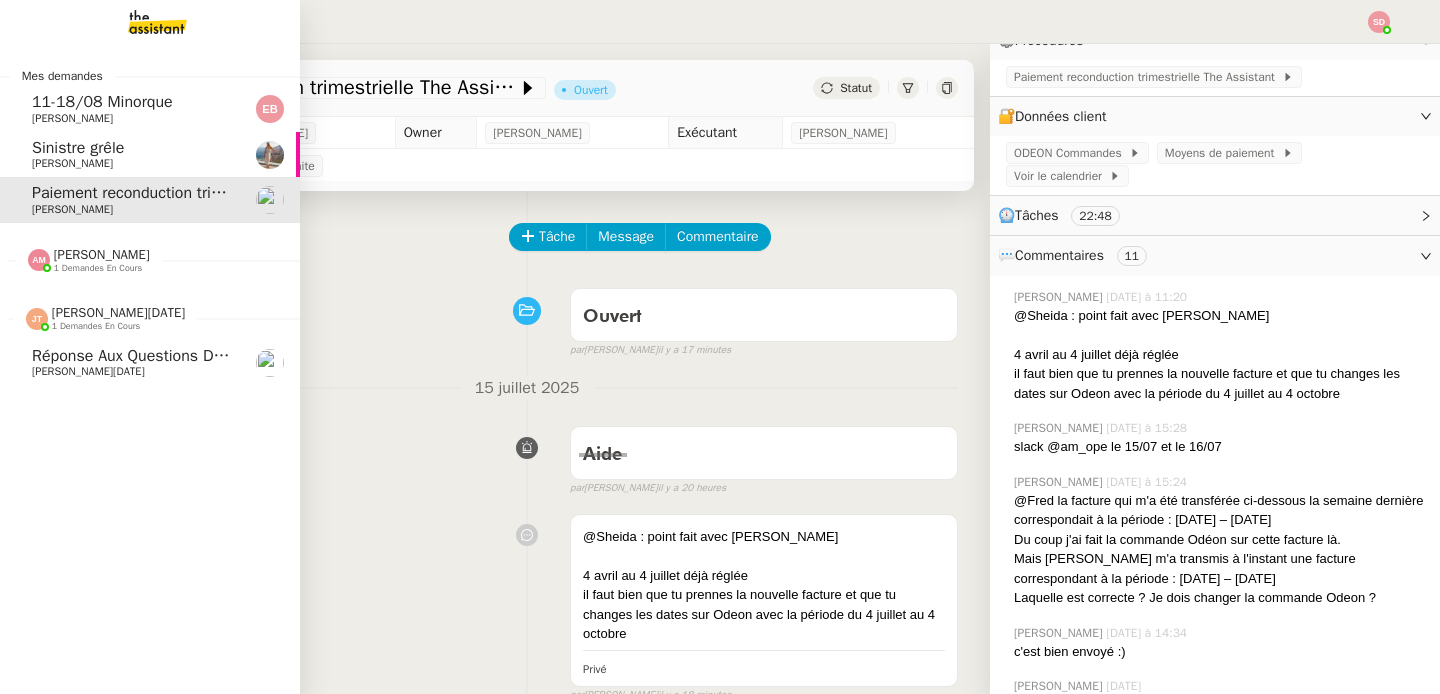 click 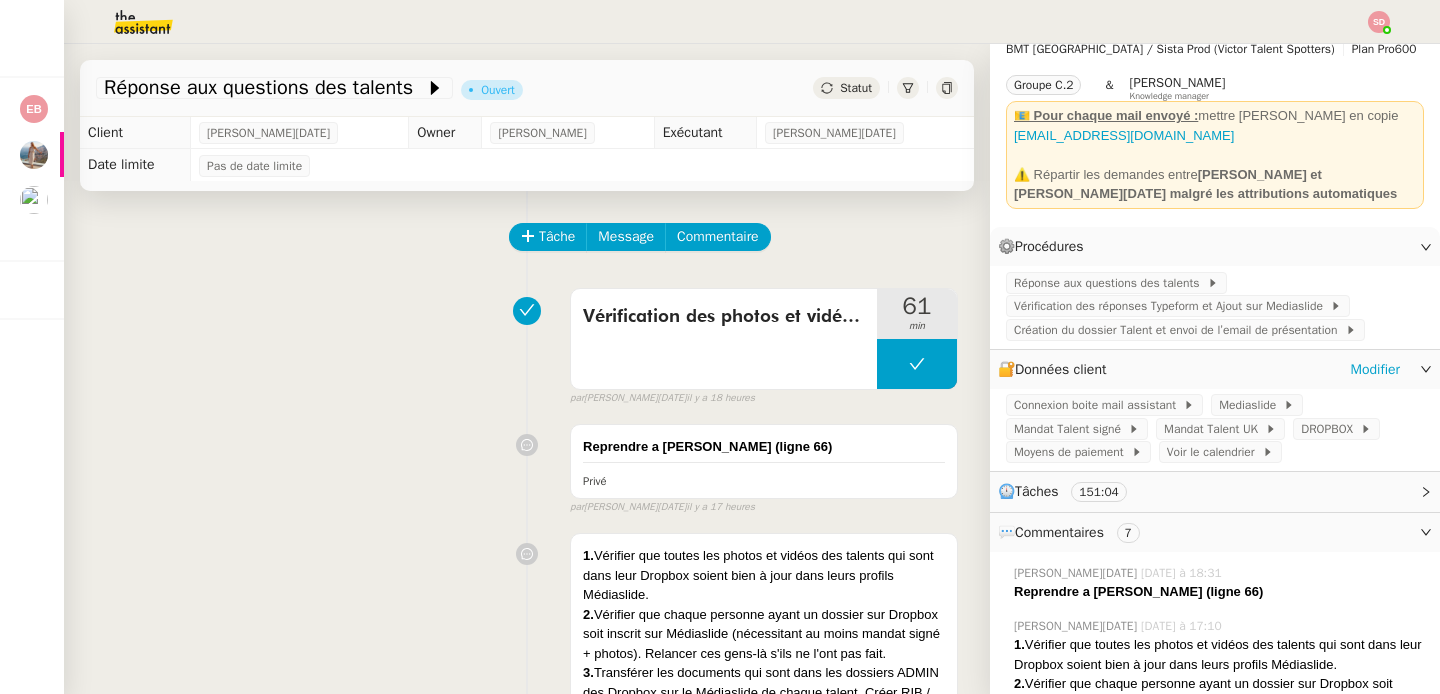 scroll, scrollTop: 325, scrollLeft: 0, axis: vertical 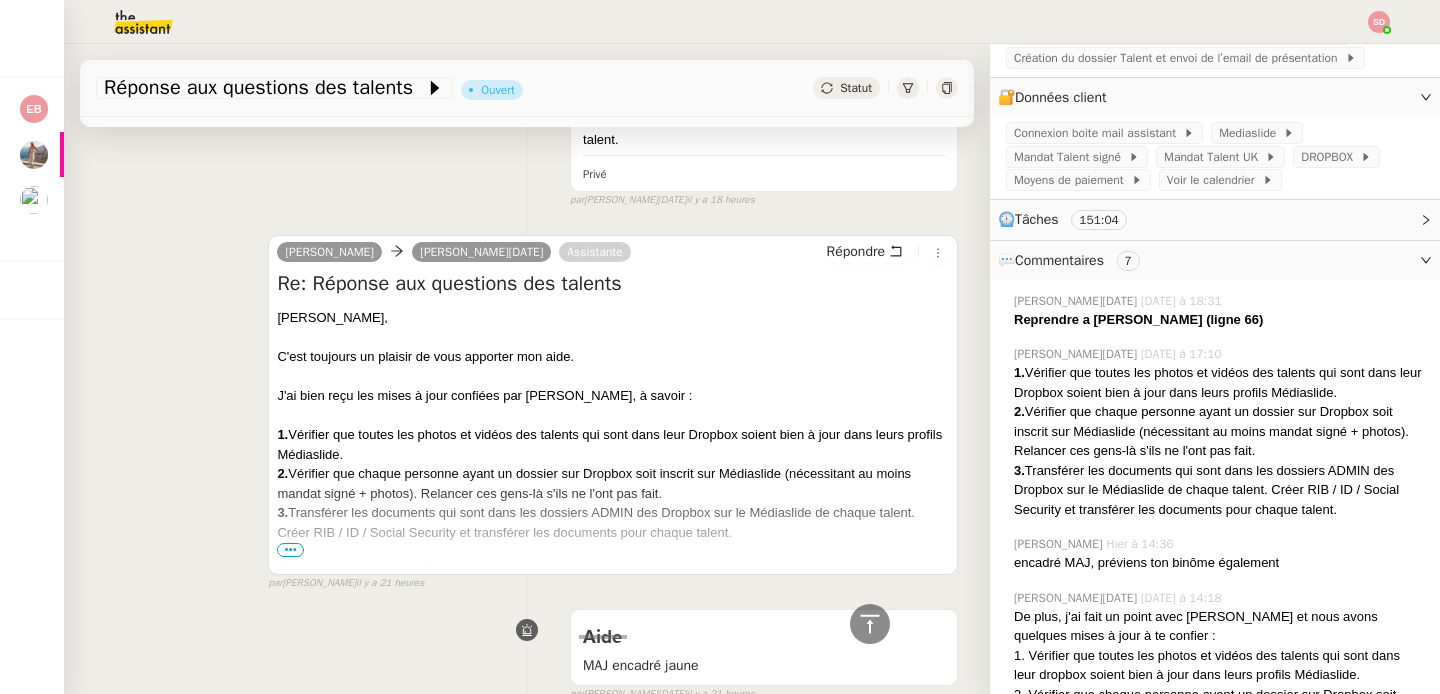 click on "•••" at bounding box center [290, 550] 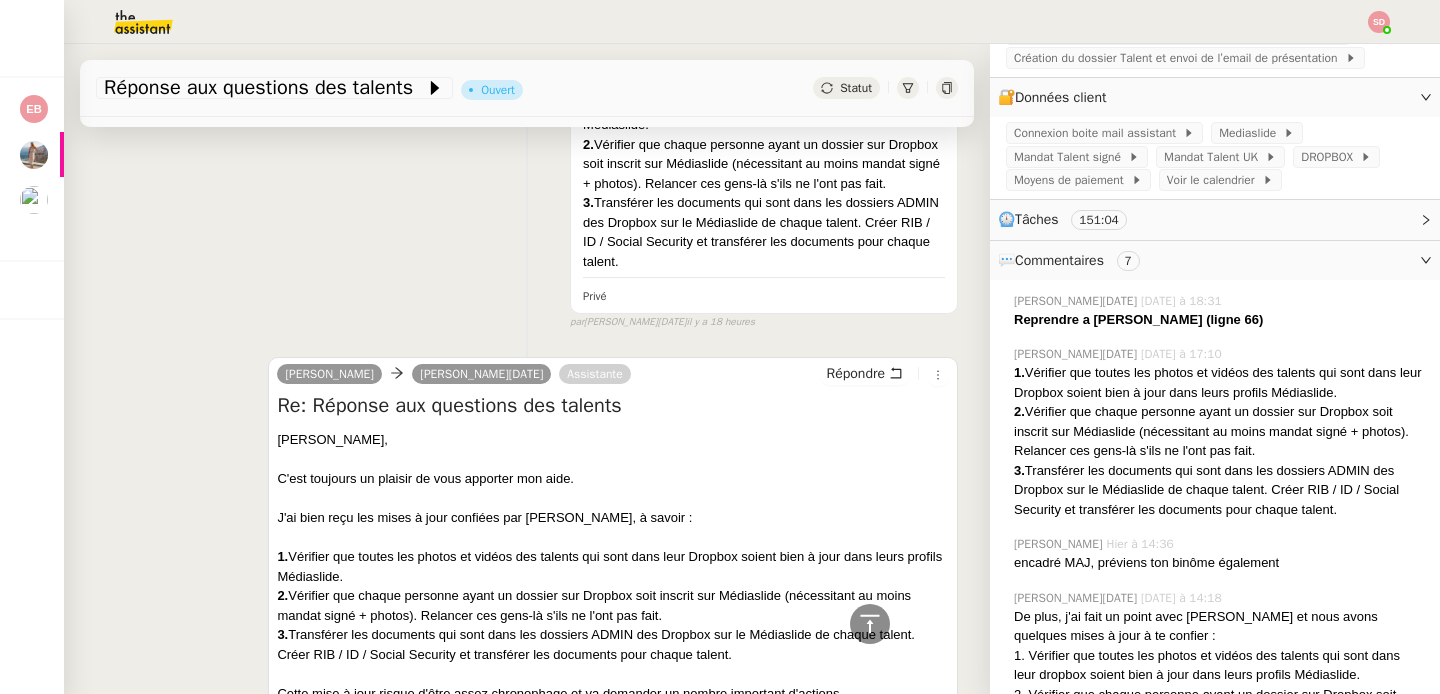 scroll, scrollTop: 0, scrollLeft: 0, axis: both 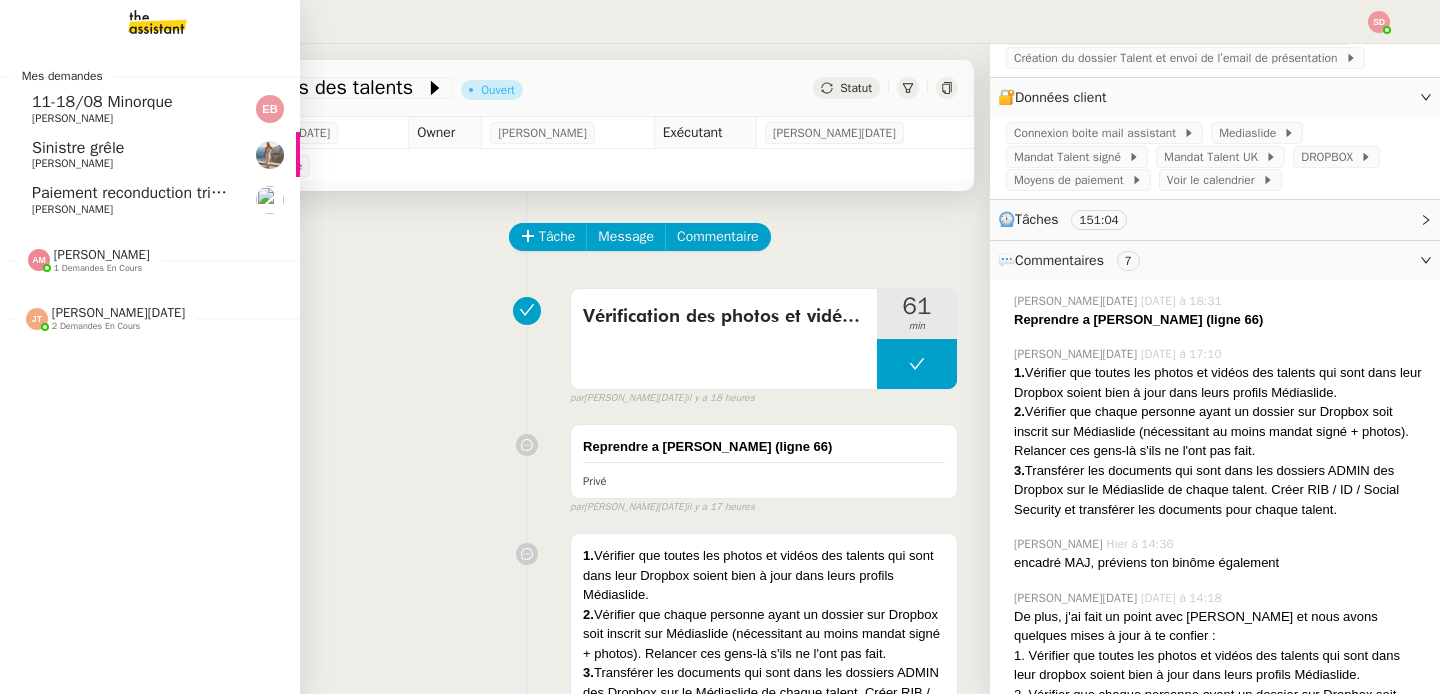 click on "[PERSON_NAME]" 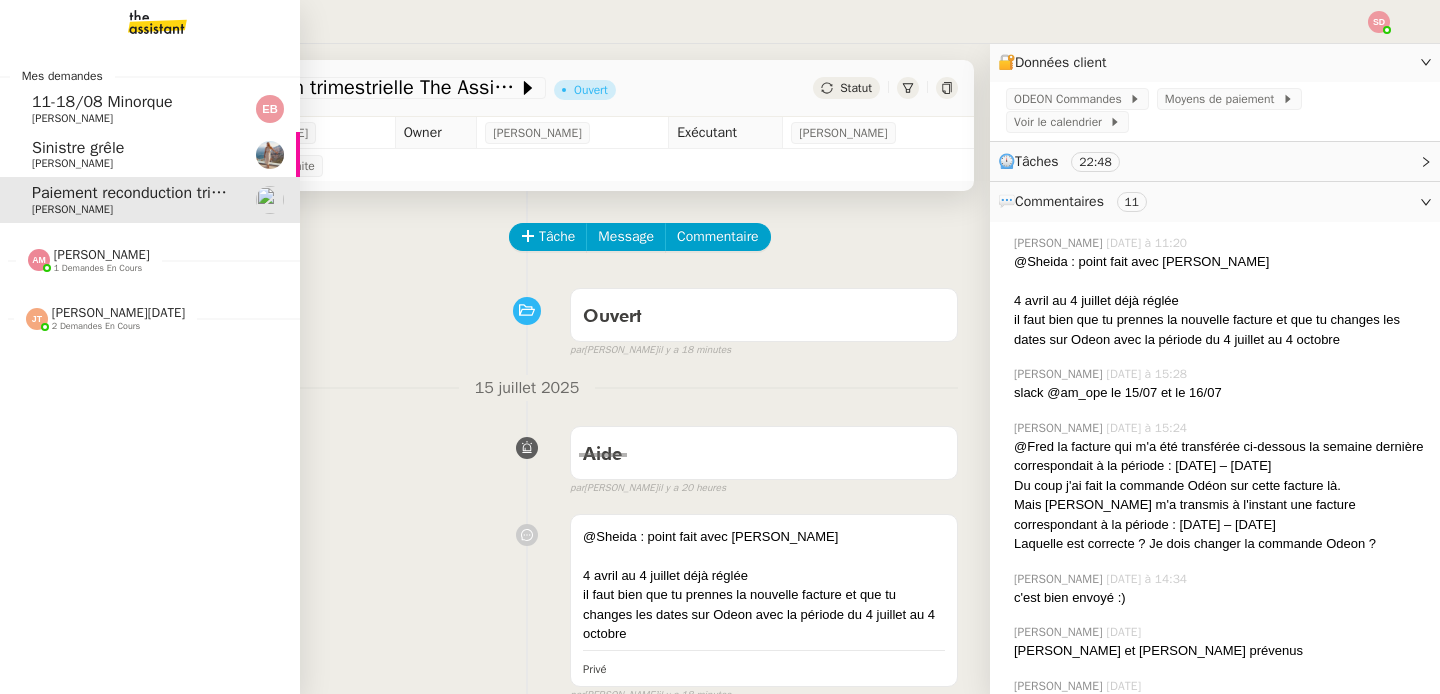 scroll, scrollTop: 290, scrollLeft: 0, axis: vertical 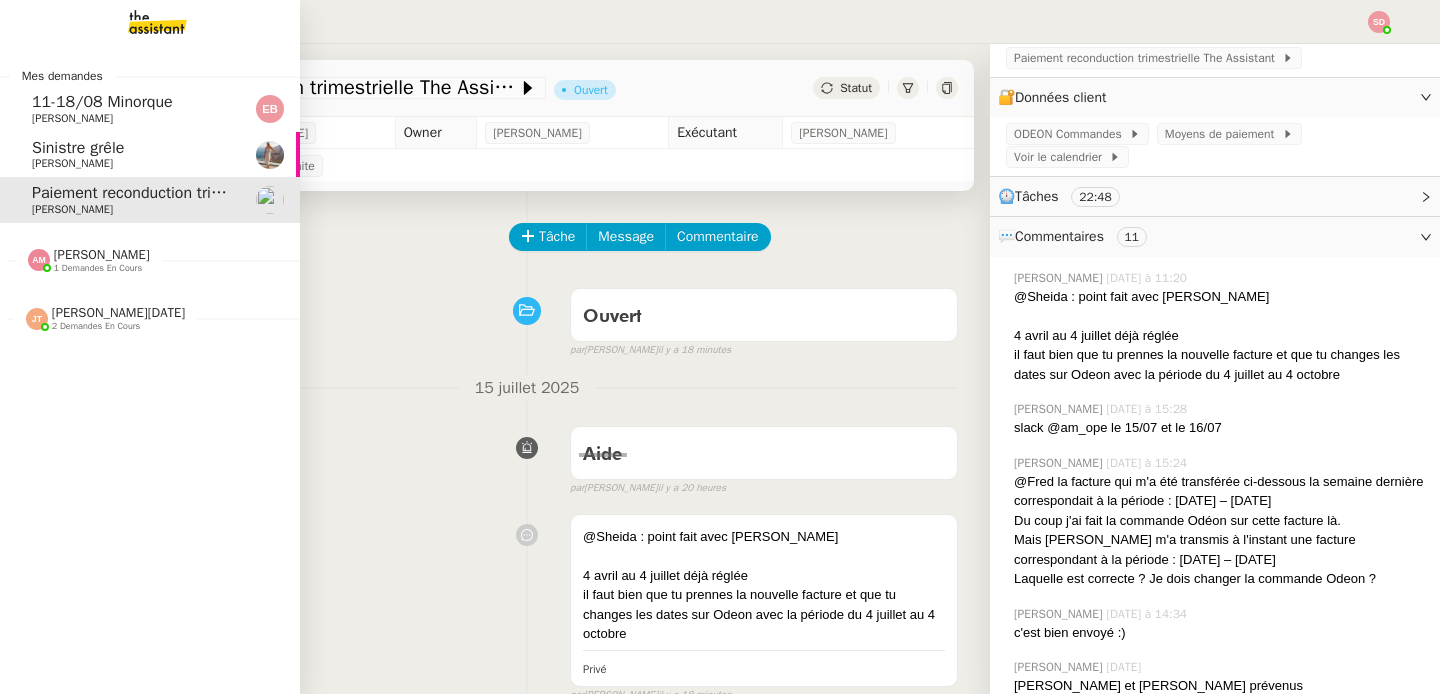 click on "Sinistre grêle" 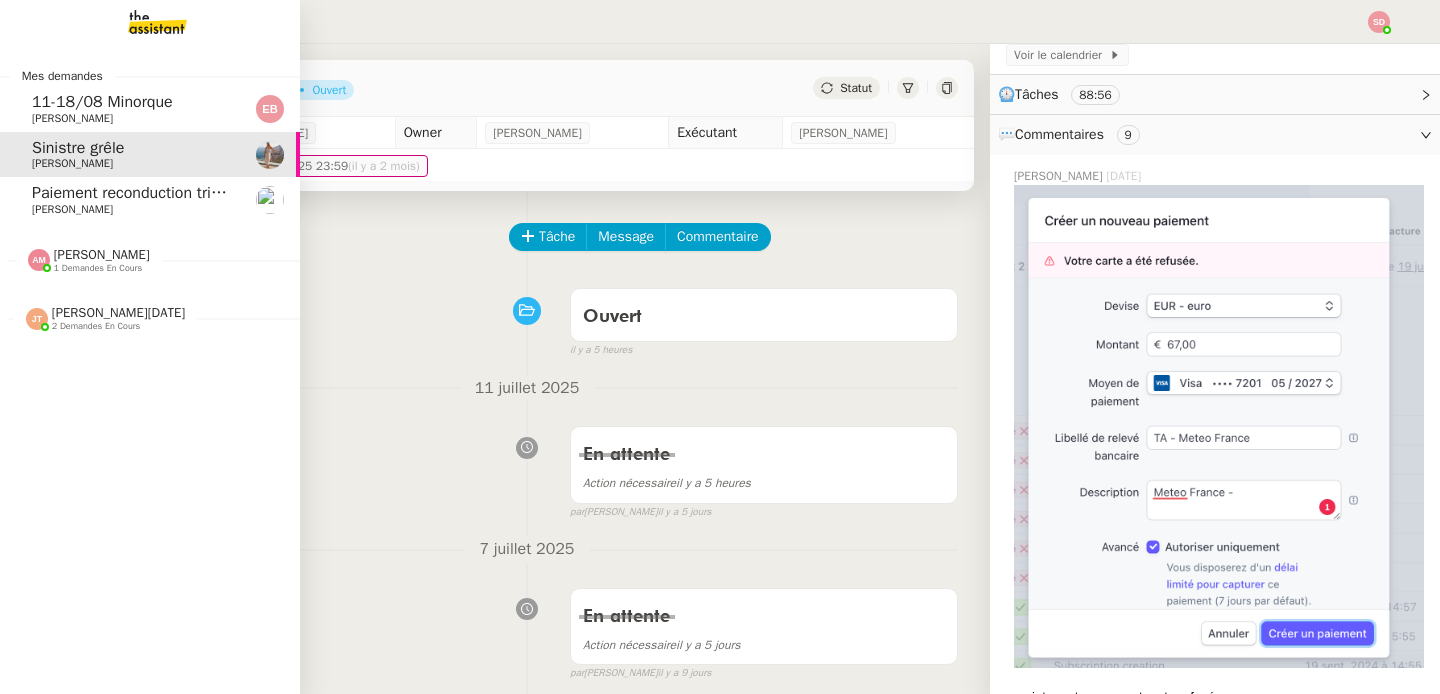 click on "11-18/08 Minorque" 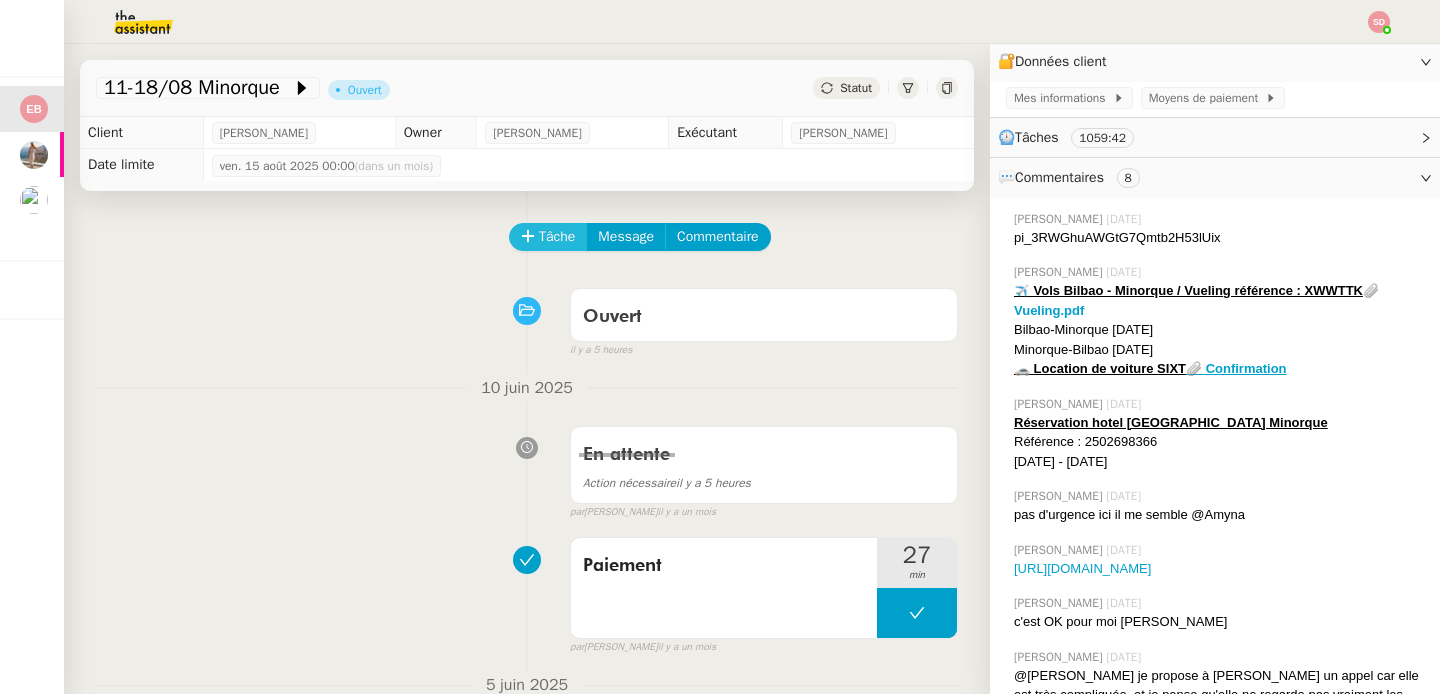 click on "Tâche" 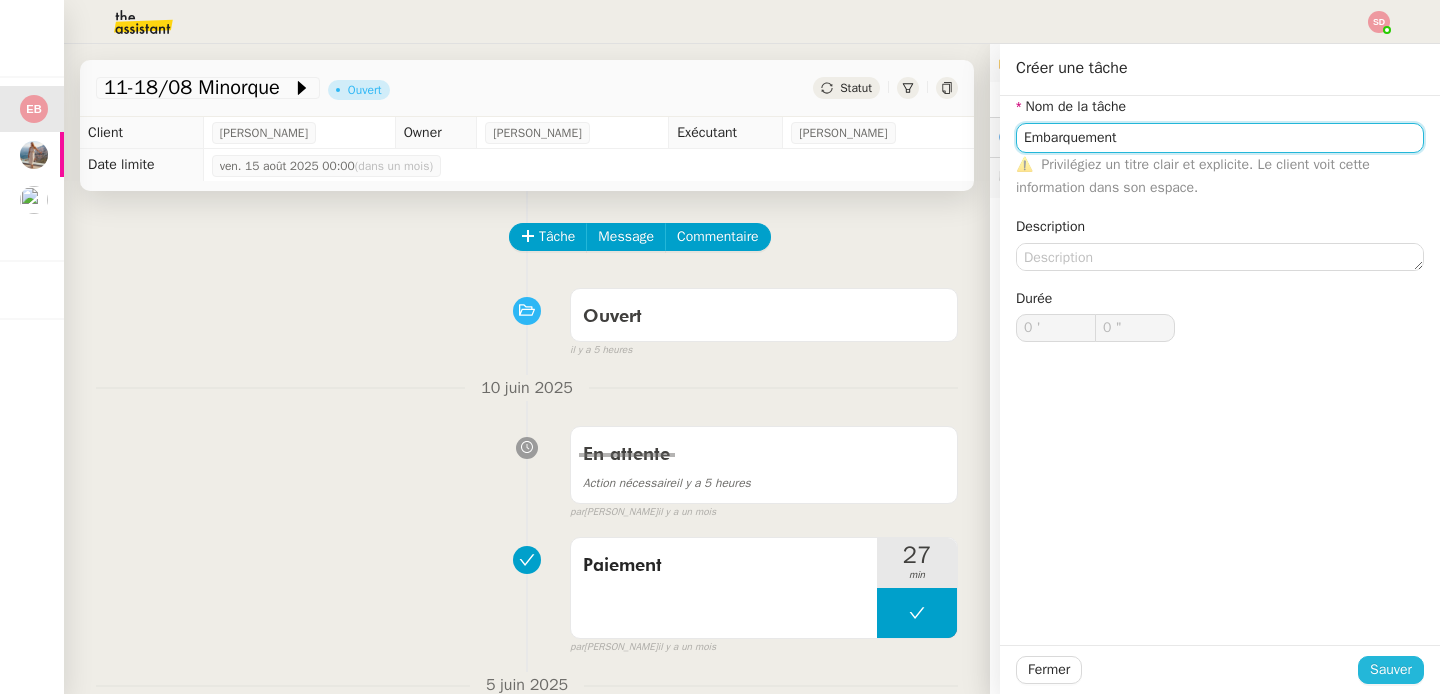 type on "Embarquement" 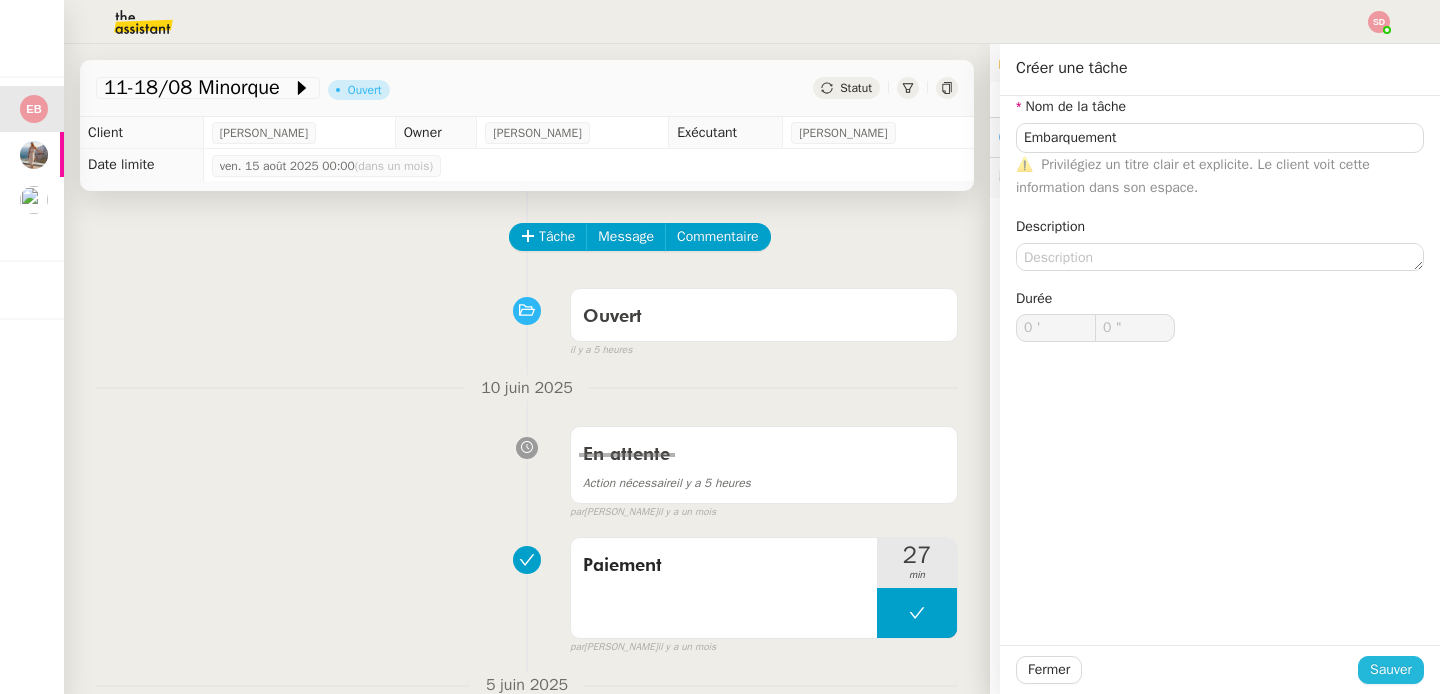 click on "Sauver" 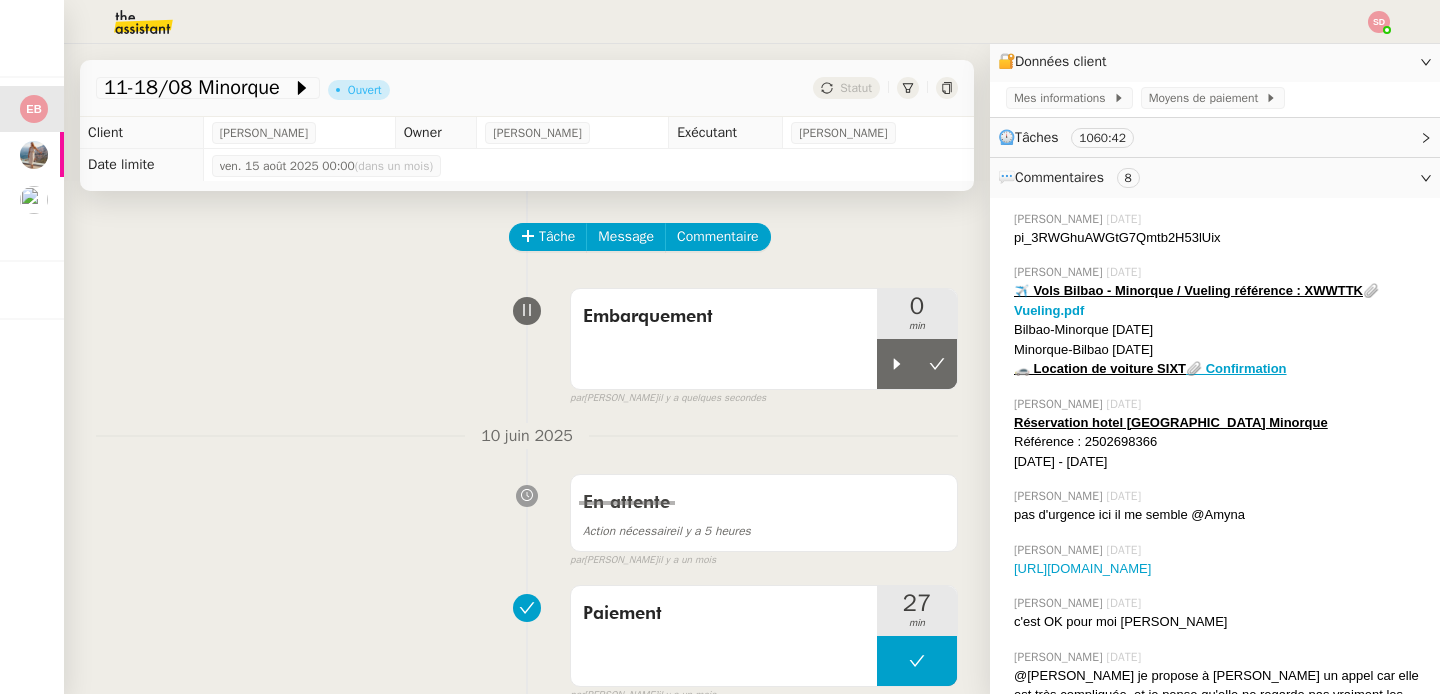 click 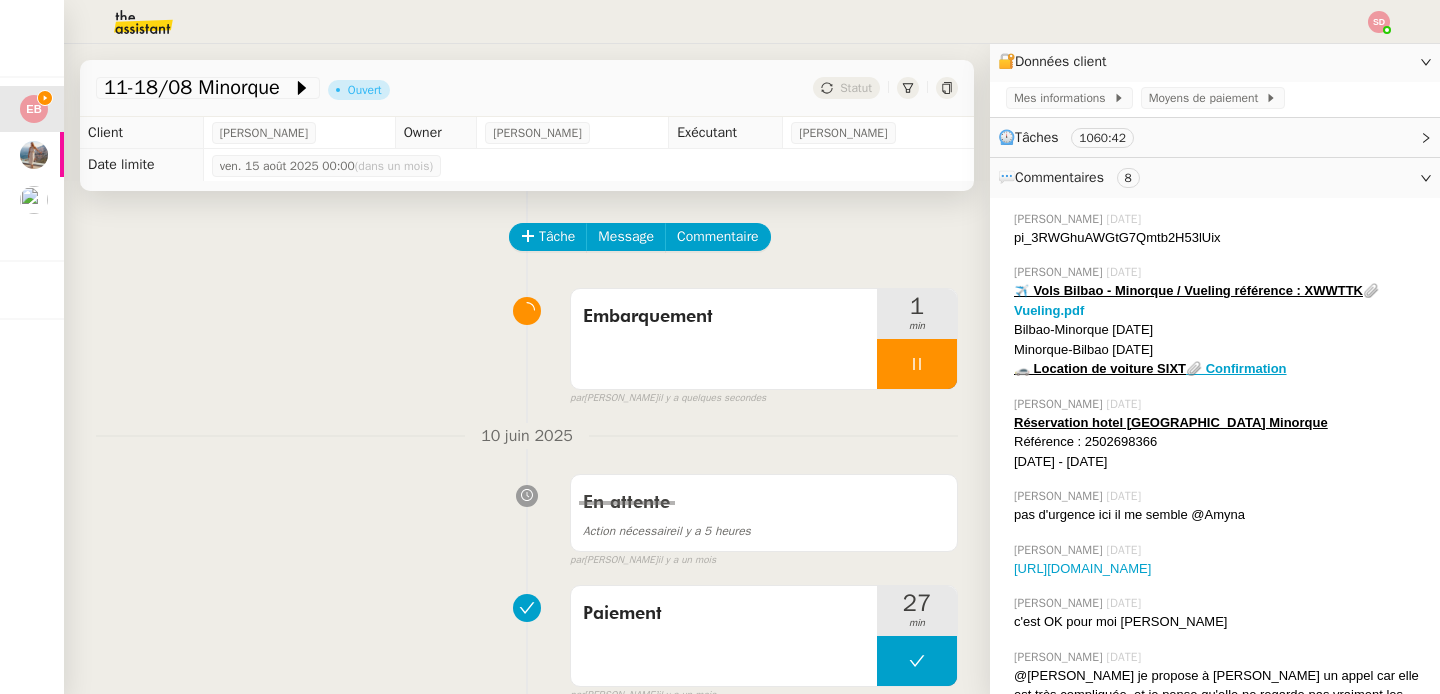 click on "✈️ Vols Bilbao - Minorque / Vueling référence : XWWTTK" 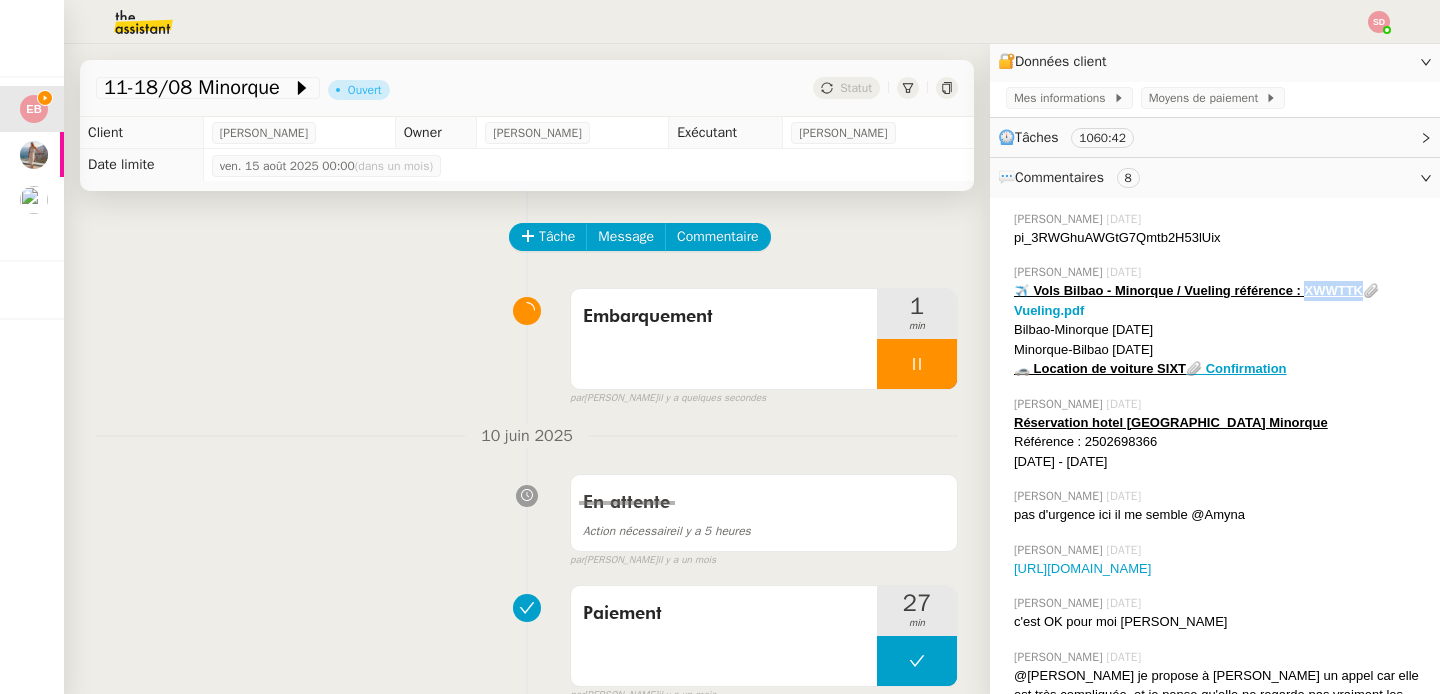 click on "✈️ Vols Bilbao - Minorque / Vueling référence : XWWTTK  📎 Vueling.pdf" 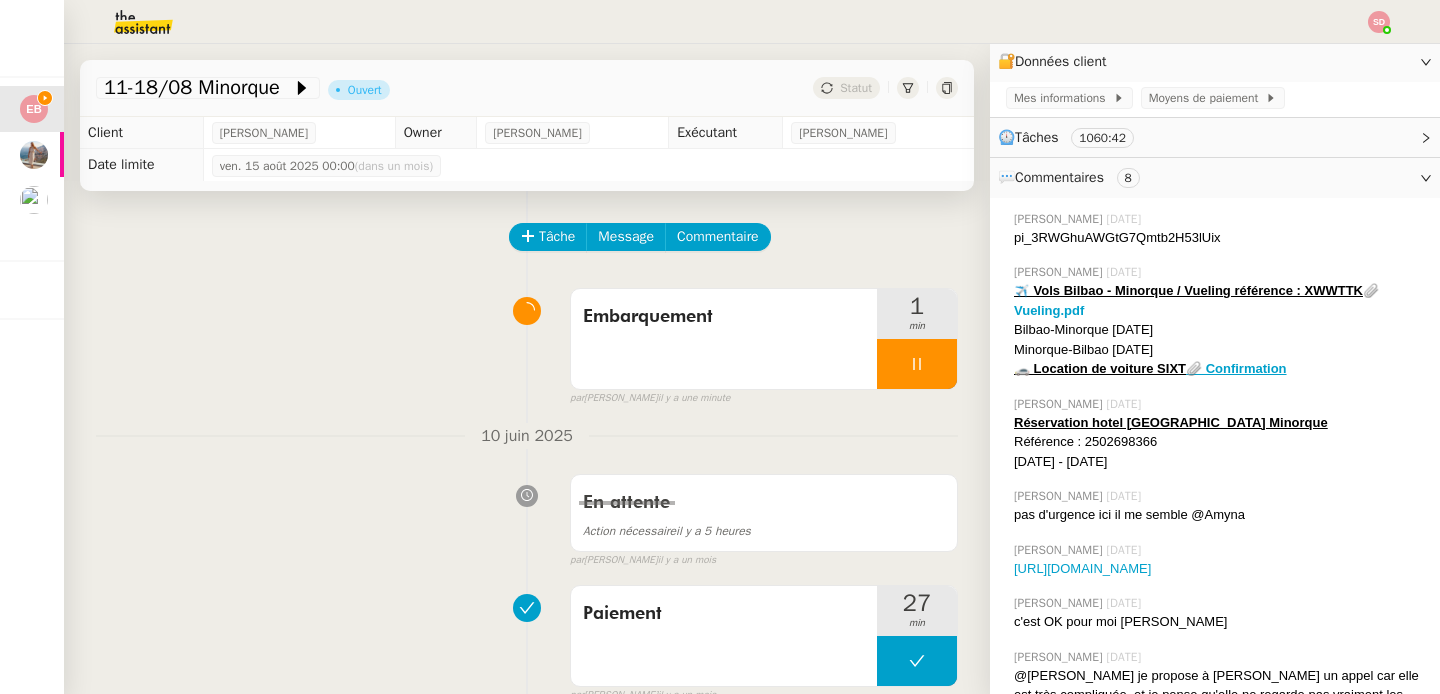 click on "Embarquement     1 min false par   [PERSON_NAME]   il y a une minute" at bounding box center [527, 343] 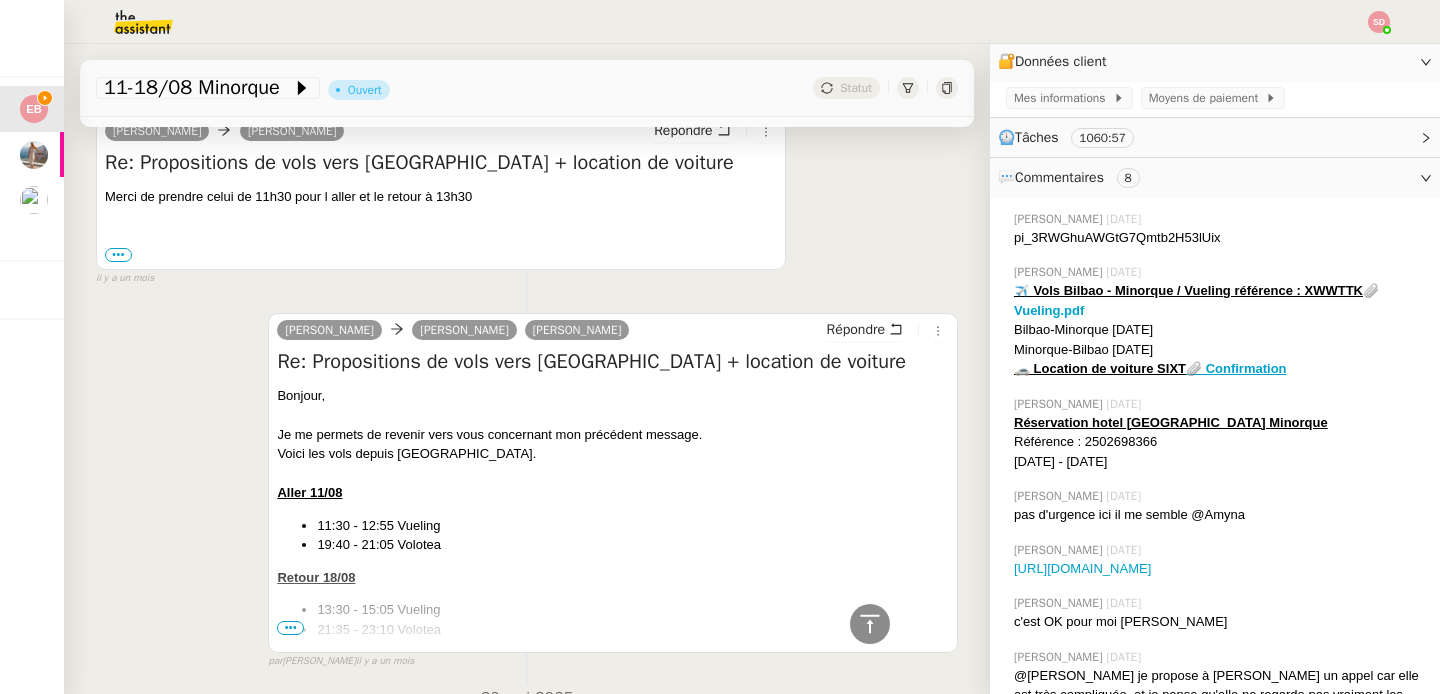 scroll, scrollTop: 6289, scrollLeft: 0, axis: vertical 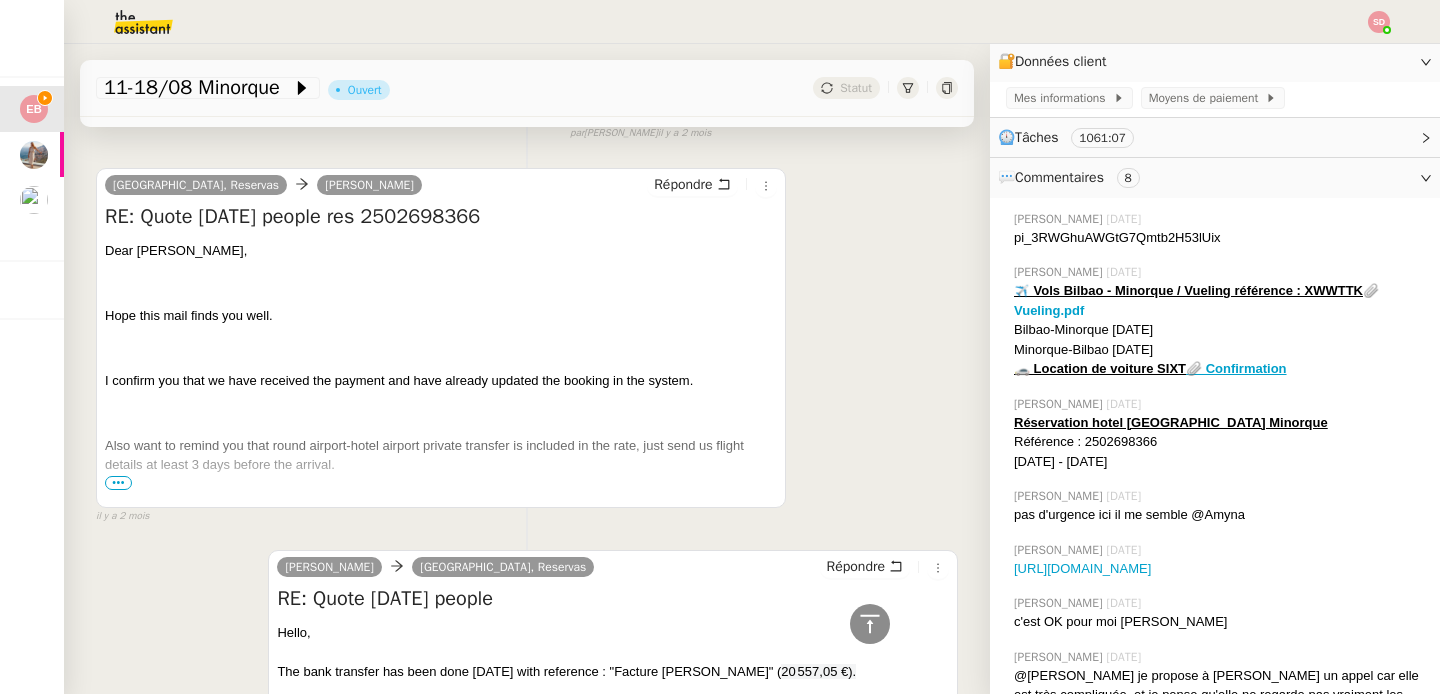 click on "•••" at bounding box center [118, 483] 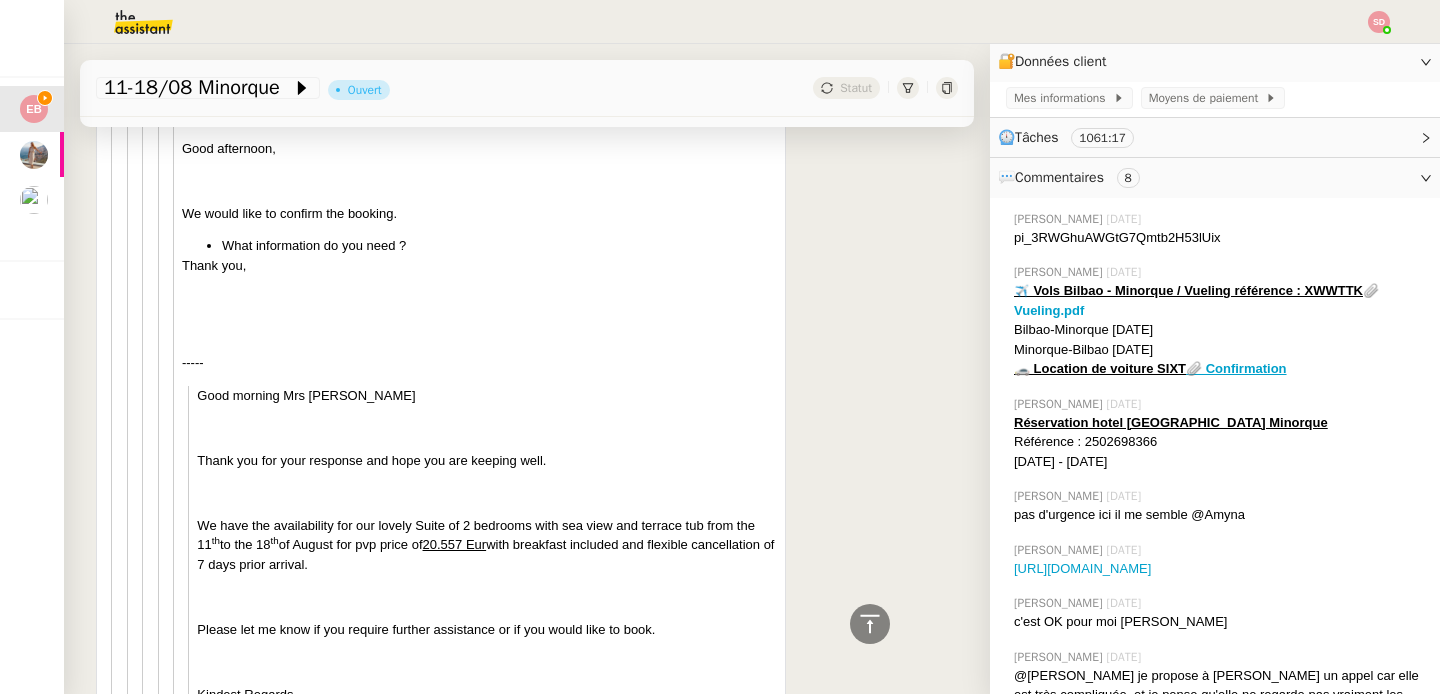 scroll, scrollTop: 13572, scrollLeft: 0, axis: vertical 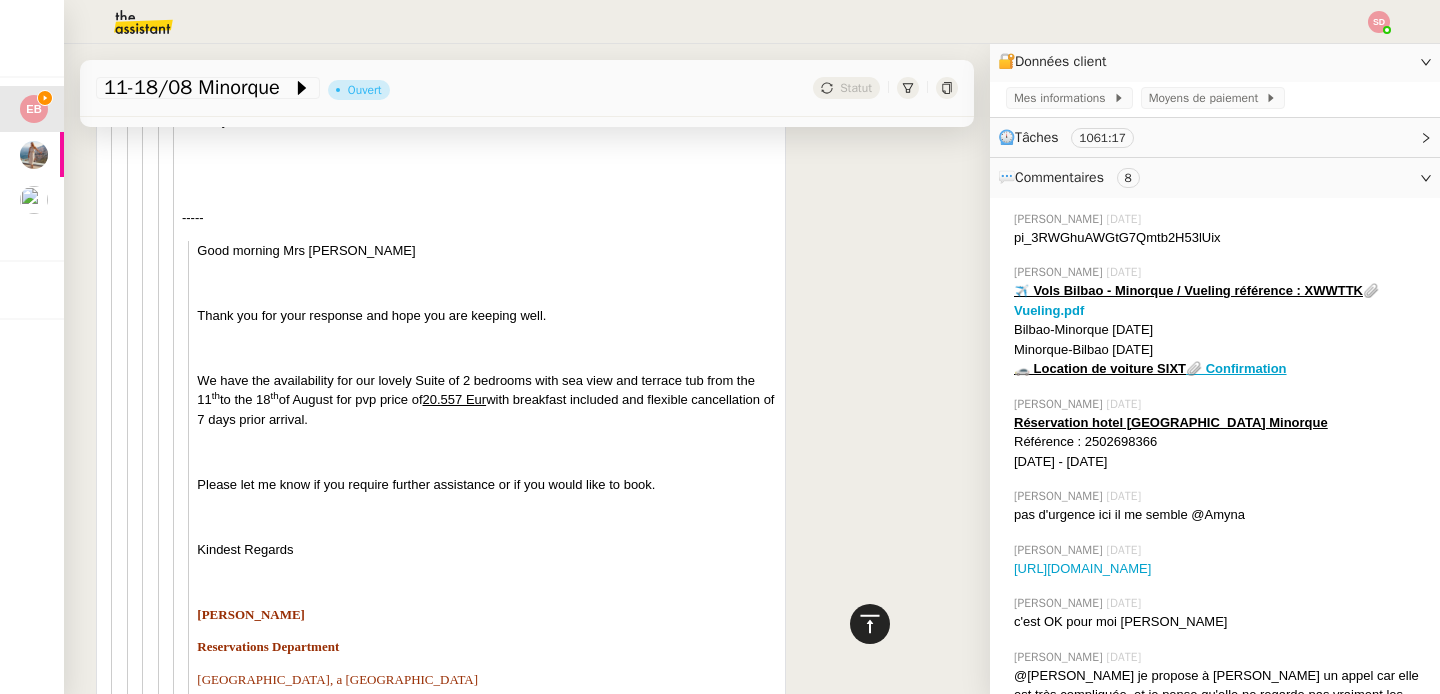 click 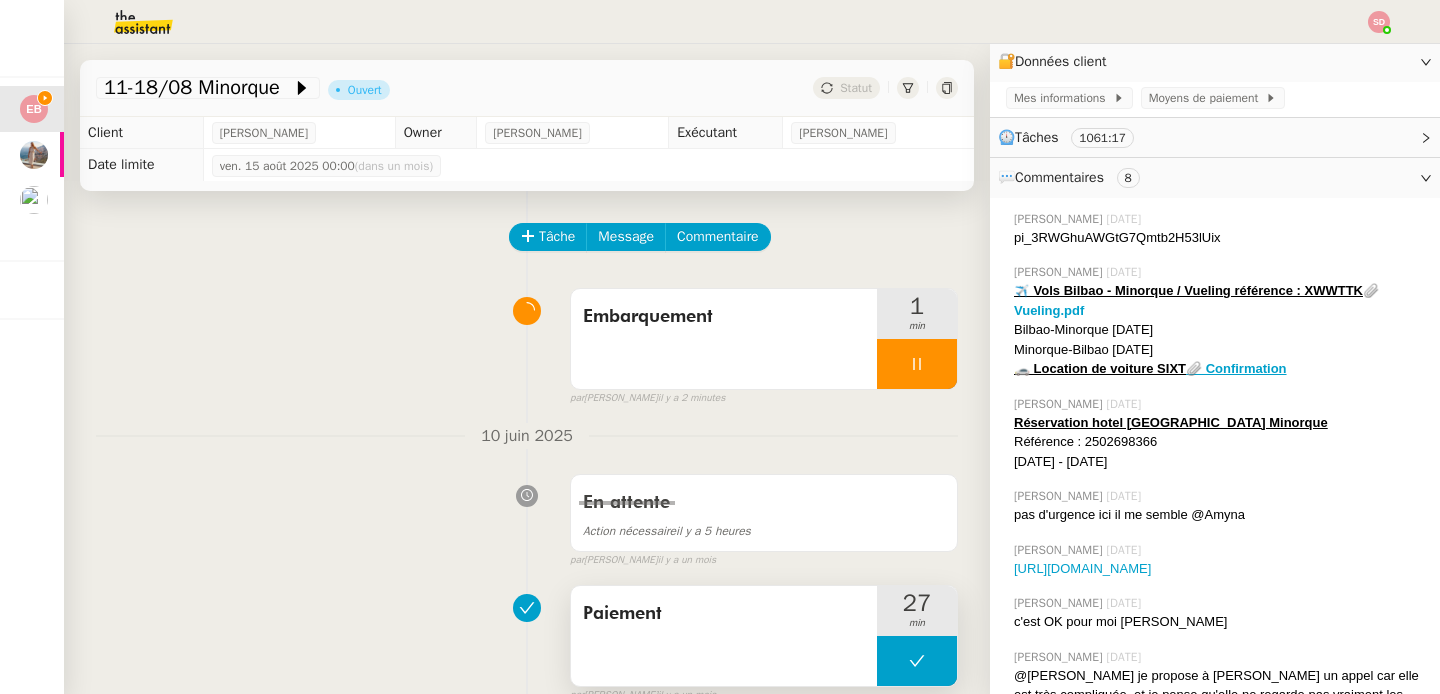 scroll, scrollTop: 648, scrollLeft: 0, axis: vertical 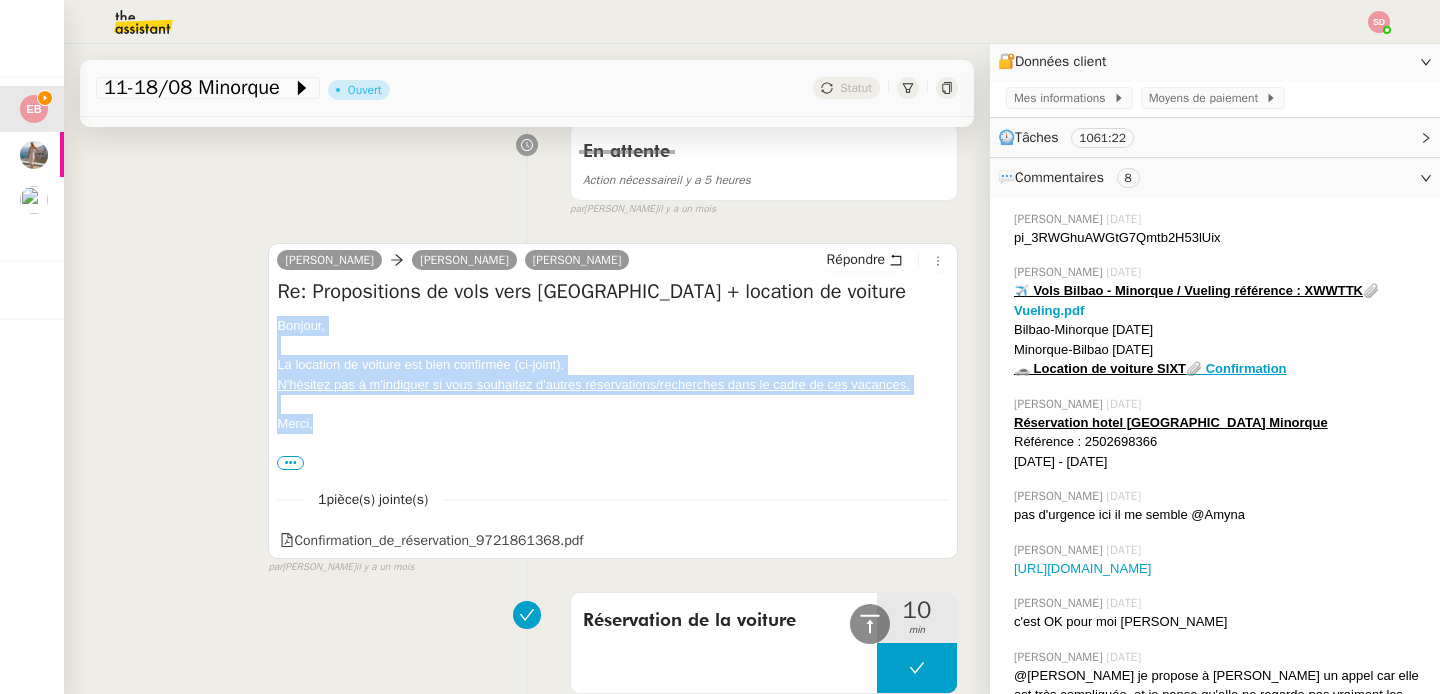 drag, startPoint x: 272, startPoint y: 326, endPoint x: 355, endPoint y: 422, distance: 126.90548 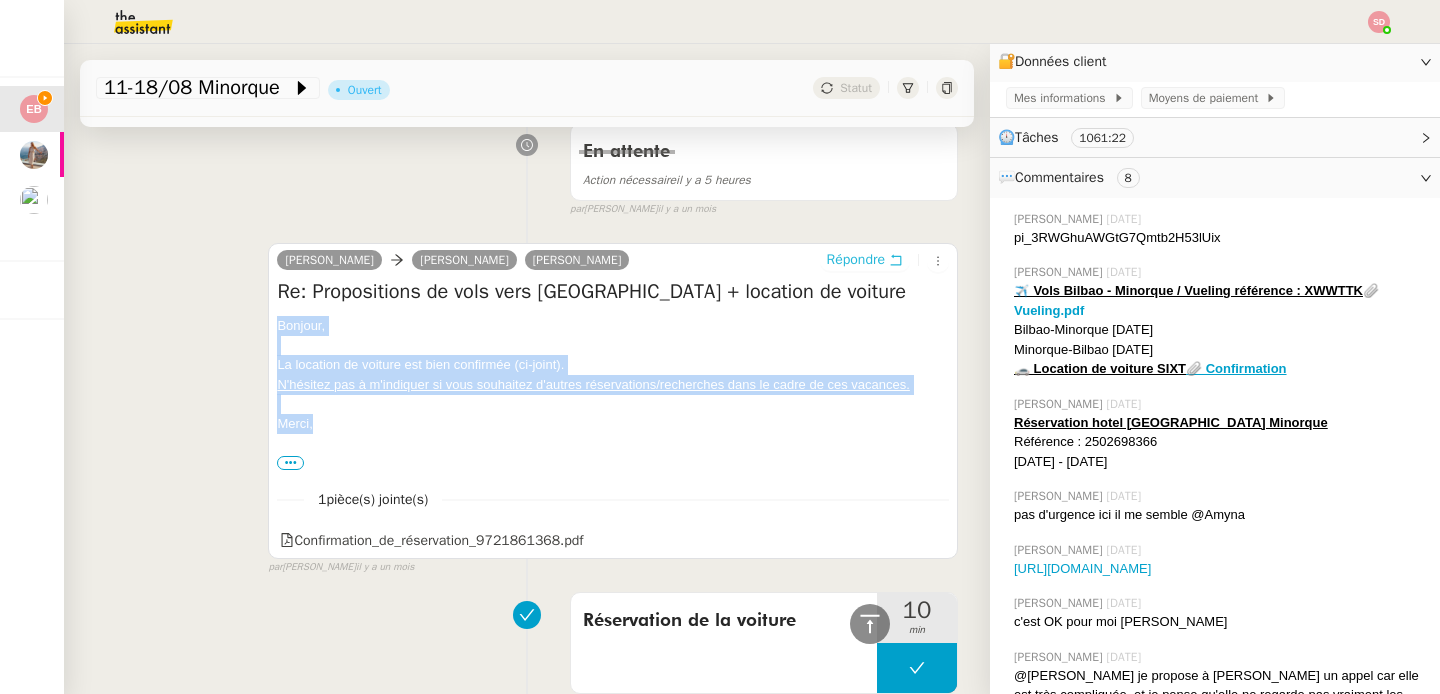 click on "Répondre" at bounding box center [856, 260] 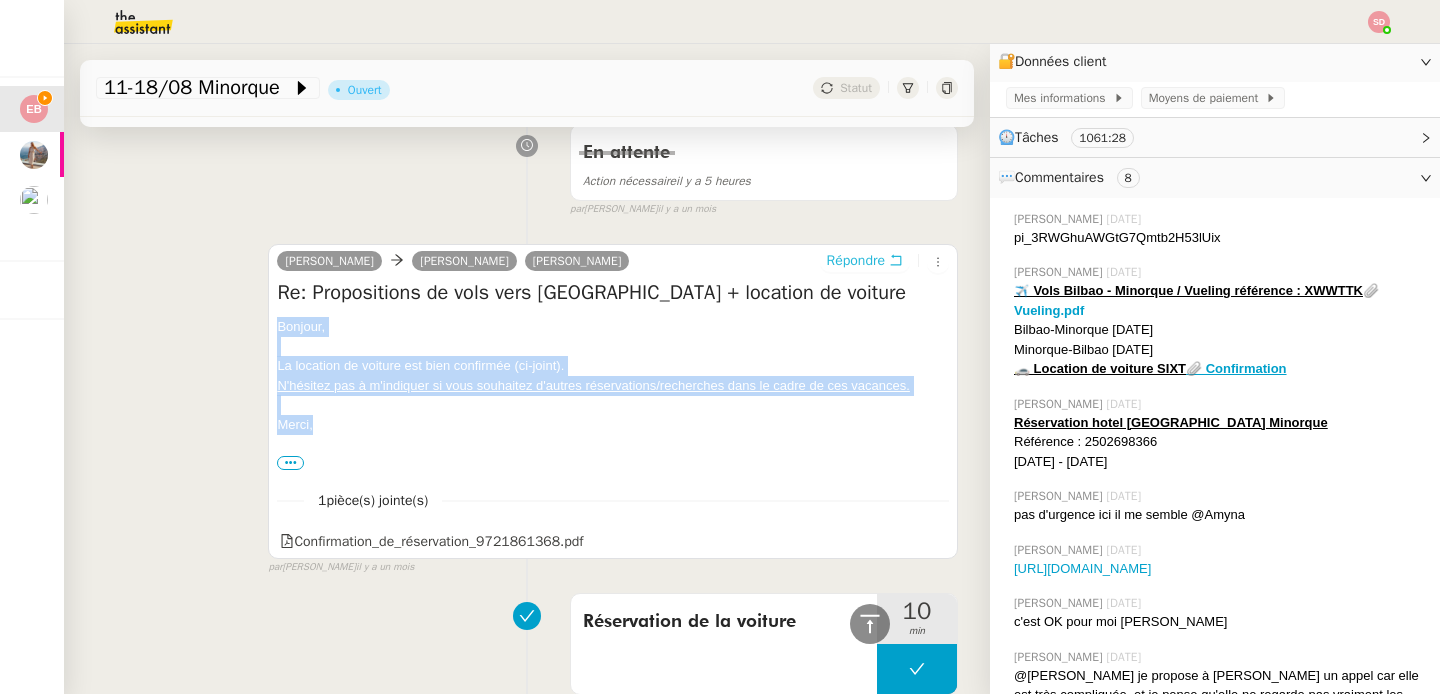 scroll, scrollTop: 0, scrollLeft: 0, axis: both 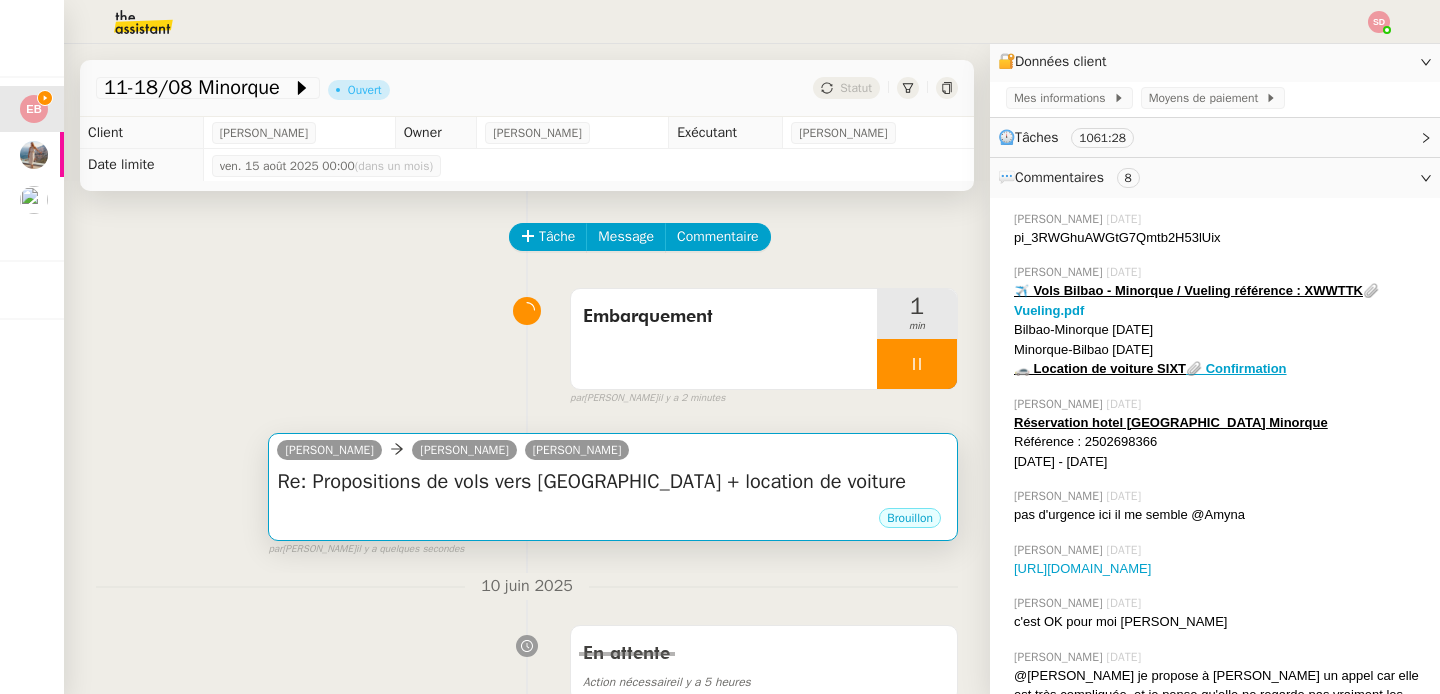 click on "Re: Propositions de vols vers [GEOGRAPHIC_DATA] + location de voiture" at bounding box center (613, 482) 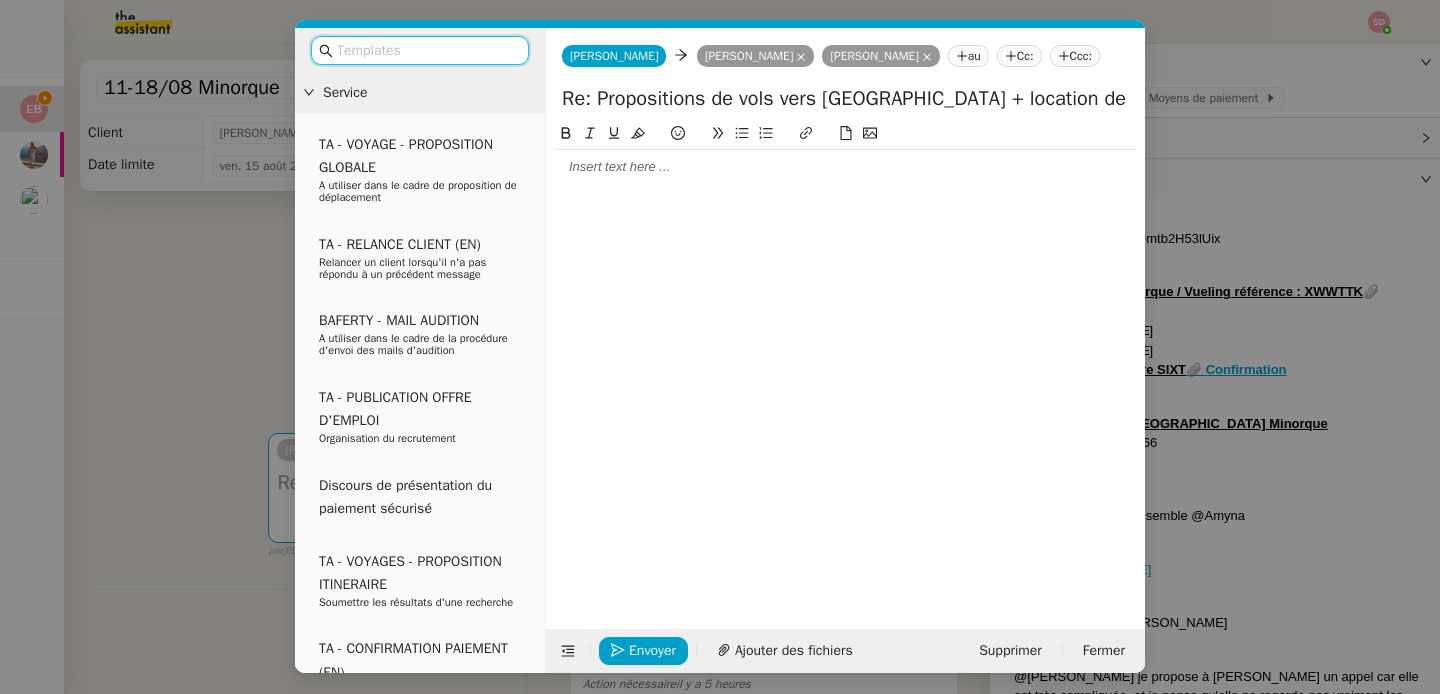 click 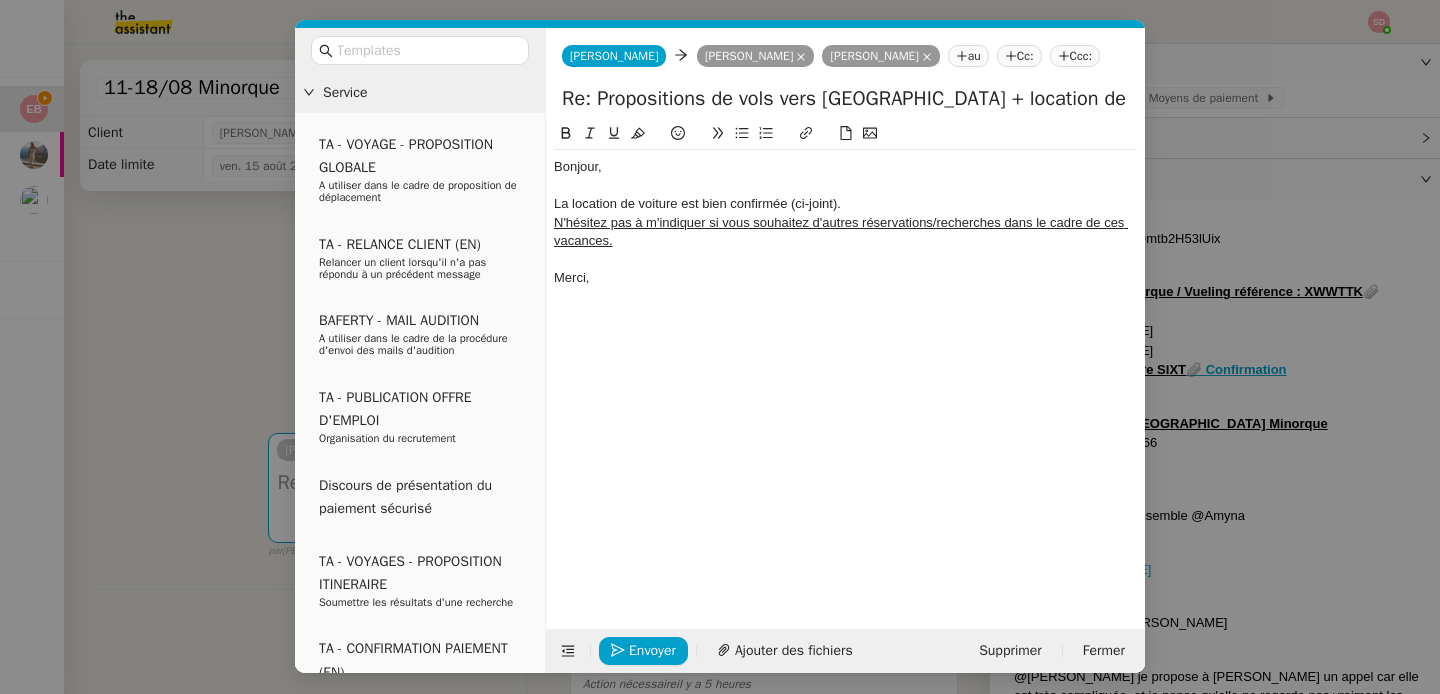 scroll, scrollTop: 0, scrollLeft: 0, axis: both 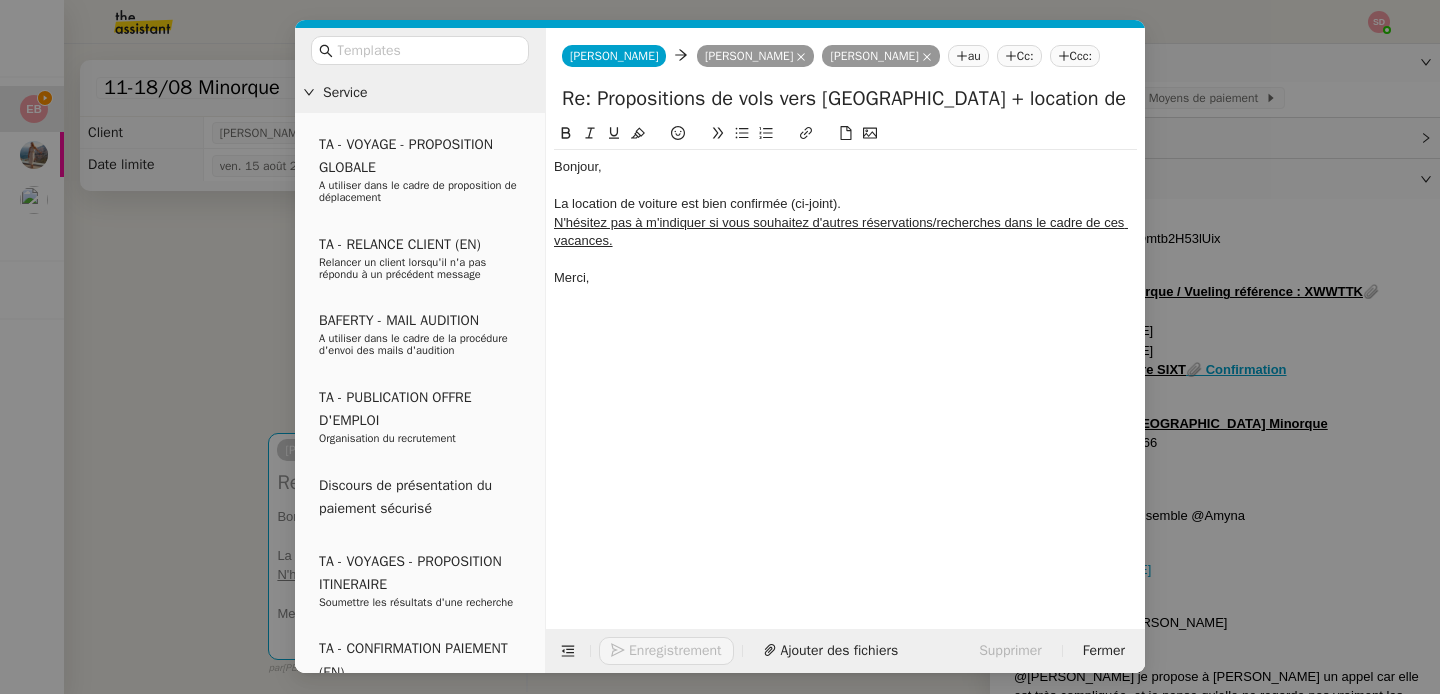 click on "La location de voiture est bien confirmée (ci-joint)." 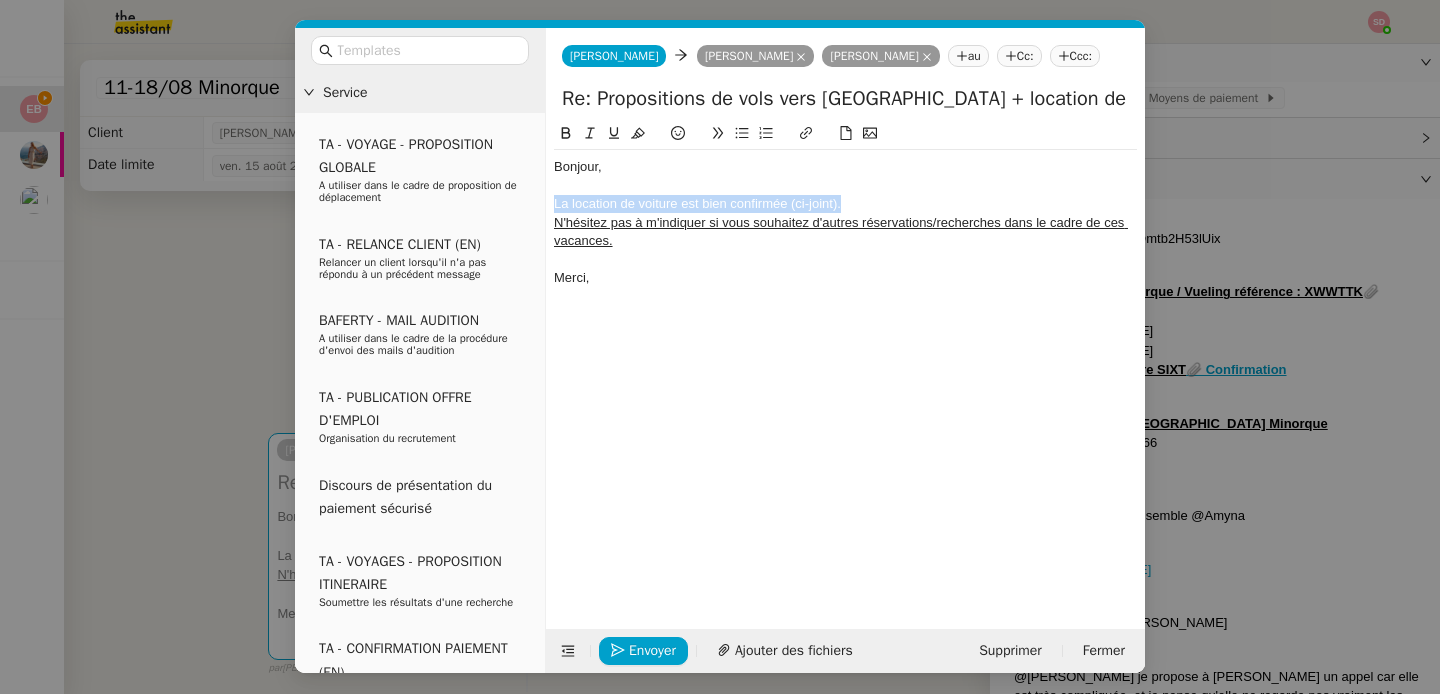 click on "La location de voiture est bien confirmée (ci-joint)." 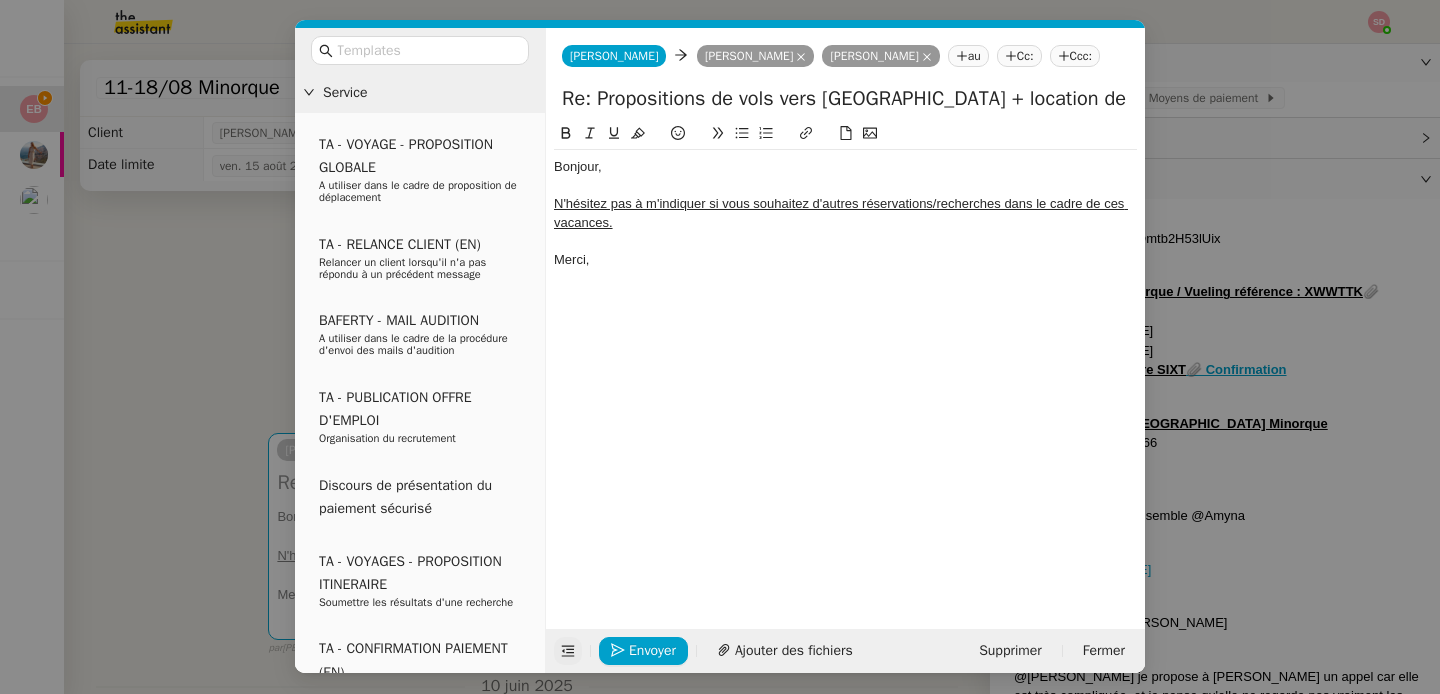 click 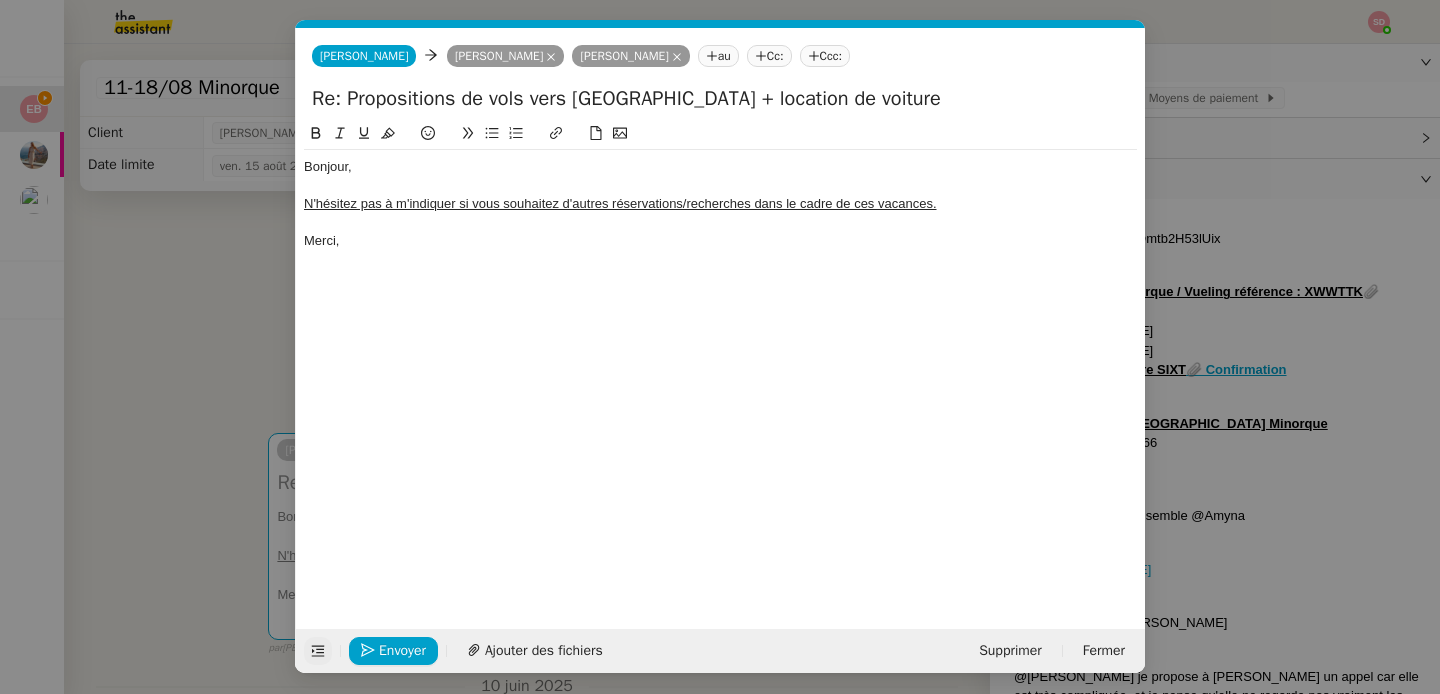 drag, startPoint x: 347, startPoint y: 99, endPoint x: 932, endPoint y: 96, distance: 585.0077 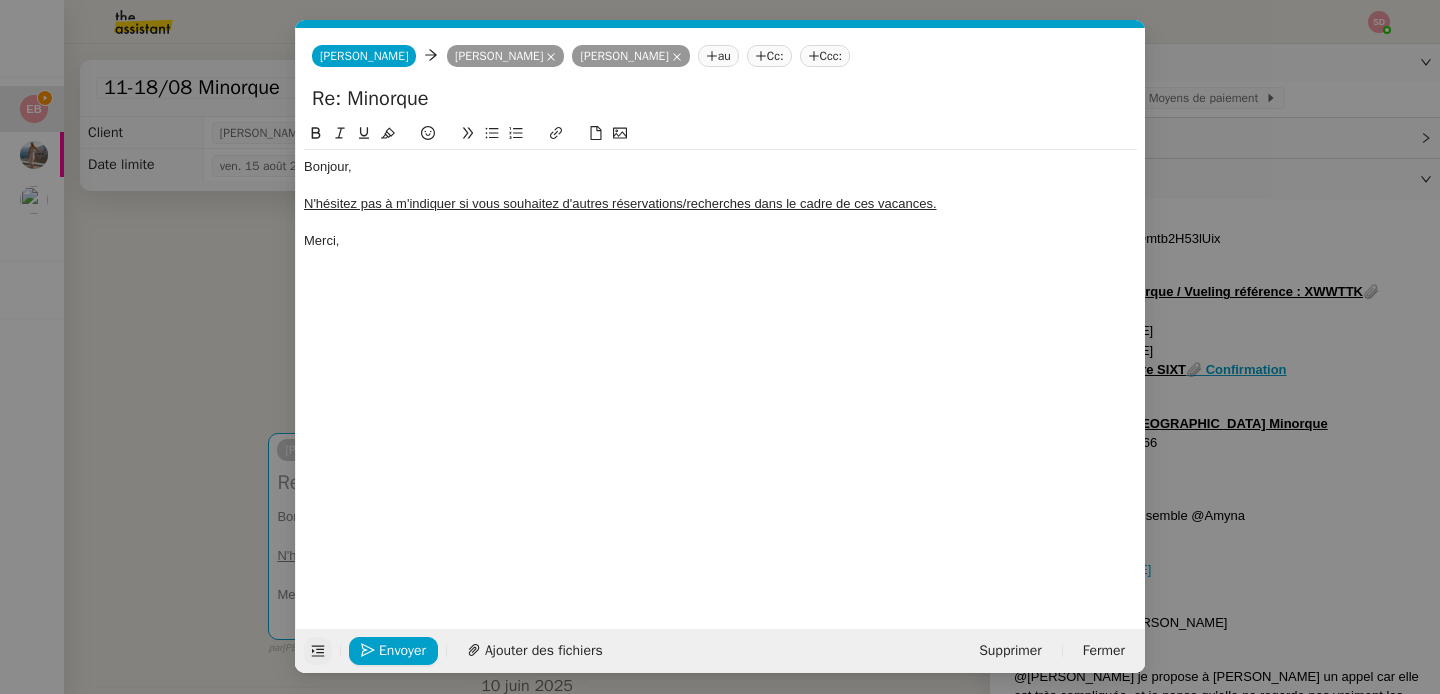 type on "Re: Minorque" 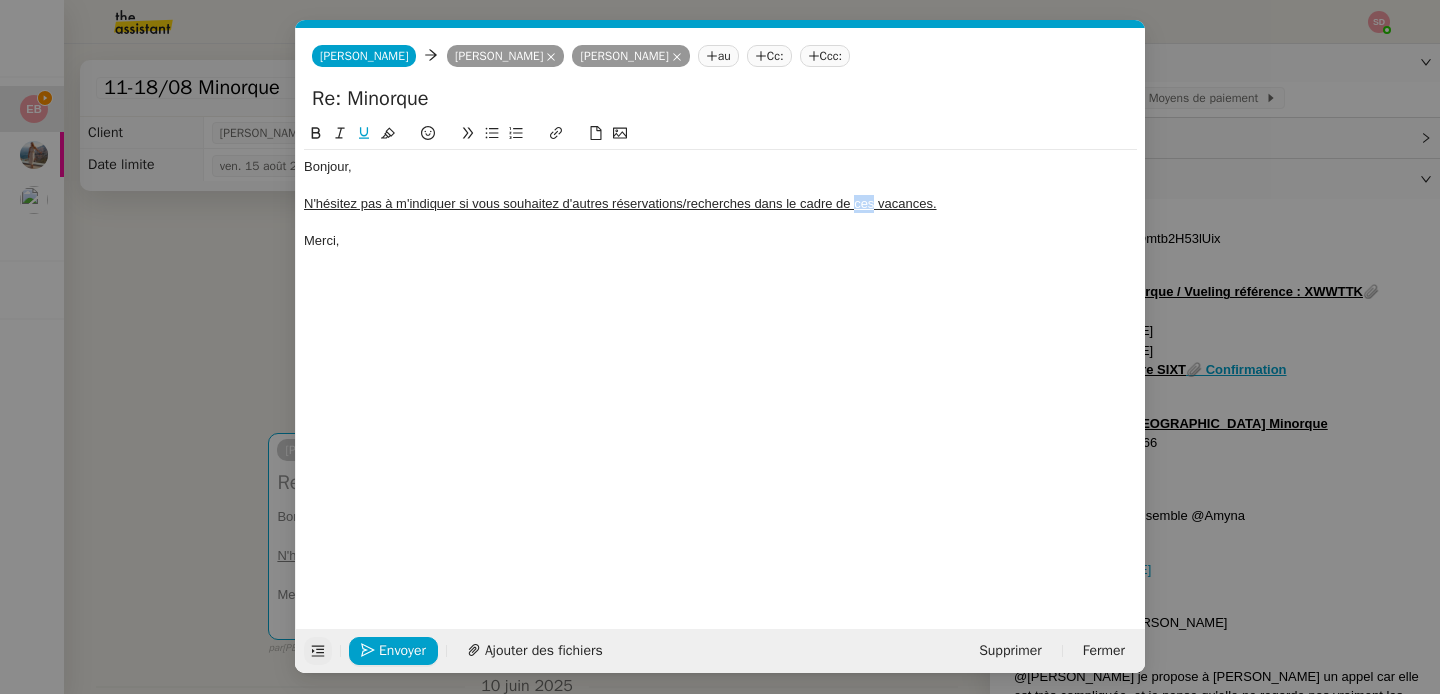 click on "N'hésitez pas à m'indiquer si vous souhaitez d'autres réservations/recherches dans le cadre de ces vacances." 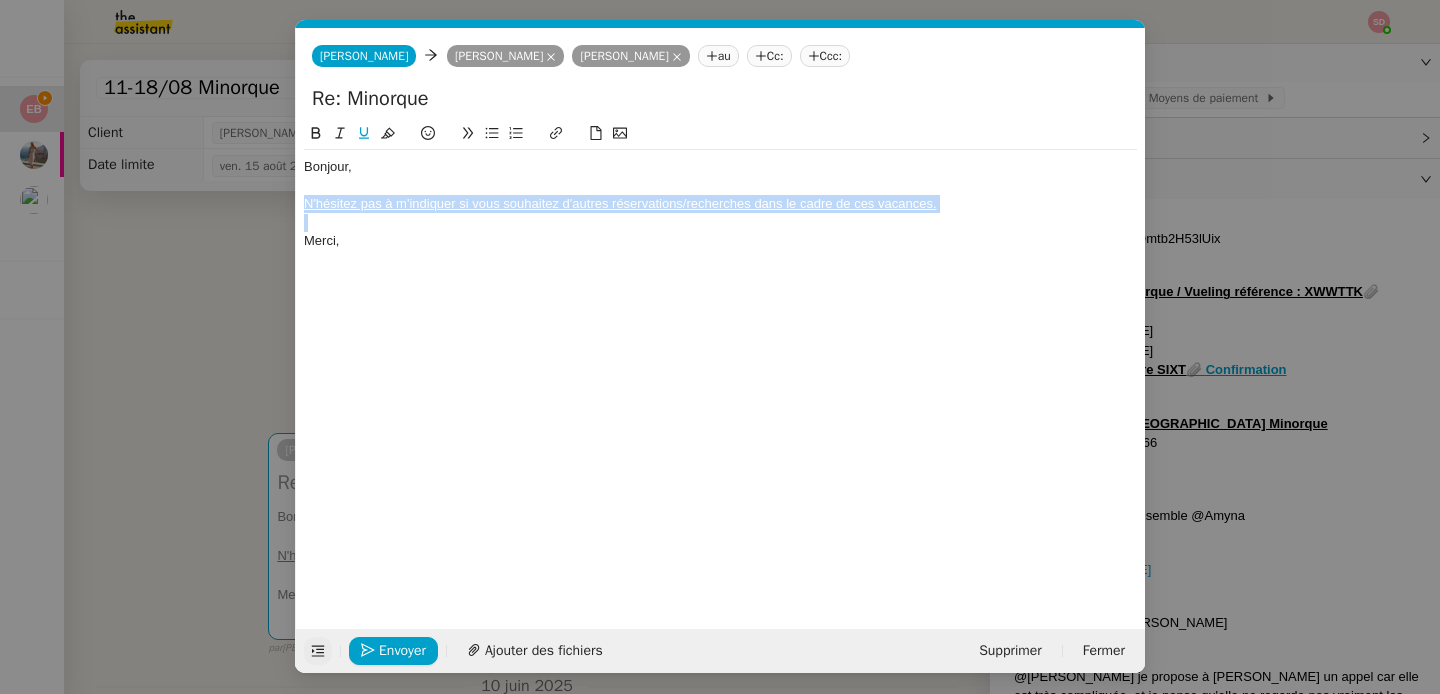 click on "N'hésitez pas à m'indiquer si vous souhaitez d'autres réservations/recherches dans le cadre de ces vacances." 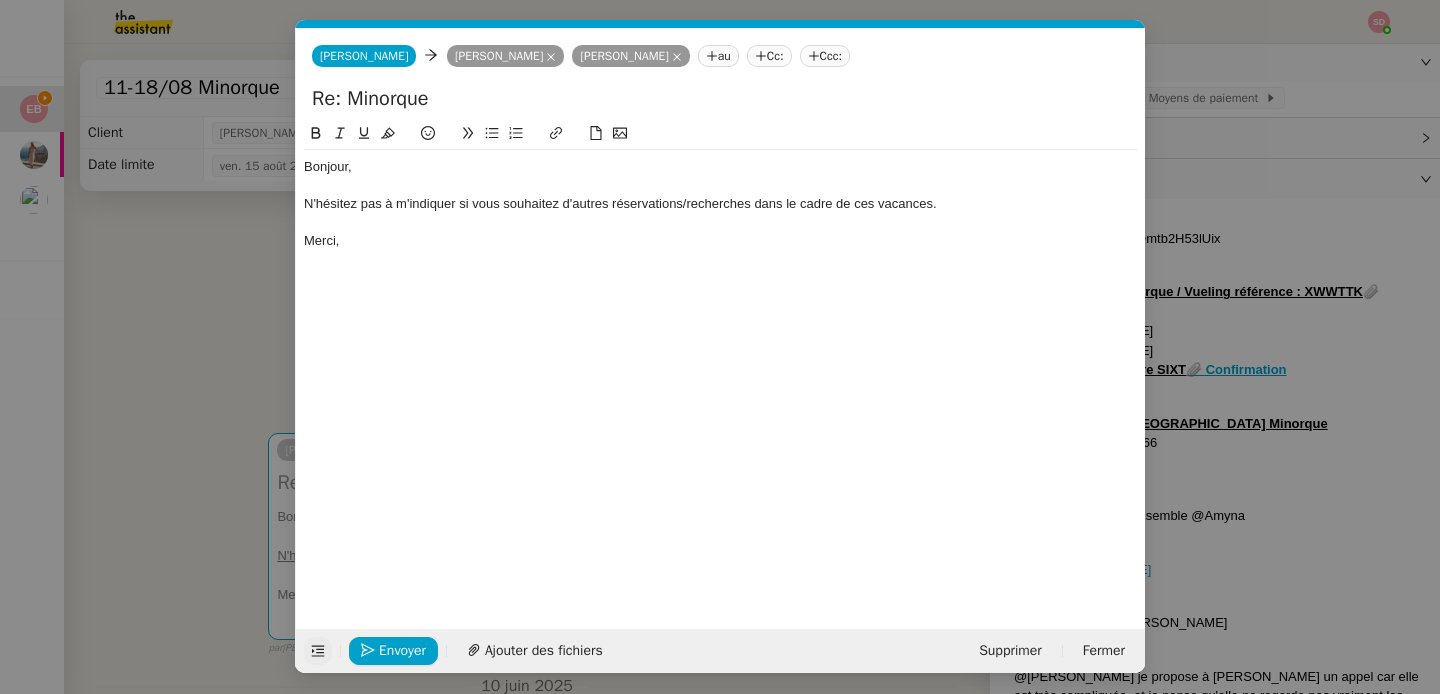 click on "Bonjour, N'hésitez pas à m'indiquer si vous souhaitez d'autres réservations/recherches dans le cadre de ces vacances. [GEOGRAPHIC_DATA]," 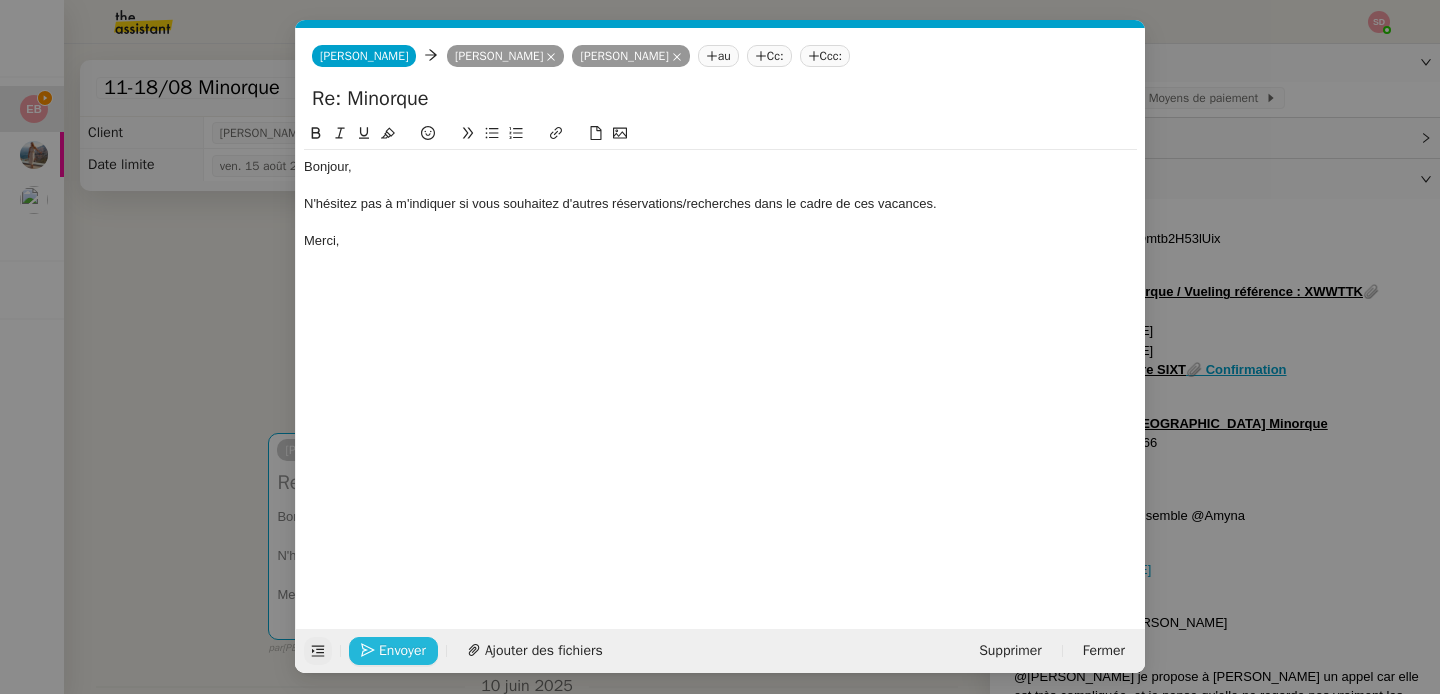 click on "Envoyer" 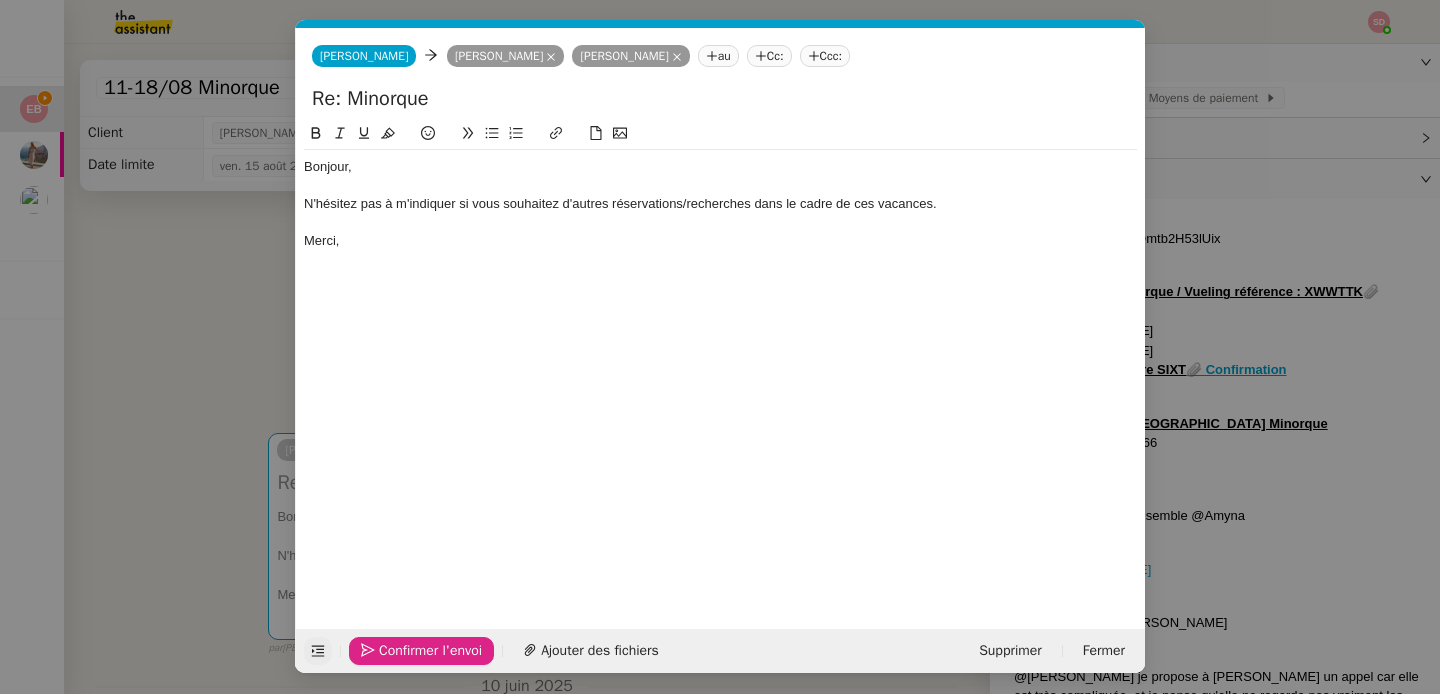 click on "Confirmer l'envoi" 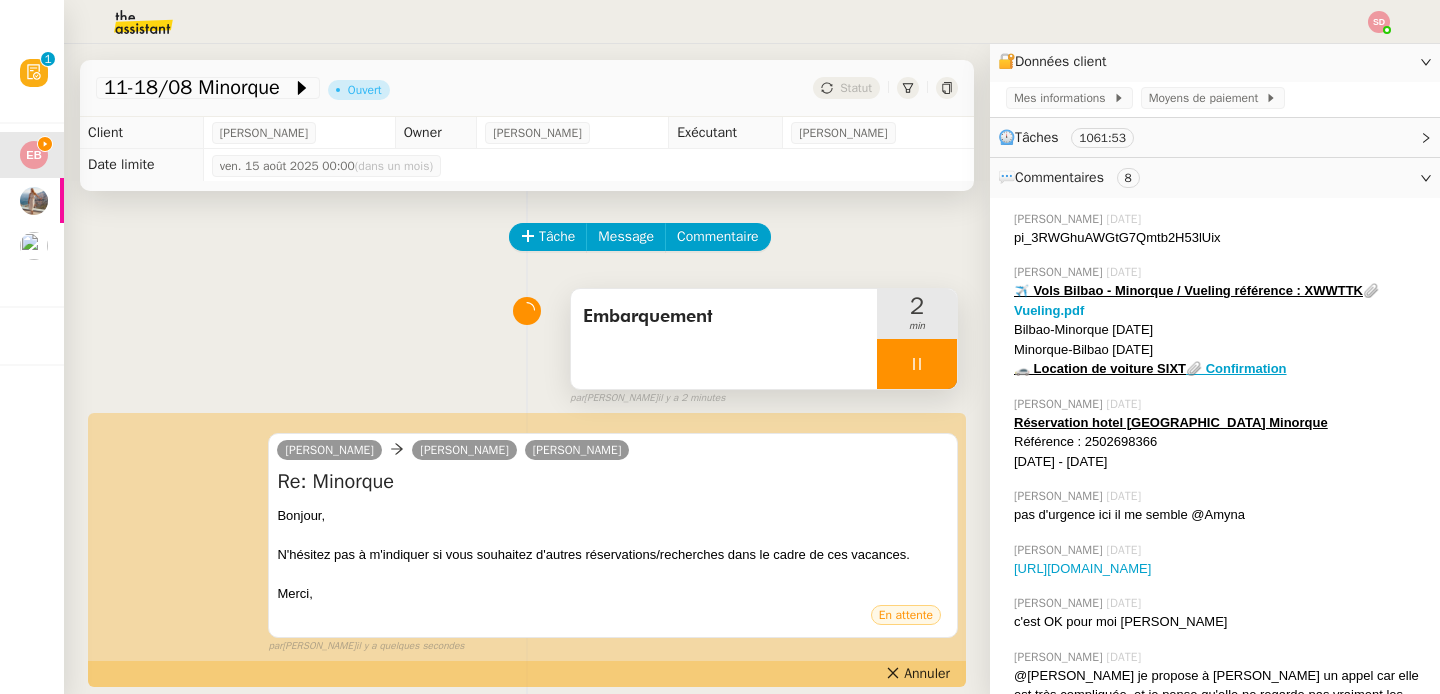 click at bounding box center (917, 364) 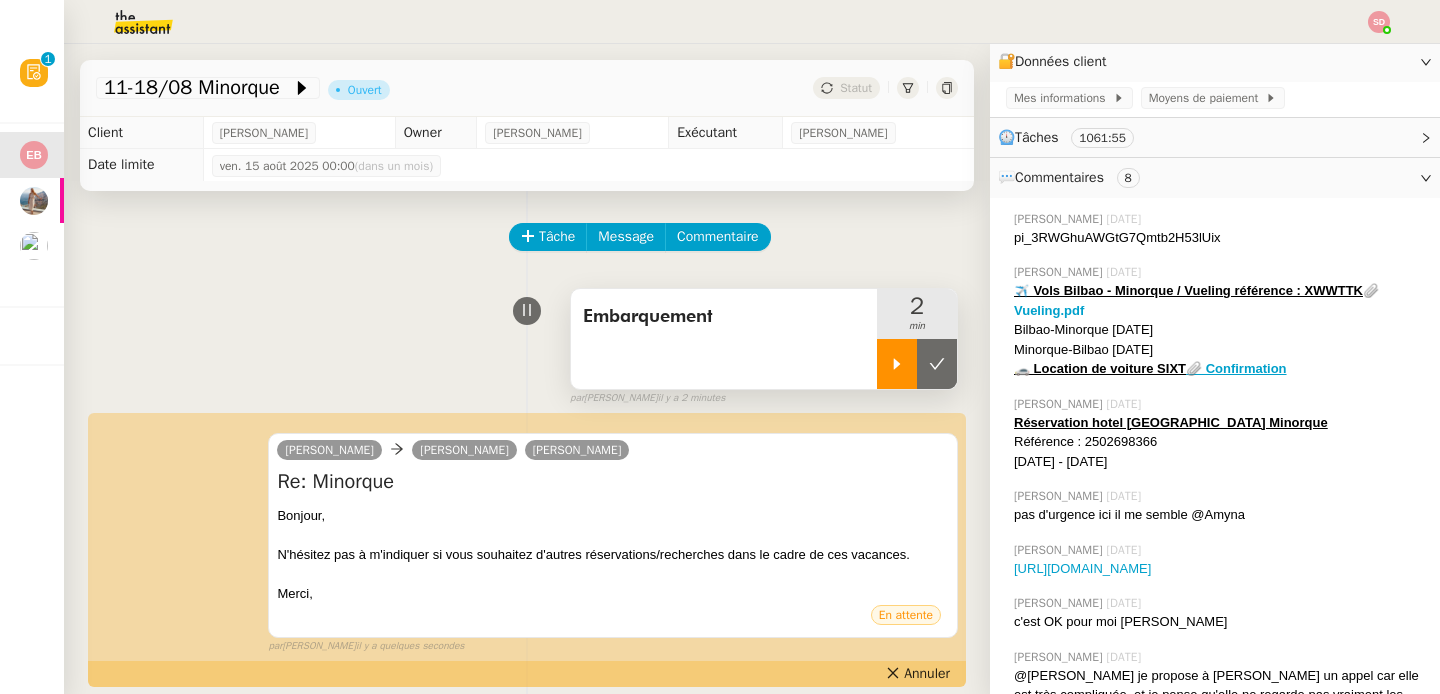 click at bounding box center [937, 364] 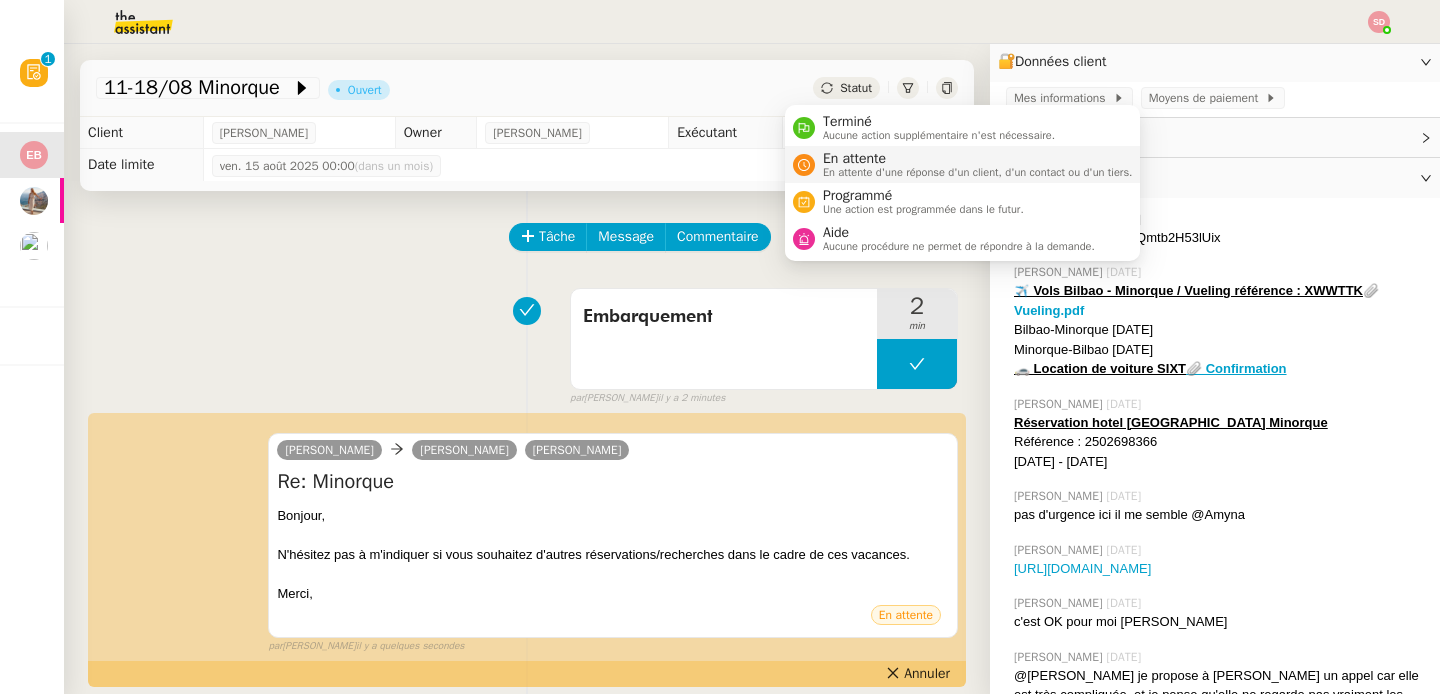 click on "En attente" at bounding box center (978, 159) 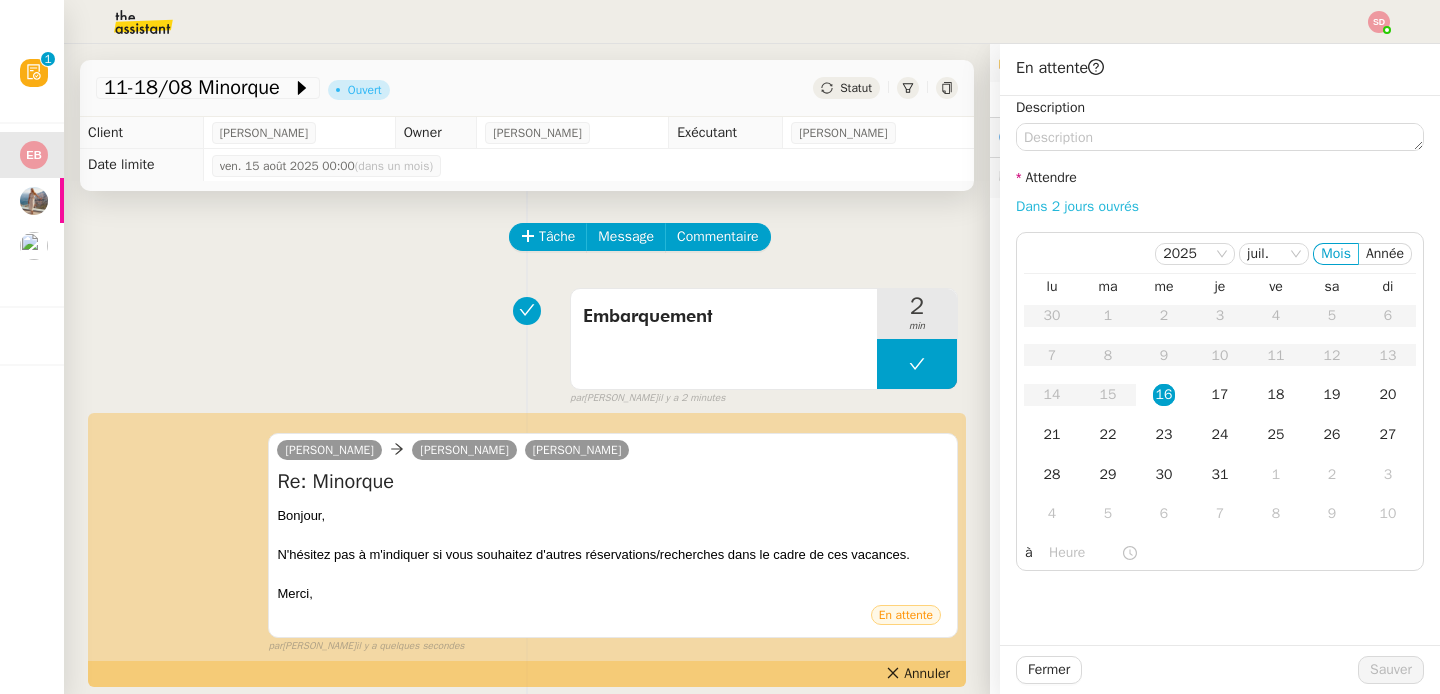 click on "Dans 2 jours ouvrés" 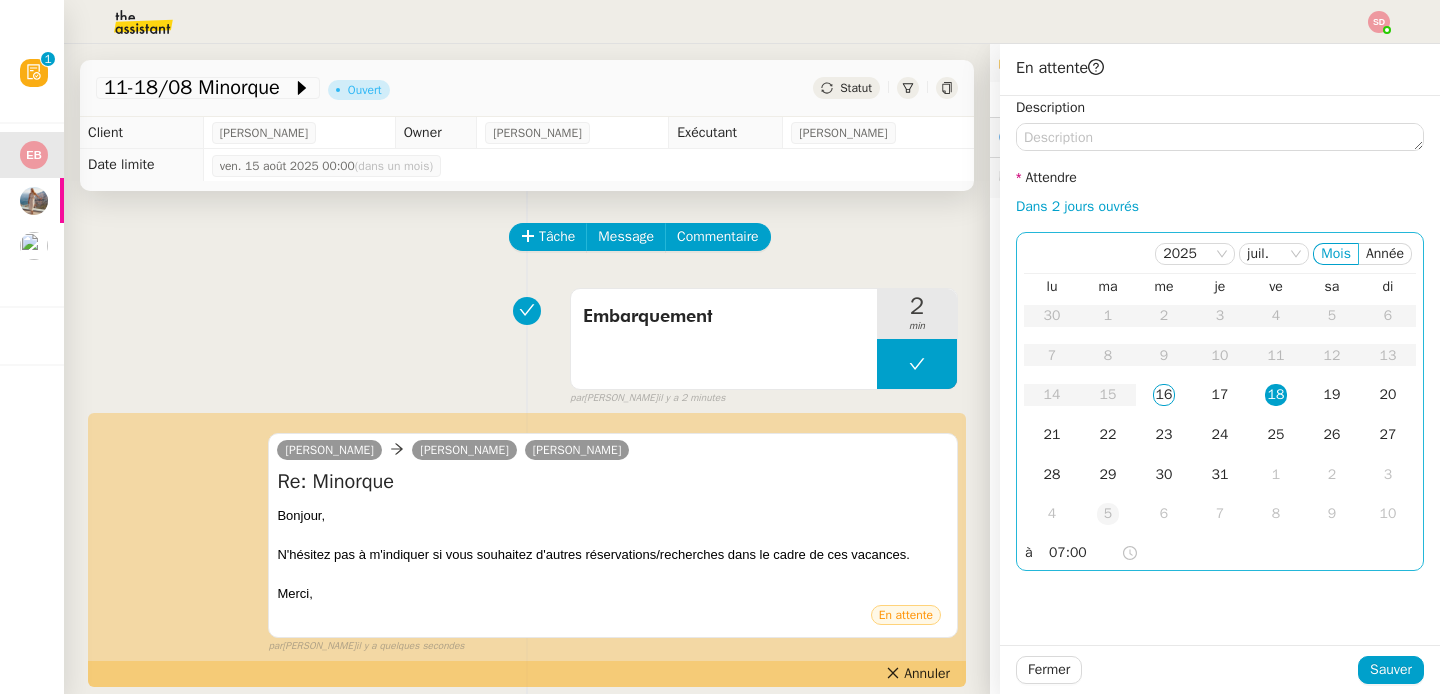 click on "5" 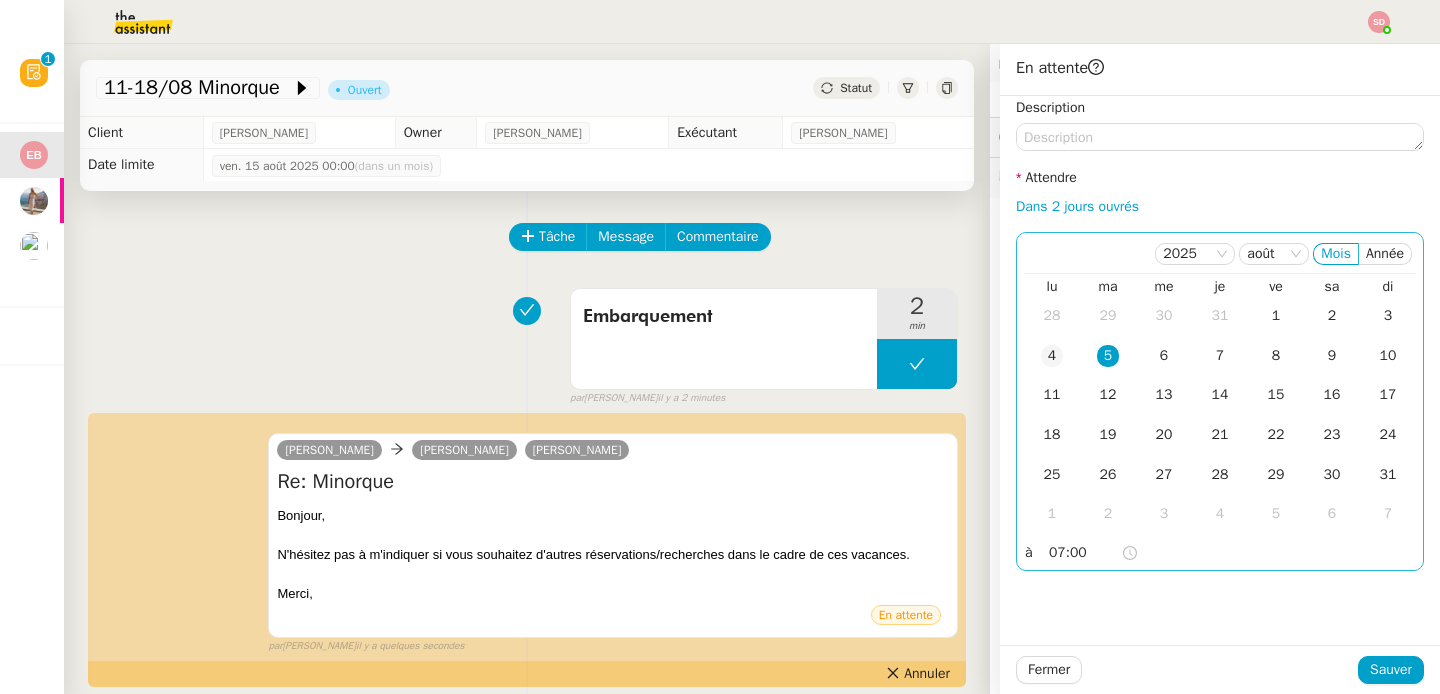 click on "4" 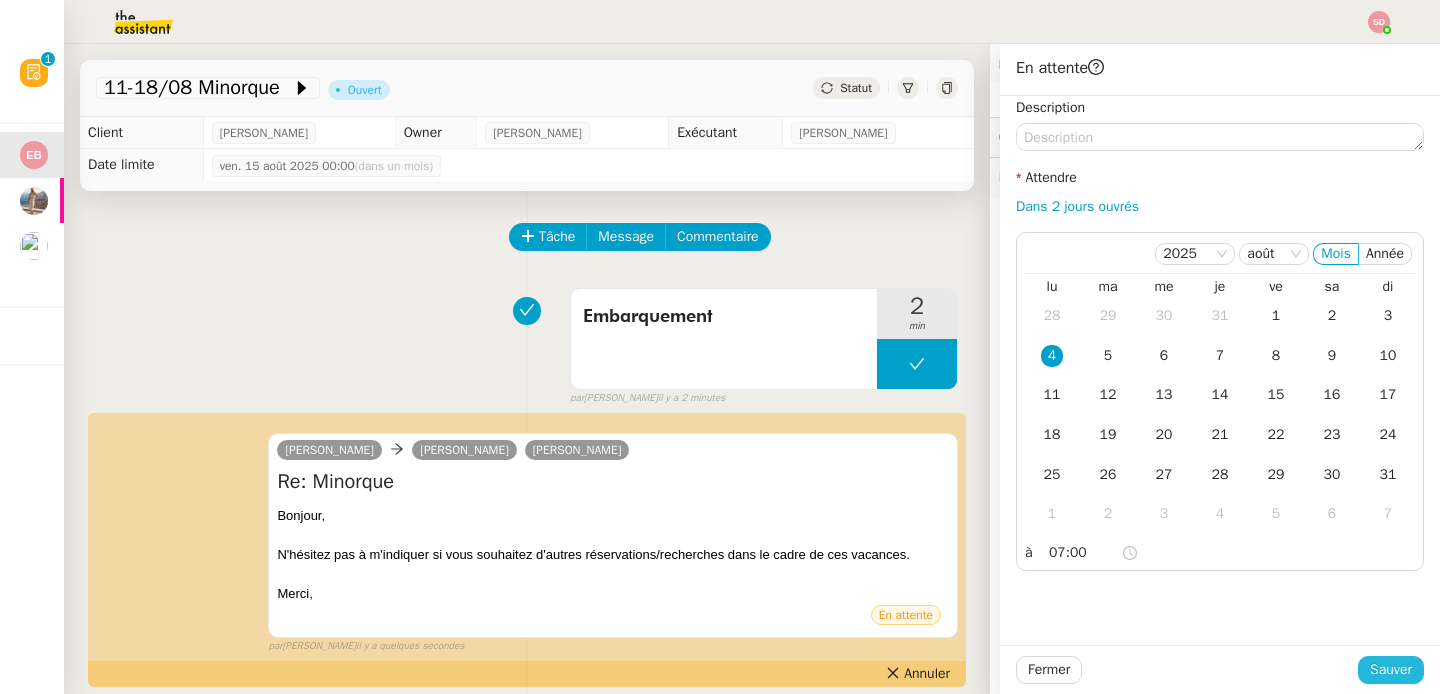 click on "Sauver" 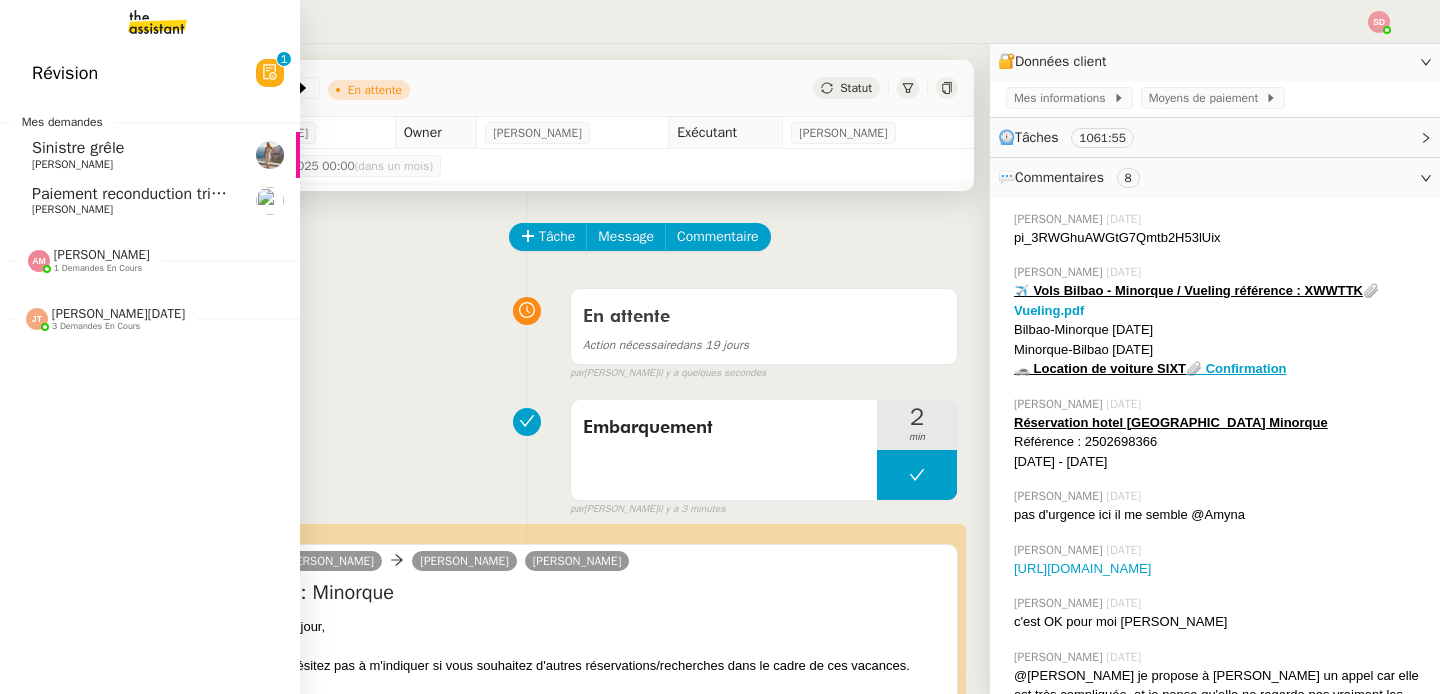 click 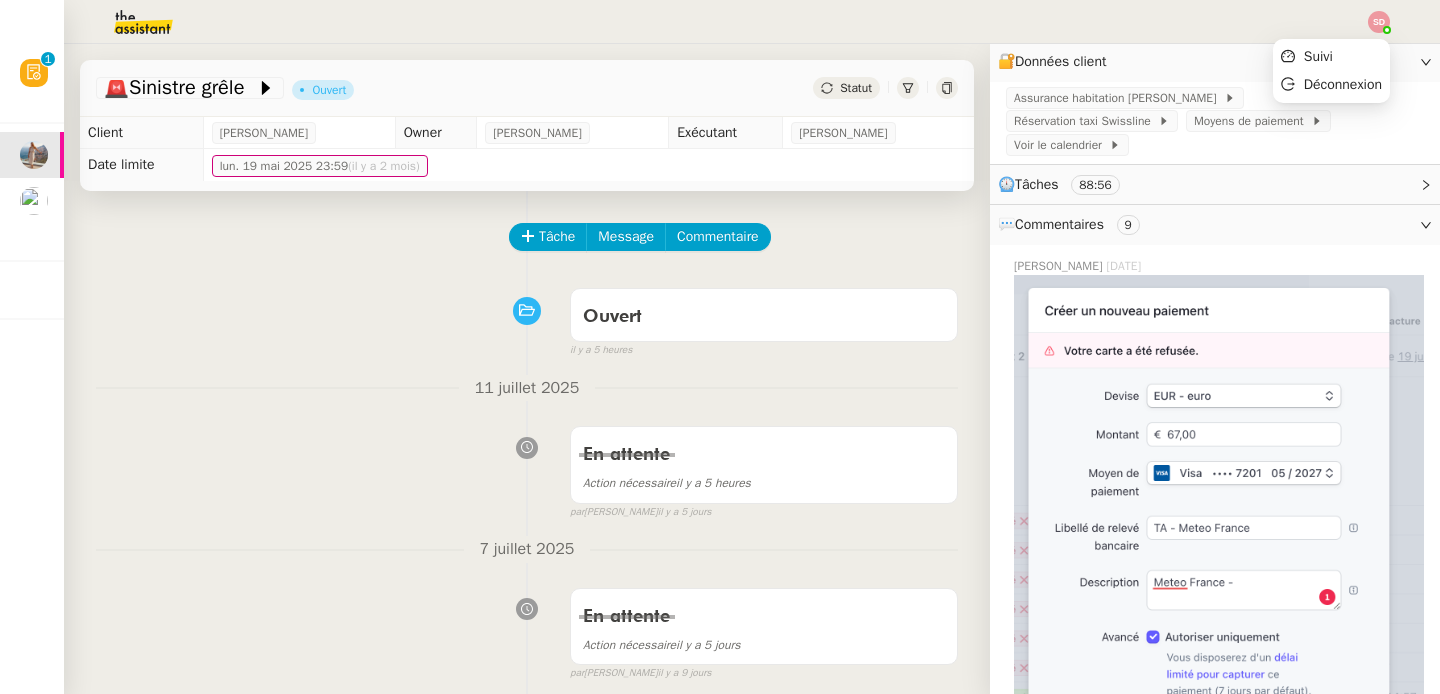 click on "Suivi    Déconnexion" at bounding box center (1331, 71) 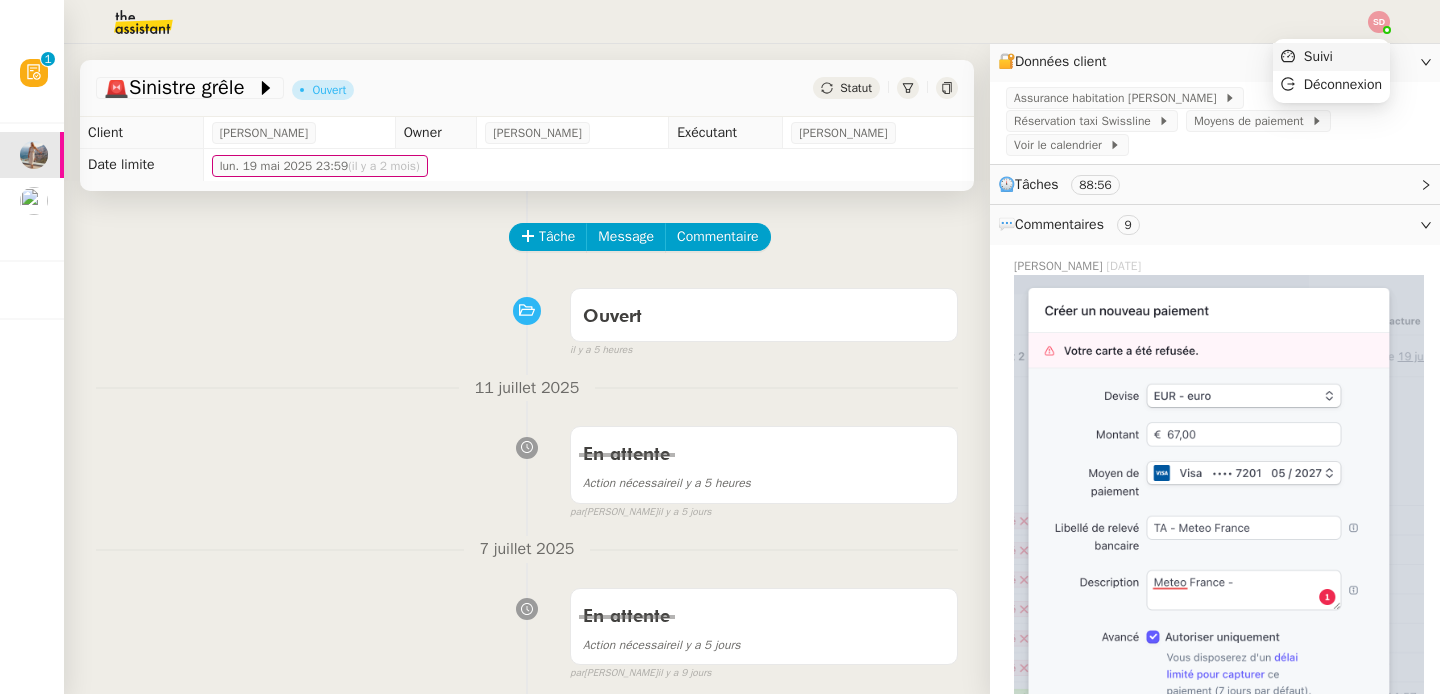 click on "Suivi" at bounding box center (1331, 57) 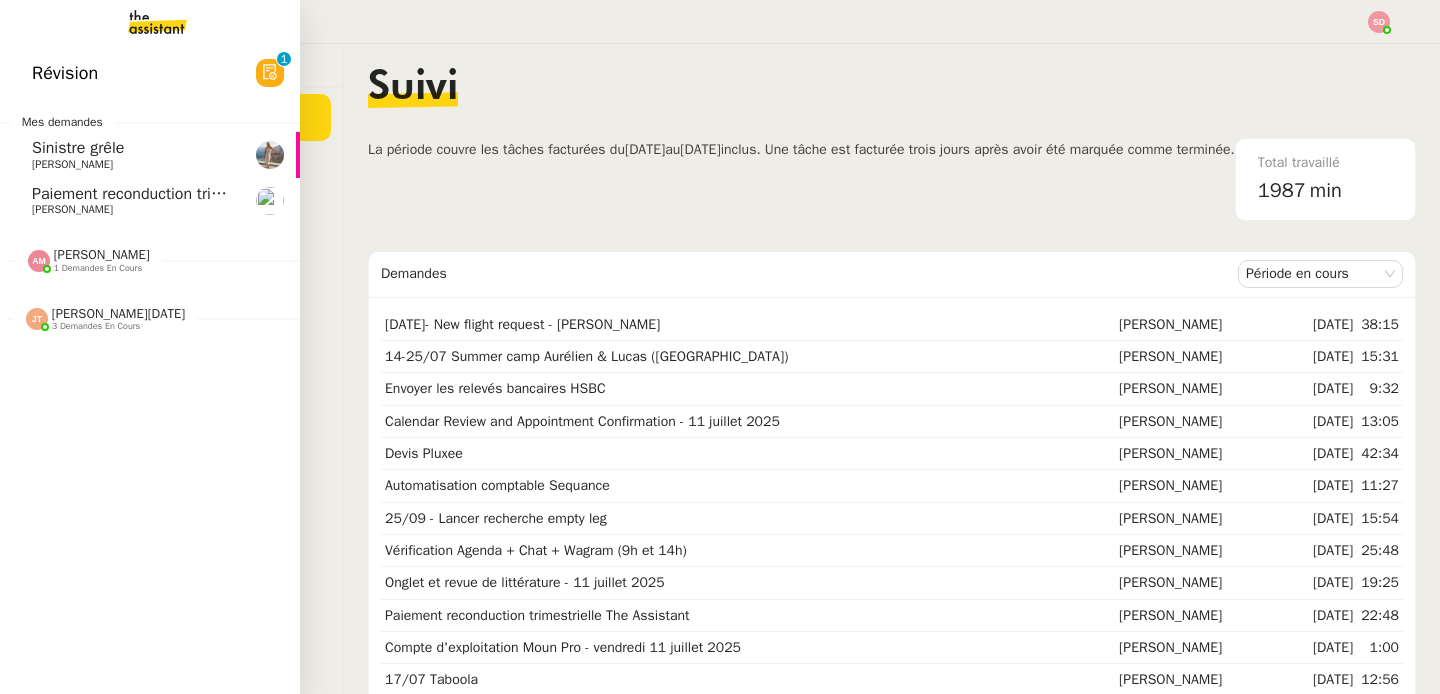 click on "Sinistre grêle" 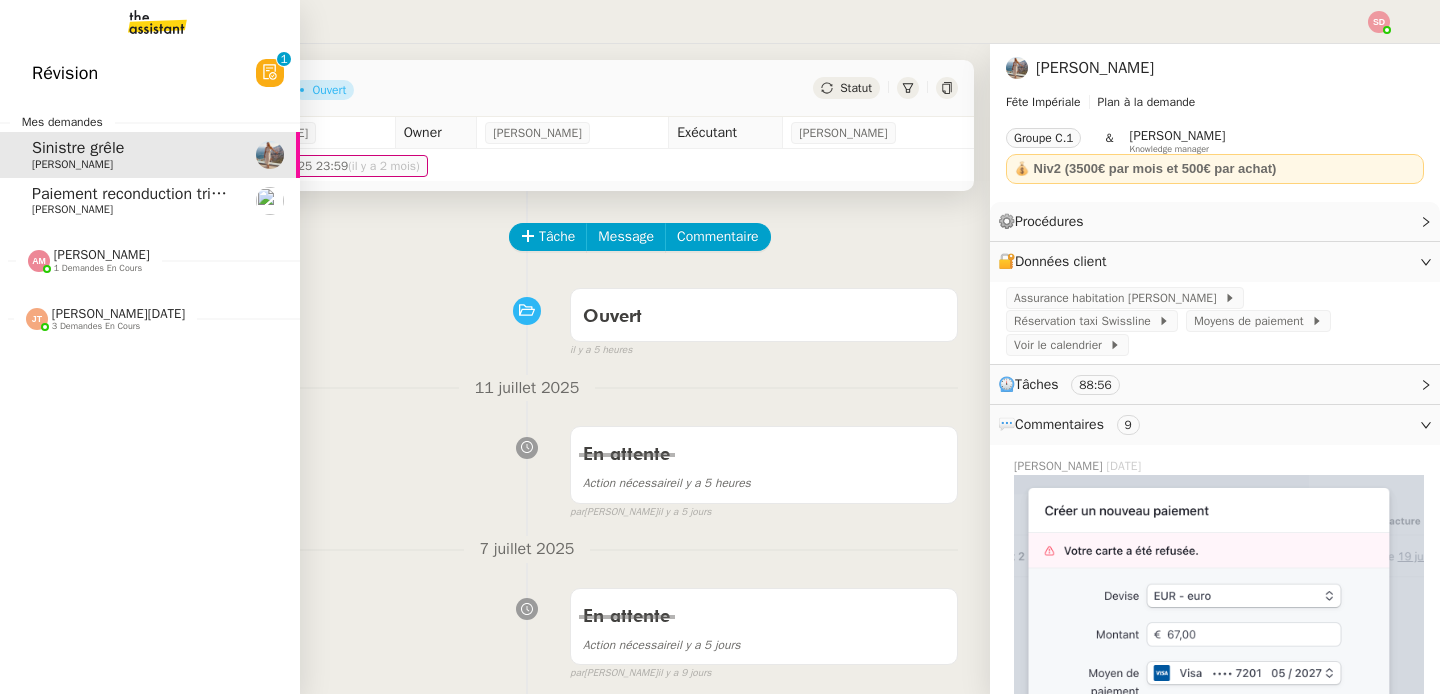 click on "[PERSON_NAME]" 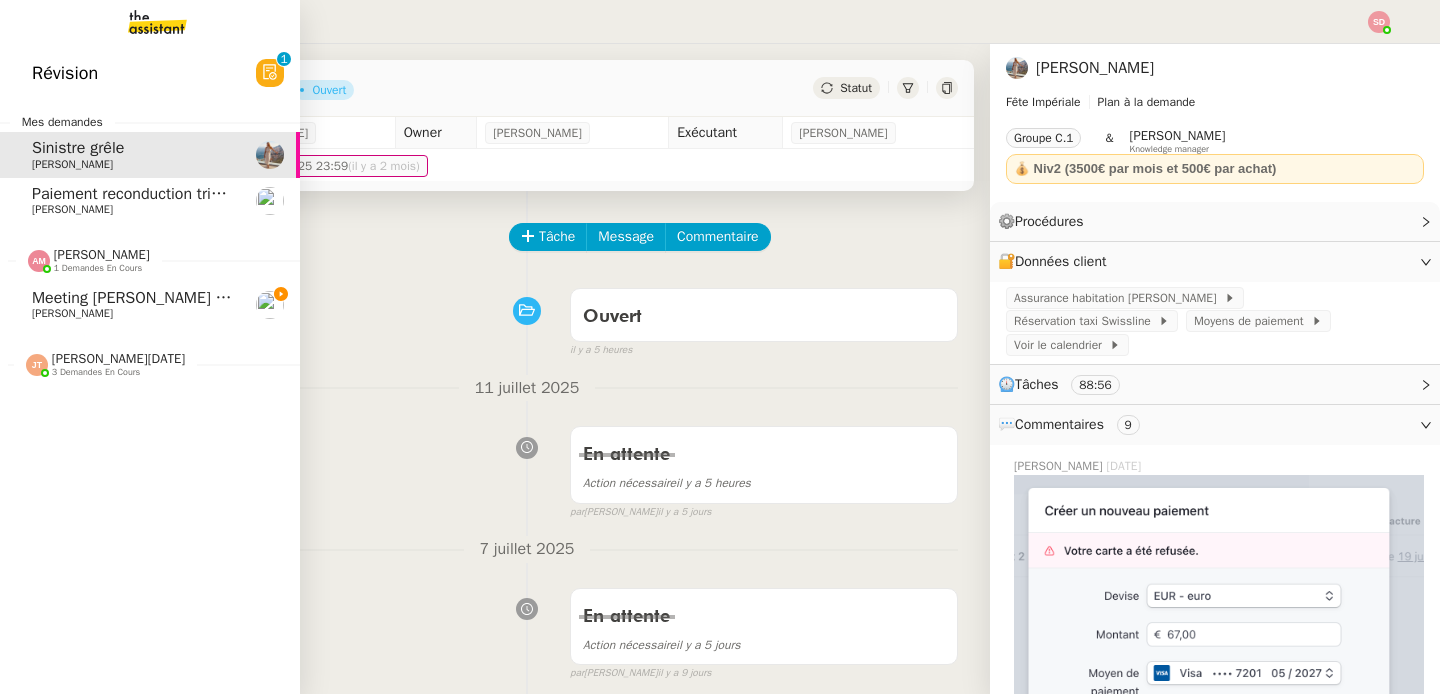 click on "[PERSON_NAME]" 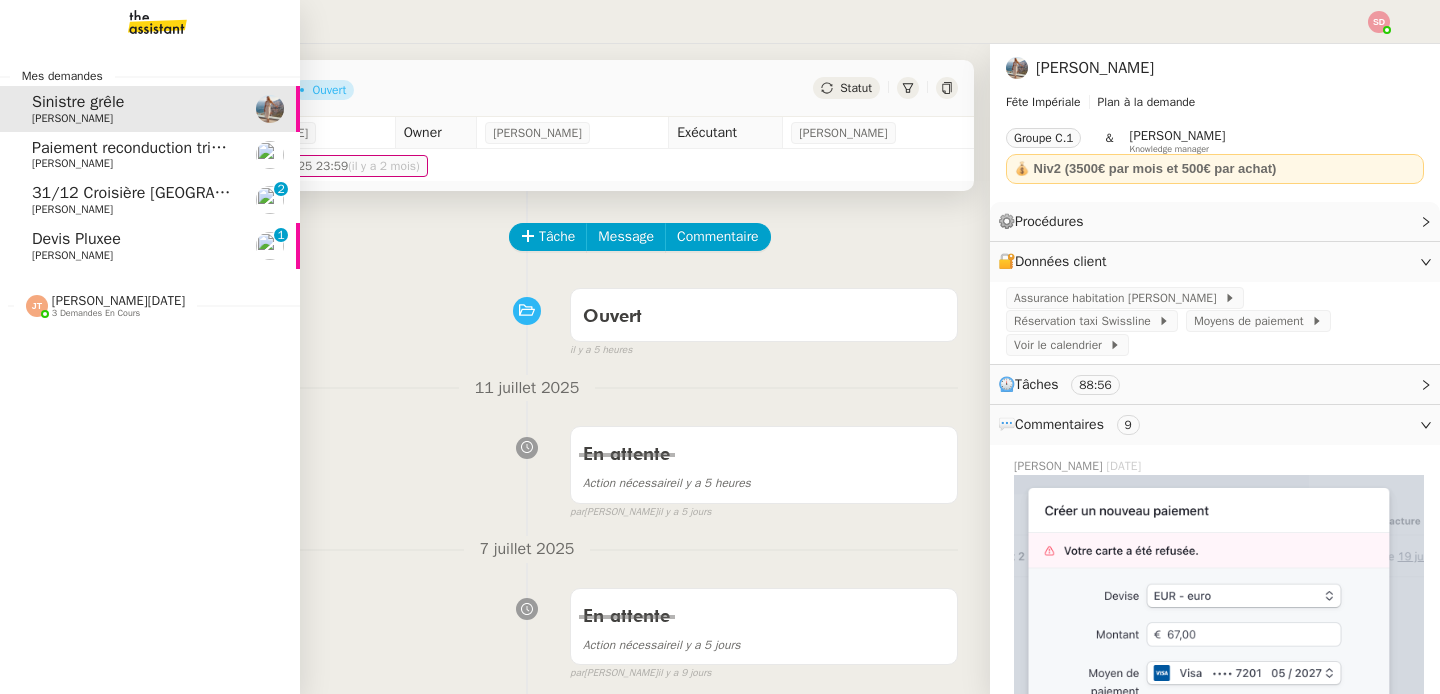 click on "[PERSON_NAME]" 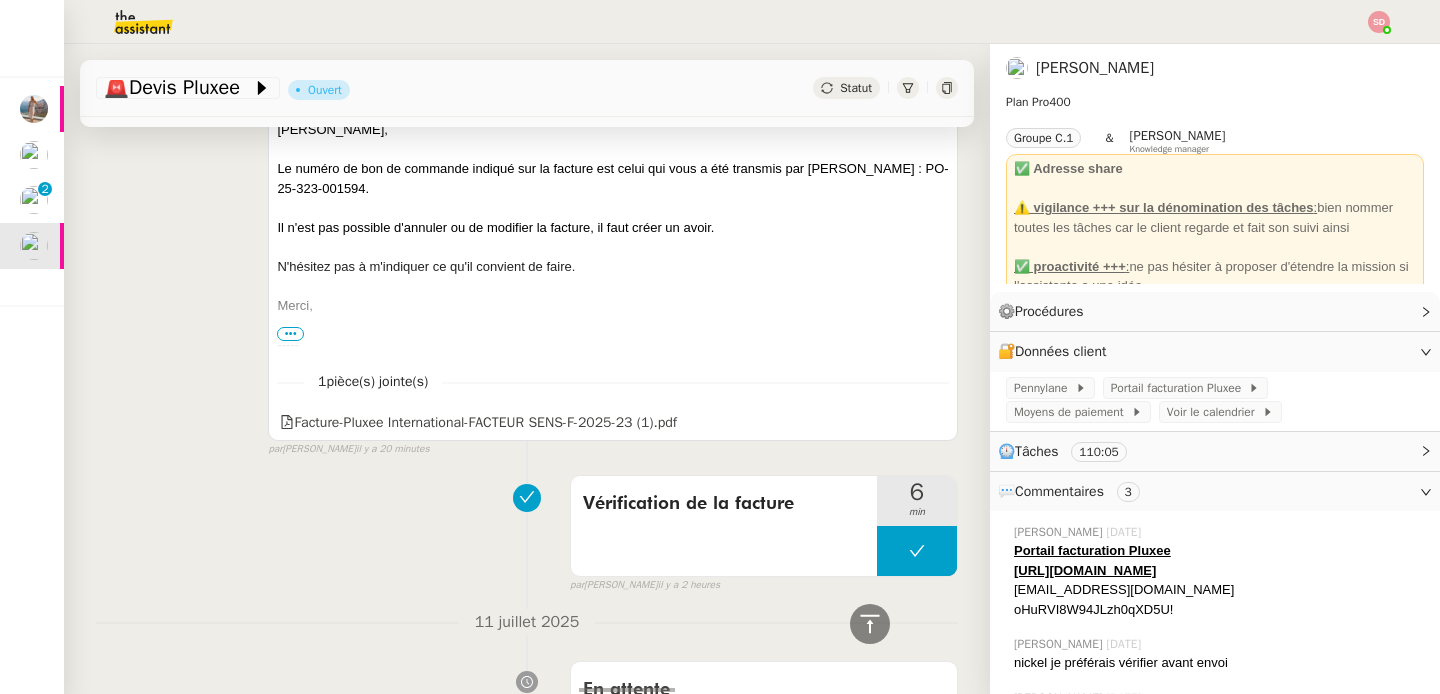 scroll, scrollTop: 832, scrollLeft: 0, axis: vertical 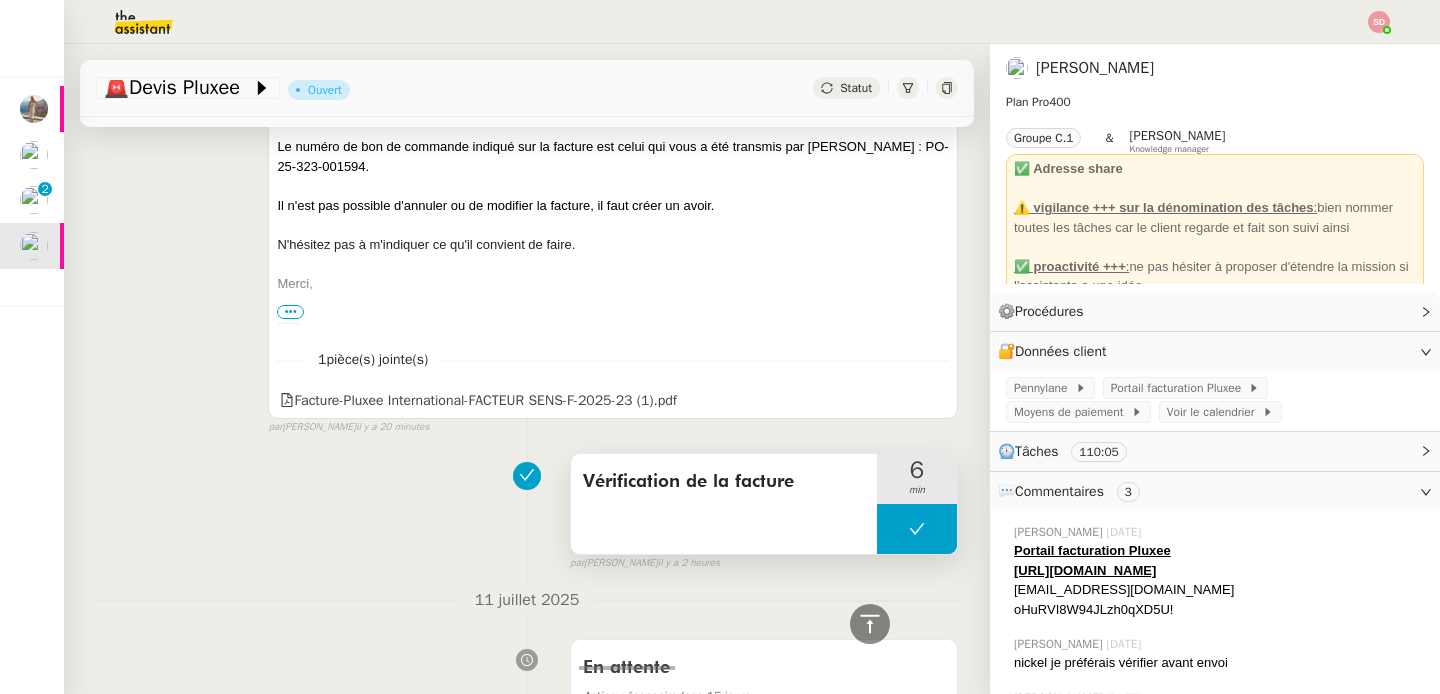 click at bounding box center (917, 529) 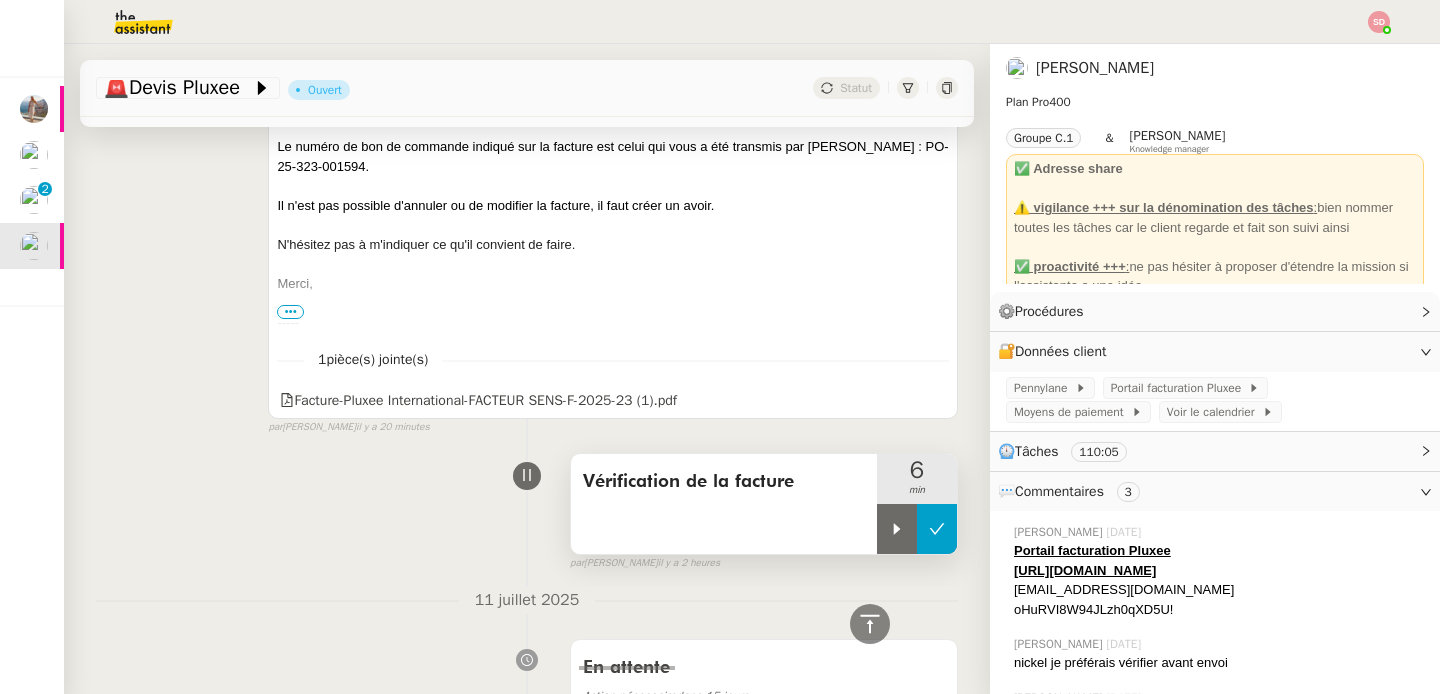 click 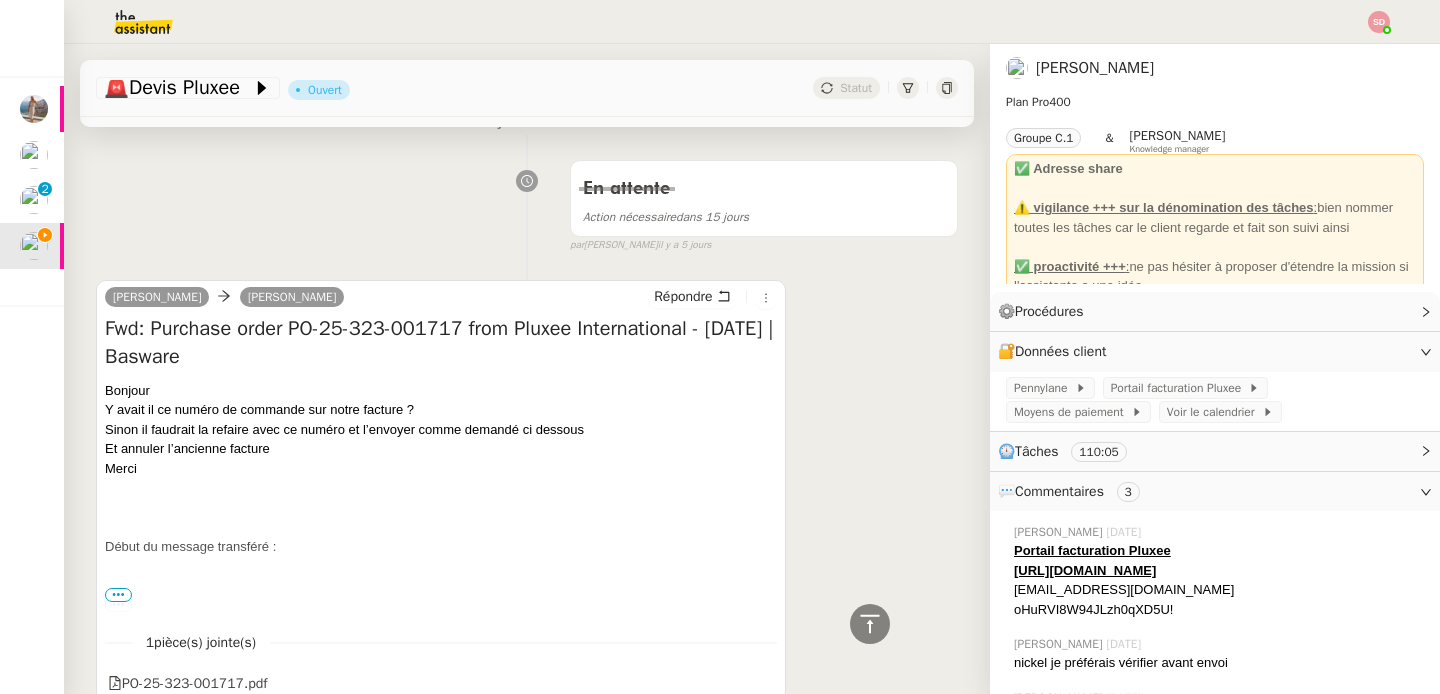 scroll, scrollTop: 1651, scrollLeft: 0, axis: vertical 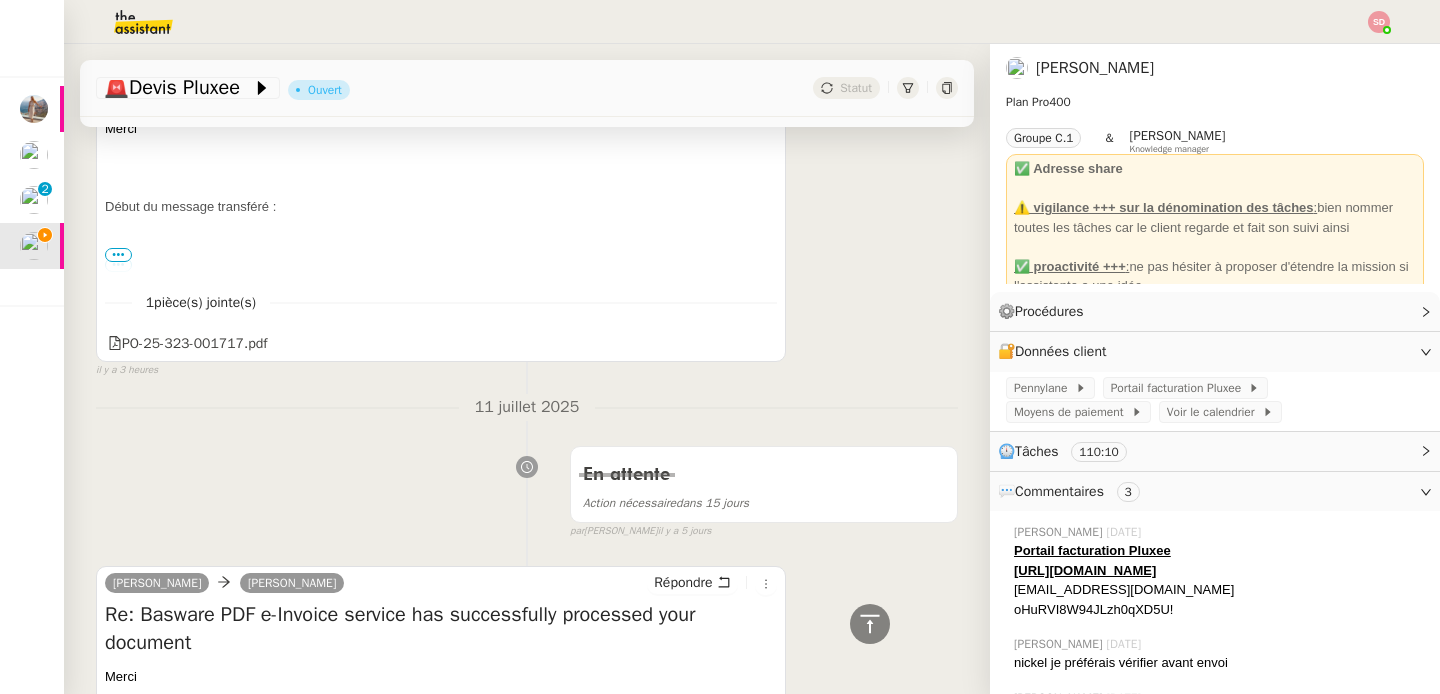 click on "•••" at bounding box center [118, 255] 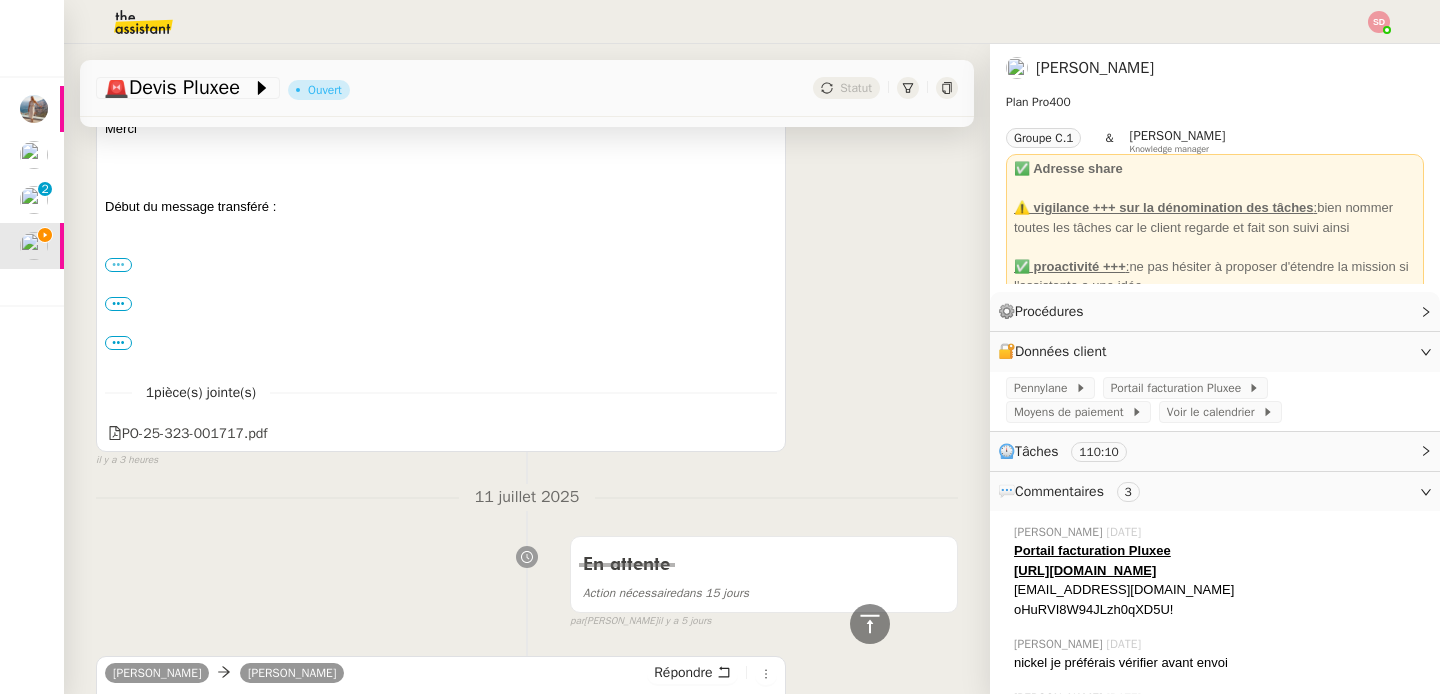 click on "•••" at bounding box center (118, 265) 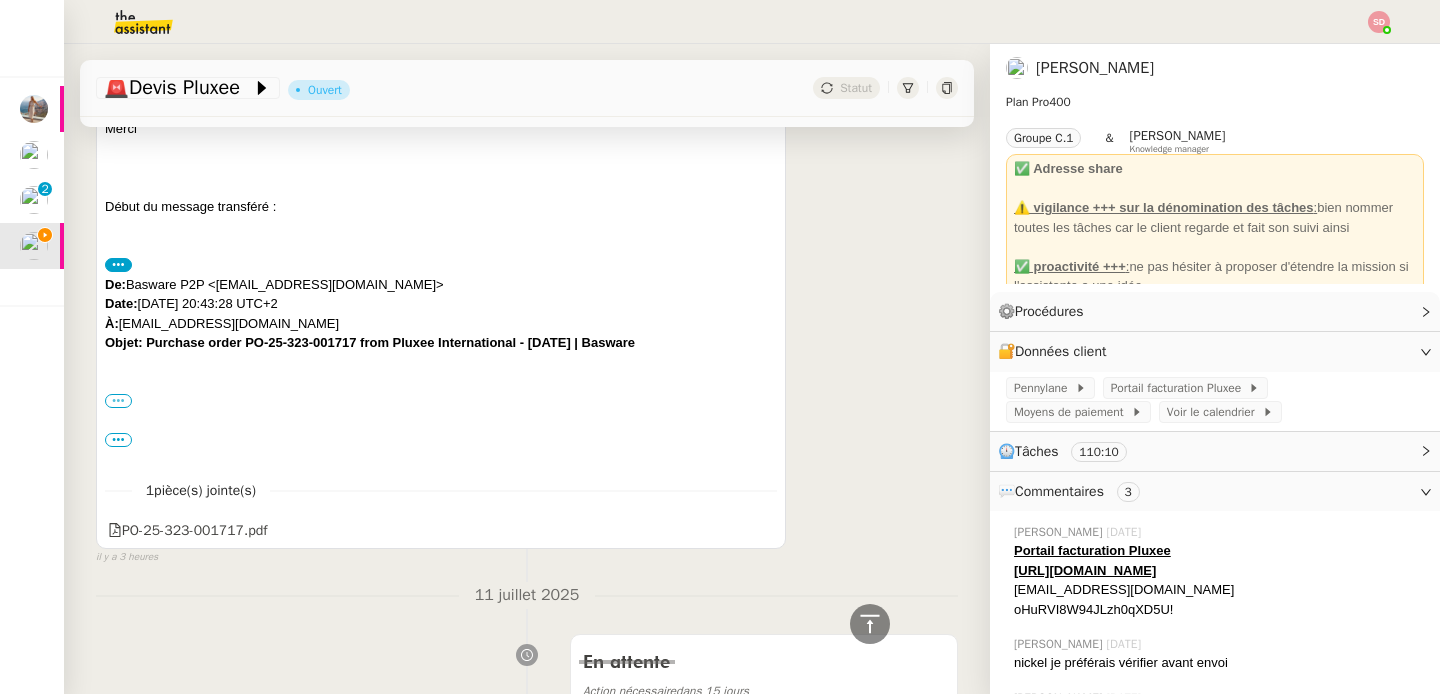 click on "•••" at bounding box center [118, 401] 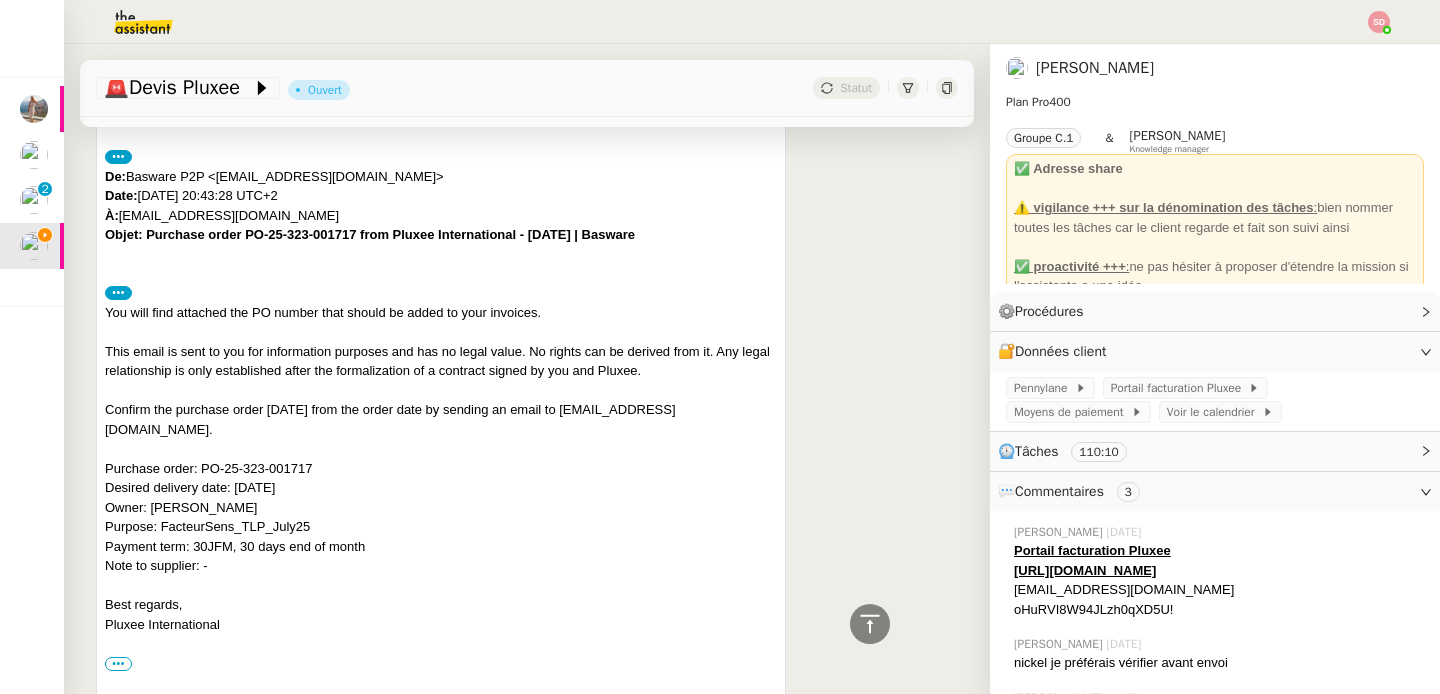 scroll, scrollTop: 1760, scrollLeft: 0, axis: vertical 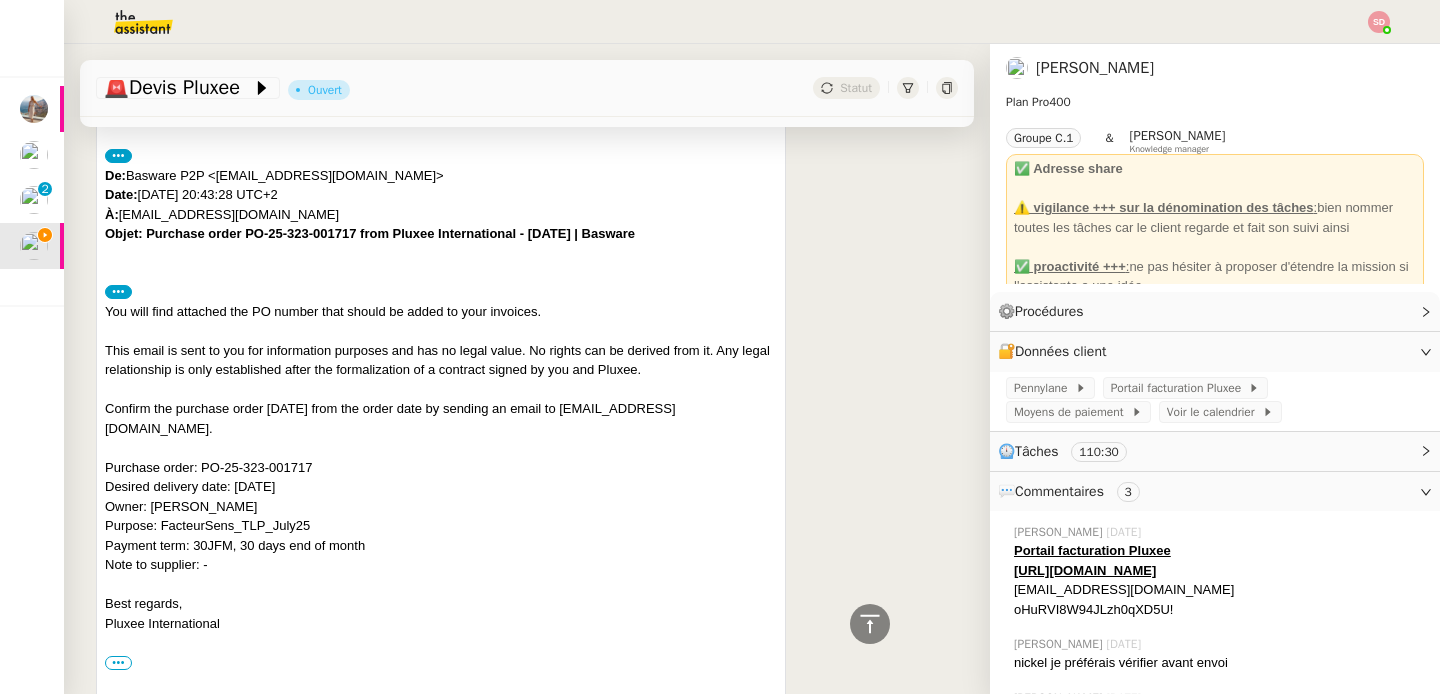 drag, startPoint x: 106, startPoint y: 348, endPoint x: 301, endPoint y: 425, distance: 209.6521 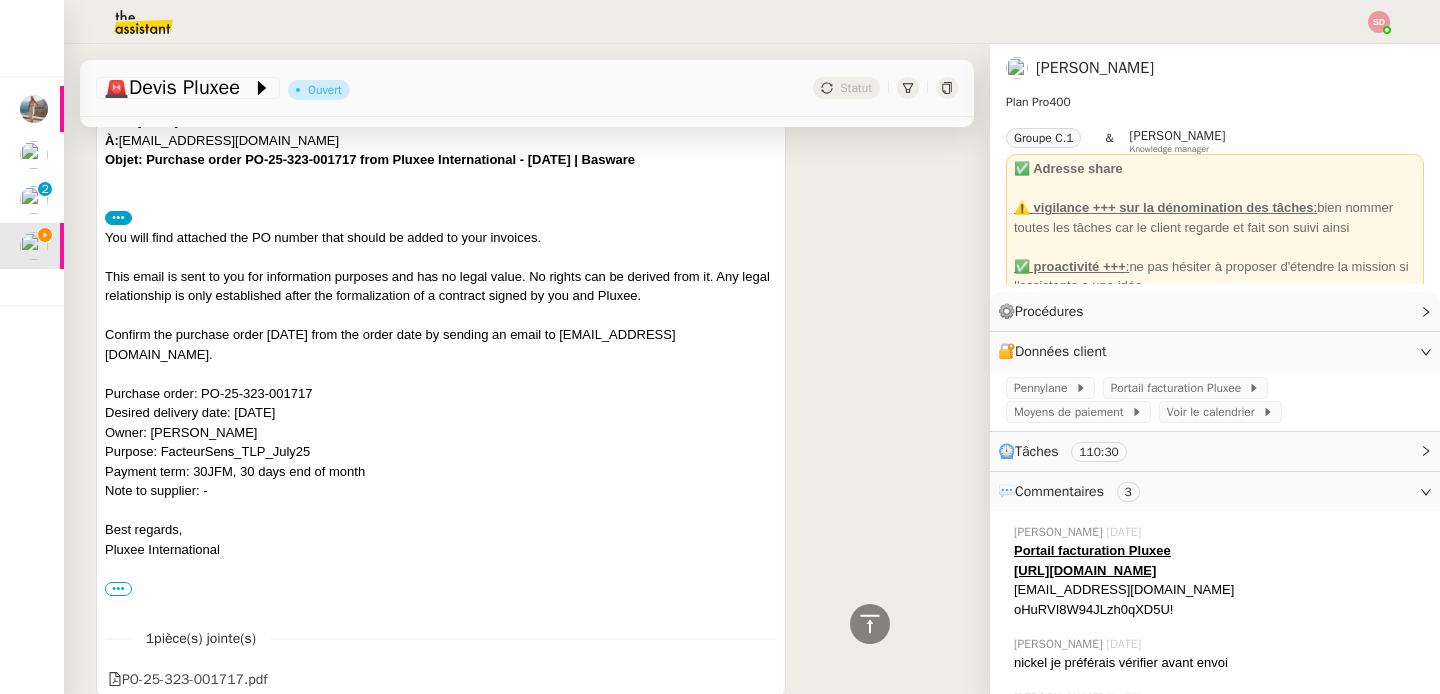 scroll, scrollTop: 1910, scrollLeft: 0, axis: vertical 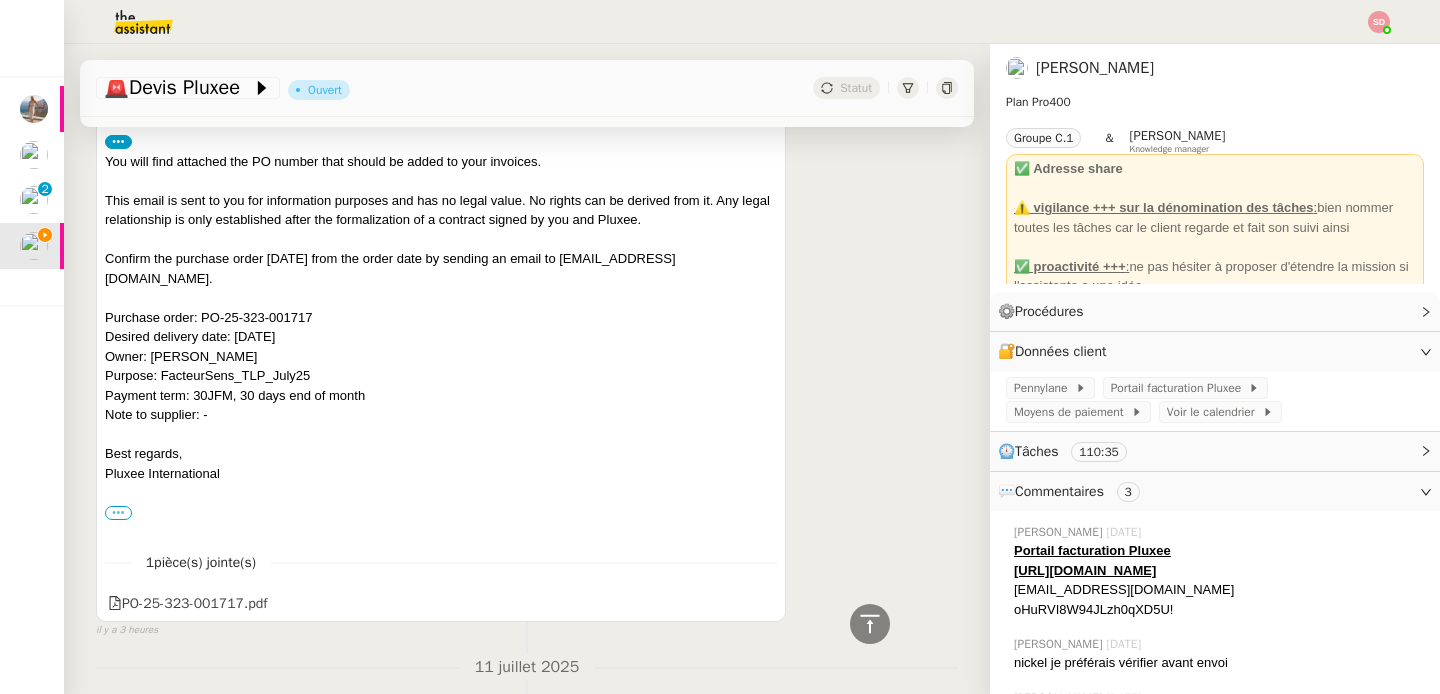 click on "•••" at bounding box center (118, 513) 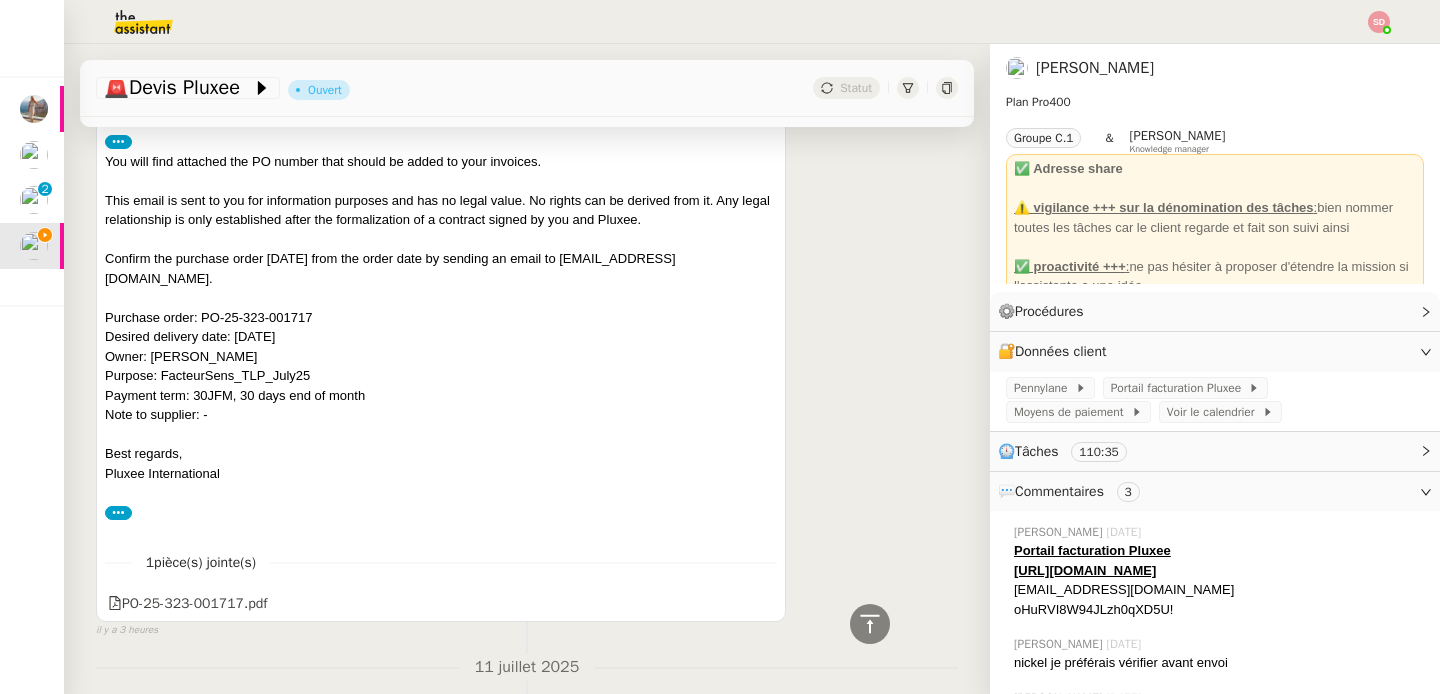click on "•••" at bounding box center [118, 513] 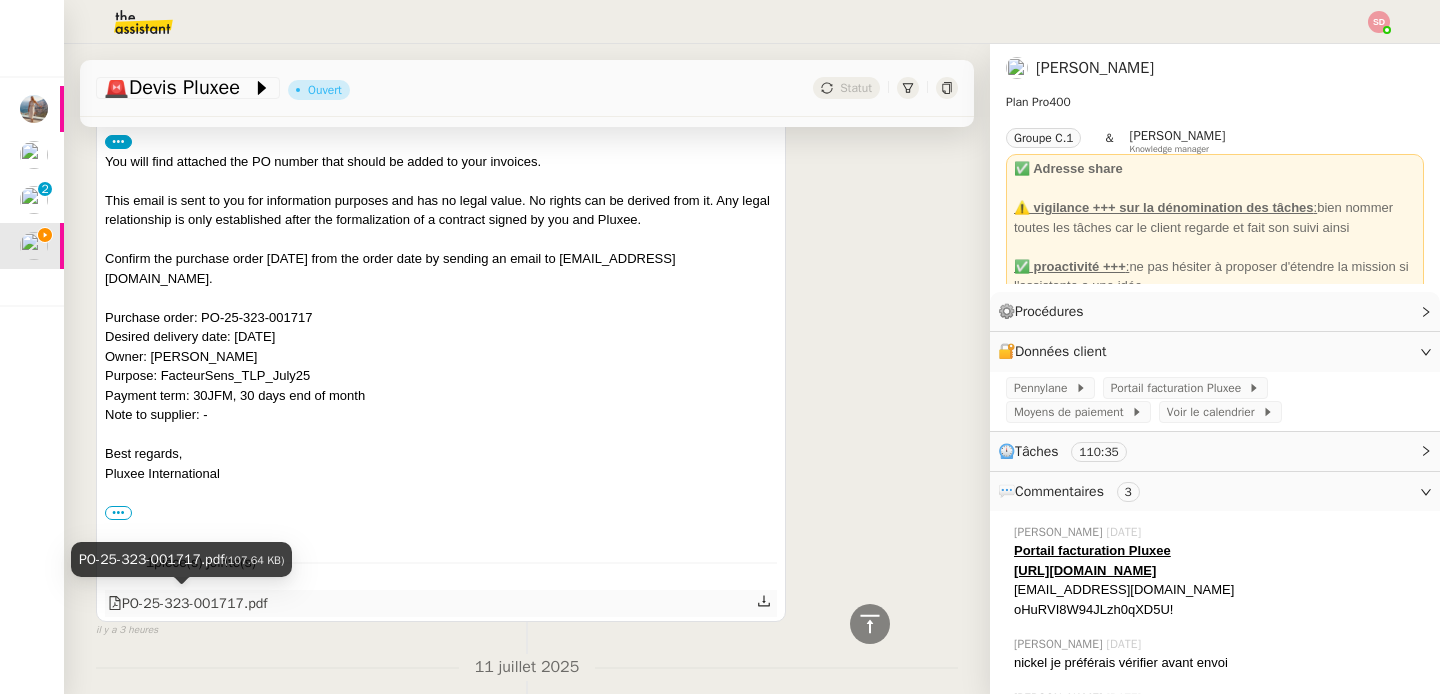 click on "PO-25-323-001717.pdf" 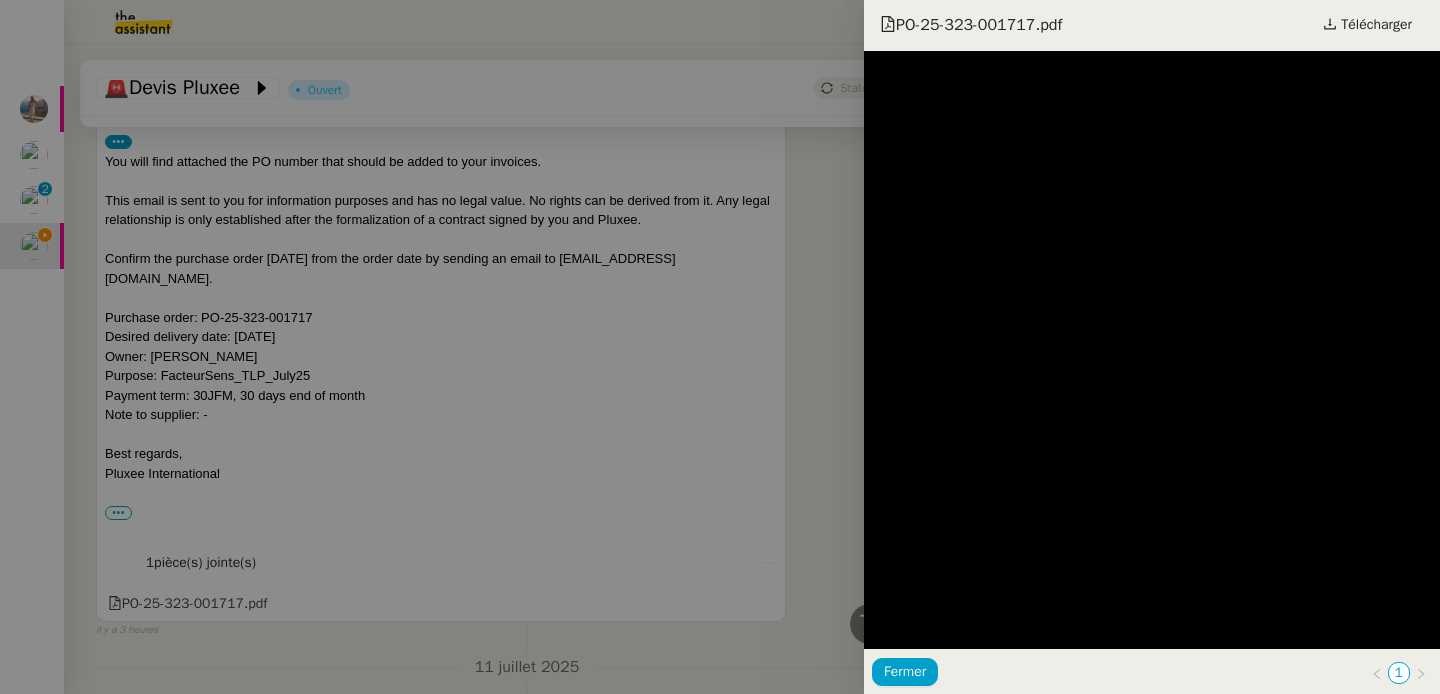 click at bounding box center (720, 347) 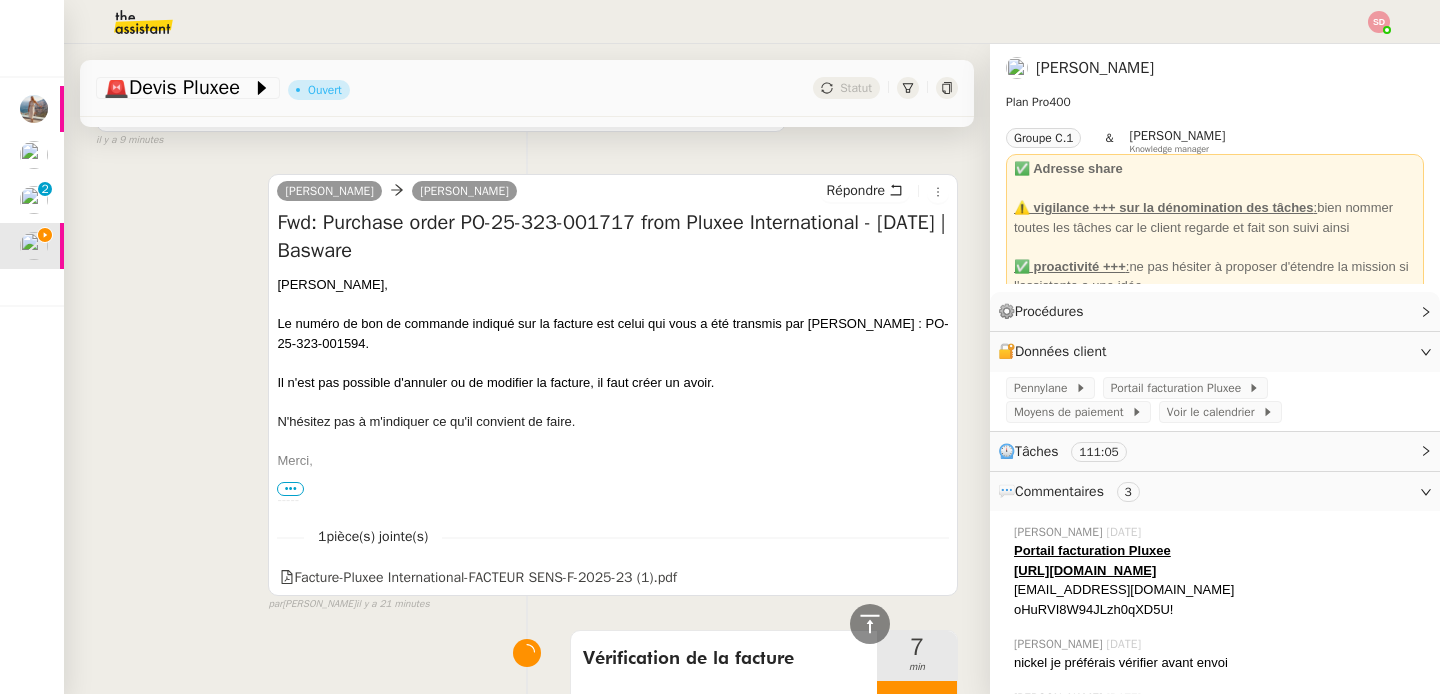 scroll, scrollTop: 952, scrollLeft: 0, axis: vertical 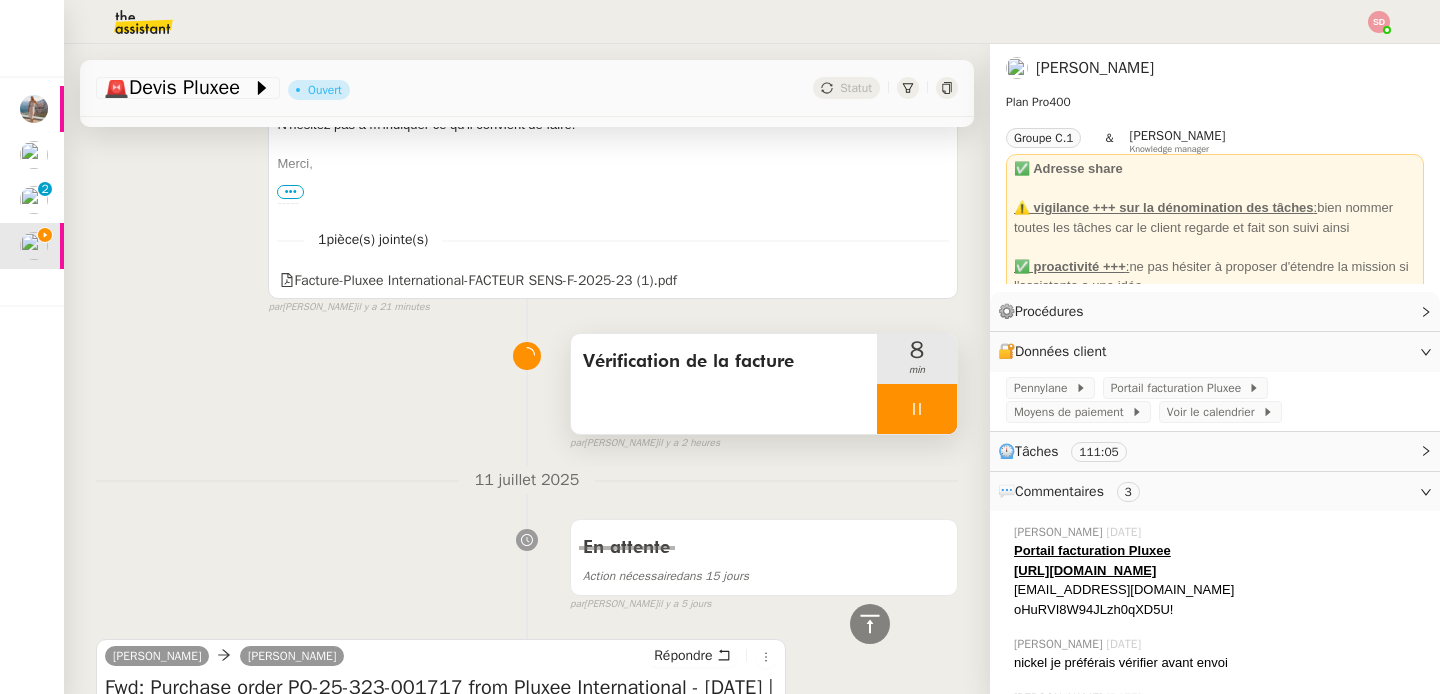 click at bounding box center [917, 409] 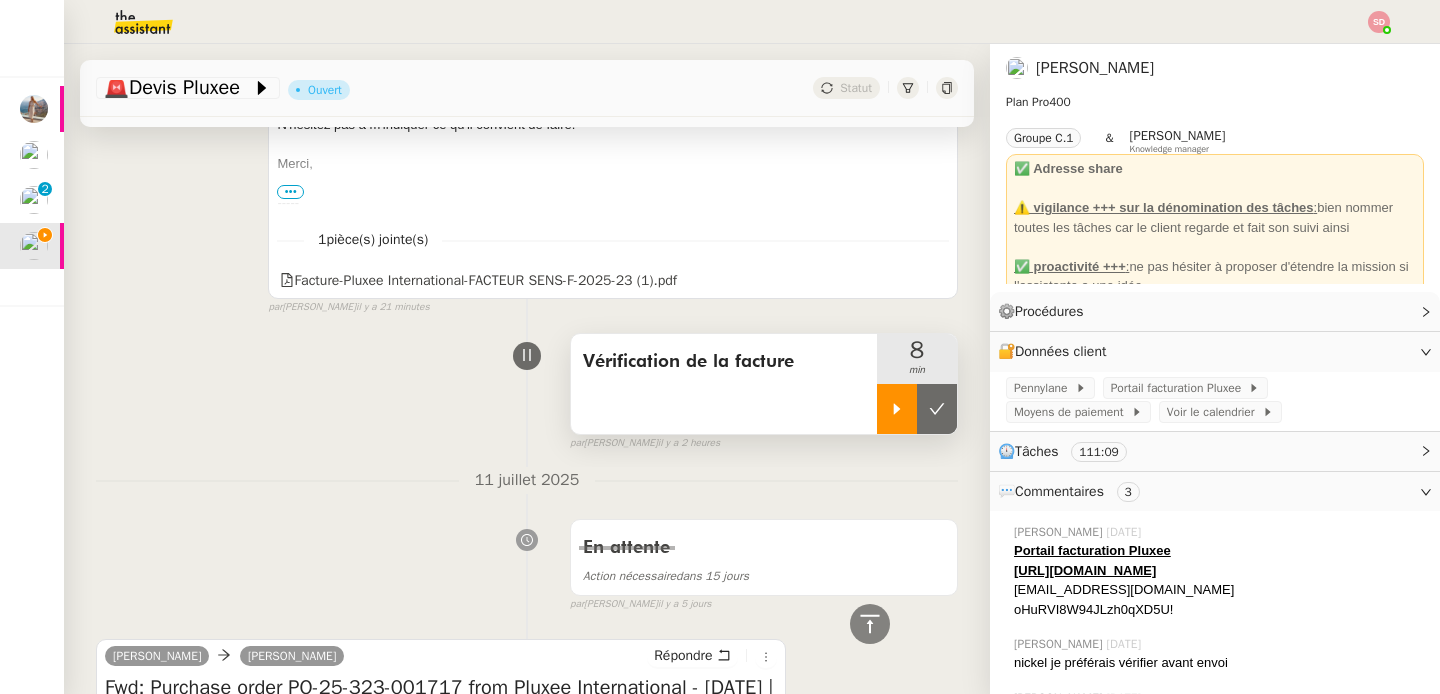 click at bounding box center [937, 409] 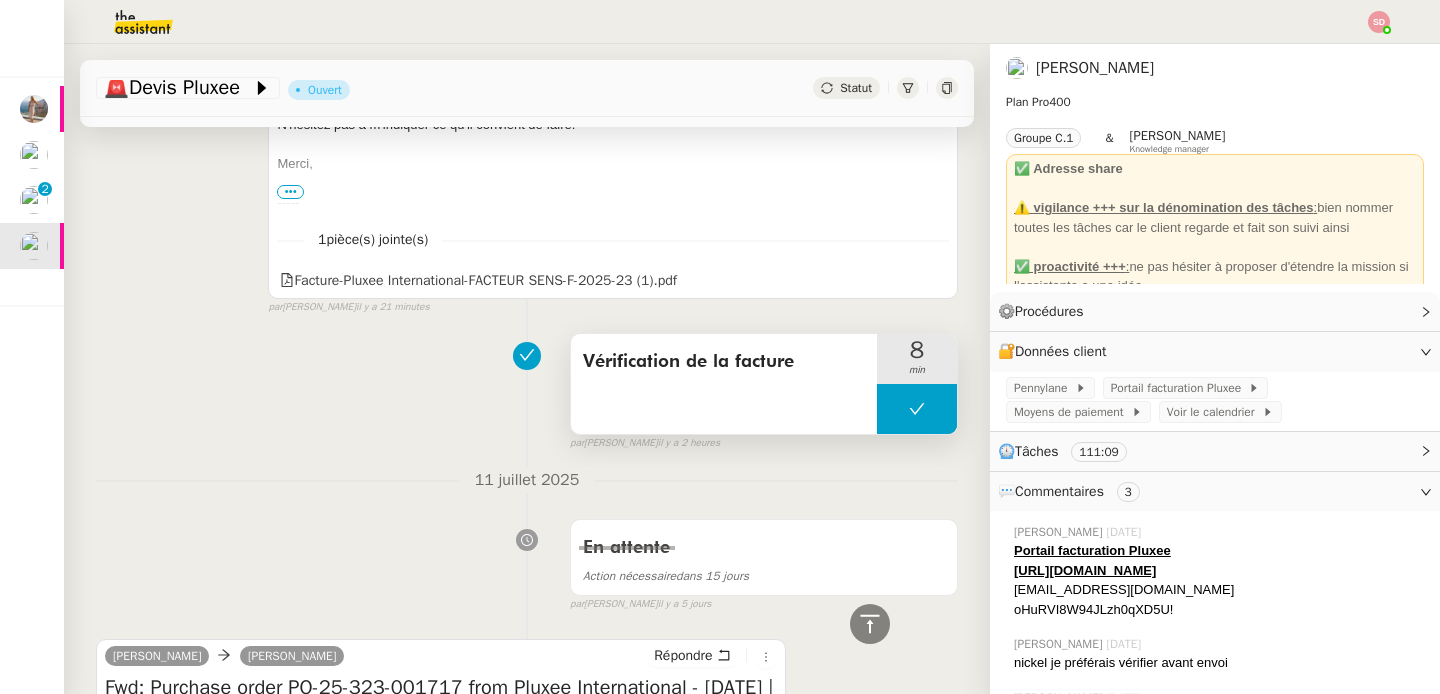 scroll, scrollTop: 0, scrollLeft: 0, axis: both 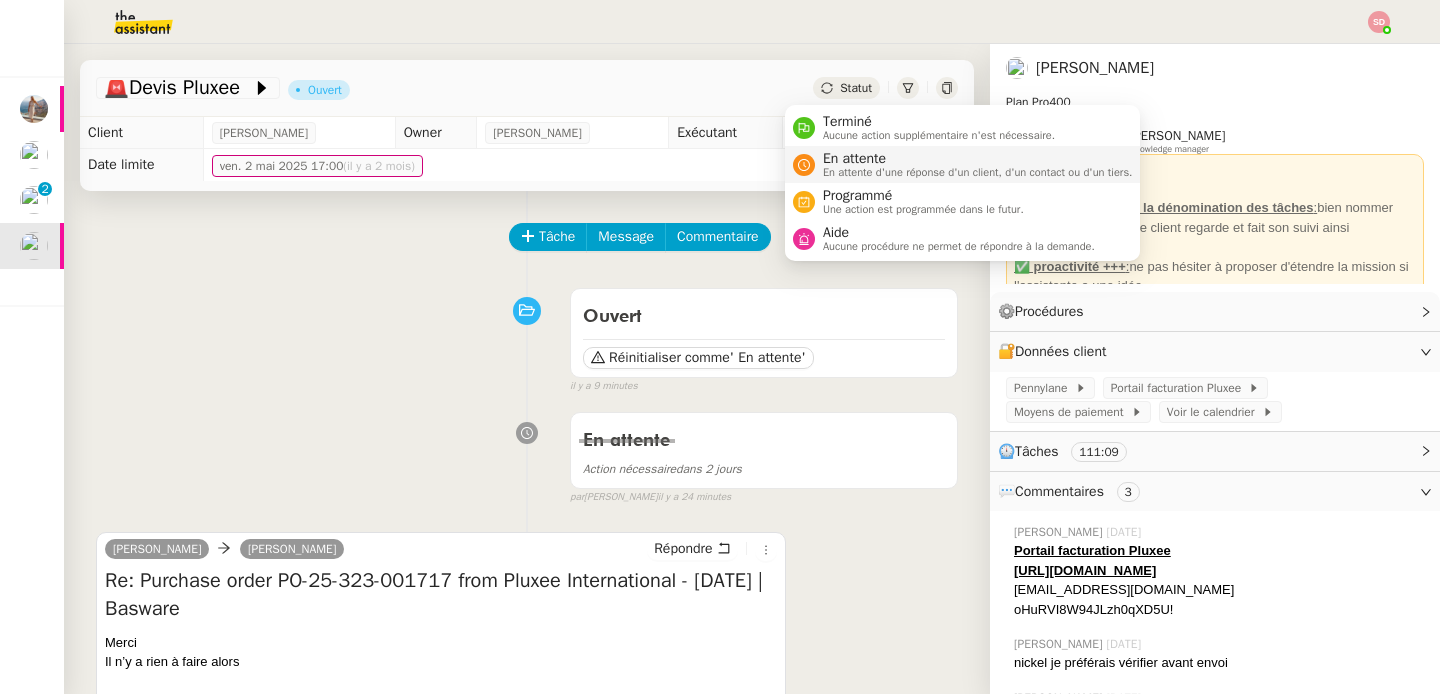 click on "En attente" at bounding box center [978, 159] 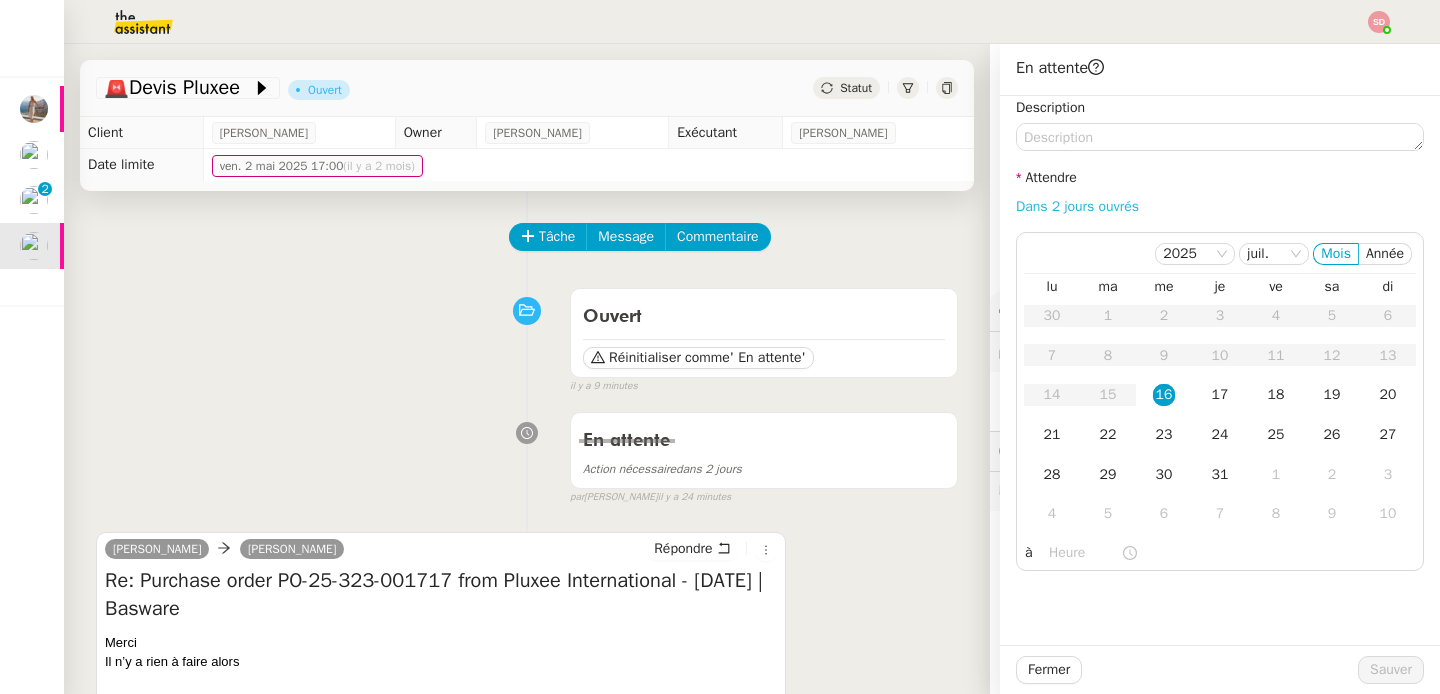 click on "Dans 2 jours ouvrés" 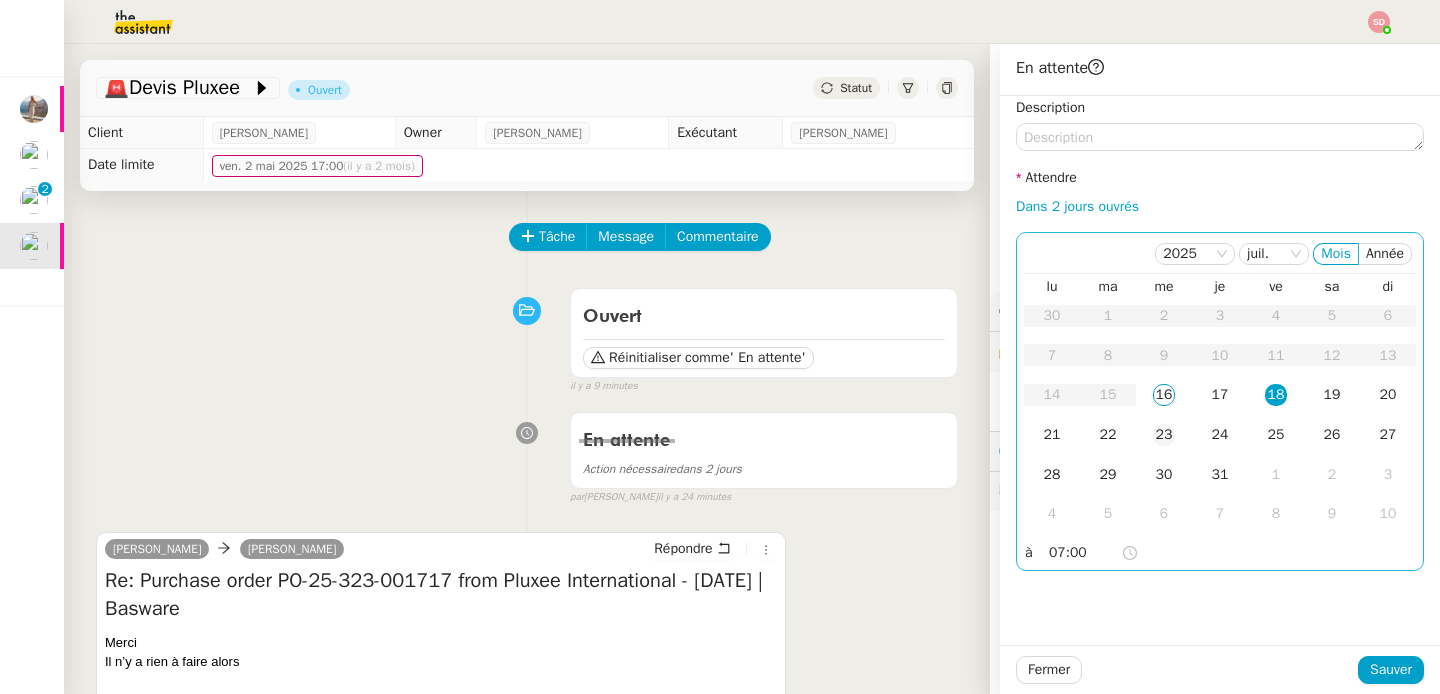 click on "23" 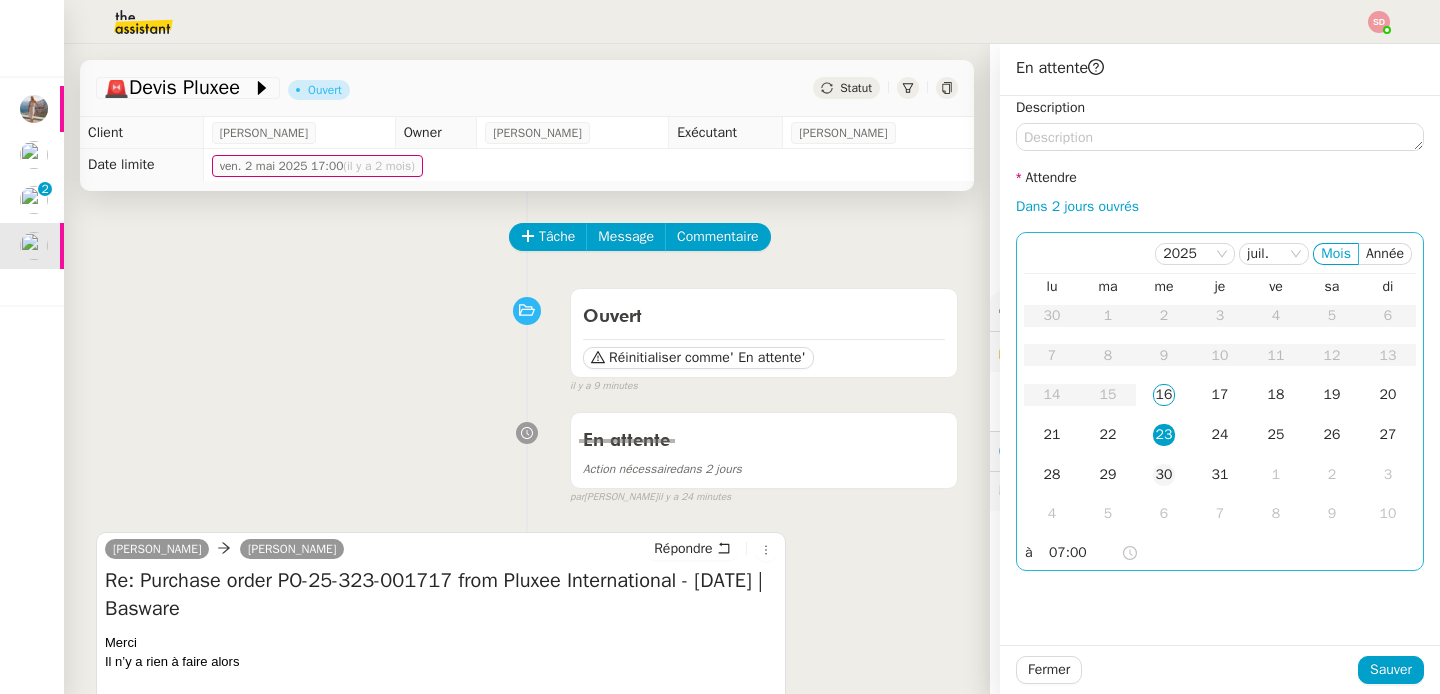 click on "30" 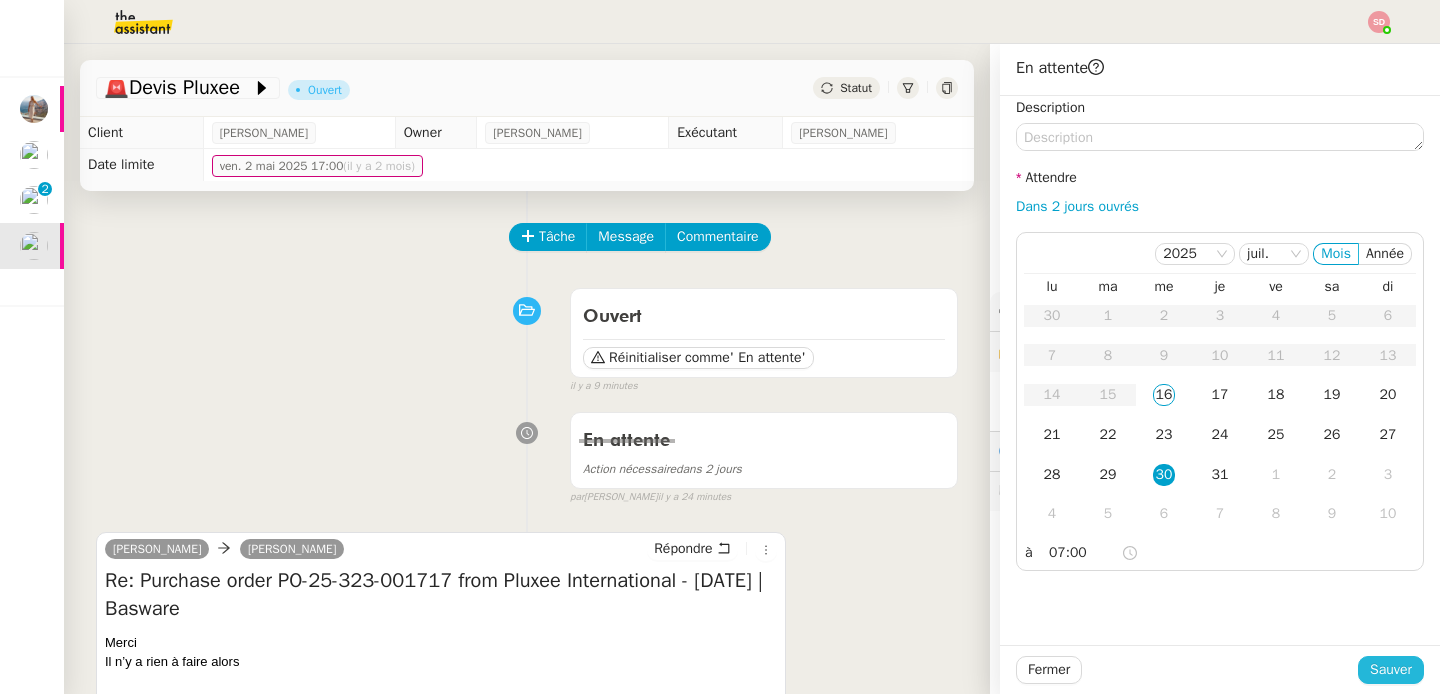 click on "Sauver" 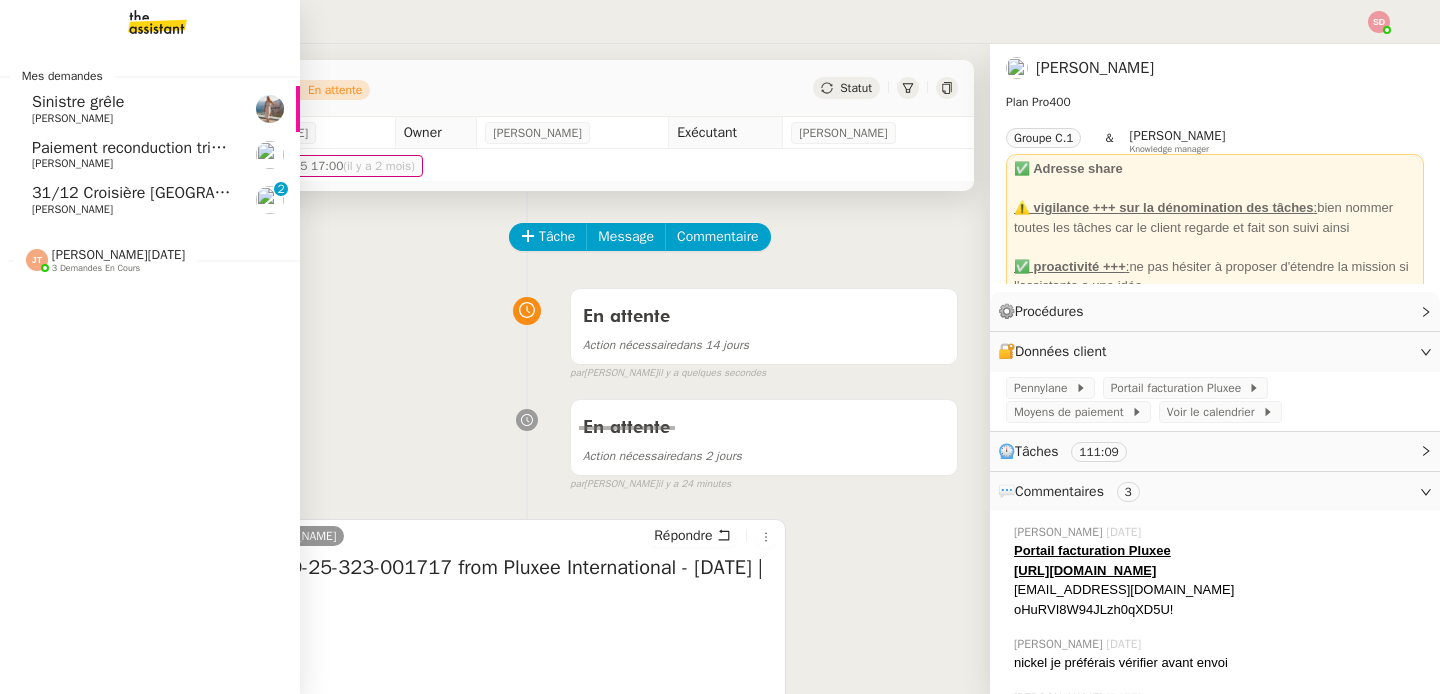 click on "31/12 Croisière [GEOGRAPHIC_DATA]" 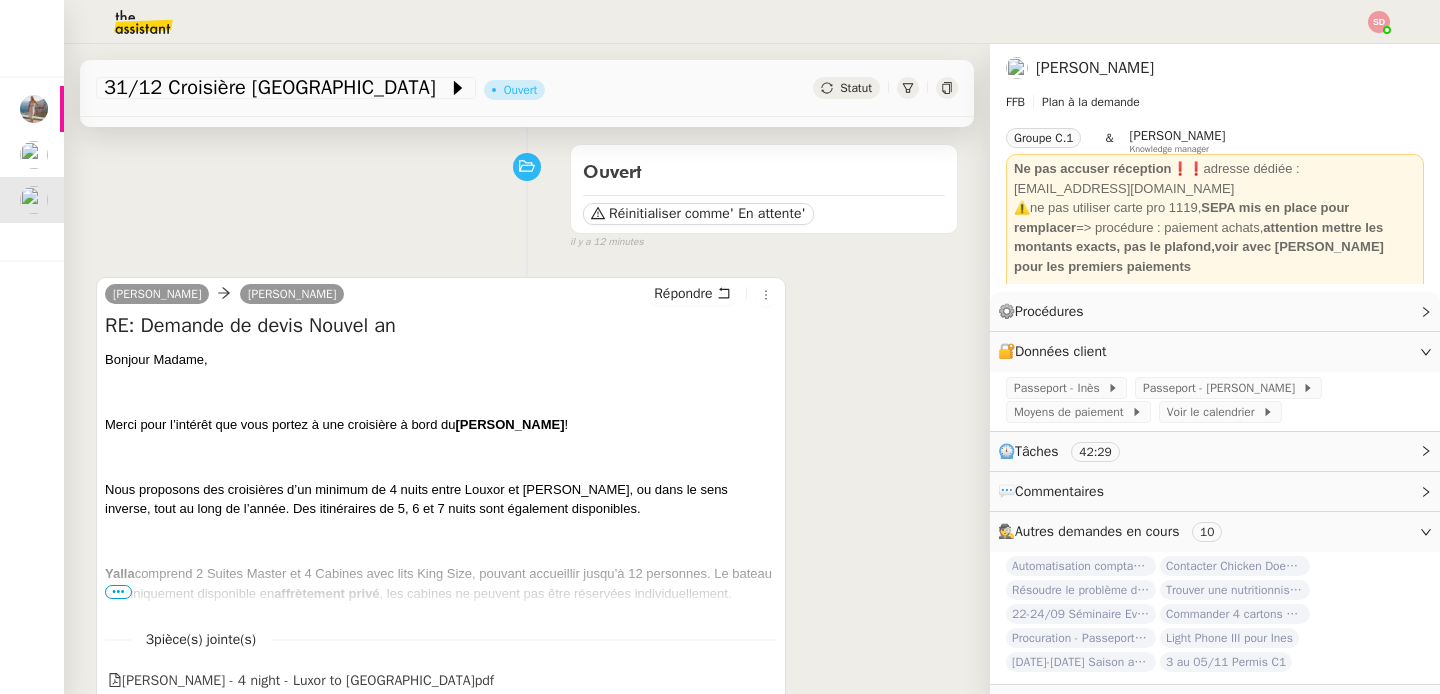 scroll, scrollTop: 0, scrollLeft: 0, axis: both 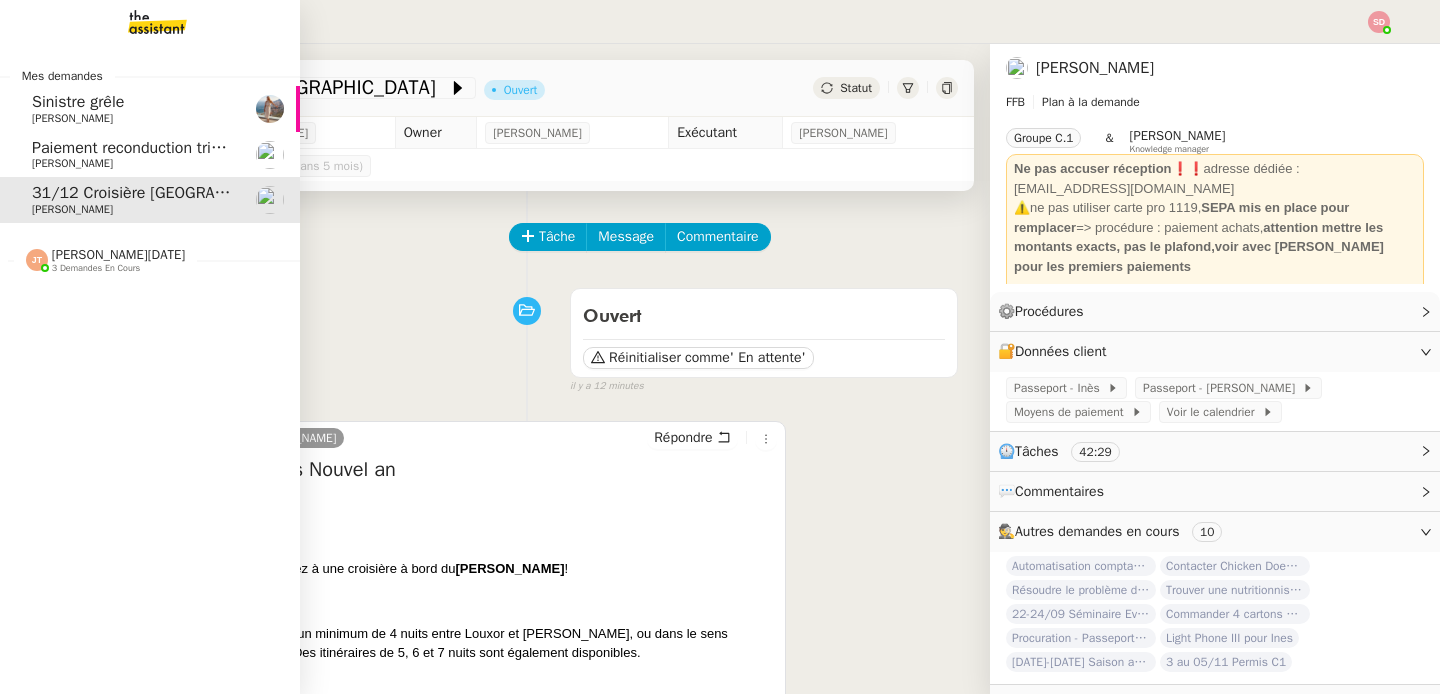 click on "[PERSON_NAME]" 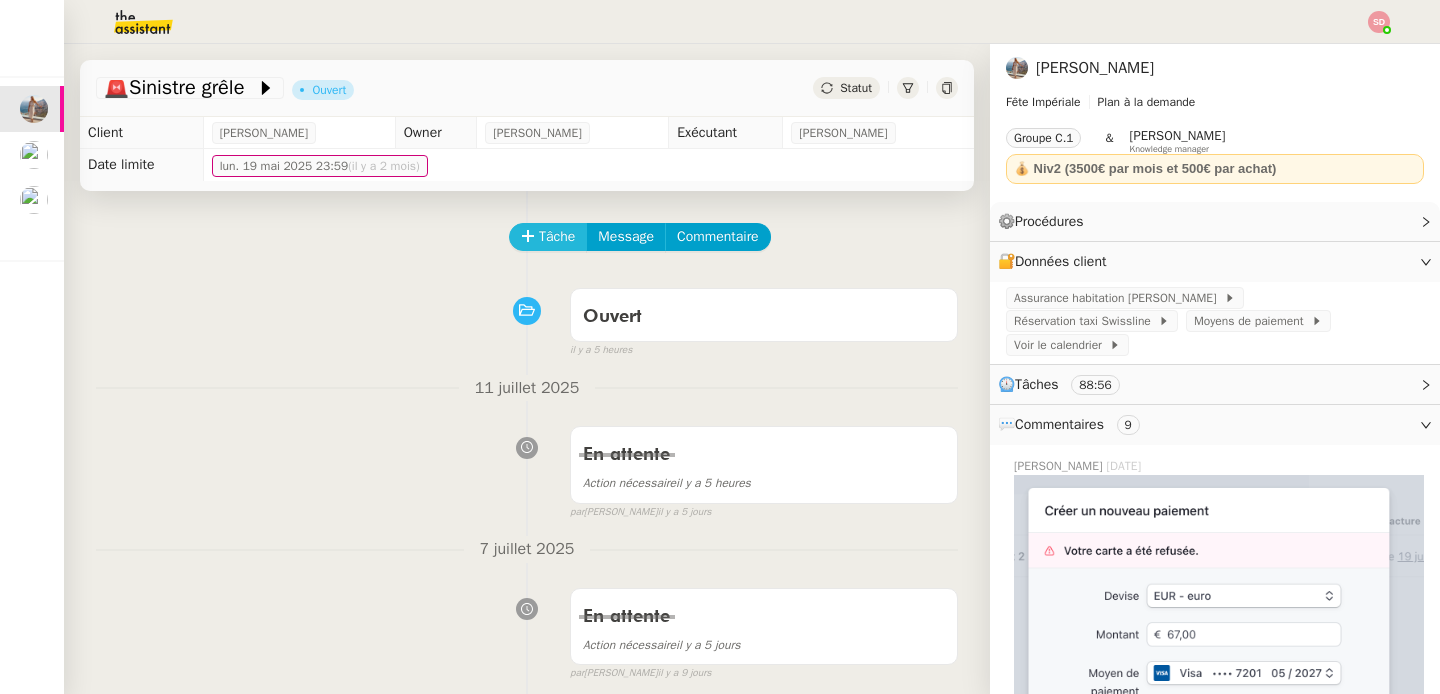 click on "Tâche" 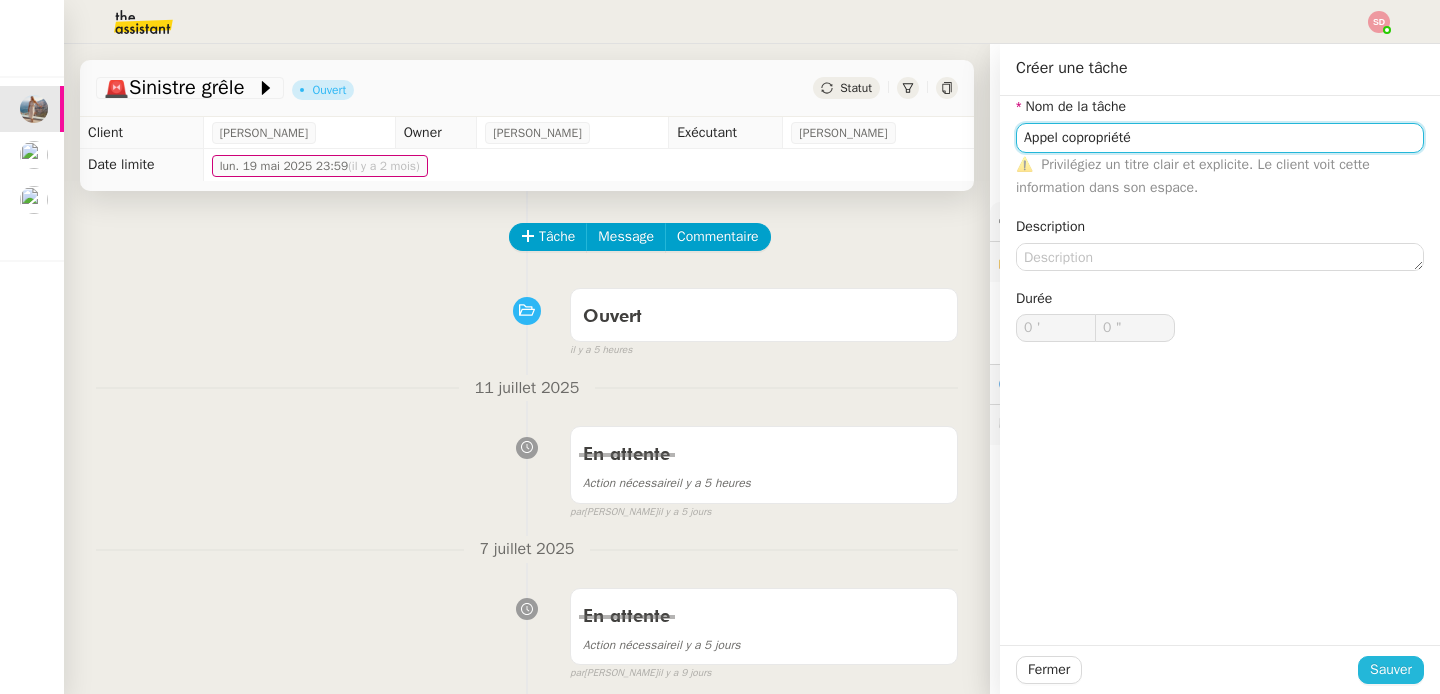 type on "Appel copropriété" 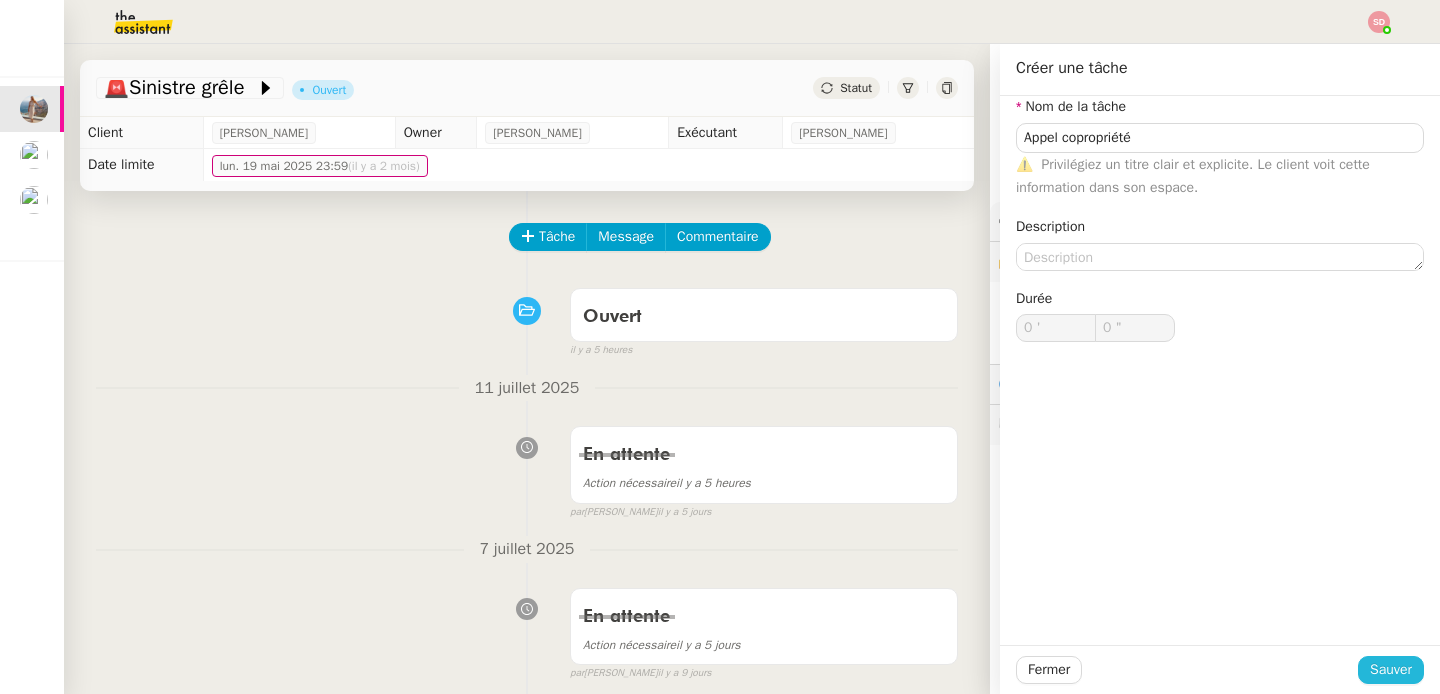 click on "Sauver" 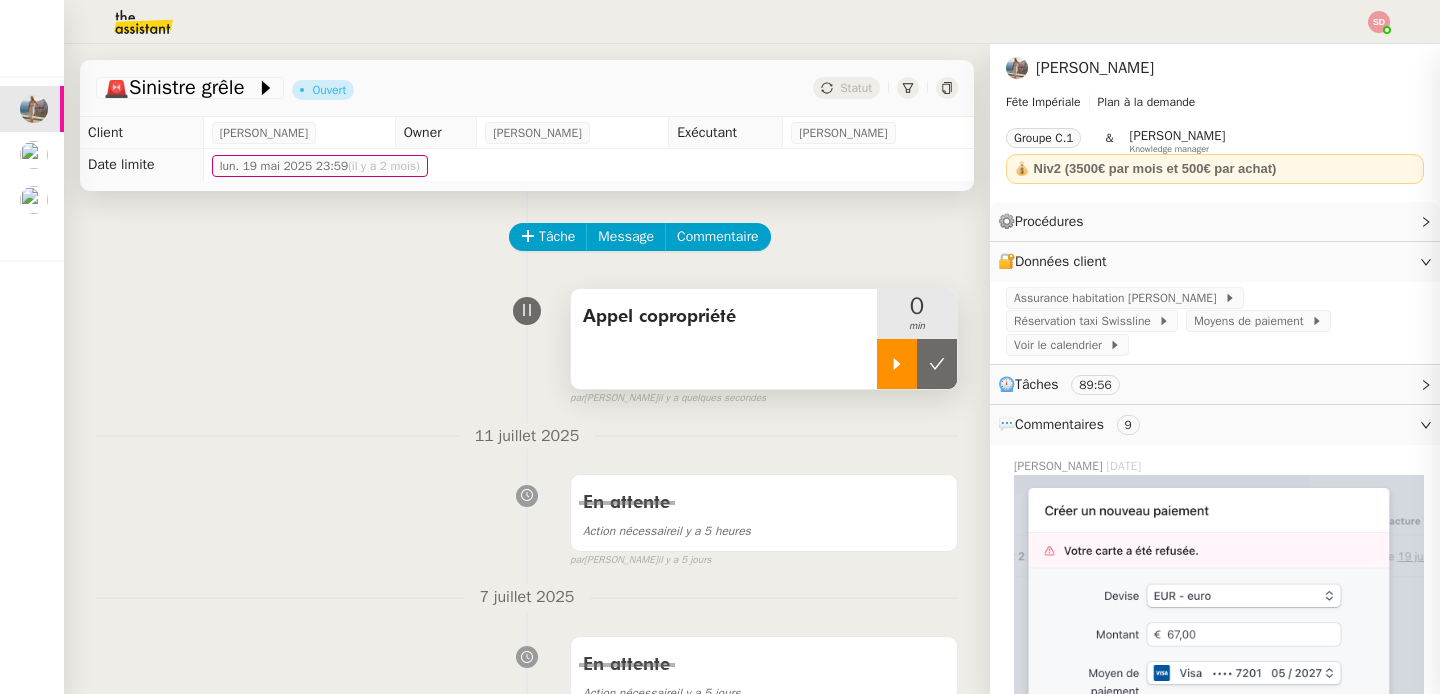 click 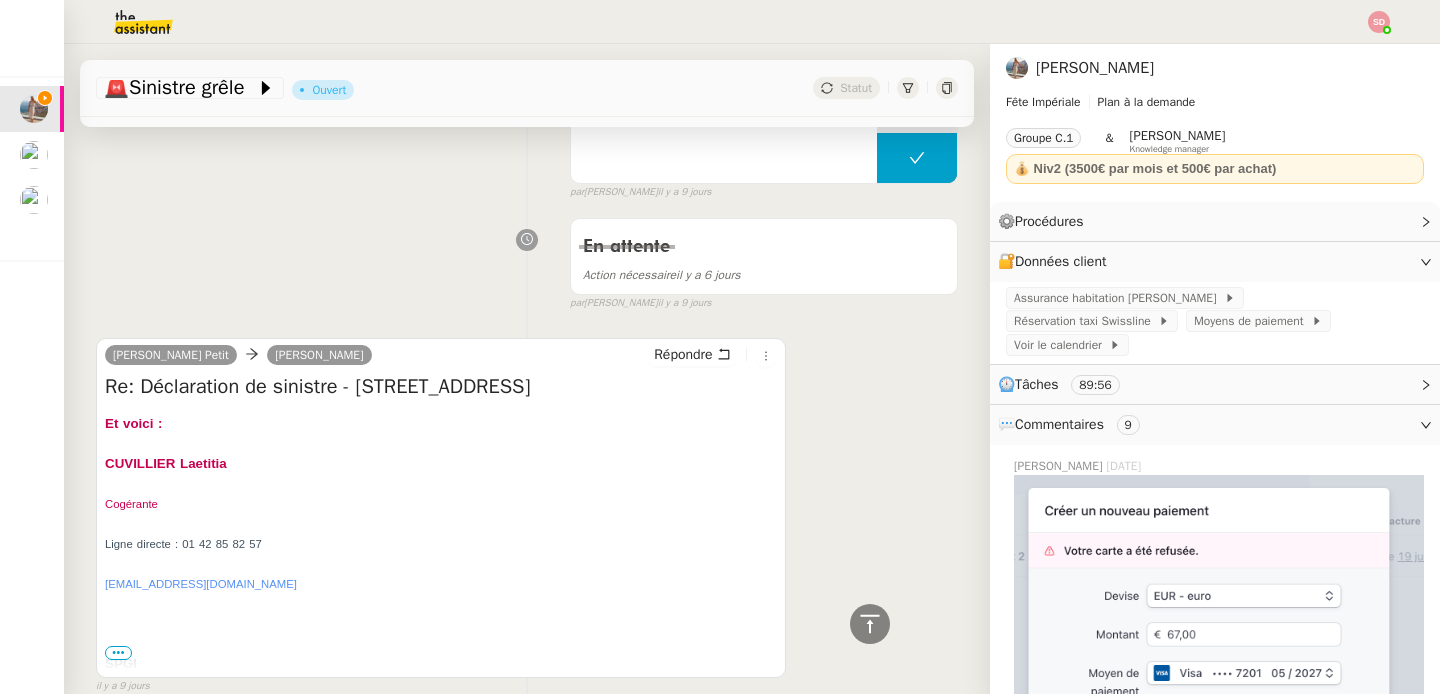 scroll, scrollTop: 1054, scrollLeft: 0, axis: vertical 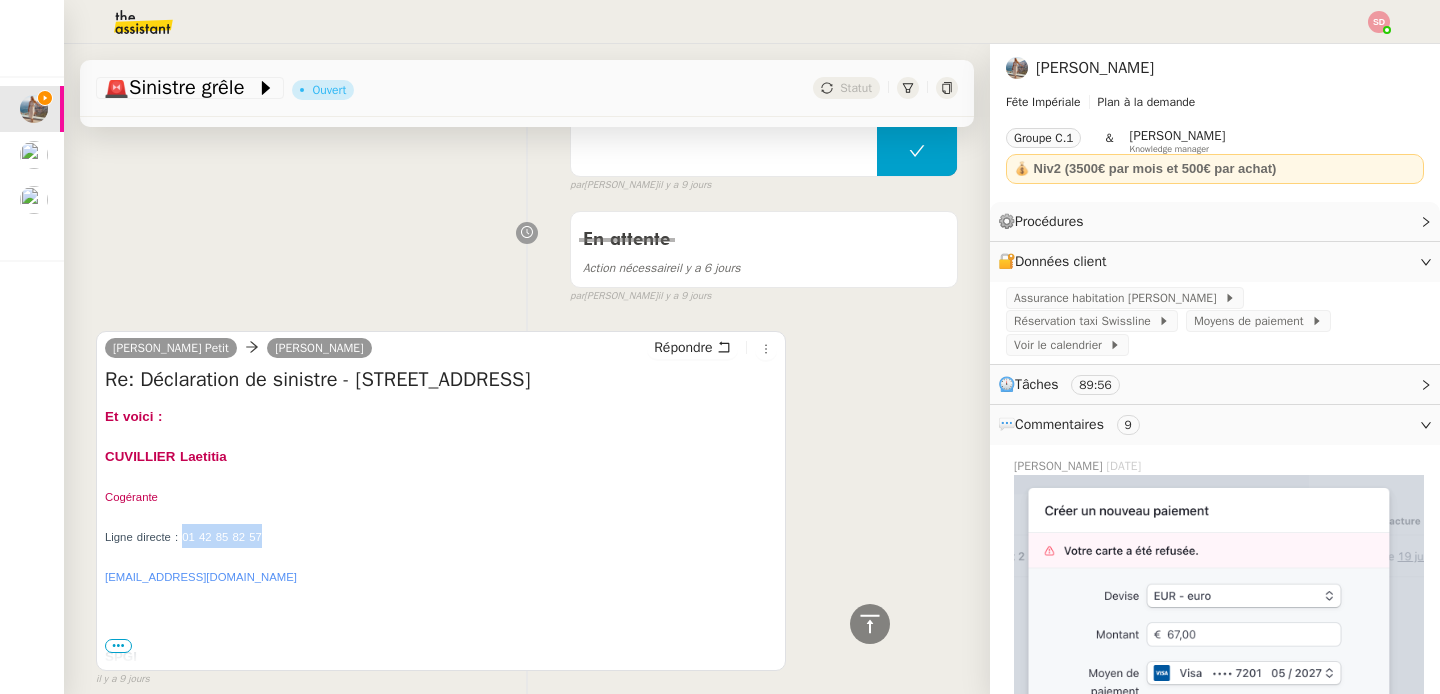 drag, startPoint x: 182, startPoint y: 540, endPoint x: 279, endPoint y: 535, distance: 97.128784 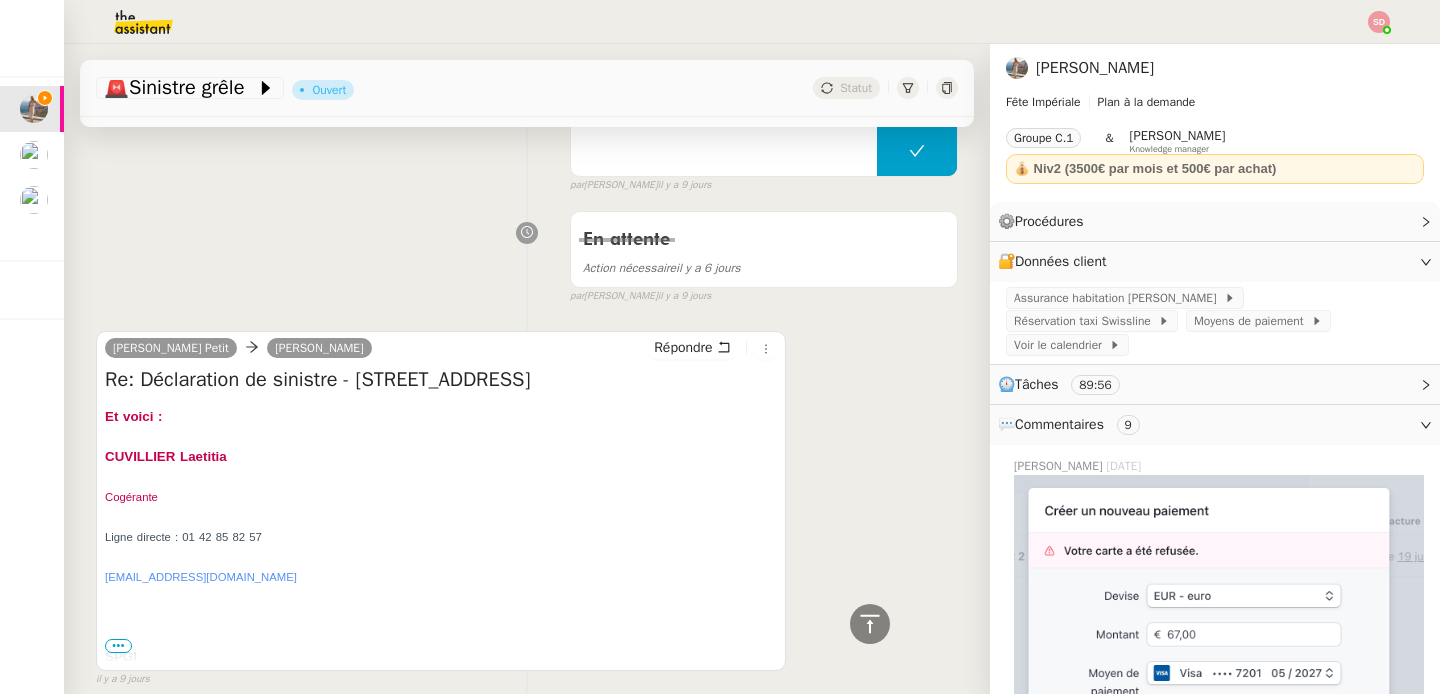 click on "•••" at bounding box center [118, 646] 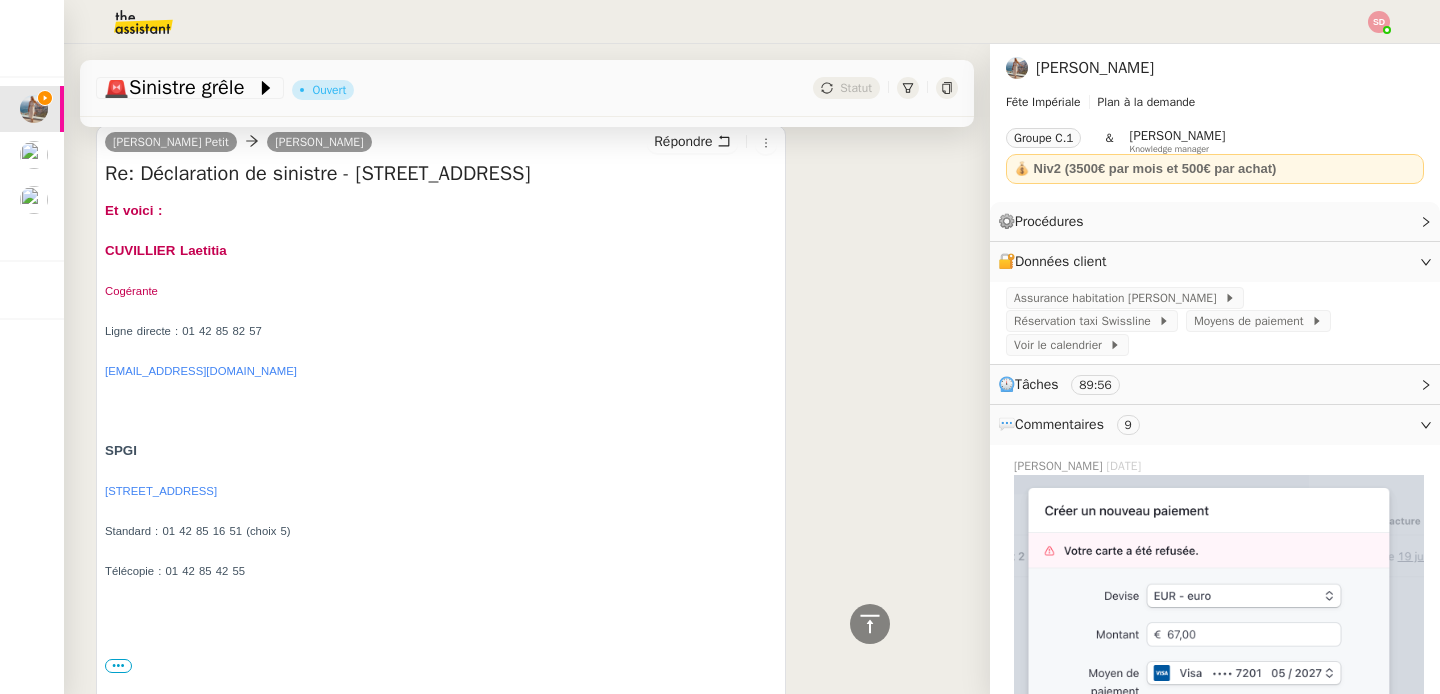 scroll, scrollTop: 1278, scrollLeft: 0, axis: vertical 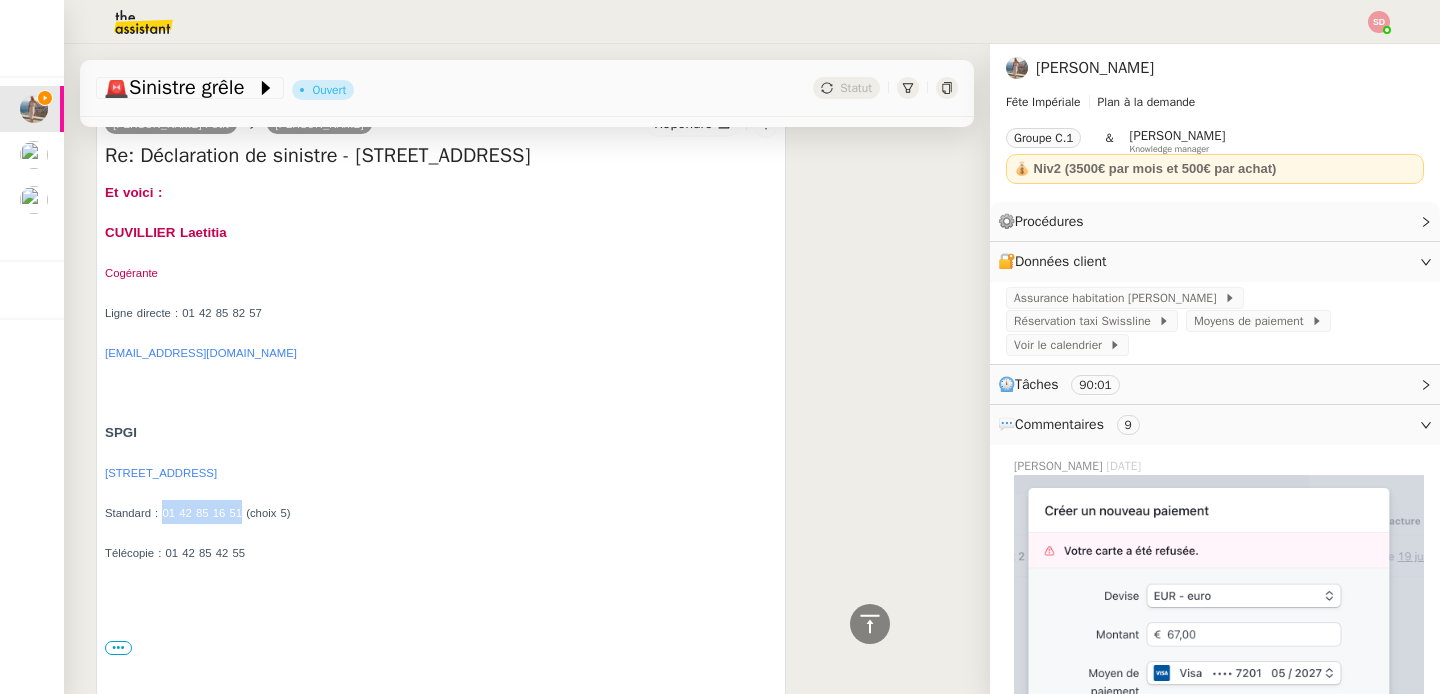 drag, startPoint x: 240, startPoint y: 511, endPoint x: 164, endPoint y: 512, distance: 76.00658 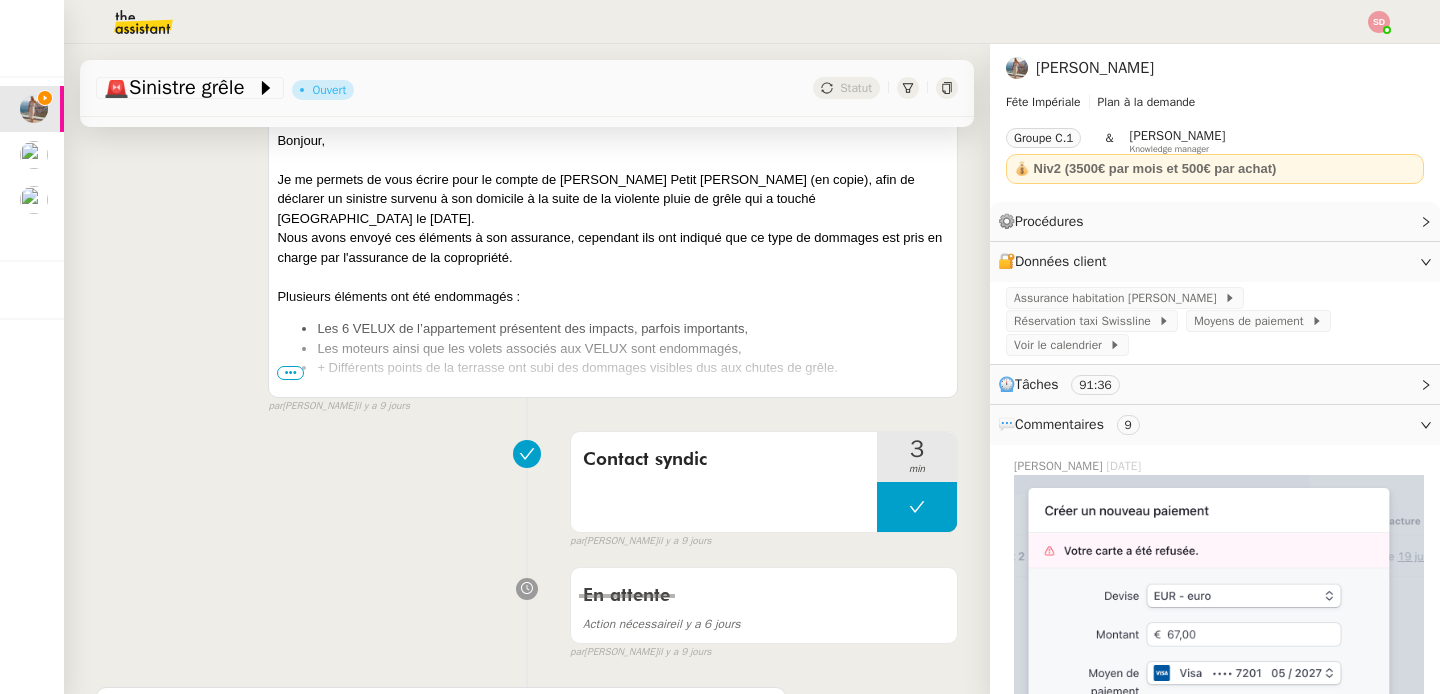 scroll, scrollTop: 748, scrollLeft: 0, axis: vertical 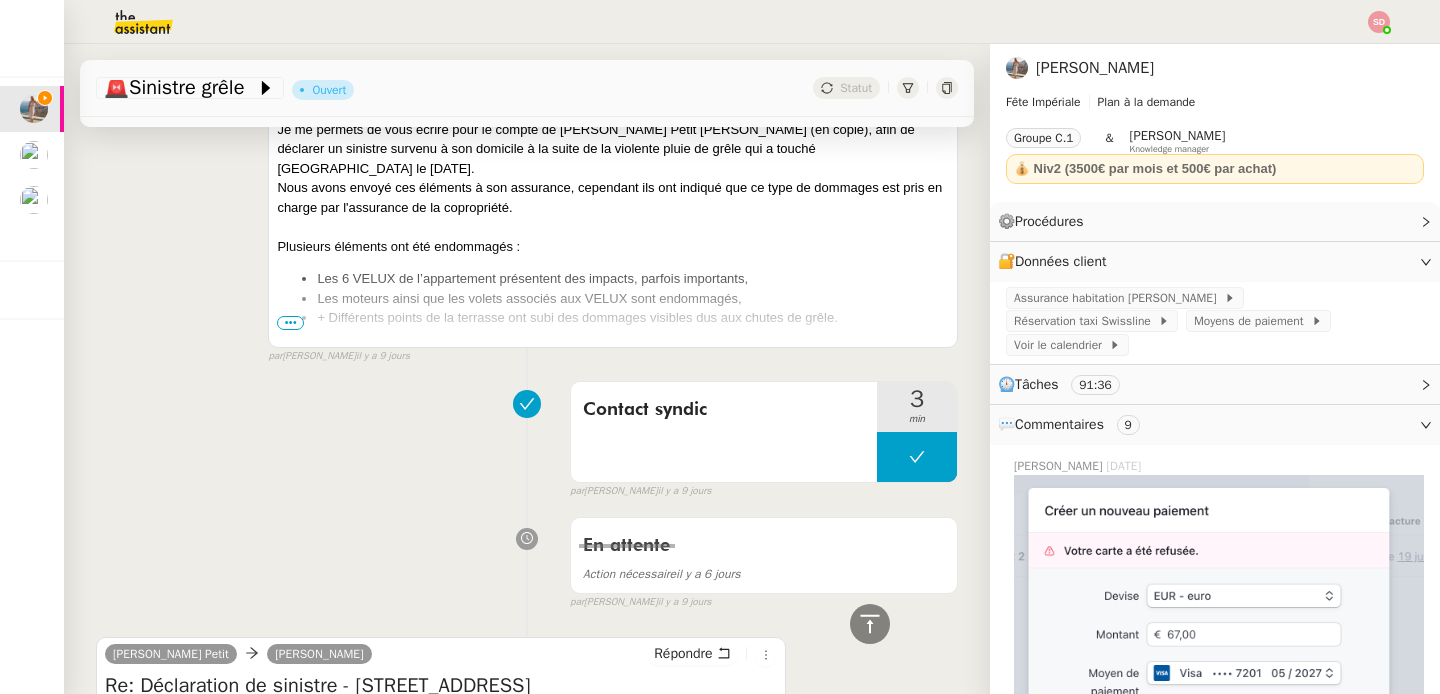 click on "•••" at bounding box center (290, 323) 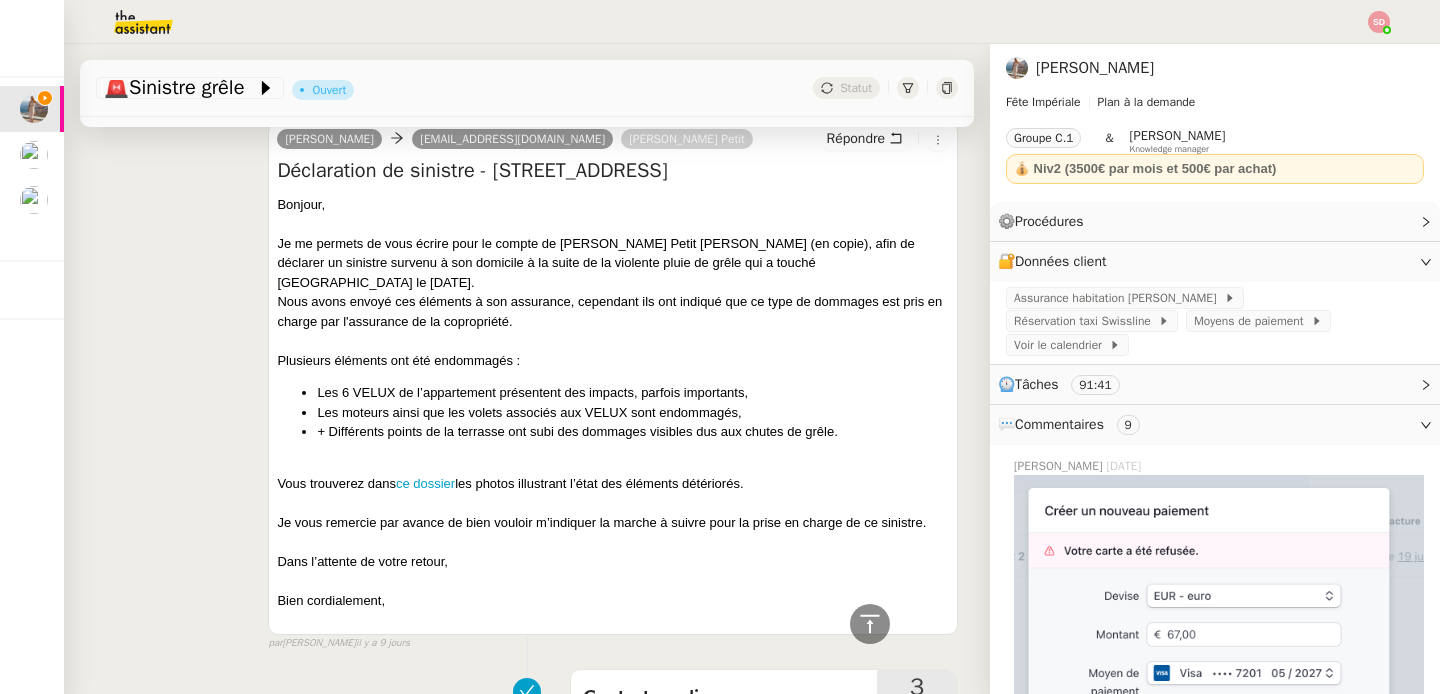 scroll, scrollTop: 567, scrollLeft: 0, axis: vertical 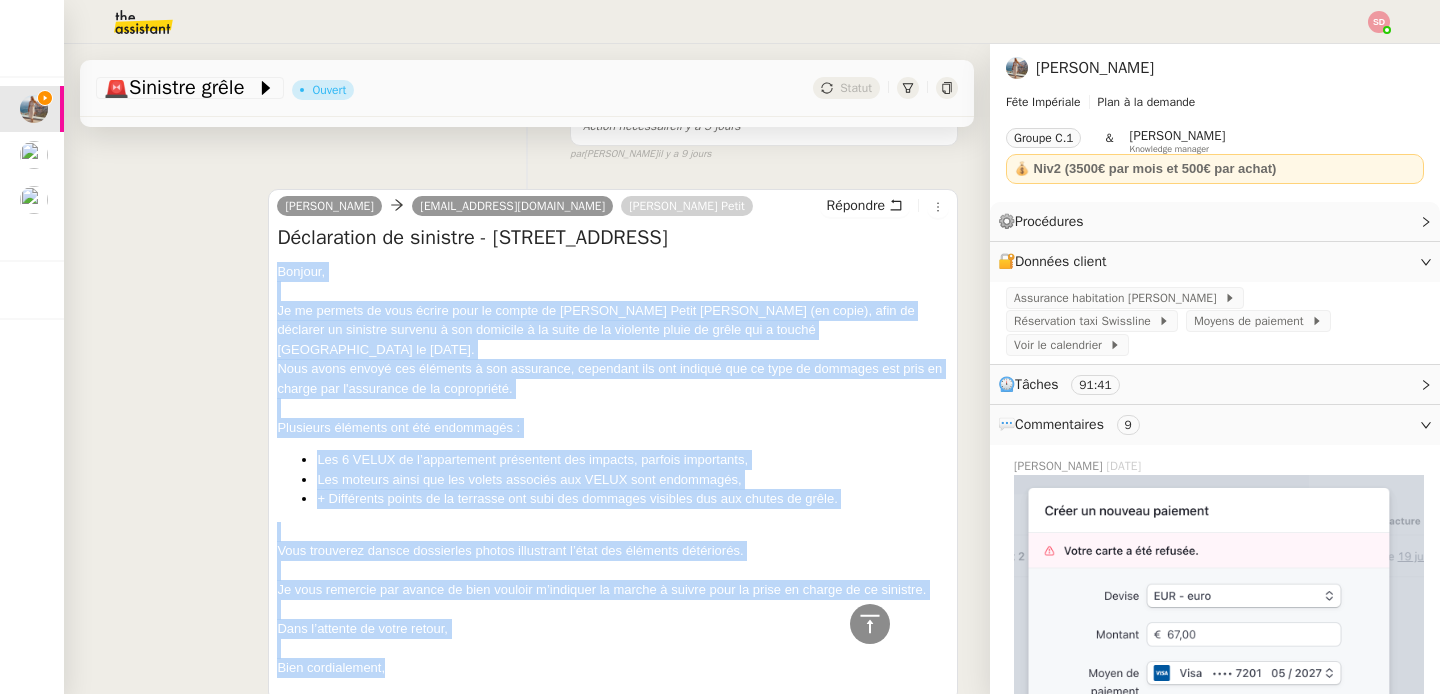 drag, startPoint x: 272, startPoint y: 267, endPoint x: 412, endPoint y: 643, distance: 401.21814 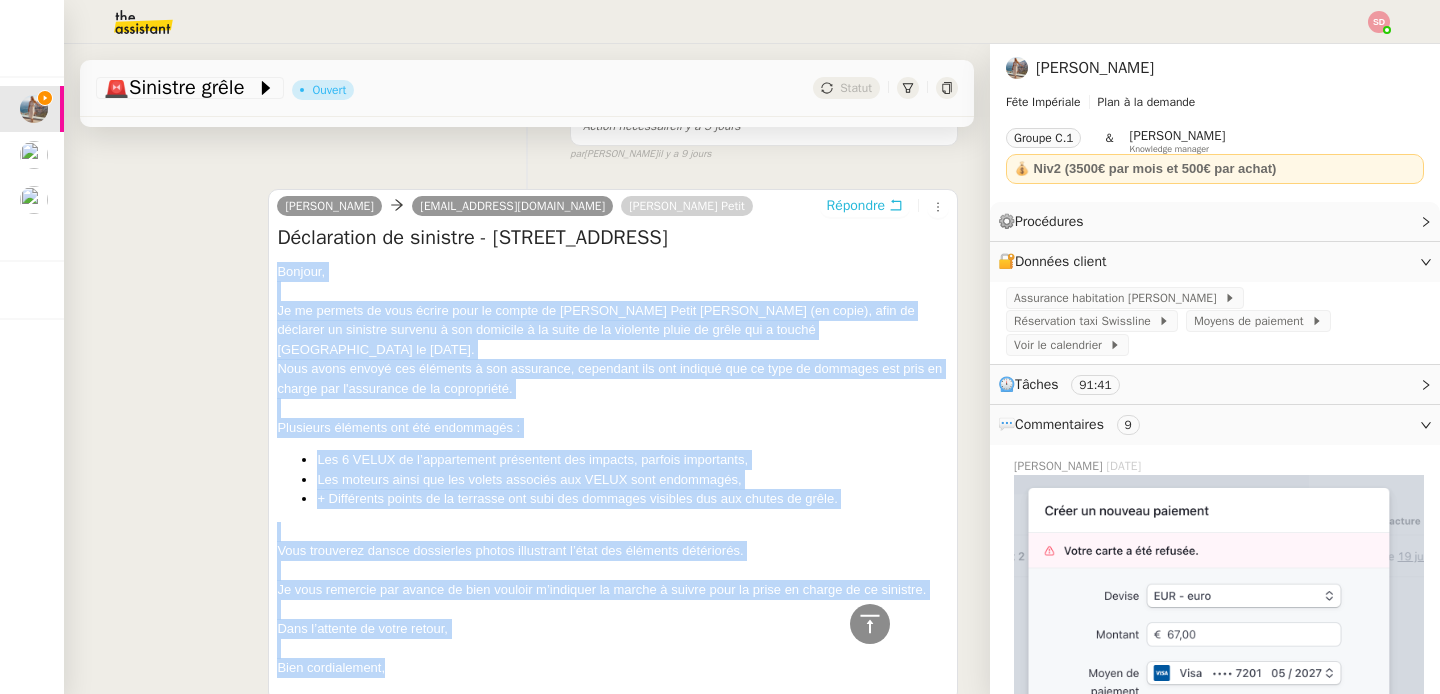 click on "Répondre" at bounding box center (856, 206) 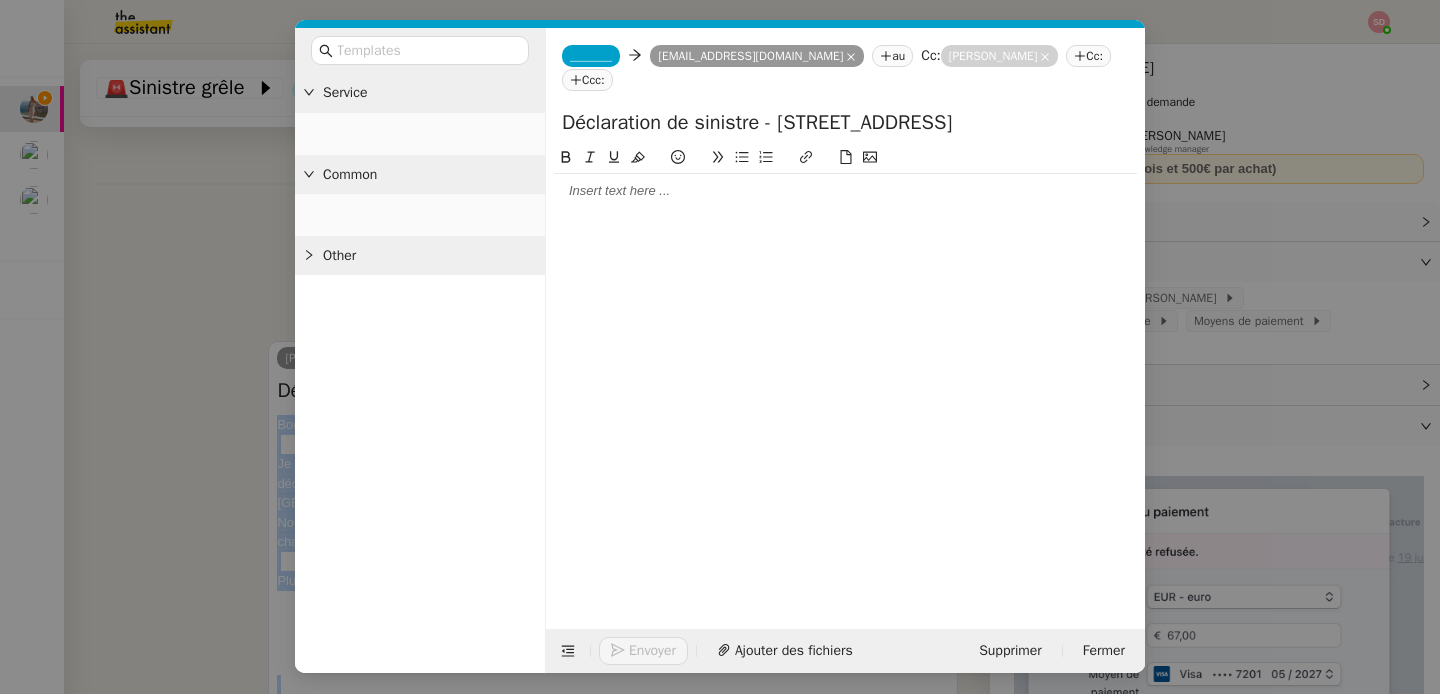scroll, scrollTop: 720, scrollLeft: 0, axis: vertical 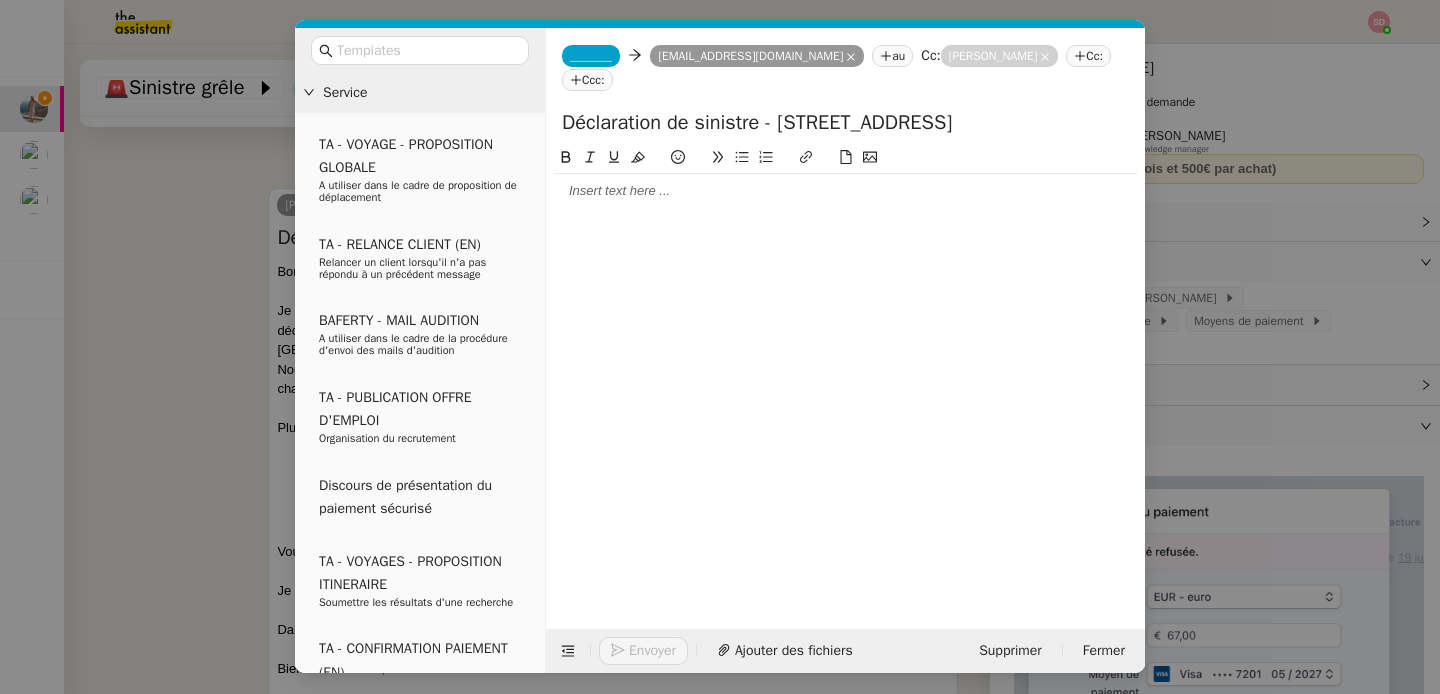 click 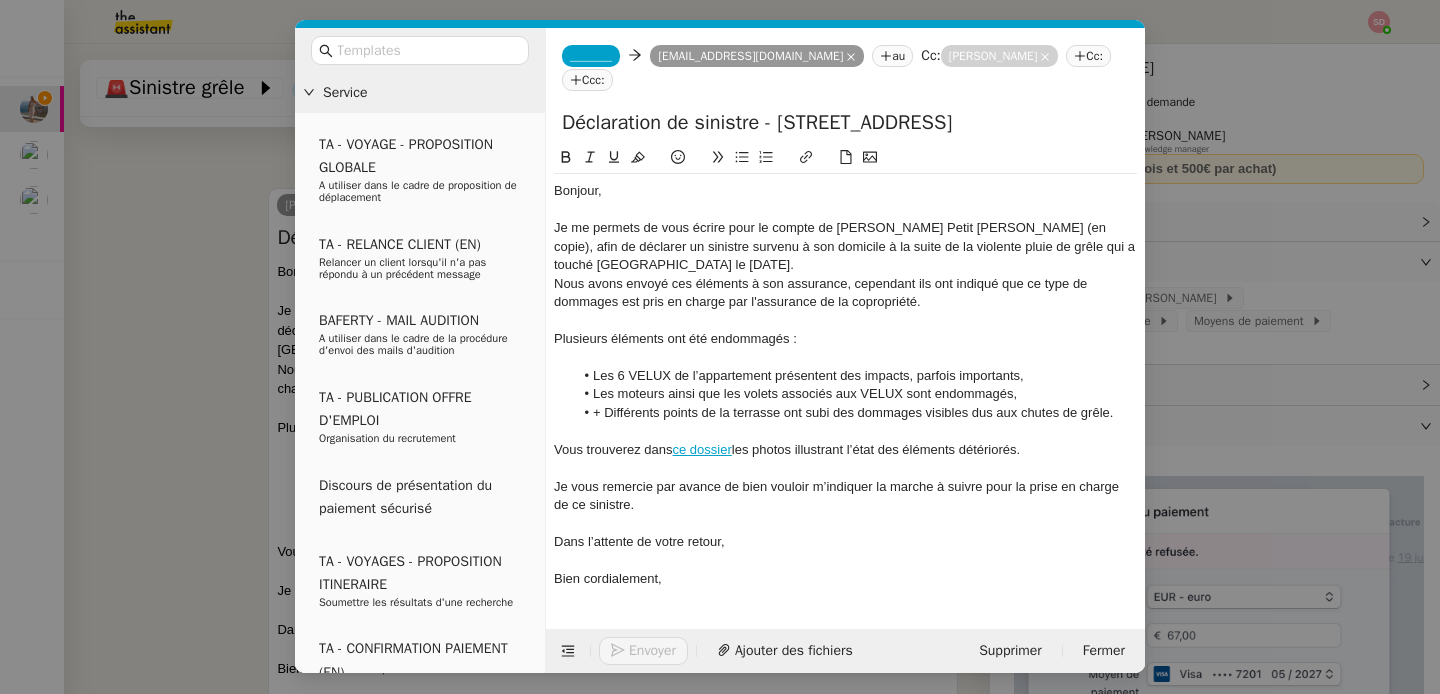 scroll, scrollTop: 0, scrollLeft: 0, axis: both 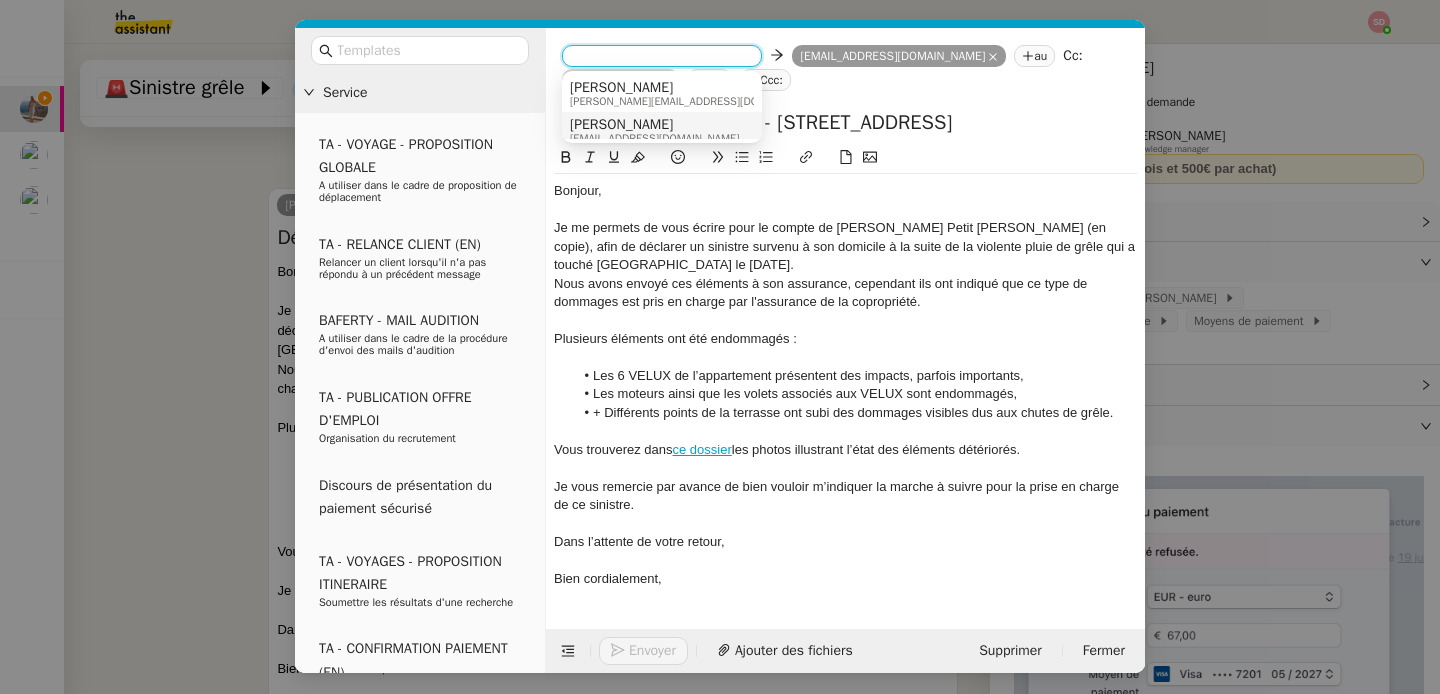 click on "[PERSON_NAME]" at bounding box center (654, 125) 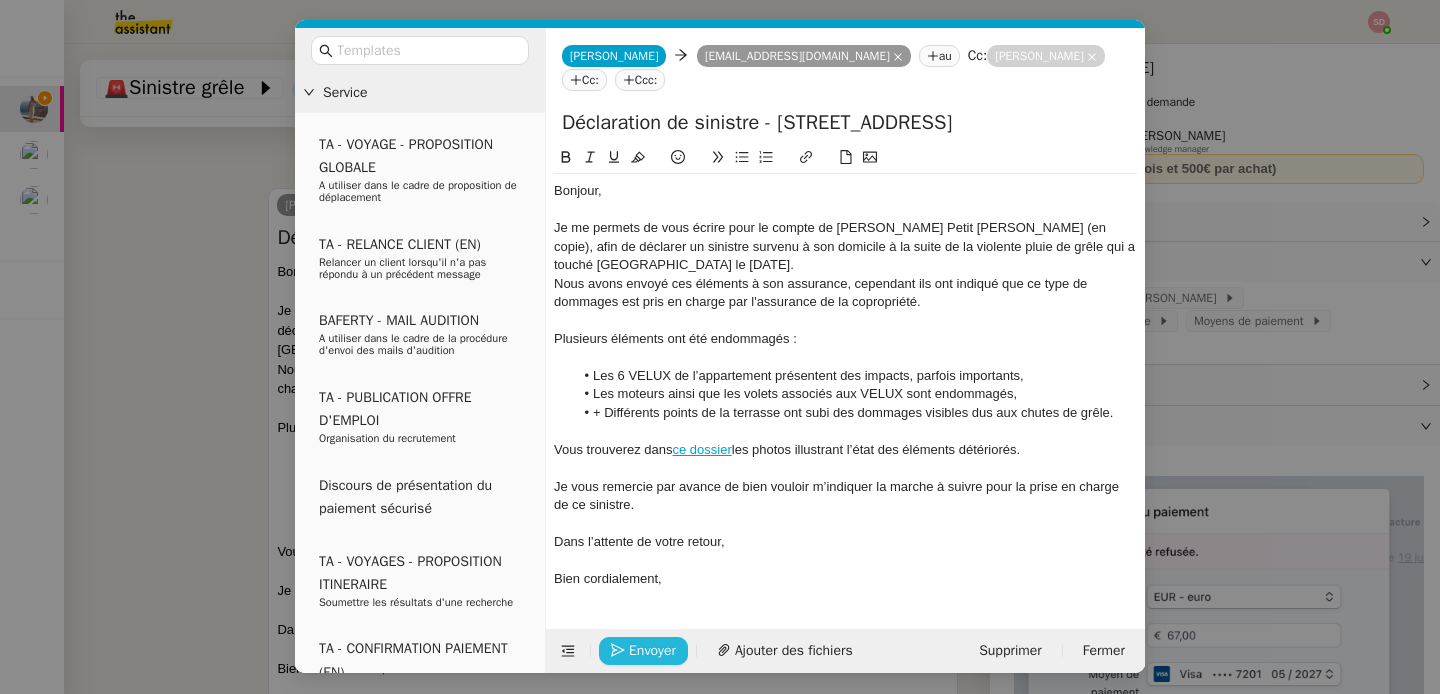 click on "Envoyer" 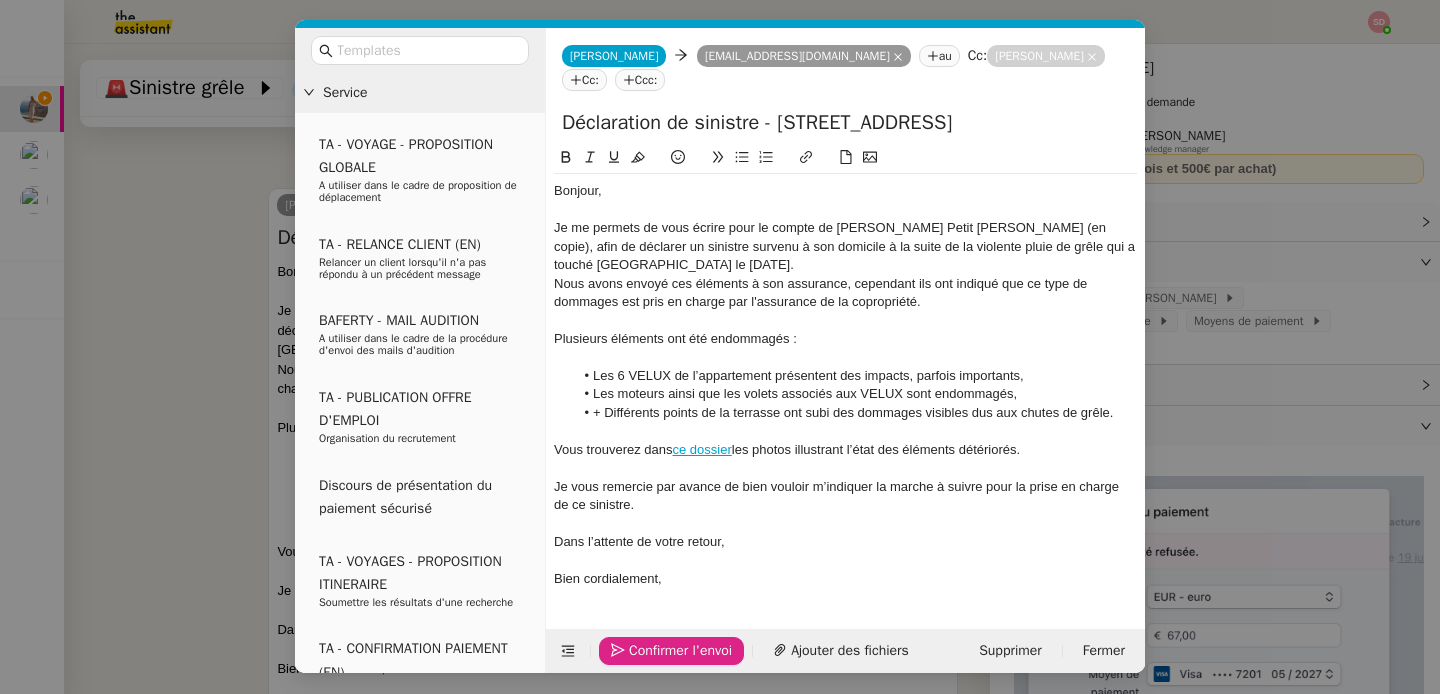 click on "Confirmer l'envoi" 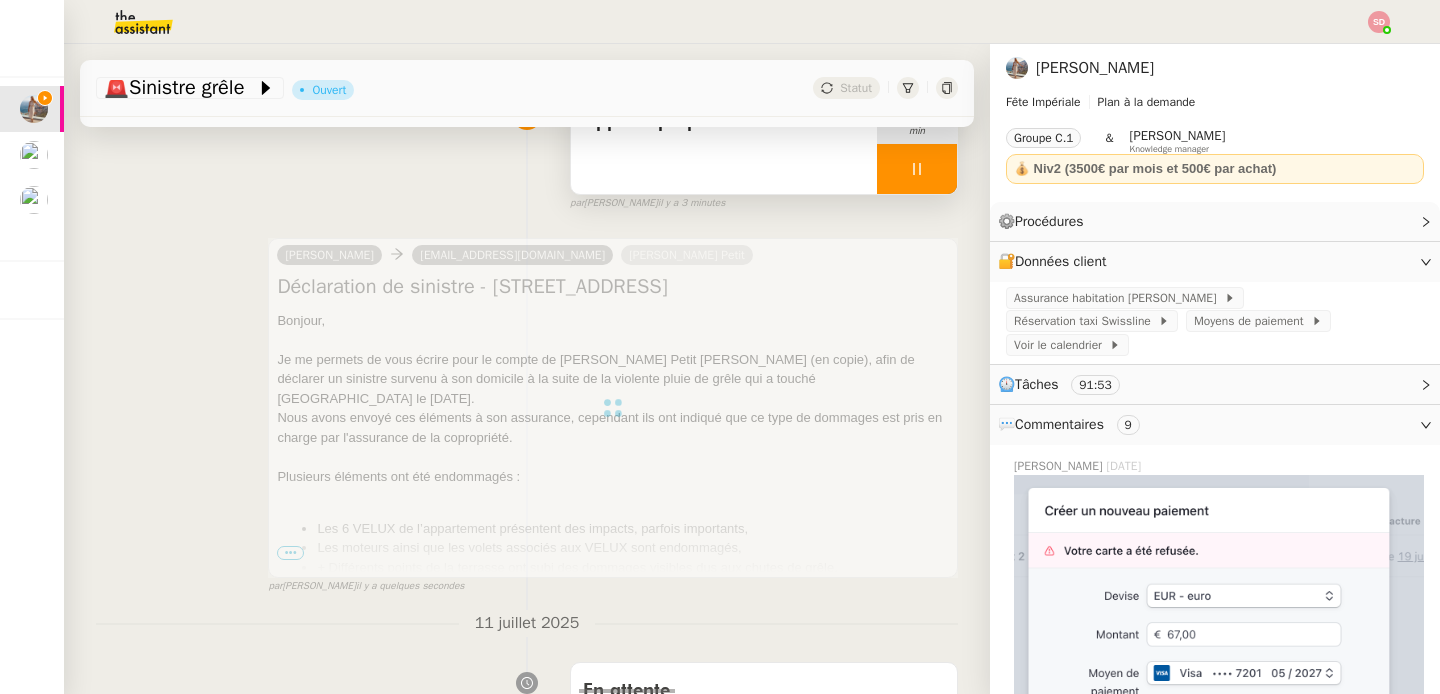 scroll, scrollTop: 392, scrollLeft: 0, axis: vertical 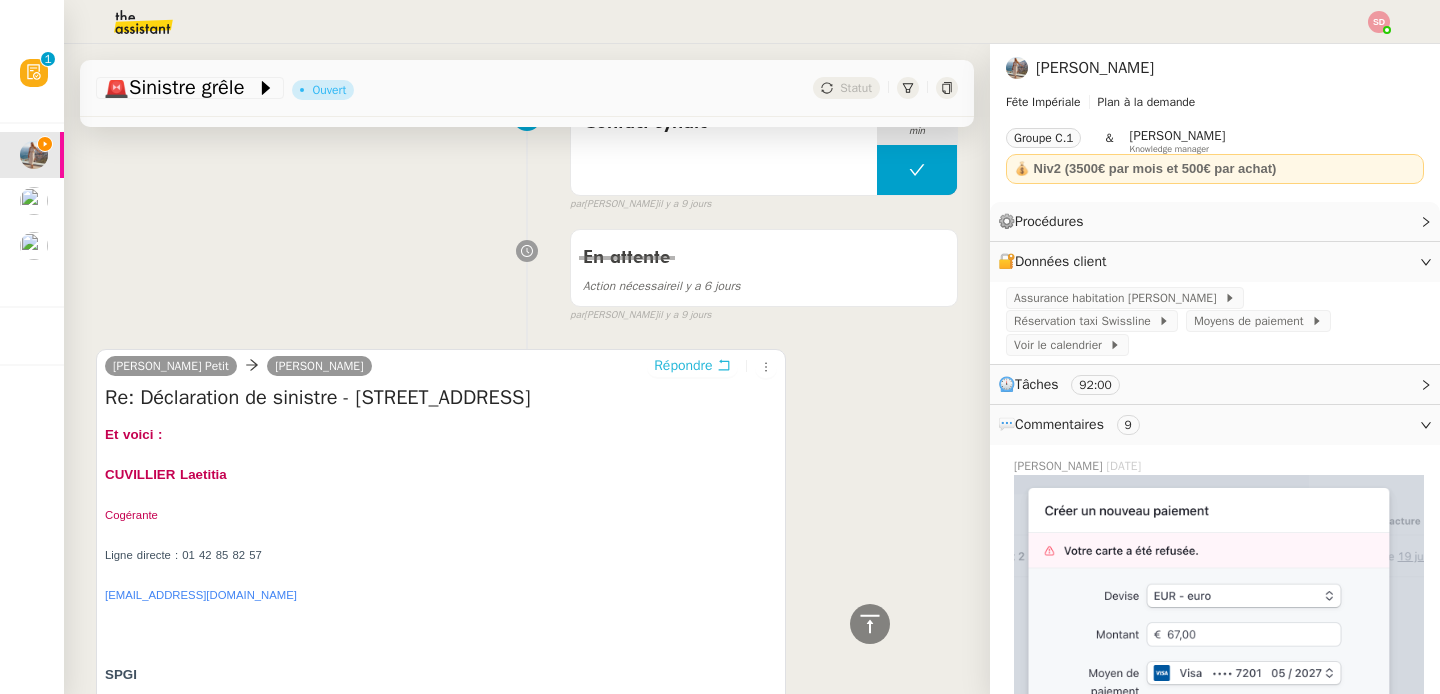 click on "Répondre" at bounding box center [683, 366] 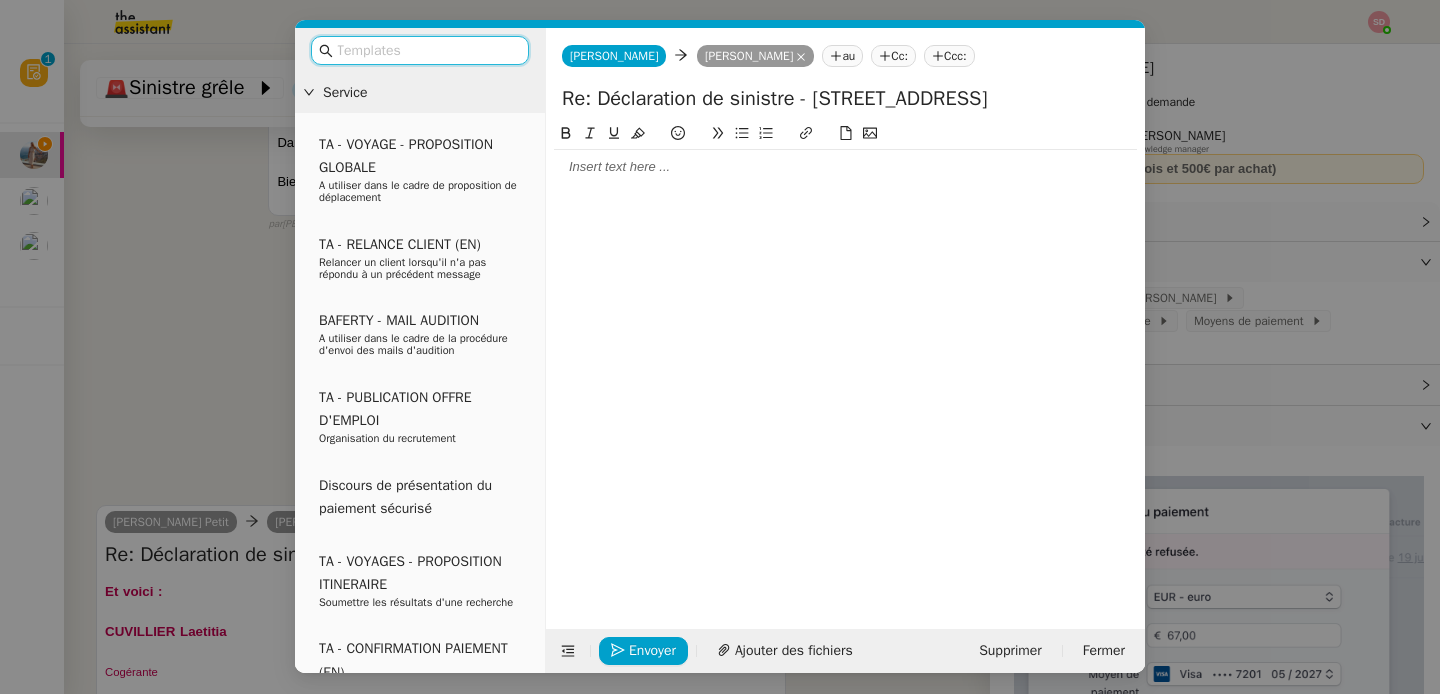 scroll, scrollTop: 1807, scrollLeft: 0, axis: vertical 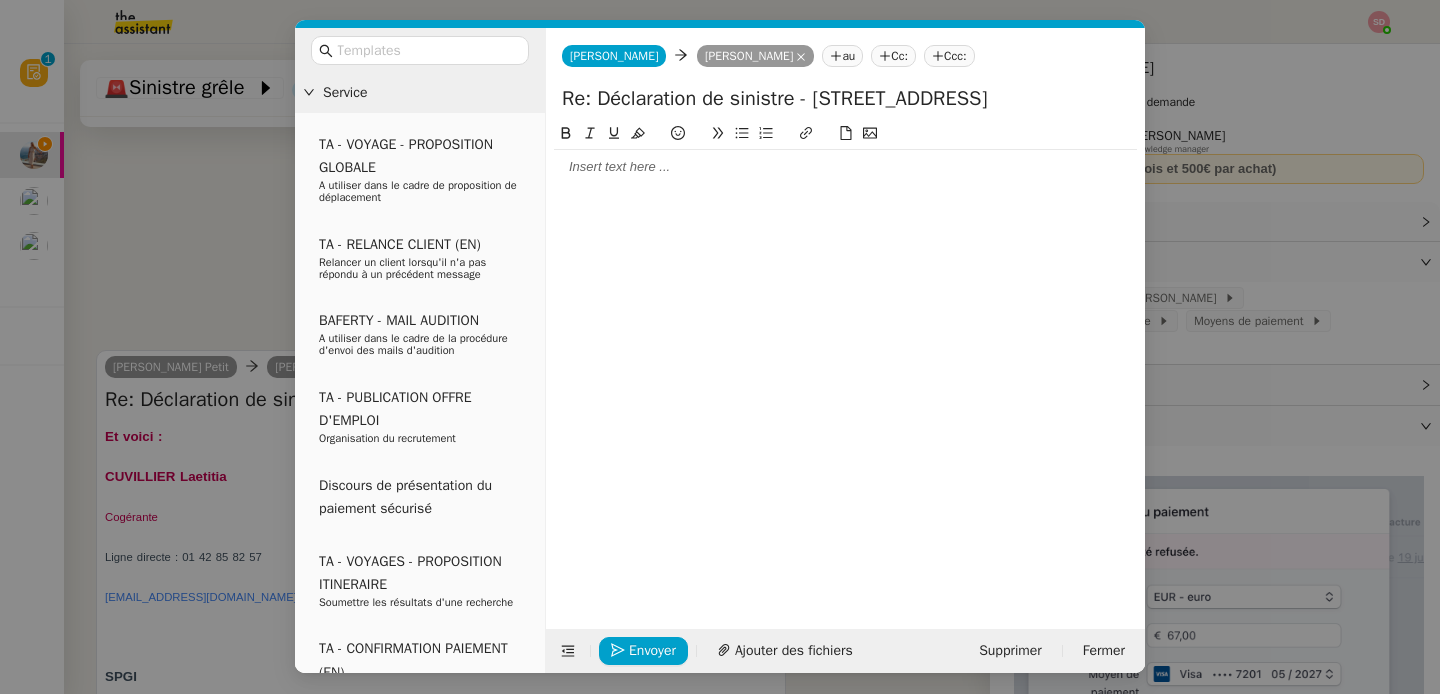 click 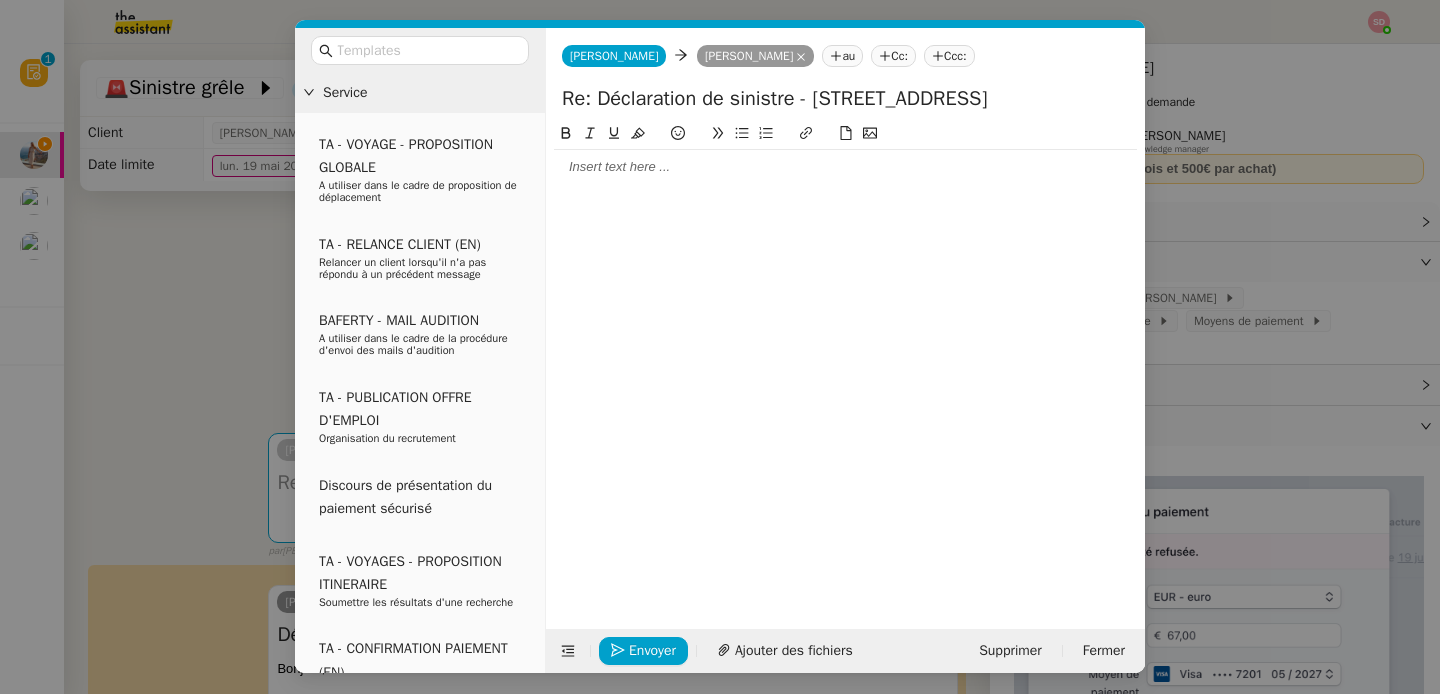 scroll, scrollTop: 0, scrollLeft: 0, axis: both 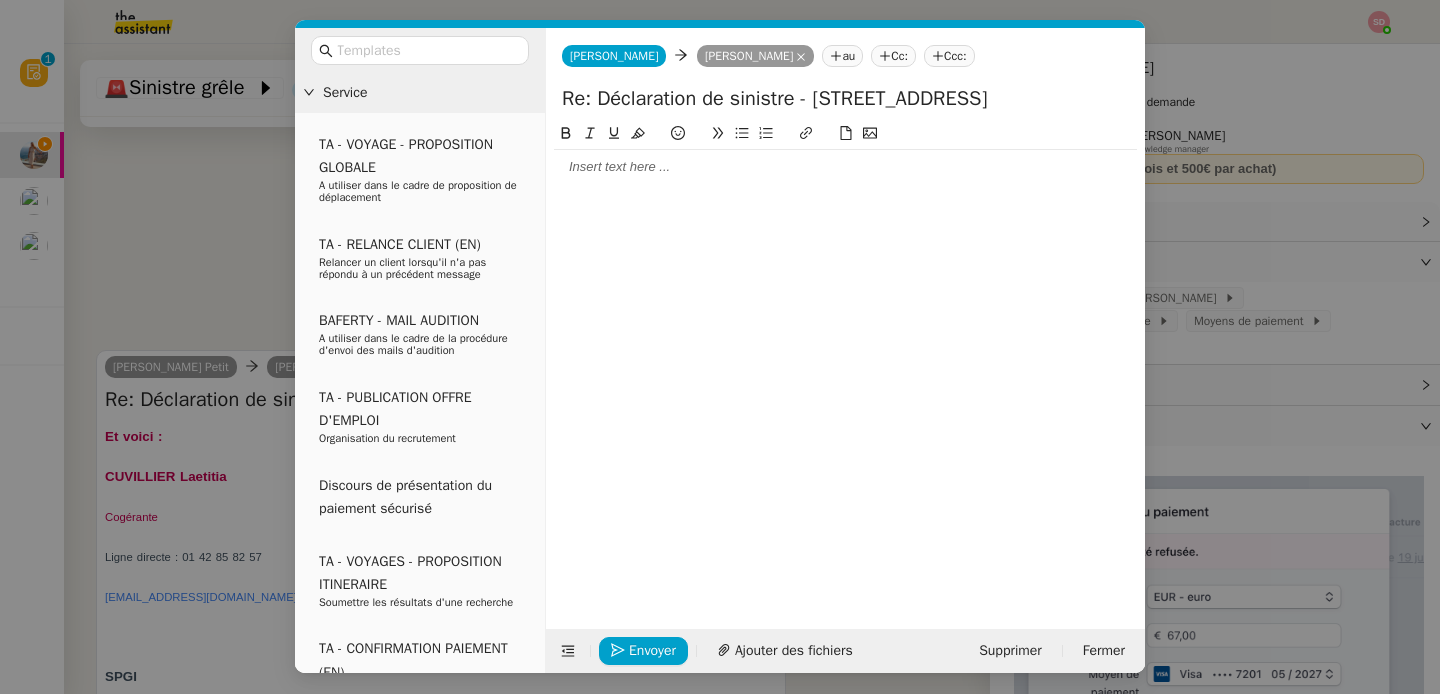 type 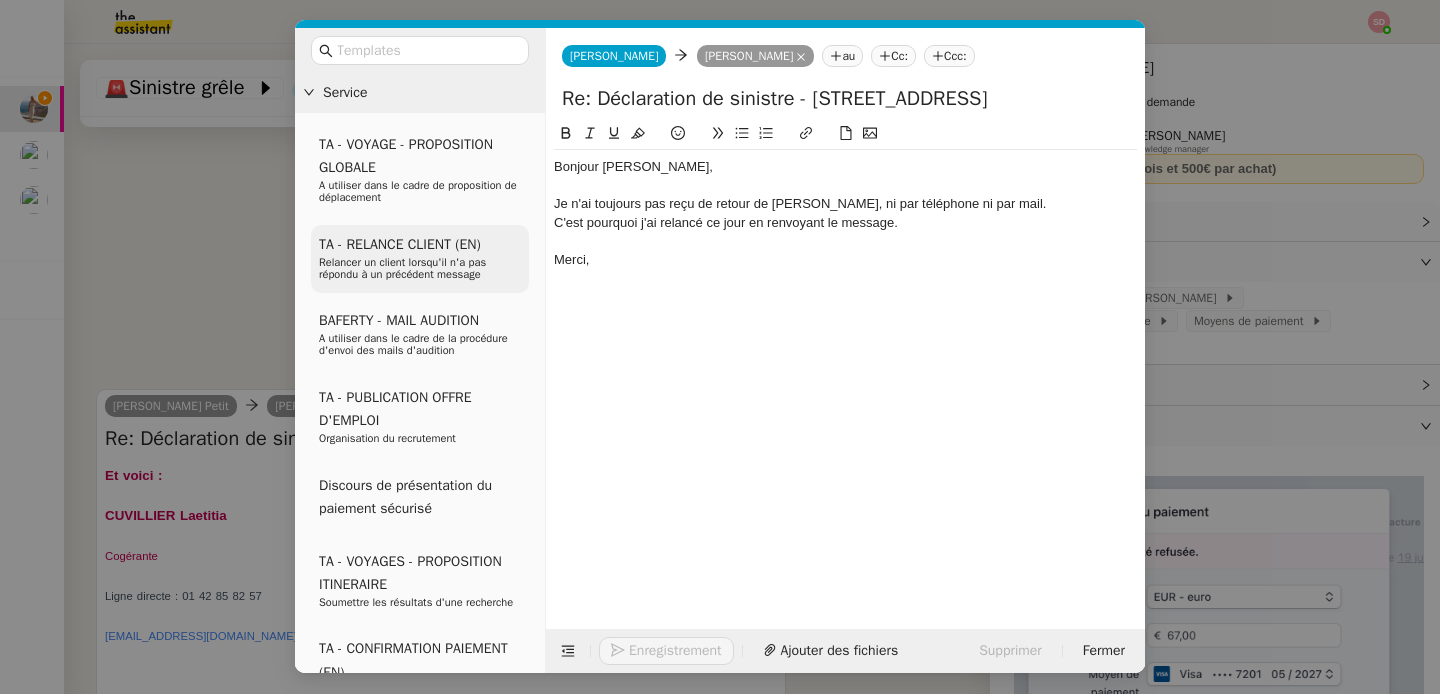scroll, scrollTop: 1863, scrollLeft: 0, axis: vertical 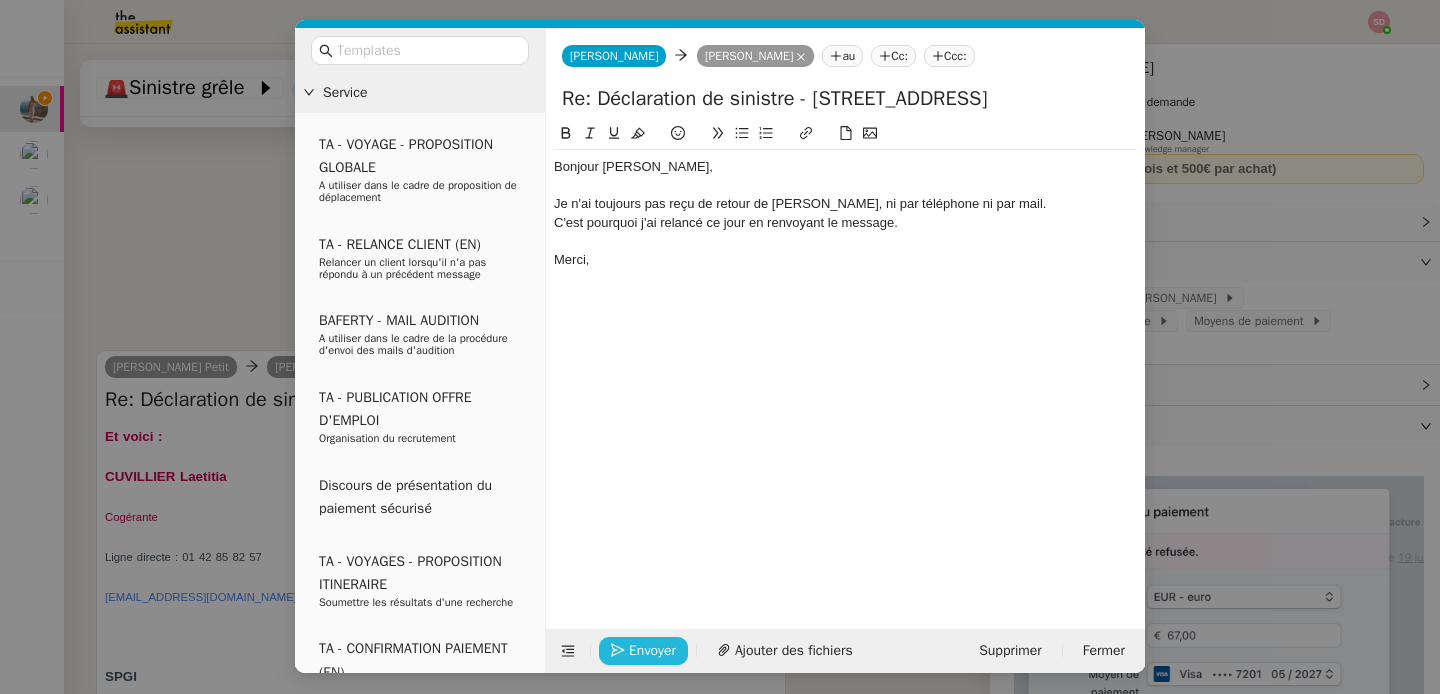 click 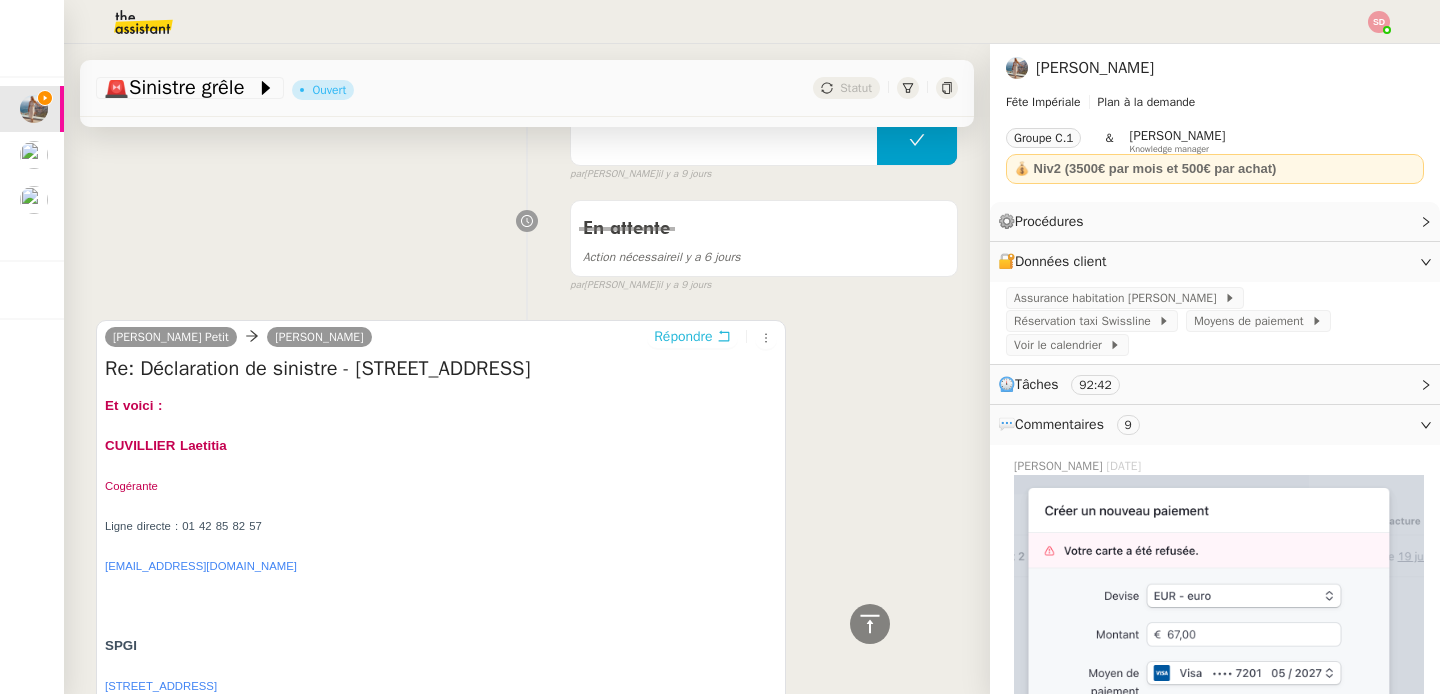 scroll, scrollTop: 1829, scrollLeft: 0, axis: vertical 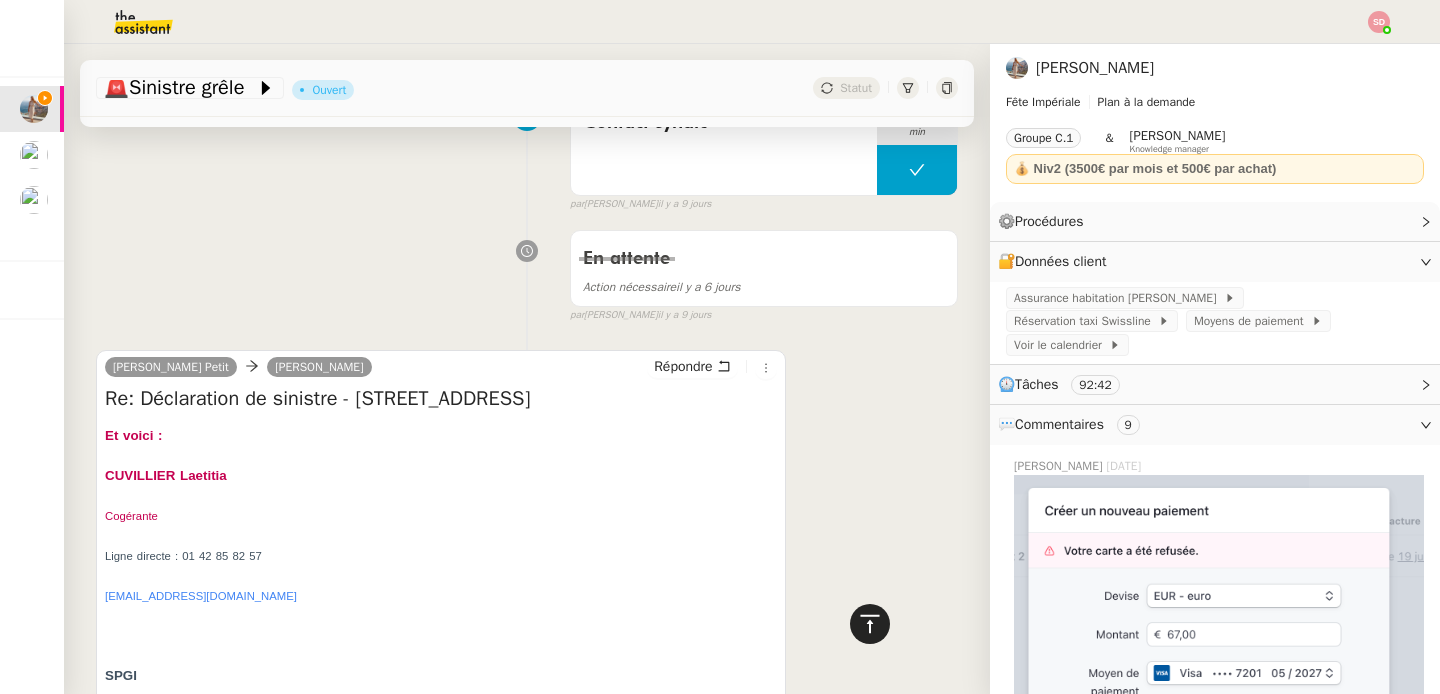 click 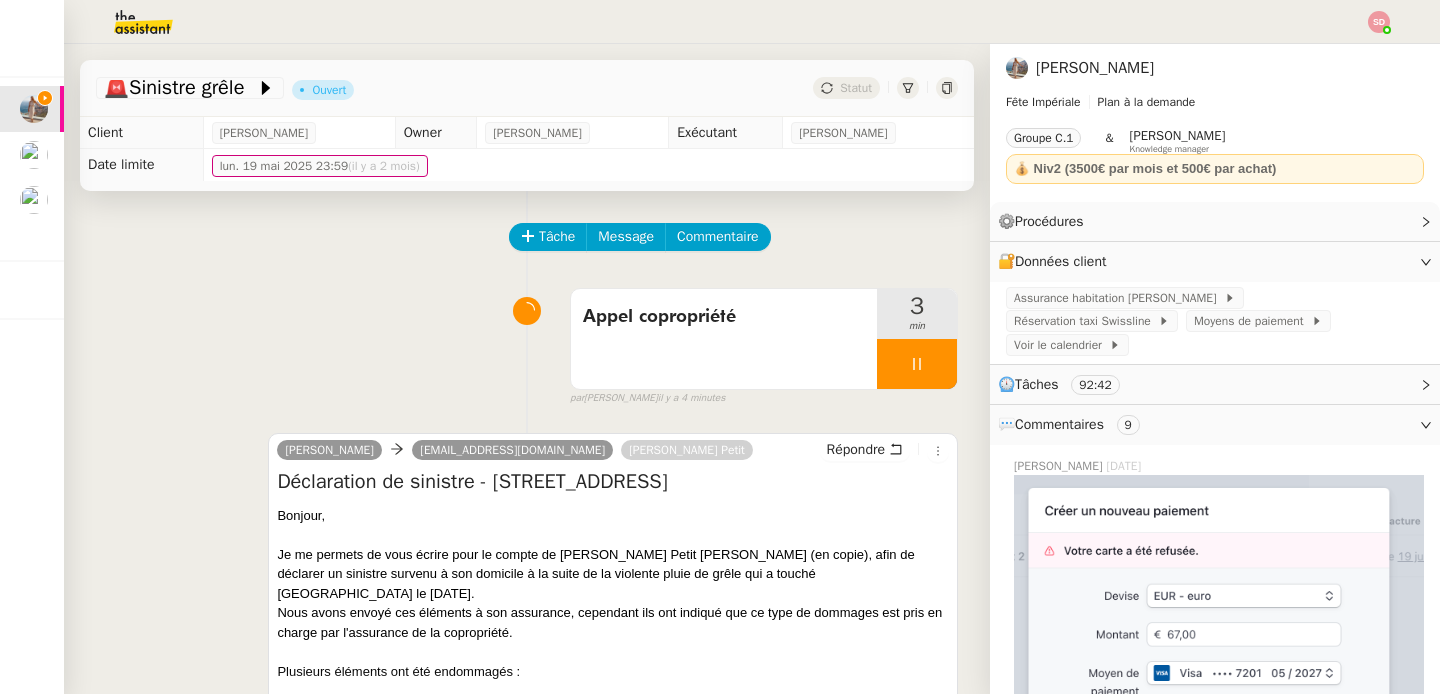 scroll, scrollTop: 0, scrollLeft: 0, axis: both 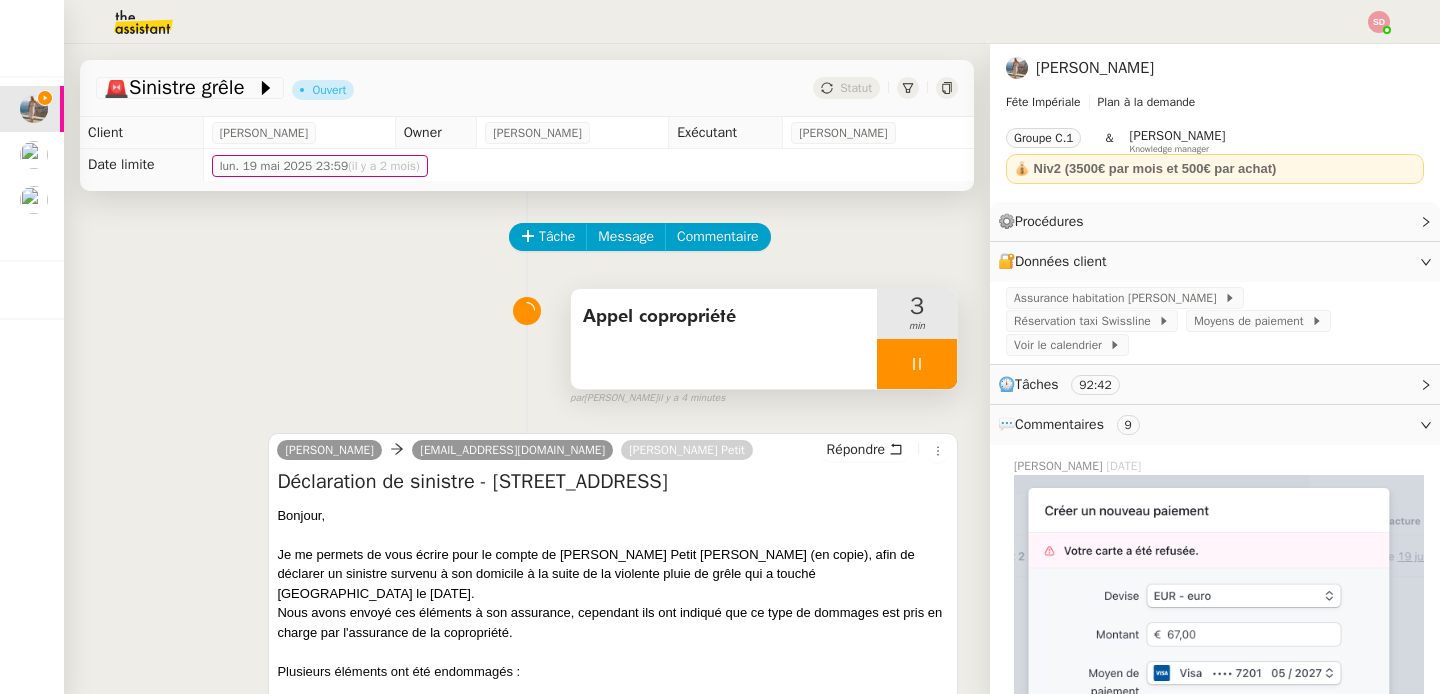 click at bounding box center (917, 364) 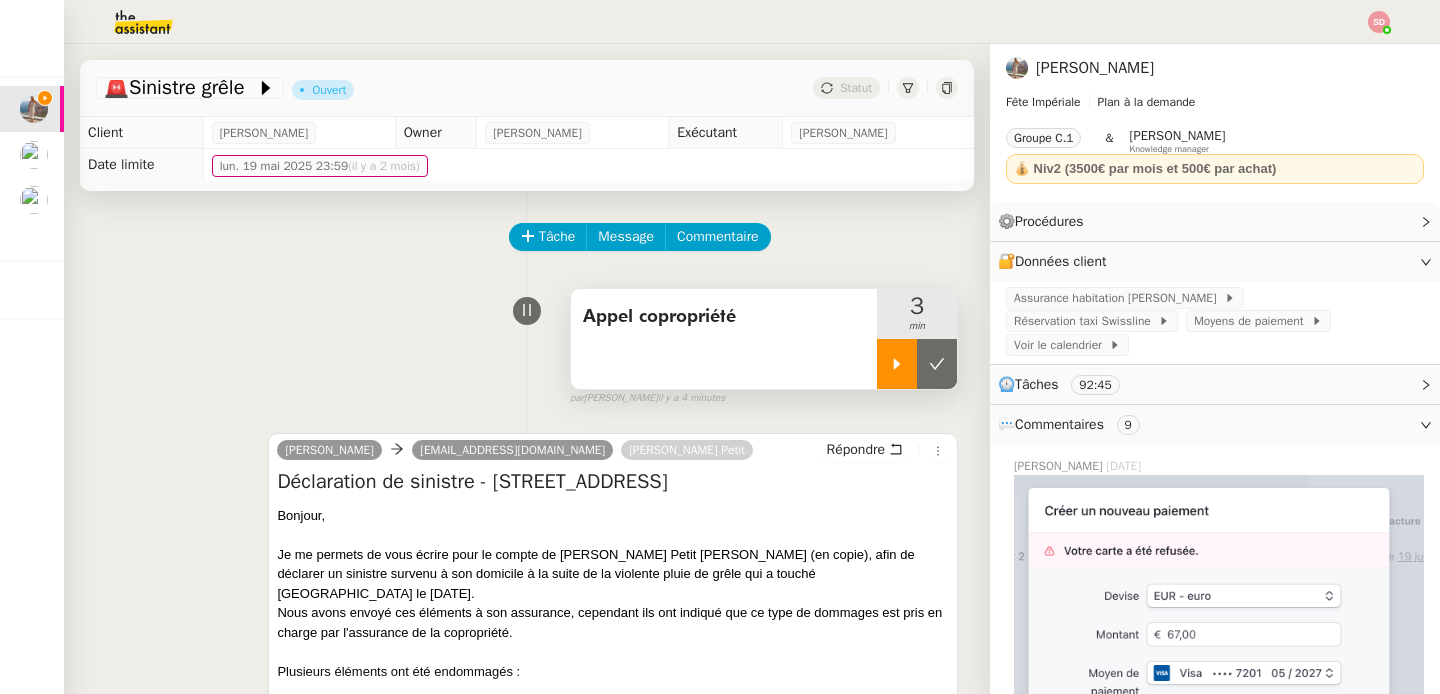 click at bounding box center [937, 364] 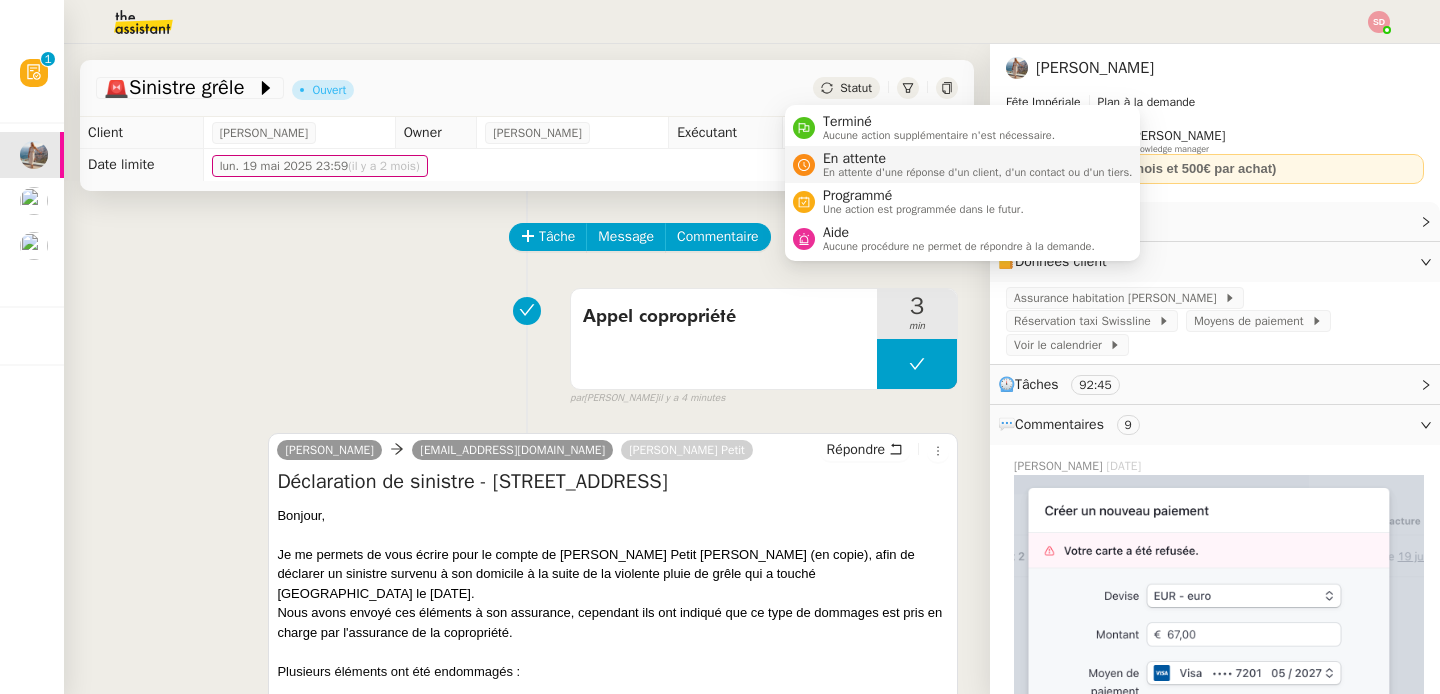 click on "En attente En attente d'une réponse d'un client, d'un contact ou d'un tiers." at bounding box center [974, 164] 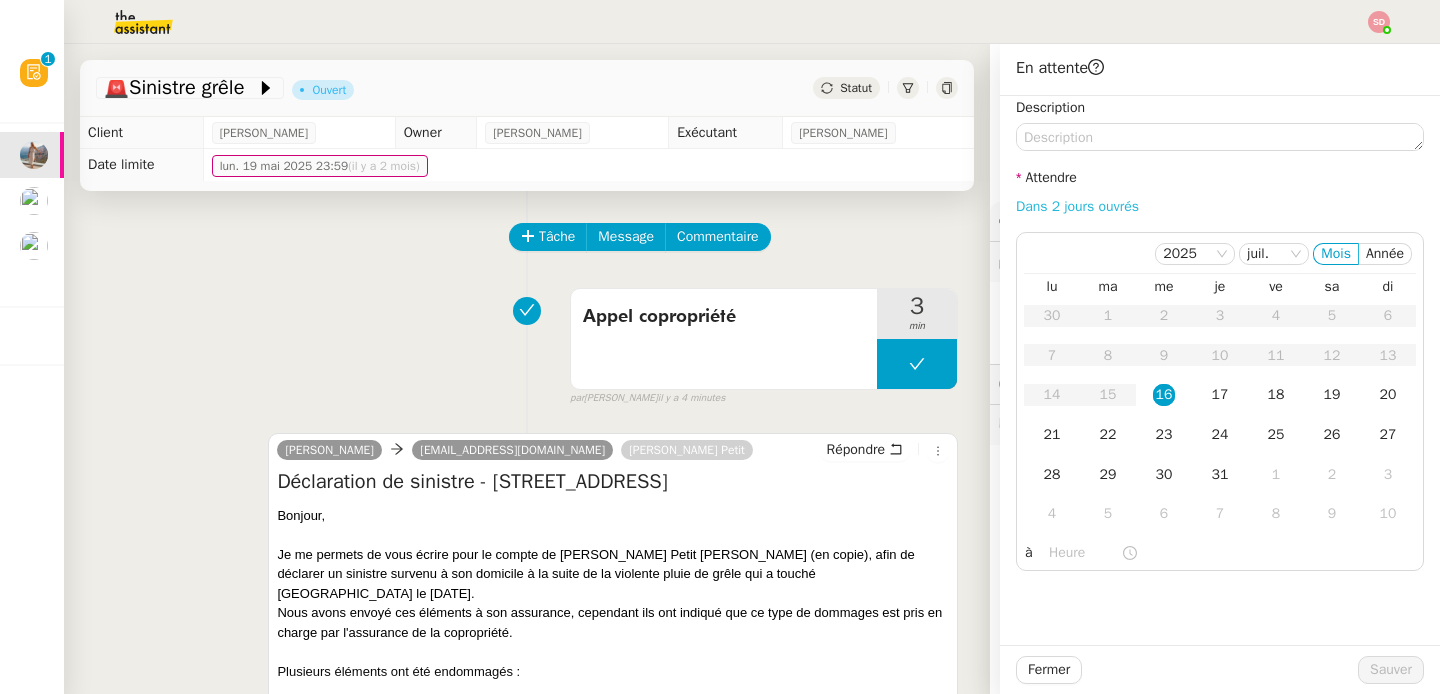 click on "Dans 2 jours ouvrés" 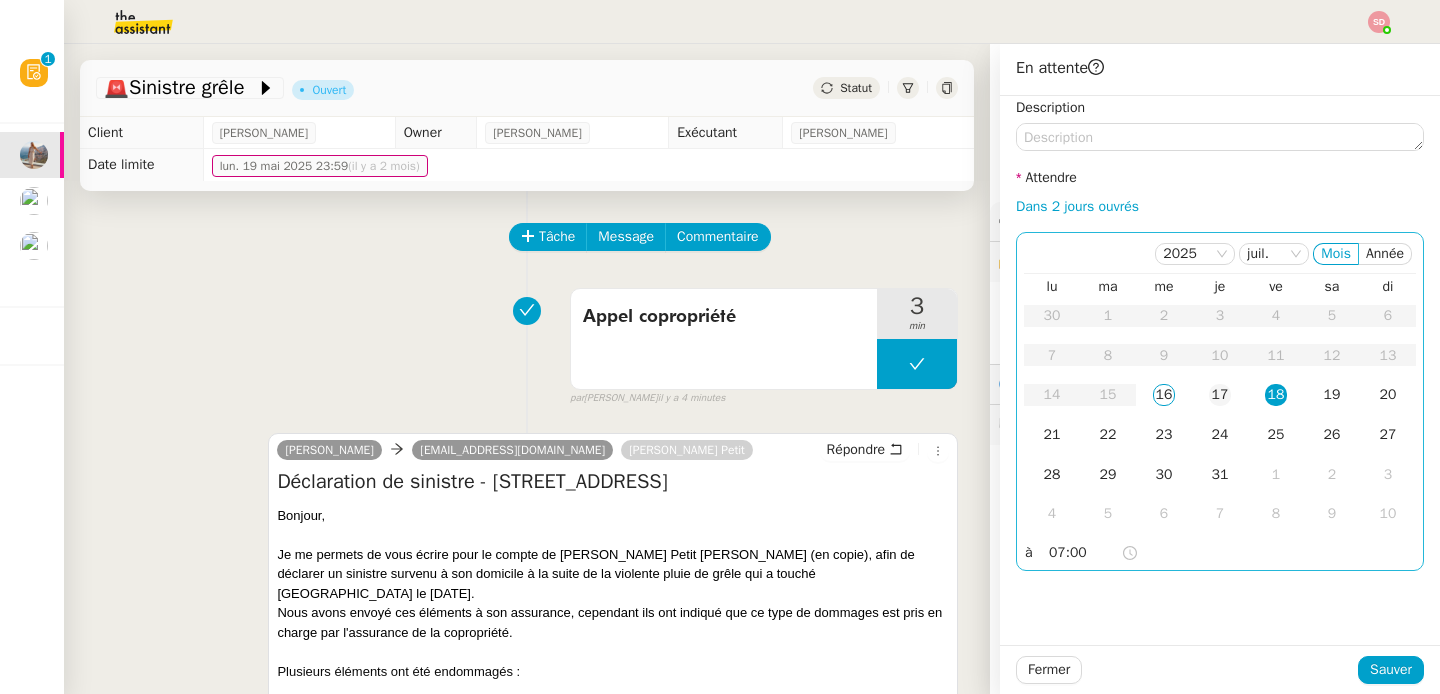 click on "17" 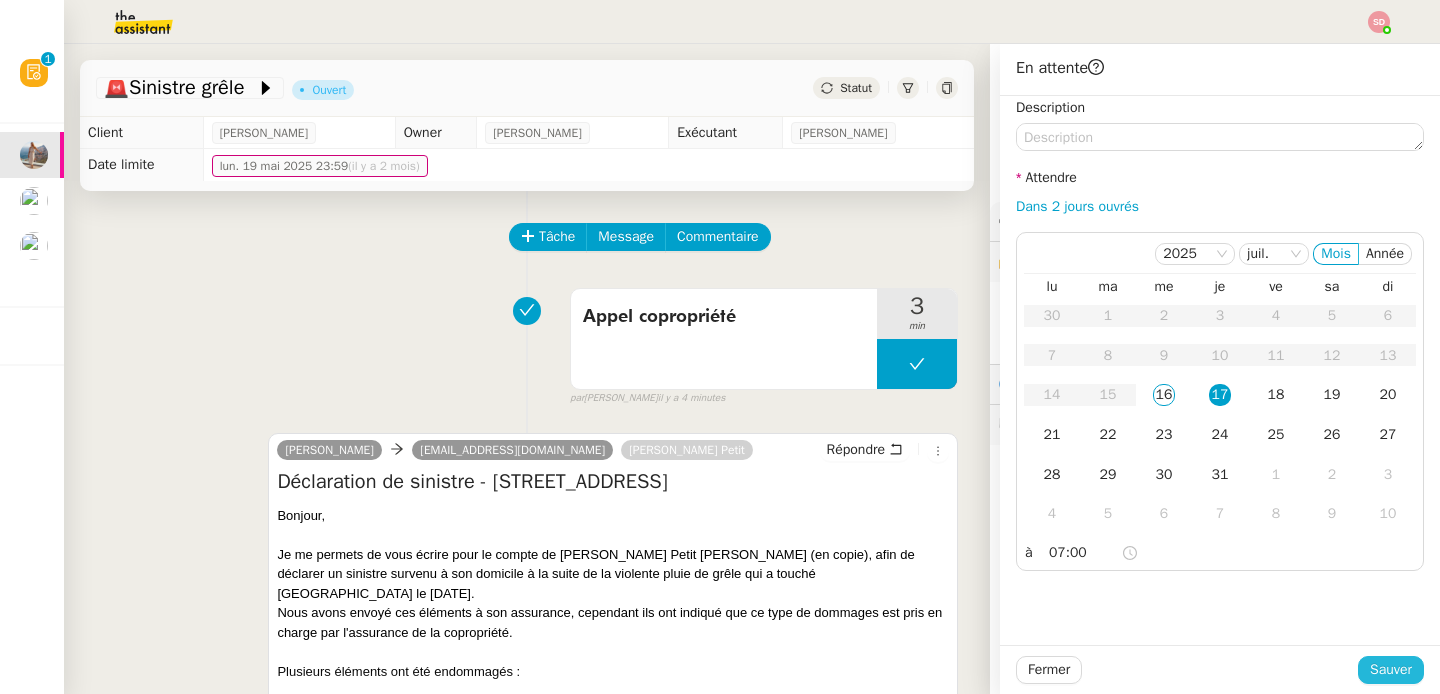 click on "Sauver" 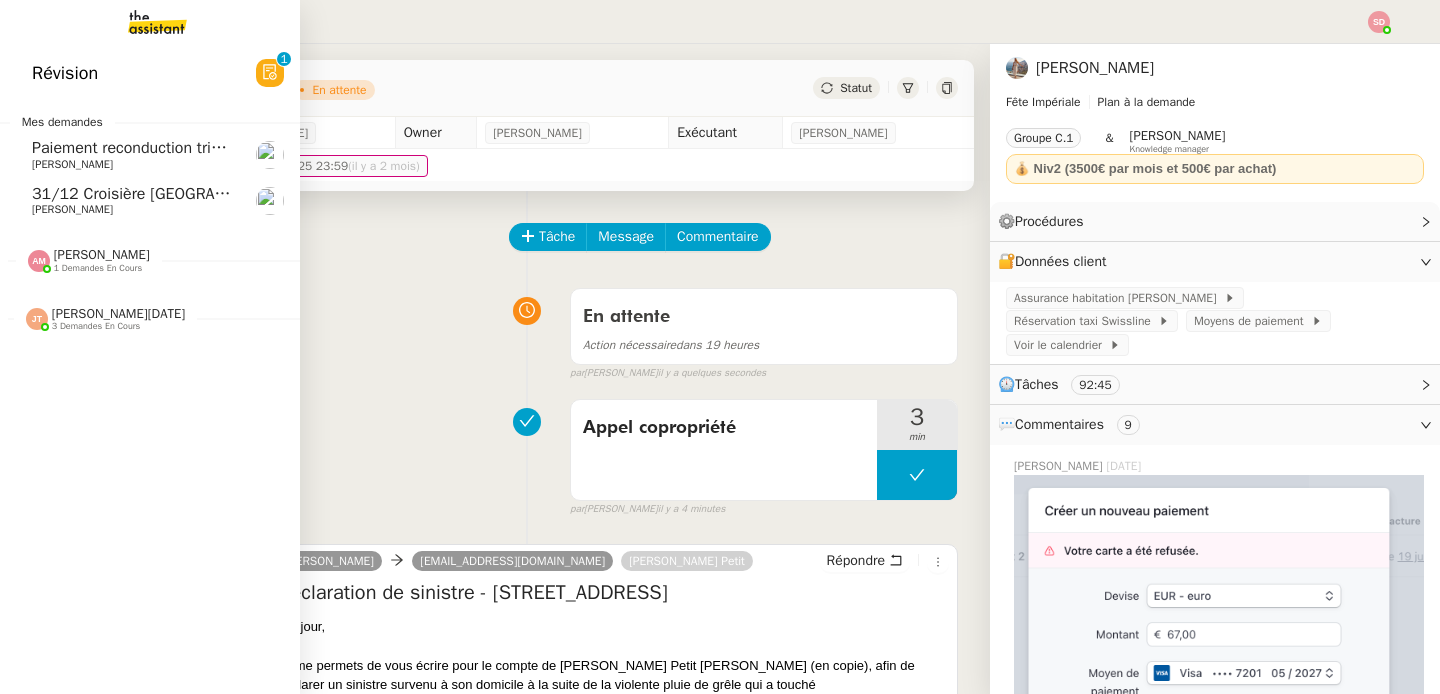 click on "Paiement reconduction trimestrielle The Assistant" 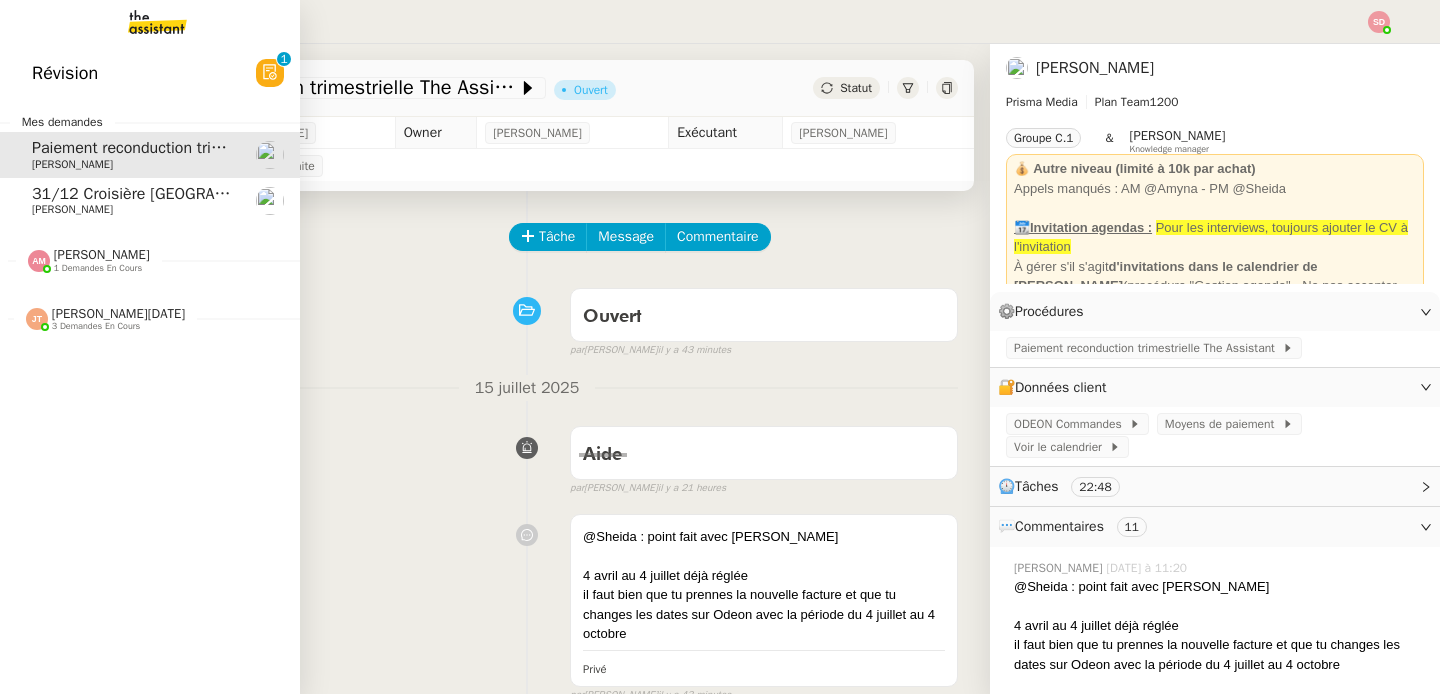 click on "3 demandes en cours" 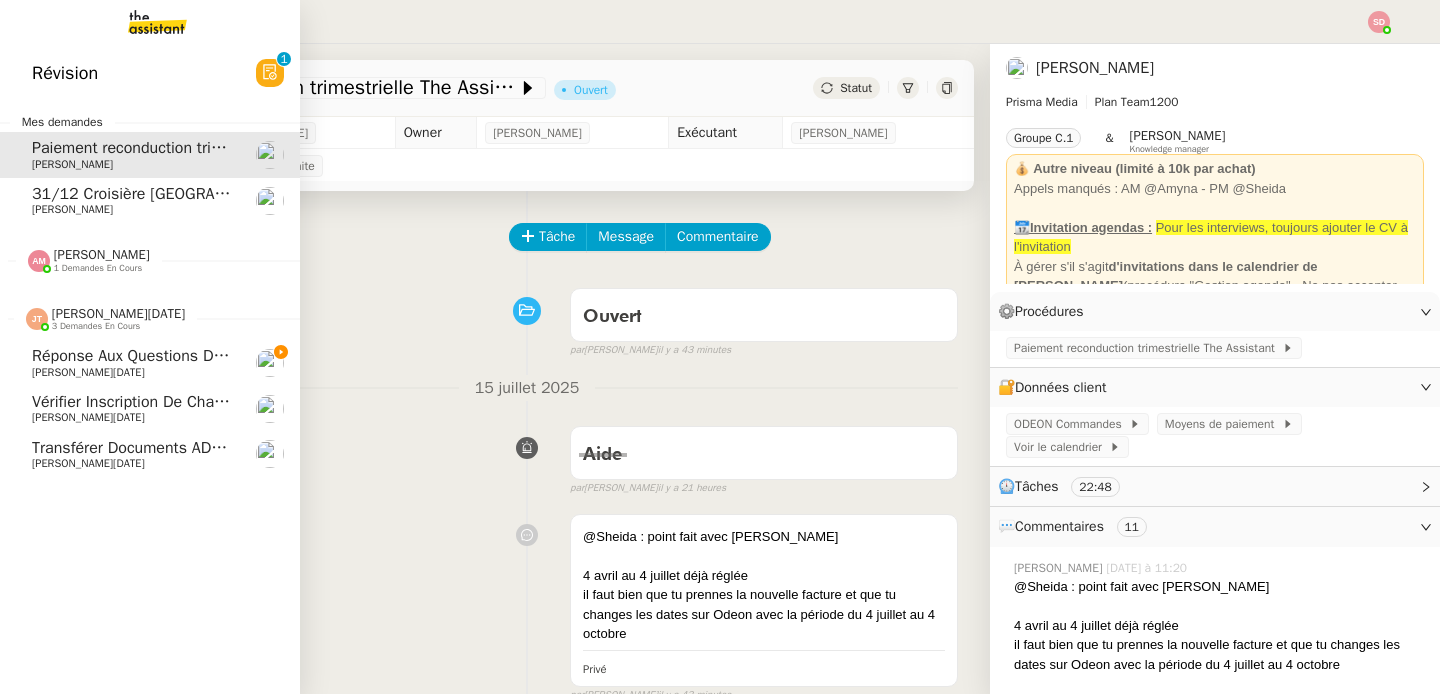 click on "3 demandes en cours" 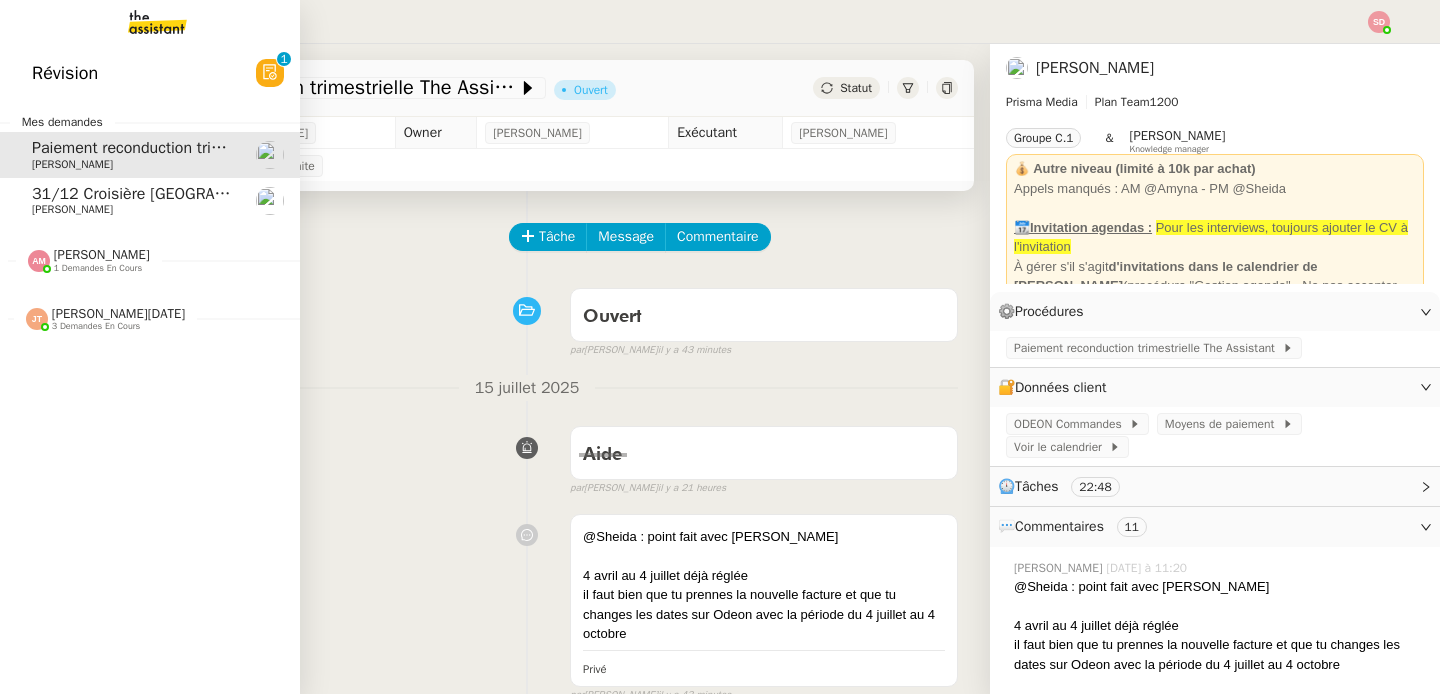 click on "1 demandes en cours" 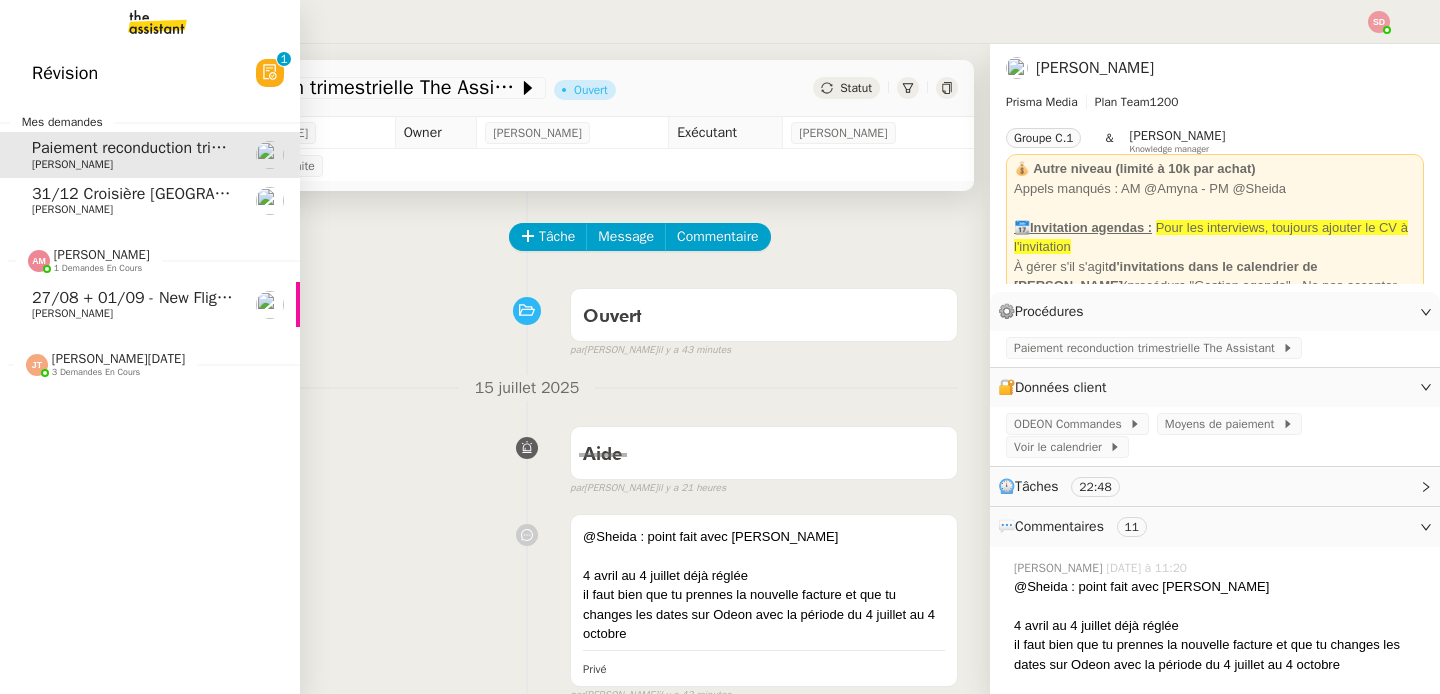 click on "1 demandes en cours" 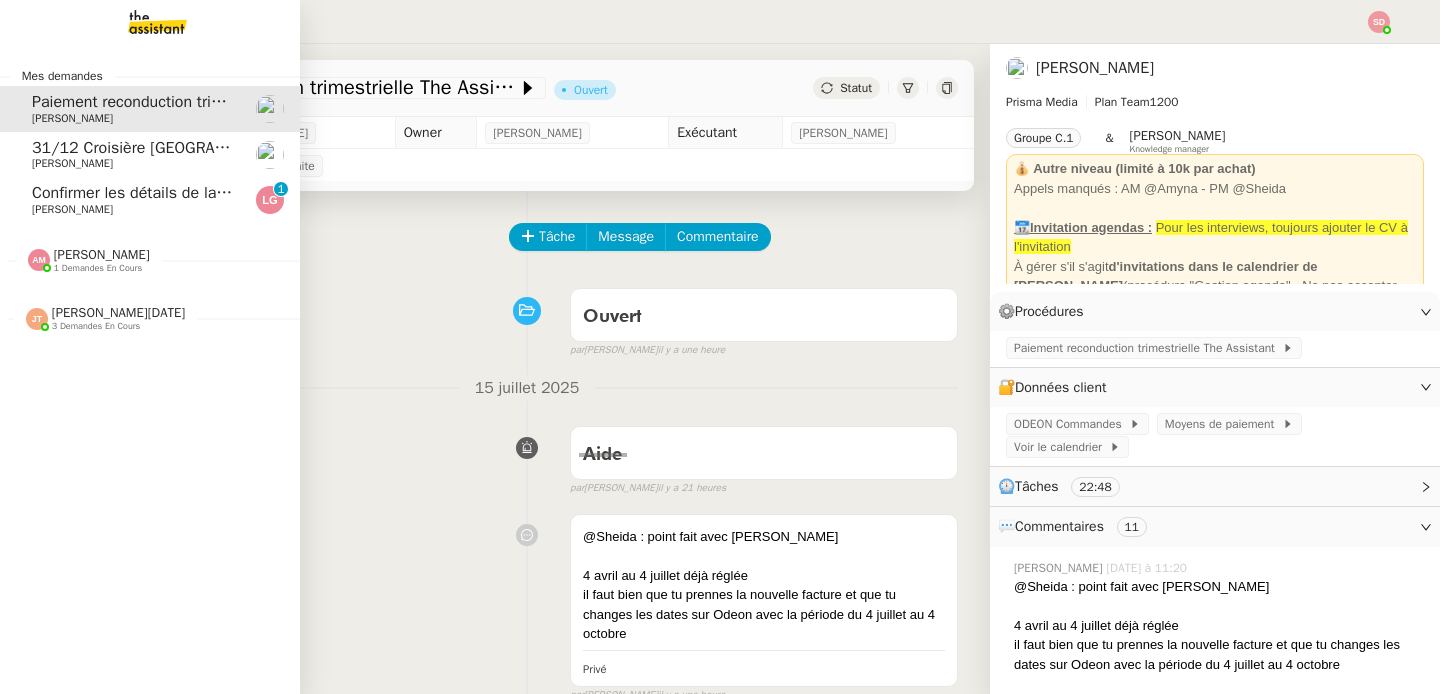 click on "Confirmer les détails de la carte AMEX" 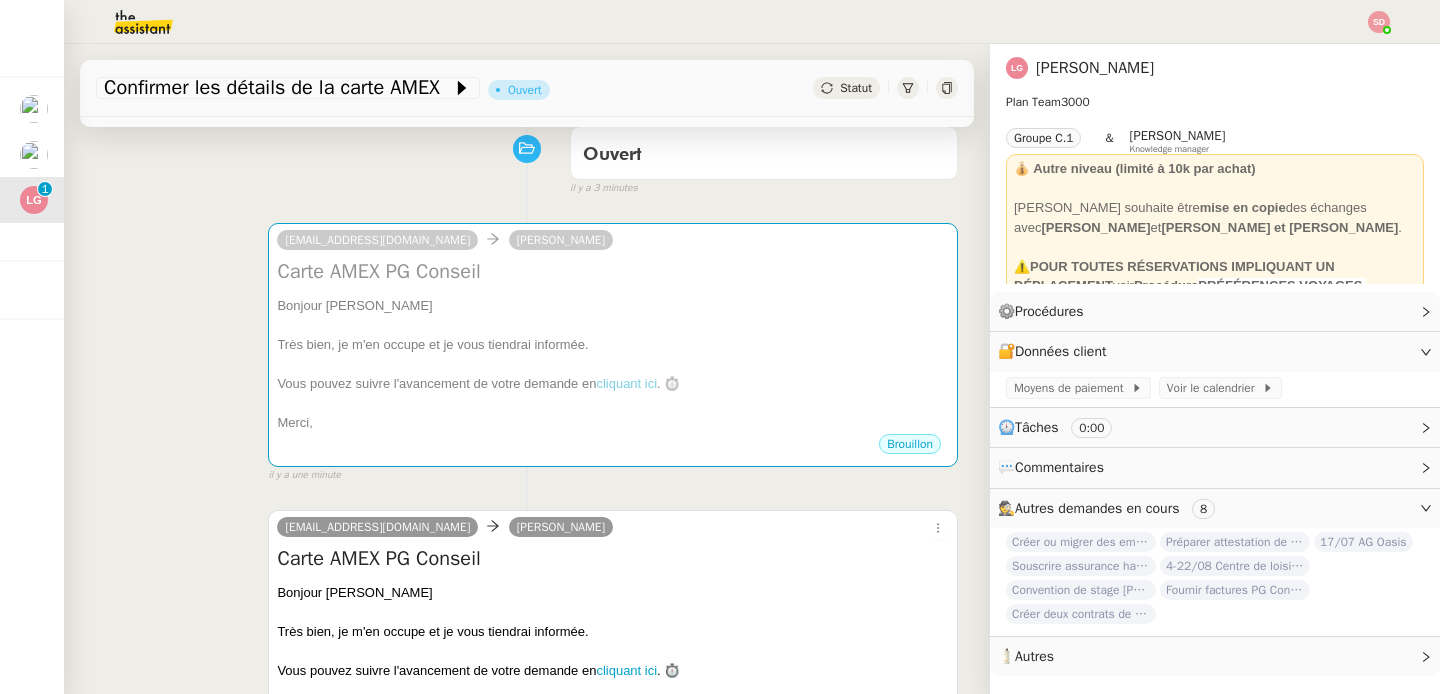 scroll, scrollTop: 790, scrollLeft: 0, axis: vertical 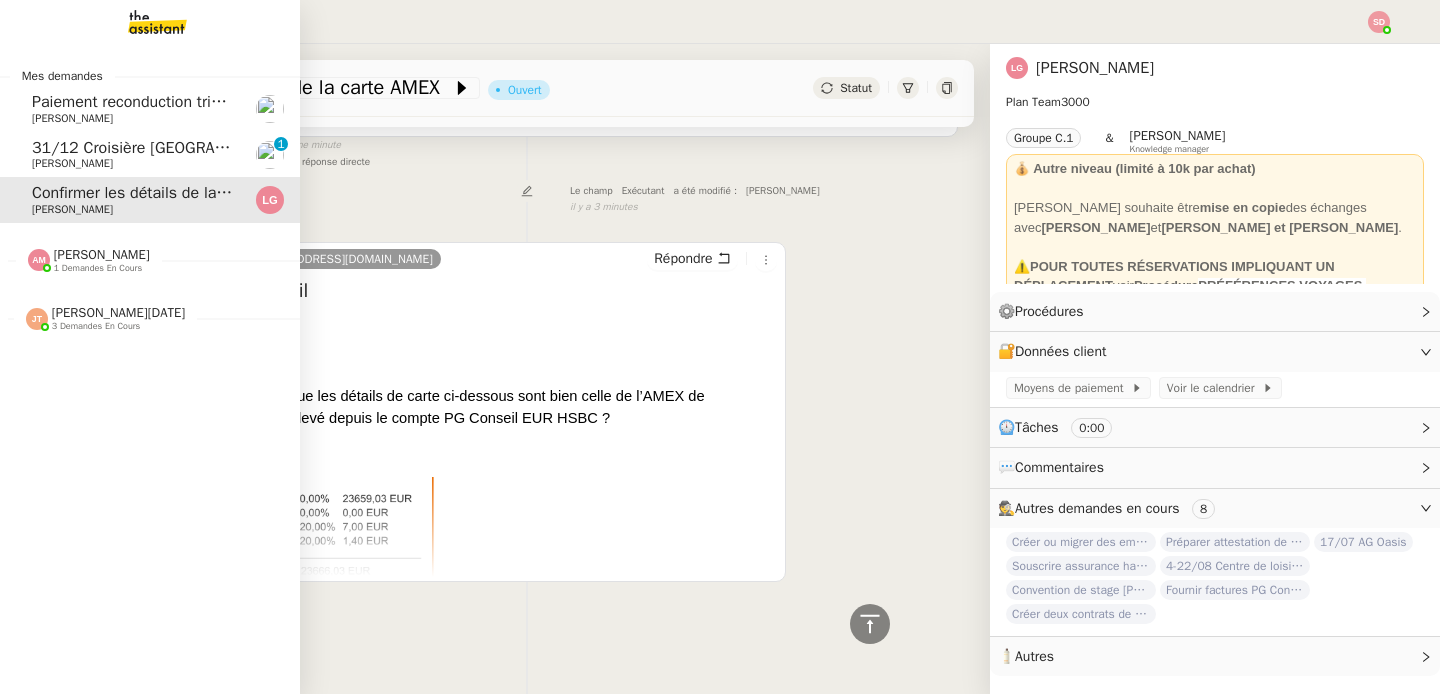 click on "[PERSON_NAME]" 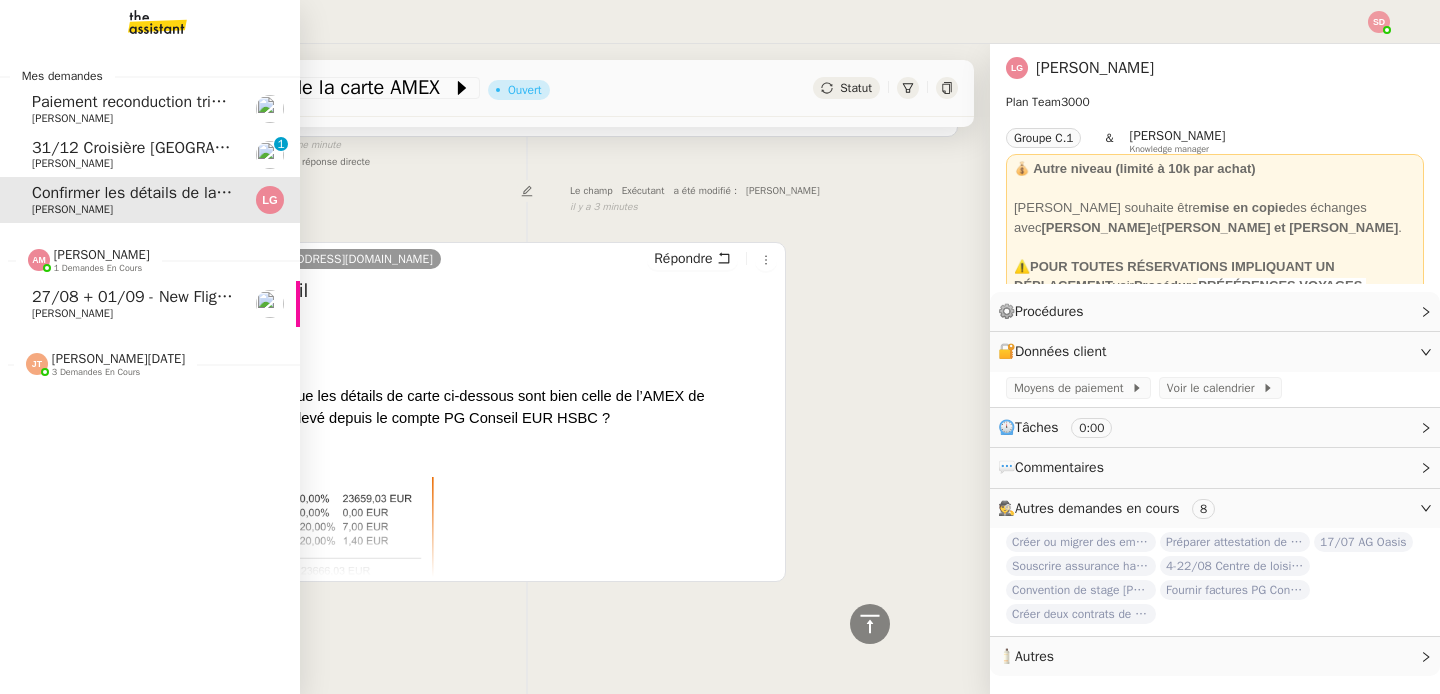 click on "[PERSON_NAME]" 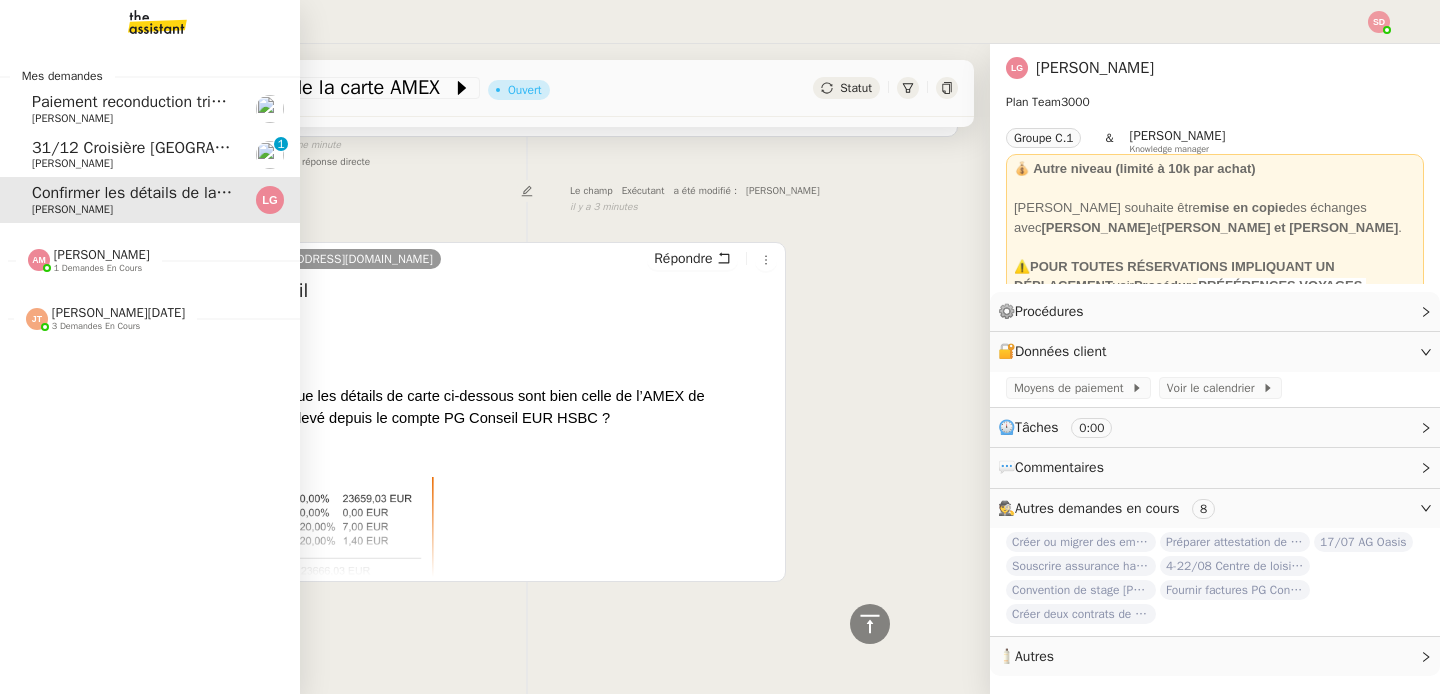 click on "[PERSON_NAME]" 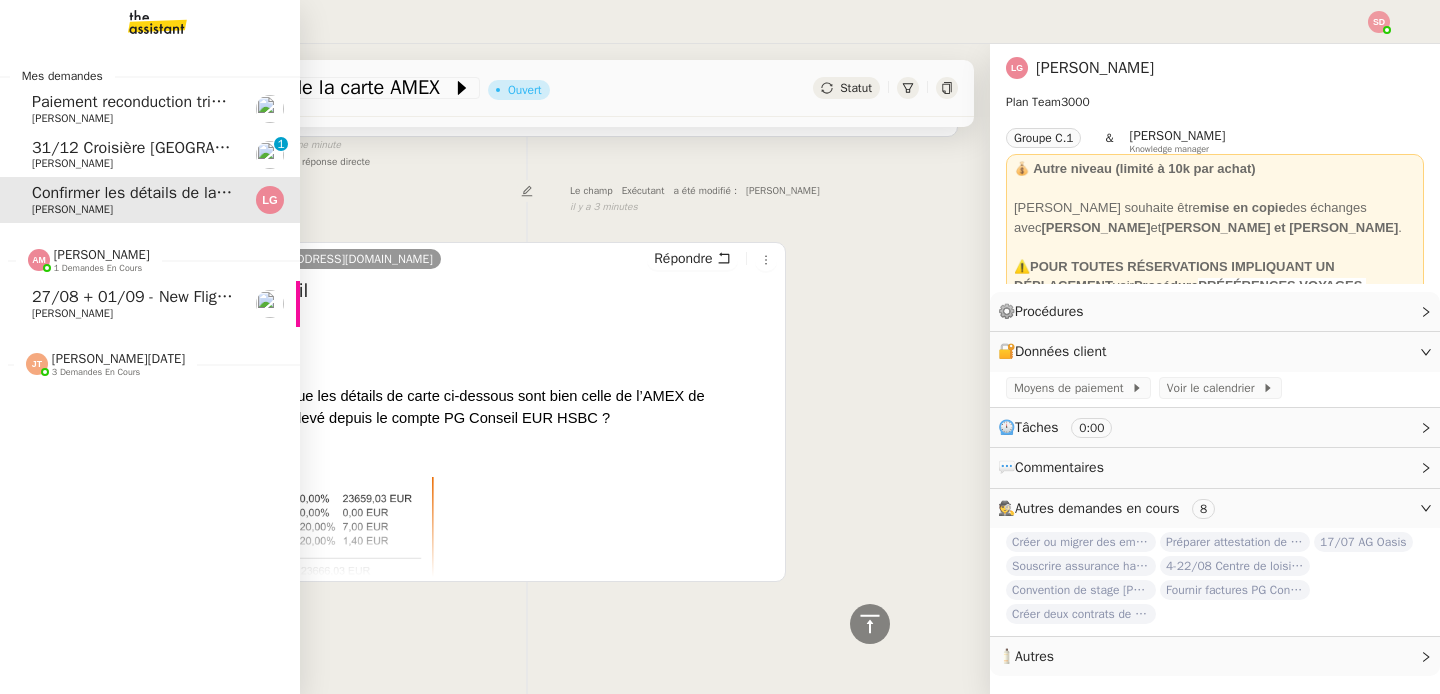 click on "[PERSON_NAME]" 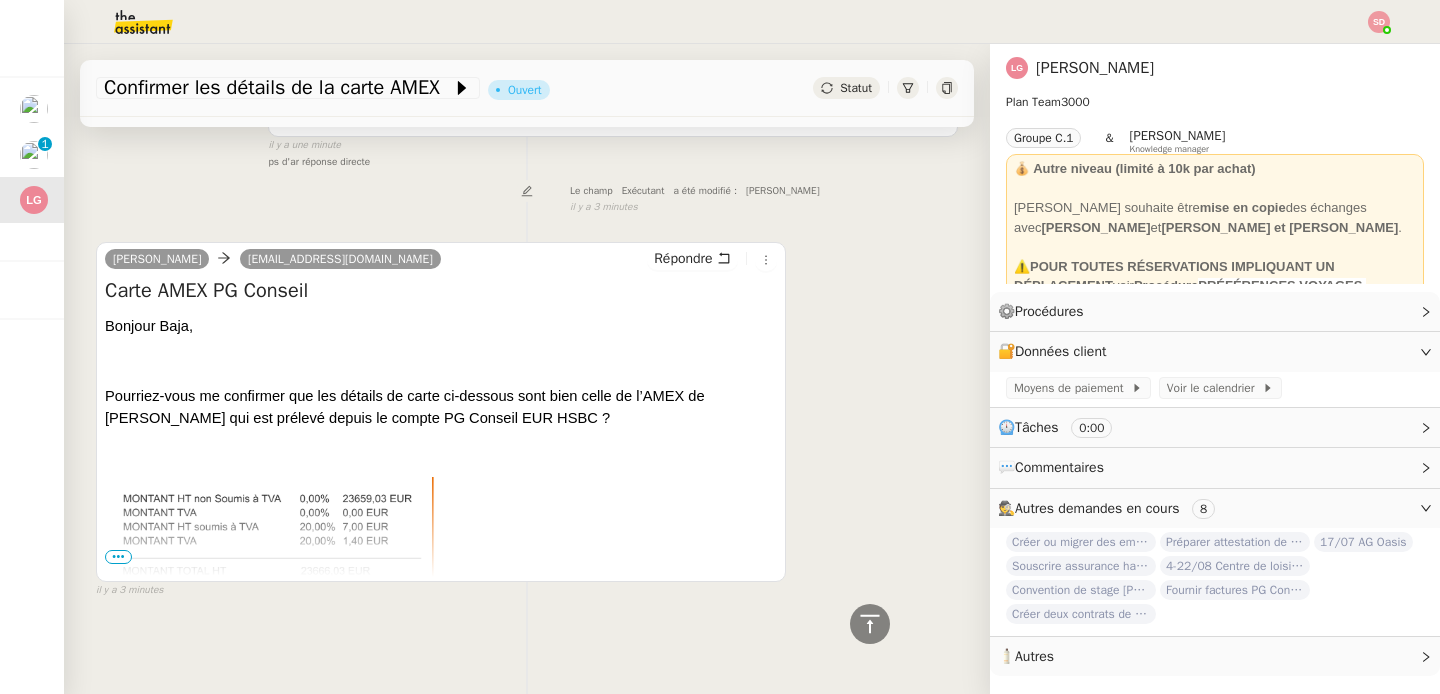 scroll, scrollTop: 0, scrollLeft: 0, axis: both 